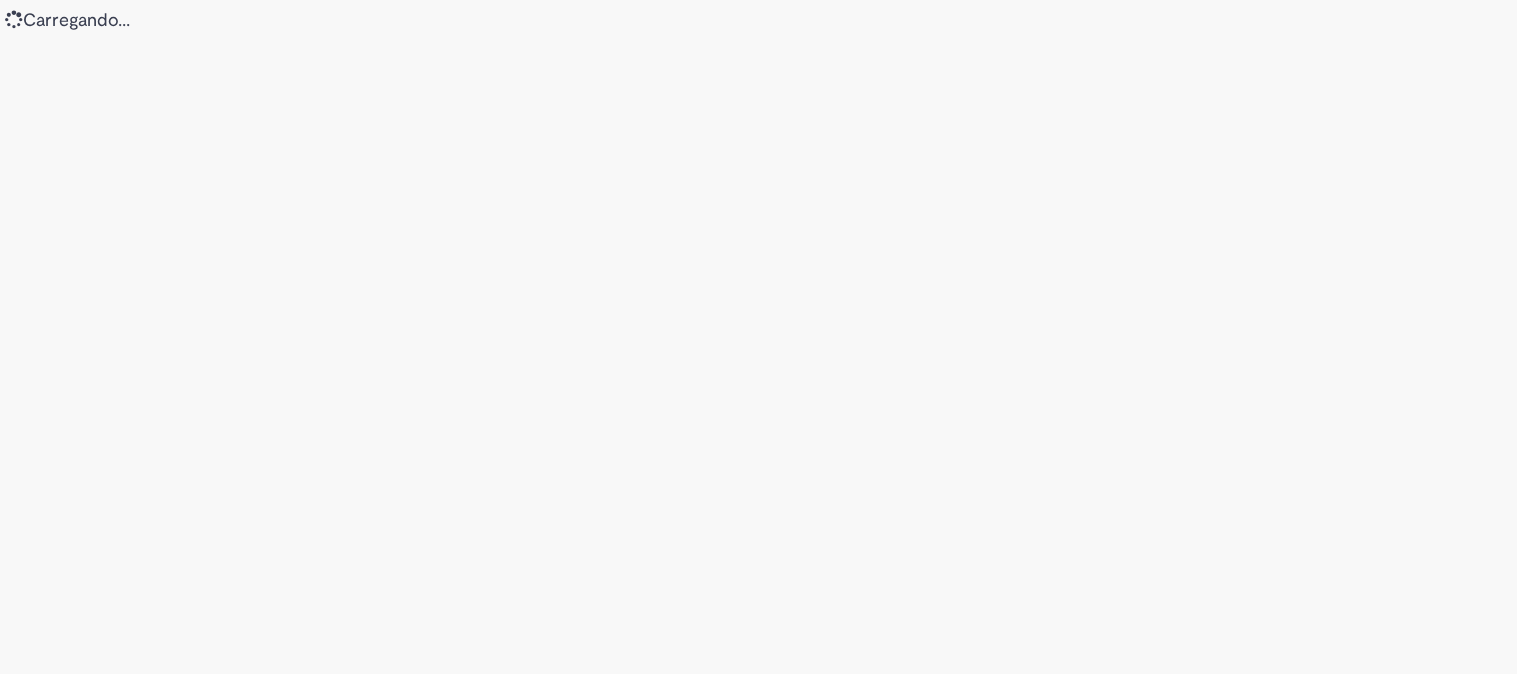 scroll, scrollTop: 0, scrollLeft: 0, axis: both 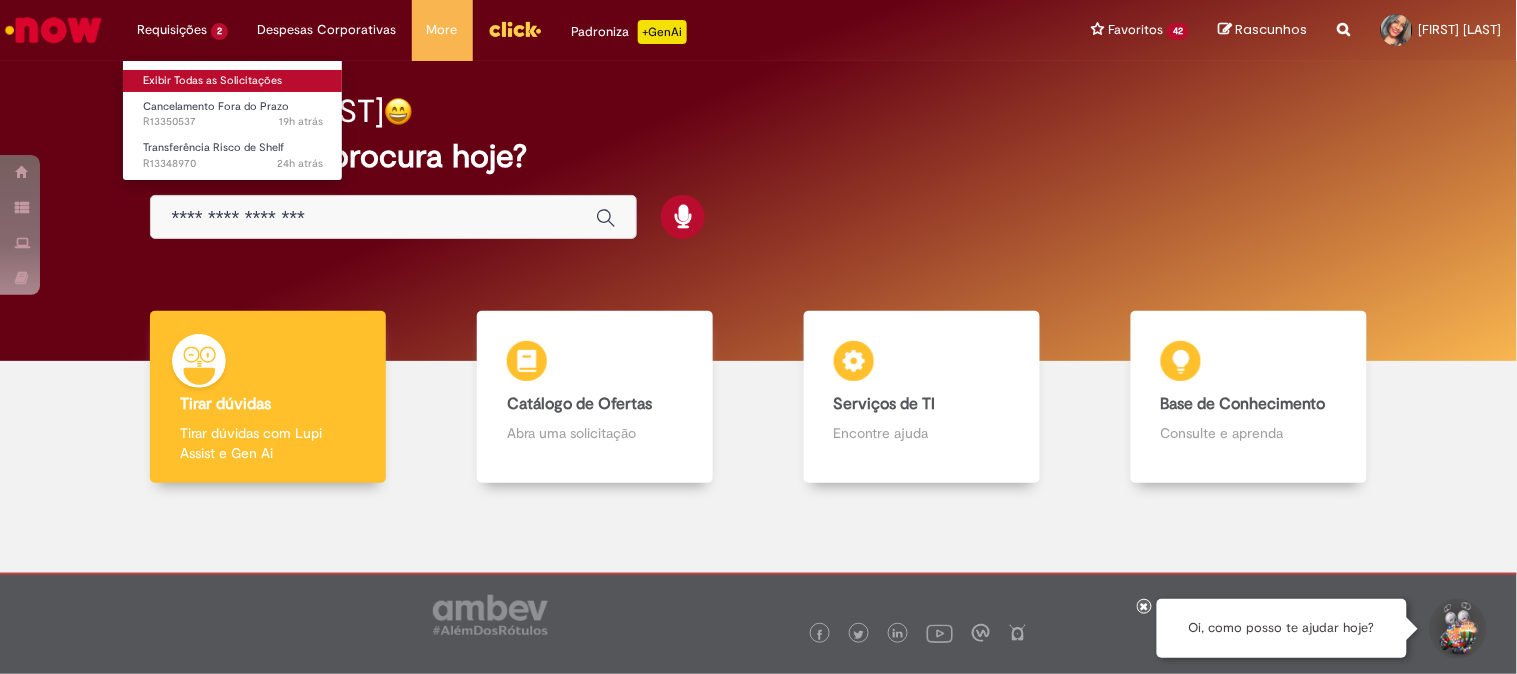 click on "Exibir Todas as Solicitações" at bounding box center (233, 81) 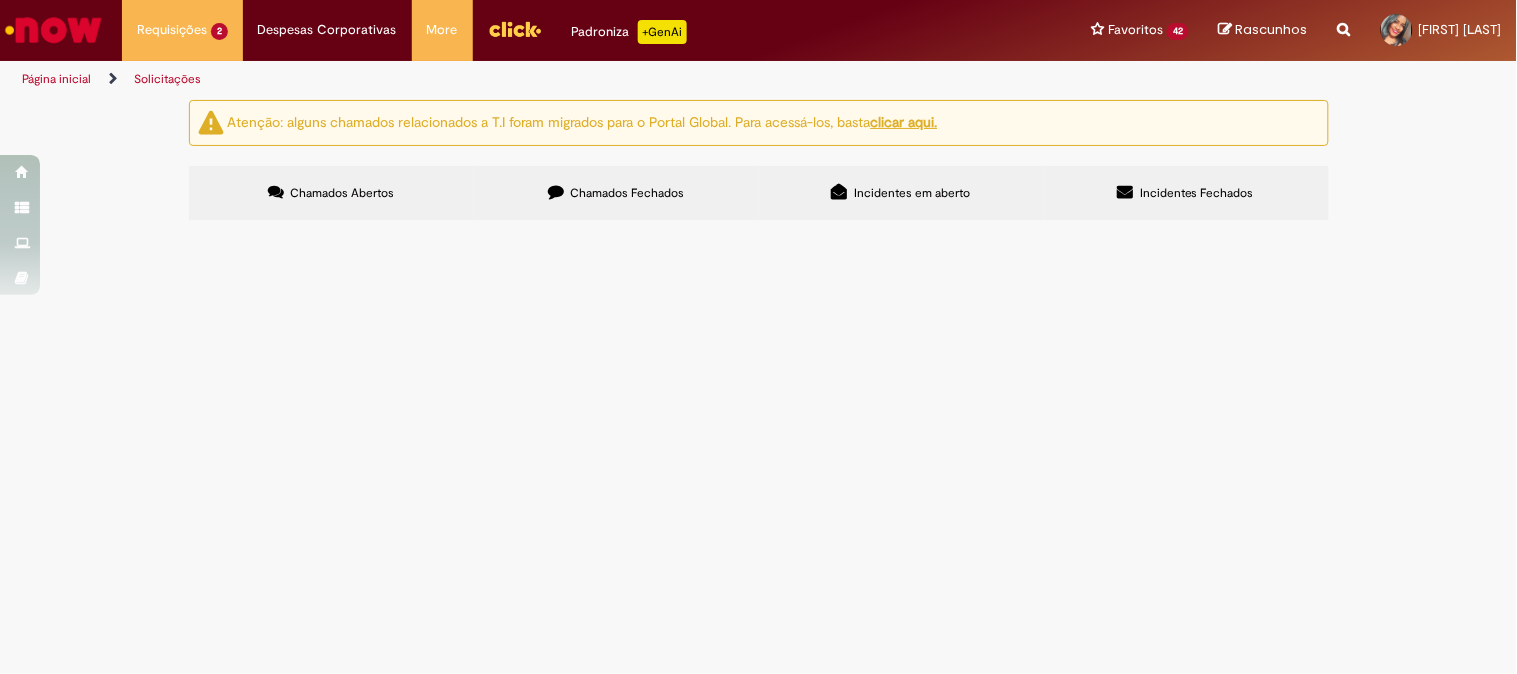 click on "Transferência Risco de Shelf" at bounding box center [0, 0] 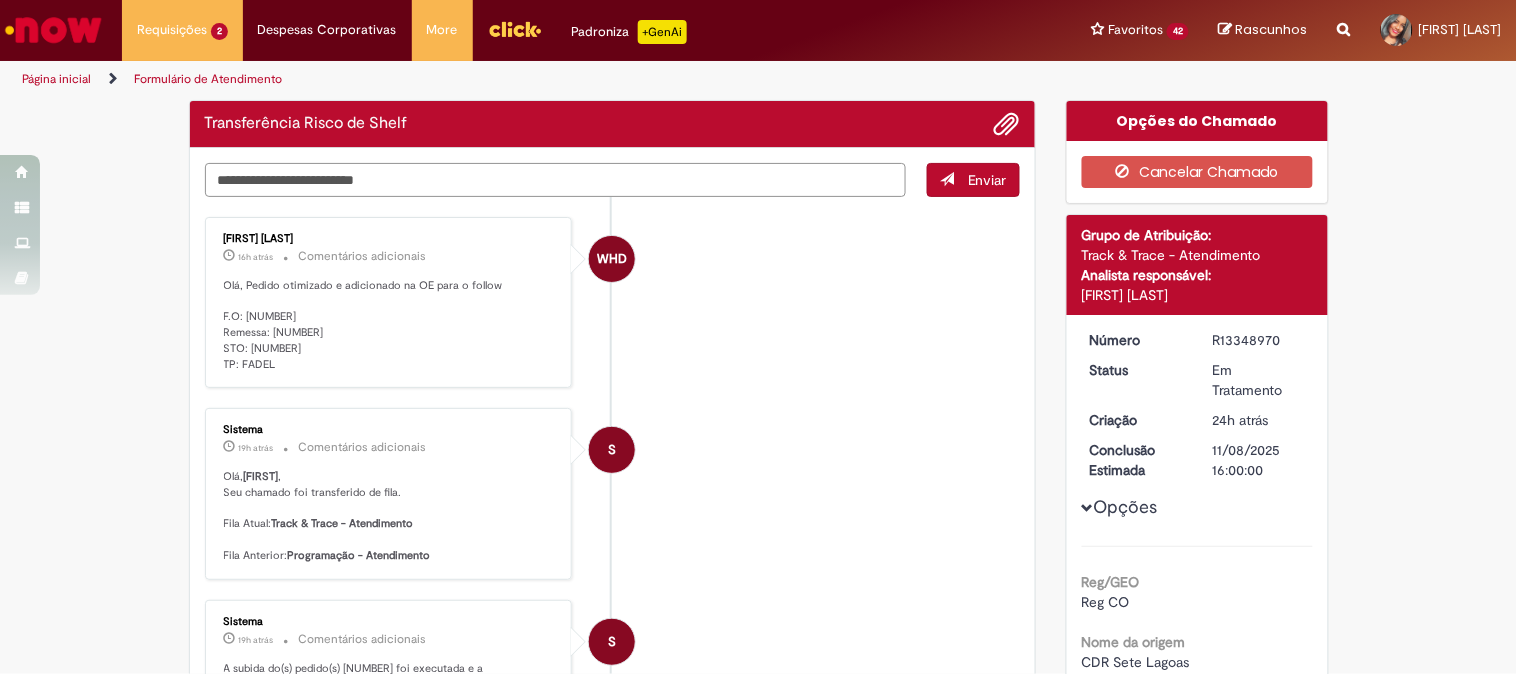 click at bounding box center (556, 180) 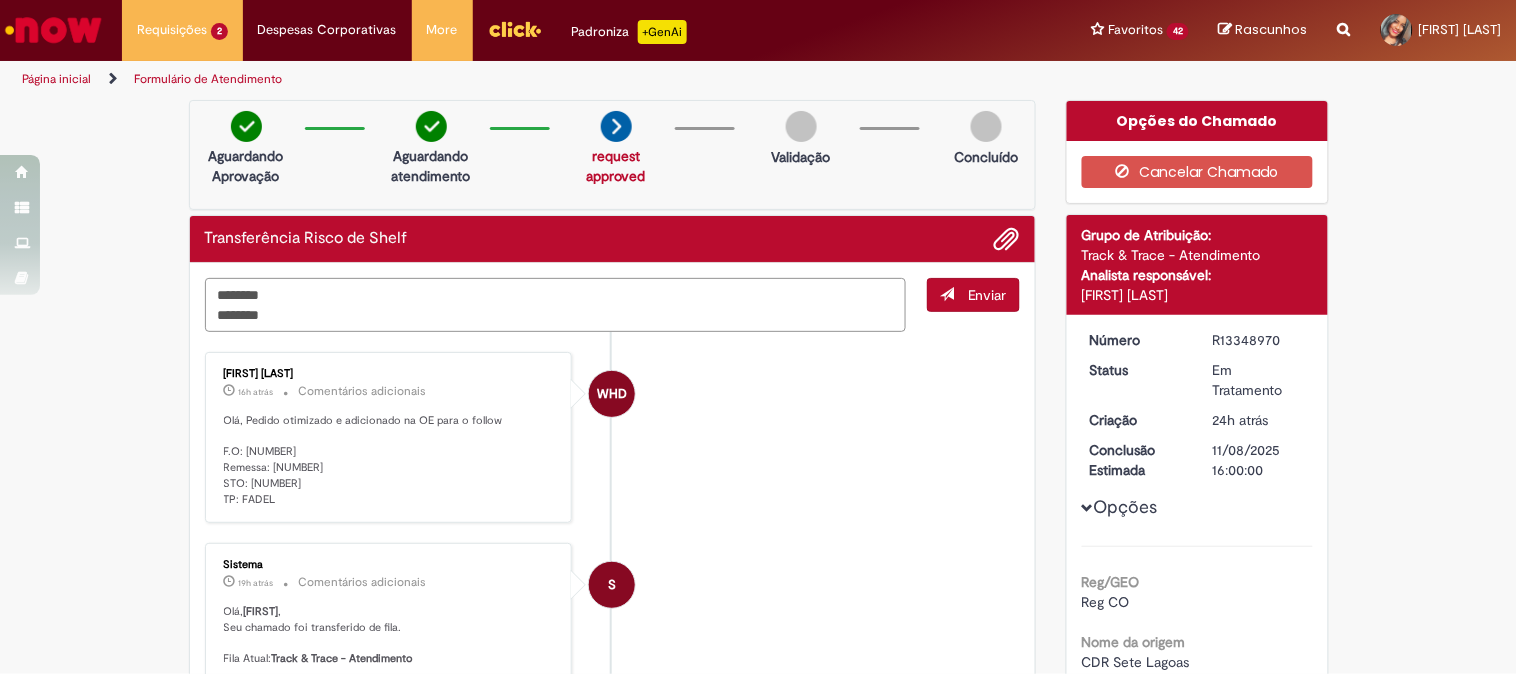 type on "********
*********" 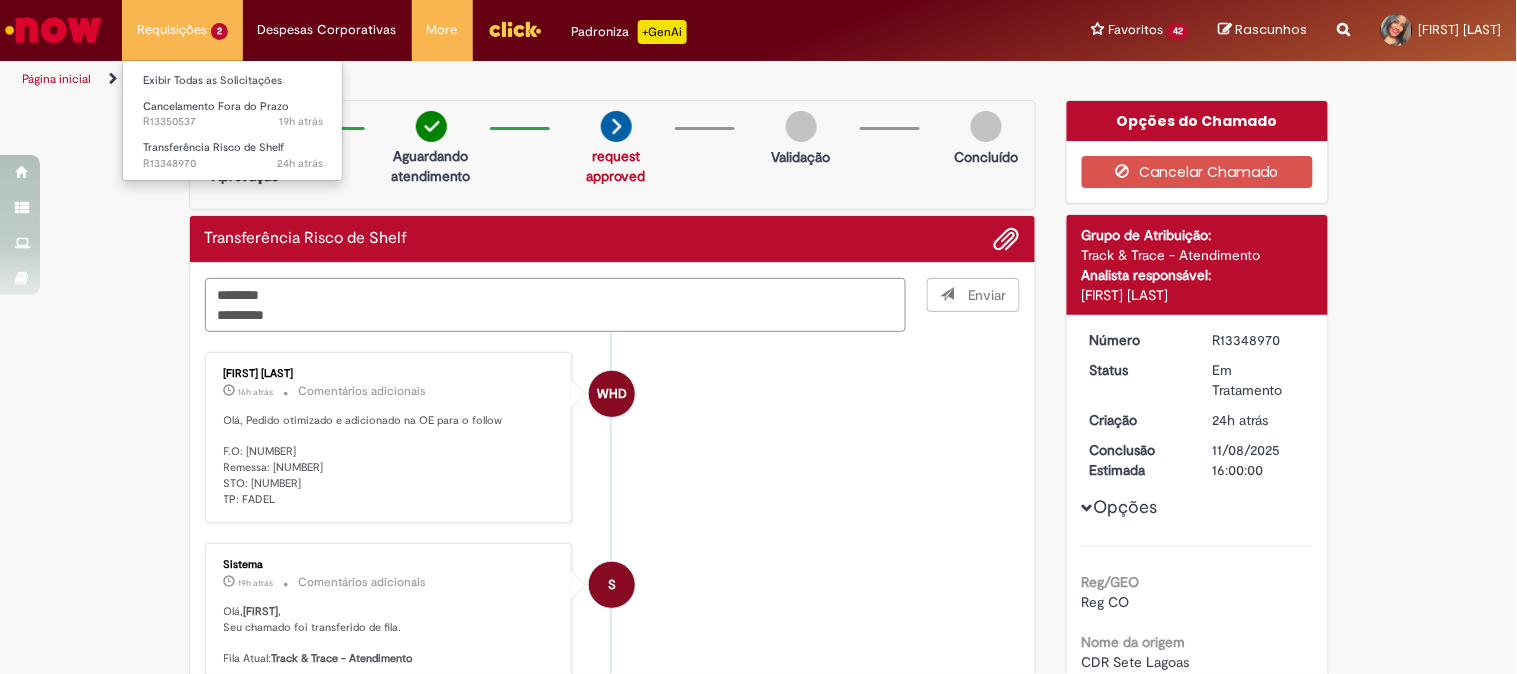type 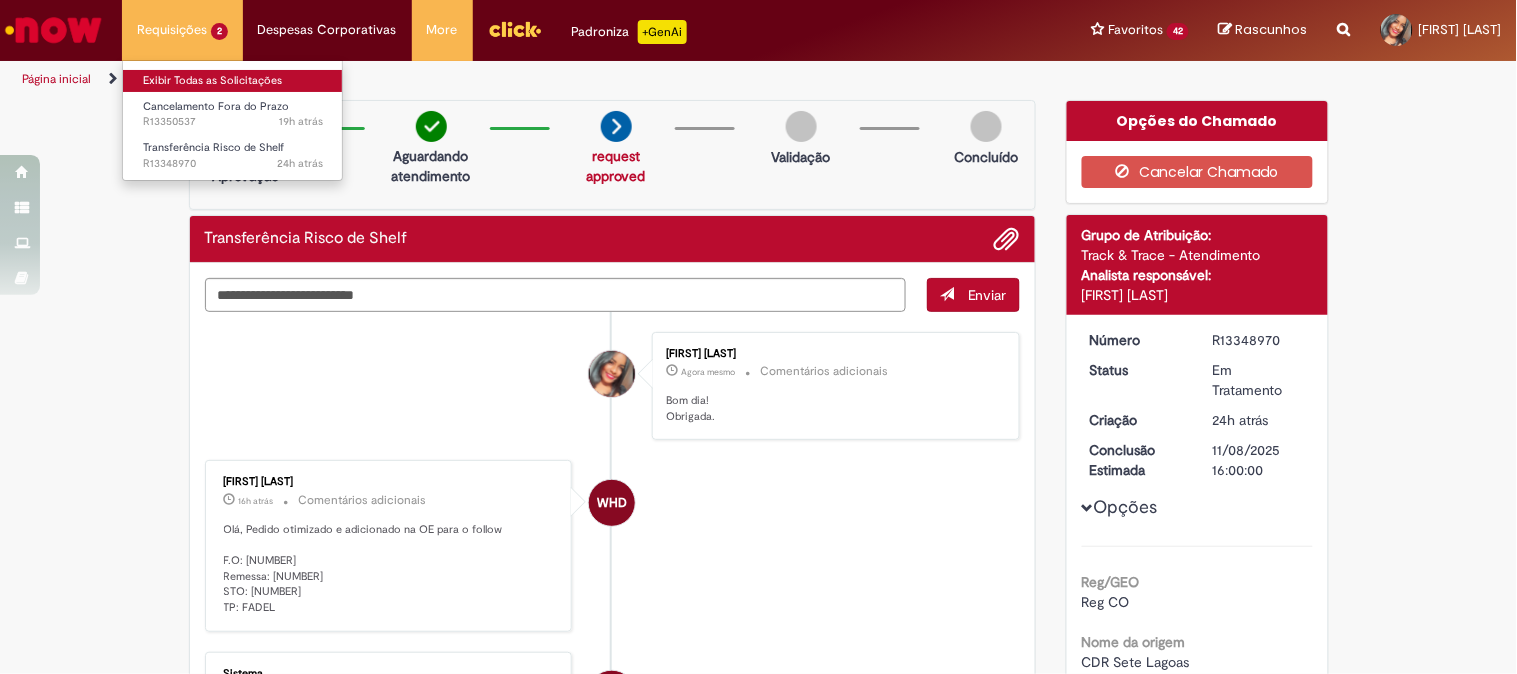 click on "Exibir Todas as Solicitações" at bounding box center (233, 81) 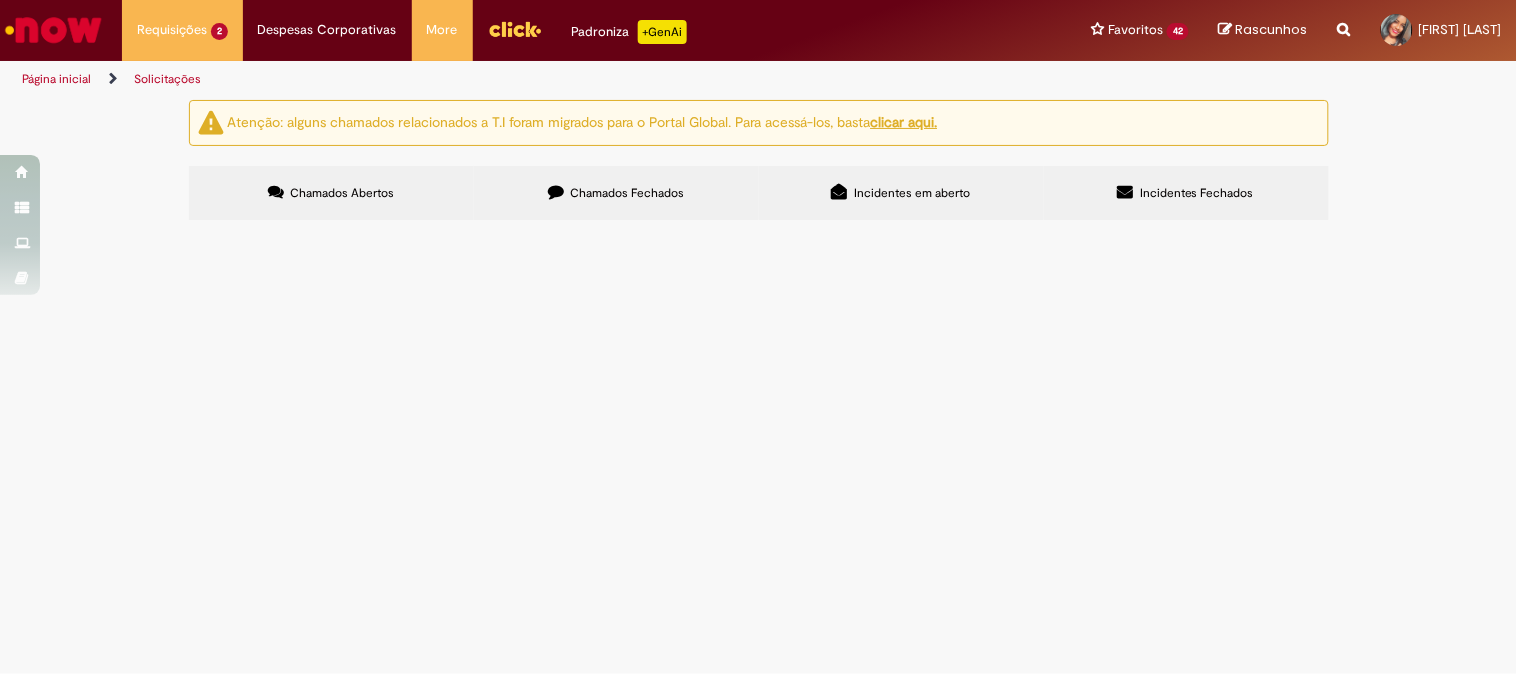 click on "Cancelamento Fora do Prazo" at bounding box center (0, 0) 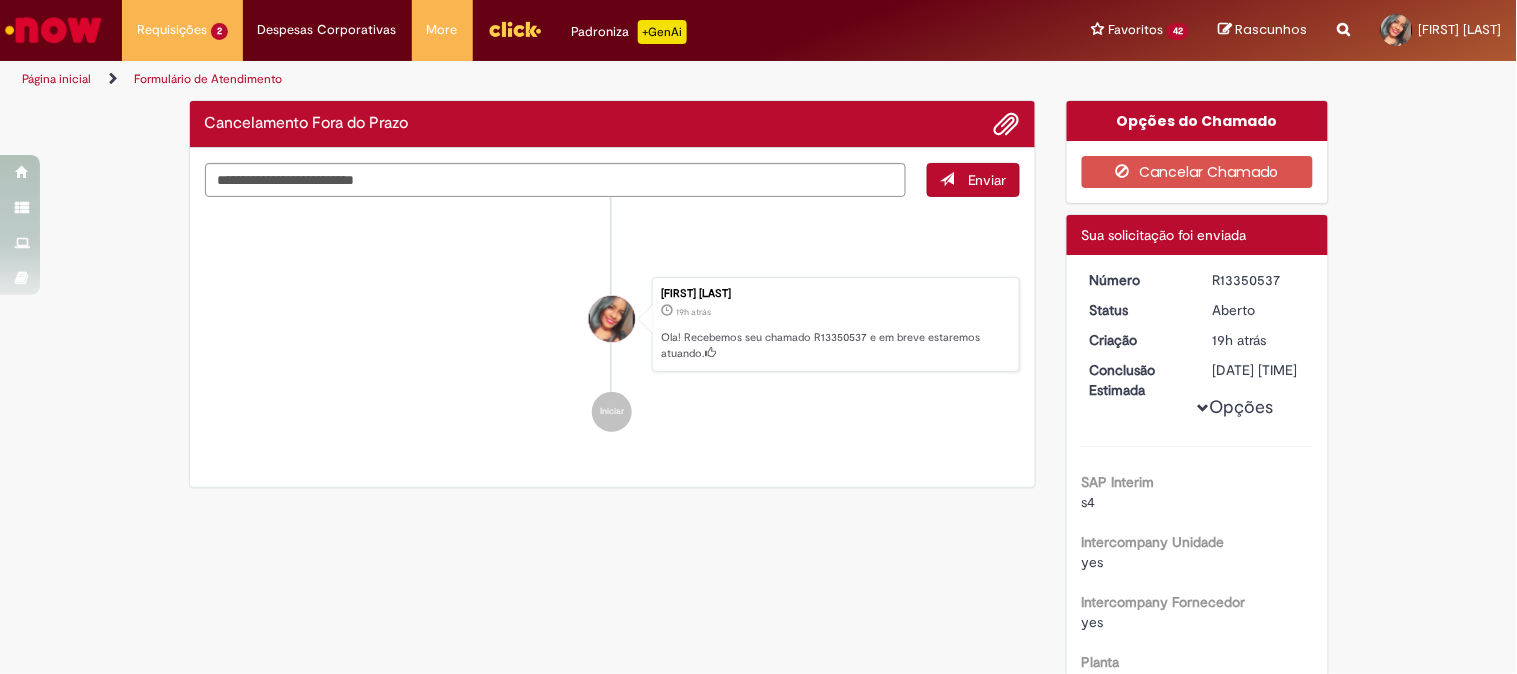 click on "Ambev RPA
16h atrás 16 horas atrás
BASE_MR22_R13350537.xlsx  6.84 KB
Railen Moreira Gomes
19h atrás 19 horas atrás
MR22 Planilha Modelo.xlsx  25.2 KB
Railen Moreira Gomes
19h atrás 19 horas atrás" at bounding box center [613, 325] 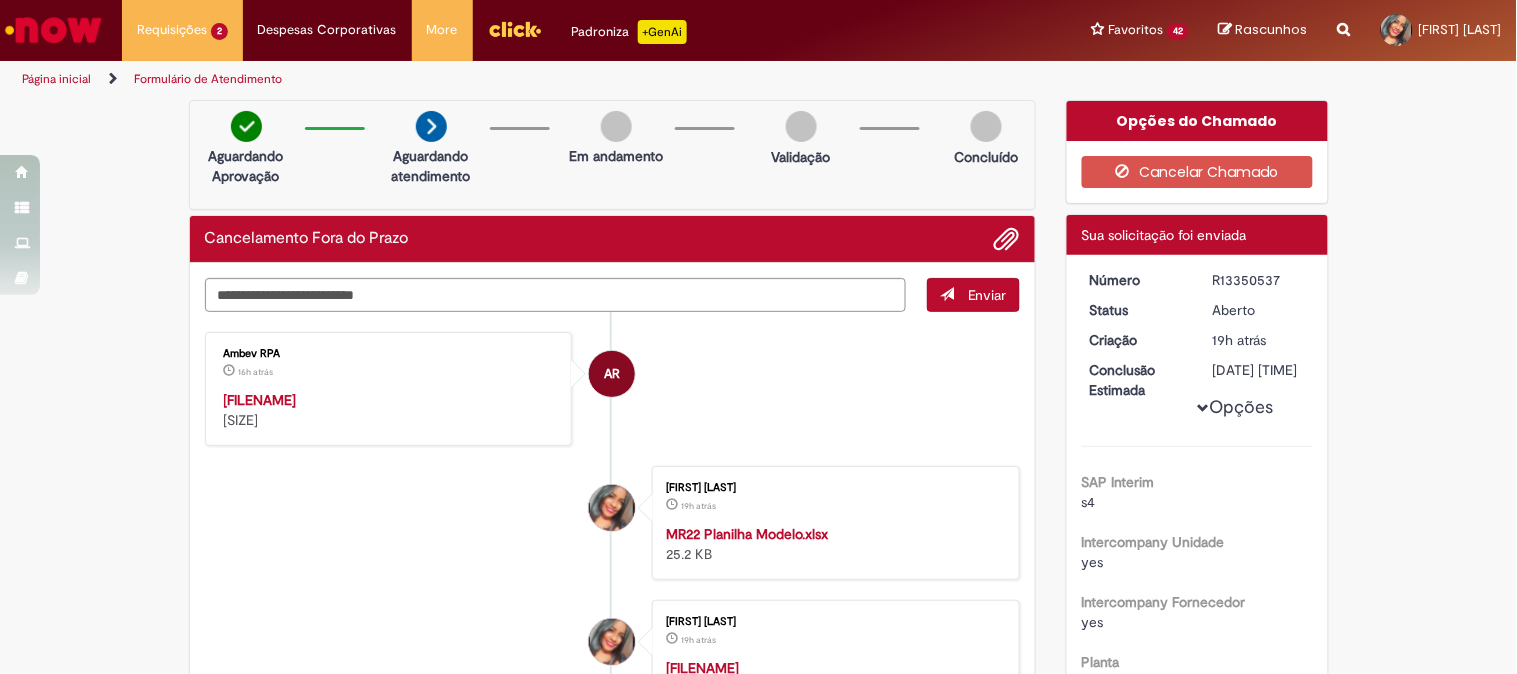 scroll, scrollTop: 222, scrollLeft: 0, axis: vertical 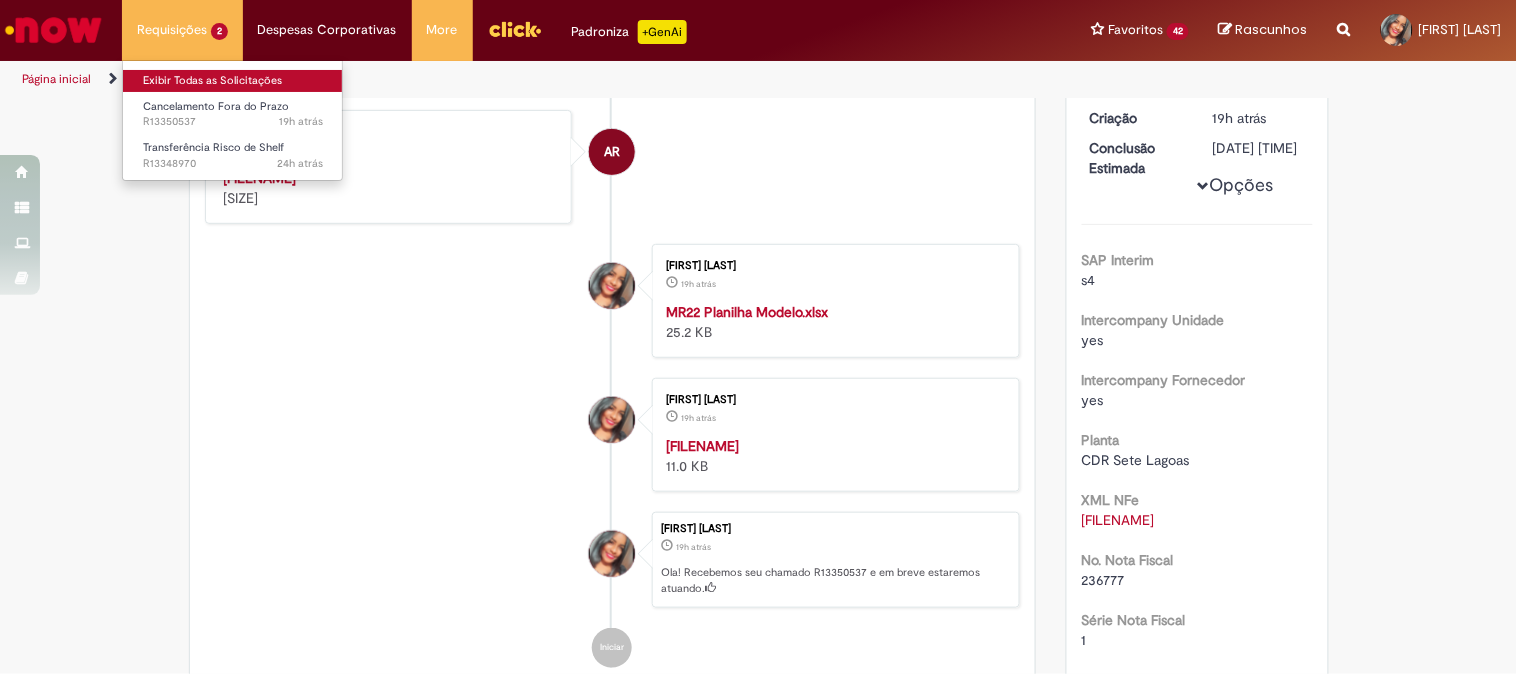 click on "Exibir Todas as Solicitações" at bounding box center [233, 81] 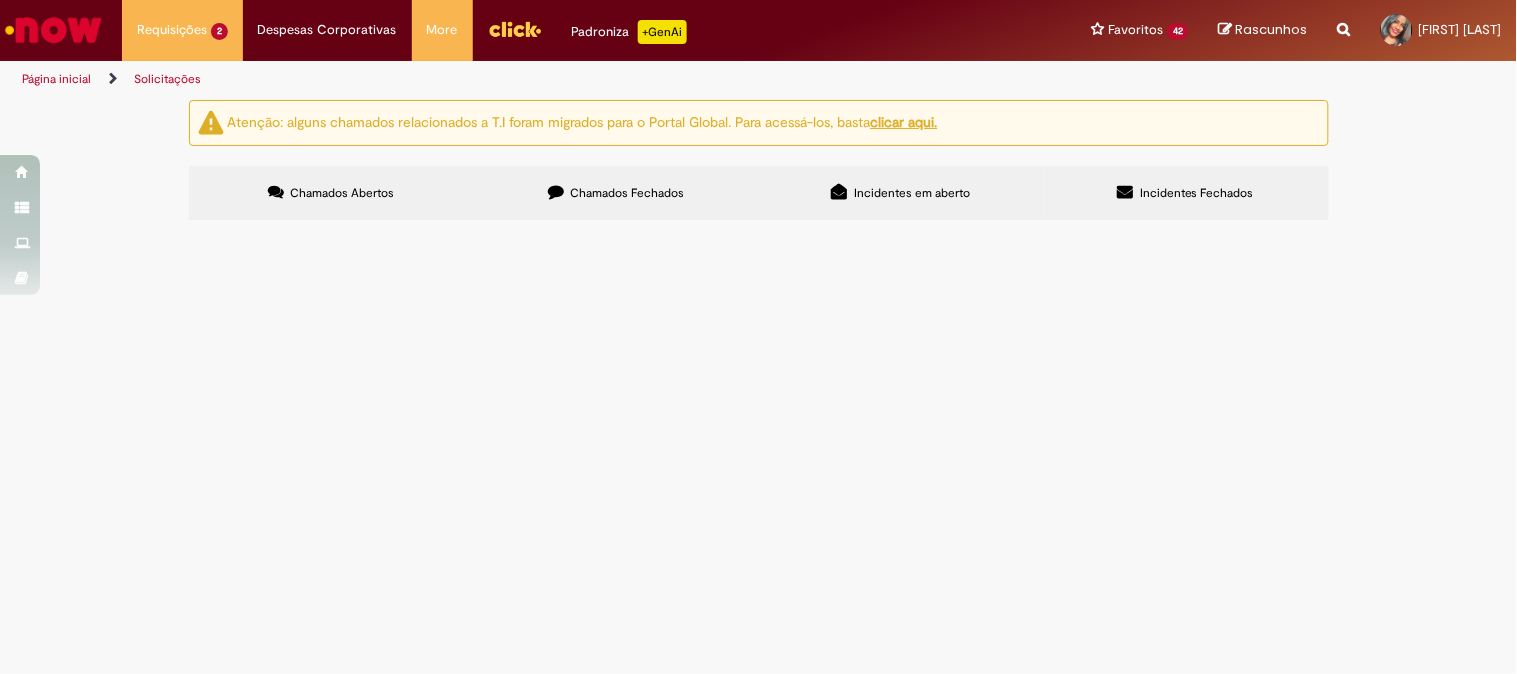 scroll, scrollTop: 0, scrollLeft: 0, axis: both 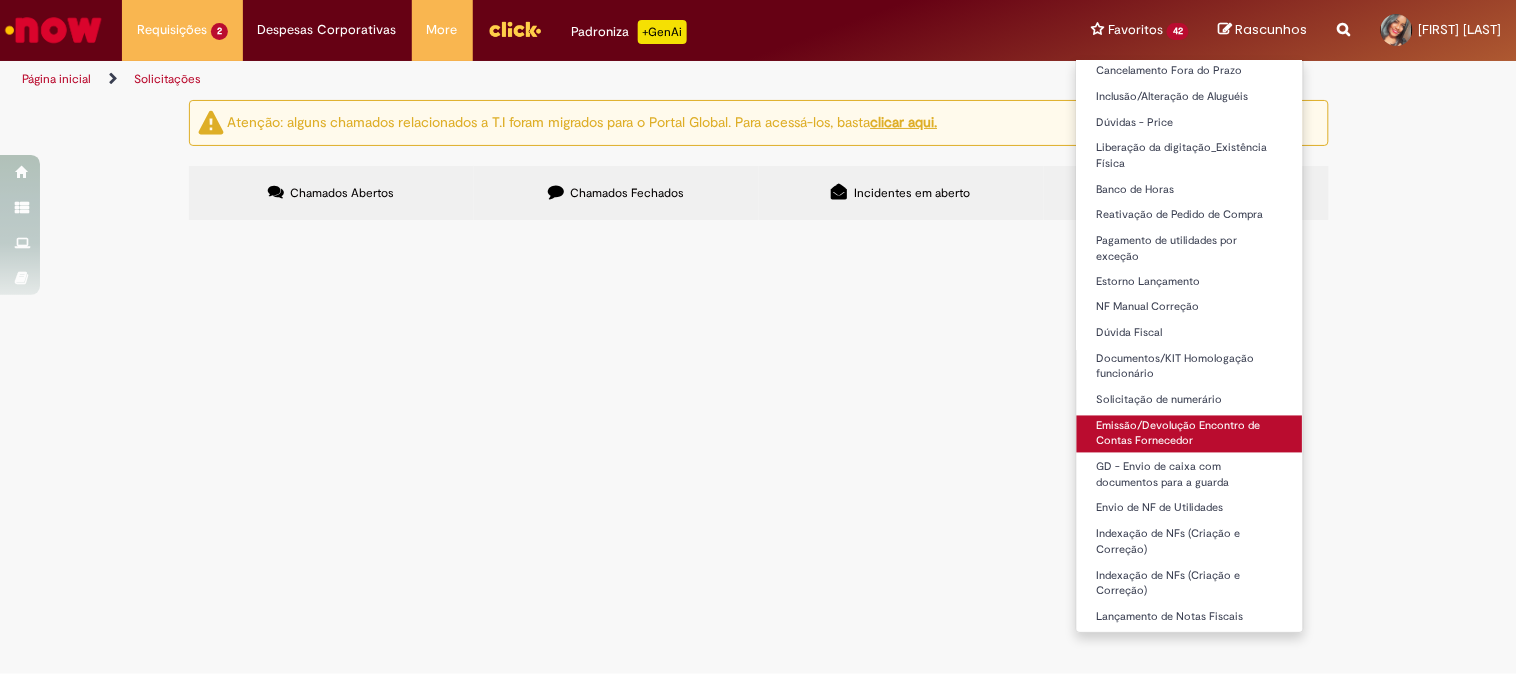 click on "Emissão/Devolução Encontro de Contas Fornecedor" at bounding box center (1190, 434) 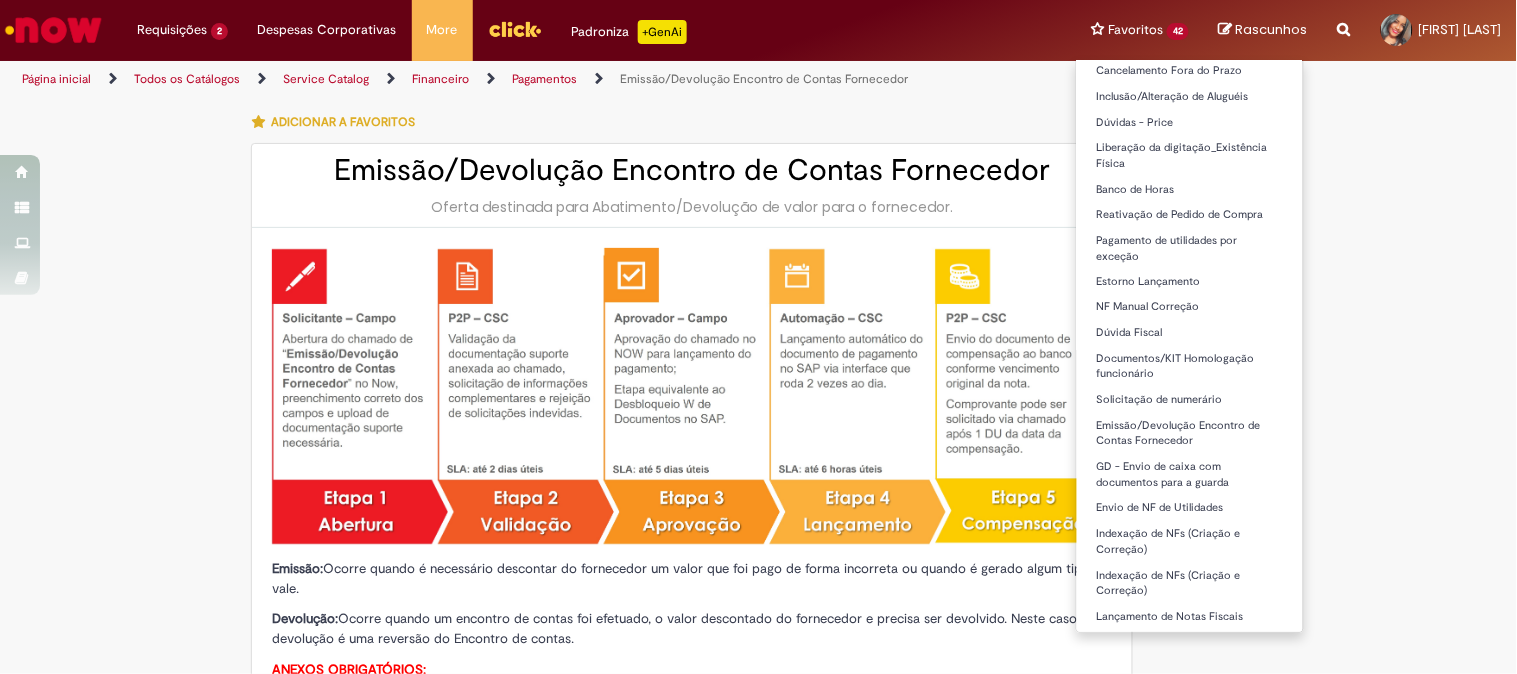 type on "********" 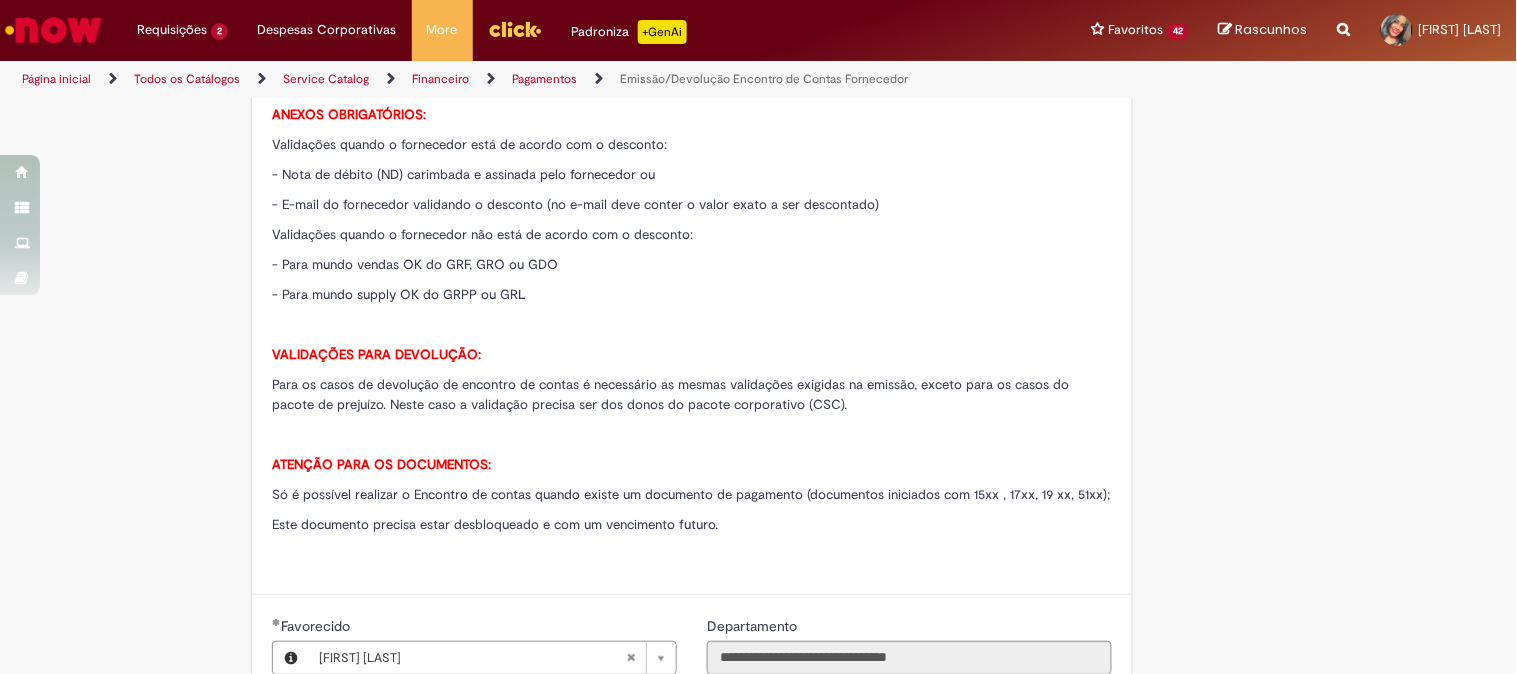 scroll, scrollTop: 1111, scrollLeft: 0, axis: vertical 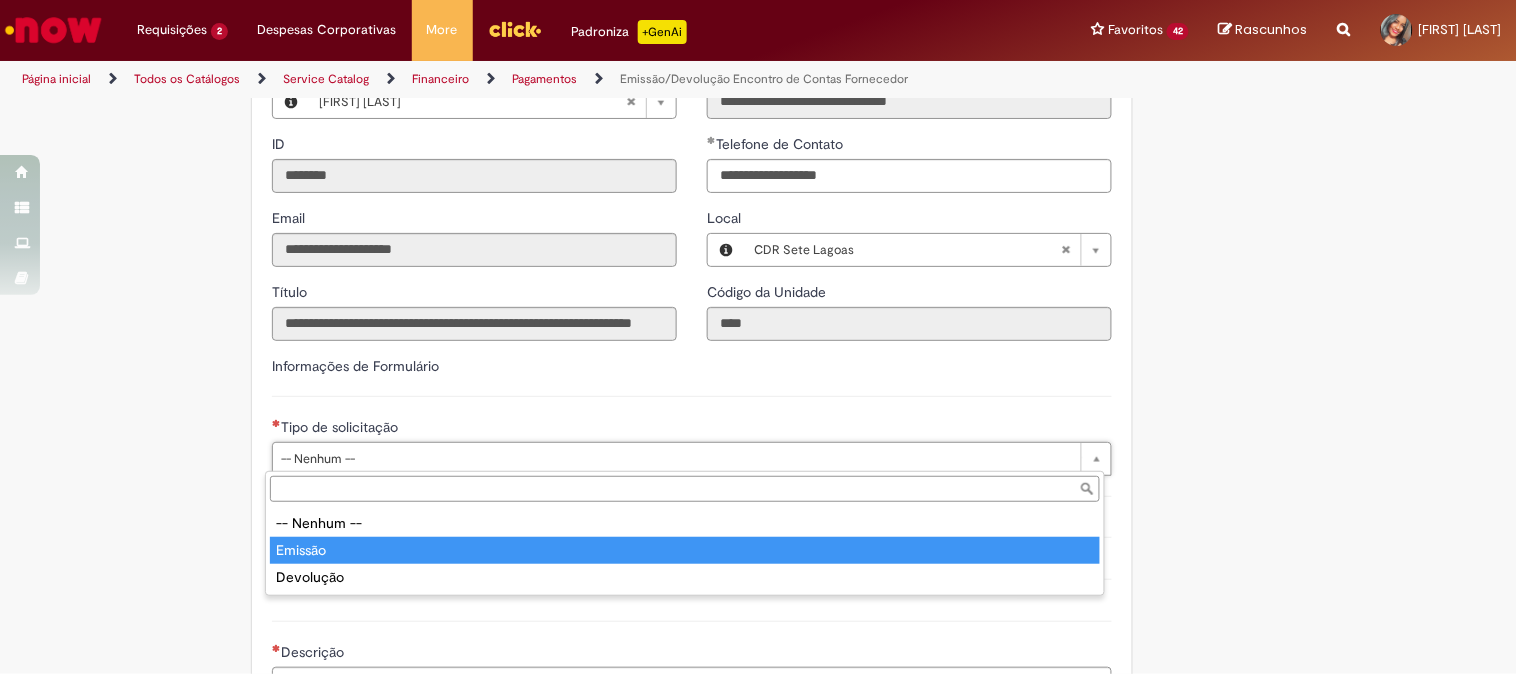 type on "*******" 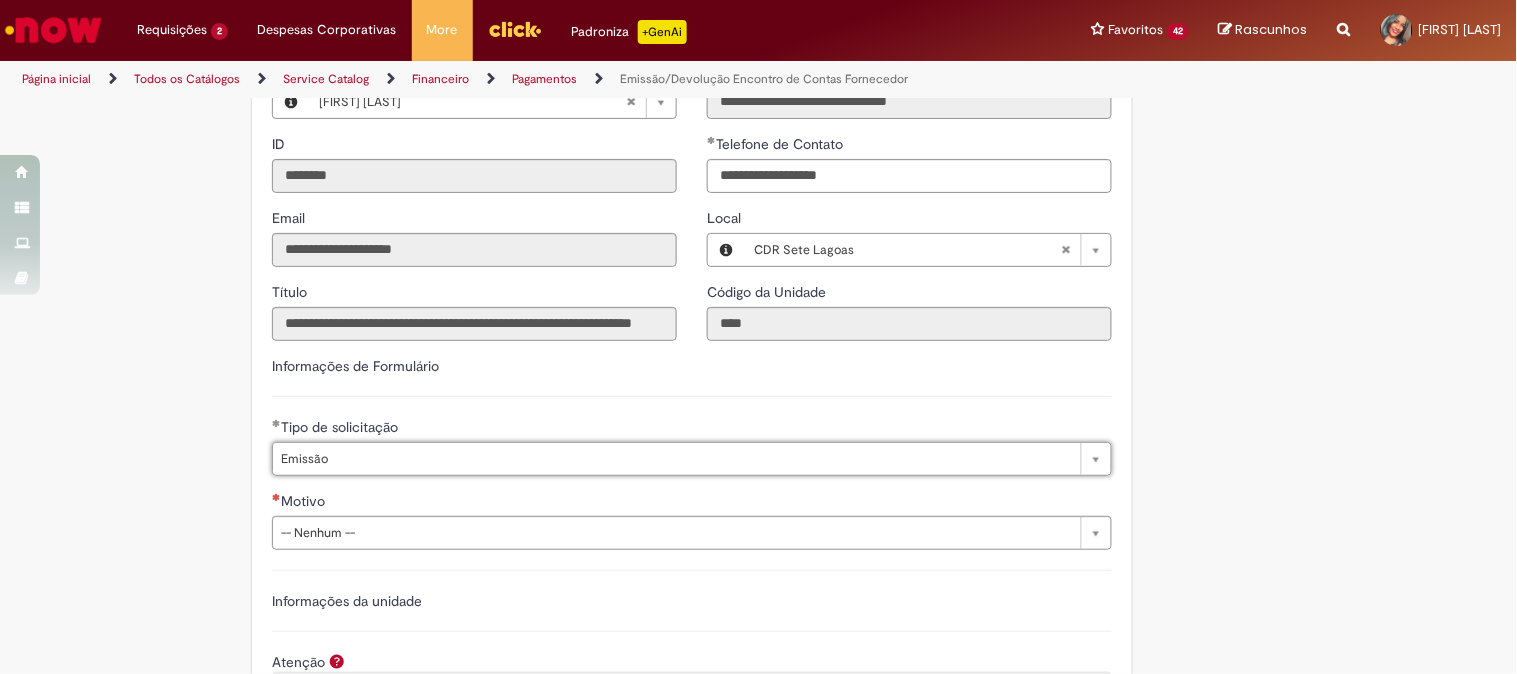 scroll, scrollTop: 1333, scrollLeft: 0, axis: vertical 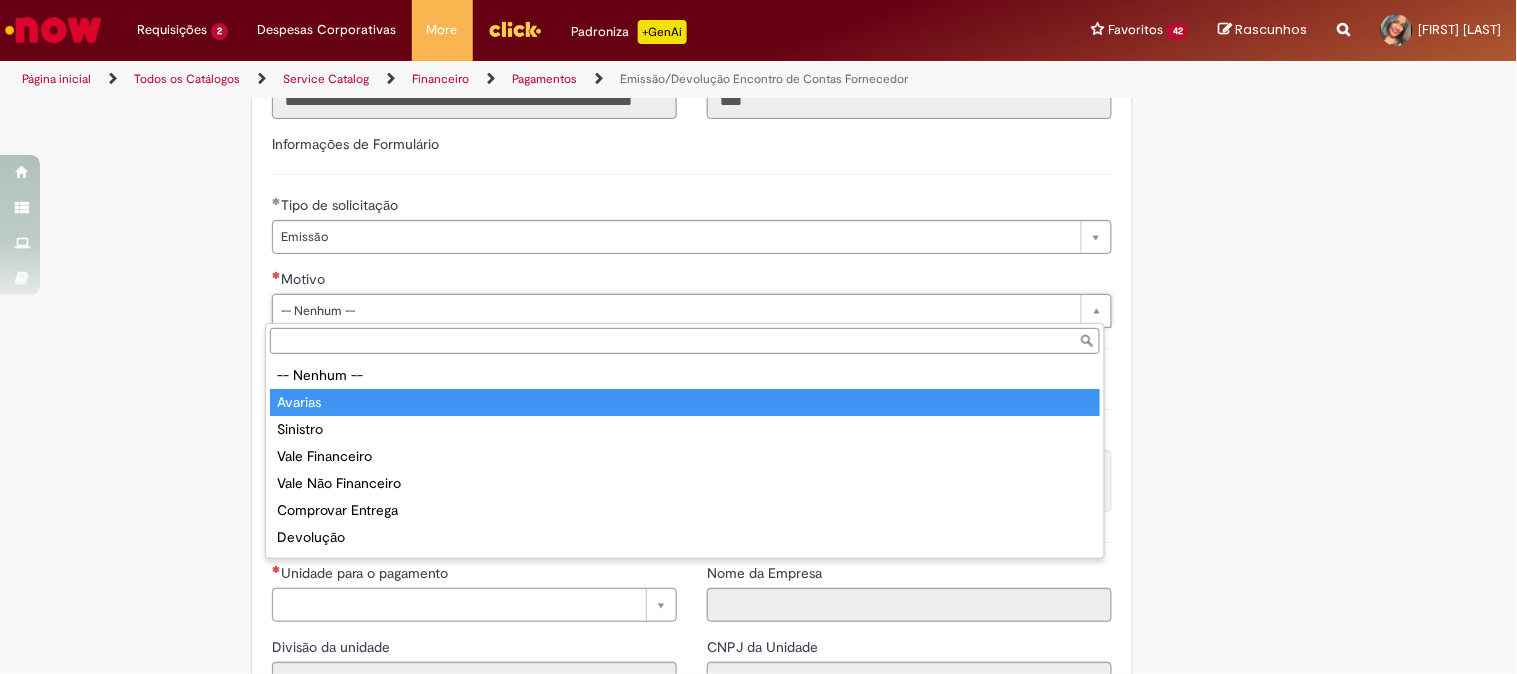 type on "*******" 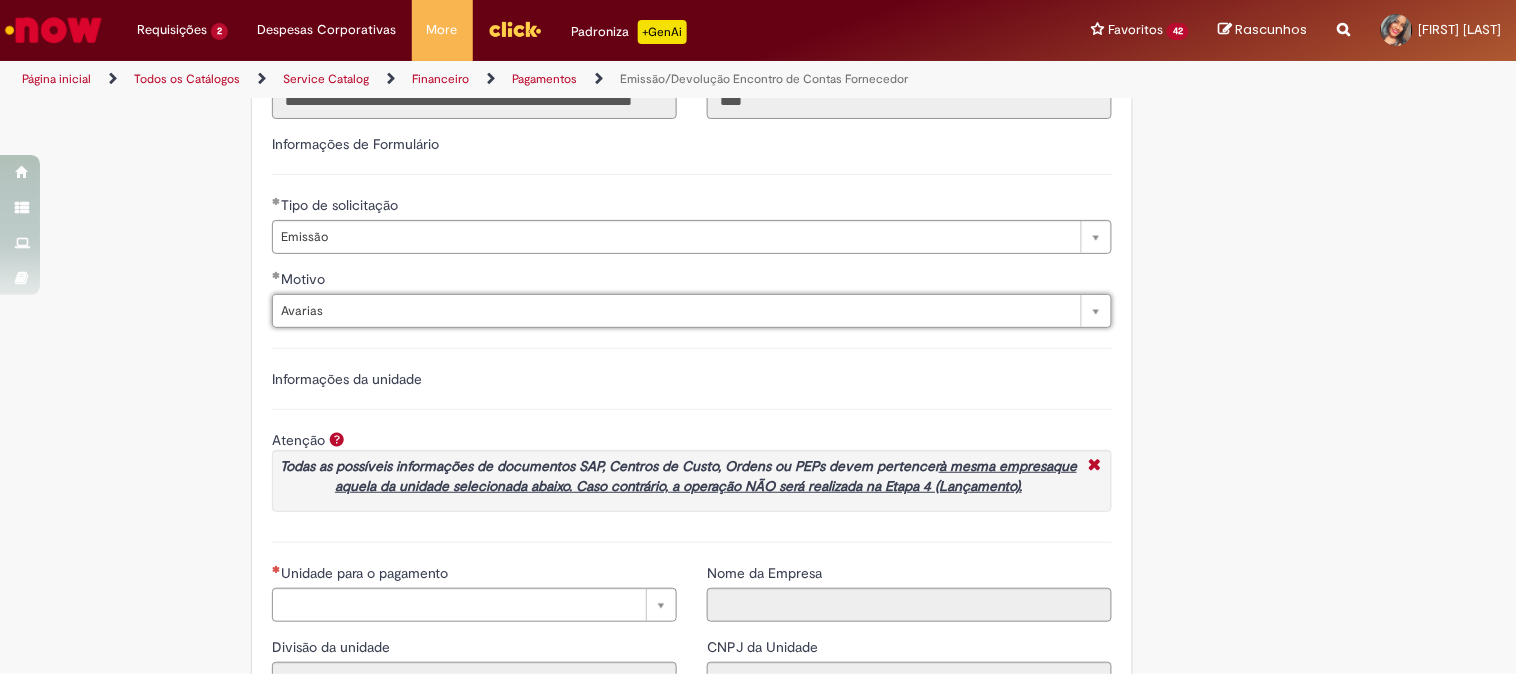 scroll, scrollTop: 1666, scrollLeft: 0, axis: vertical 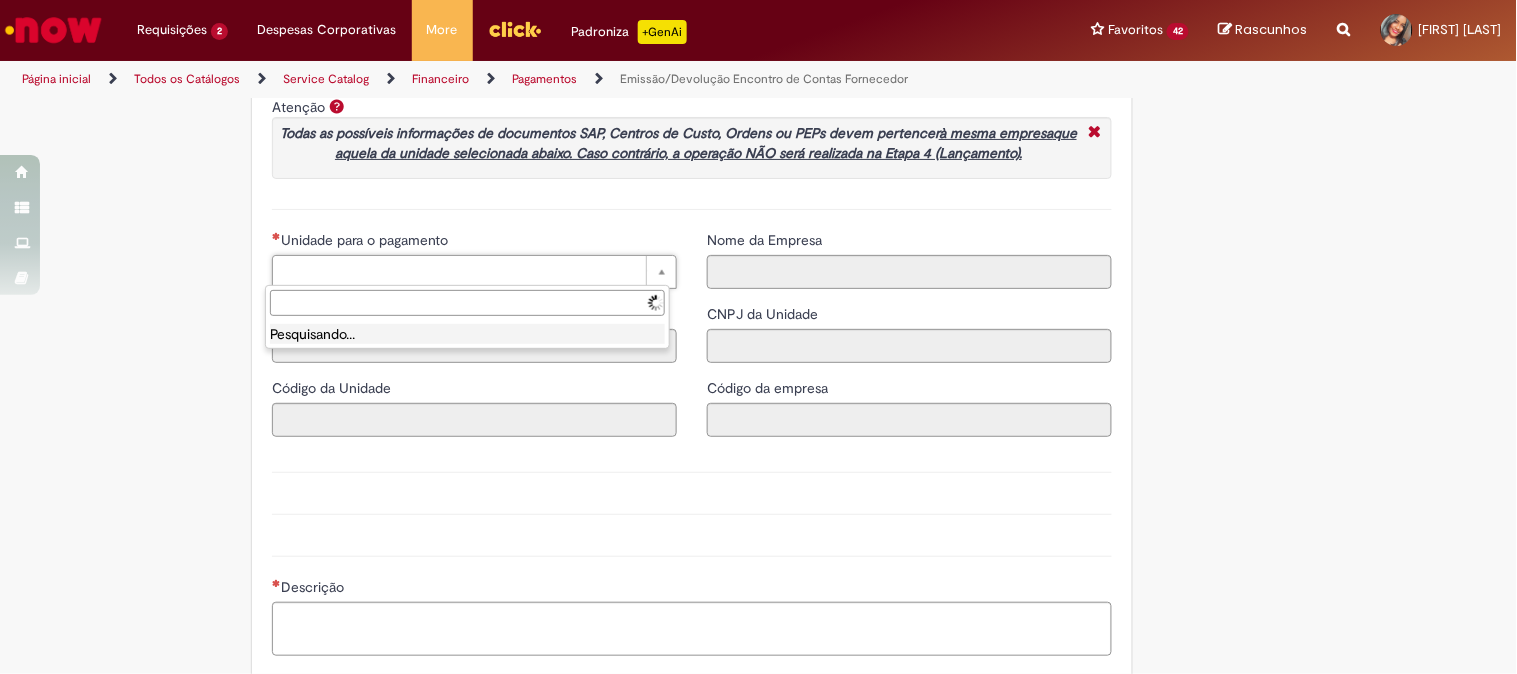 drag, startPoint x: 313, startPoint y: 286, endPoint x: 320, endPoint y: 277, distance: 11.401754 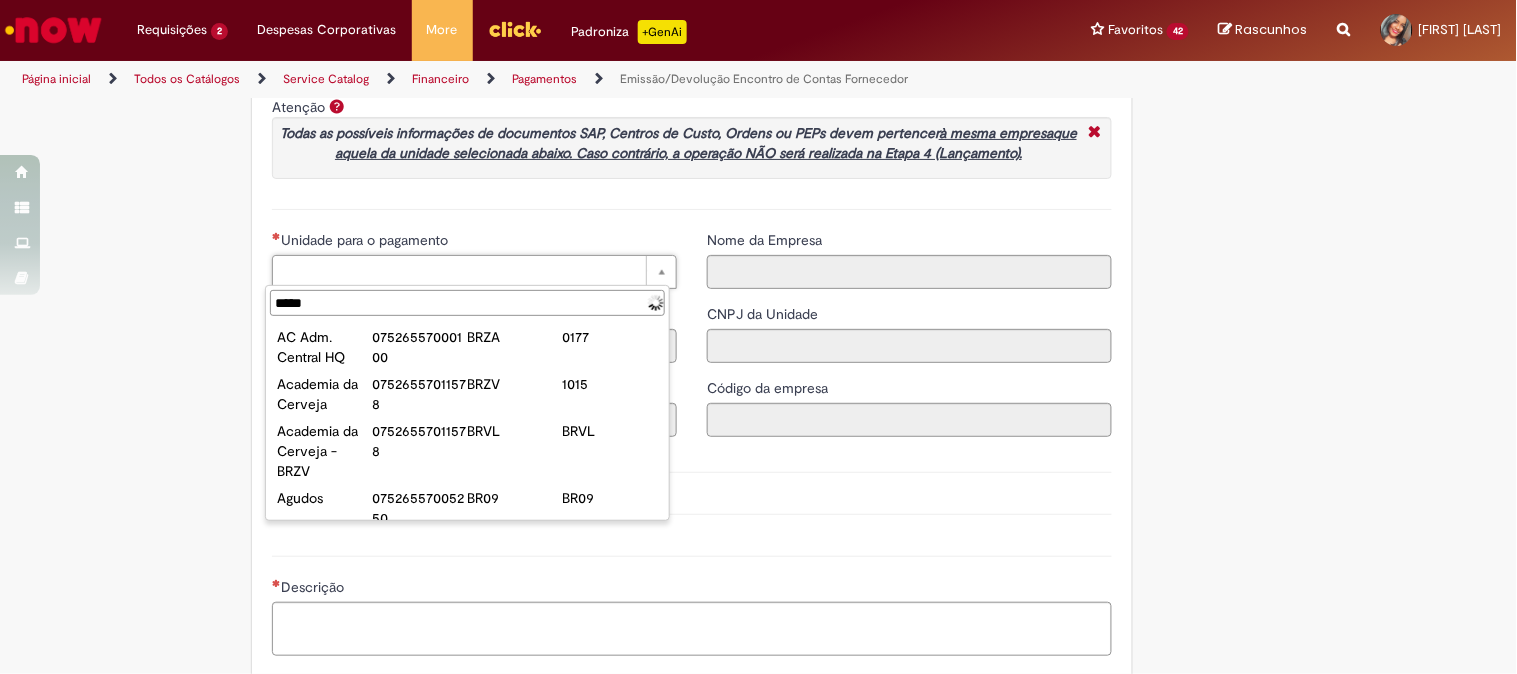 type on "******" 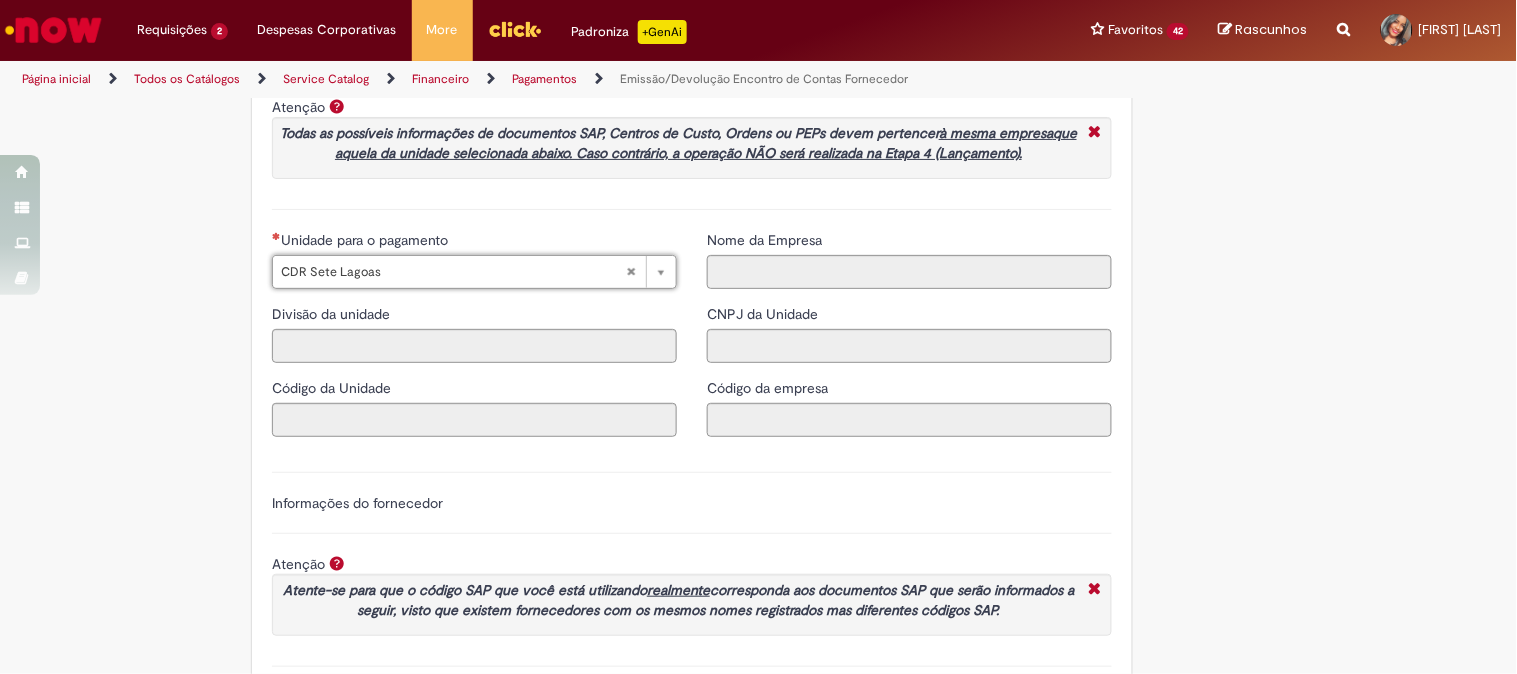 type on "**********" 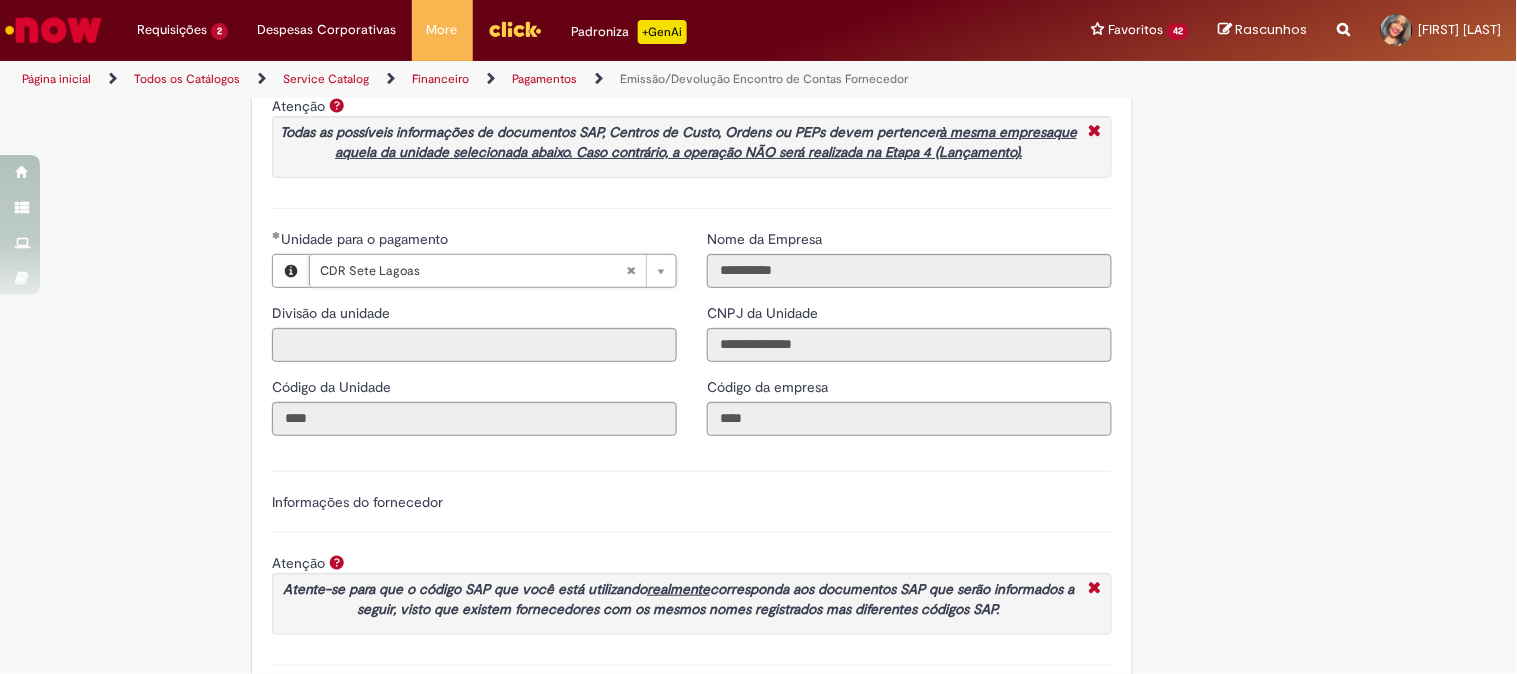 scroll, scrollTop: 1951, scrollLeft: 0, axis: vertical 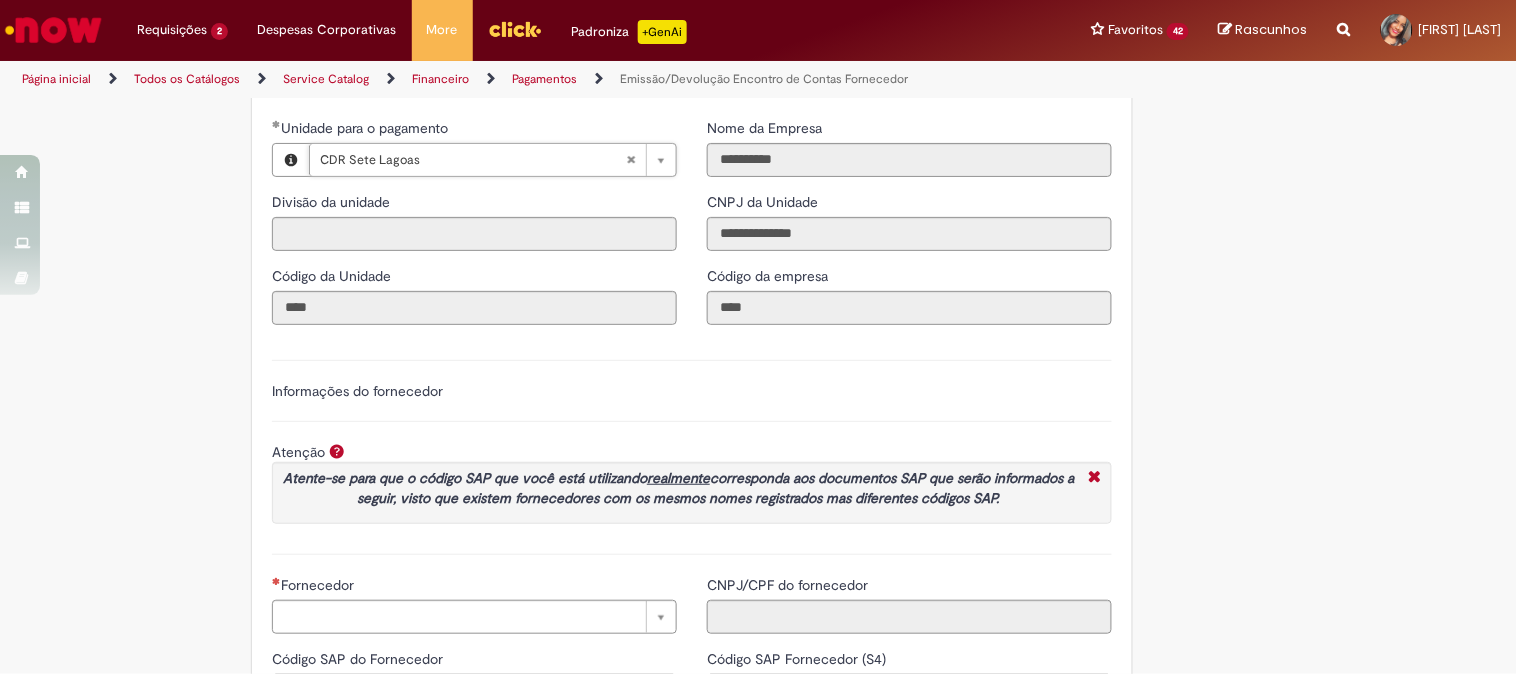 click on "Informações do fornecedor Atenção Atente-se para que o código SAP que você está utilizando  realmente  corresponda aos documentos SAP que serão informados a seguir, visto que existem fornecedores com os mesmos nomes registrados mas diferentes códigos SAP." at bounding box center [692, 457] 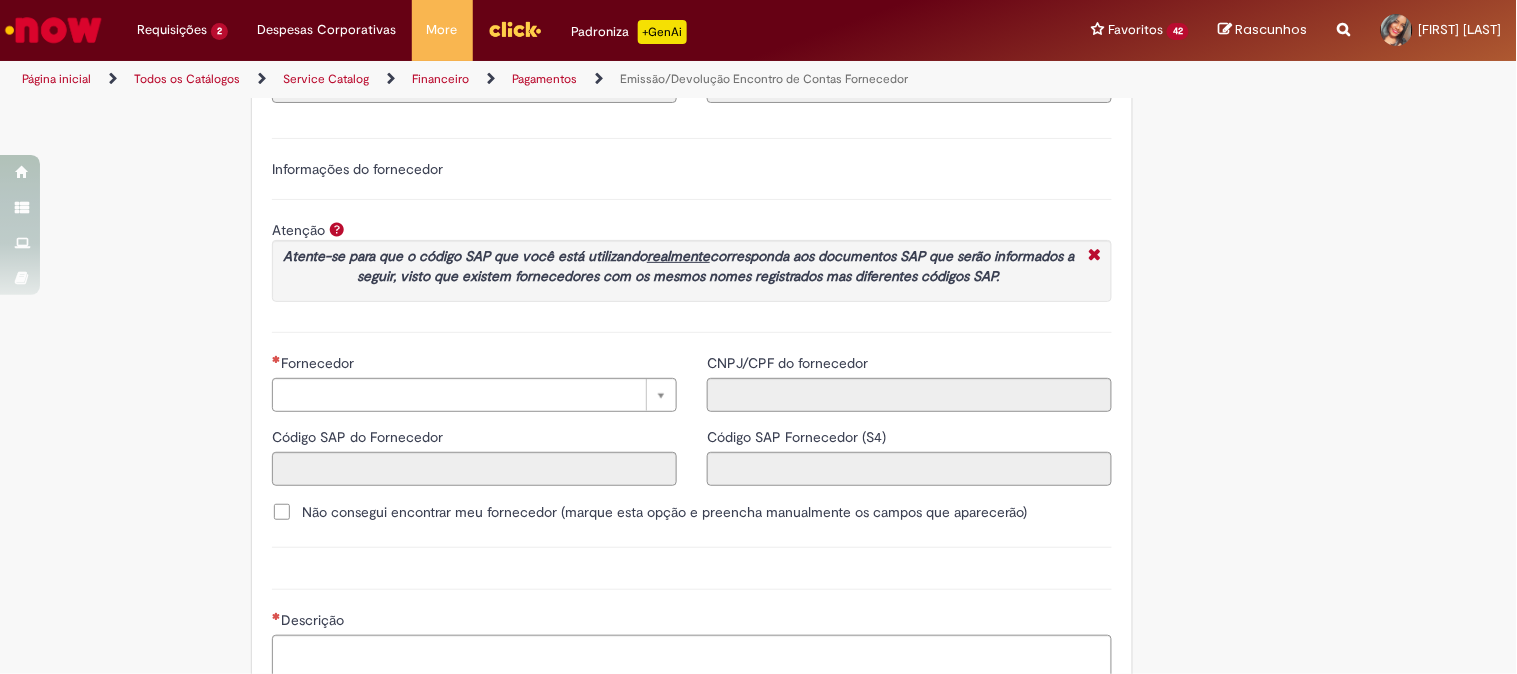 scroll, scrollTop: 2395, scrollLeft: 0, axis: vertical 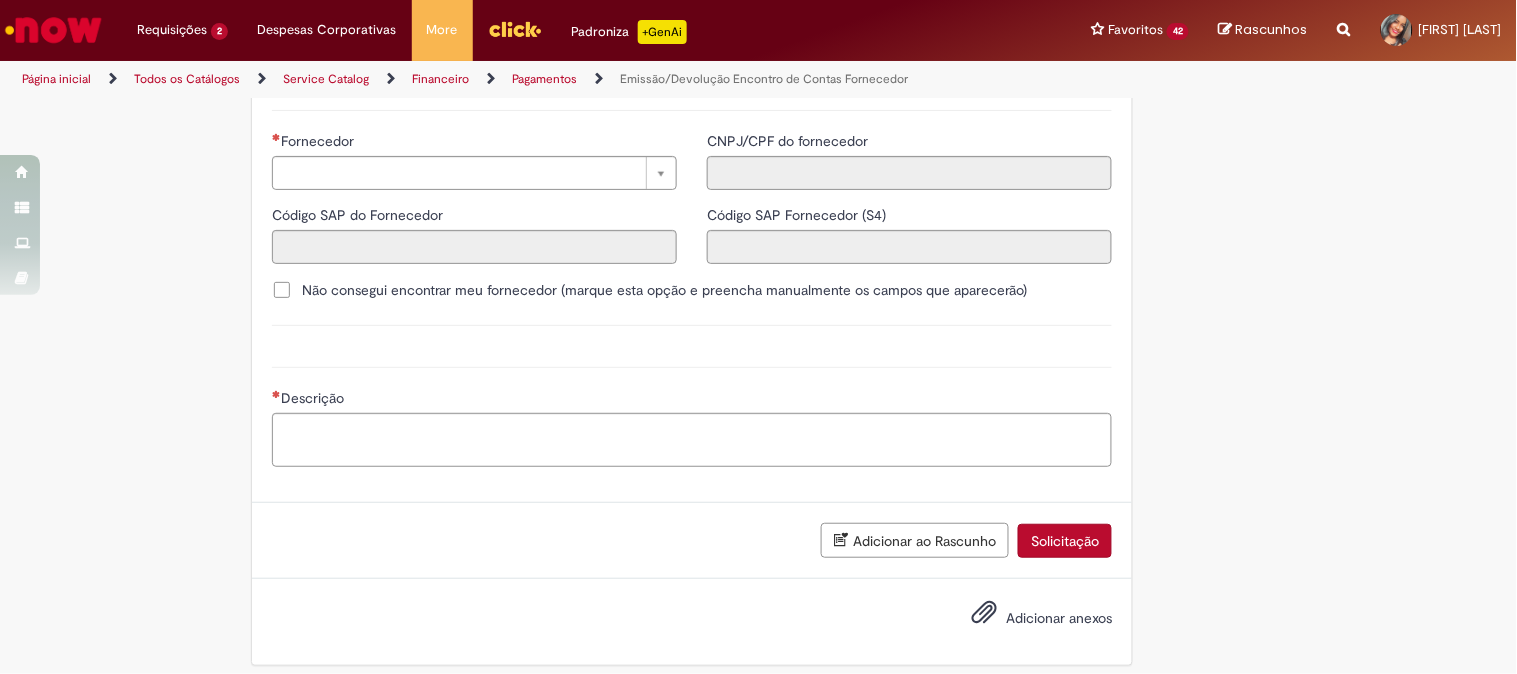 drag, startPoint x: 408, startPoint y: 165, endPoint x: 415, endPoint y: 188, distance: 24.04163 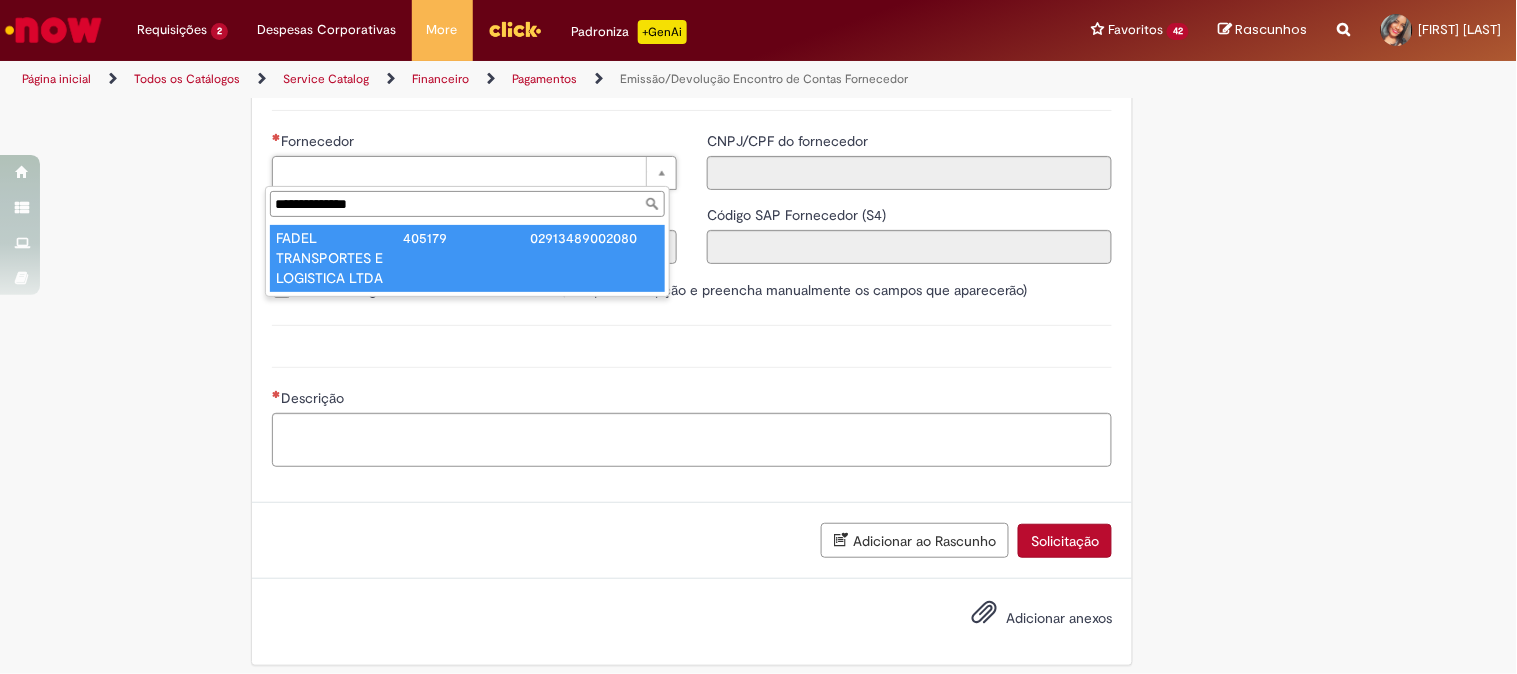 type on "**********" 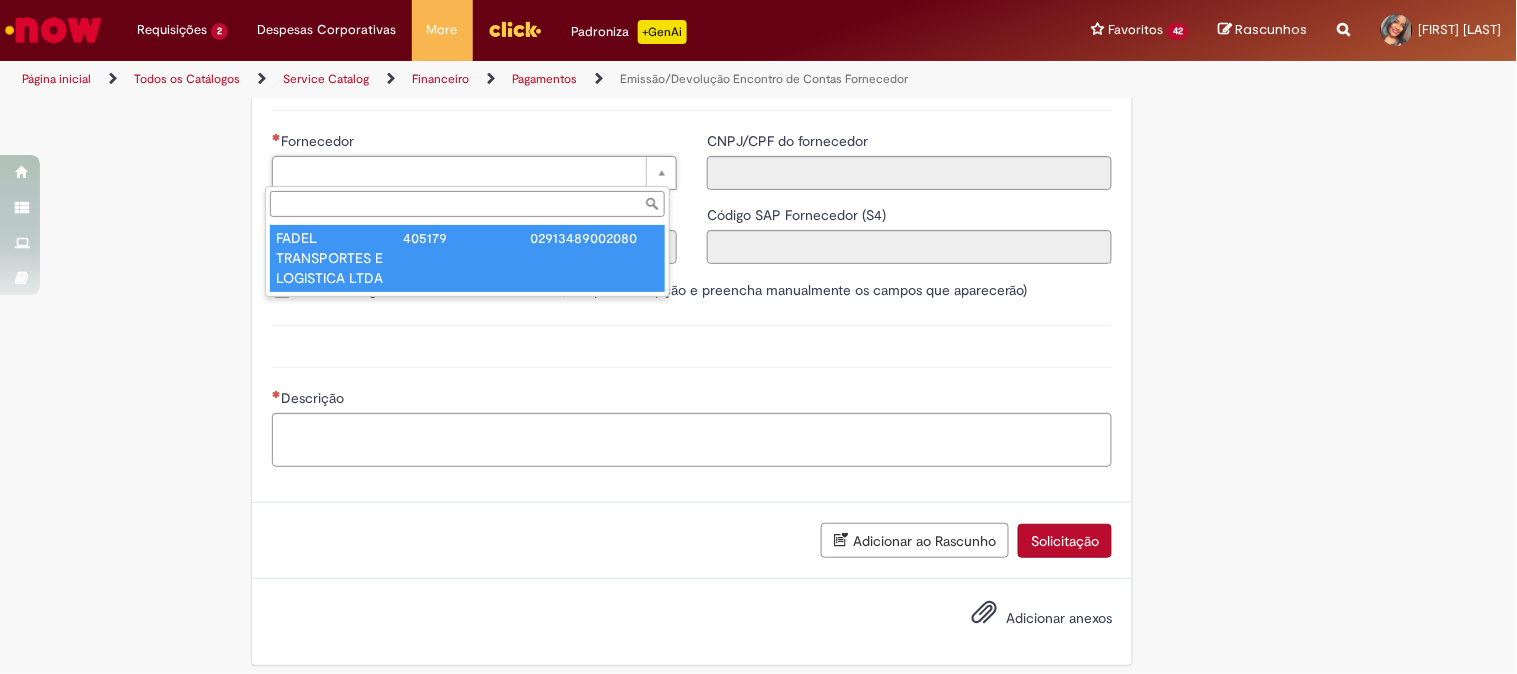 type on "******" 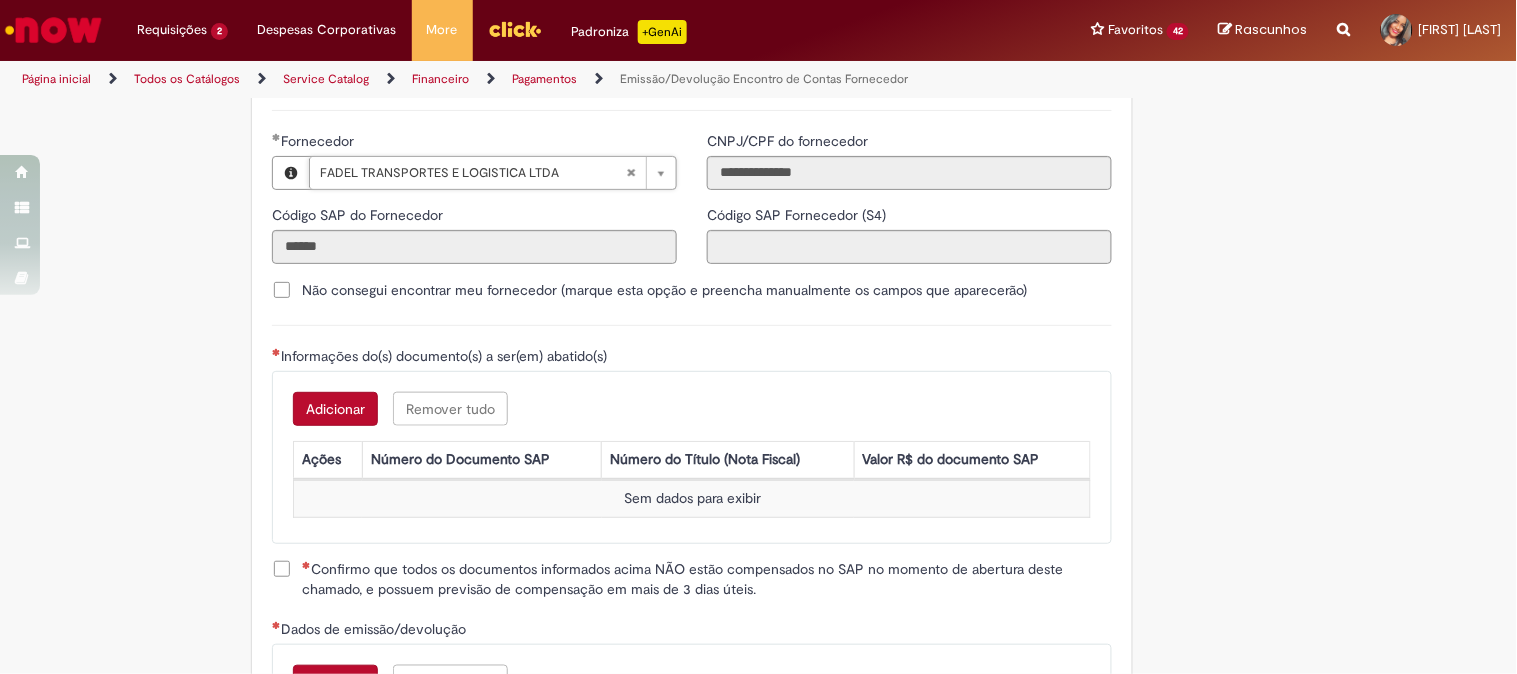 type on "**********" 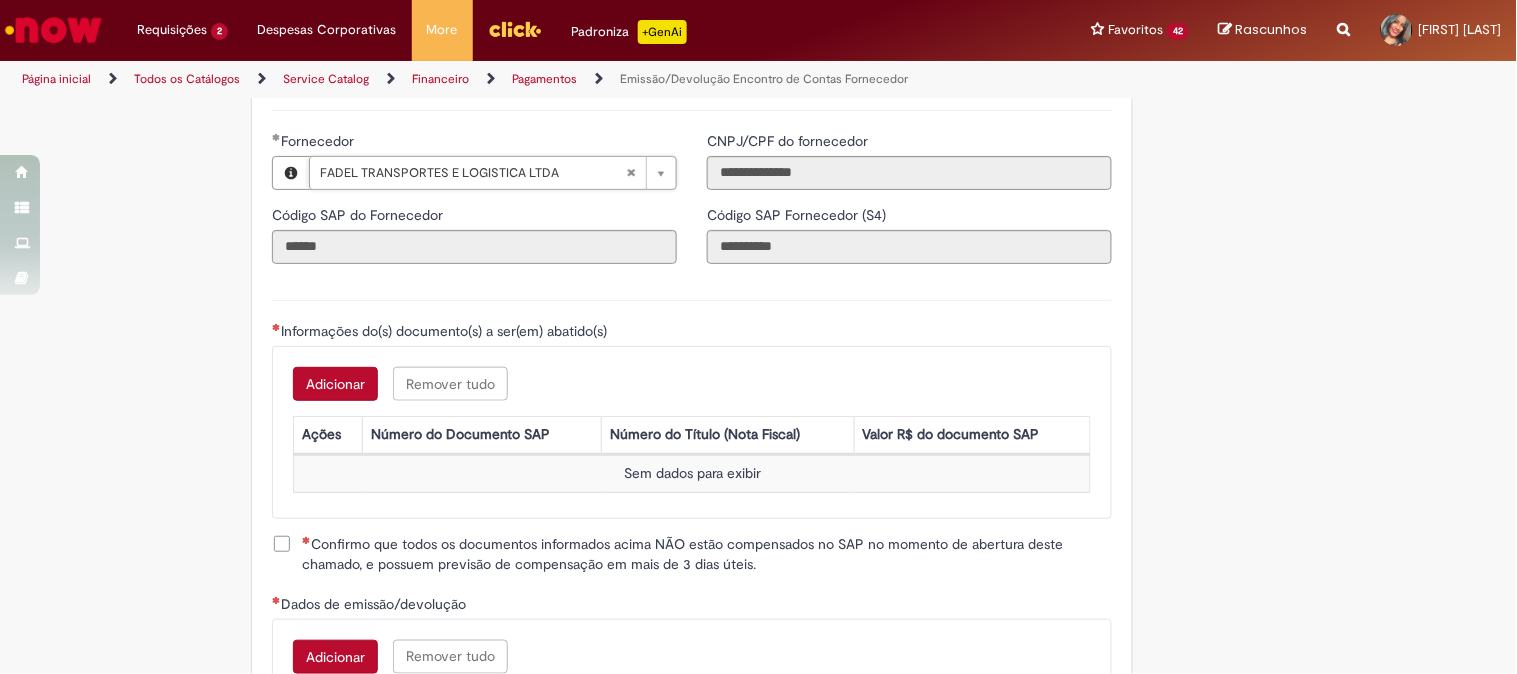 click on "Adicionar" at bounding box center (335, 384) 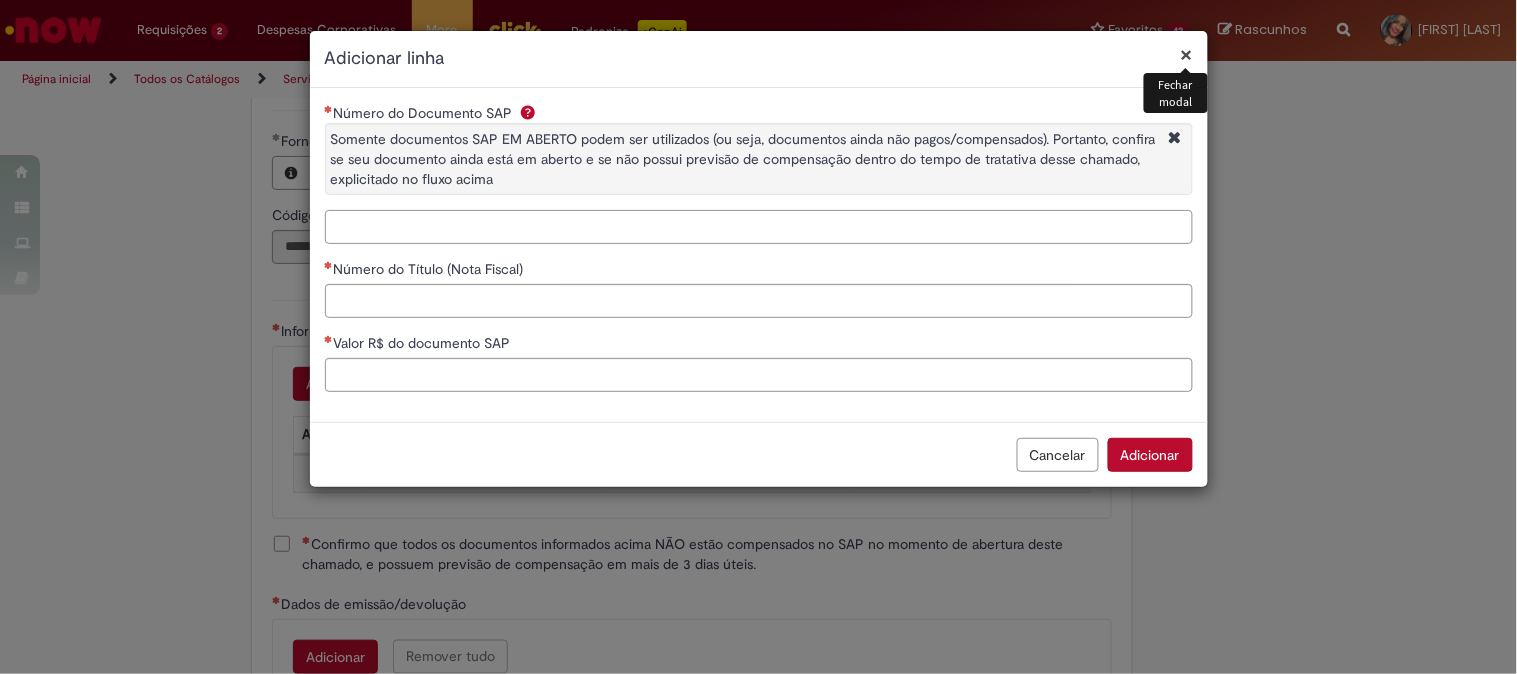 click on "Número do Documento SAP Somente documentos SAP EM ABERTO podem ser utilizados (ou seja, documentos ainda não pagos/compensados). Portanto, confira se seu documento ainda está em aberto e se não possui previsão de compensação dentro do tempo de tratativa desse chamado, explicitado no fluxo acima" at bounding box center (759, 227) 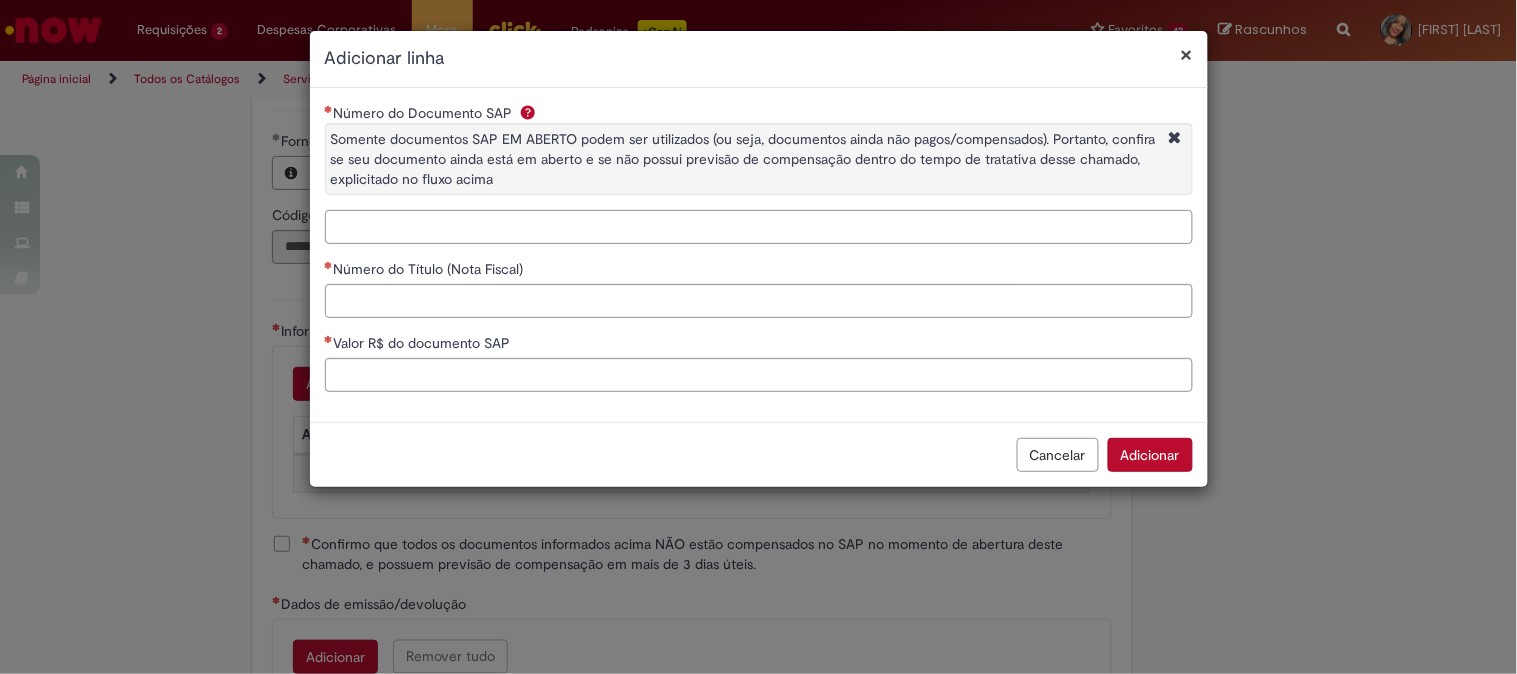 paste on "**********" 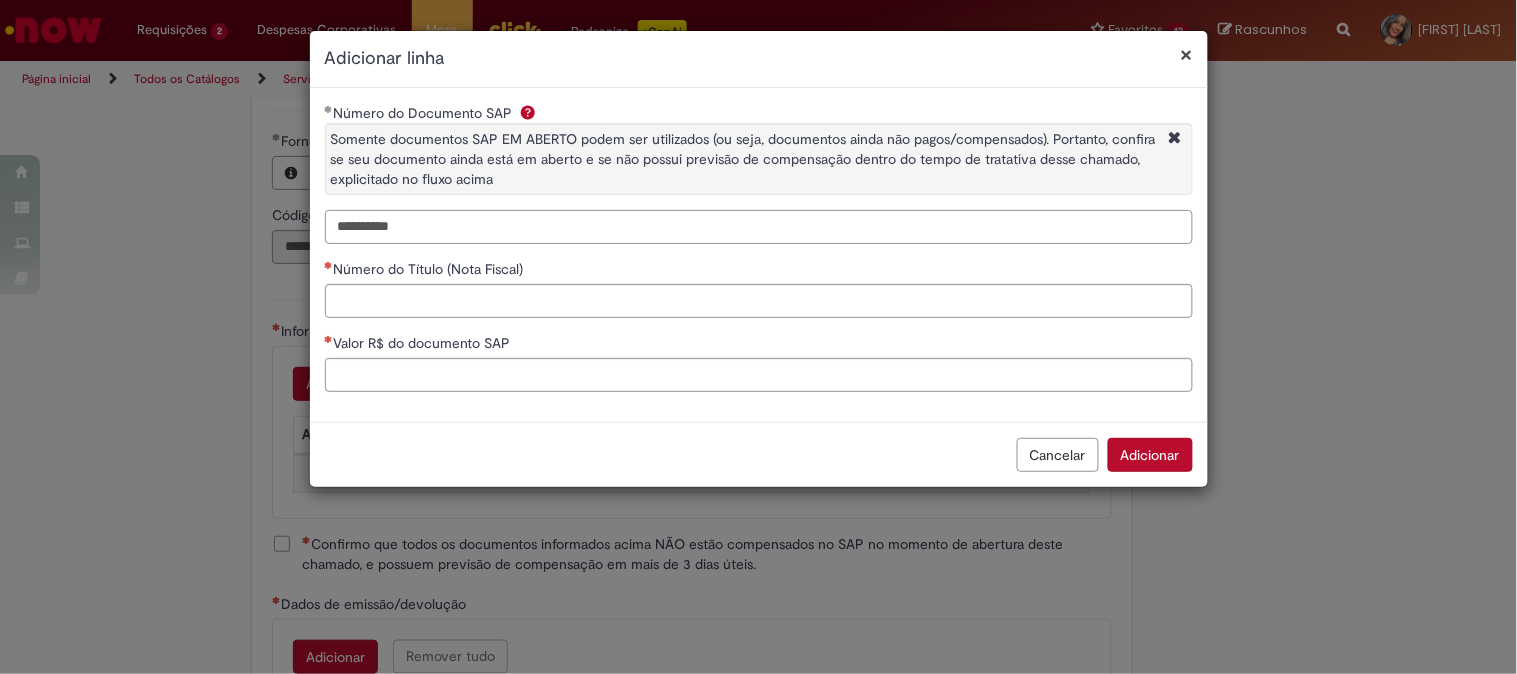 type on "**********" 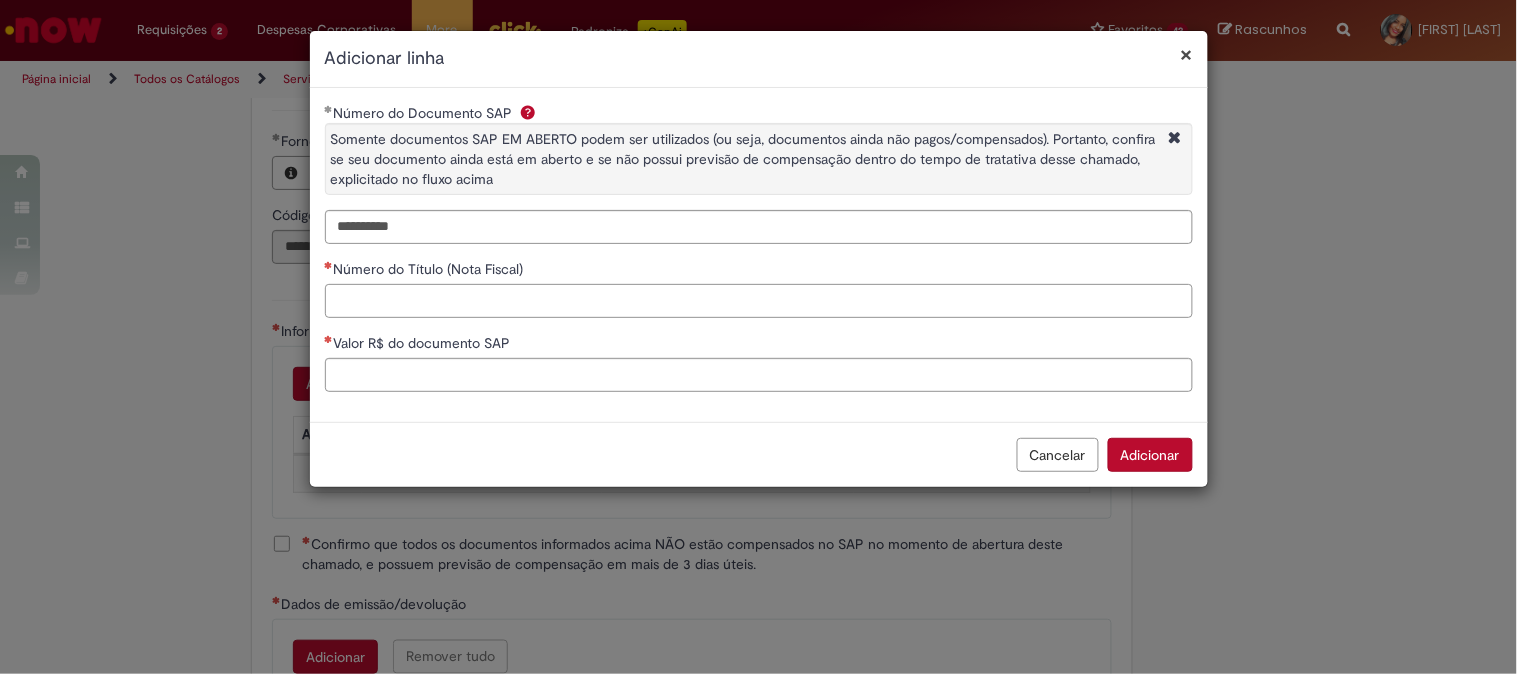 click on "Número do Título (Nota Fiscal)" at bounding box center (759, 301) 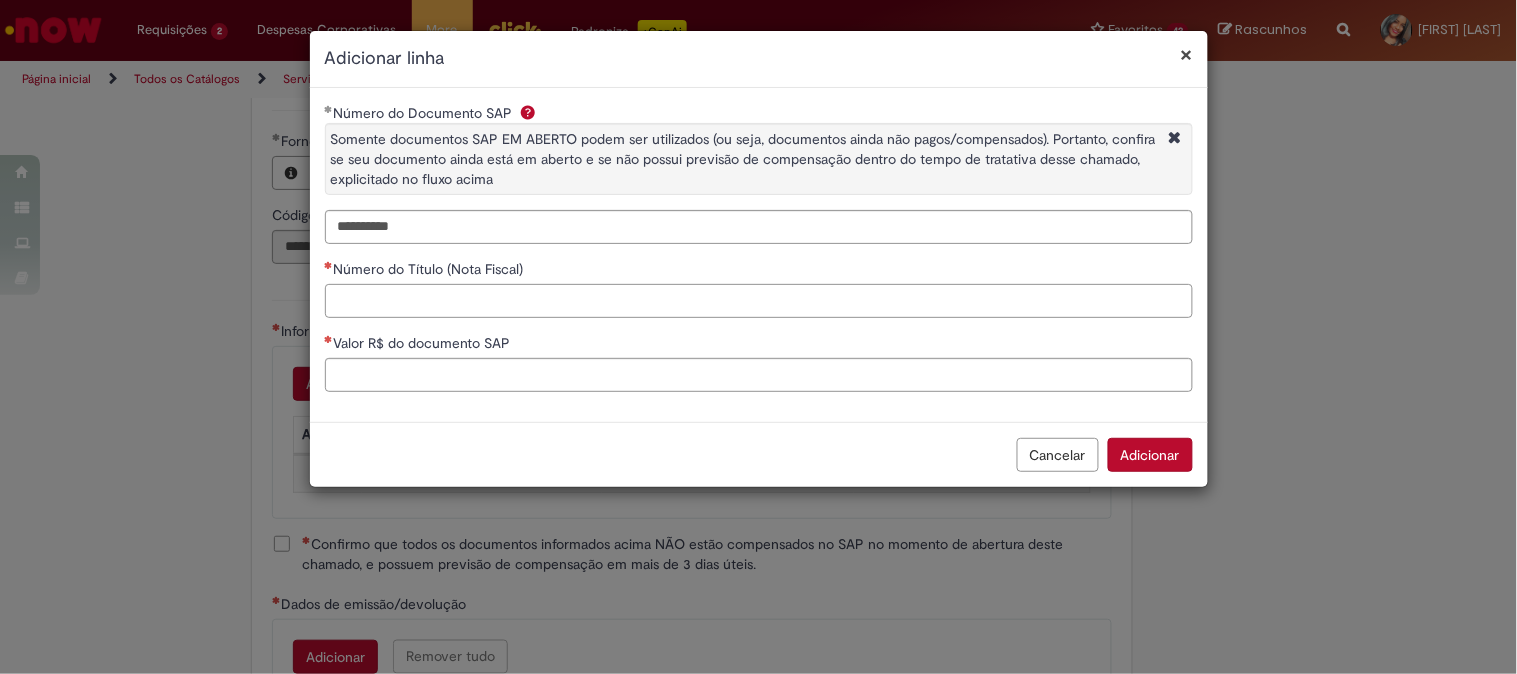 paste on "**********" 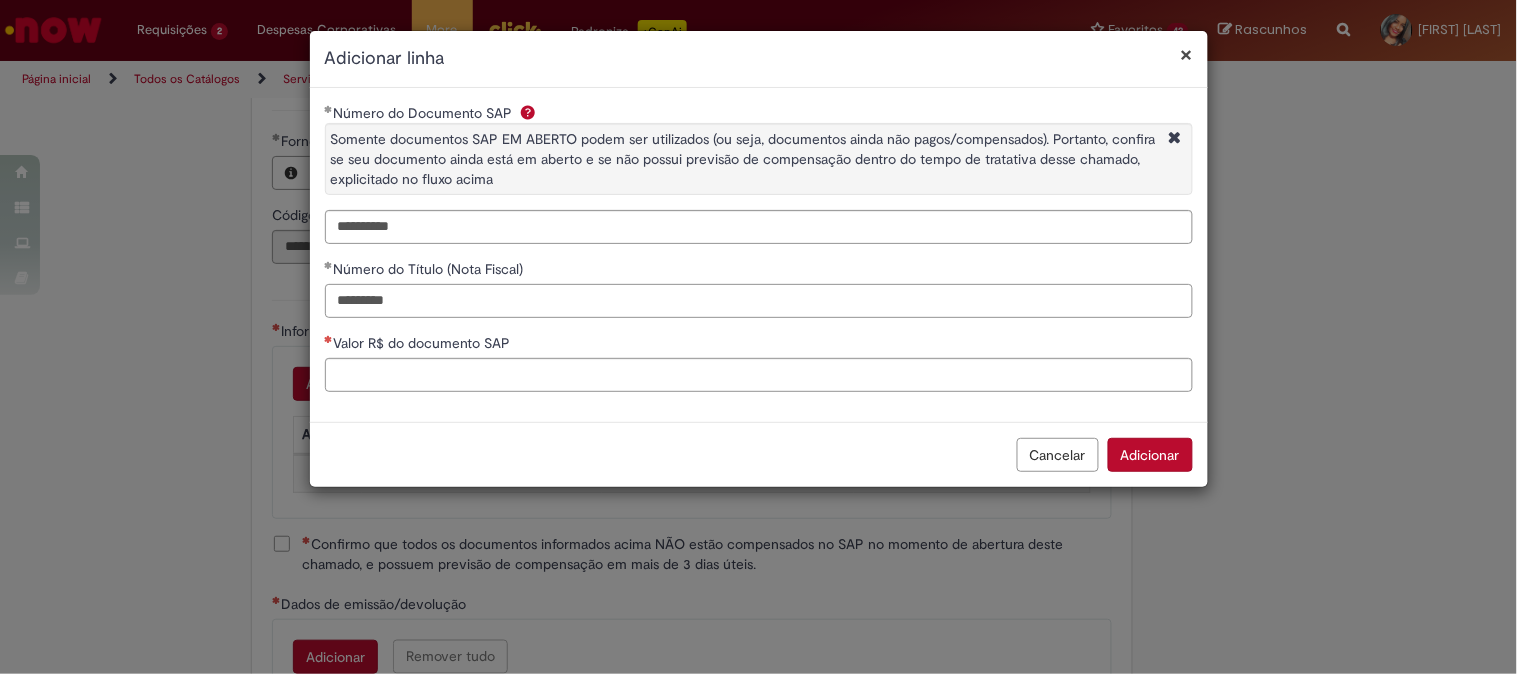 type on "*********" 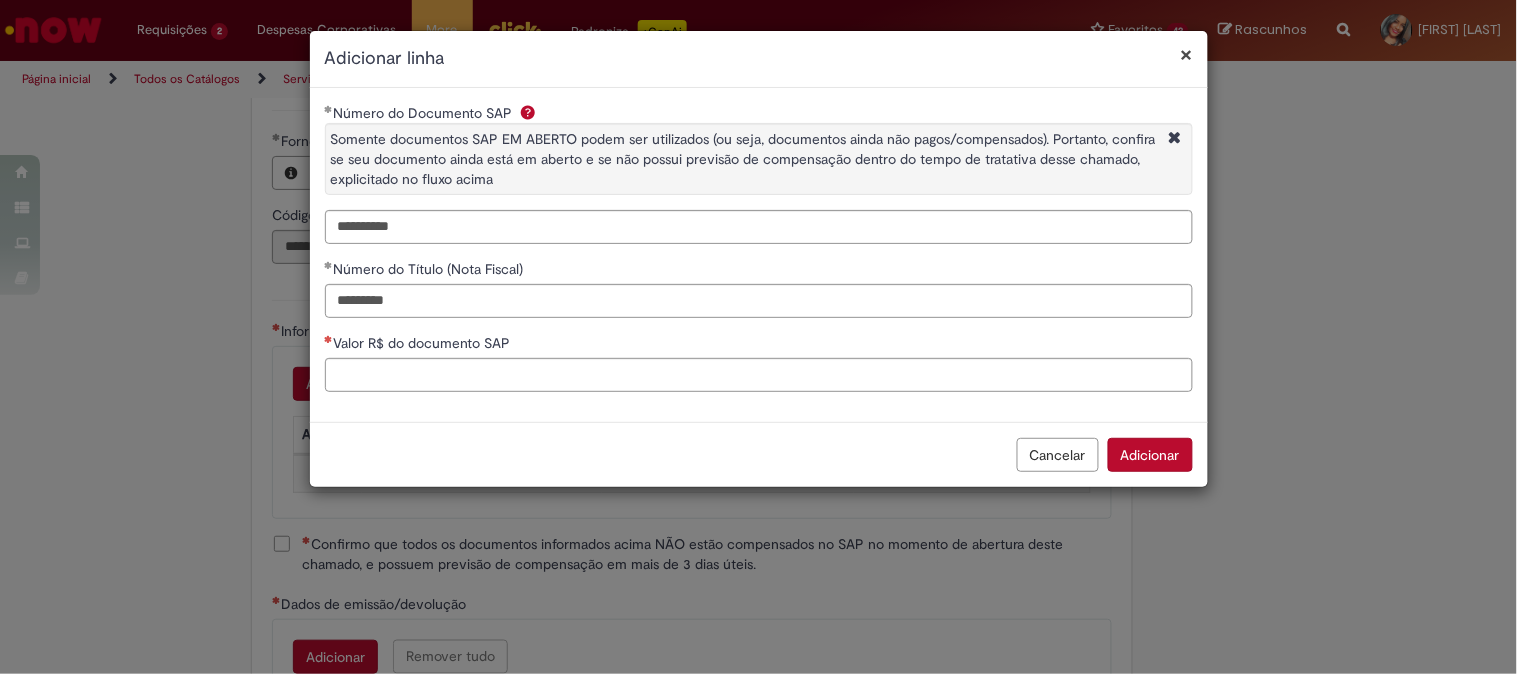 click on "**********" at bounding box center (759, 255) 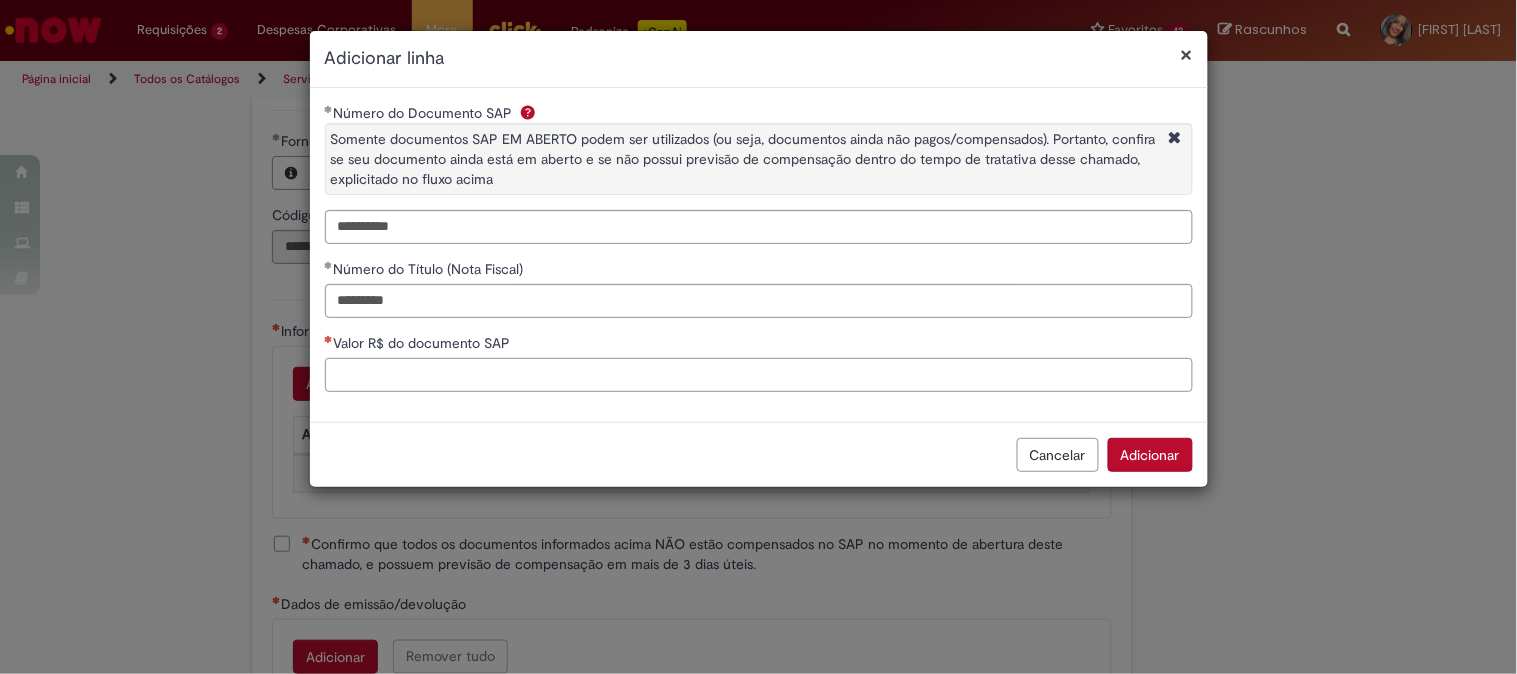 click on "Valor R$ do documento SAP" at bounding box center [759, 375] 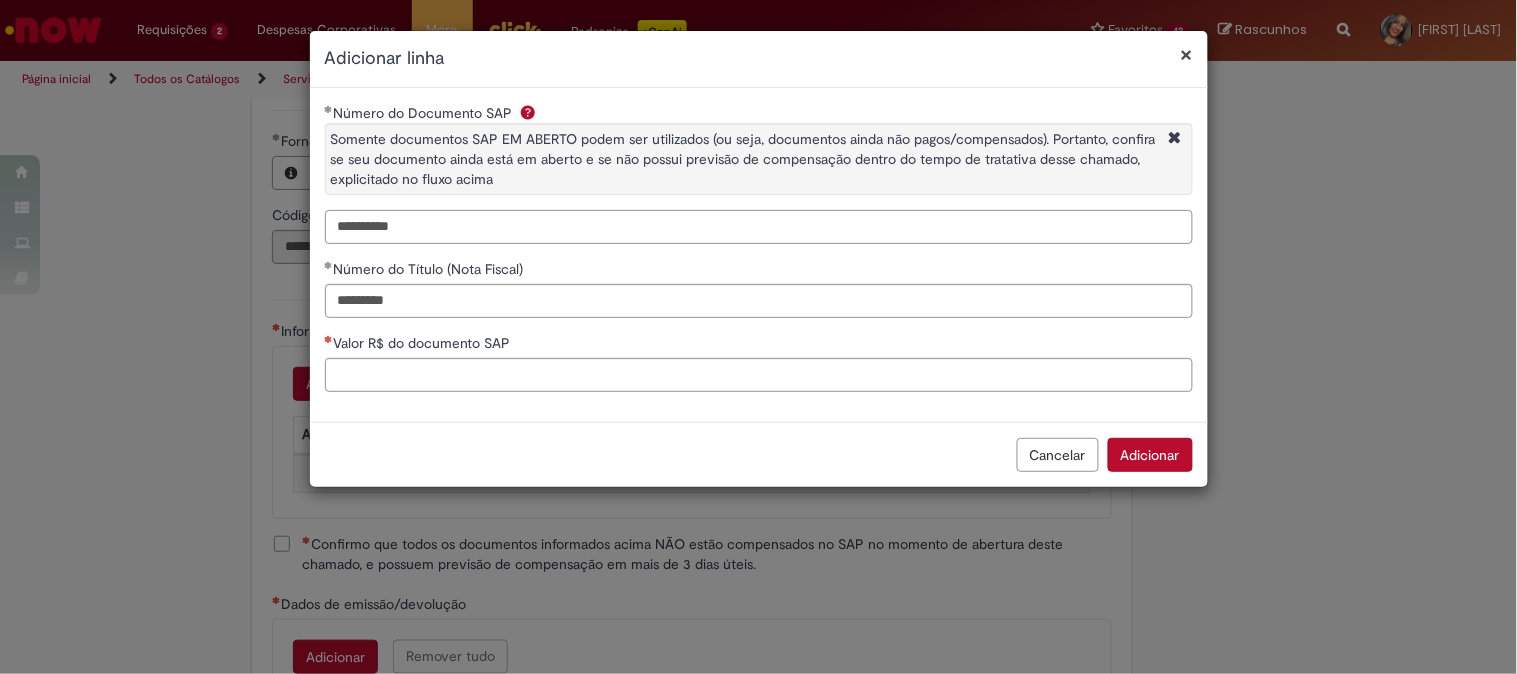 click on "**********" at bounding box center (758, 337) 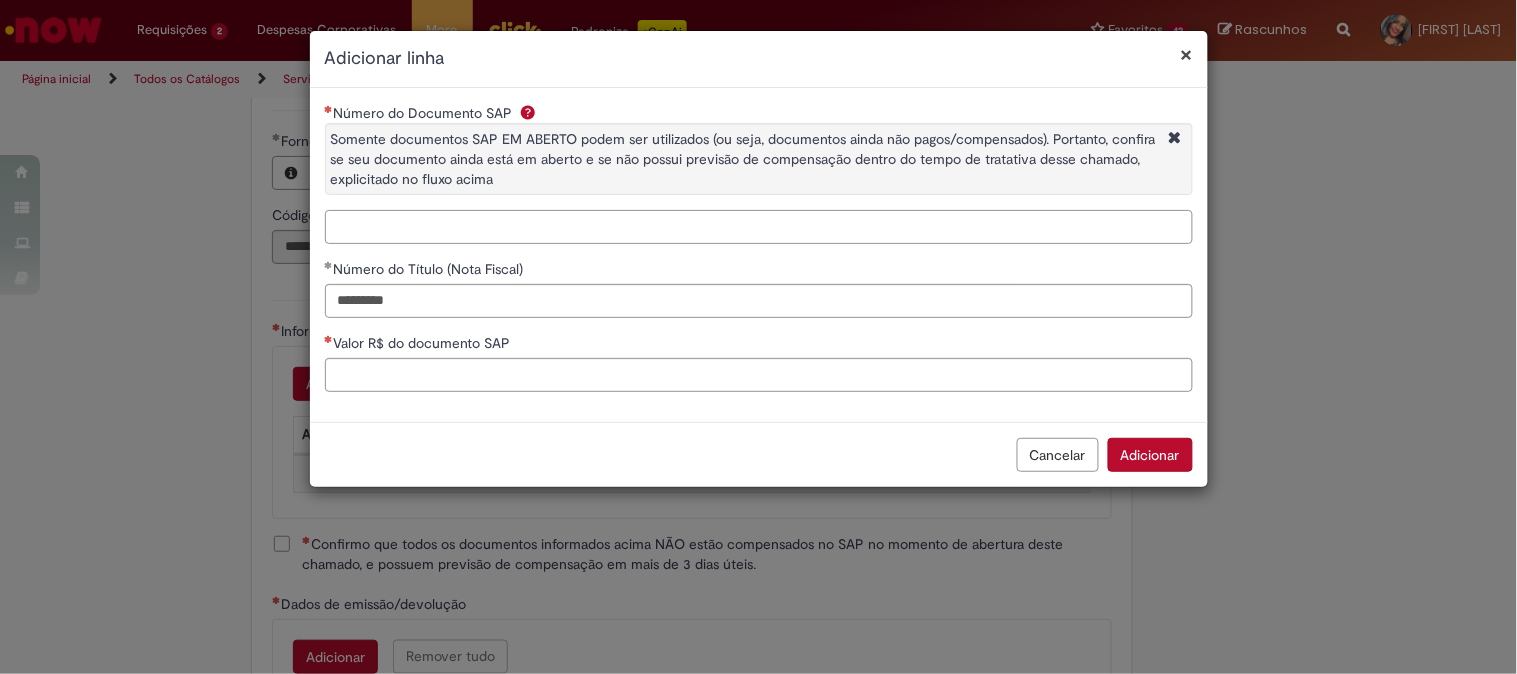 type 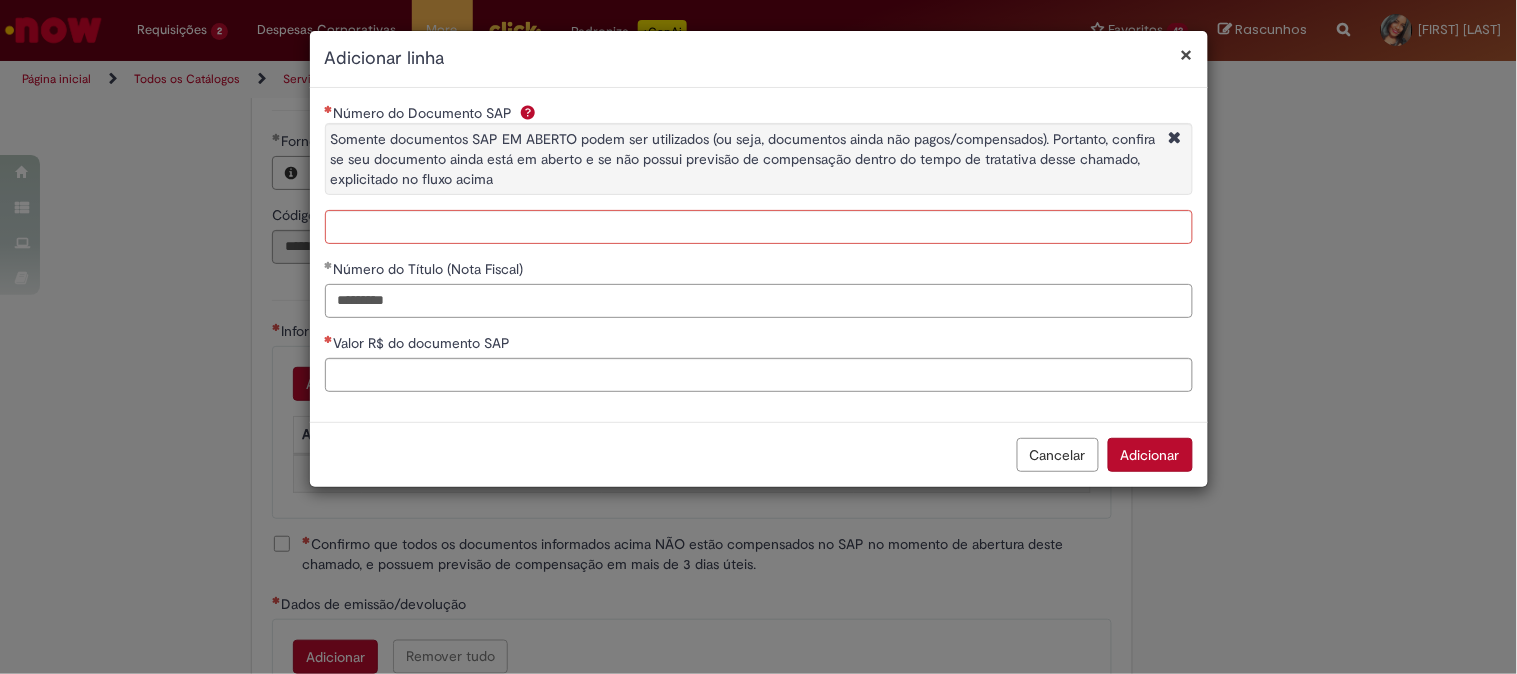 drag, startPoint x: 445, startPoint y: 300, endPoint x: 147, endPoint y: 298, distance: 298.0067 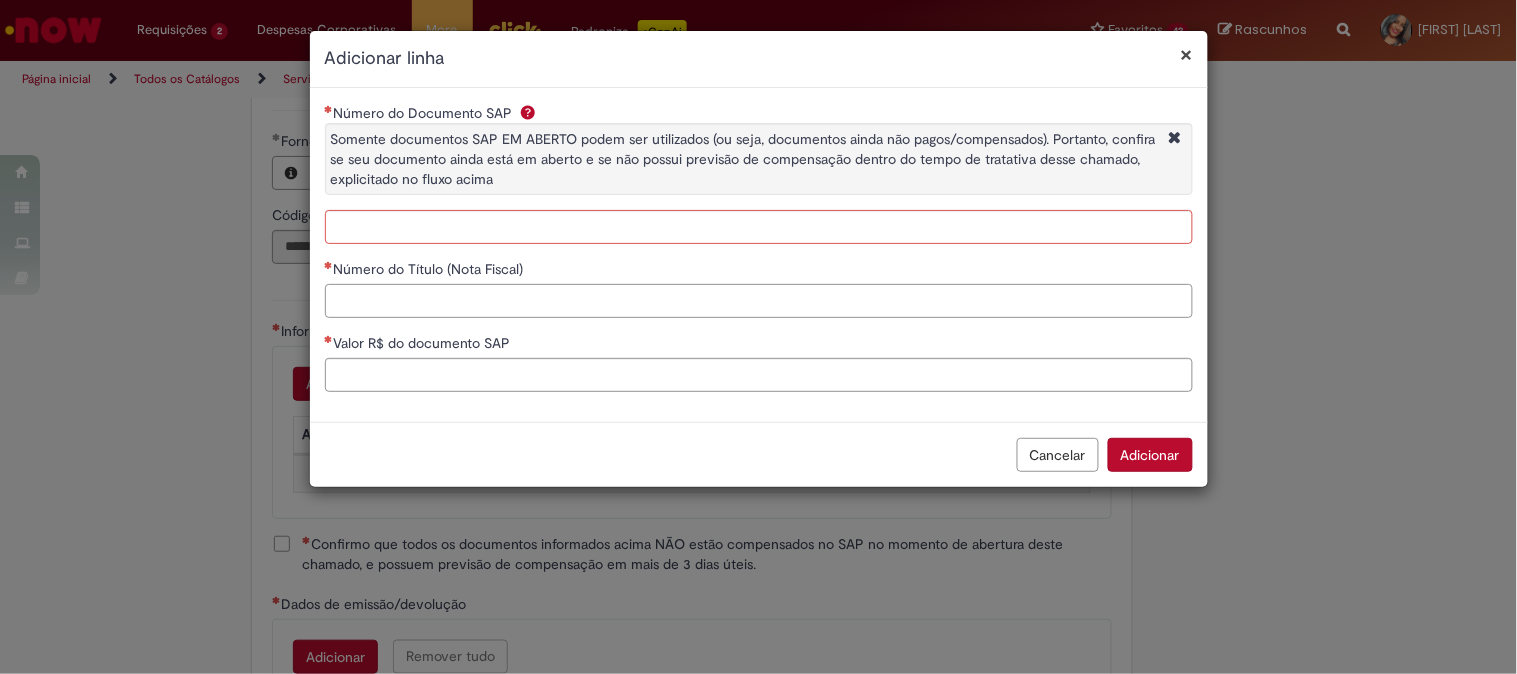 type 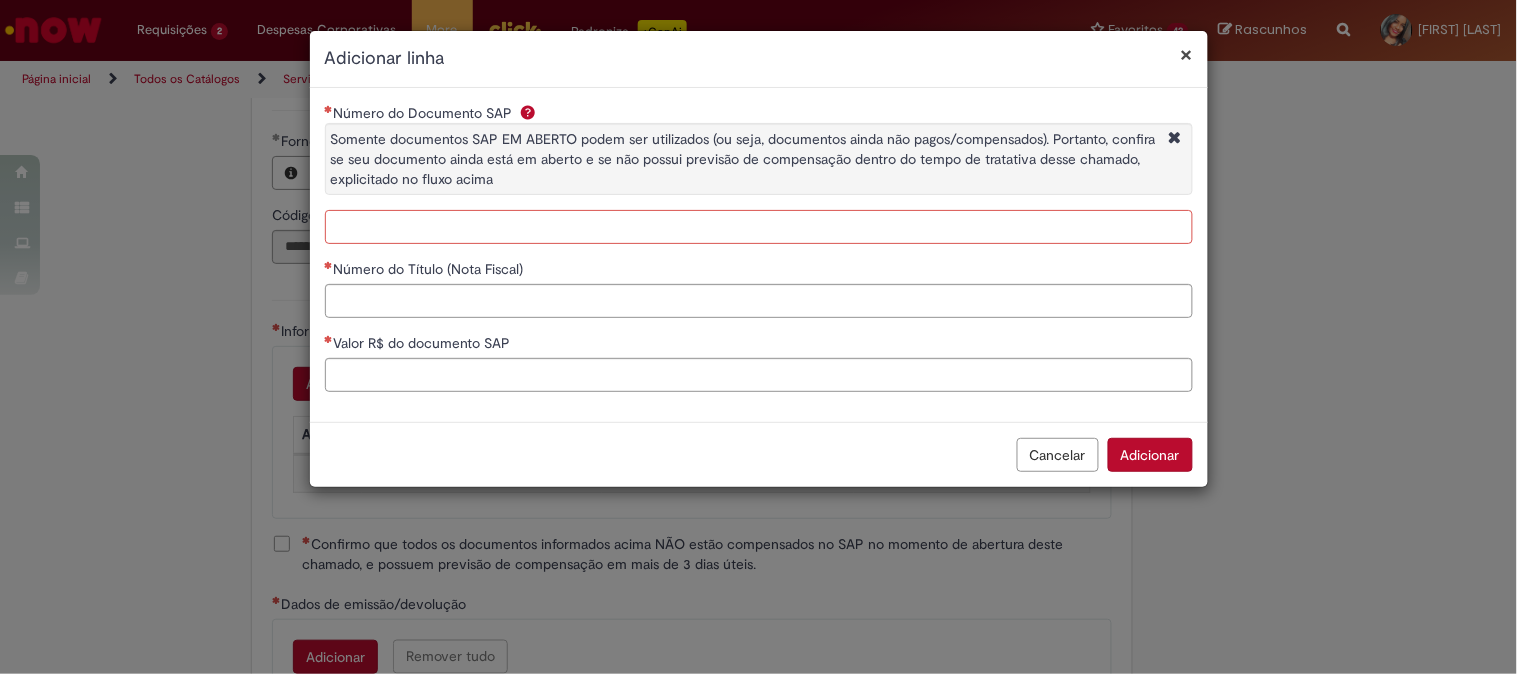 click on "Número do Documento SAP Somente documentos SAP EM ABERTO podem ser utilizados (ou seja, documentos ainda não pagos/compensados). Portanto, confira se seu documento ainda está em aberto e se não possui previsão de compensação dentro do tempo de tratativa desse chamado, explicitado no fluxo acima" at bounding box center [759, 227] 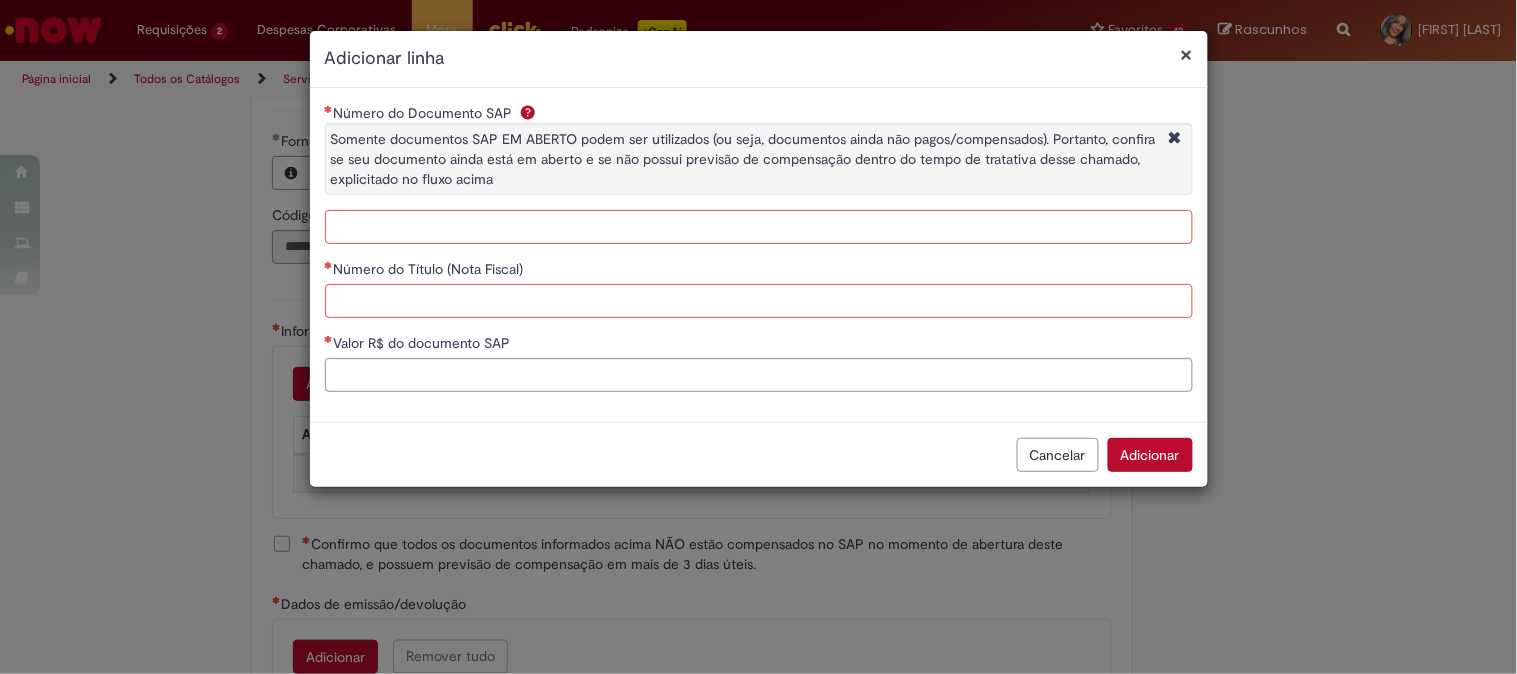 paste on "**********" 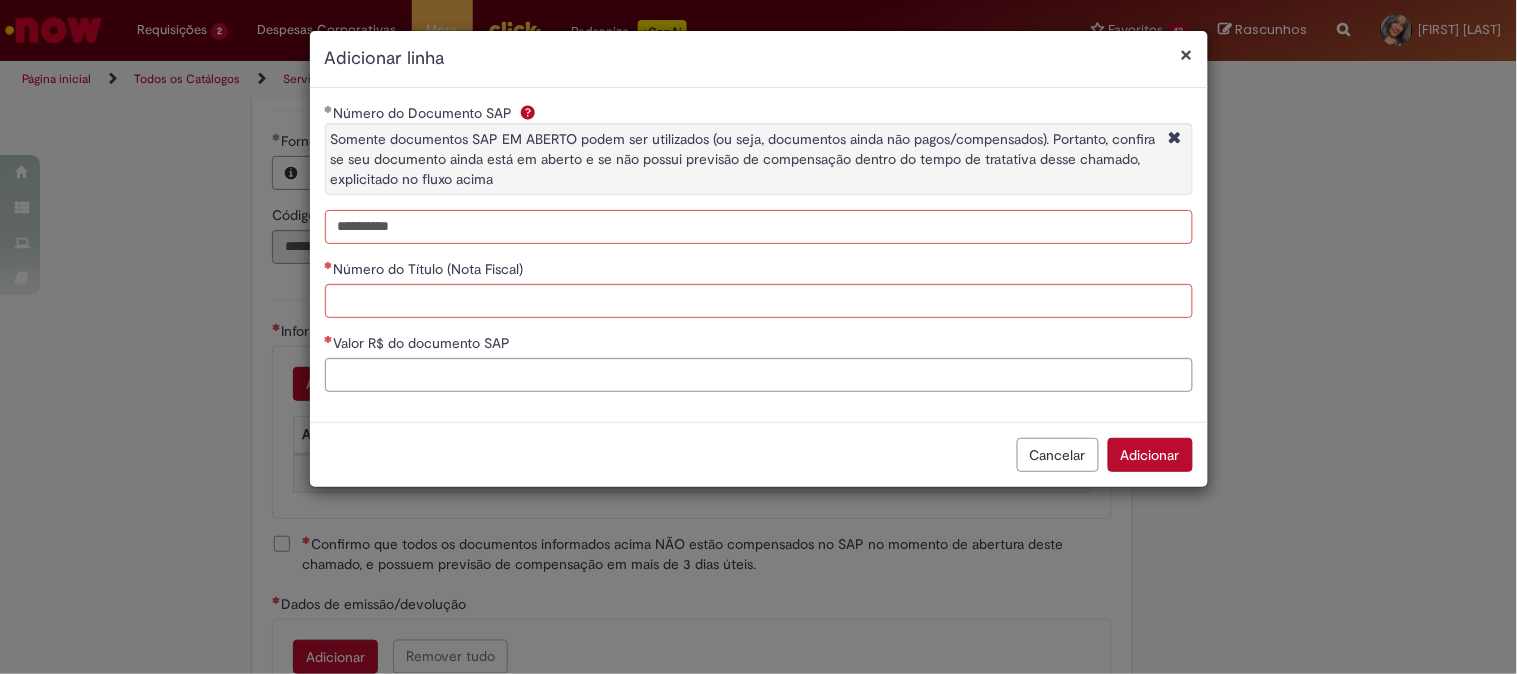 type on "**********" 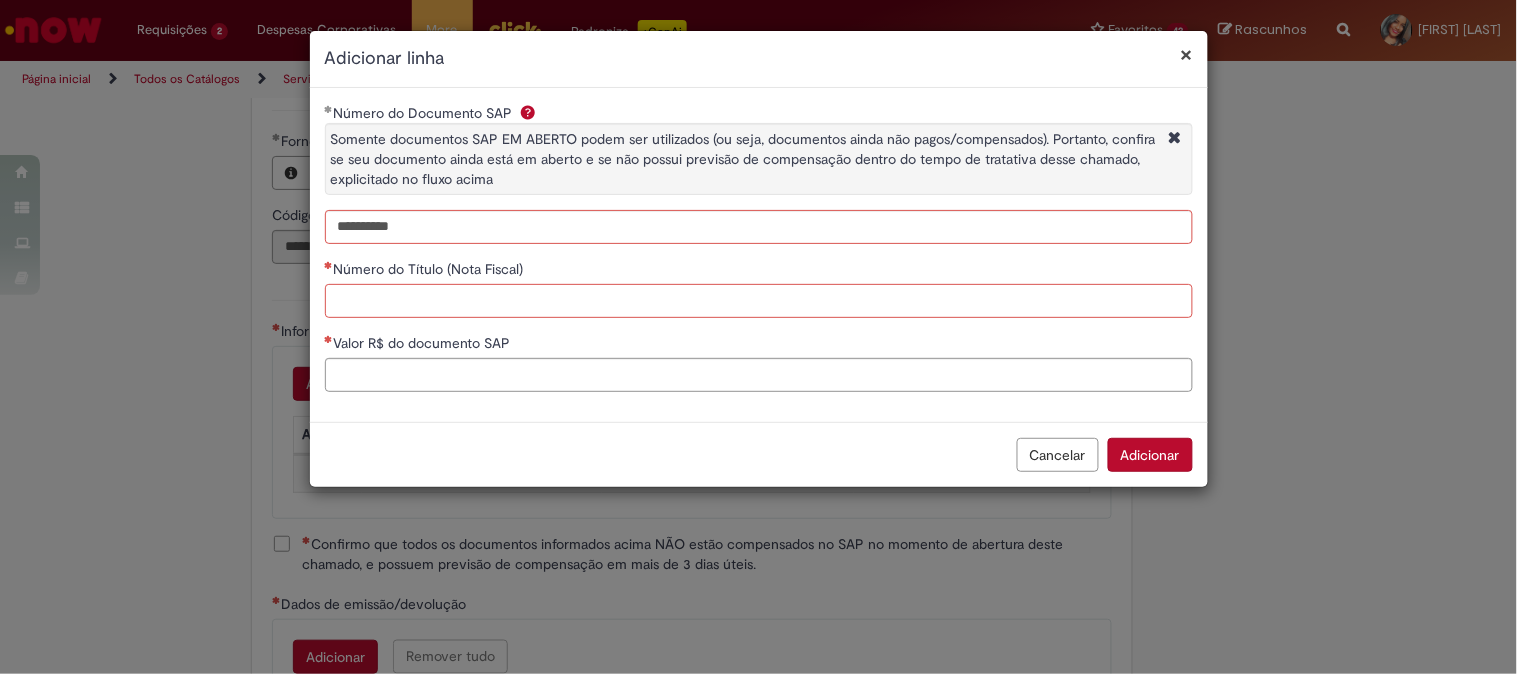 click on "Número do Título (Nota Fiscal)" at bounding box center (759, 301) 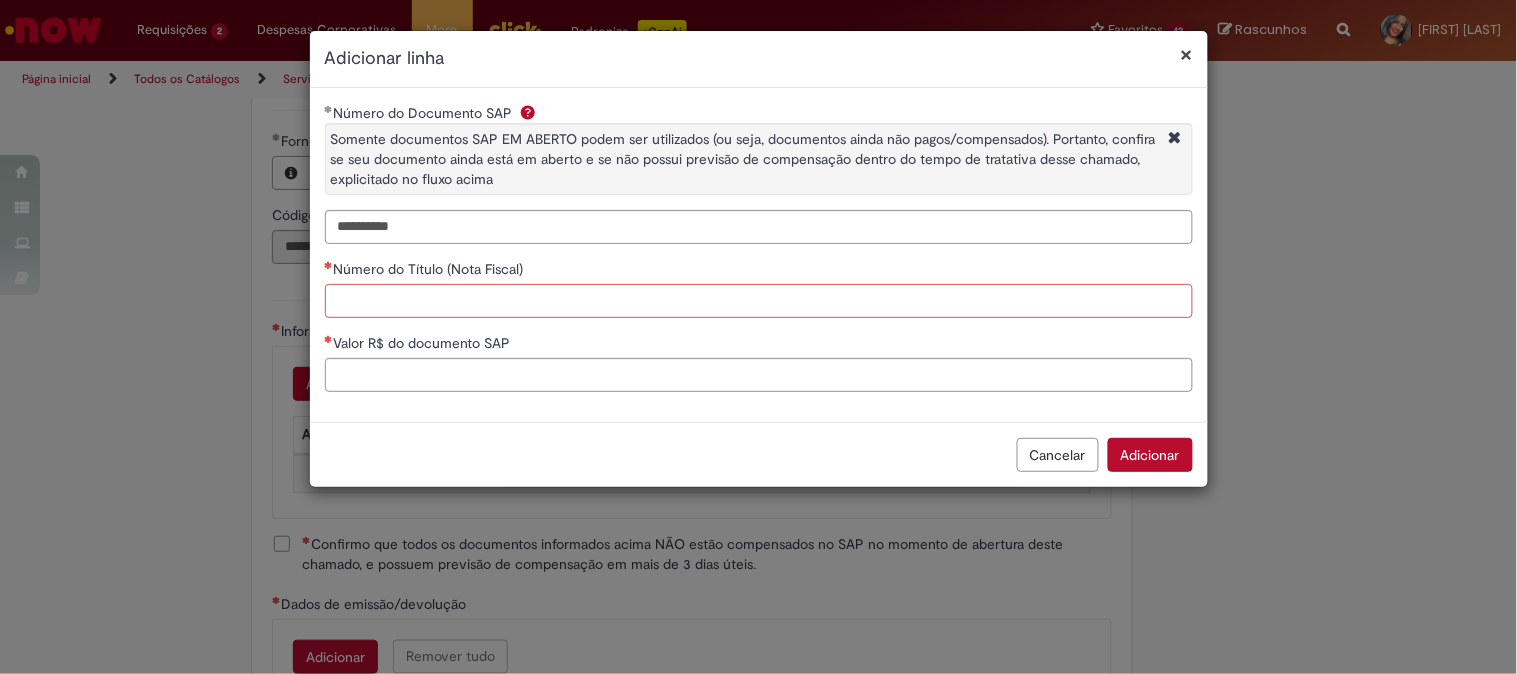 paste on "********" 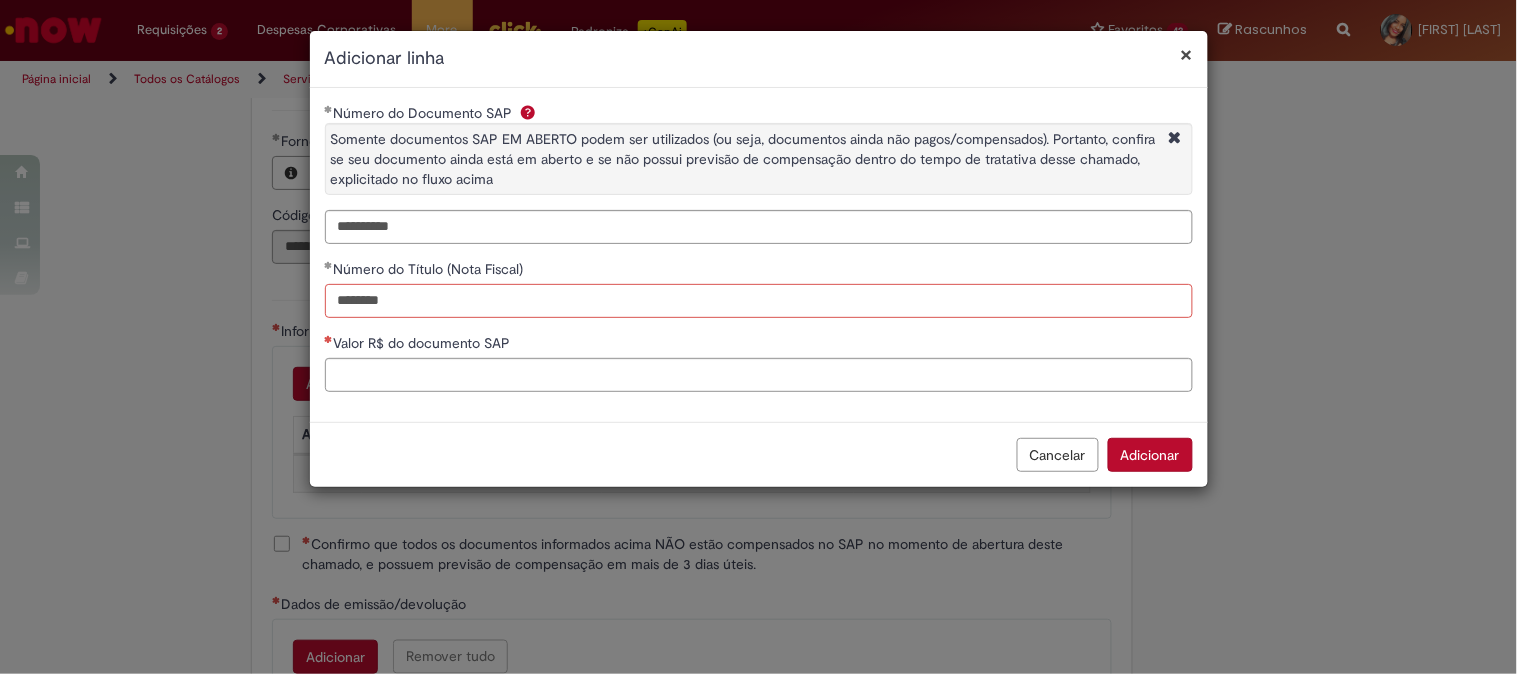 paste on "********" 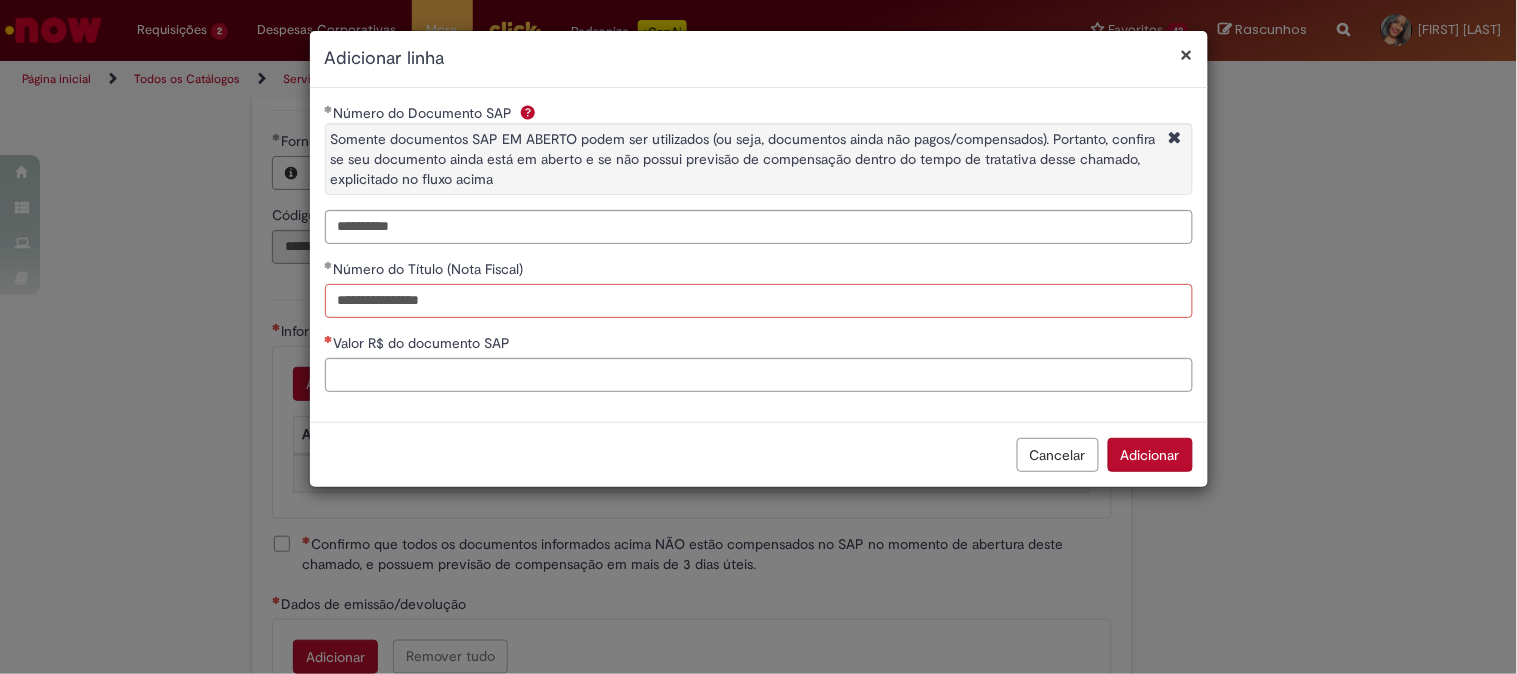 drag, startPoint x: 463, startPoint y: 304, endPoint x: 301, endPoint y: 292, distance: 162.44383 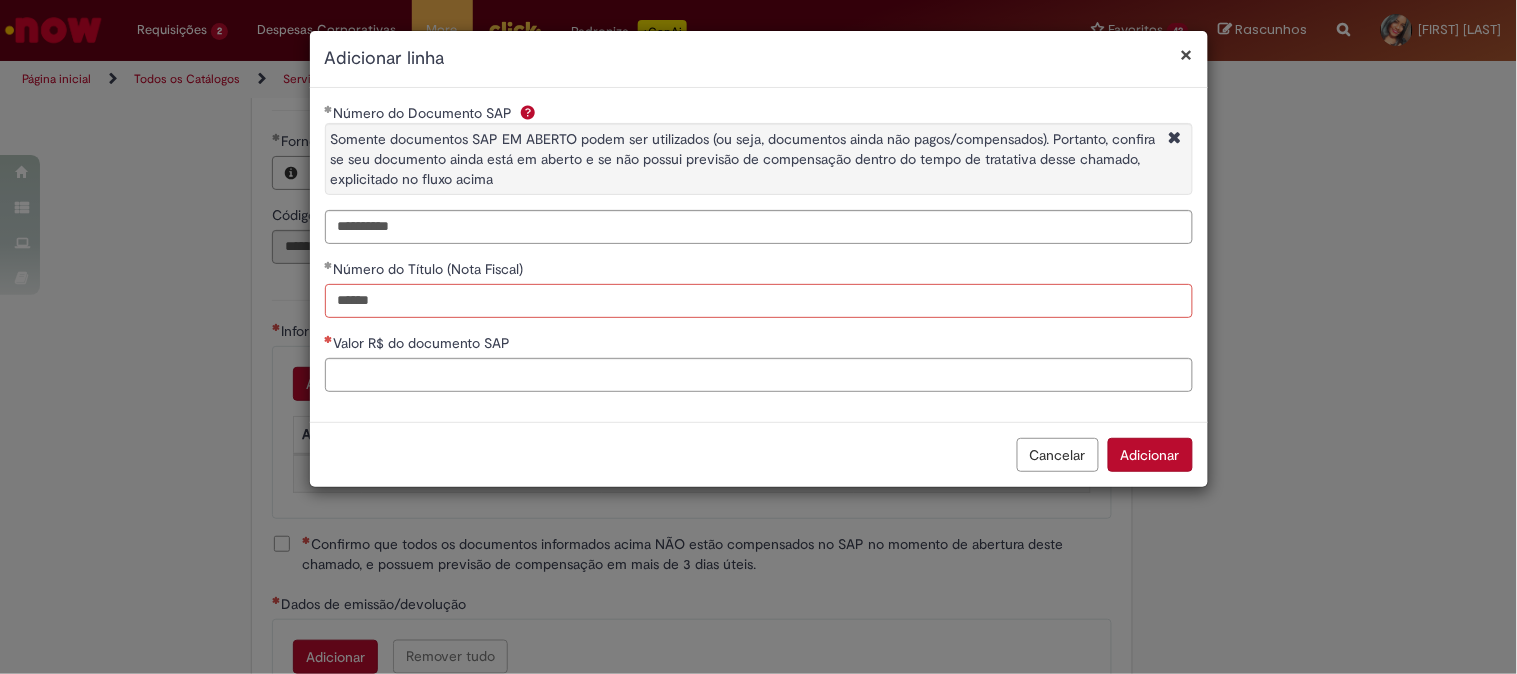 type on "******" 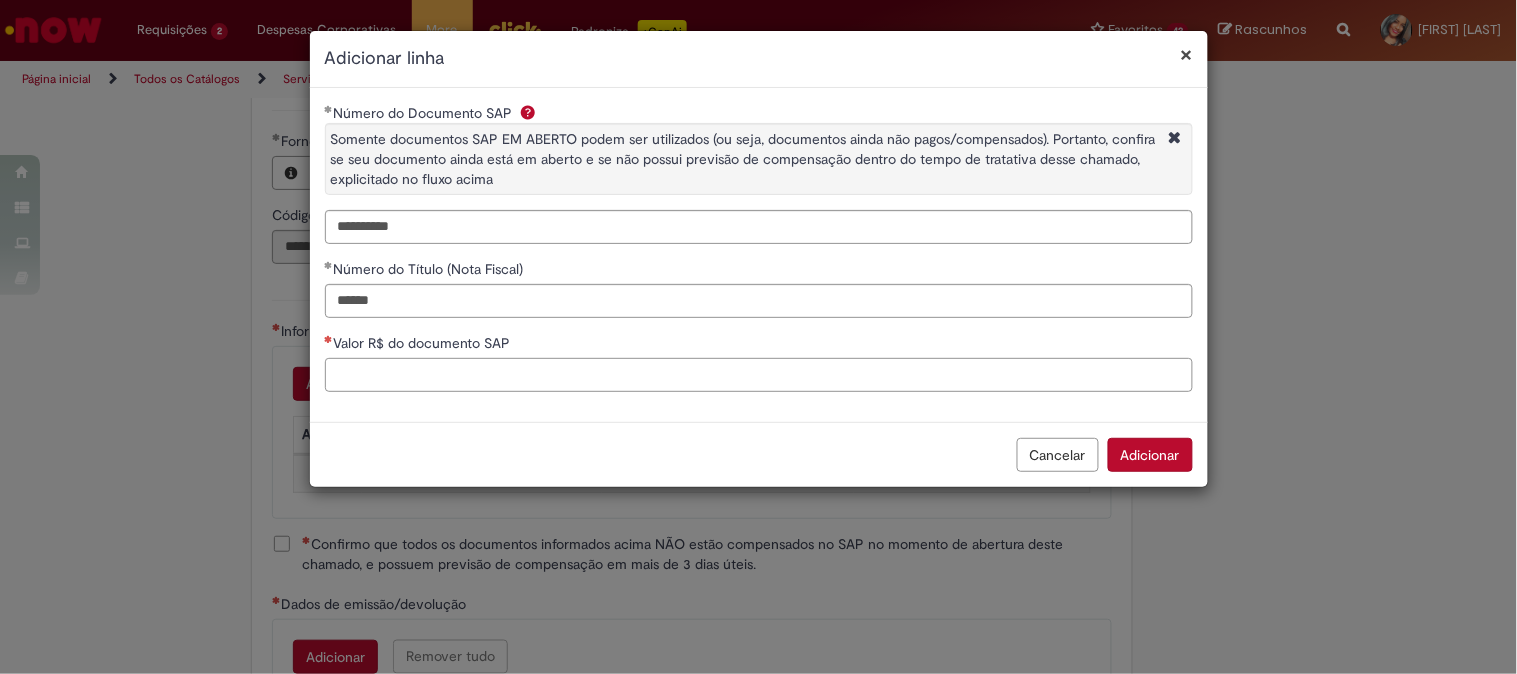 paste on "**********" 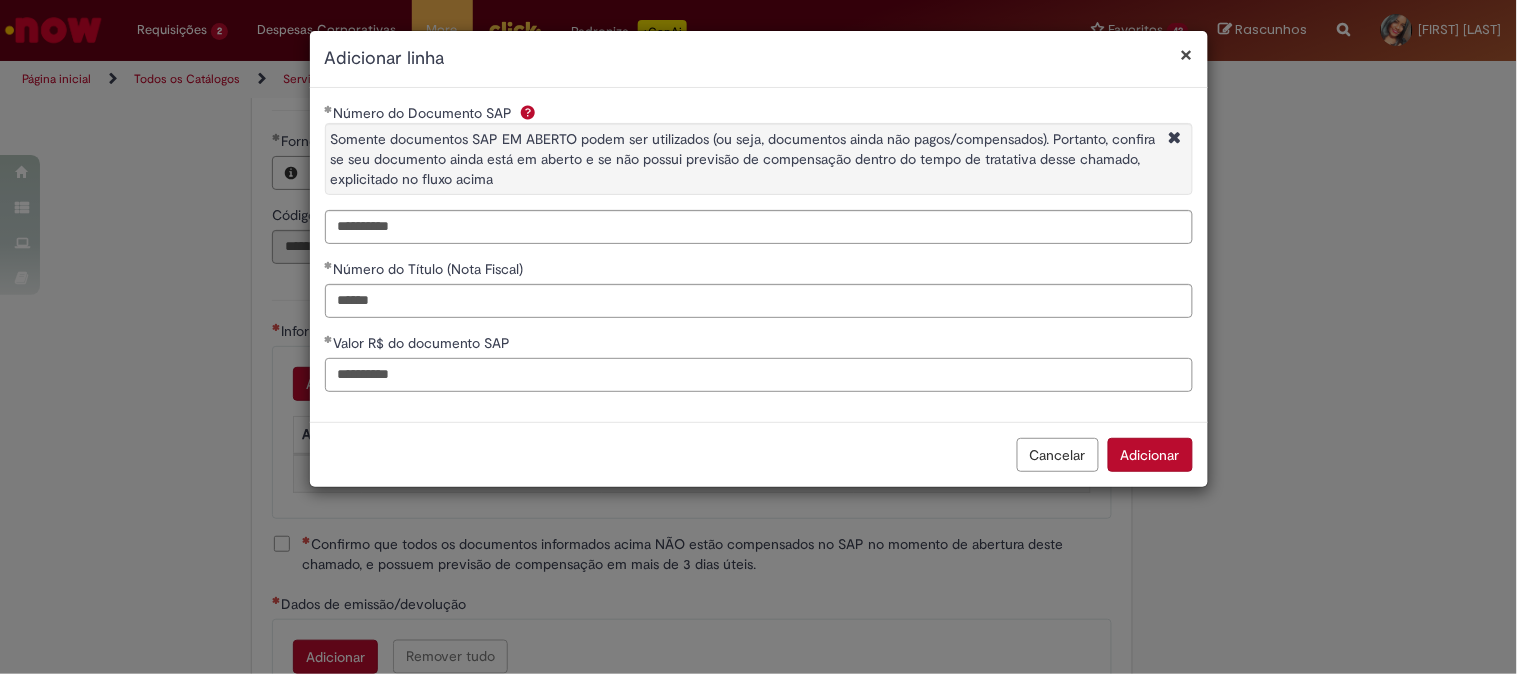 click on "**********" at bounding box center [759, 375] 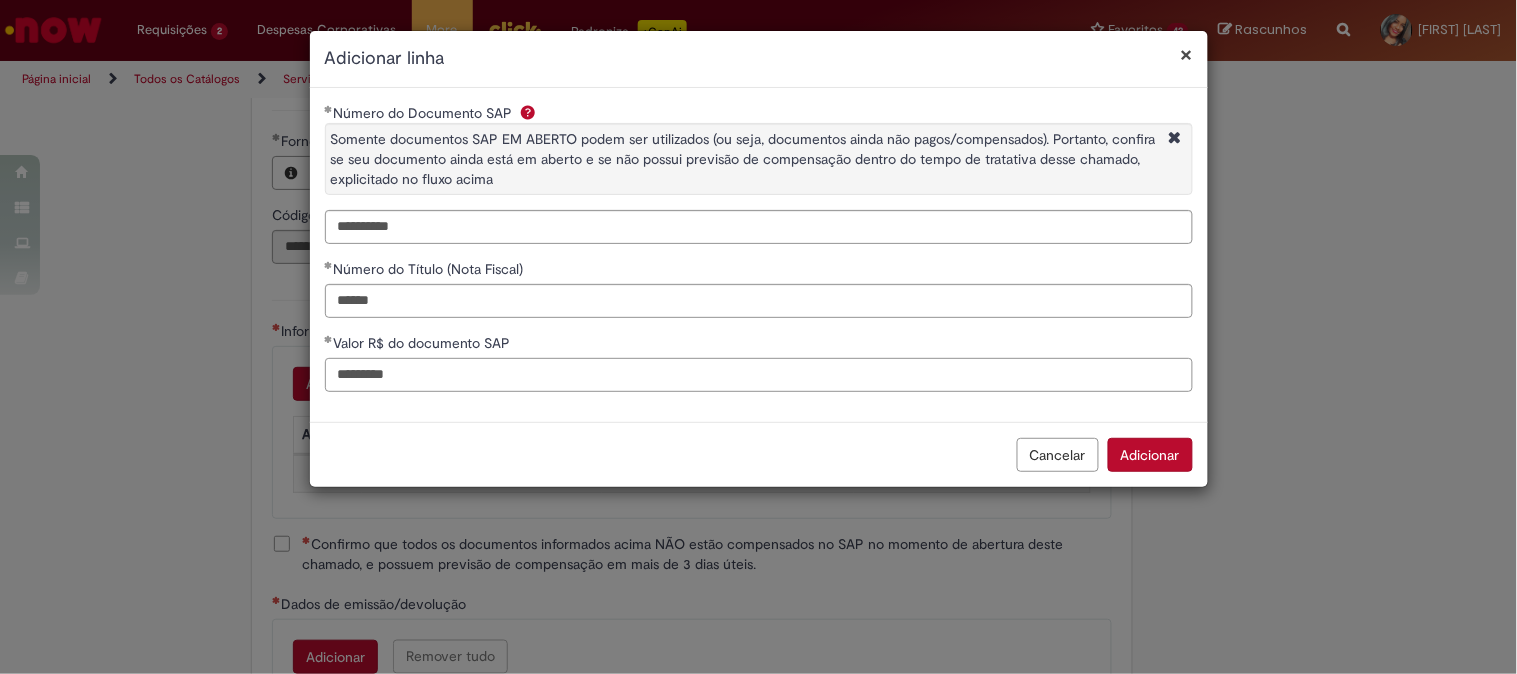 type on "*********" 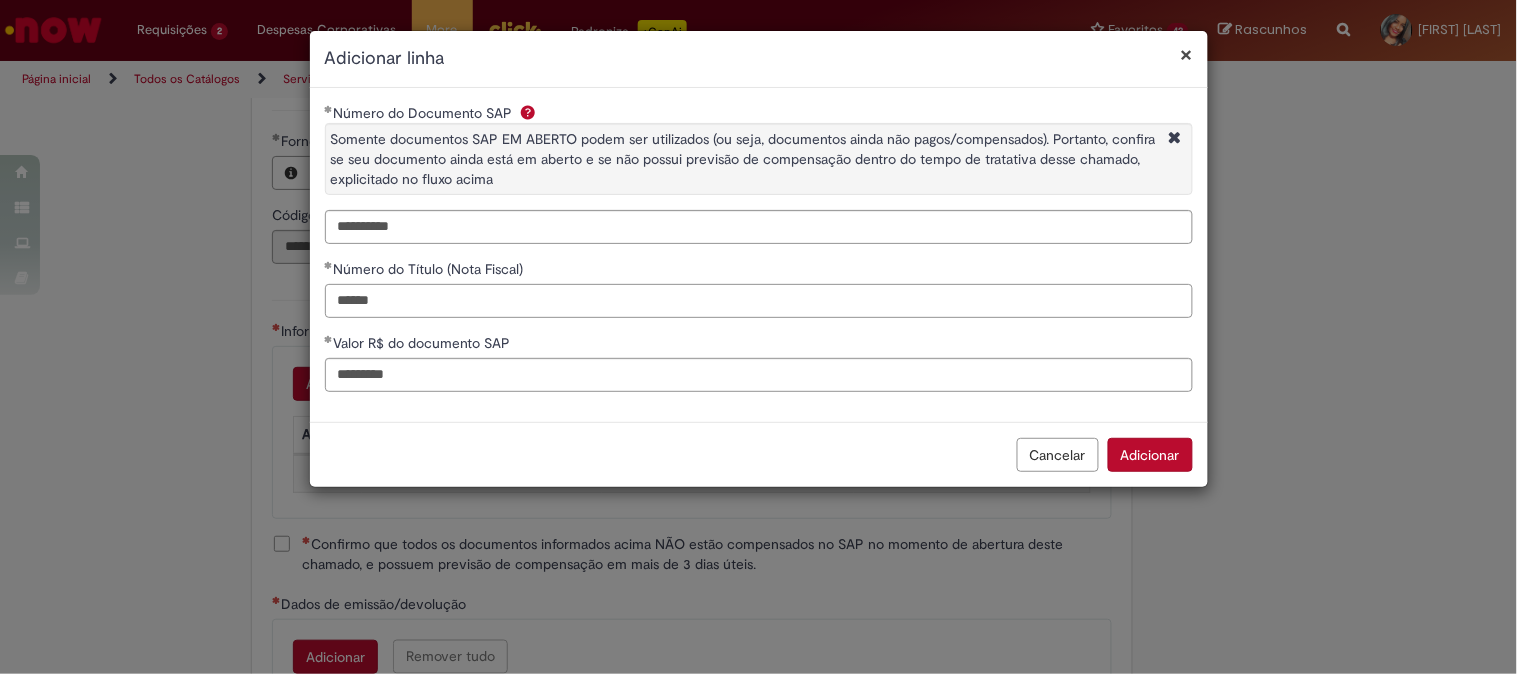 click on "******" at bounding box center [759, 301] 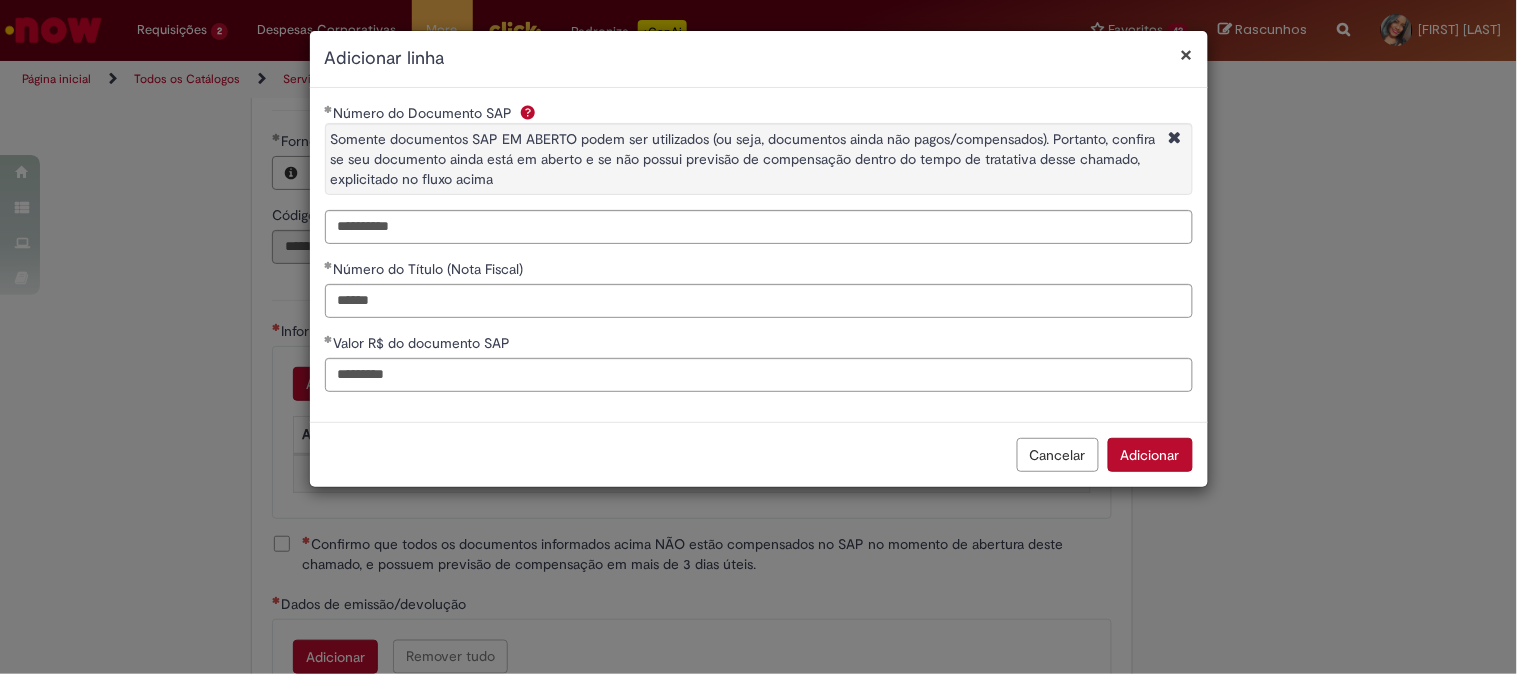 click on "Adicionar" at bounding box center [1150, 455] 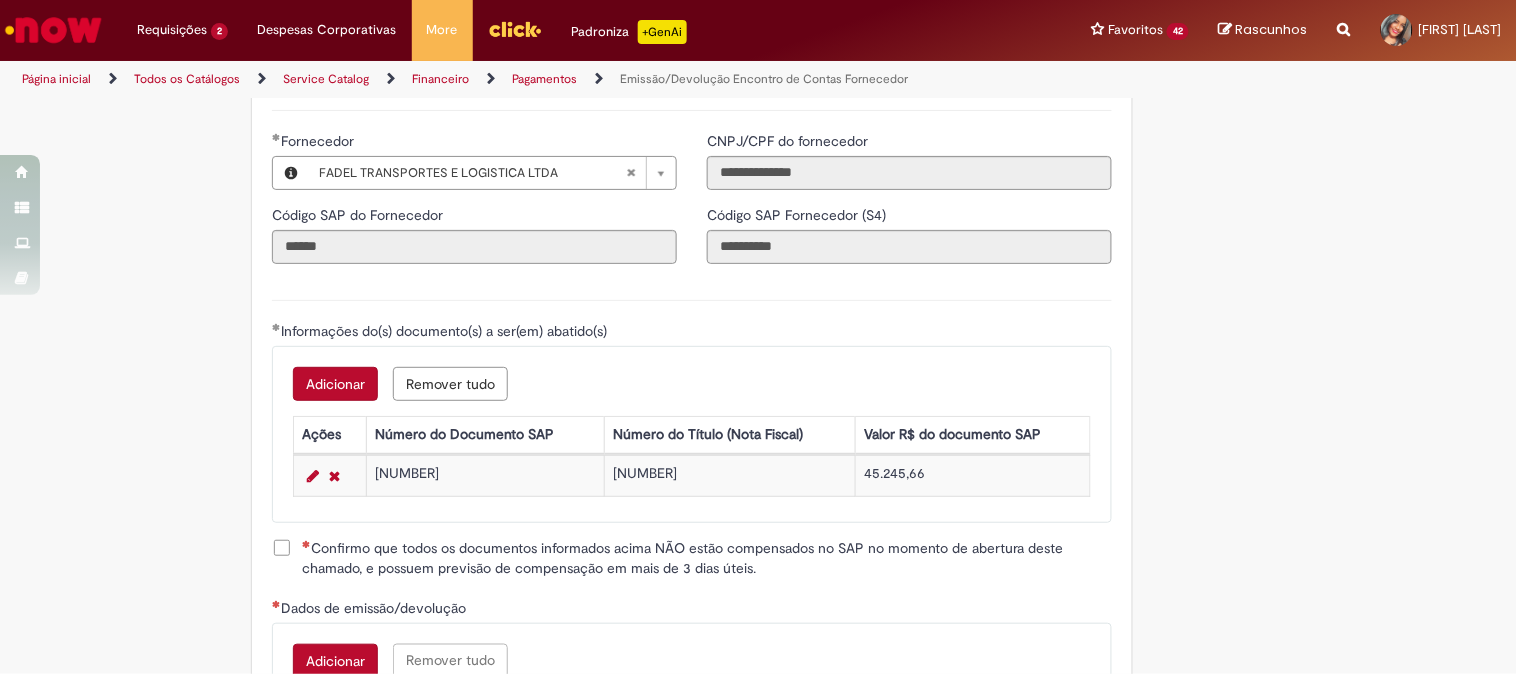 scroll, scrollTop: 2506, scrollLeft: 0, axis: vertical 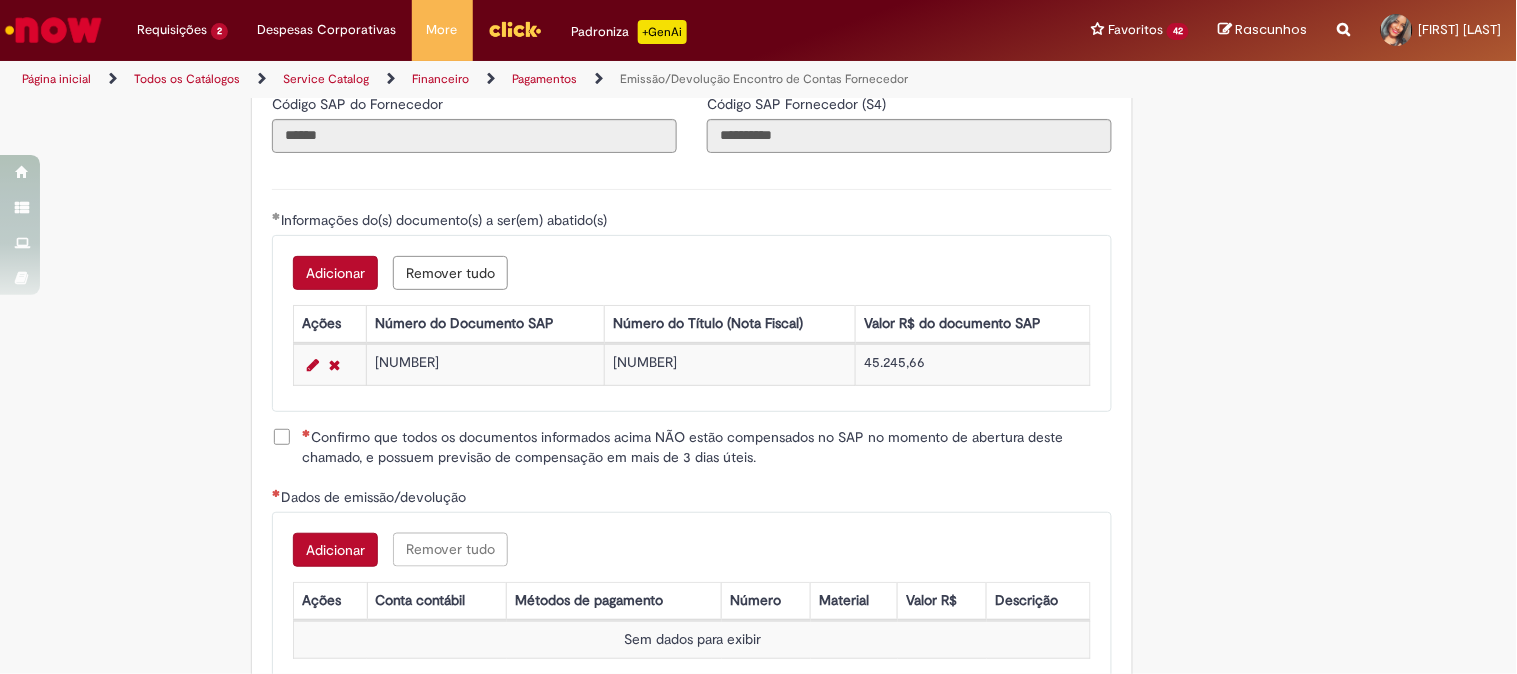 click on "Confirmo que todos os documentos informados acima NÃO estão compensados no SAP no momento de abertura deste chamado, e possuem previsão de compensação em mais de 3 dias úteis." at bounding box center [707, 447] 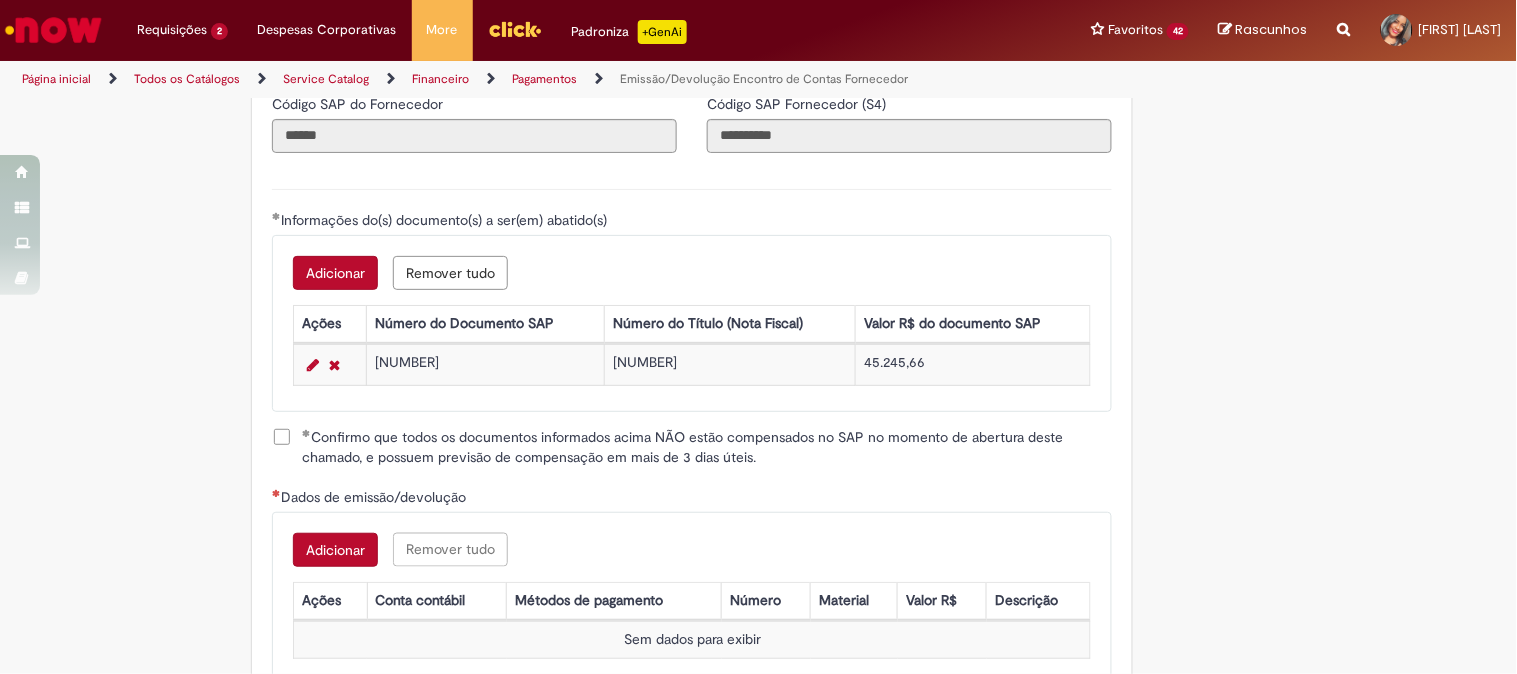 scroll, scrollTop: 2728, scrollLeft: 0, axis: vertical 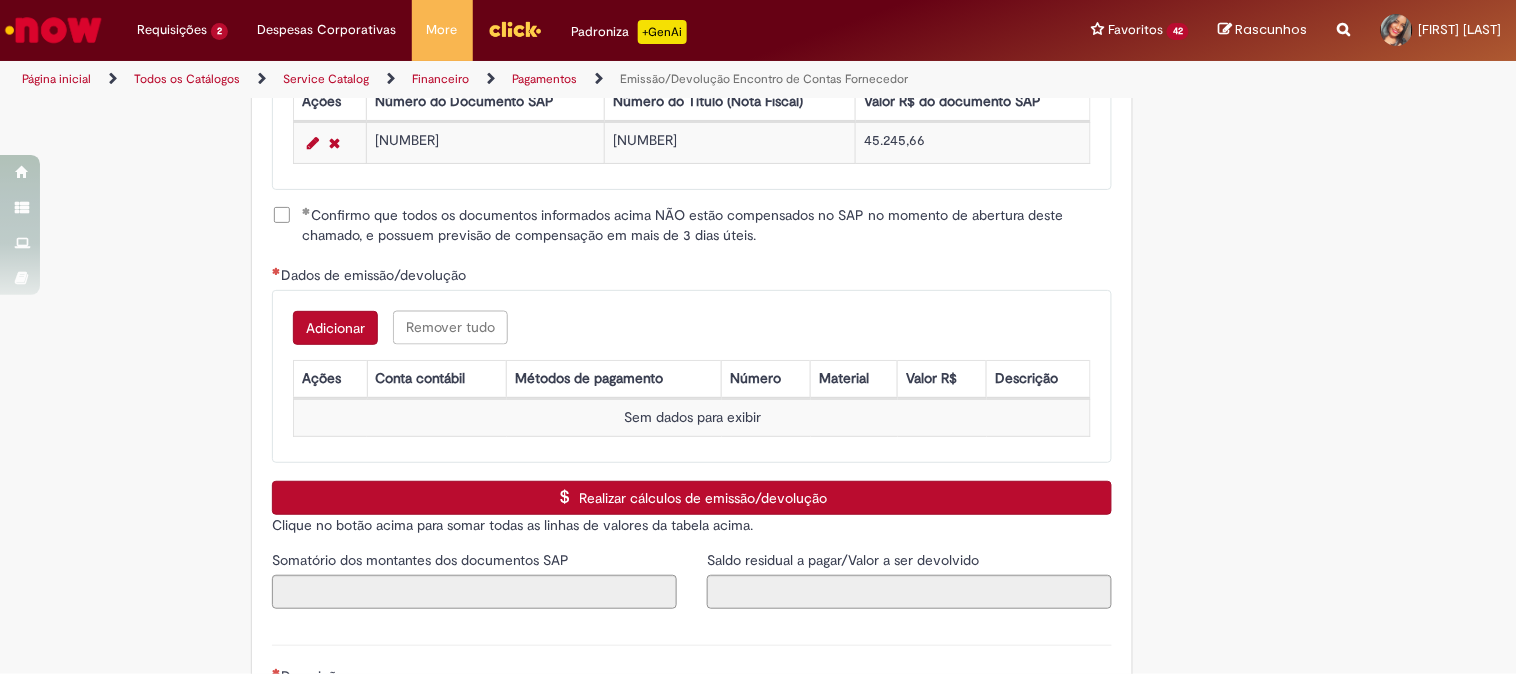 click on "Adicionar" at bounding box center (335, 328) 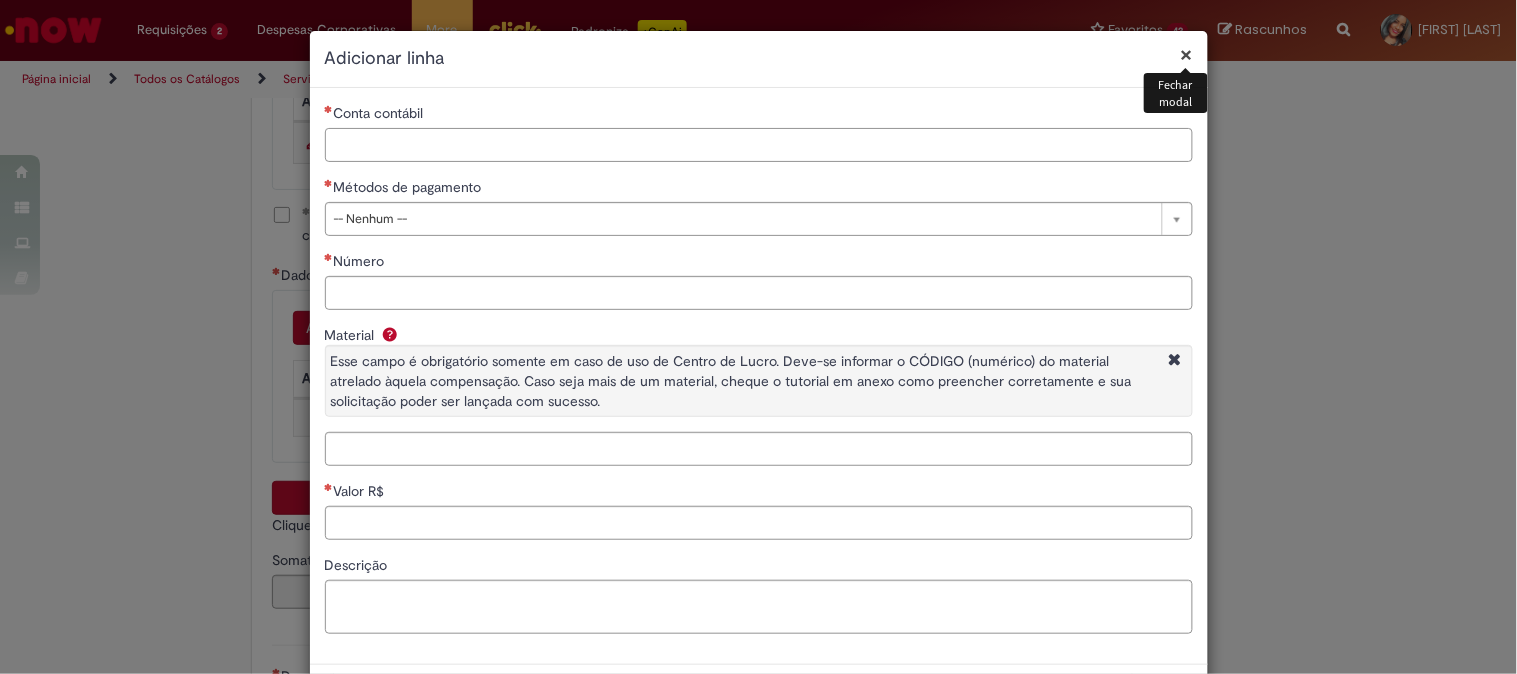 click on "Conta contábil" at bounding box center (759, 145) 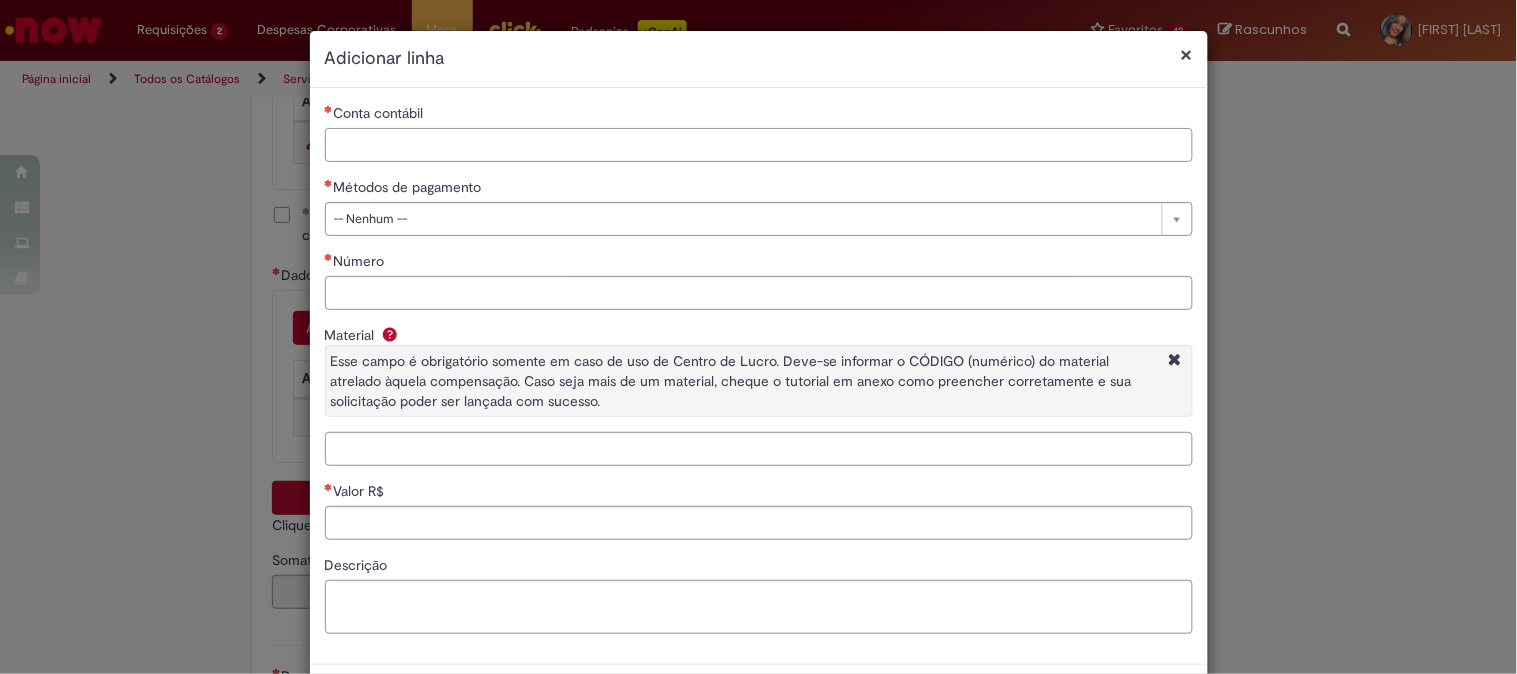 paste on "********" 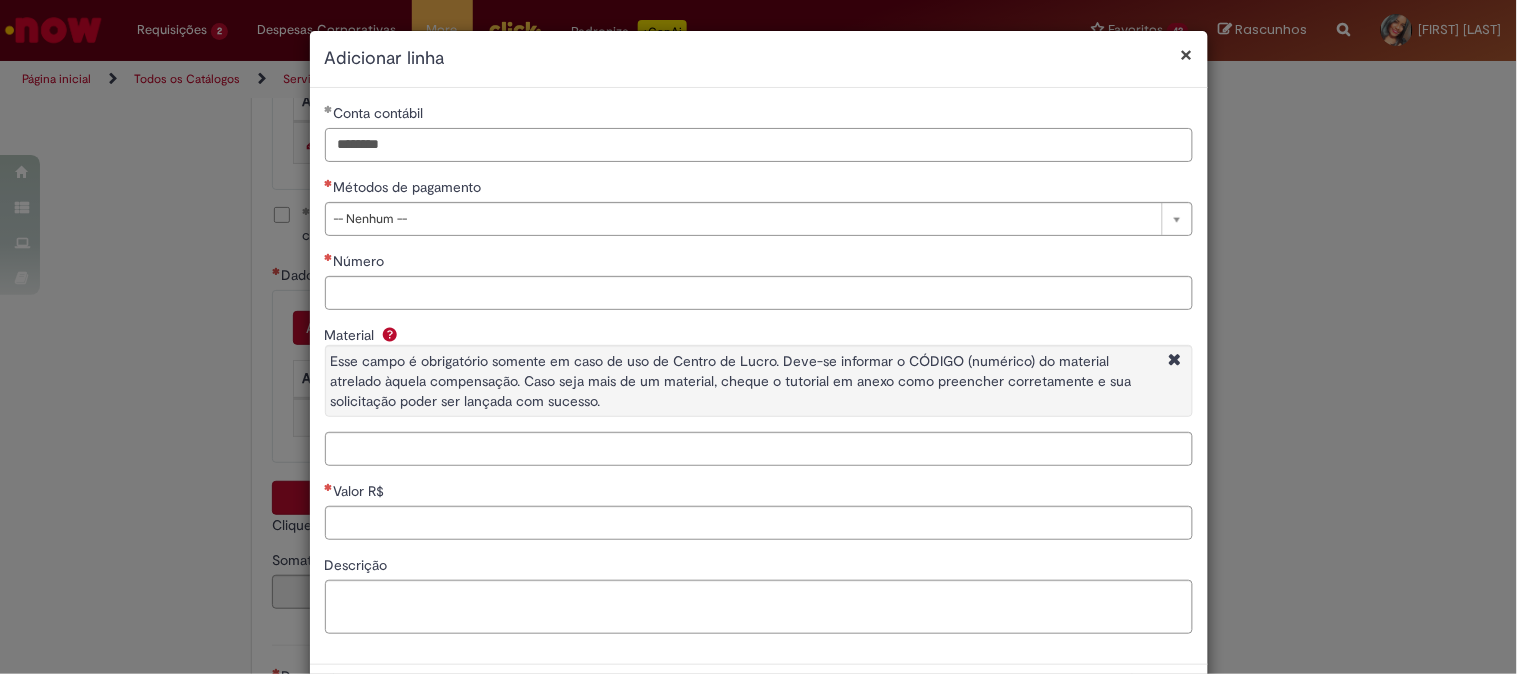 type on "********" 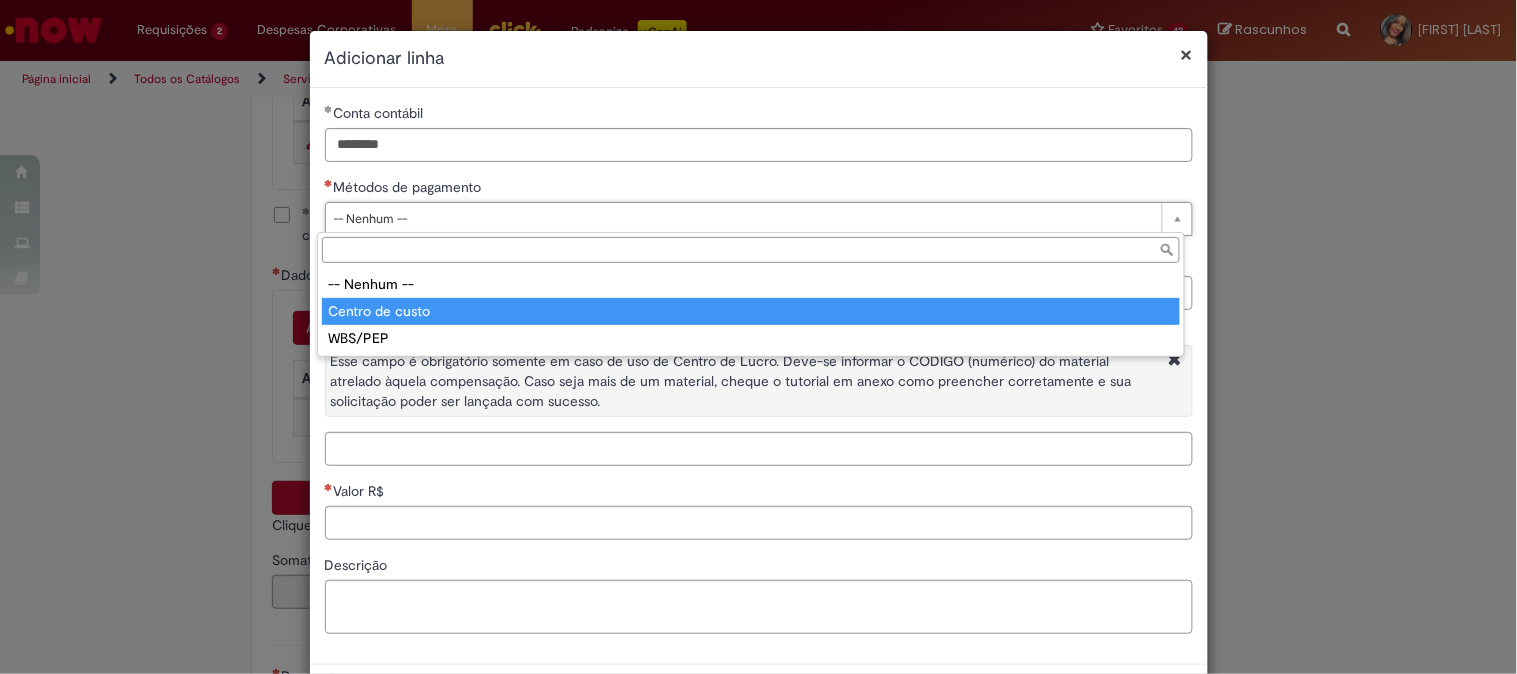 type on "**********" 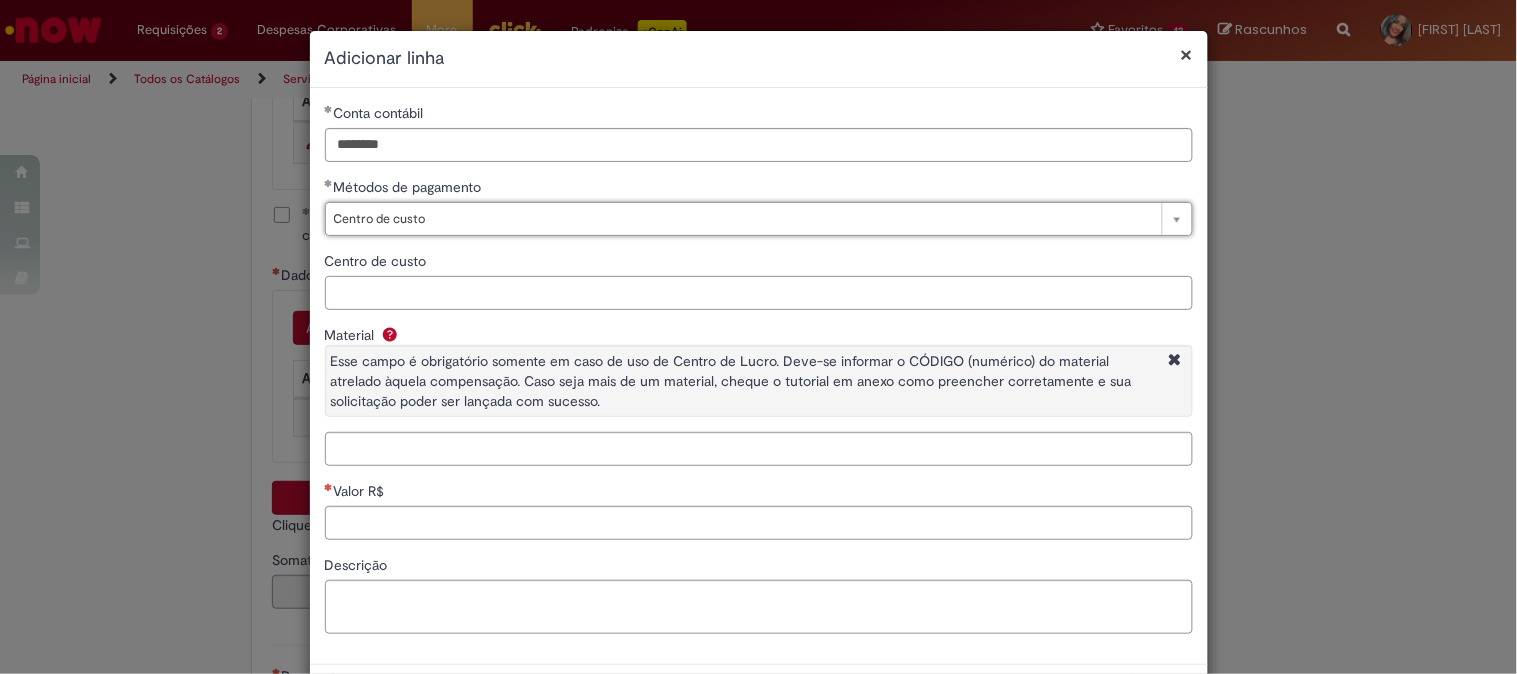 click on "Centro de custo" at bounding box center (759, 293) 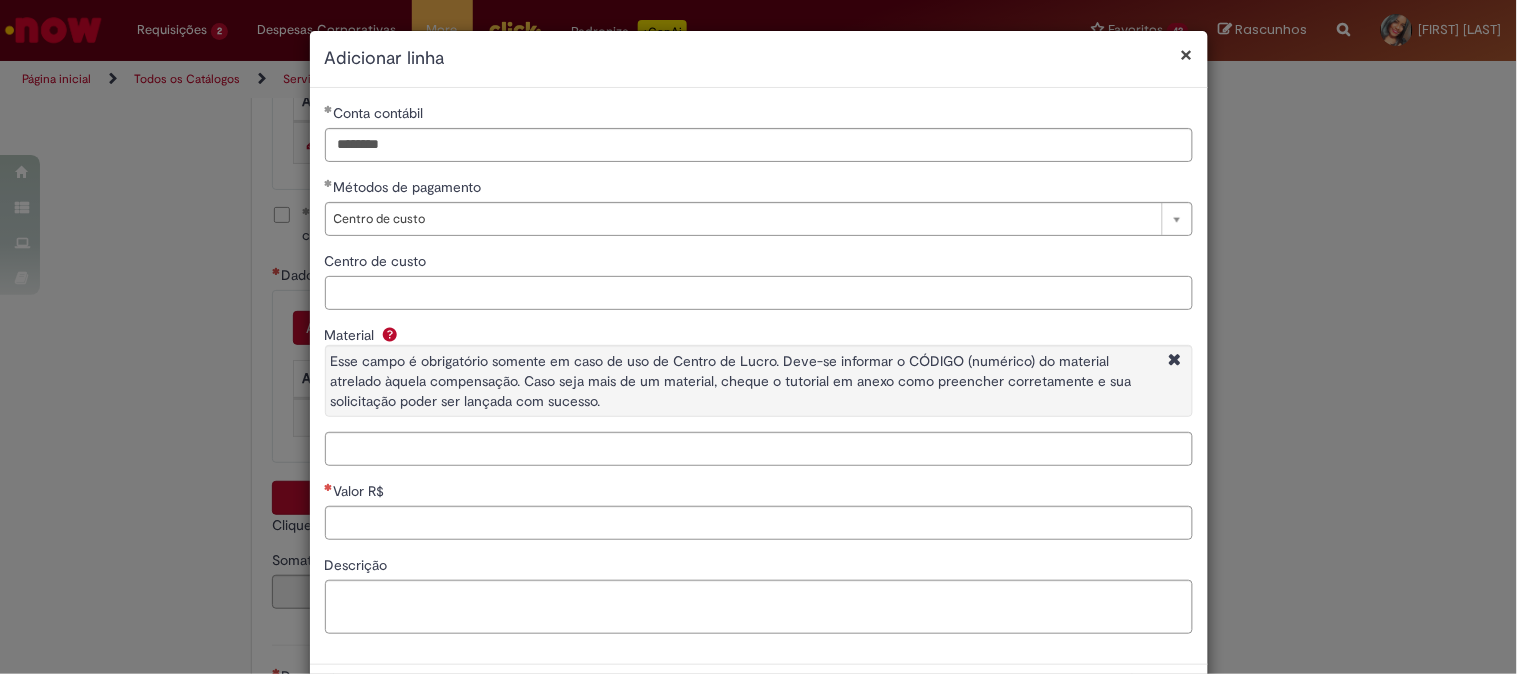paste on "**********" 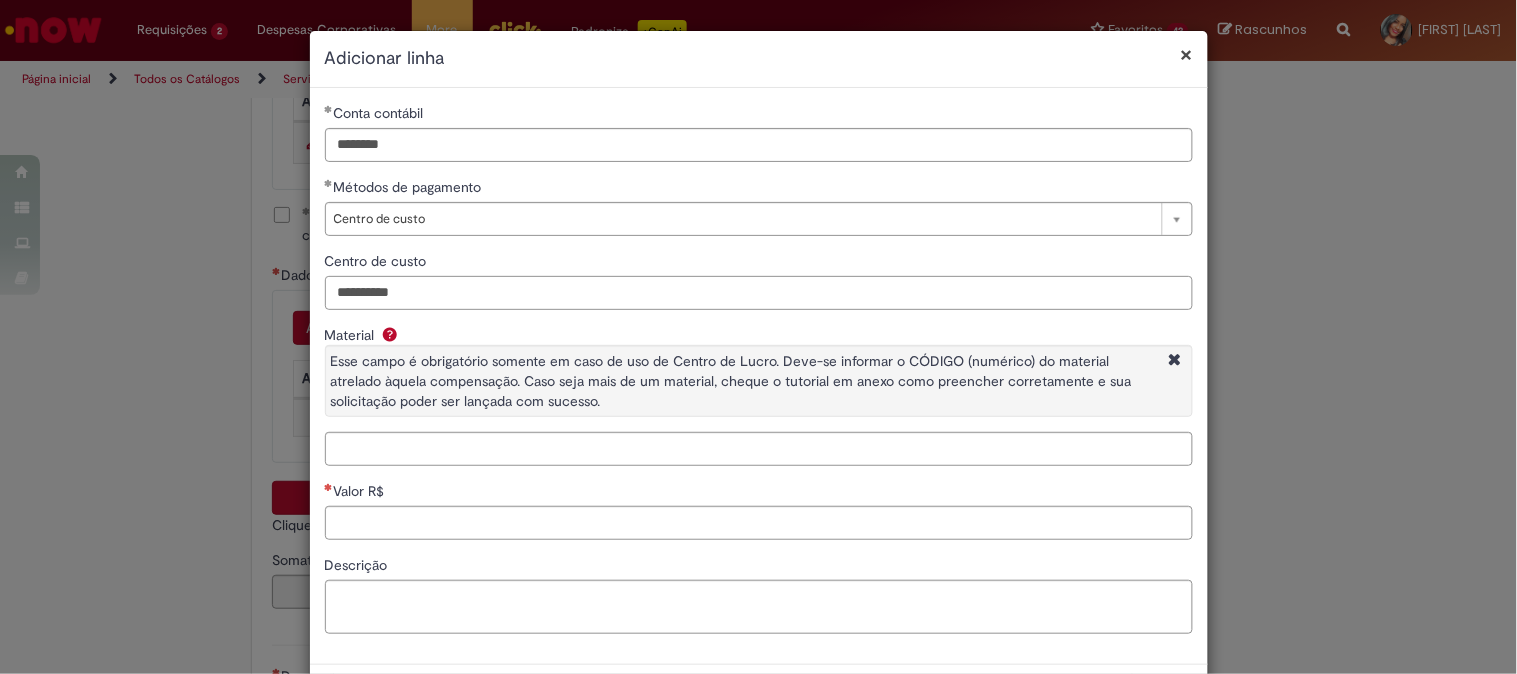 type on "**********" 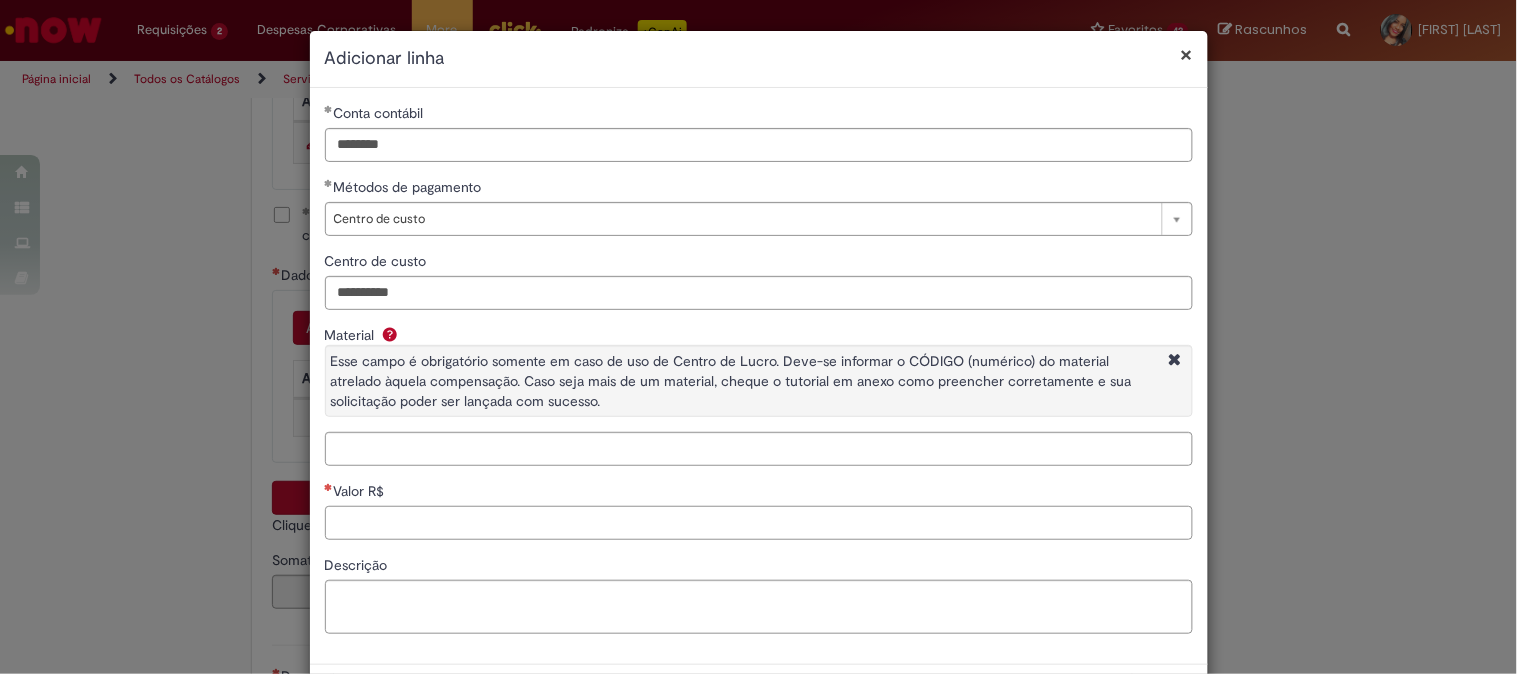 click on "Valor R$" at bounding box center [759, 523] 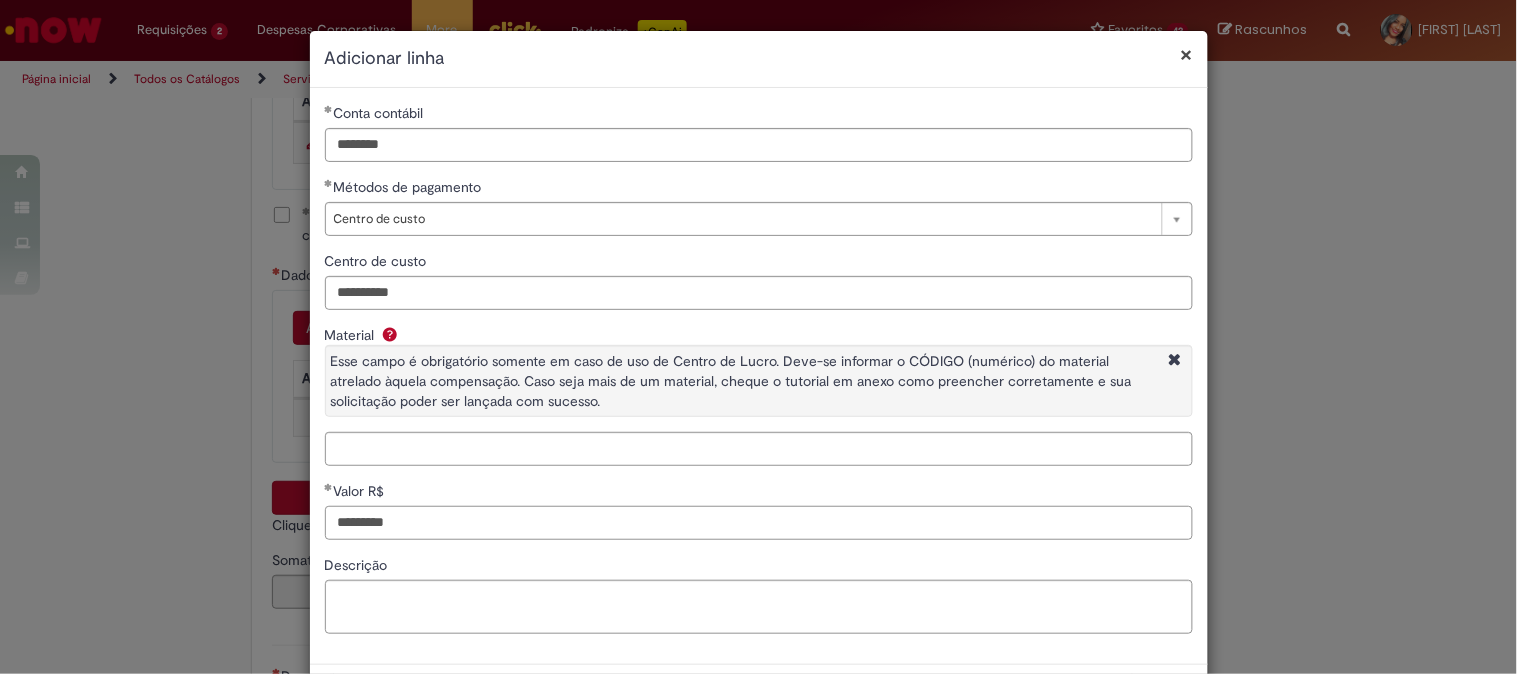 type on "*********" 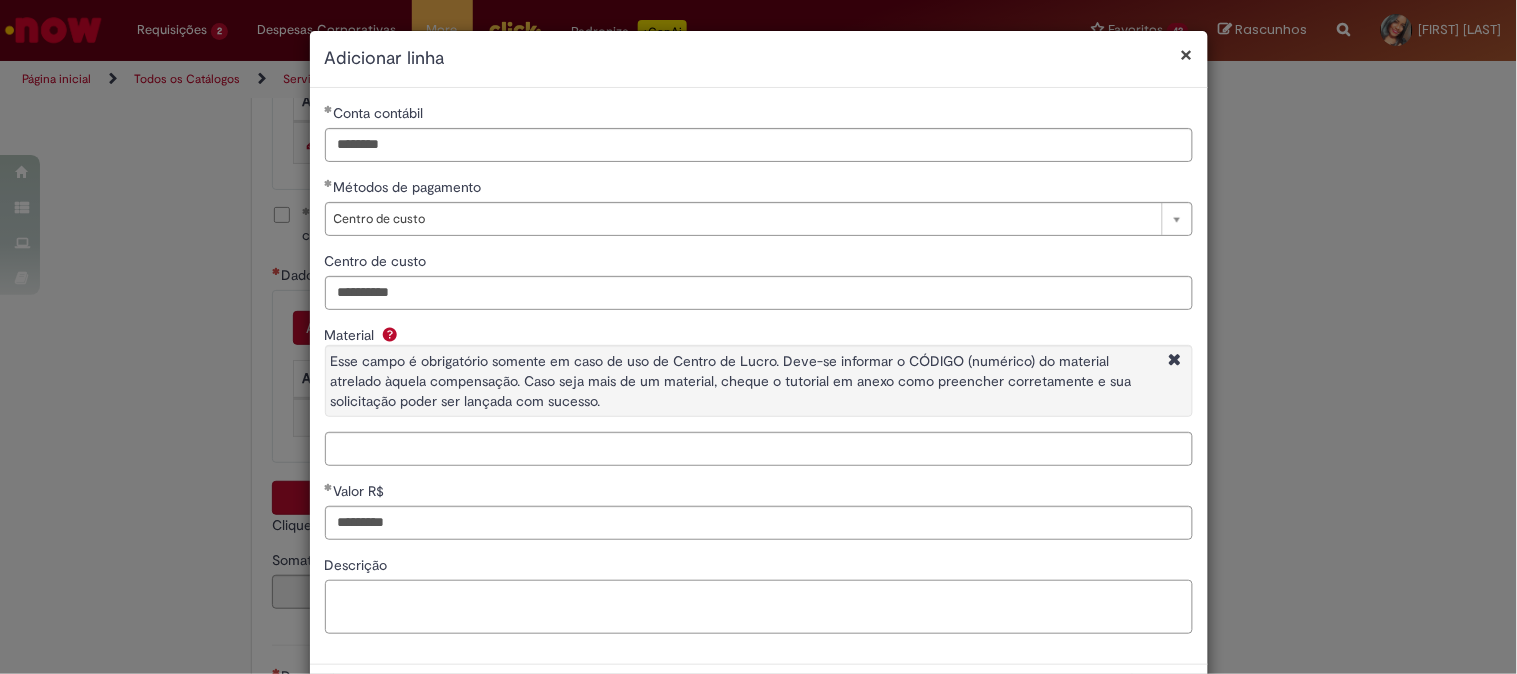 click on "Descrição" at bounding box center [759, 607] 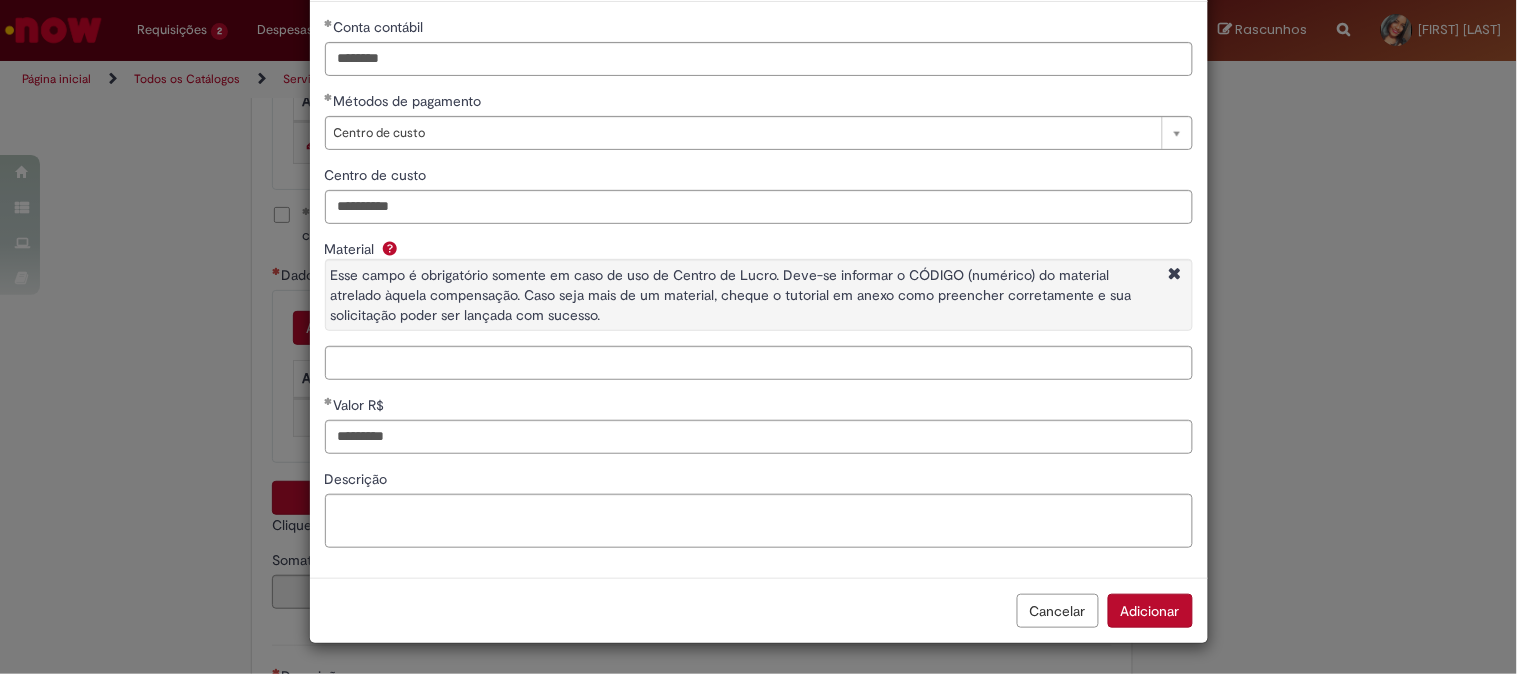 click on "Adicionar" at bounding box center (1150, 611) 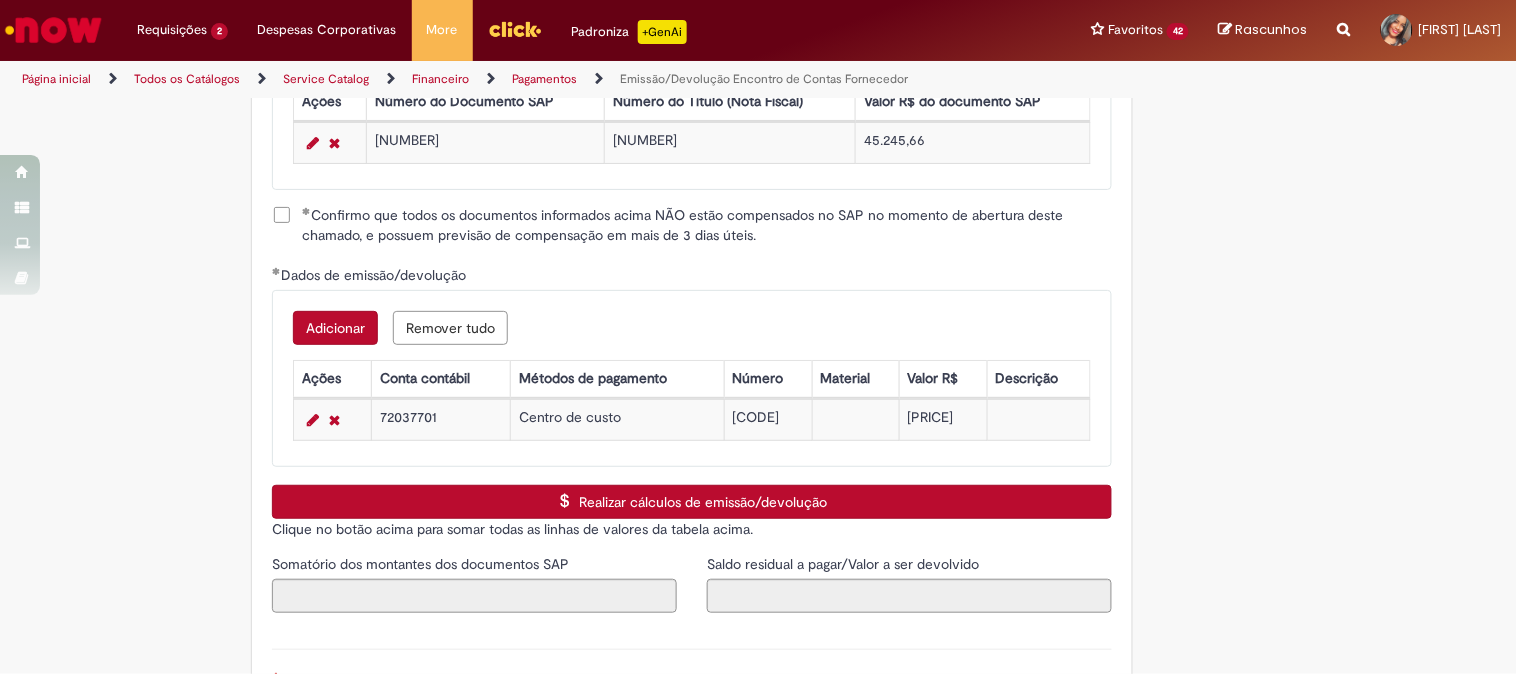scroll, scrollTop: 2840, scrollLeft: 0, axis: vertical 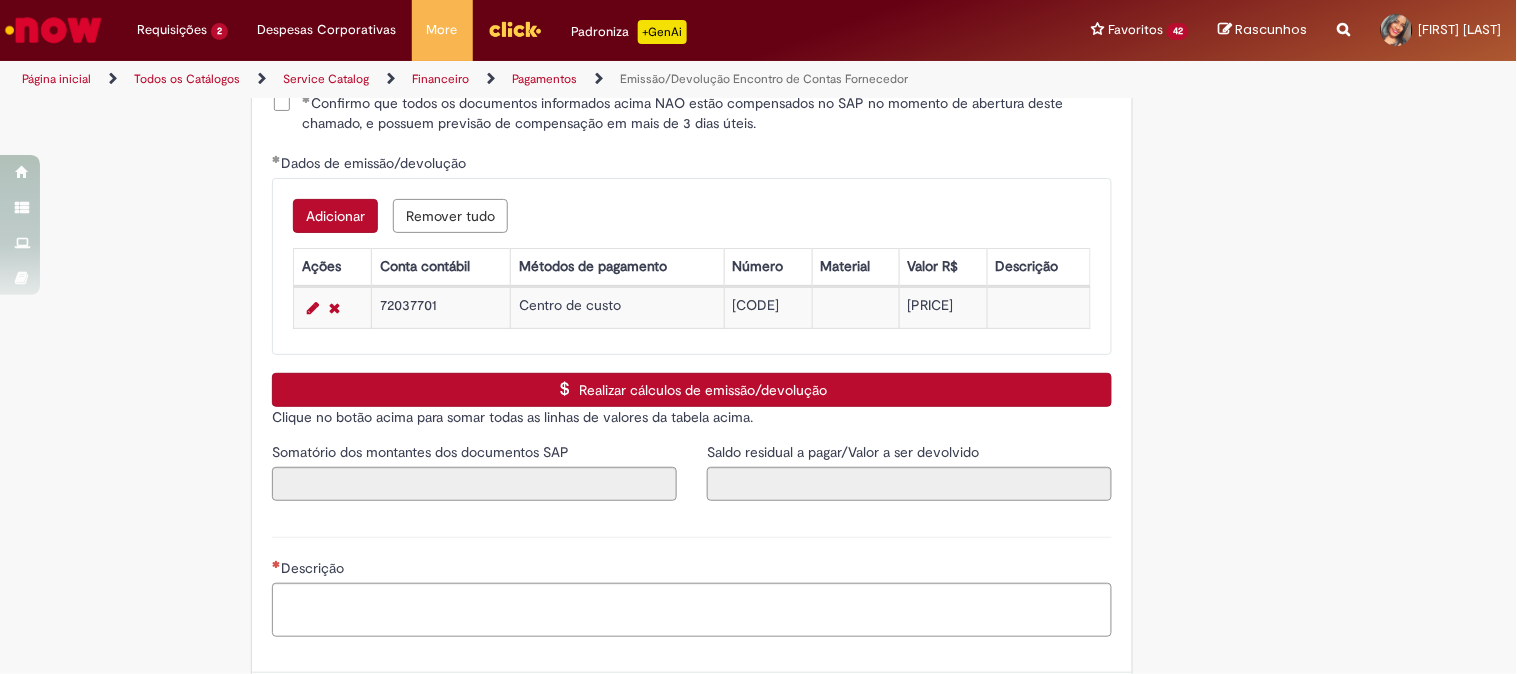 click on "Realizar cálculos de emissão/devolução" at bounding box center (692, 390) 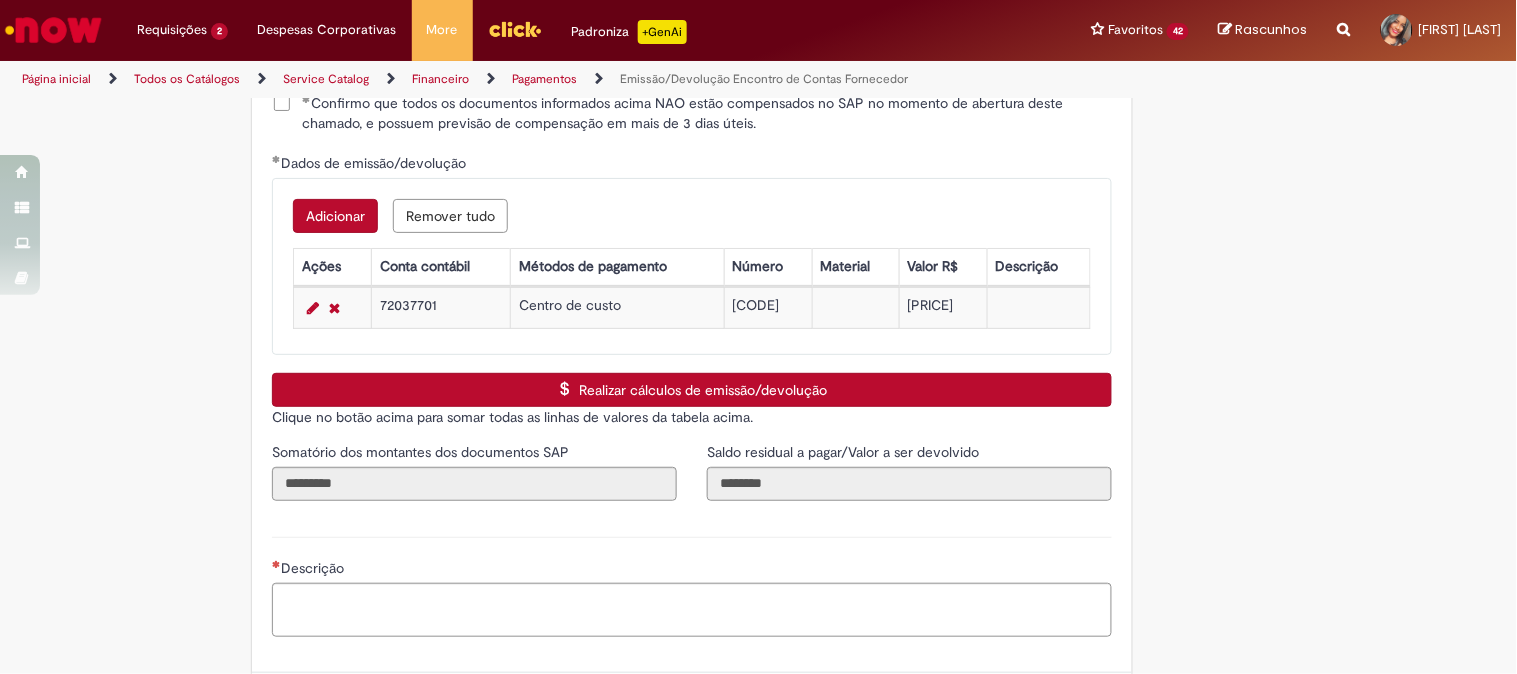 scroll, scrollTop: 3026, scrollLeft: 0, axis: vertical 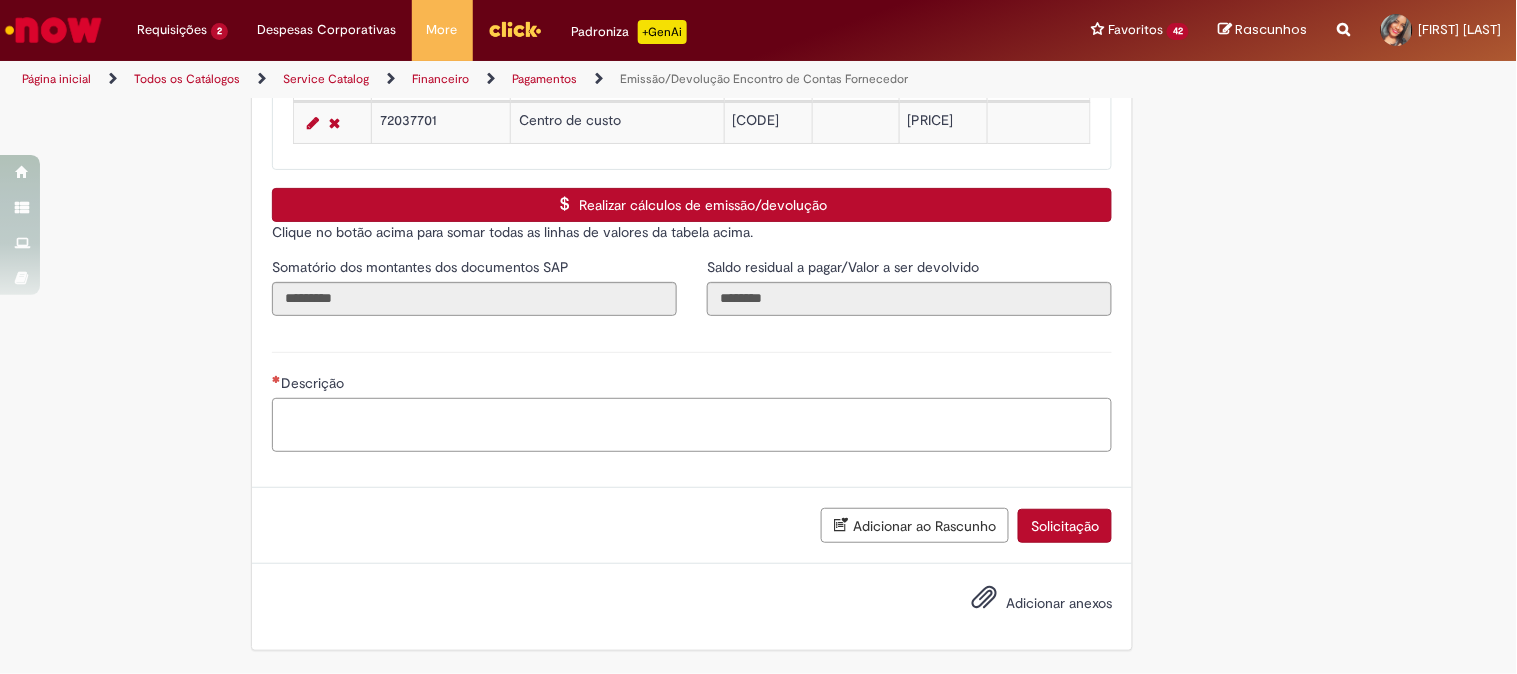 click on "Descrição" at bounding box center (692, 425) 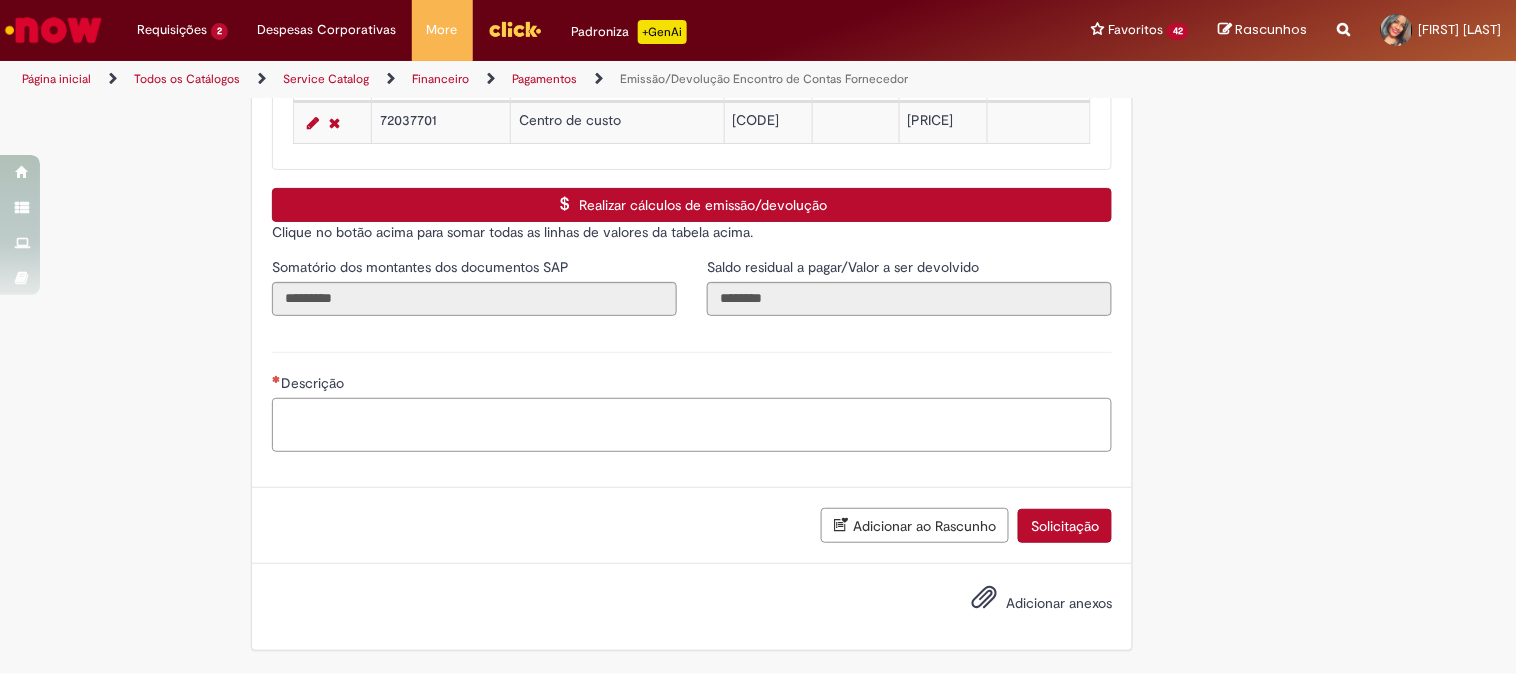 paste on "**********" 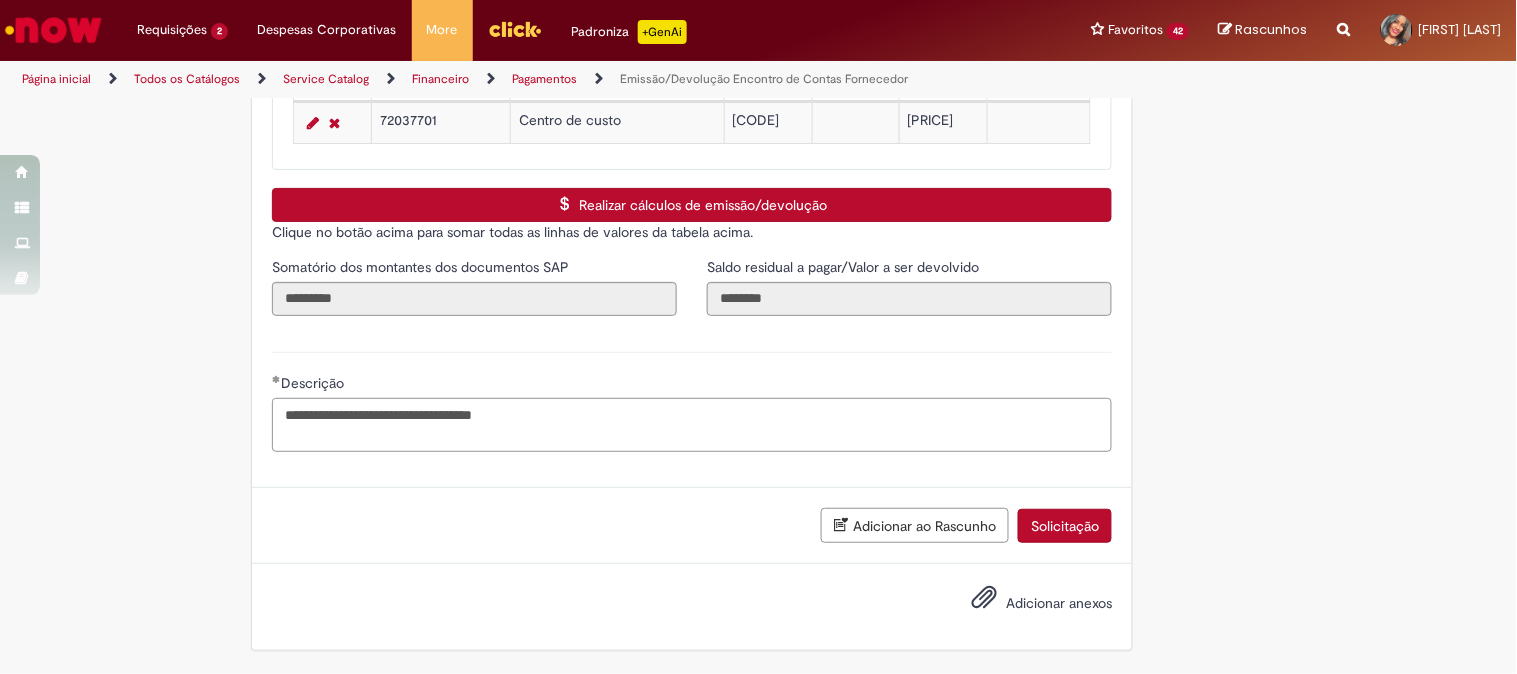 type on "**********" 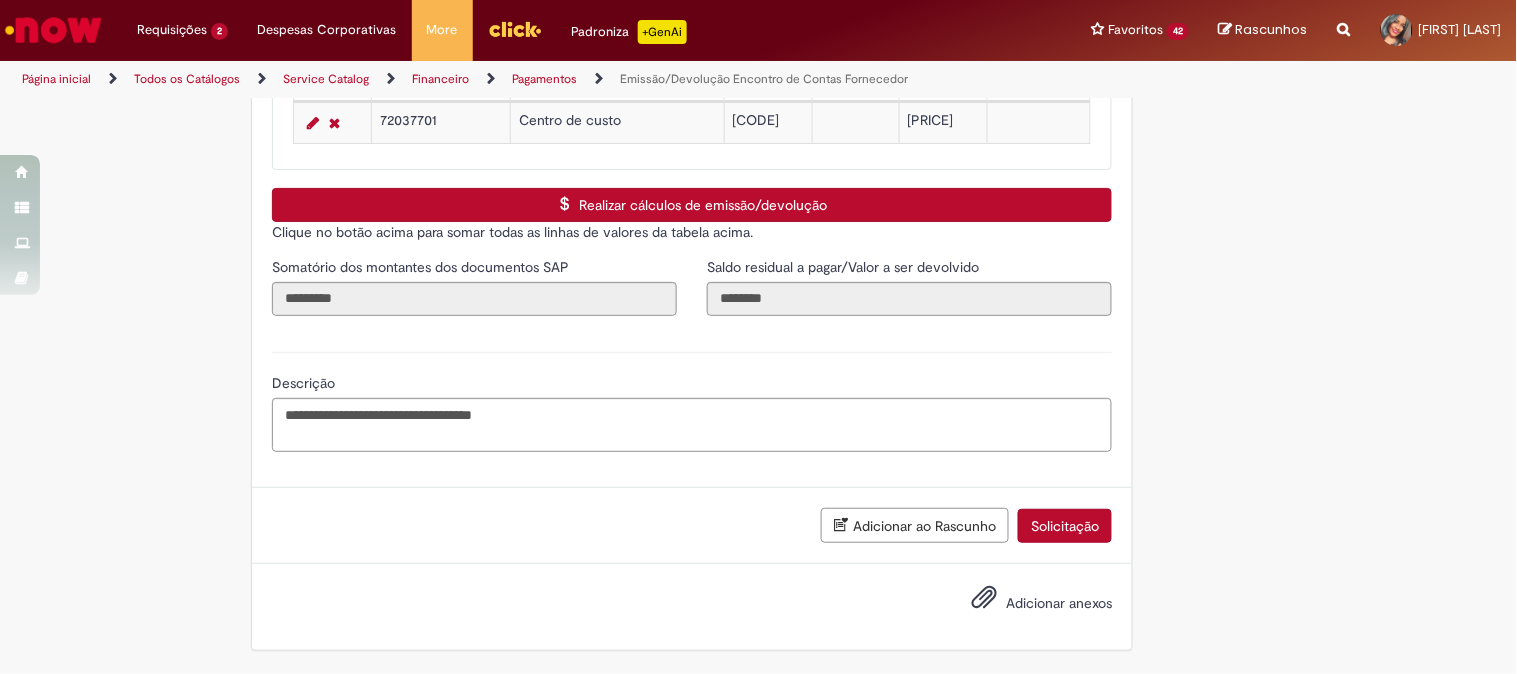 click on "Adicionar anexos" at bounding box center (1059, 603) 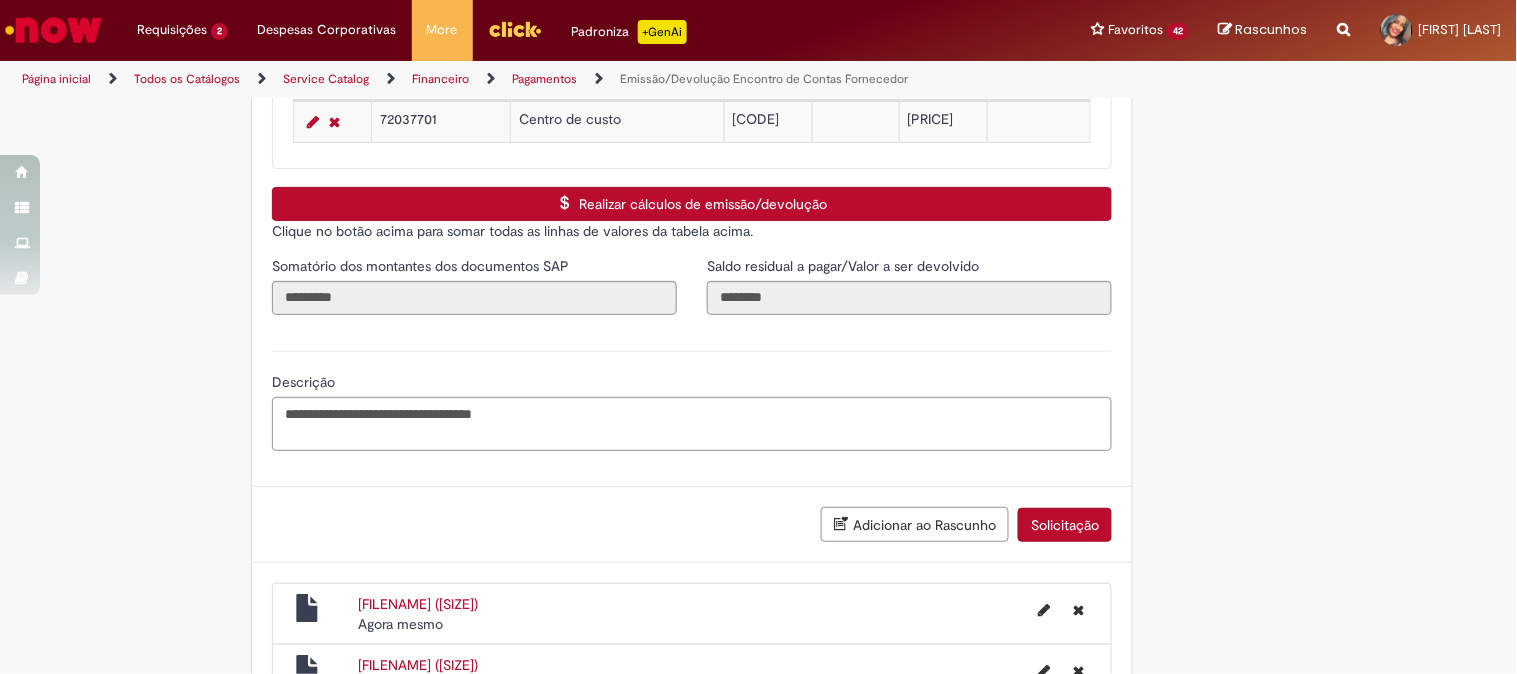 scroll, scrollTop: 3160, scrollLeft: 0, axis: vertical 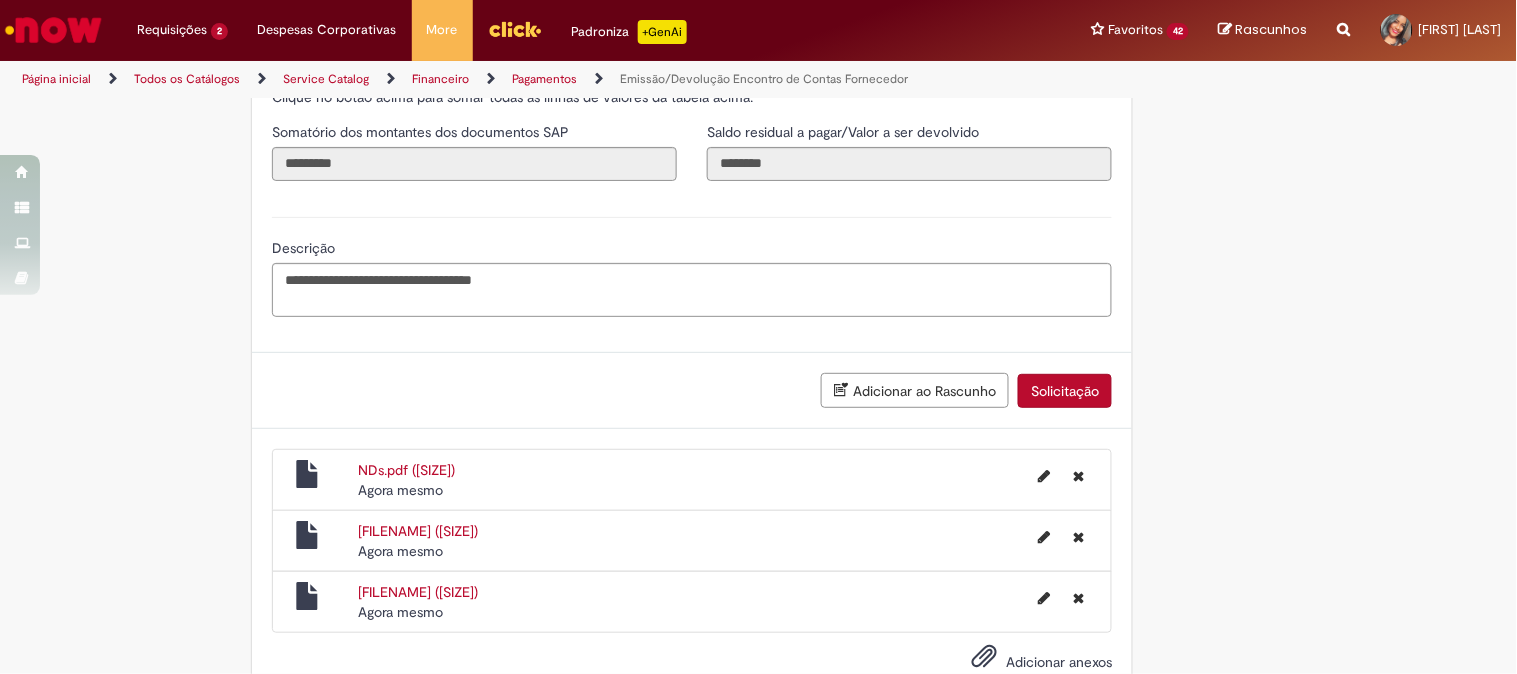click on "Solicitação" at bounding box center [1065, 391] 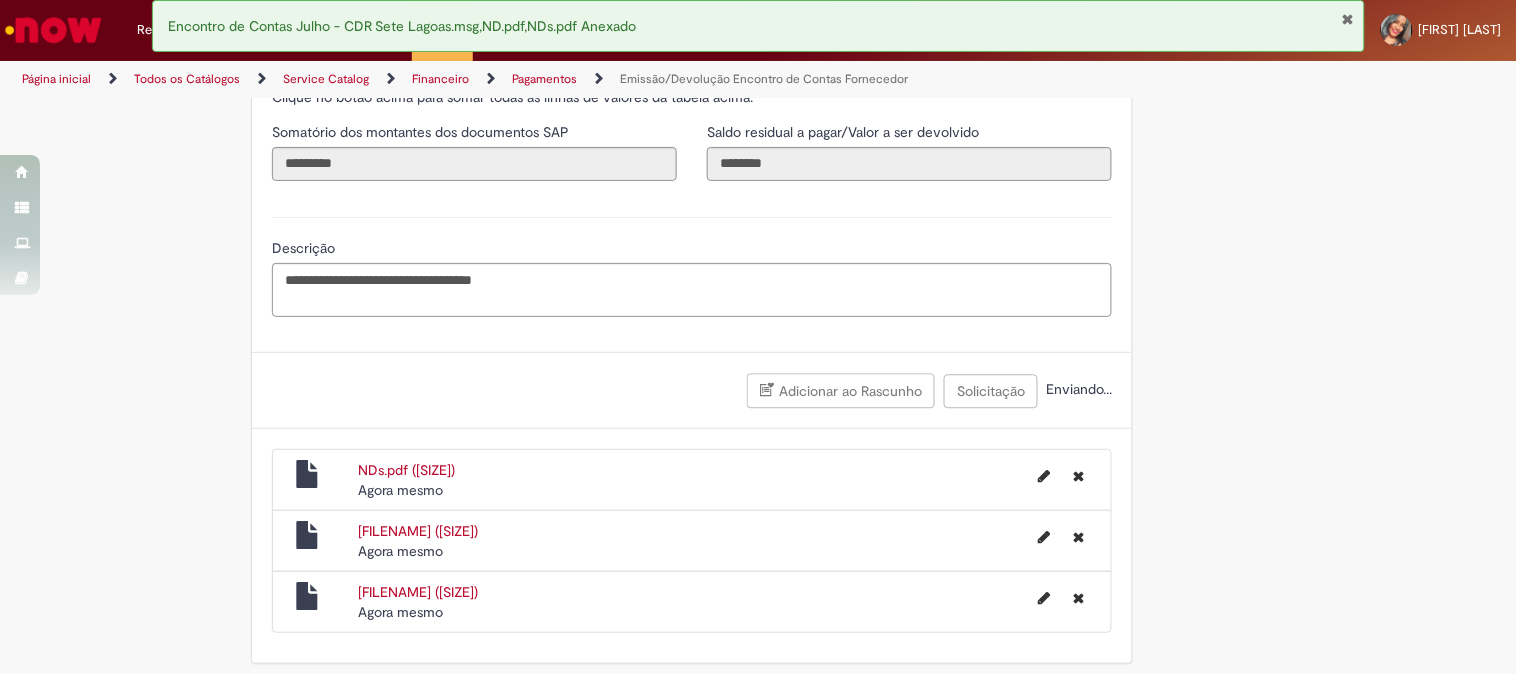 click at bounding box center (1347, 19) 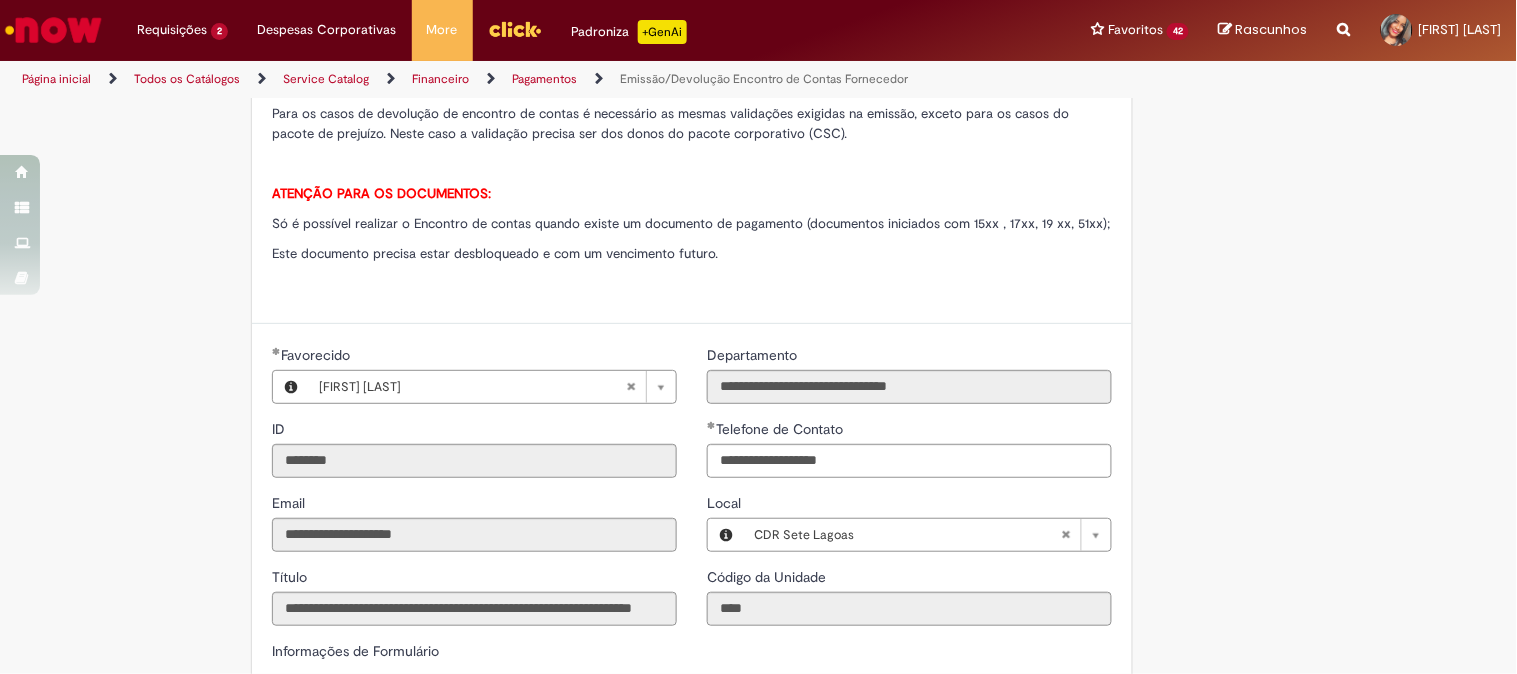 scroll, scrollTop: 382, scrollLeft: 0, axis: vertical 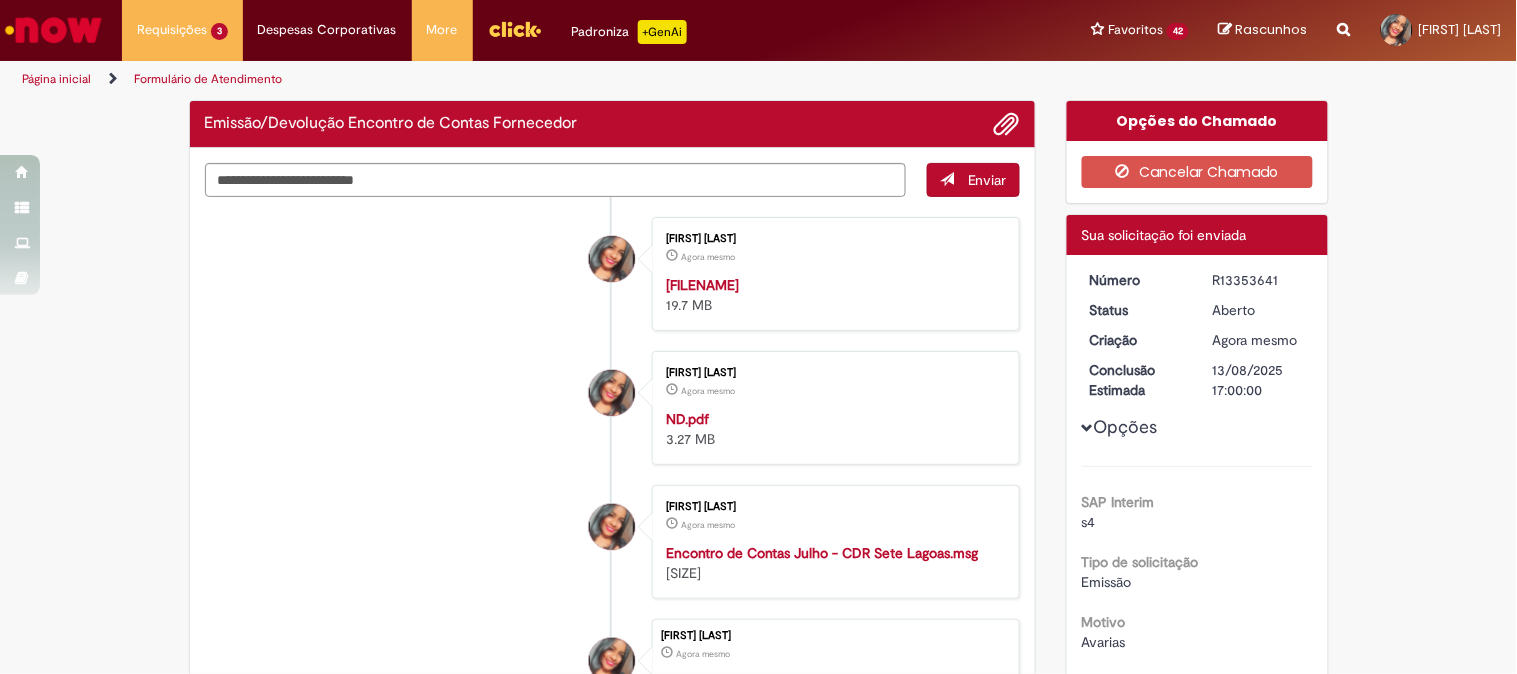 click on "[ID]" at bounding box center (1259, 280) 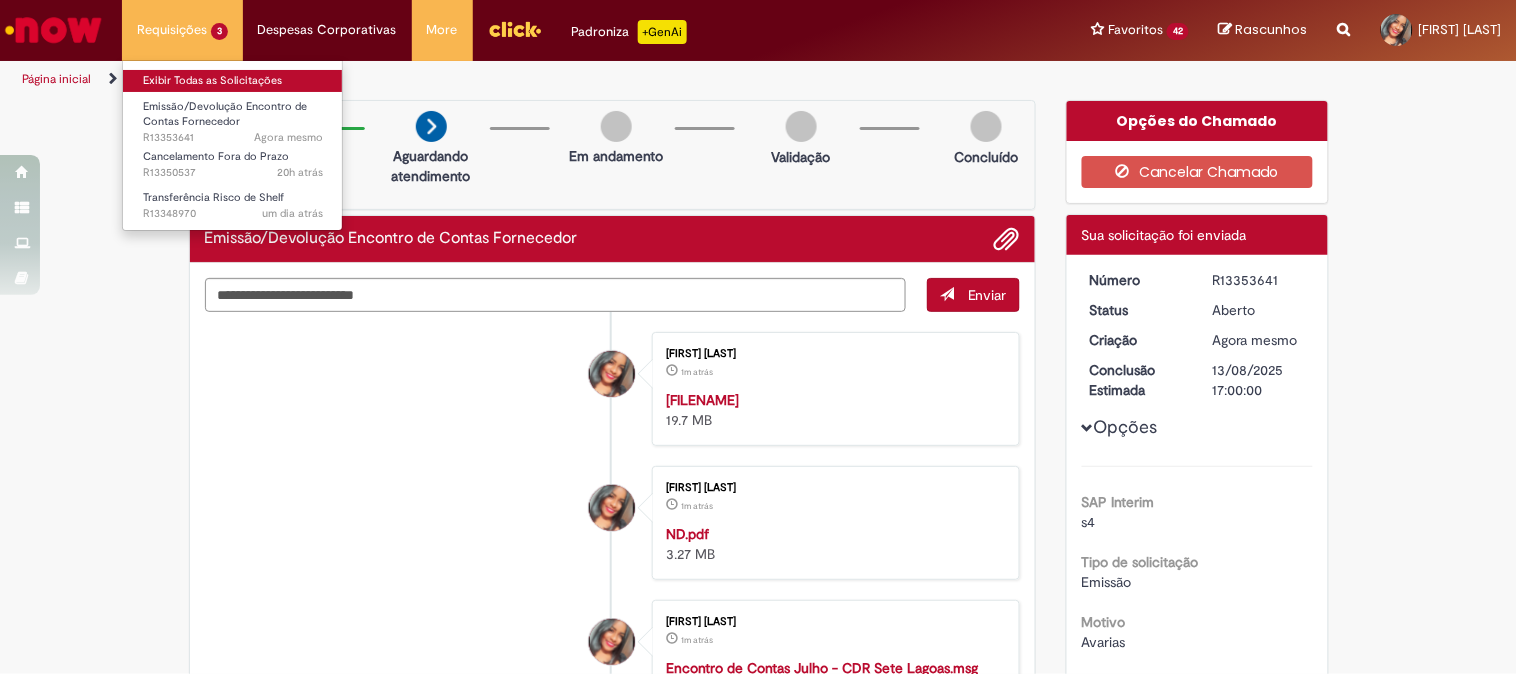 click on "Exibir Todas as Solicitações" at bounding box center (233, 81) 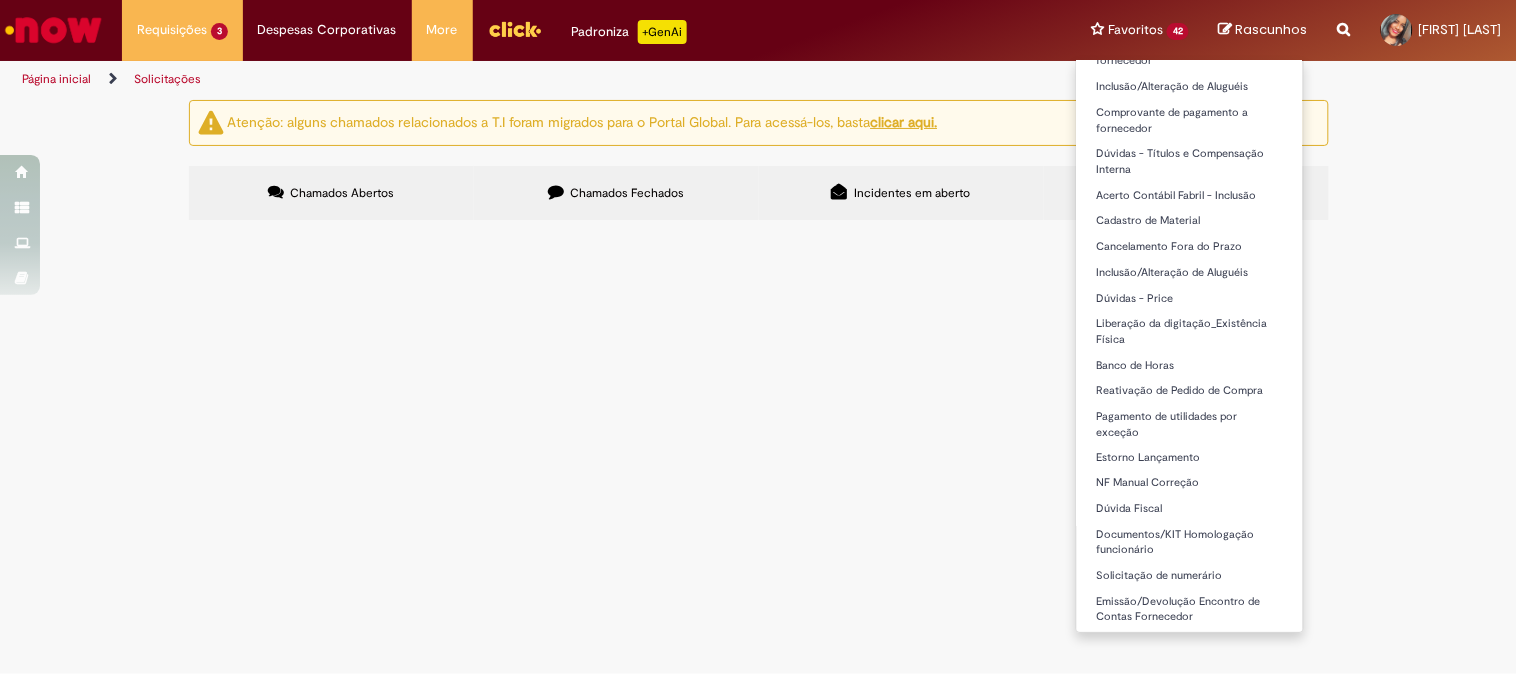 scroll, scrollTop: 731, scrollLeft: 0, axis: vertical 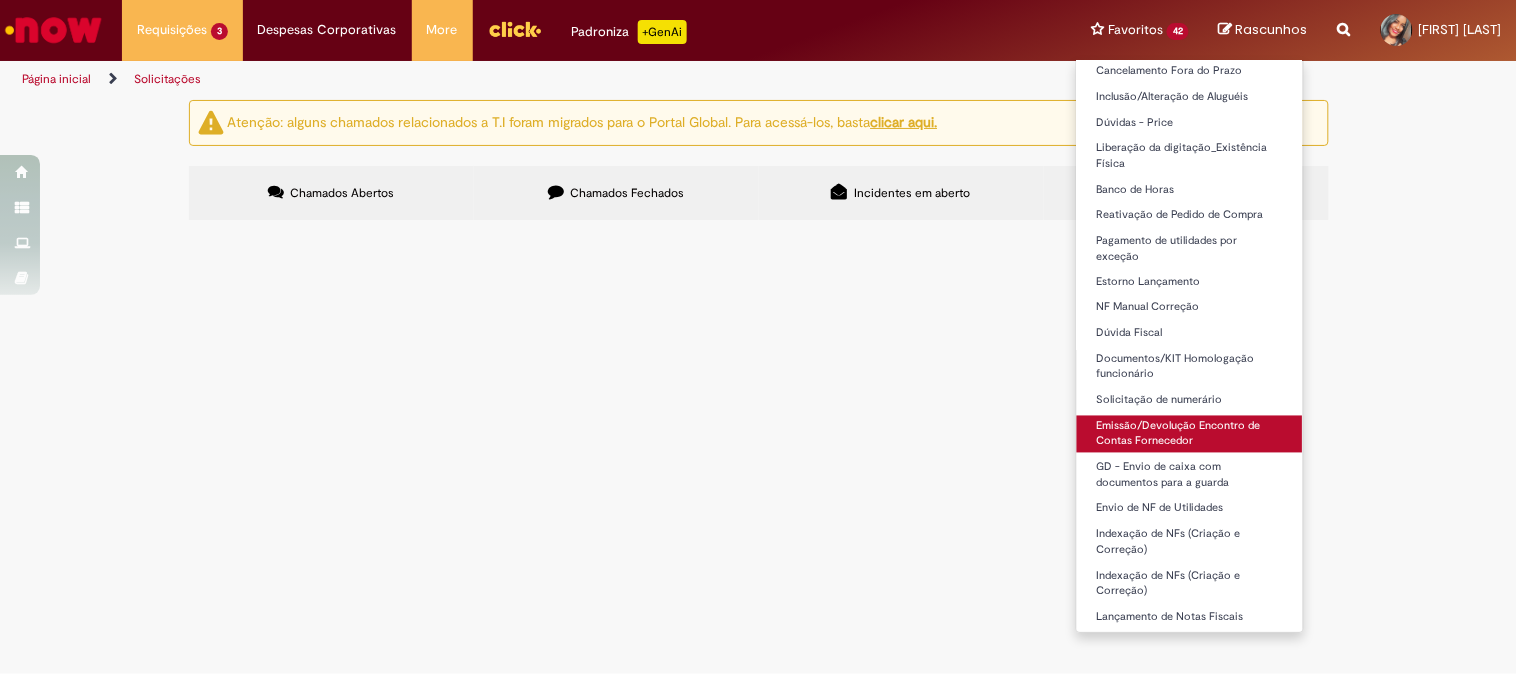 click on "Emissão/Devolução Encontro de Contas Fornecedor" at bounding box center (1190, 434) 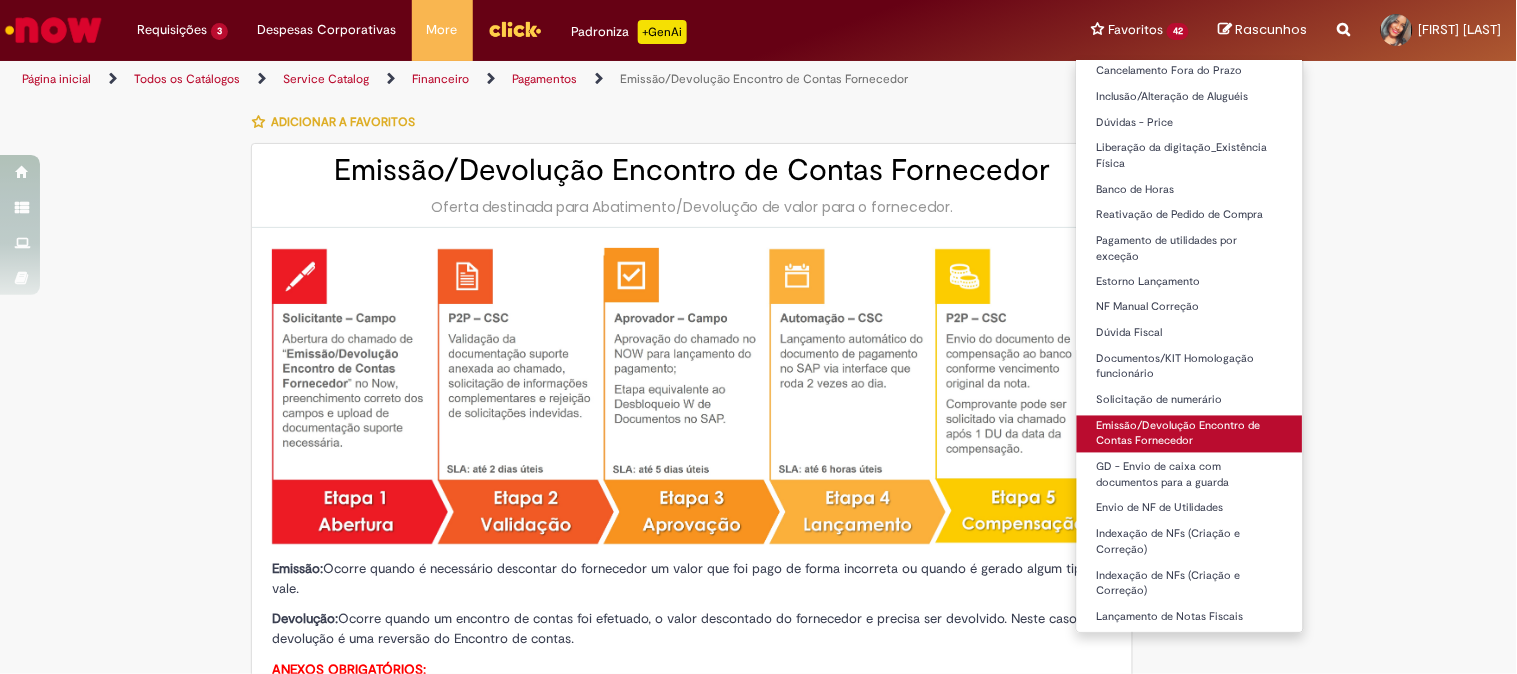 type on "********" 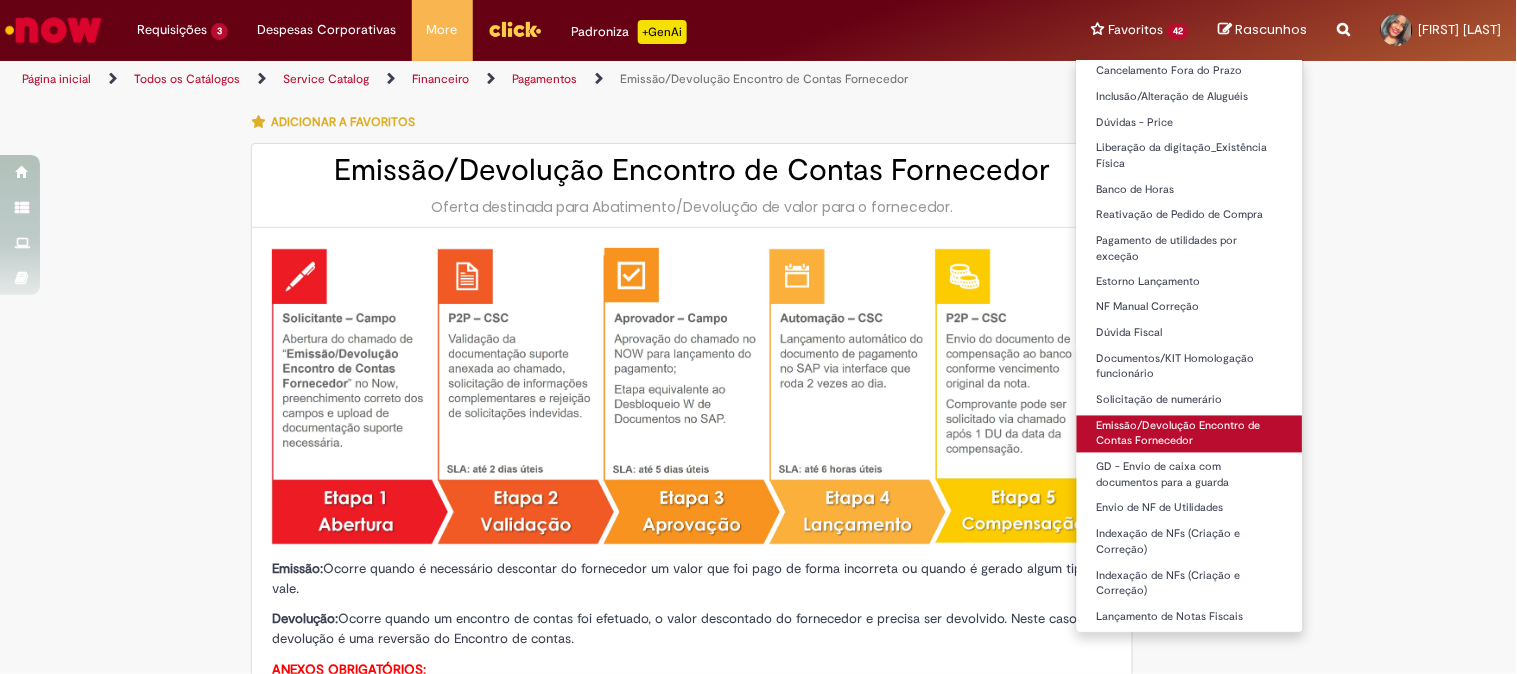 type on "**********" 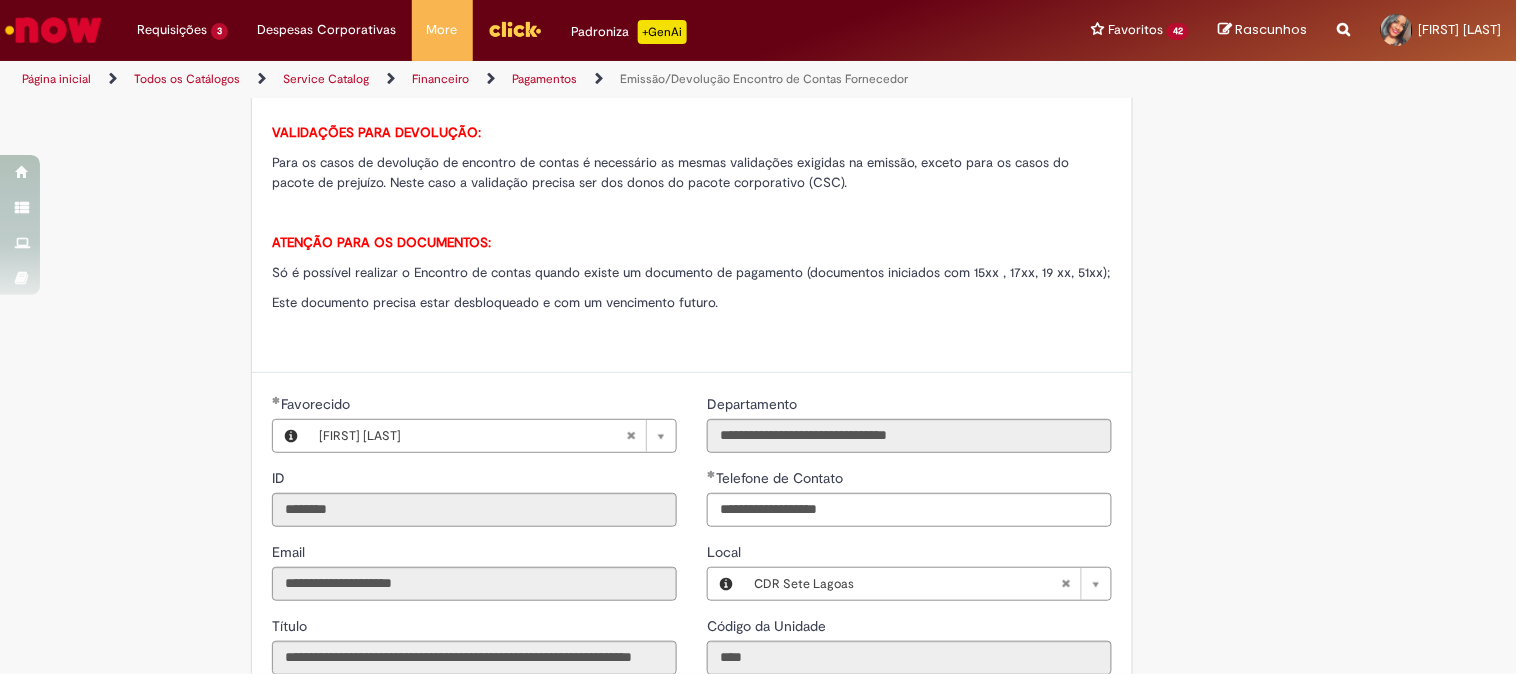 scroll, scrollTop: 1111, scrollLeft: 0, axis: vertical 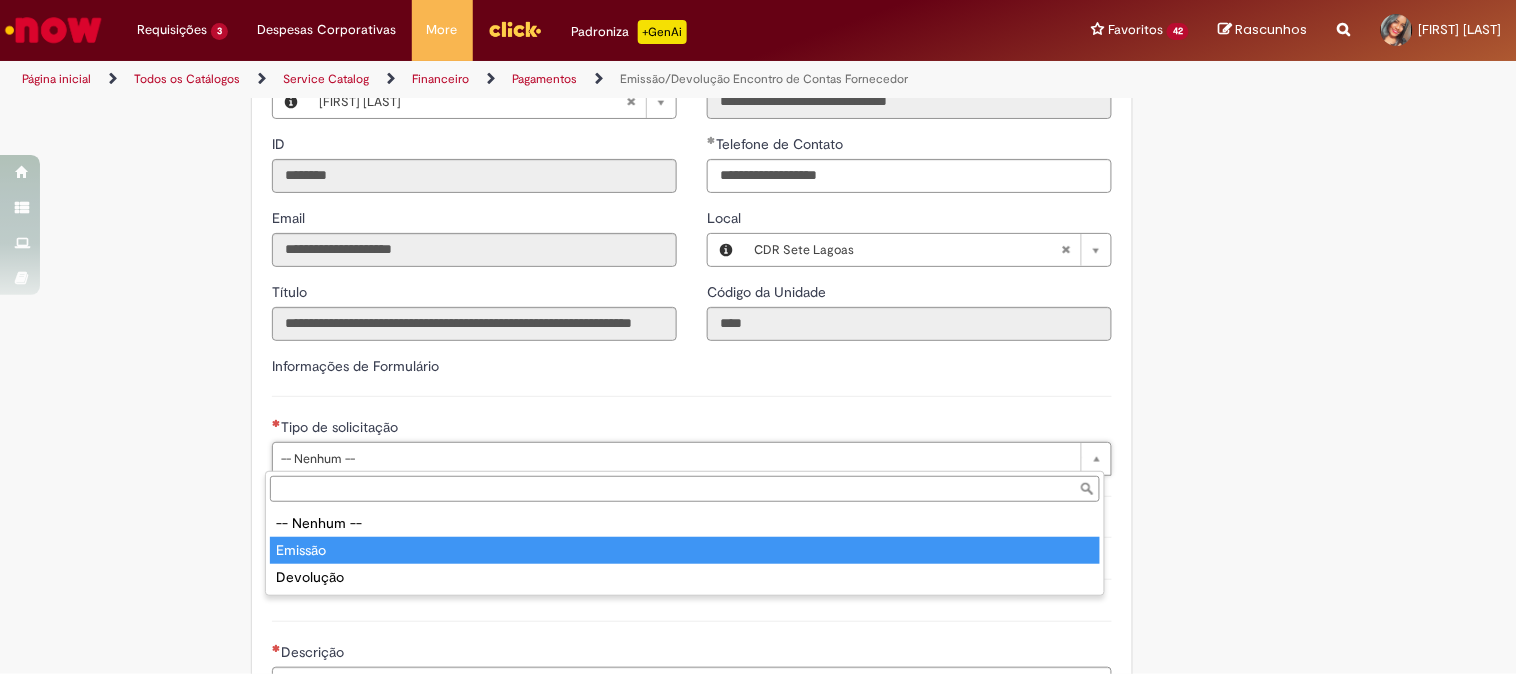 type on "*******" 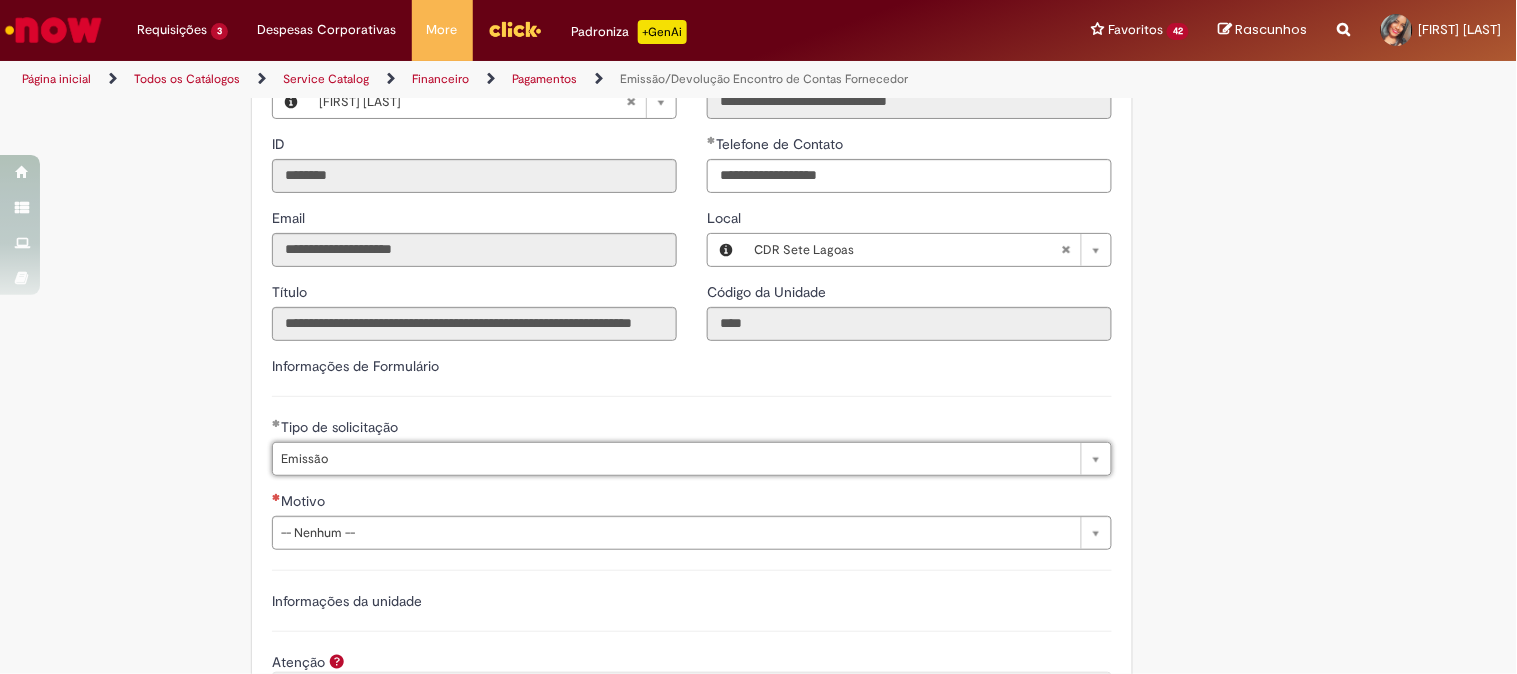 scroll, scrollTop: 1222, scrollLeft: 0, axis: vertical 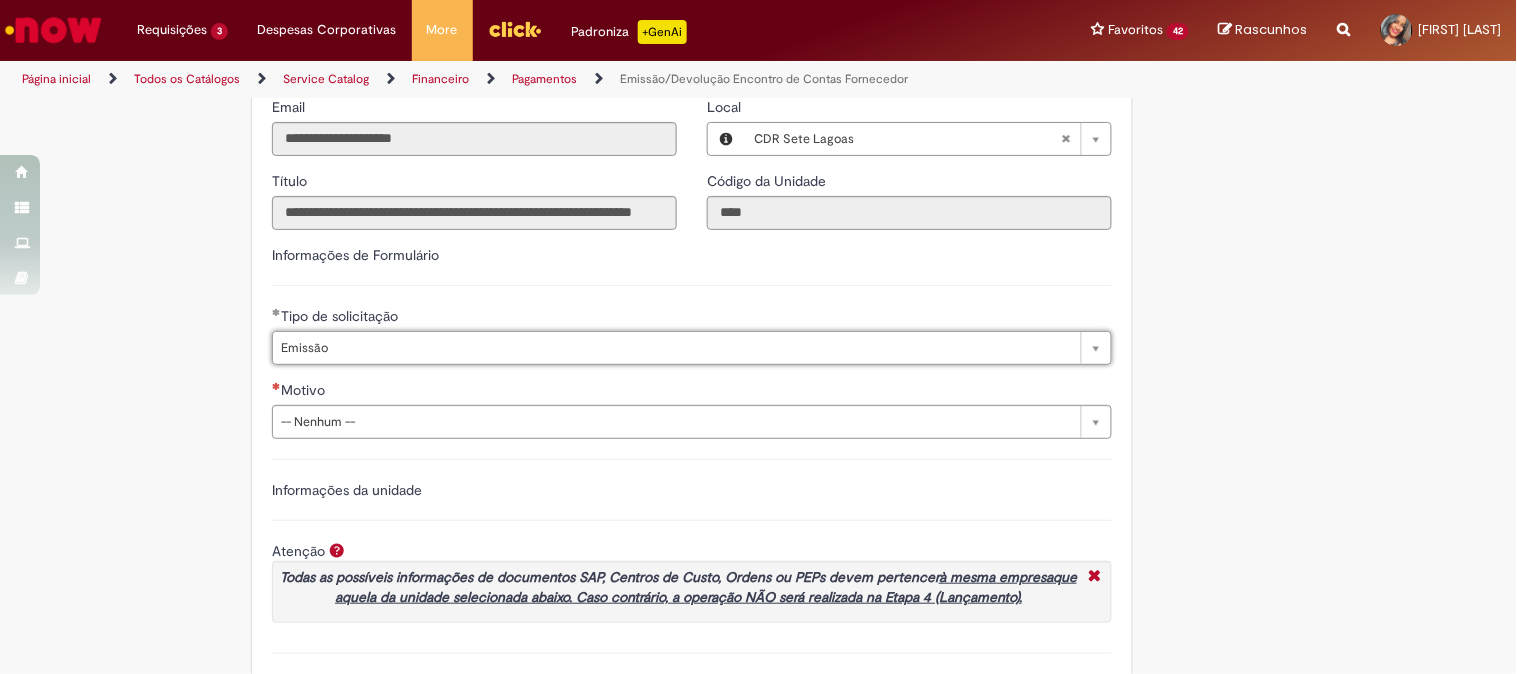 click on "Motivo" at bounding box center (692, 392) 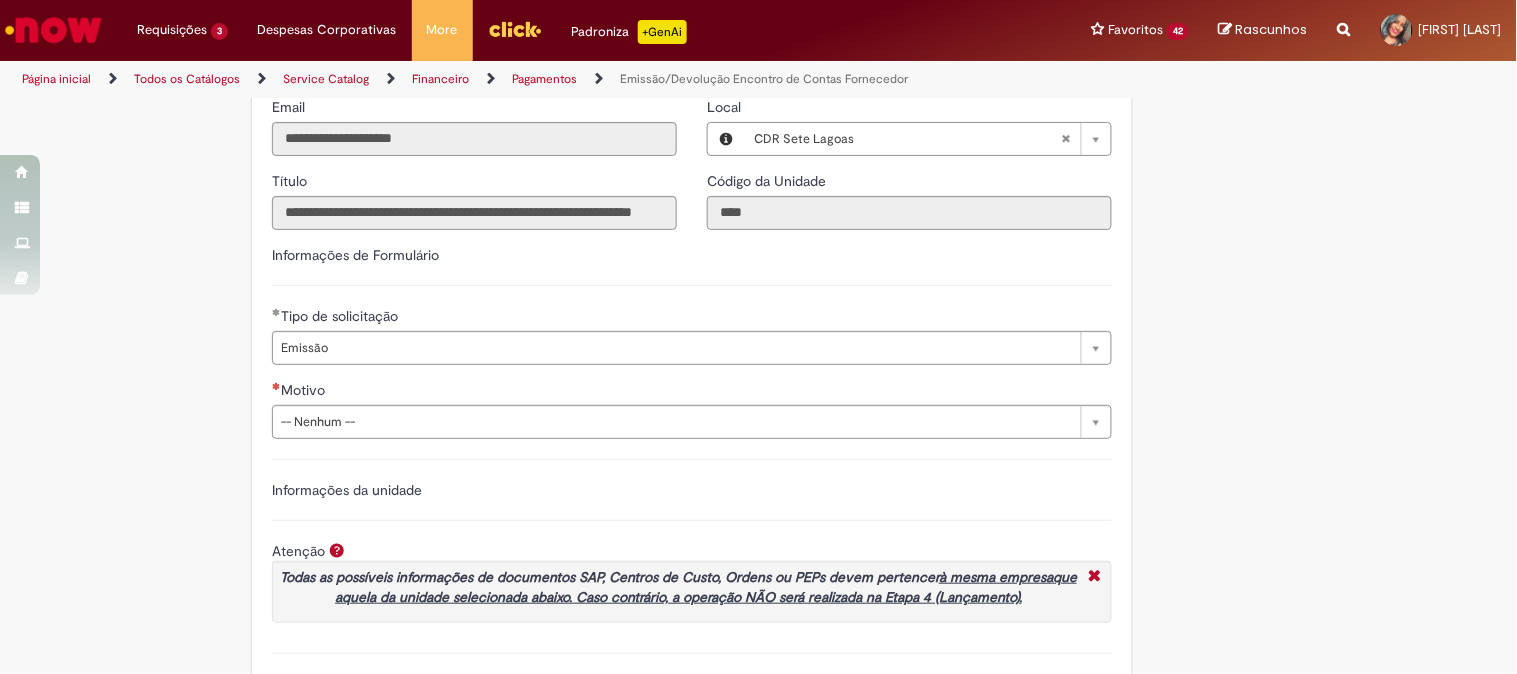 drag, startPoint x: 320, startPoint y: 411, endPoint x: 335, endPoint y: 434, distance: 27.45906 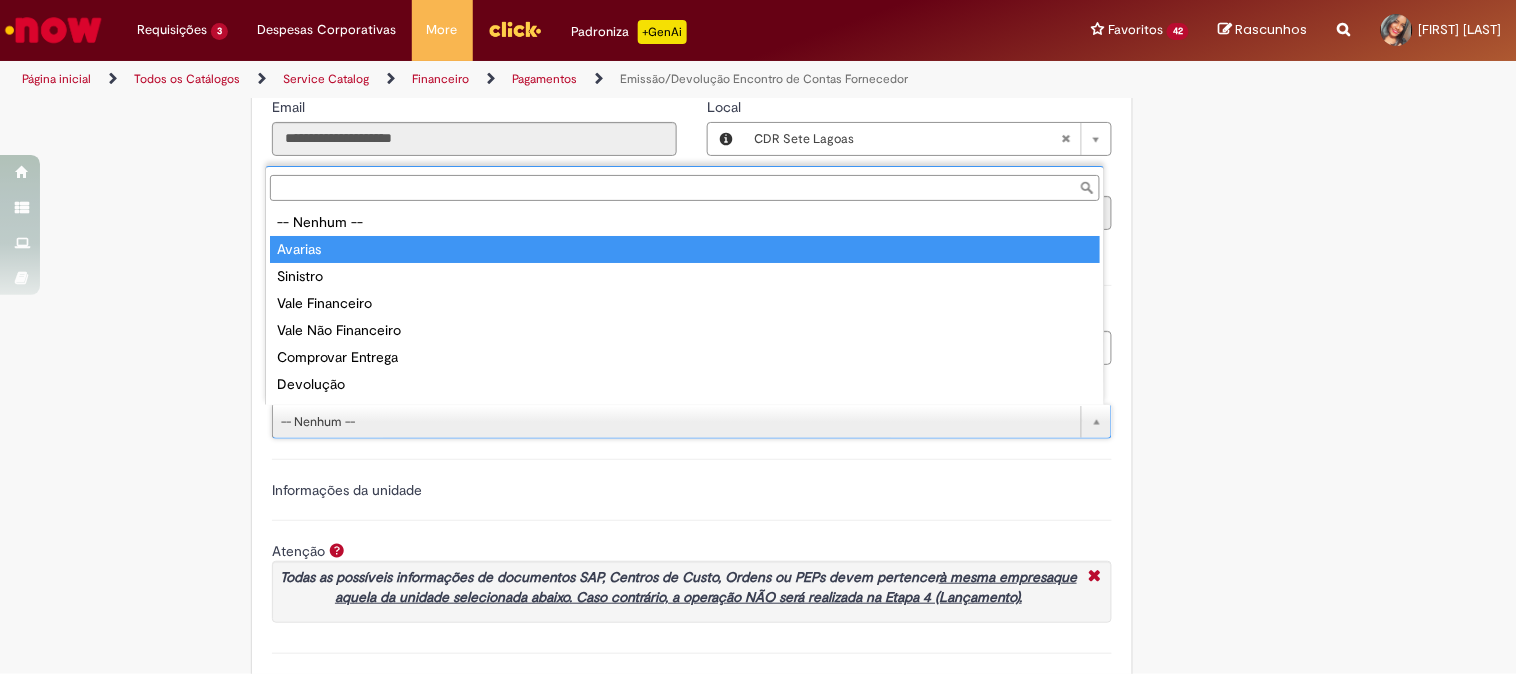 type on "*******" 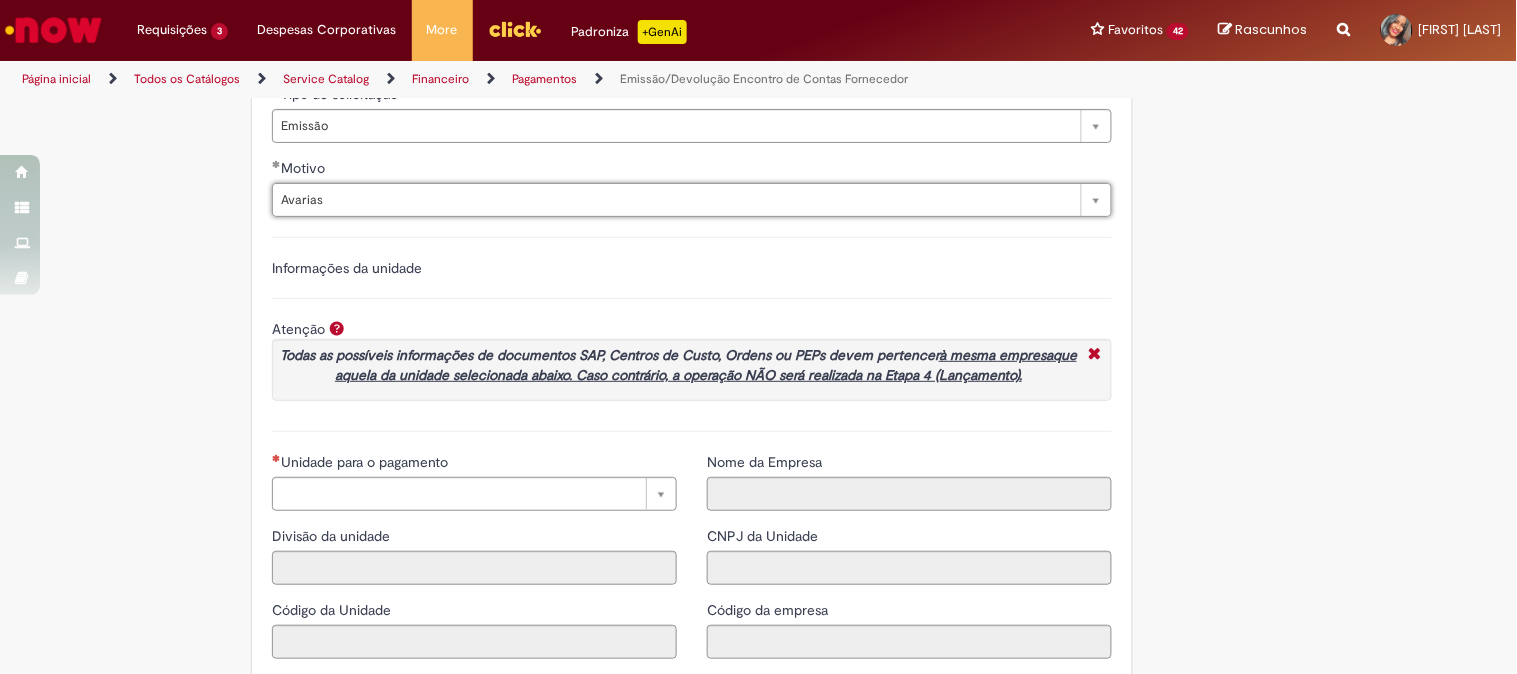 scroll, scrollTop: 1555, scrollLeft: 0, axis: vertical 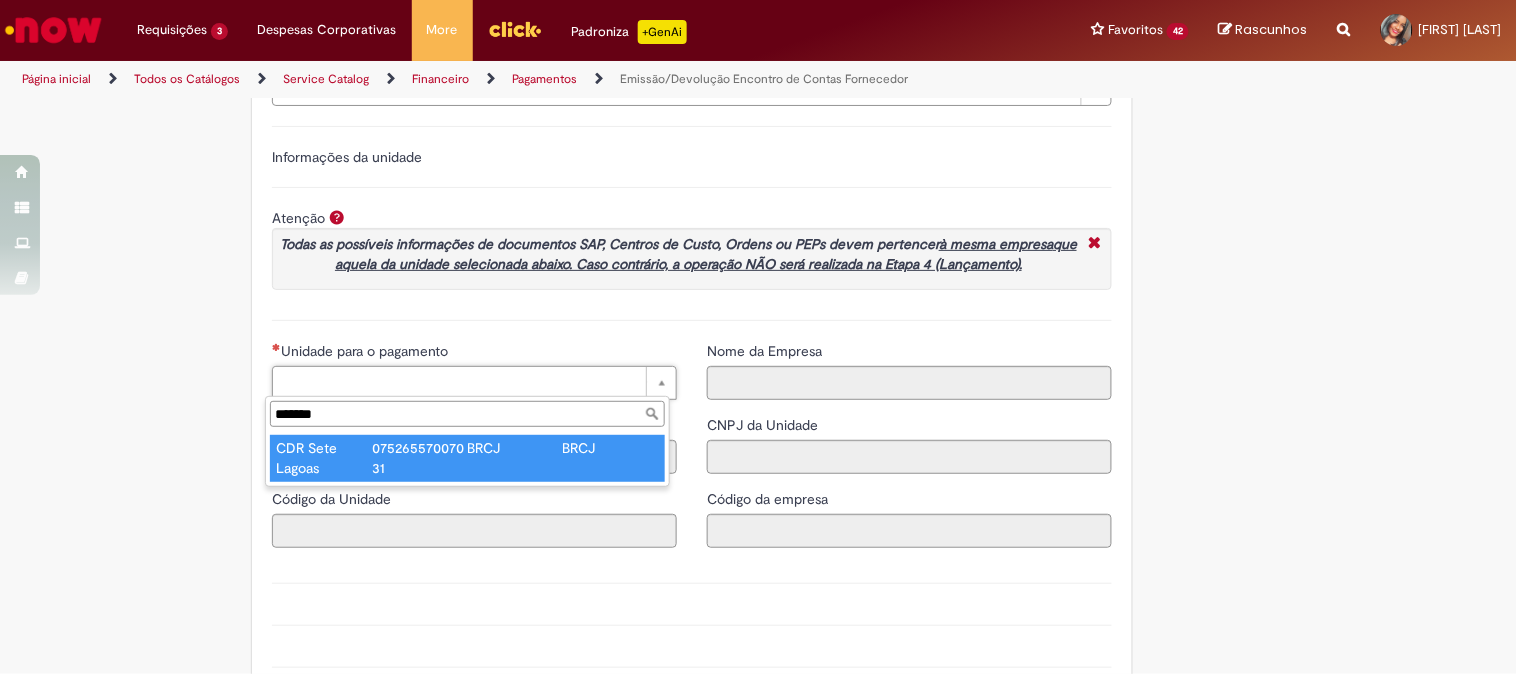 type on "*******" 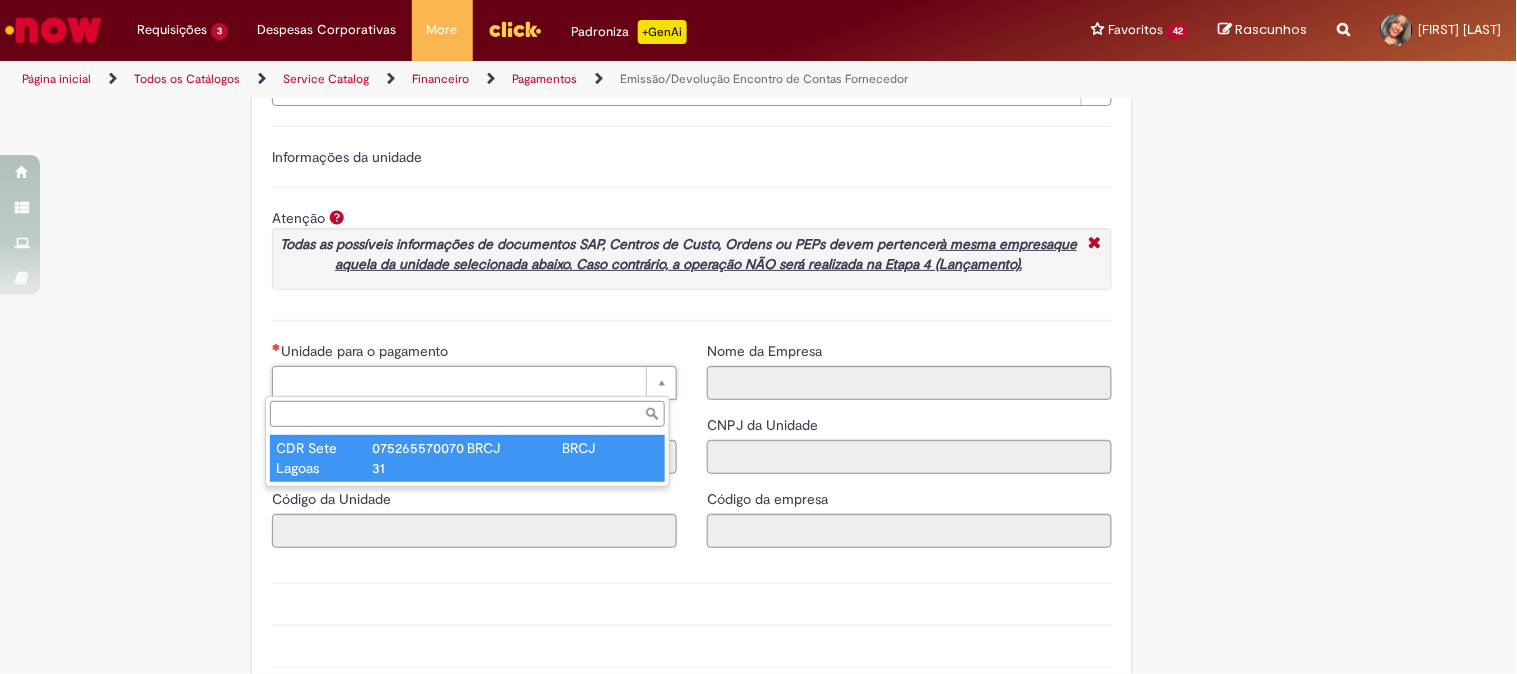 type on "****" 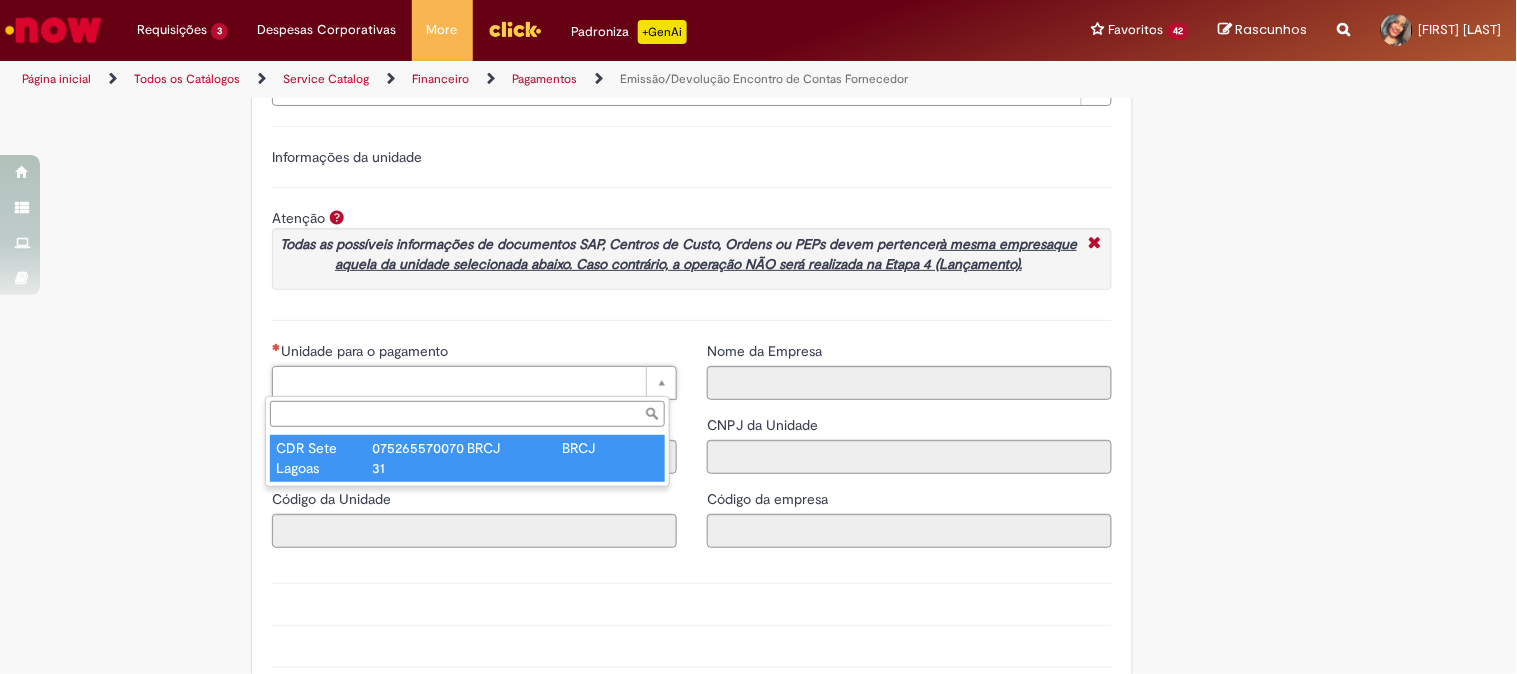 type on "**********" 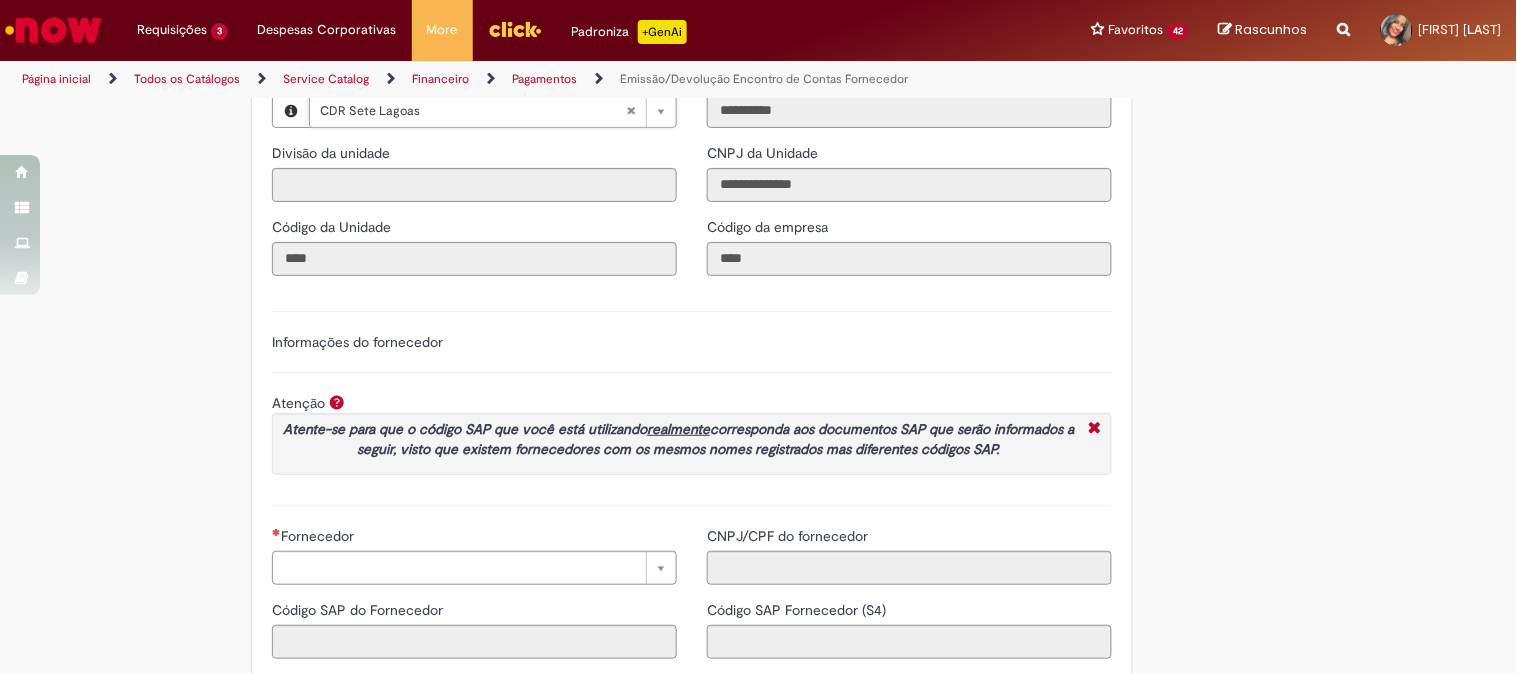 scroll, scrollTop: 2222, scrollLeft: 0, axis: vertical 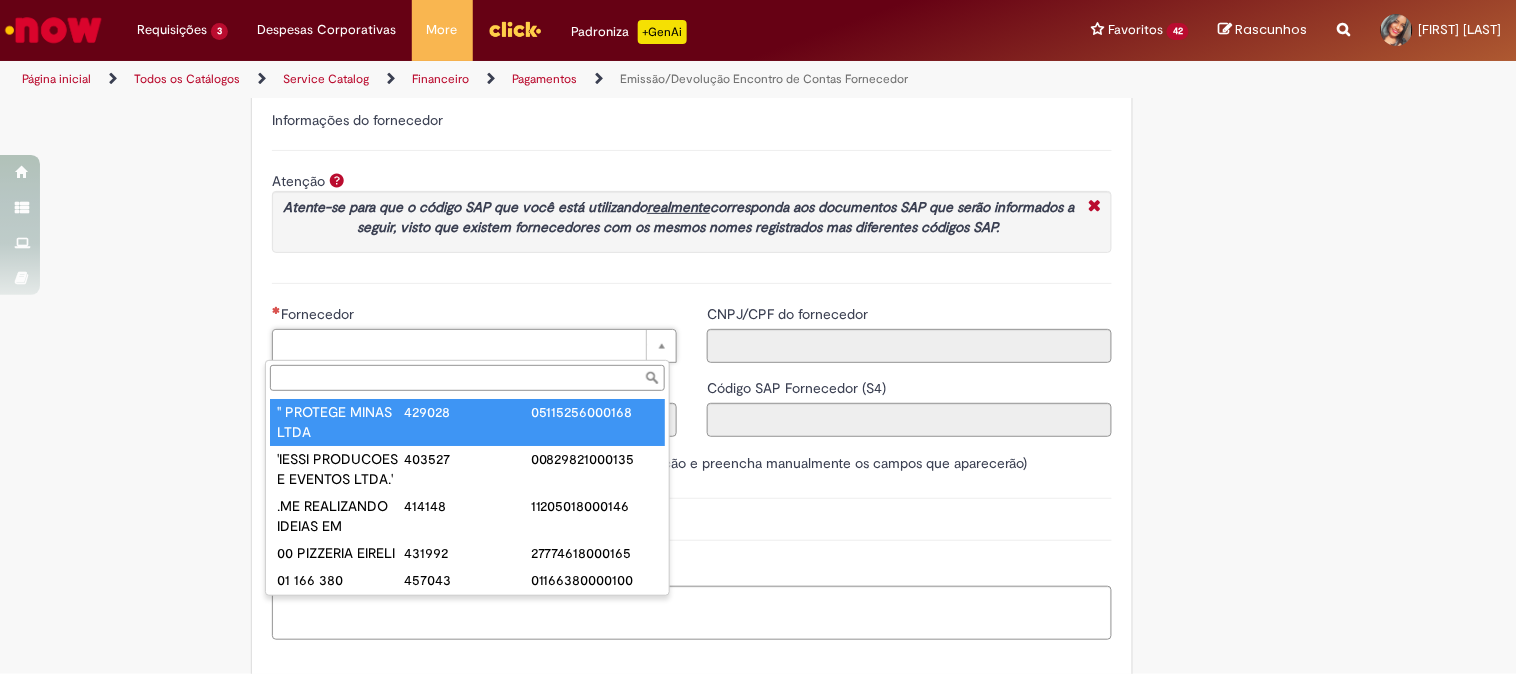 paste on "**********" 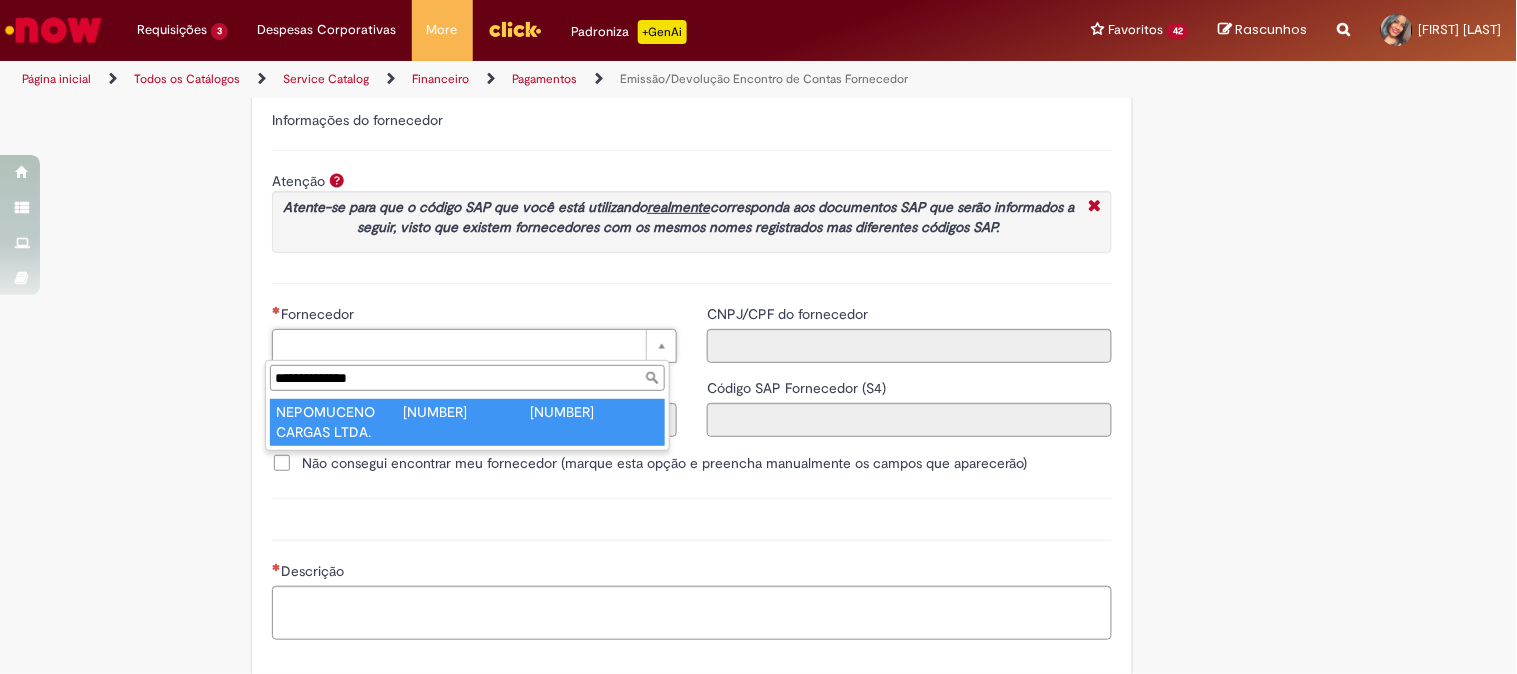 type on "**********" 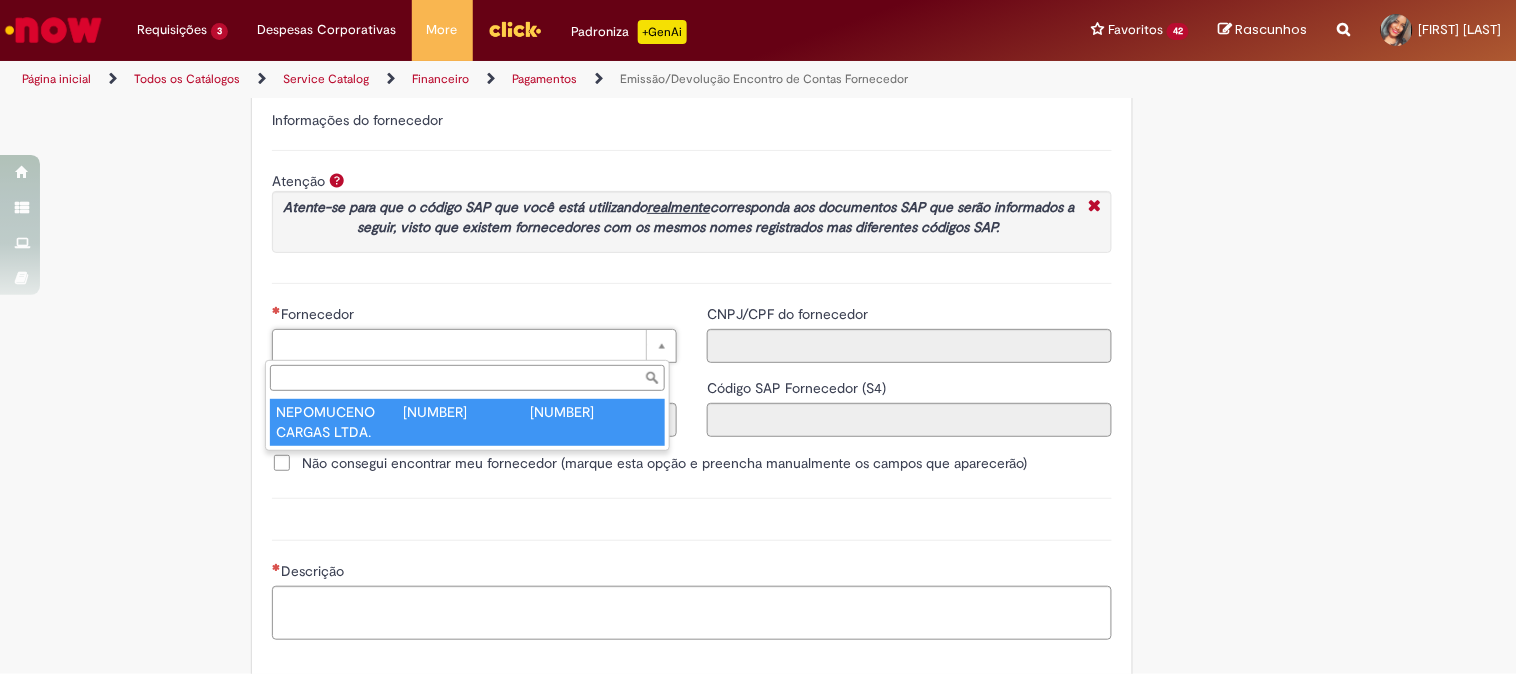 type on "******" 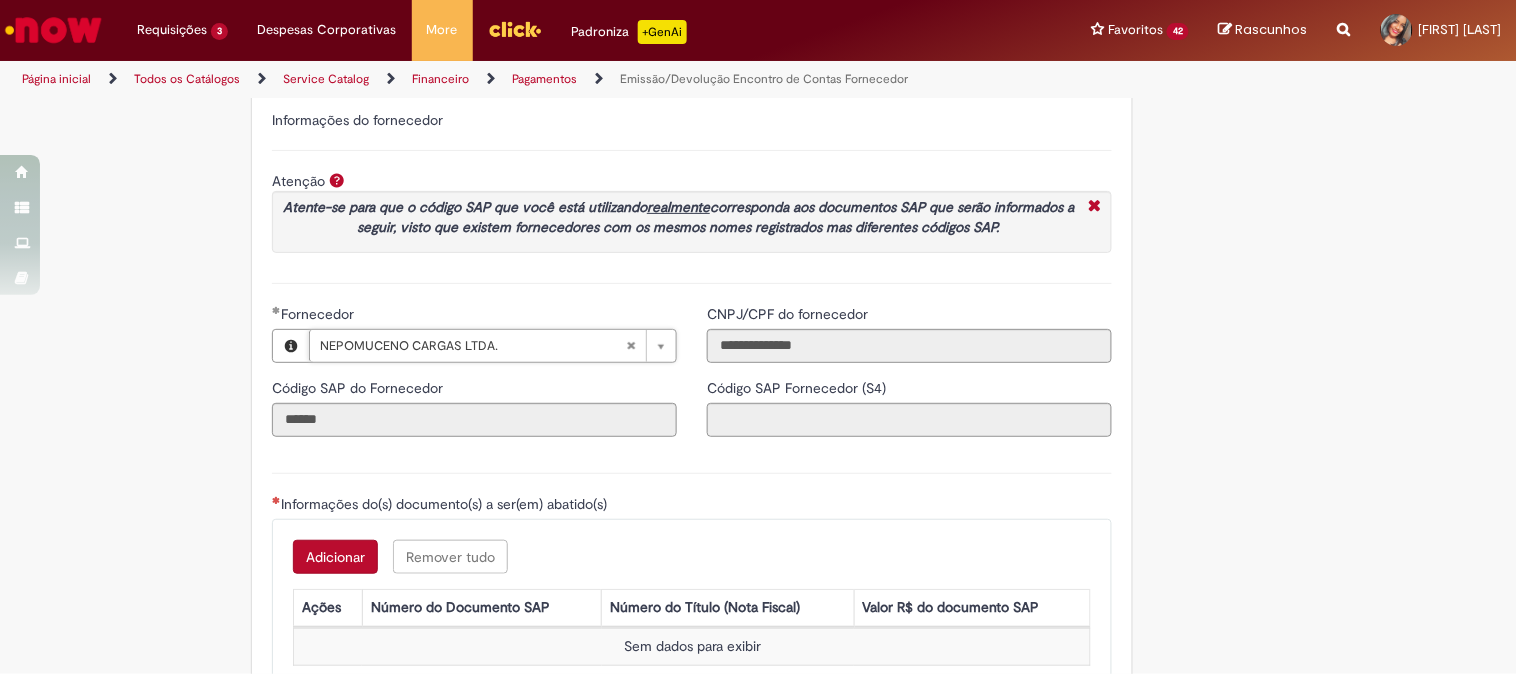 scroll, scrollTop: 2555, scrollLeft: 0, axis: vertical 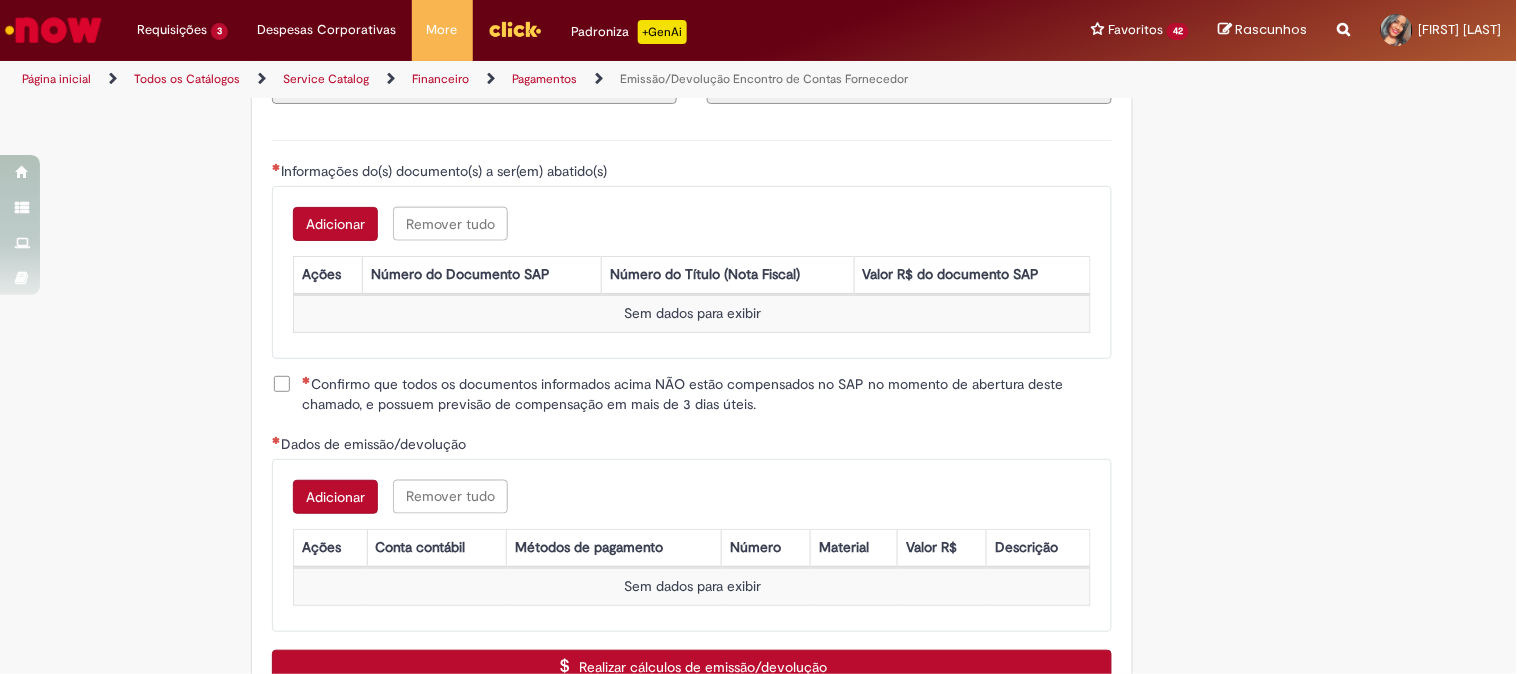 click on "Adicionar" at bounding box center (335, 224) 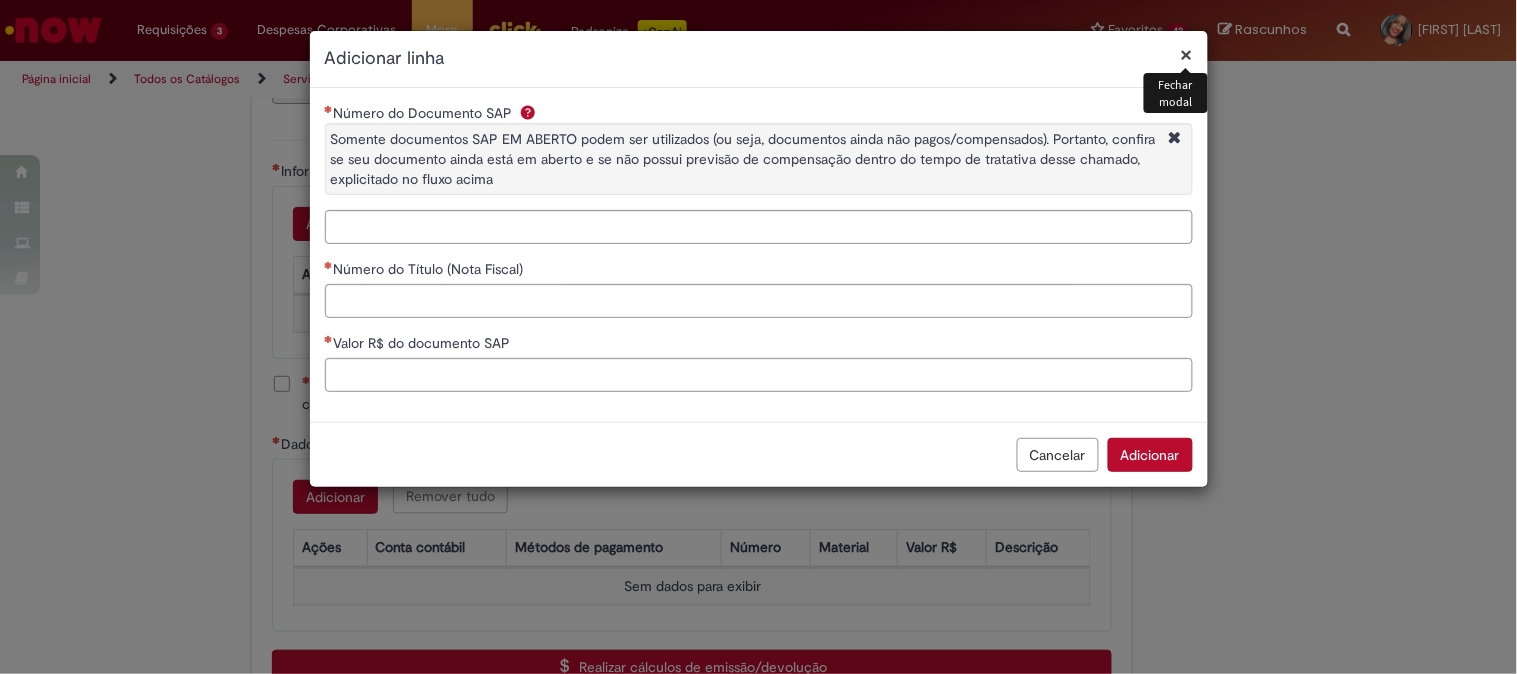 type on "**********" 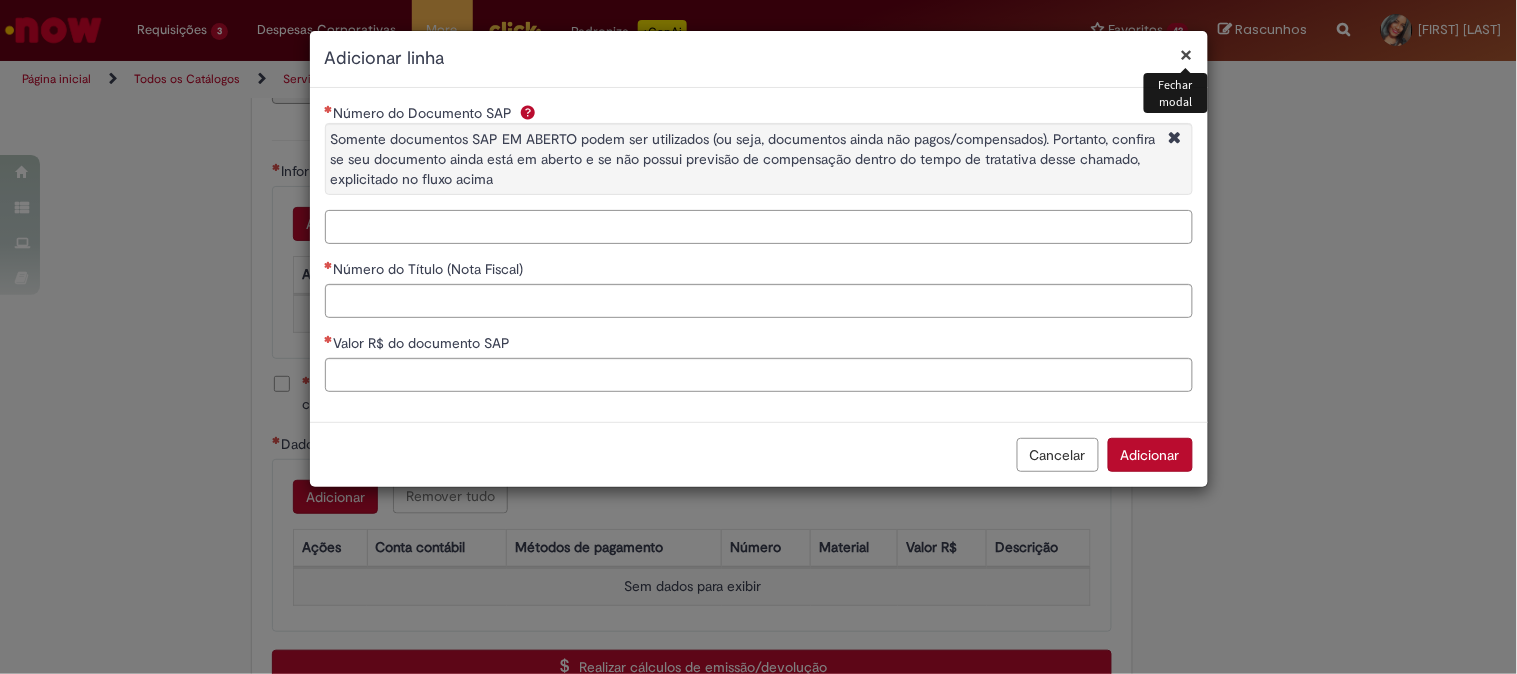click on "Número do Documento SAP Somente documentos SAP EM ABERTO podem ser utilizados (ou seja, documentos ainda não pagos/compensados). Portanto, confira se seu documento ainda está em aberto e se não possui previsão de compensação dentro do tempo de tratativa desse chamado, explicitado no fluxo acima" at bounding box center [759, 227] 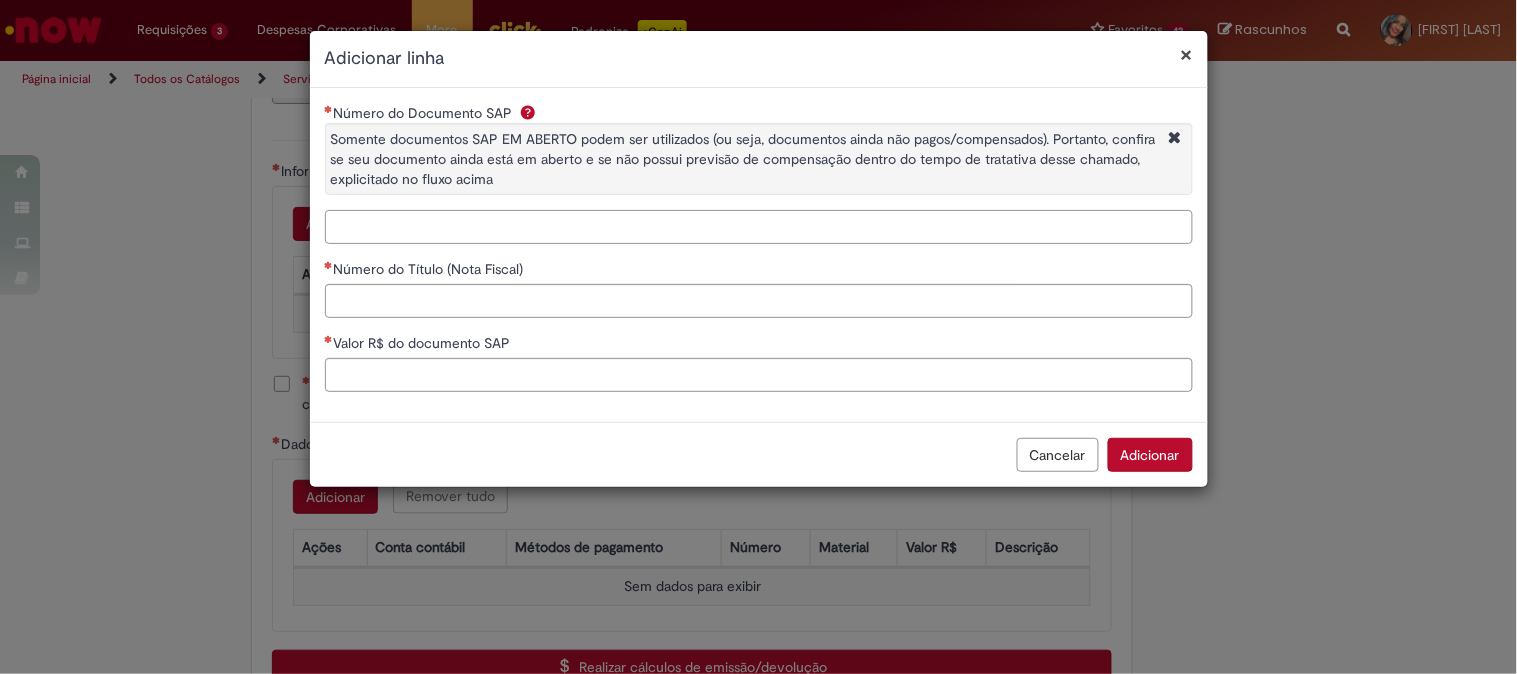 paste on "**********" 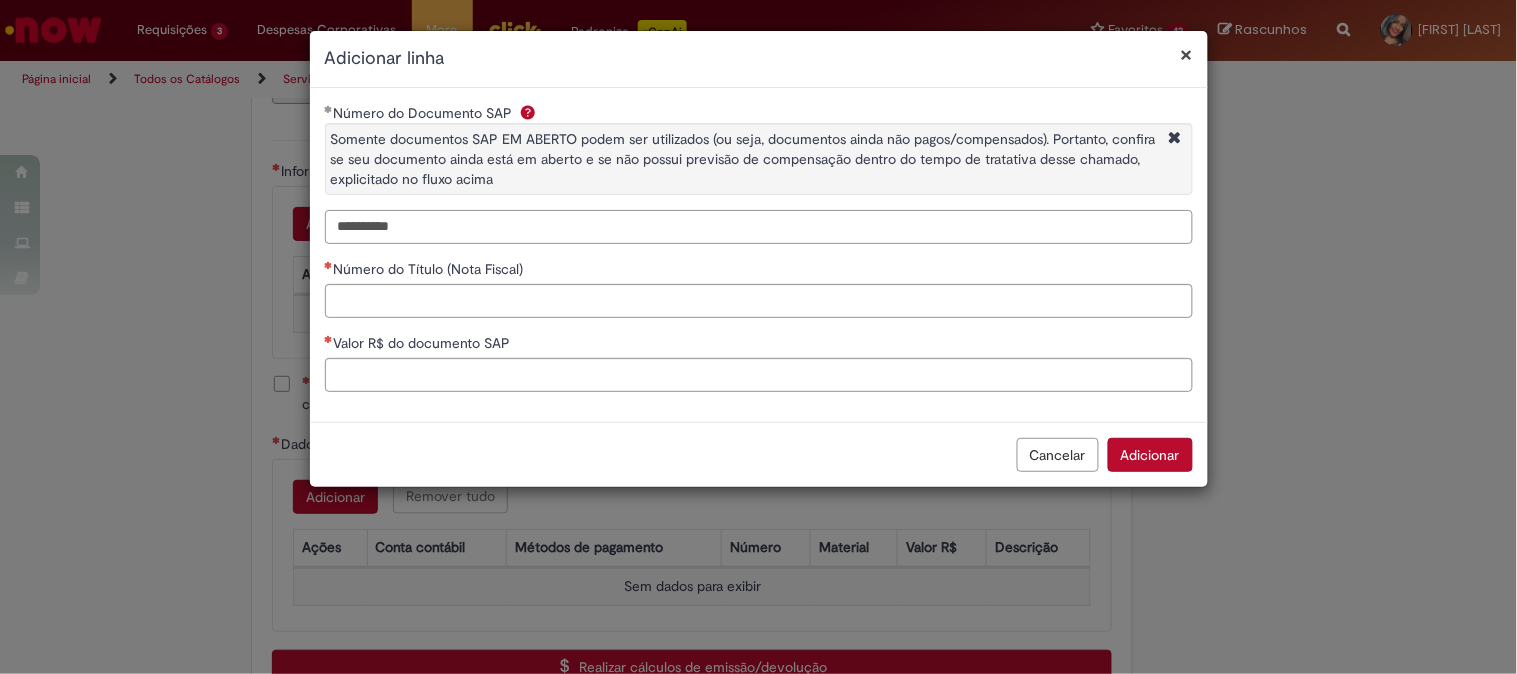 type on "**********" 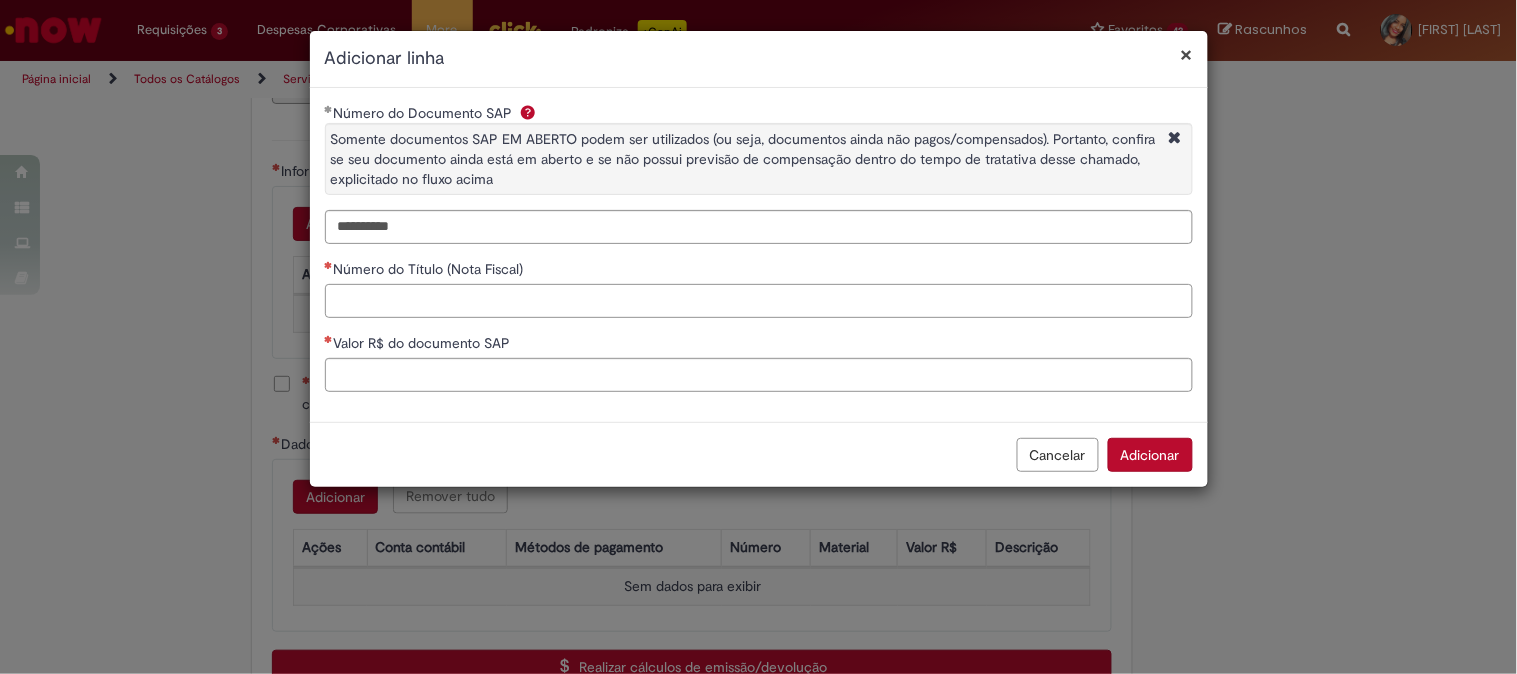 click on "Número do Título (Nota Fiscal)" at bounding box center (759, 301) 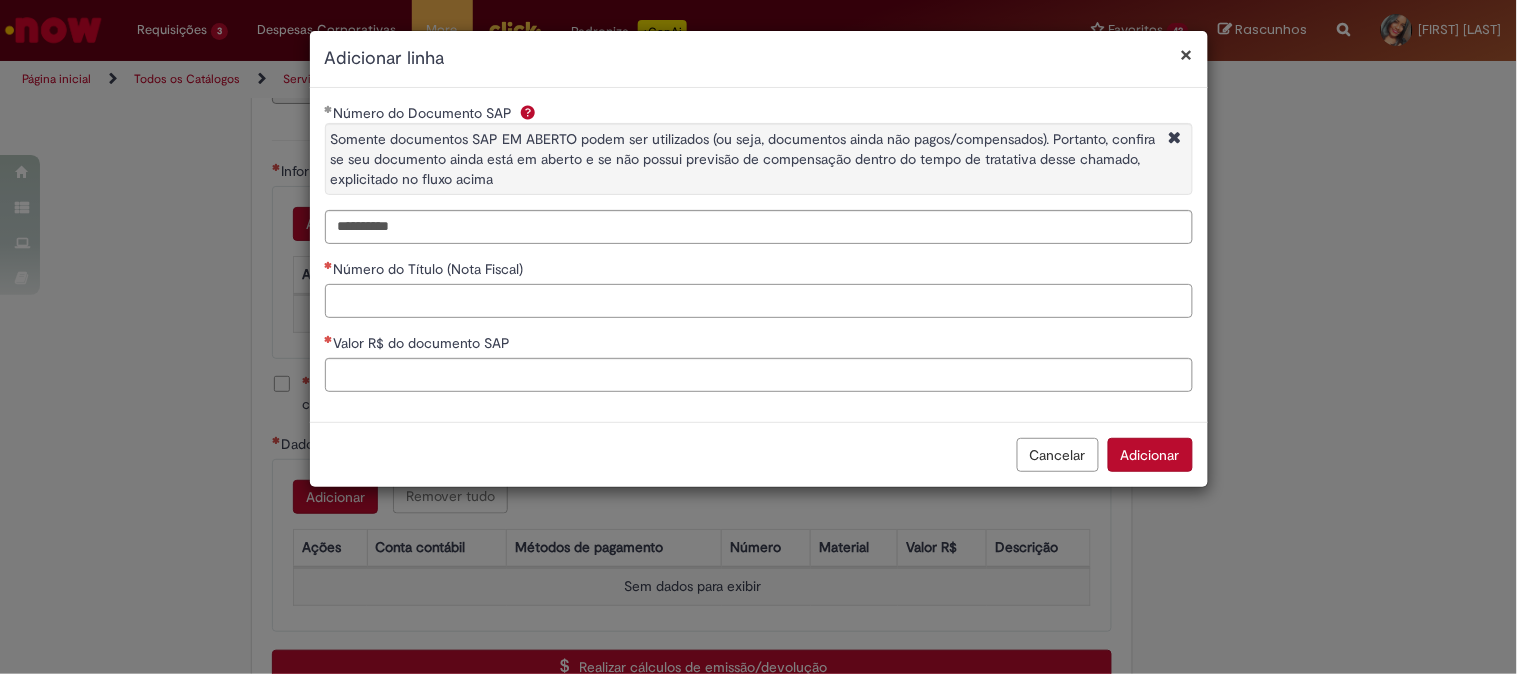 paste on "*********" 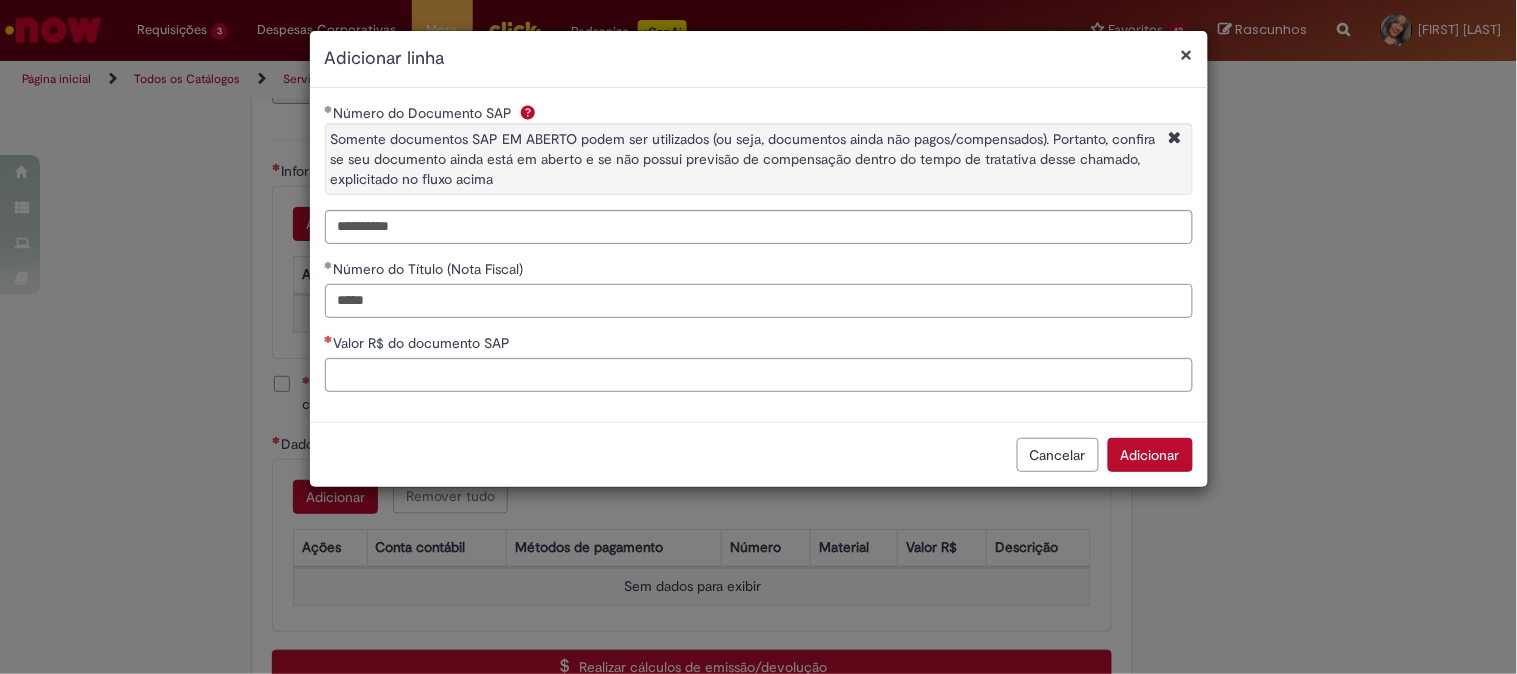 type on "*****" 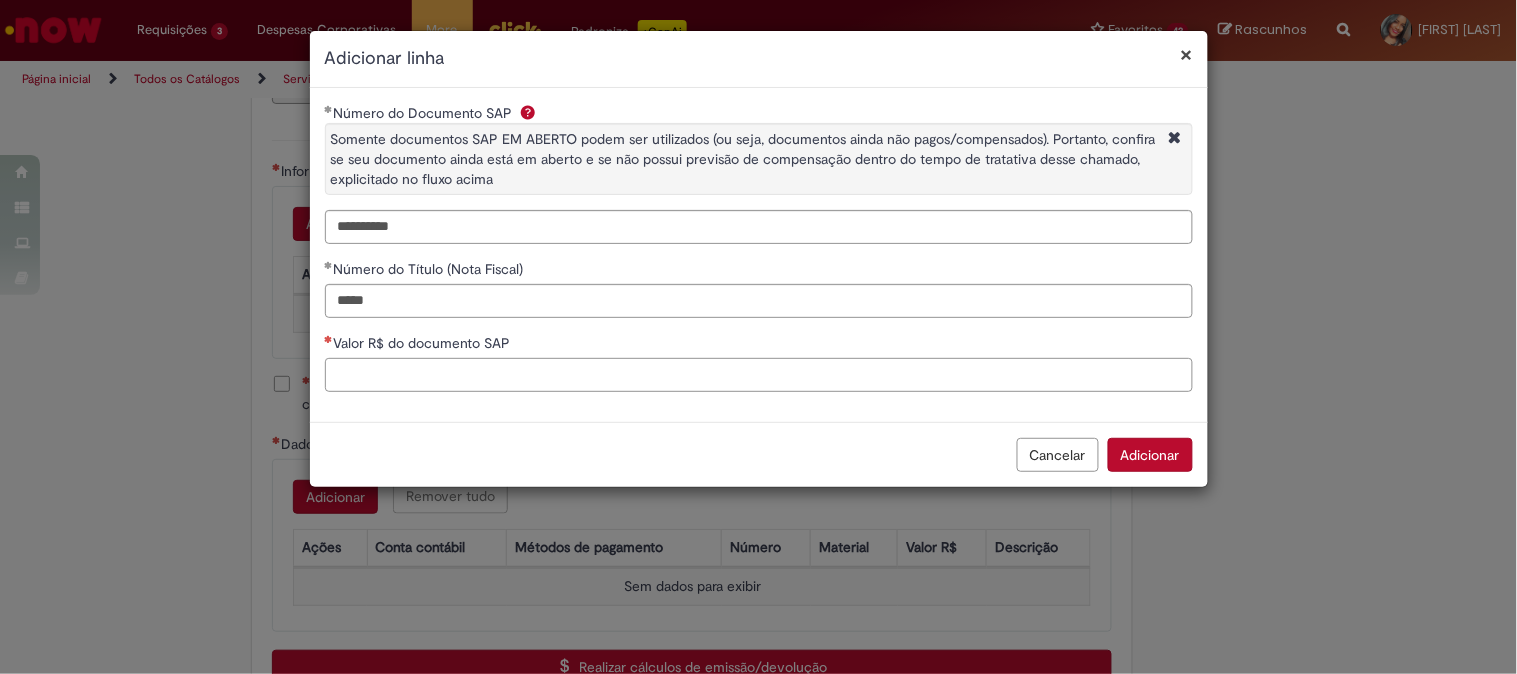 paste on "**********" 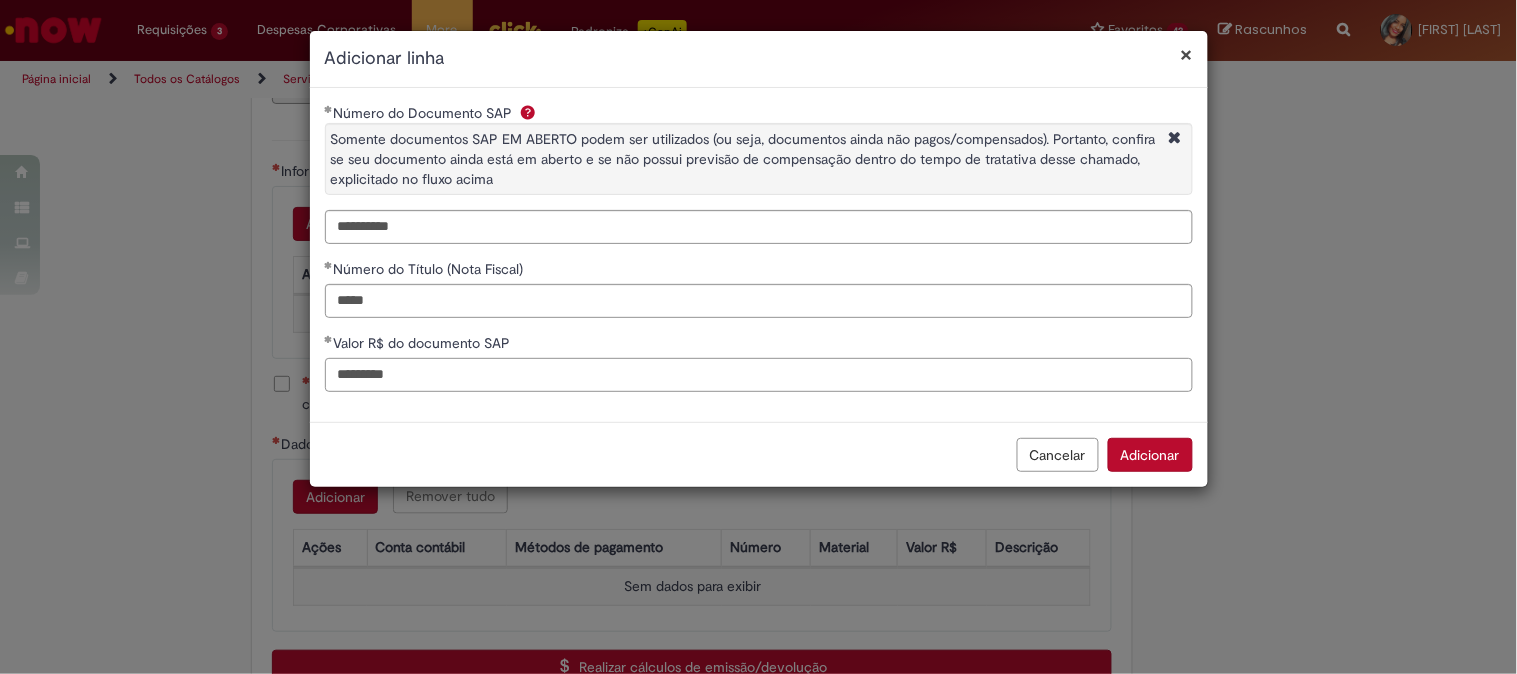type on "*********" 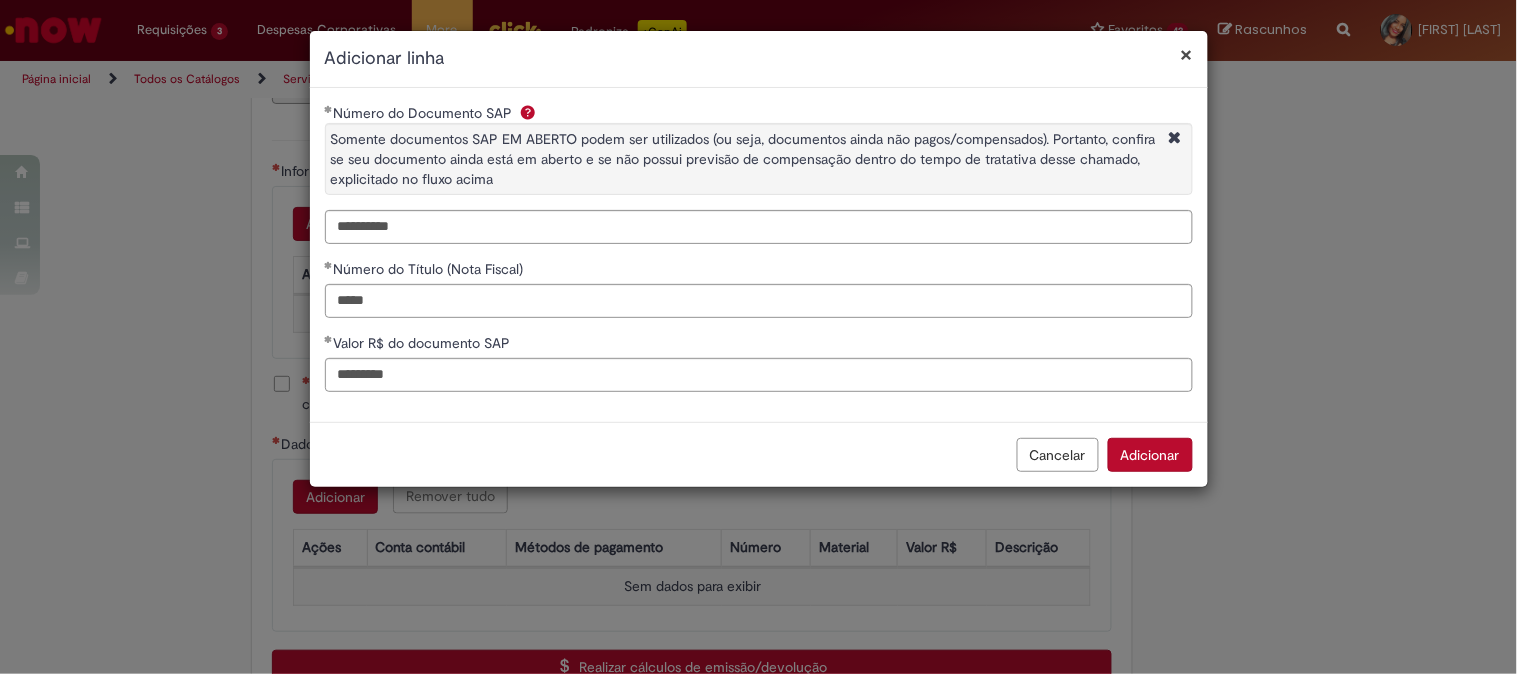 click on "Adicionar" at bounding box center (1150, 455) 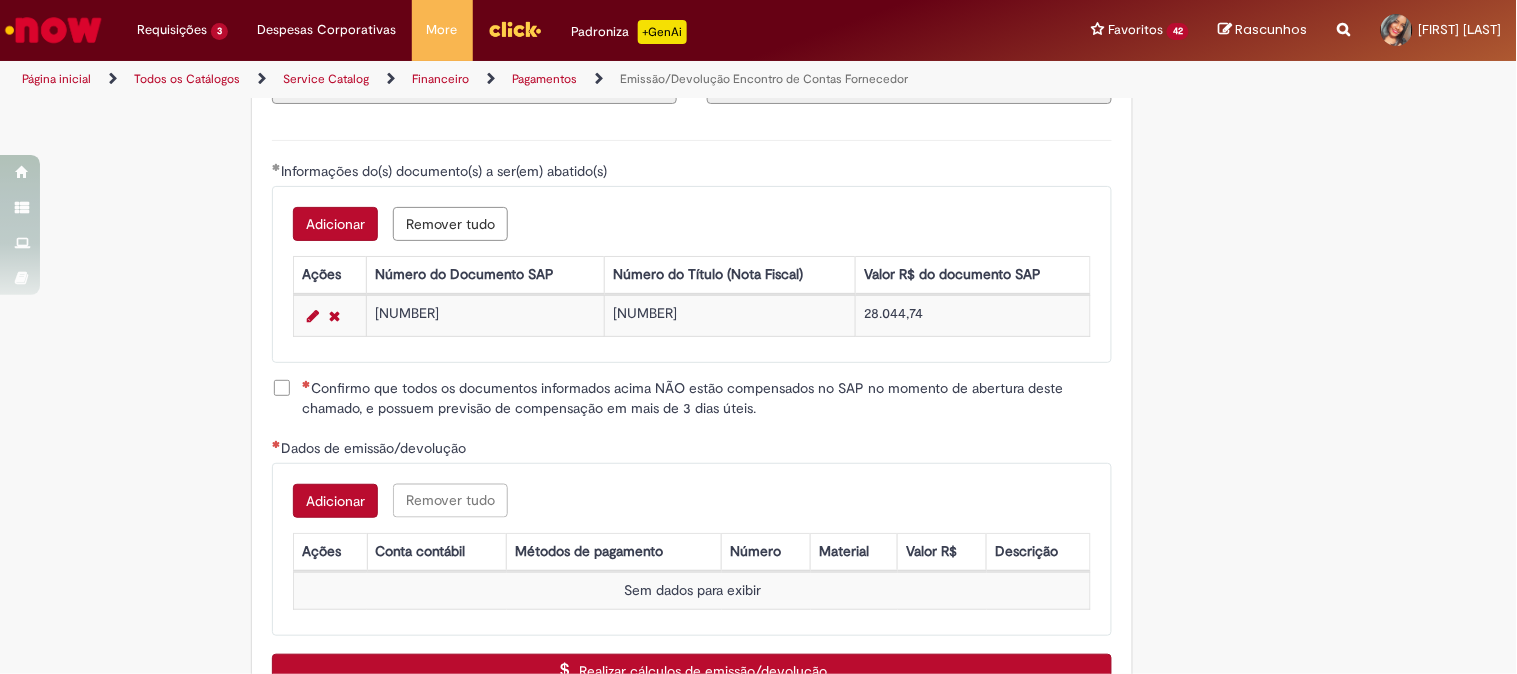 click on "Adicionar" at bounding box center (335, 224) 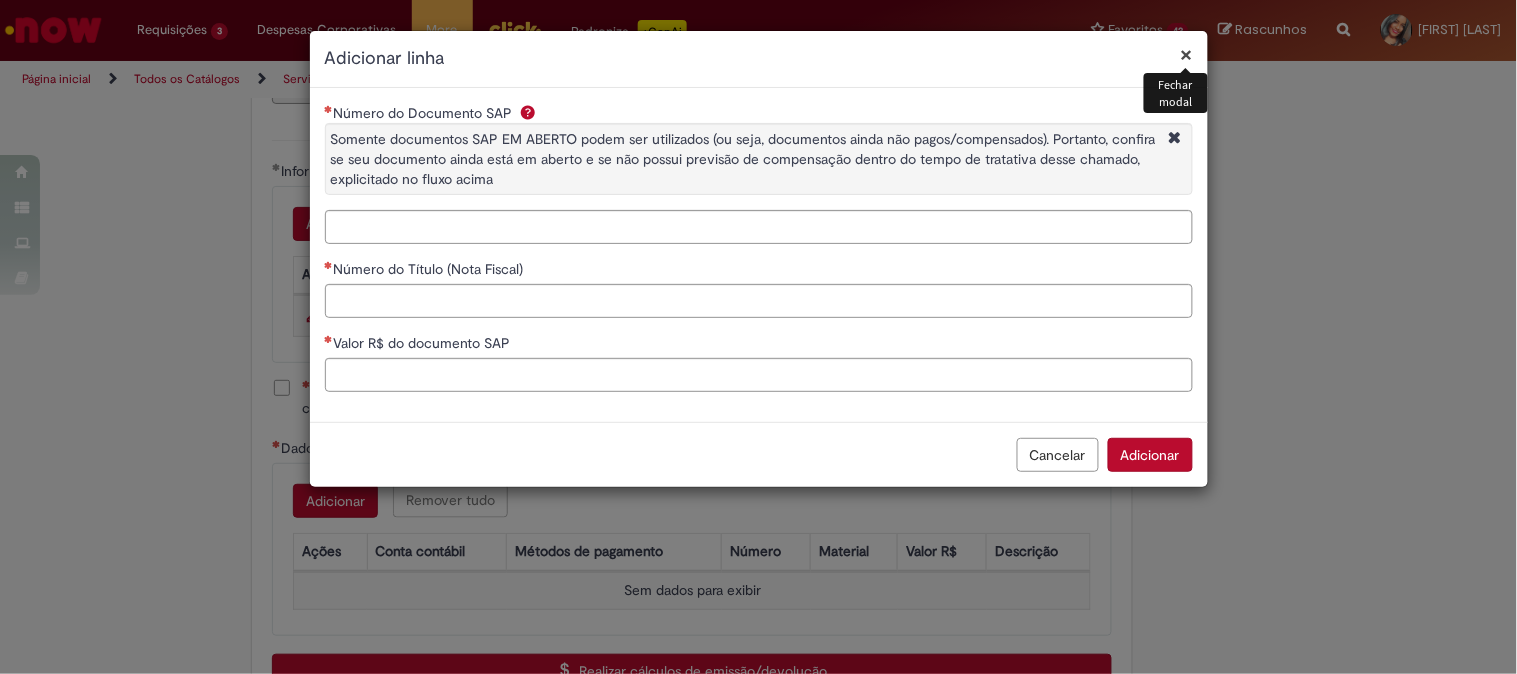 type 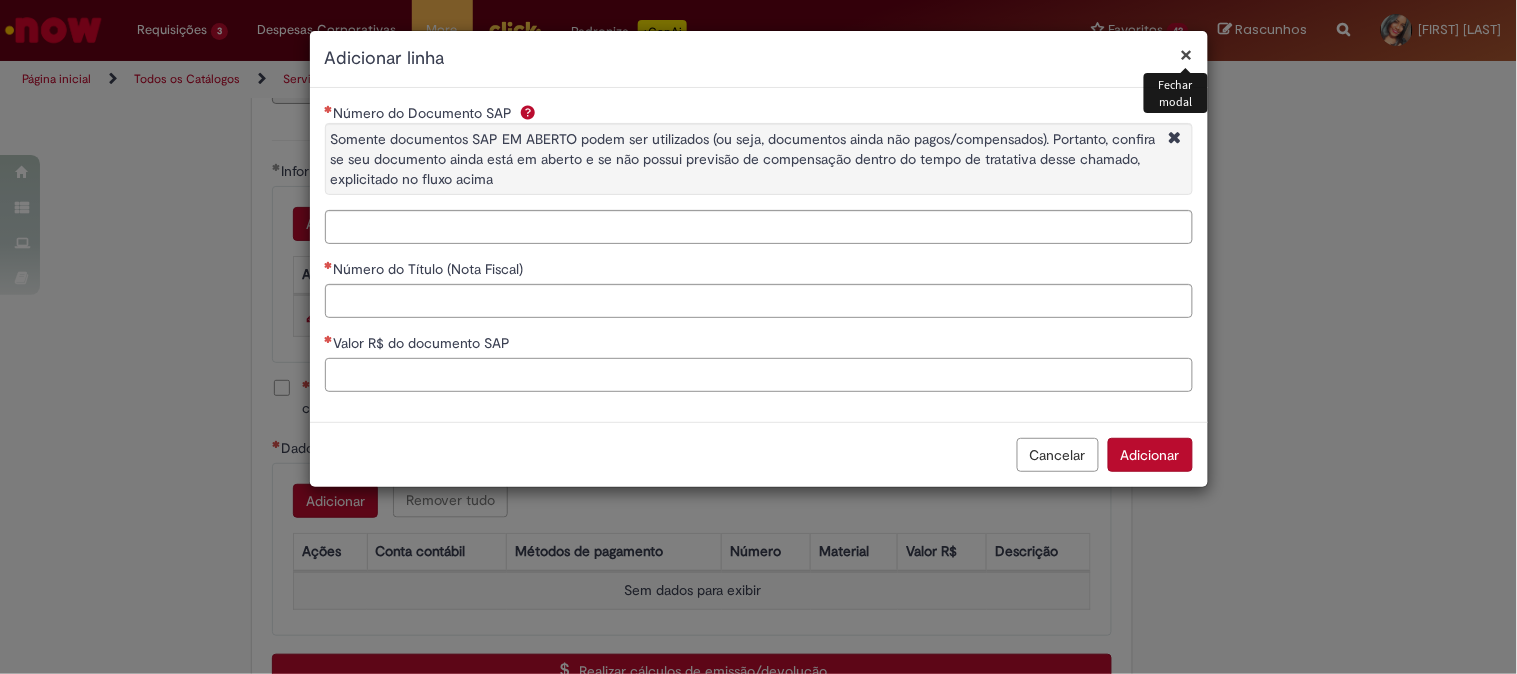 click on "Valor R$ do documento SAP" at bounding box center [759, 375] 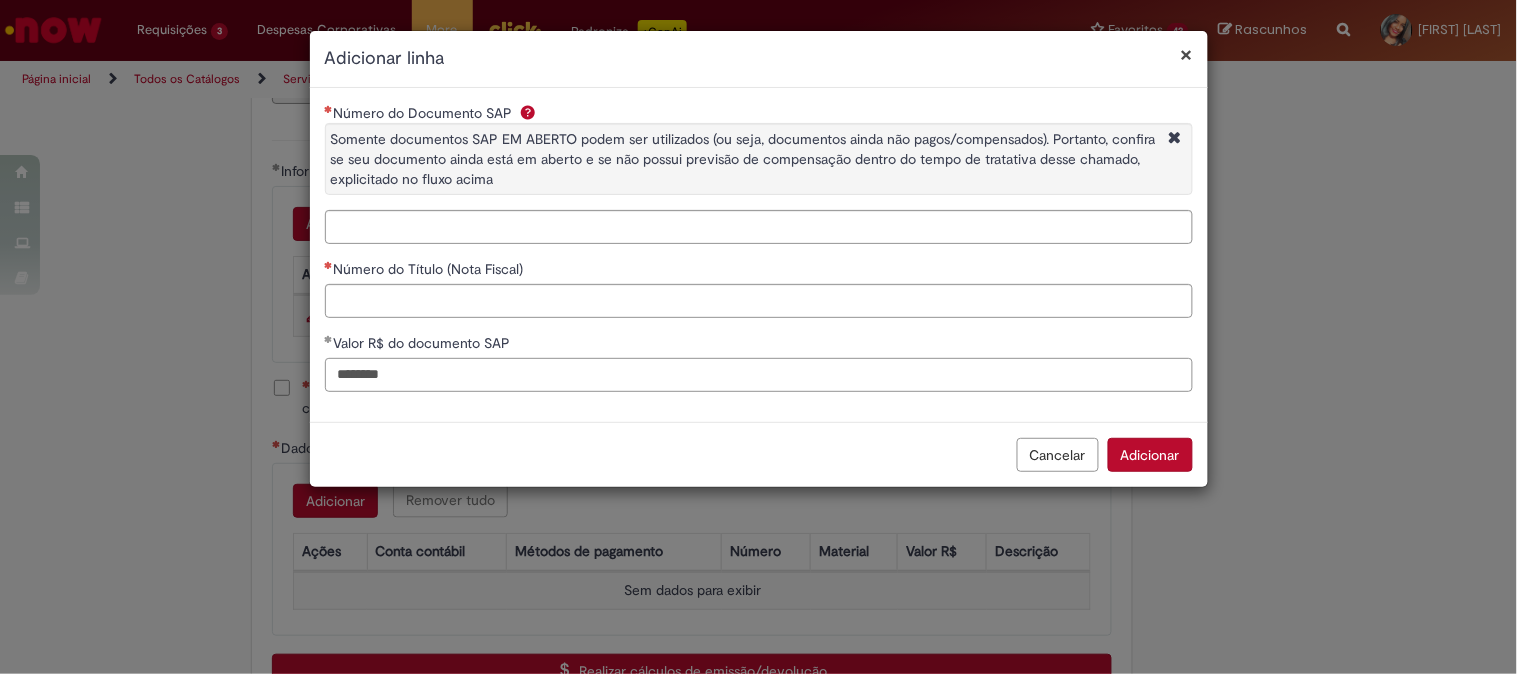 type on "********" 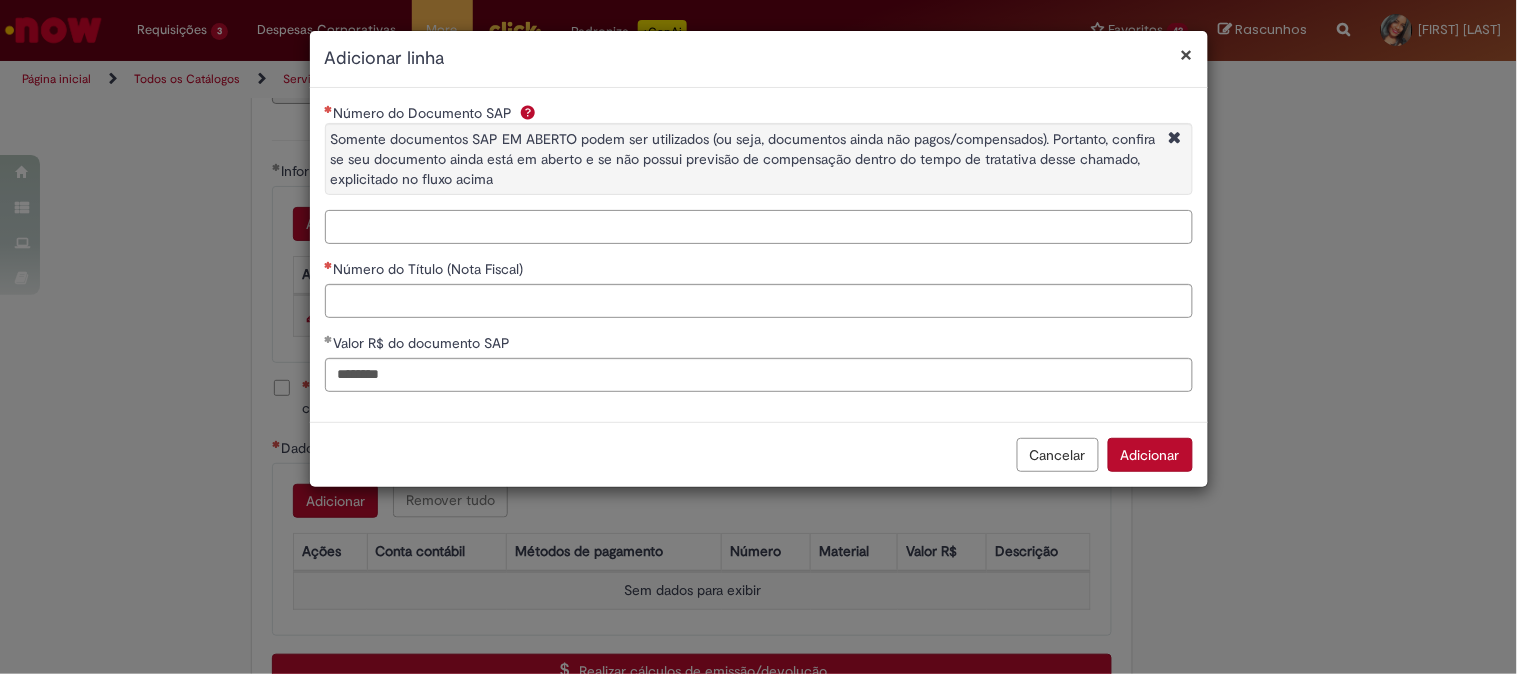 click on "Número do Documento SAP Somente documentos SAP EM ABERTO podem ser utilizados (ou seja, documentos ainda não pagos/compensados). Portanto, confira se seu documento ainda está em aberto e se não possui previsão de compensação dentro do tempo de tratativa desse chamado, explicitado no fluxo acima" at bounding box center [759, 227] 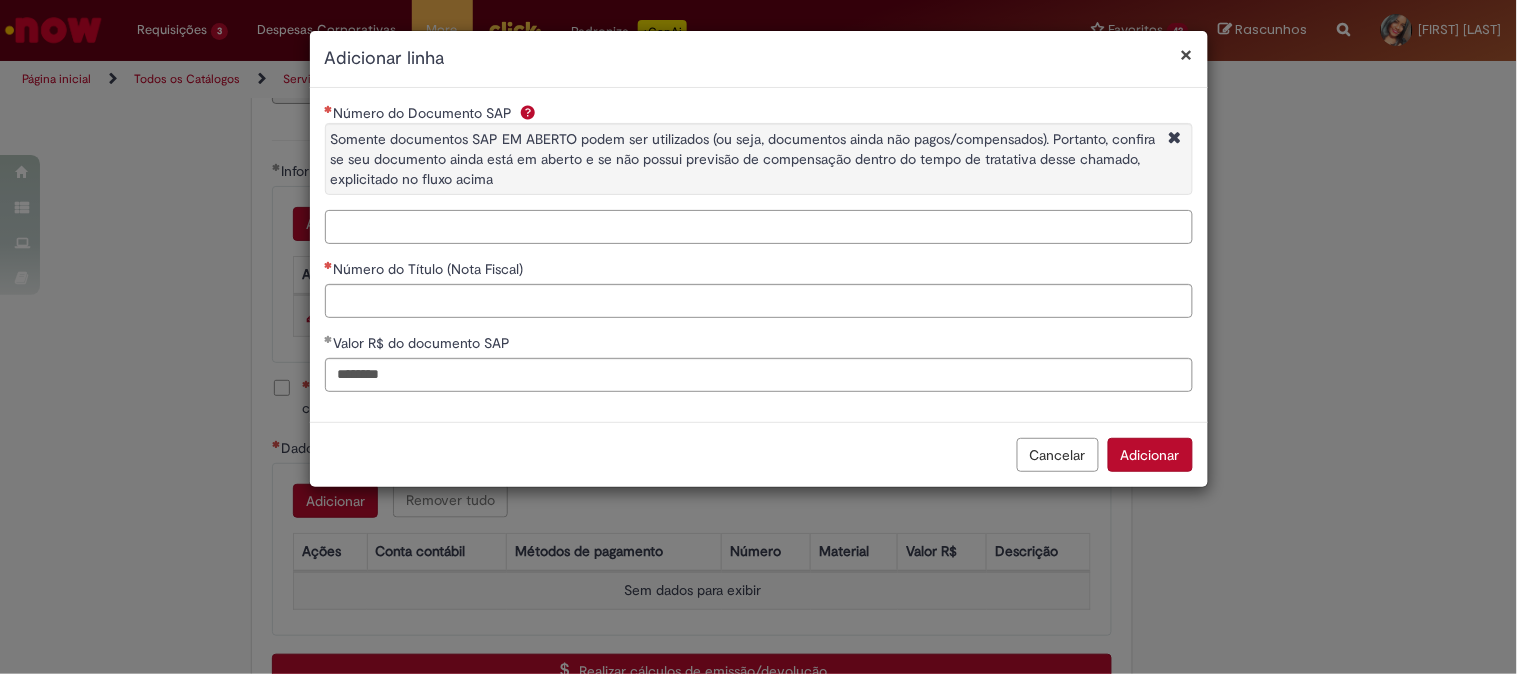 paste on "**********" 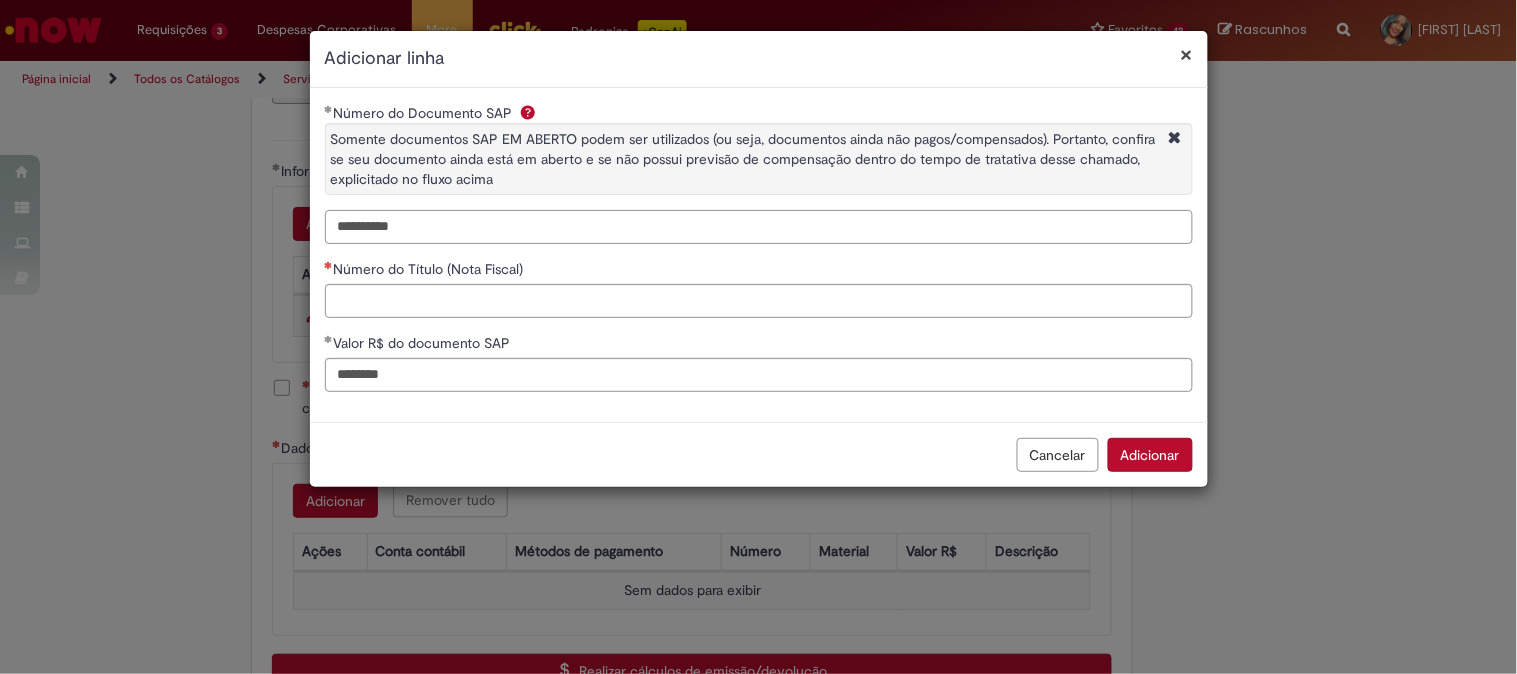 type on "**********" 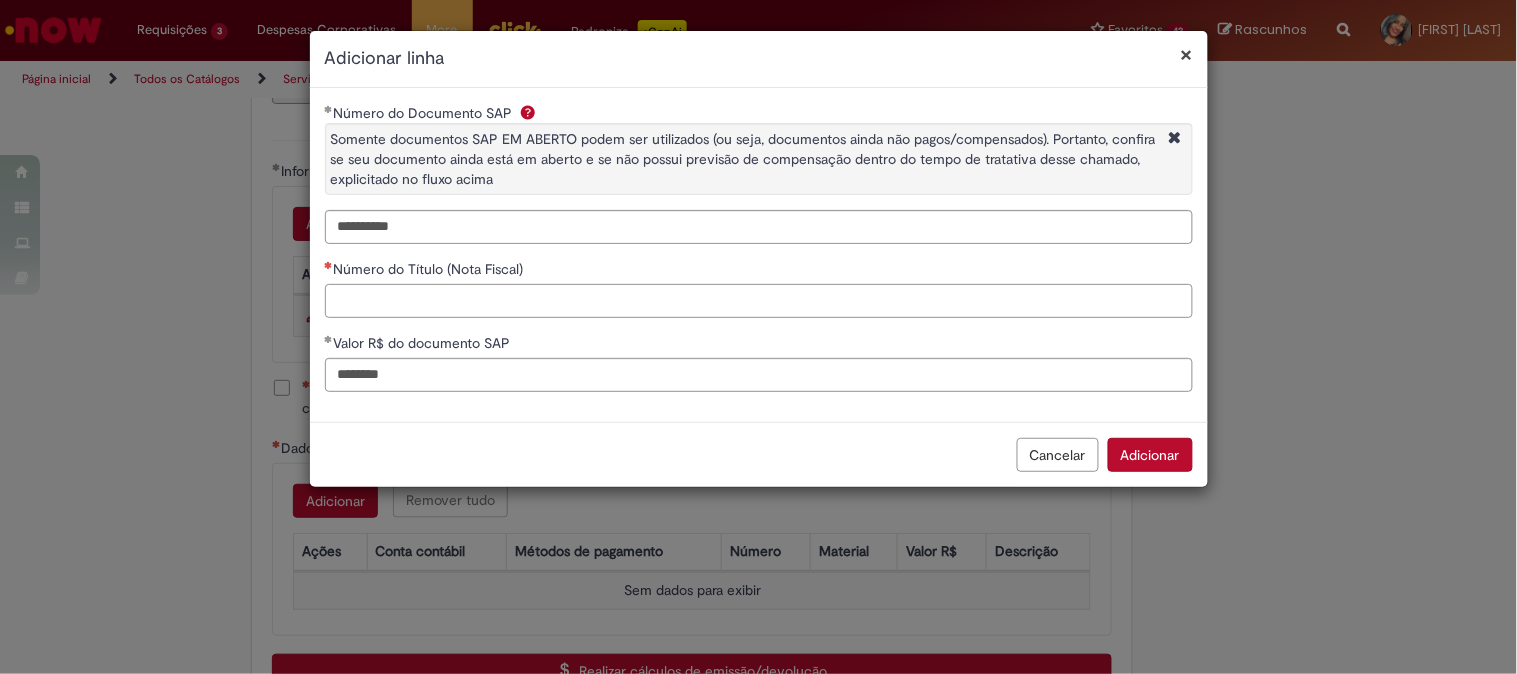 click on "Número do Título (Nota Fiscal)" at bounding box center [759, 301] 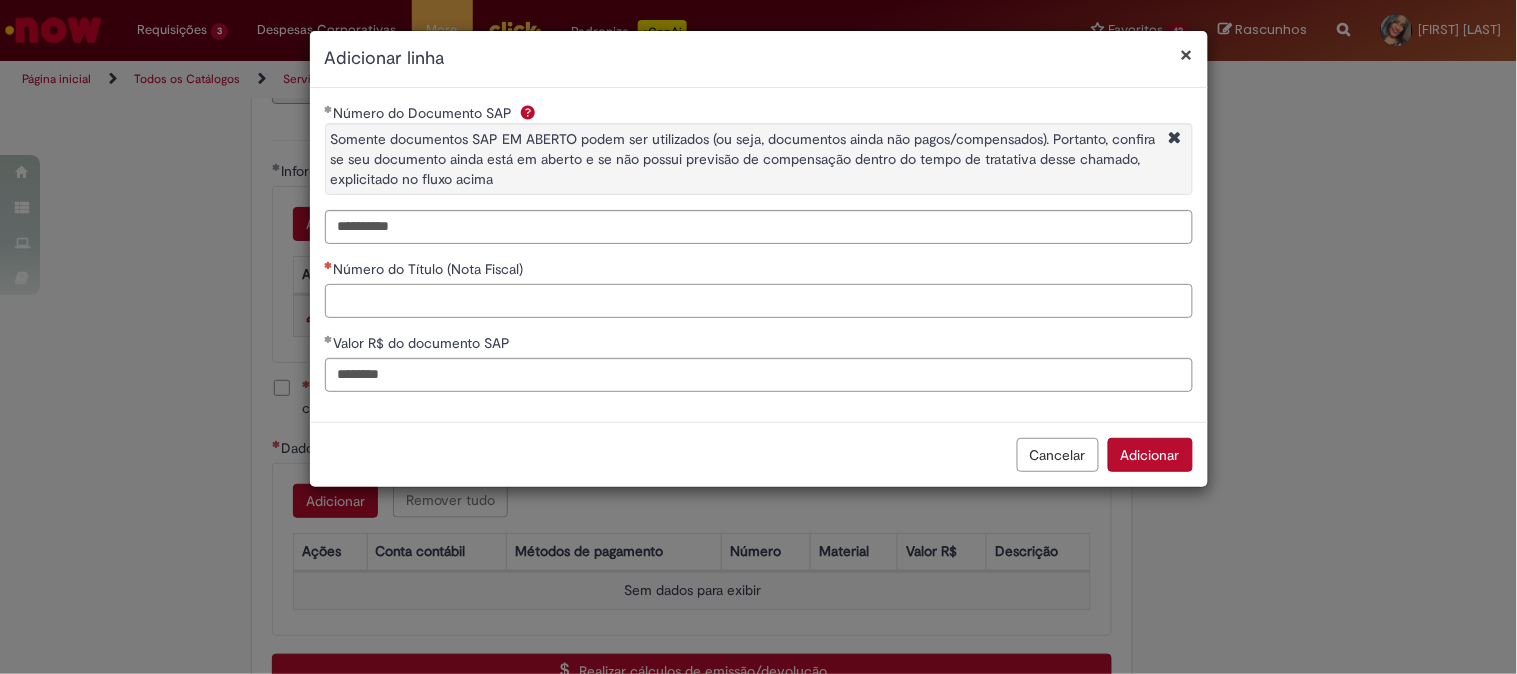 paste on "******" 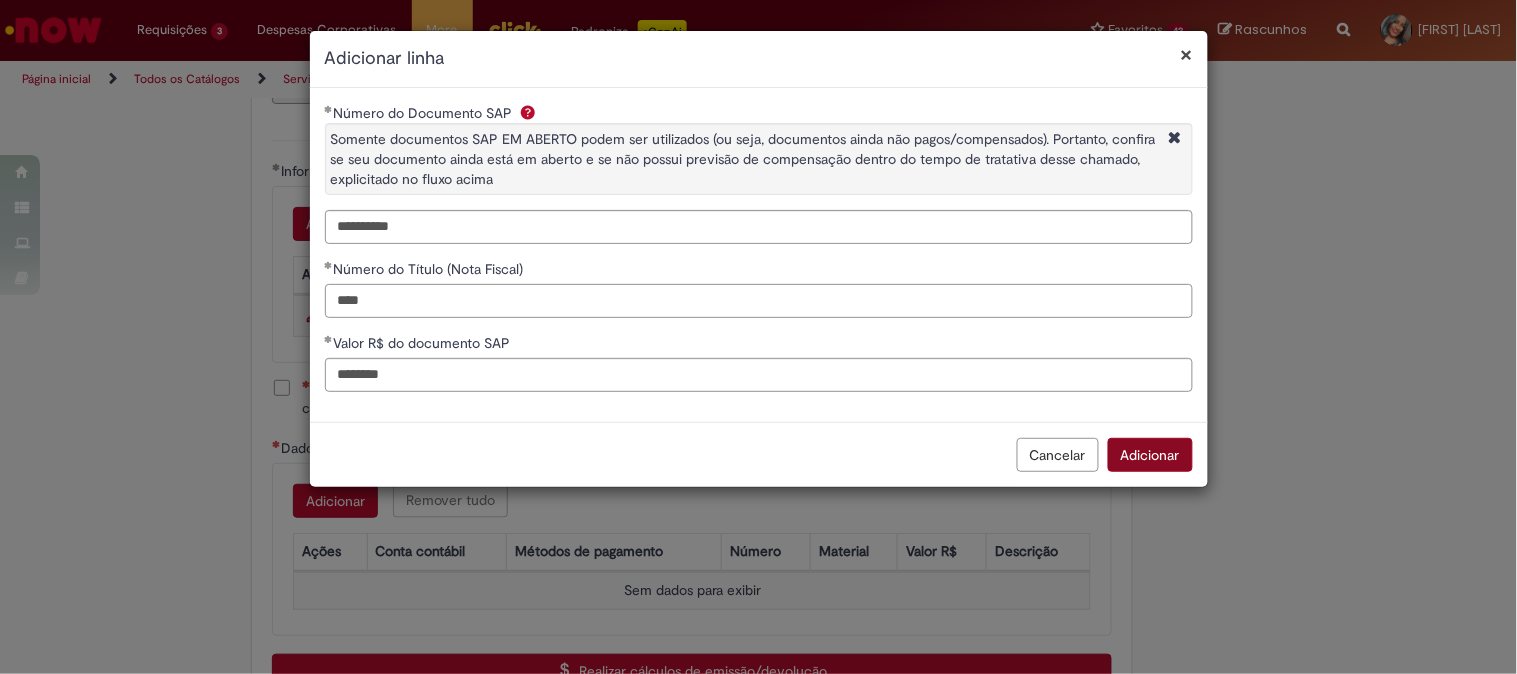type on "****" 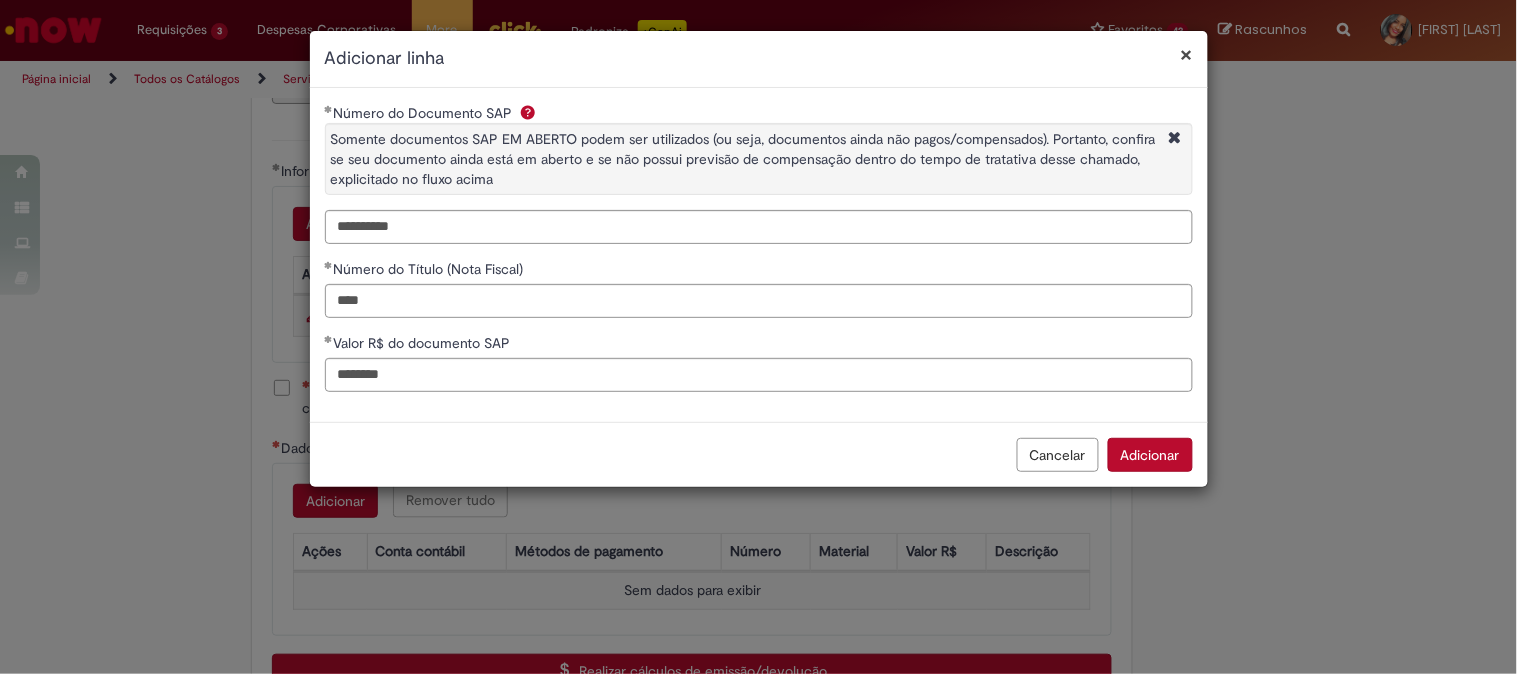 click on "Adicionar" at bounding box center [1150, 455] 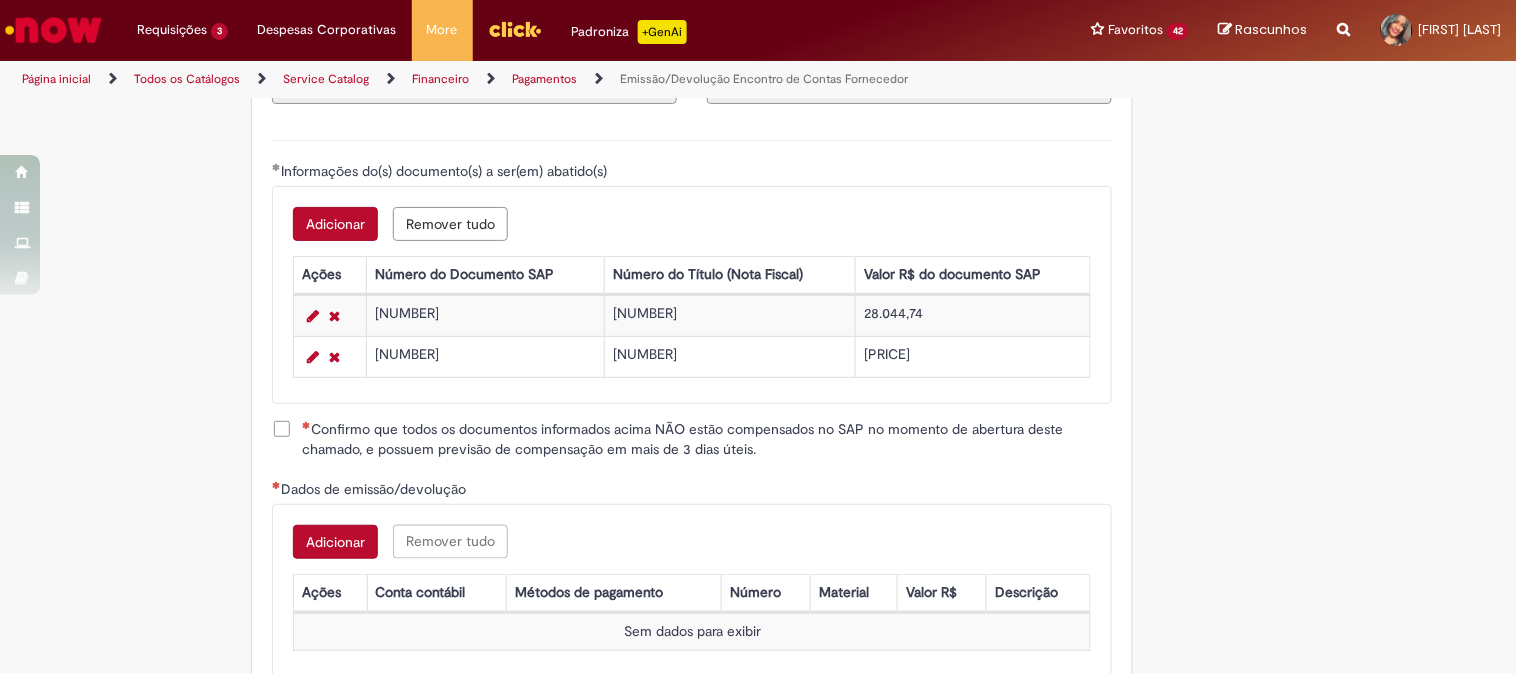 type 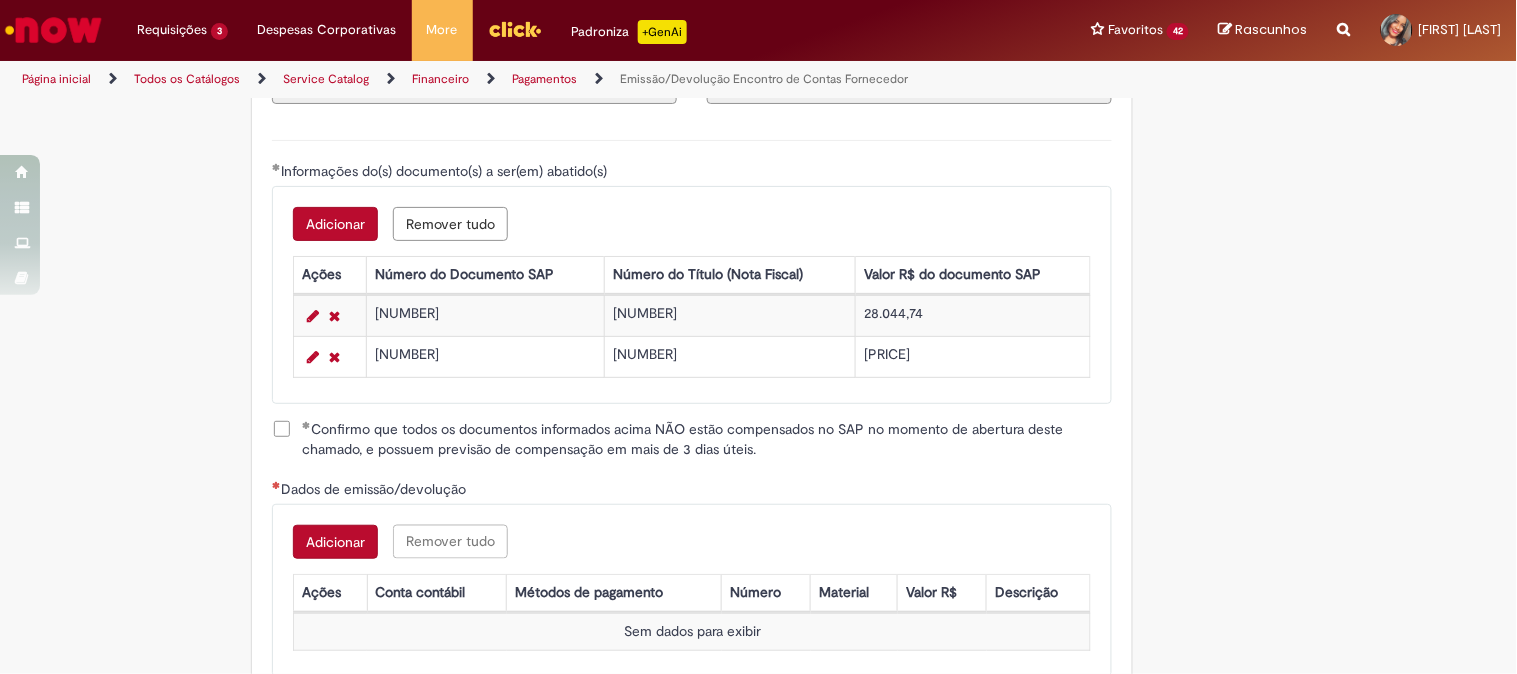 click on "Adicionar" at bounding box center [335, 542] 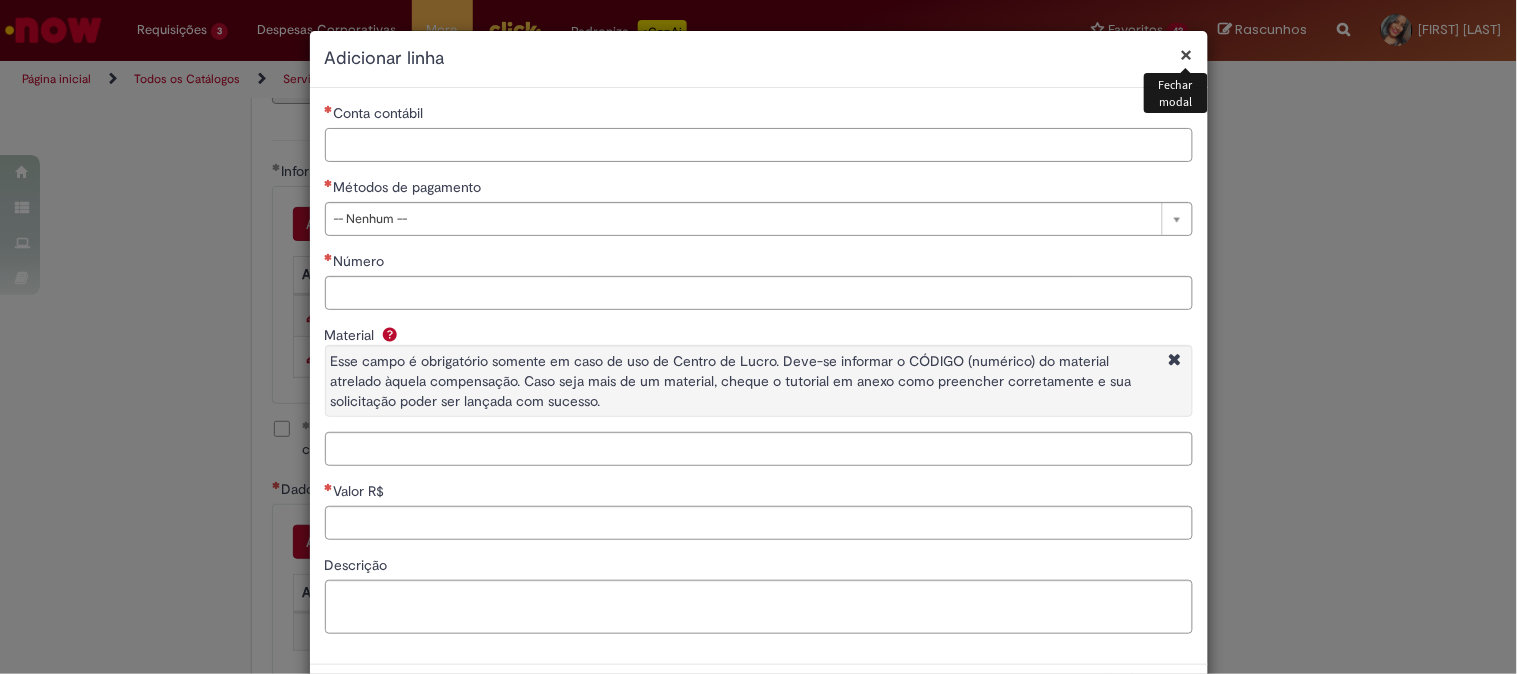 drag, startPoint x: 417, startPoint y: 147, endPoint x: 540, endPoint y: 338, distance: 227.17834 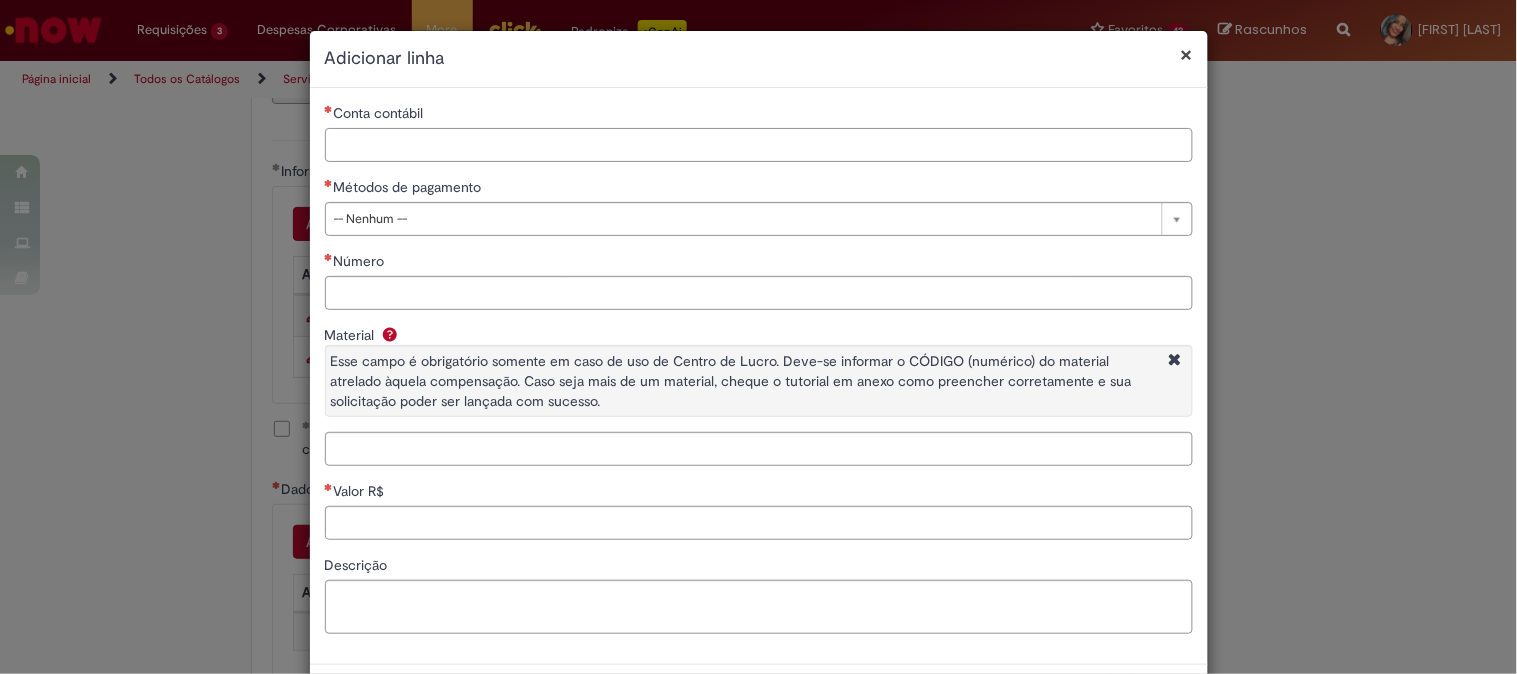 type on "*" 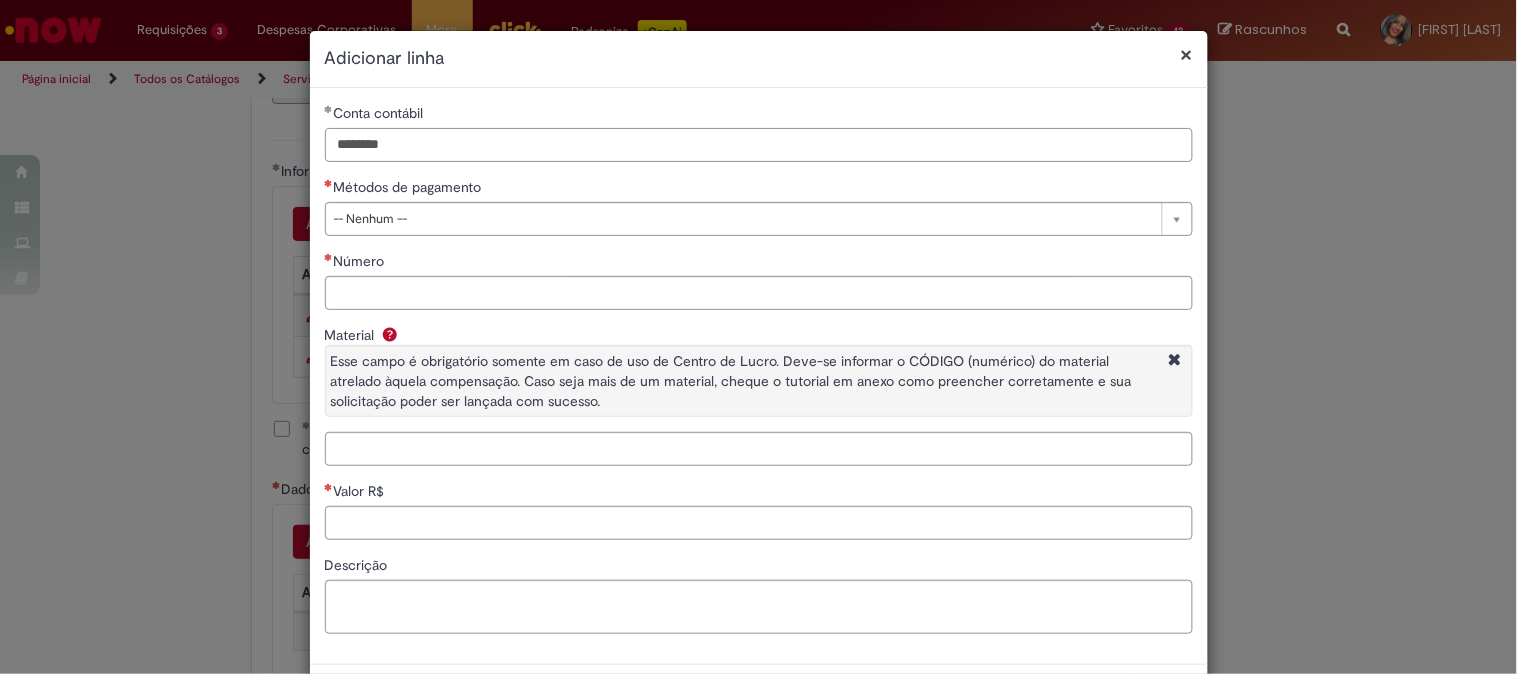 type on "********" 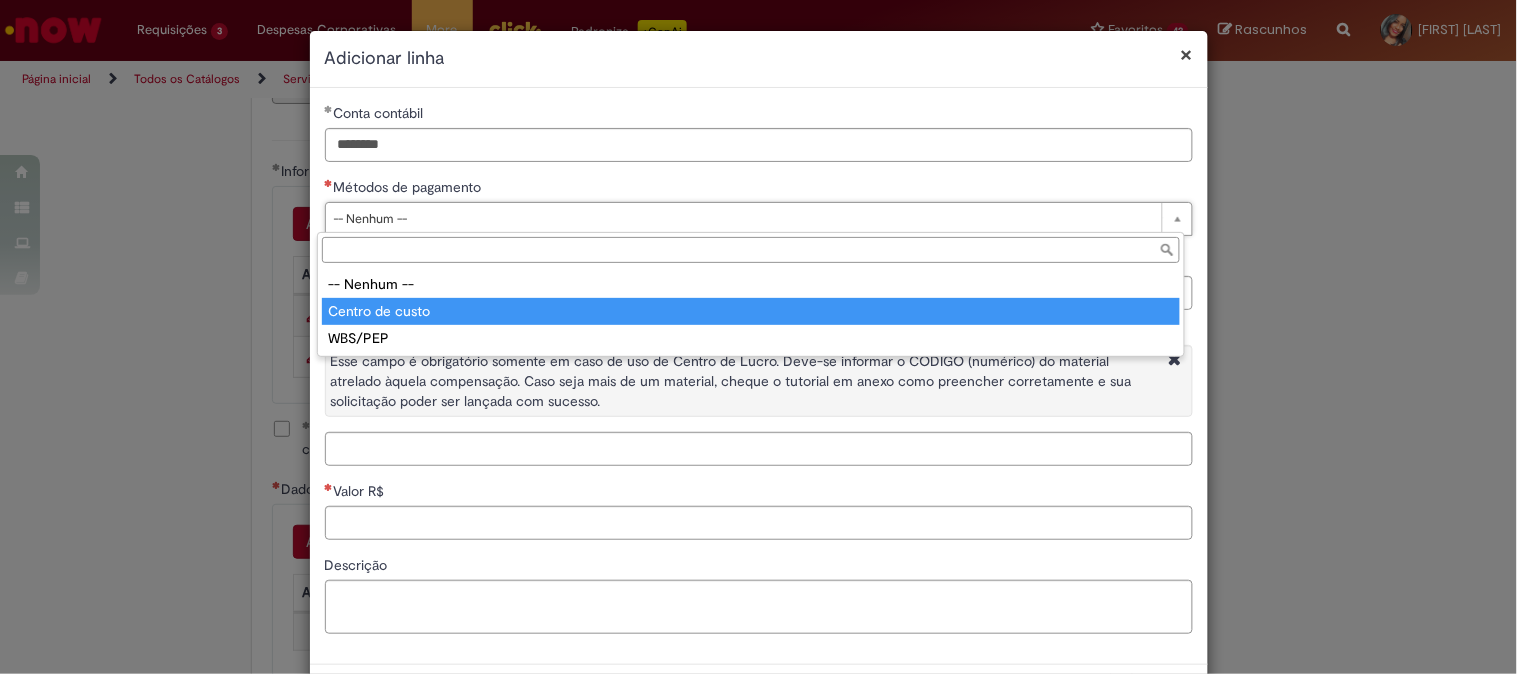 type on "**********" 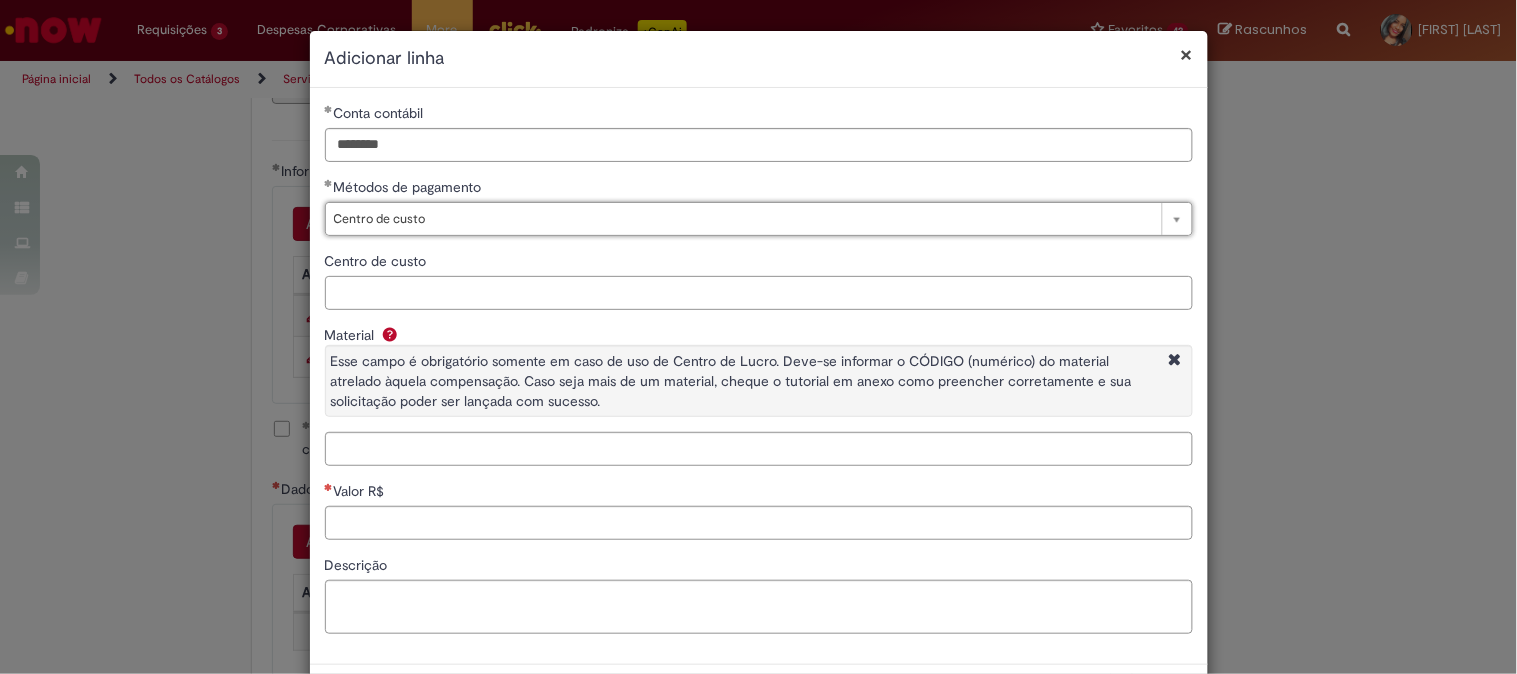 drag, startPoint x: 397, startPoint y: 295, endPoint x: 417, endPoint y: 320, distance: 32.01562 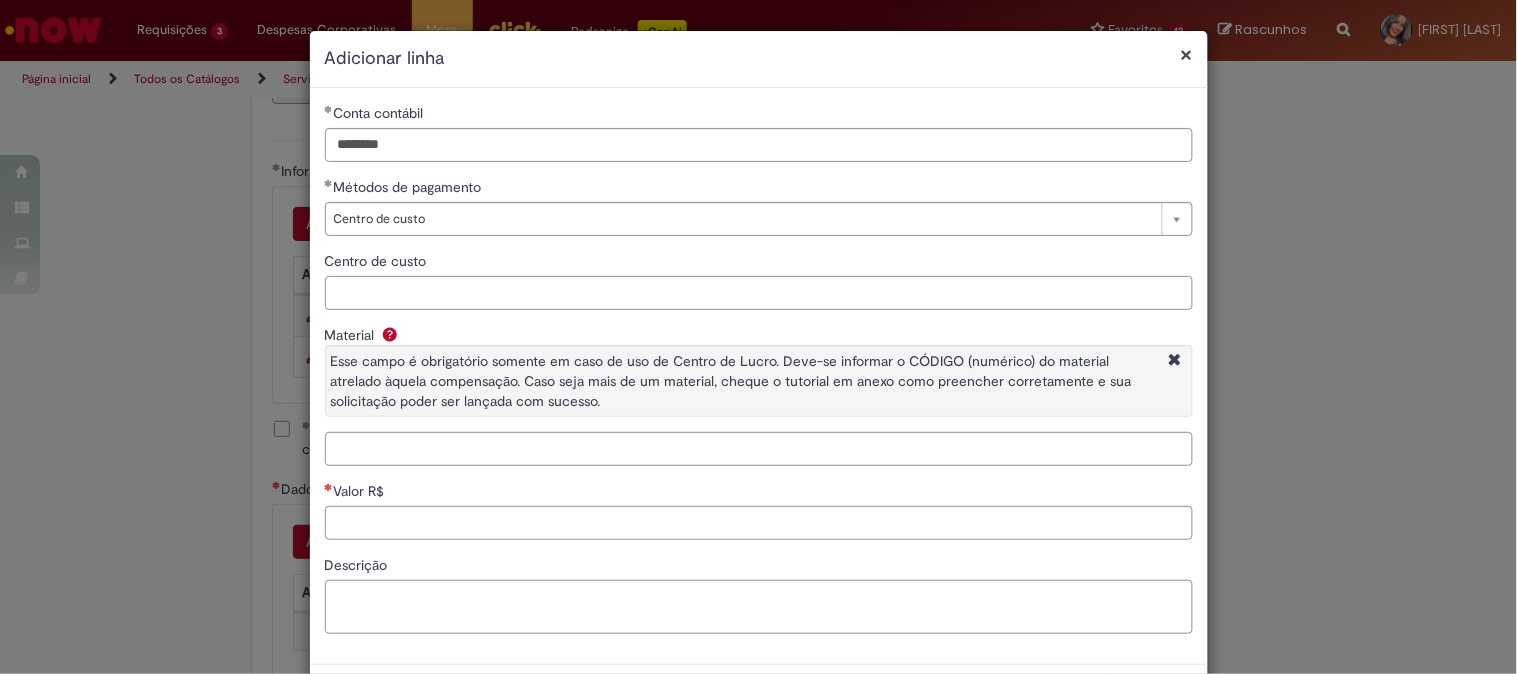click on "Centro de custo" at bounding box center [759, 293] 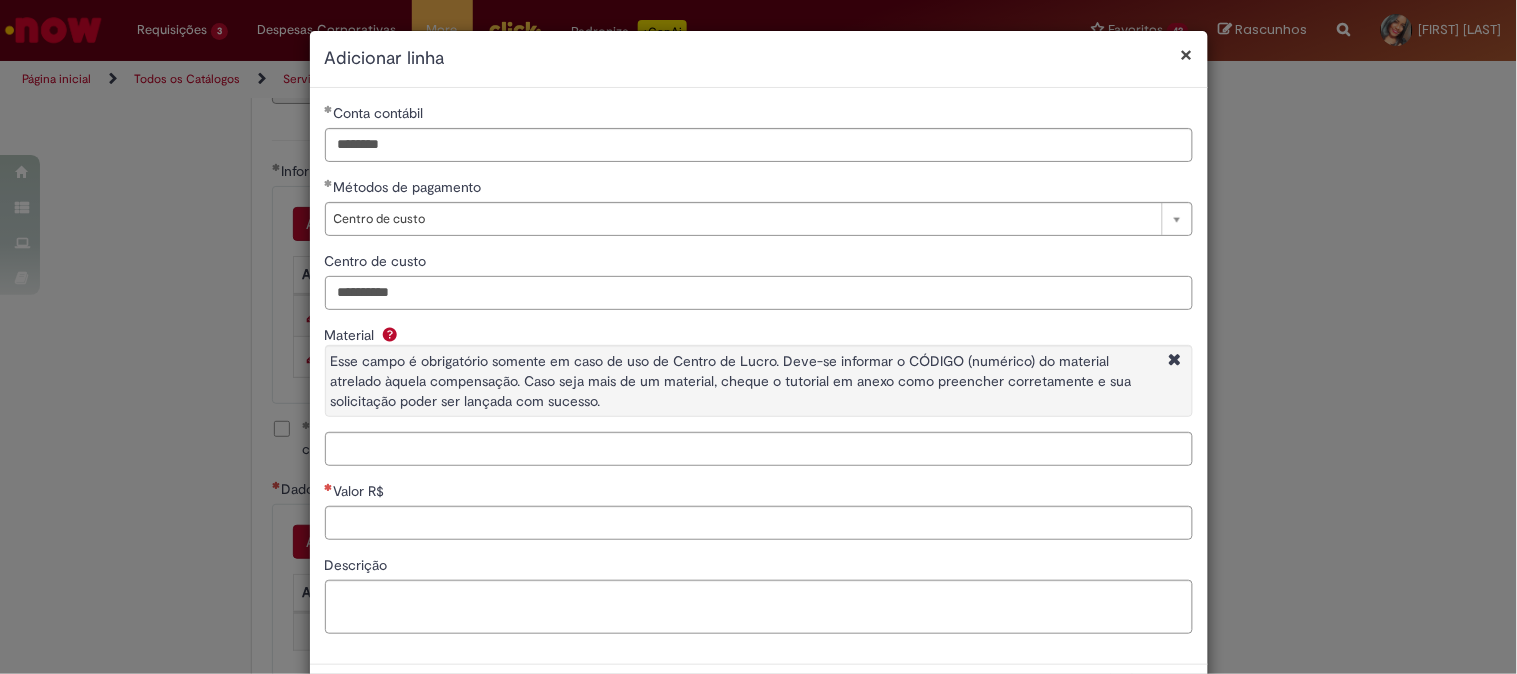 type on "**********" 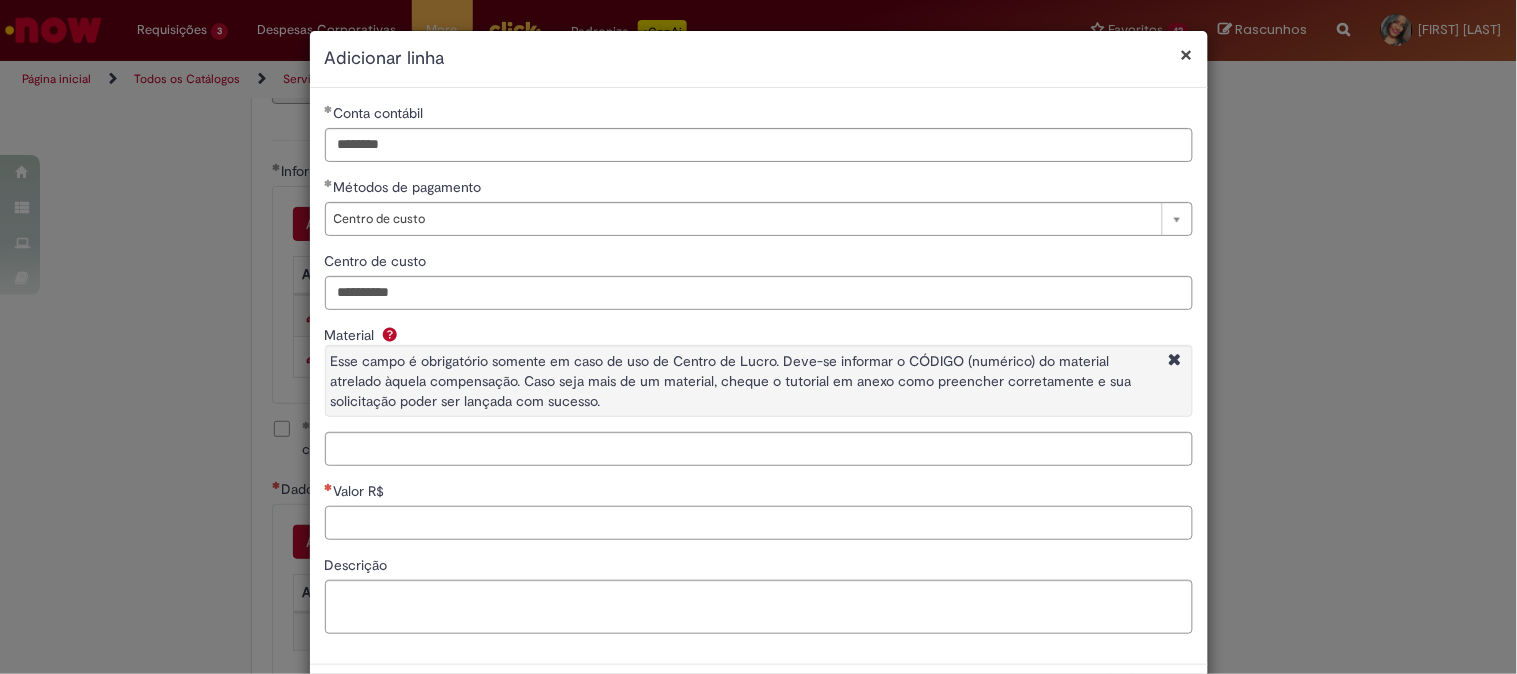 click on "Valor R$" at bounding box center (759, 523) 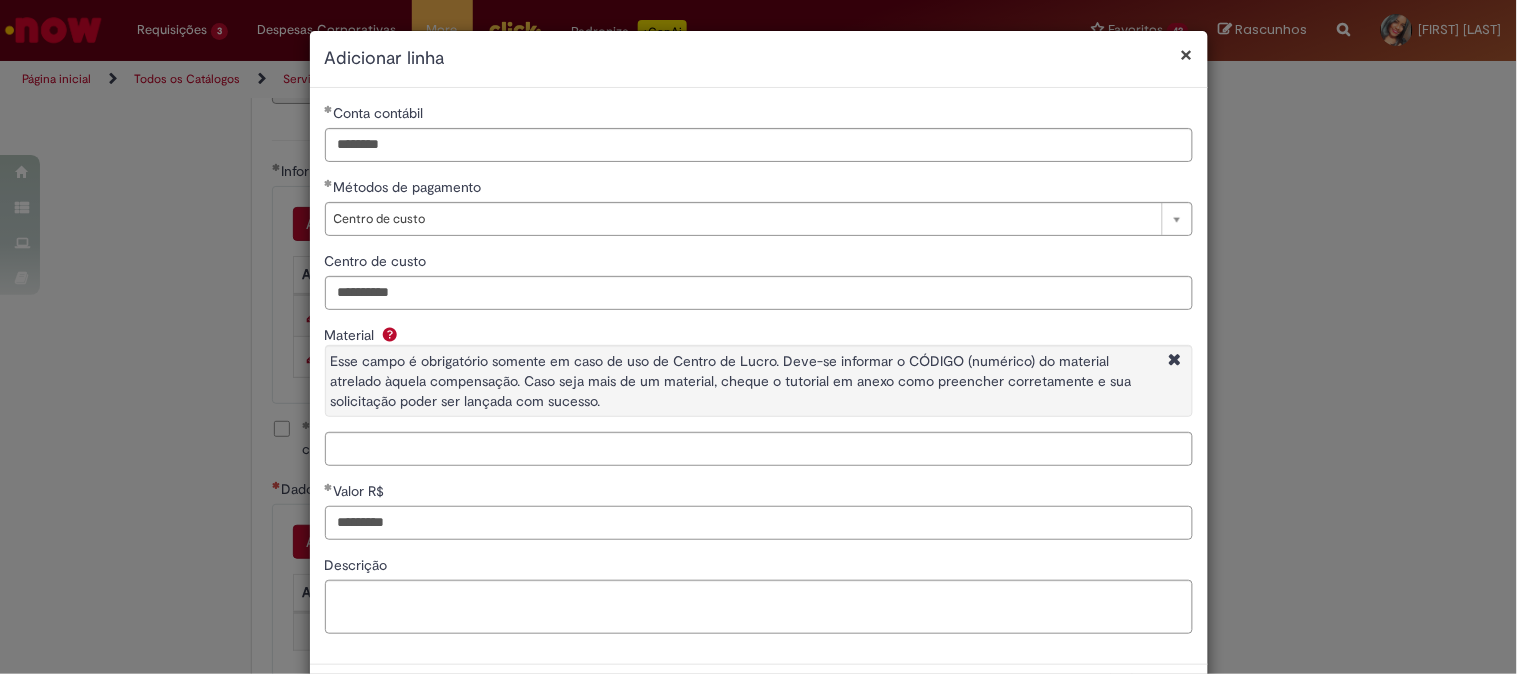 type on "*********" 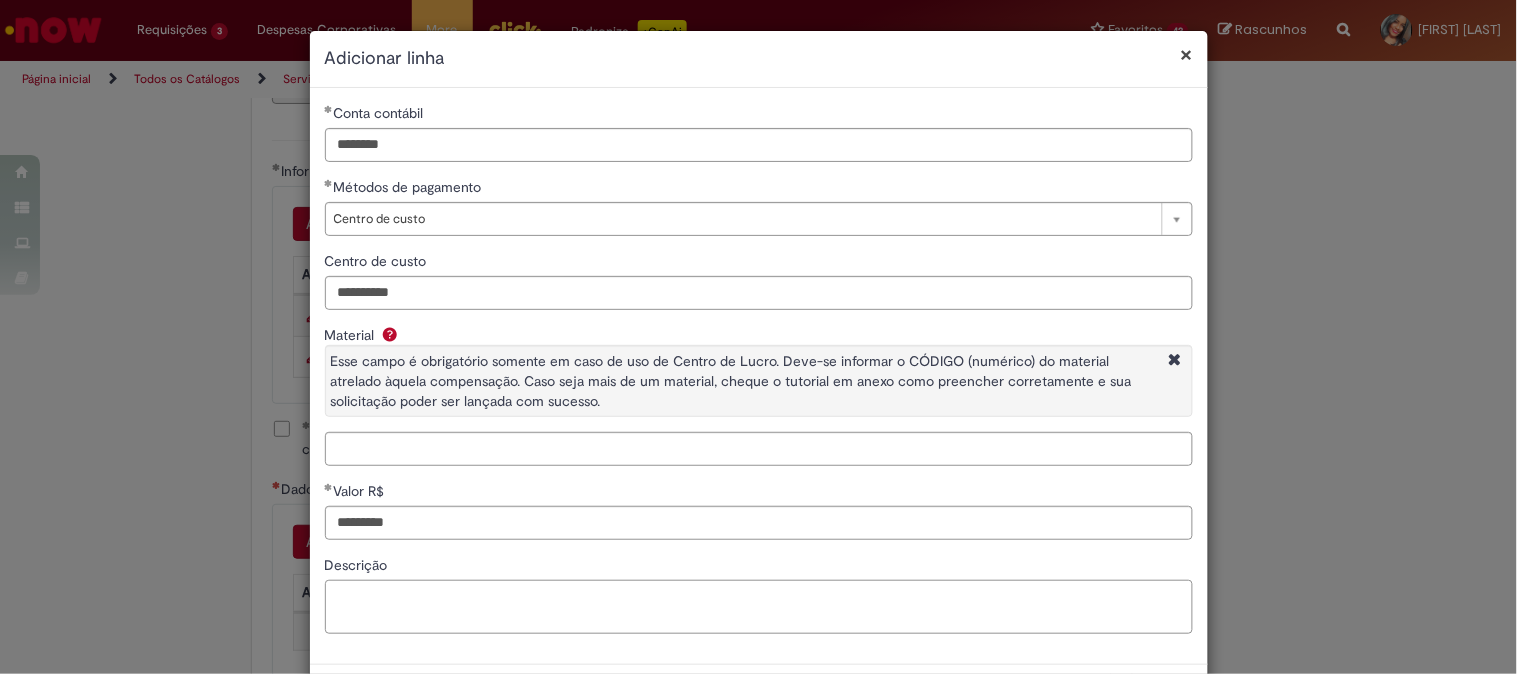click on "Descrição" at bounding box center (759, 607) 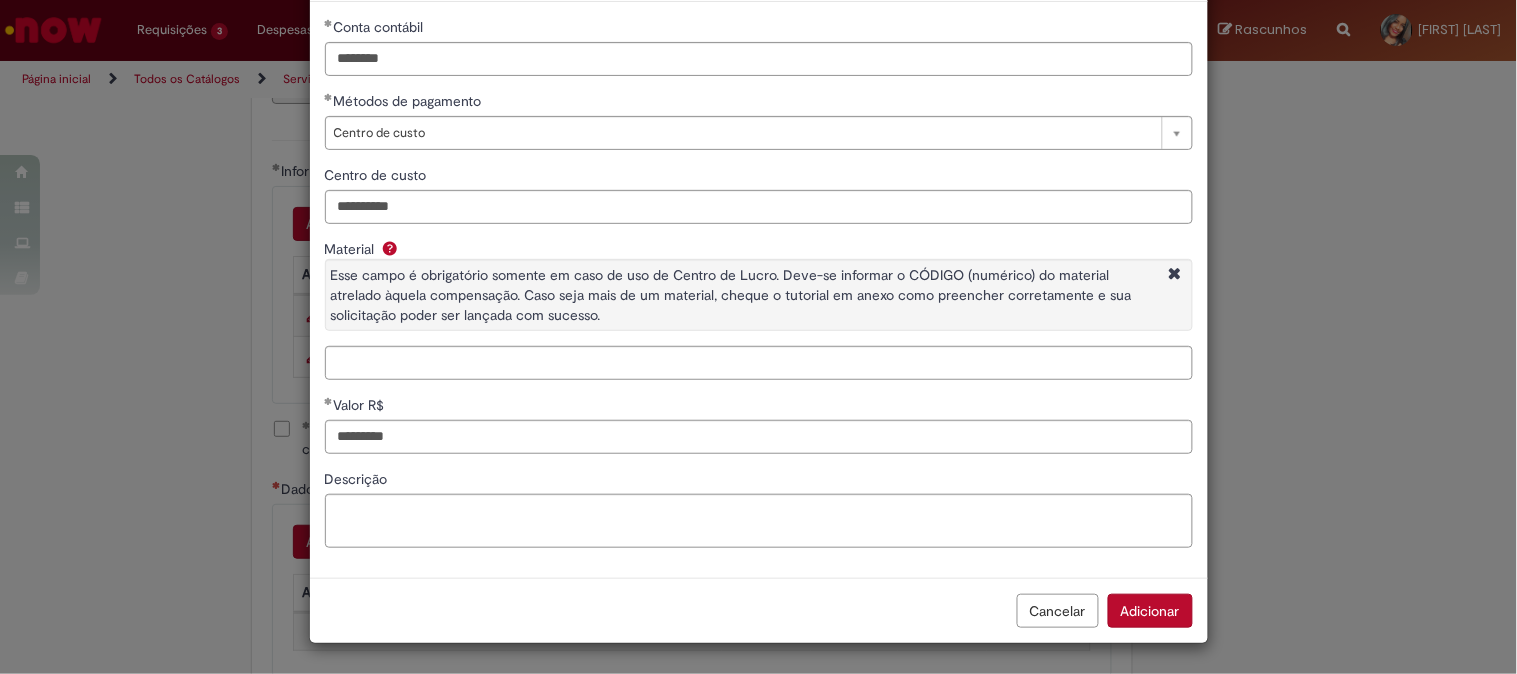 click on "Adicionar" at bounding box center [1150, 611] 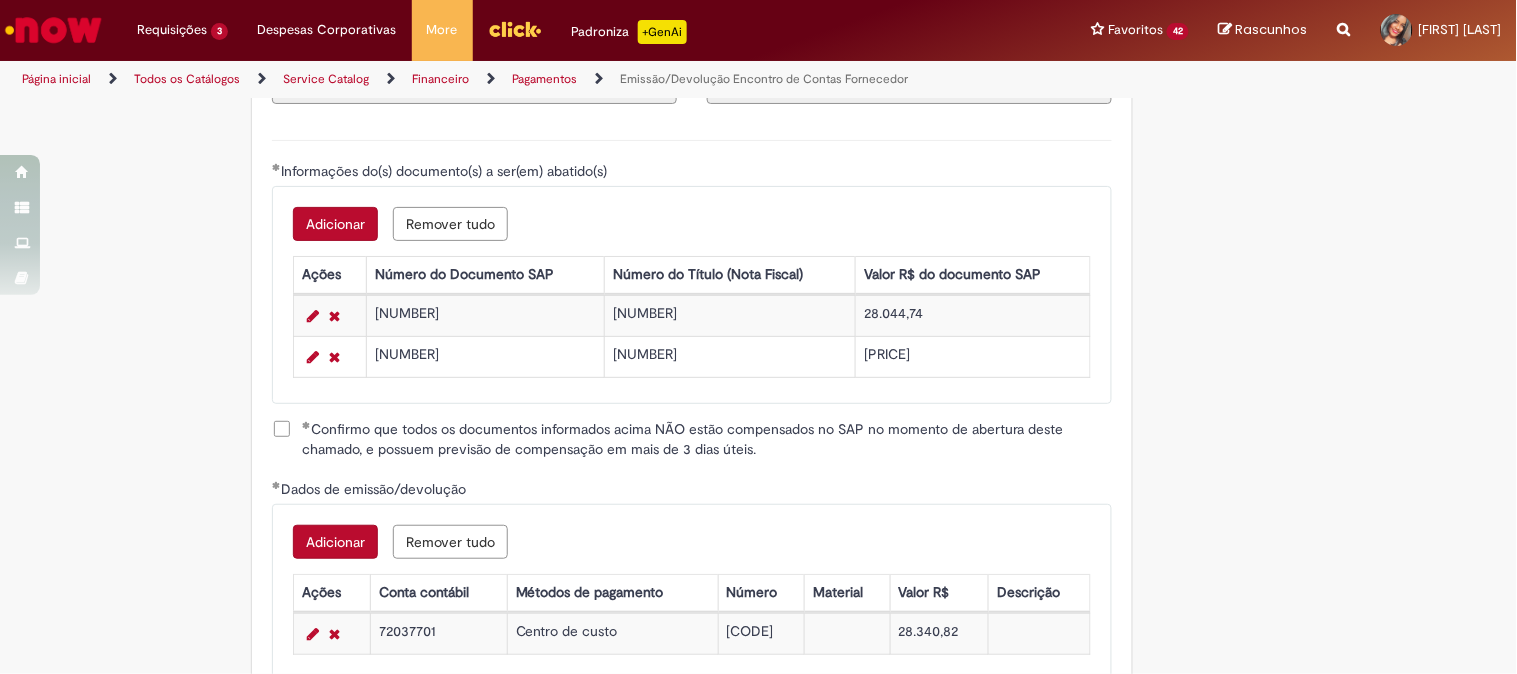 scroll, scrollTop: 3000, scrollLeft: 0, axis: vertical 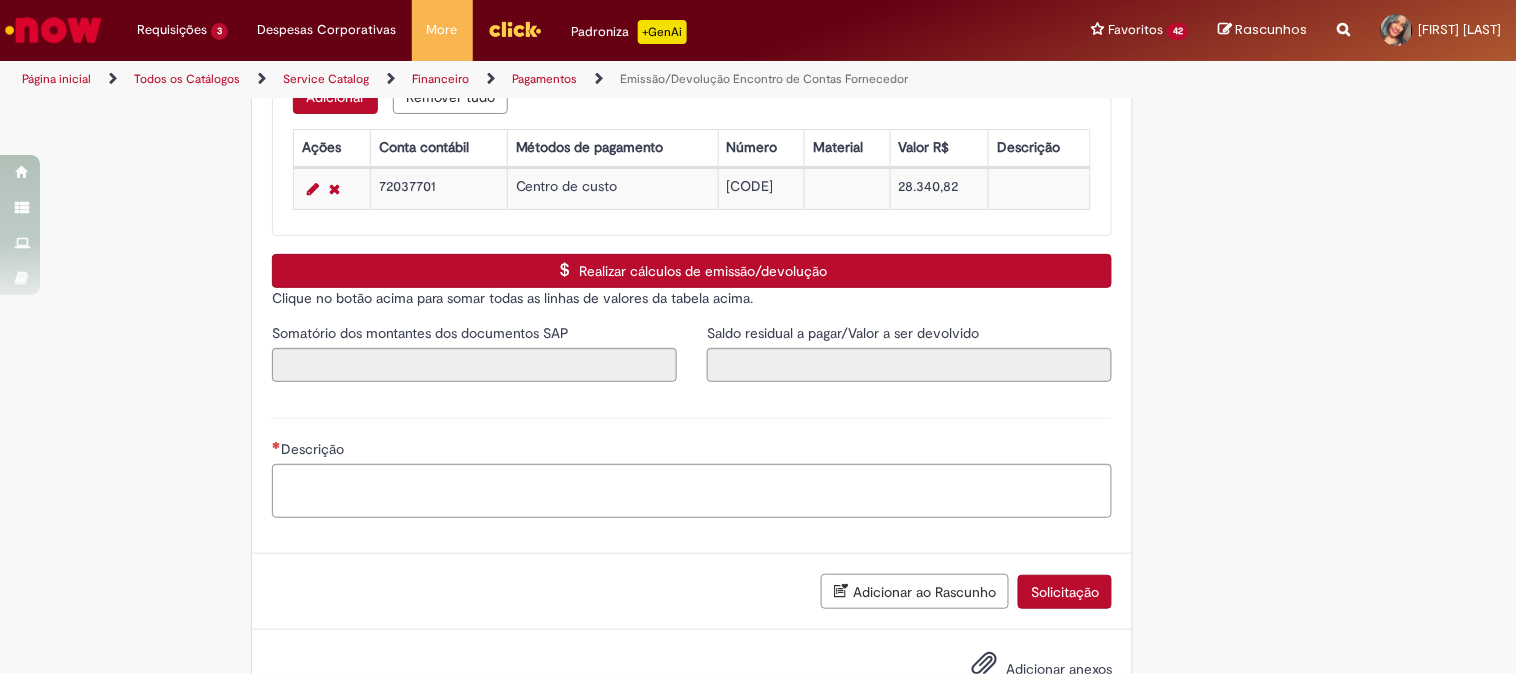 click on "Realizar cálculos de emissão/devolução" at bounding box center (692, 271) 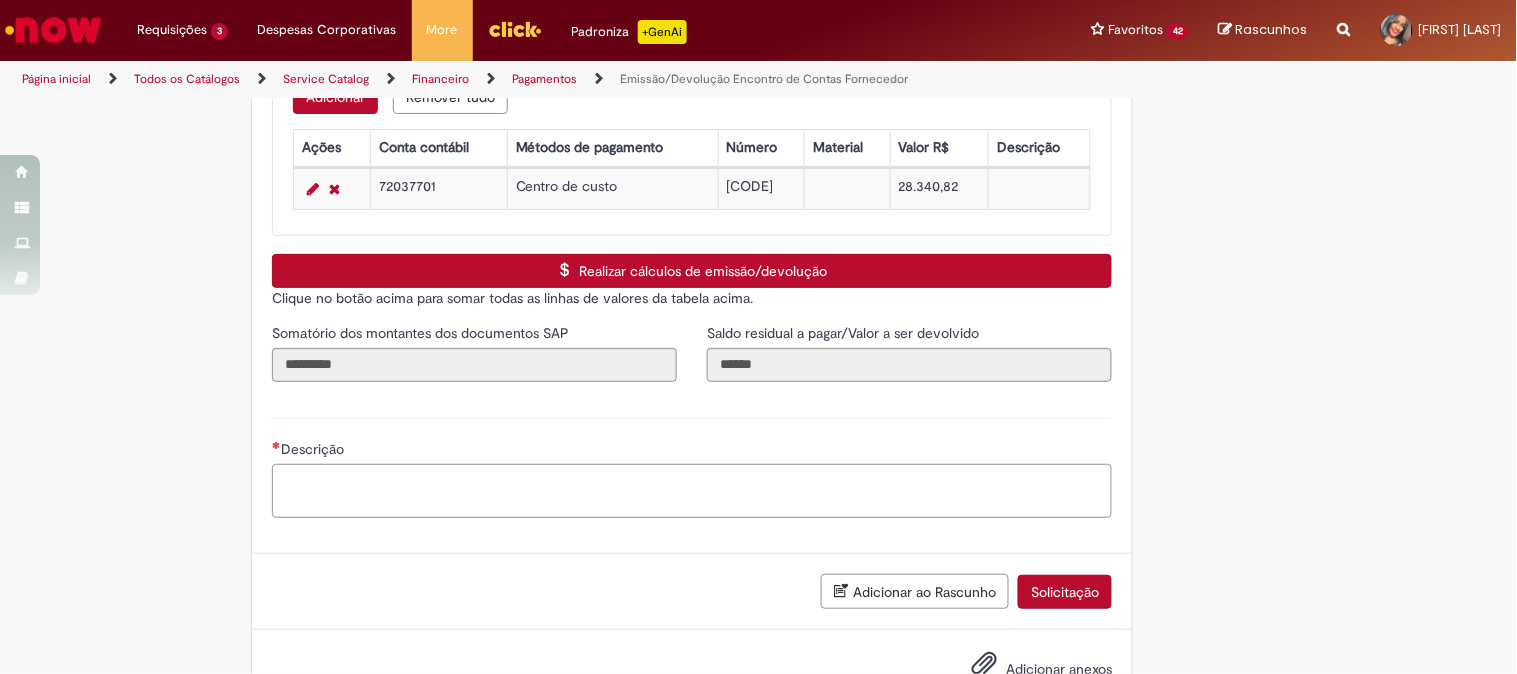 click on "Descrição" at bounding box center (692, 491) 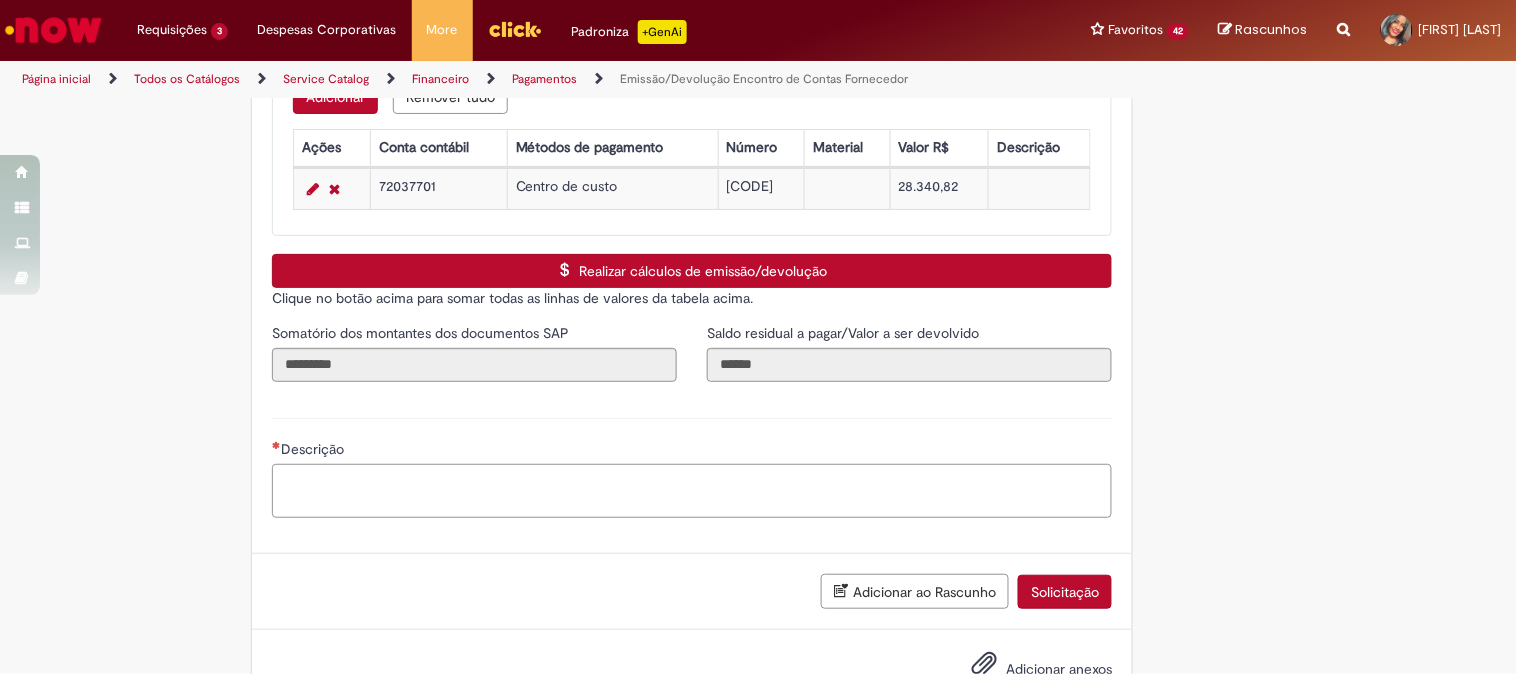 paste on "**********" 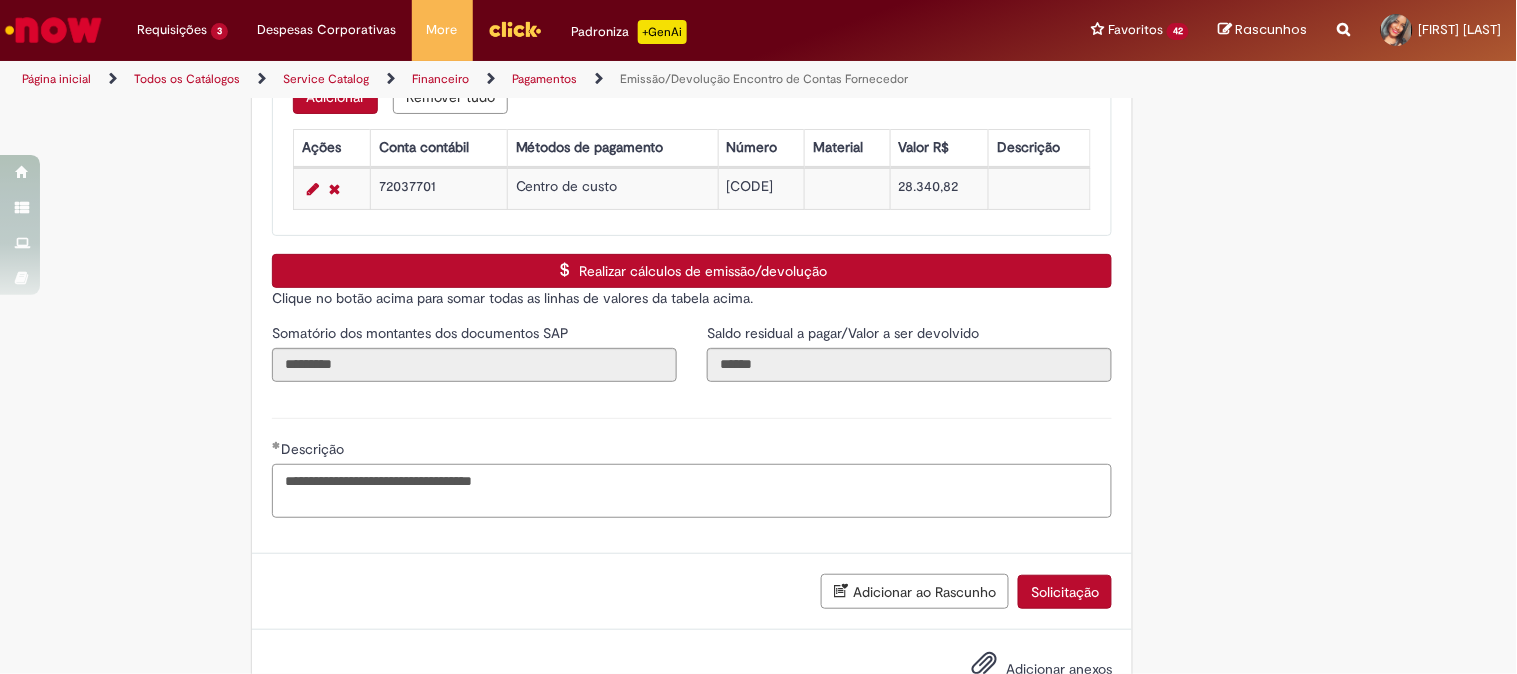 scroll, scrollTop: 3067, scrollLeft: 0, axis: vertical 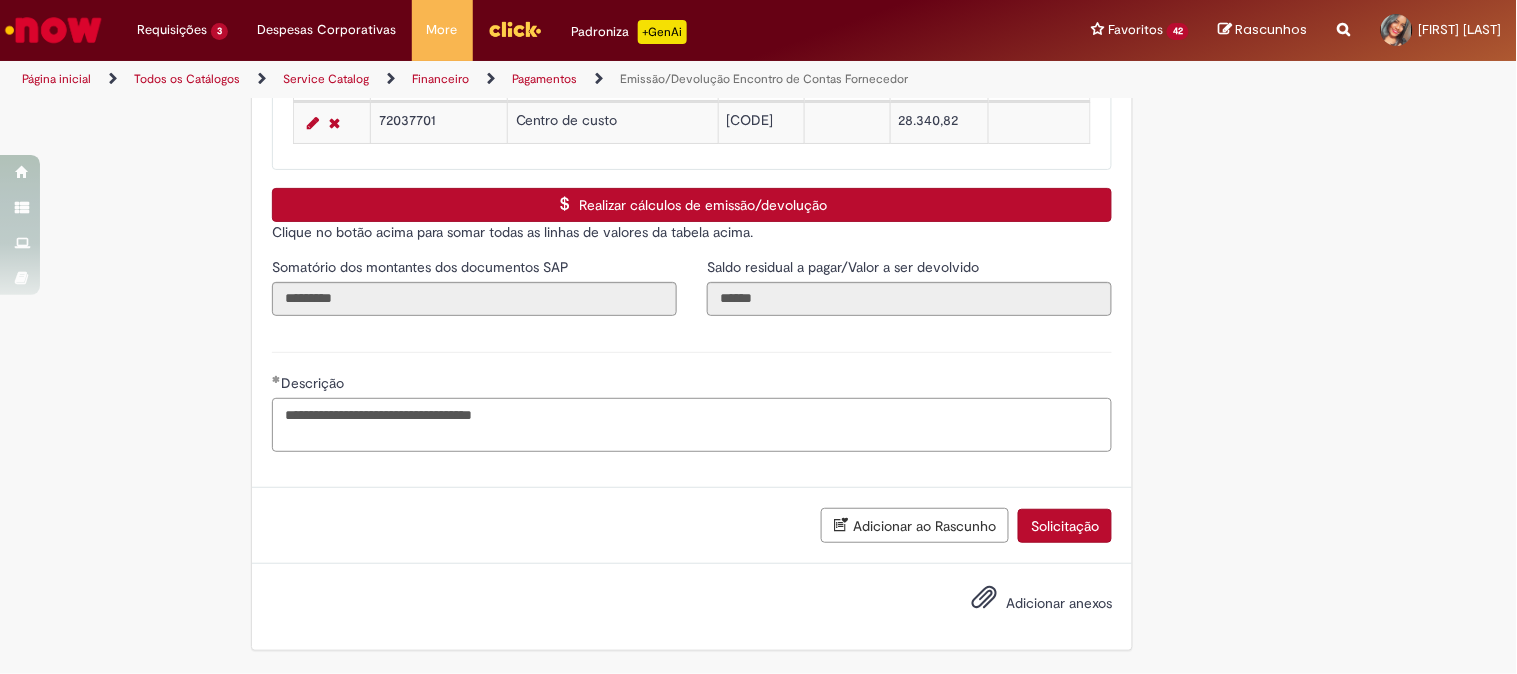 type on "**********" 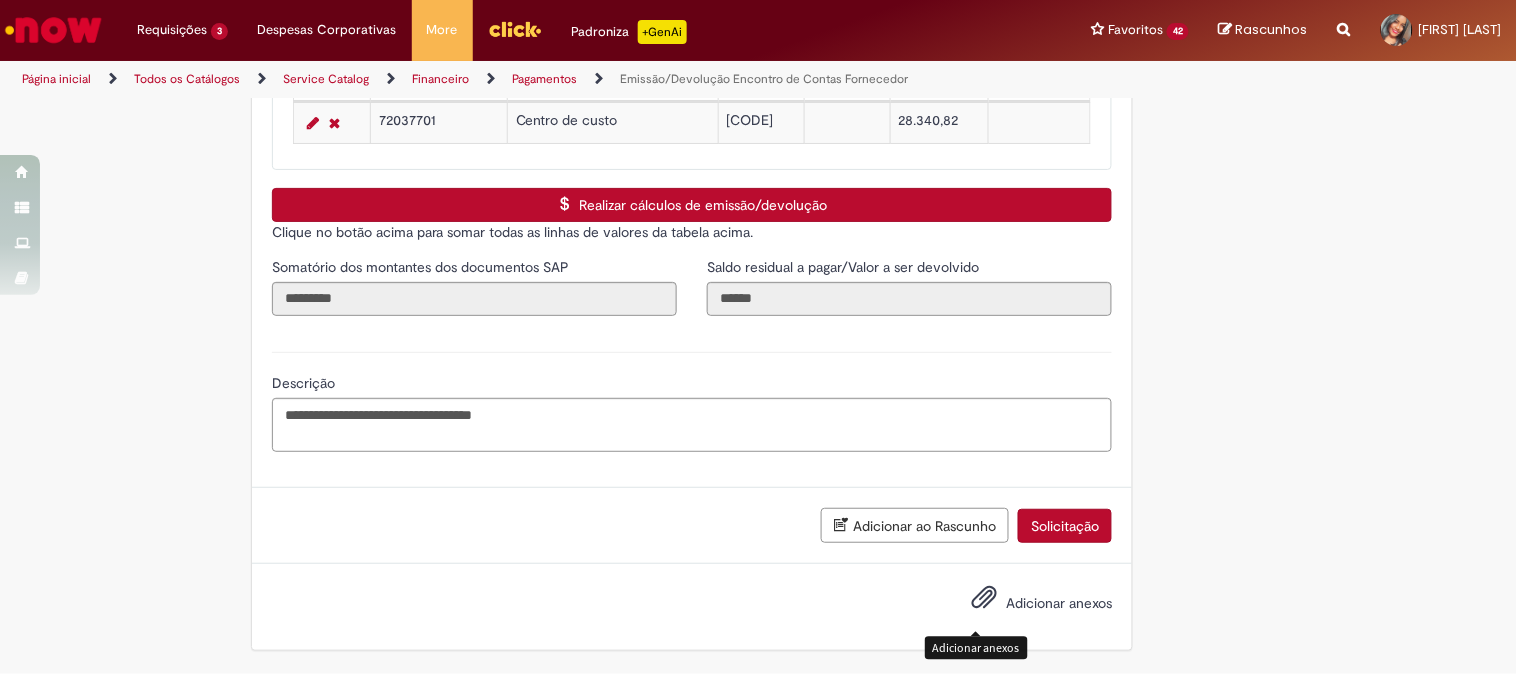 click at bounding box center (984, 598) 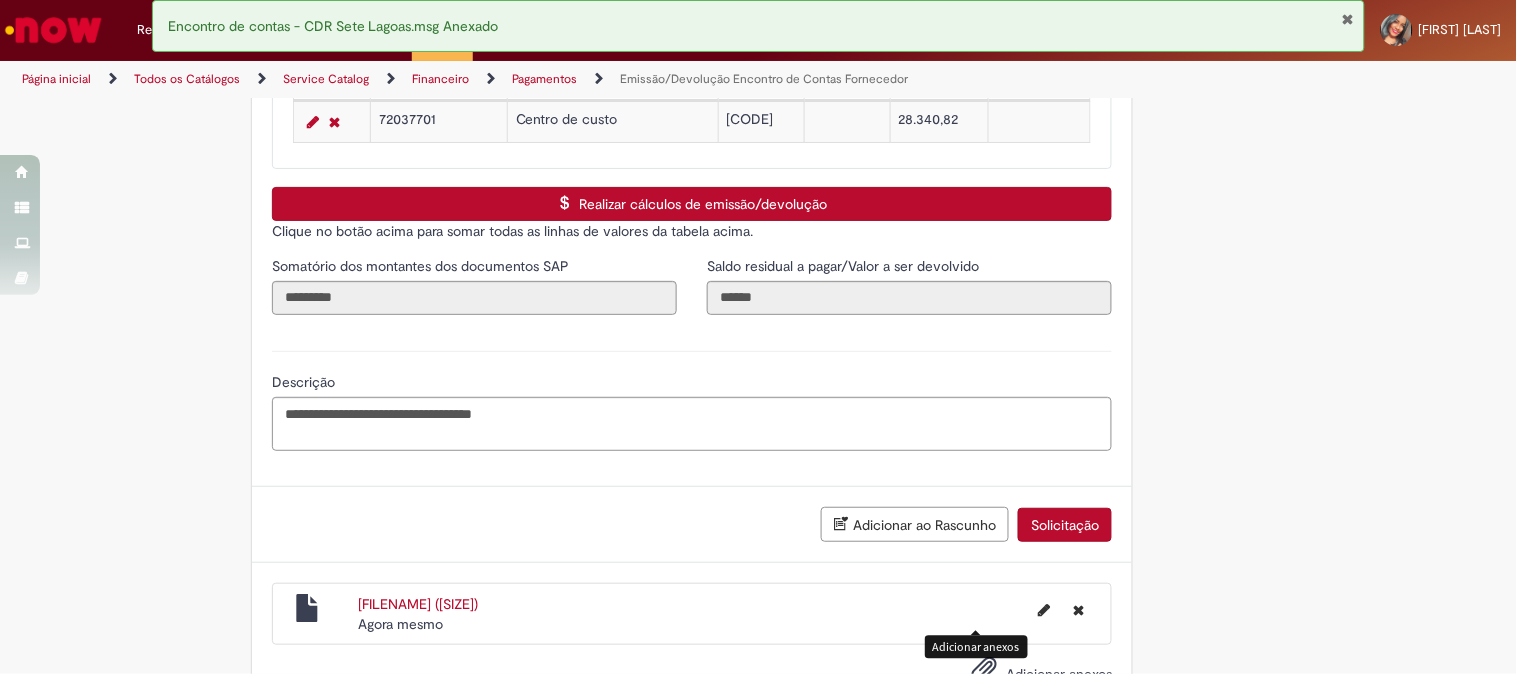 scroll, scrollTop: 3140, scrollLeft: 0, axis: vertical 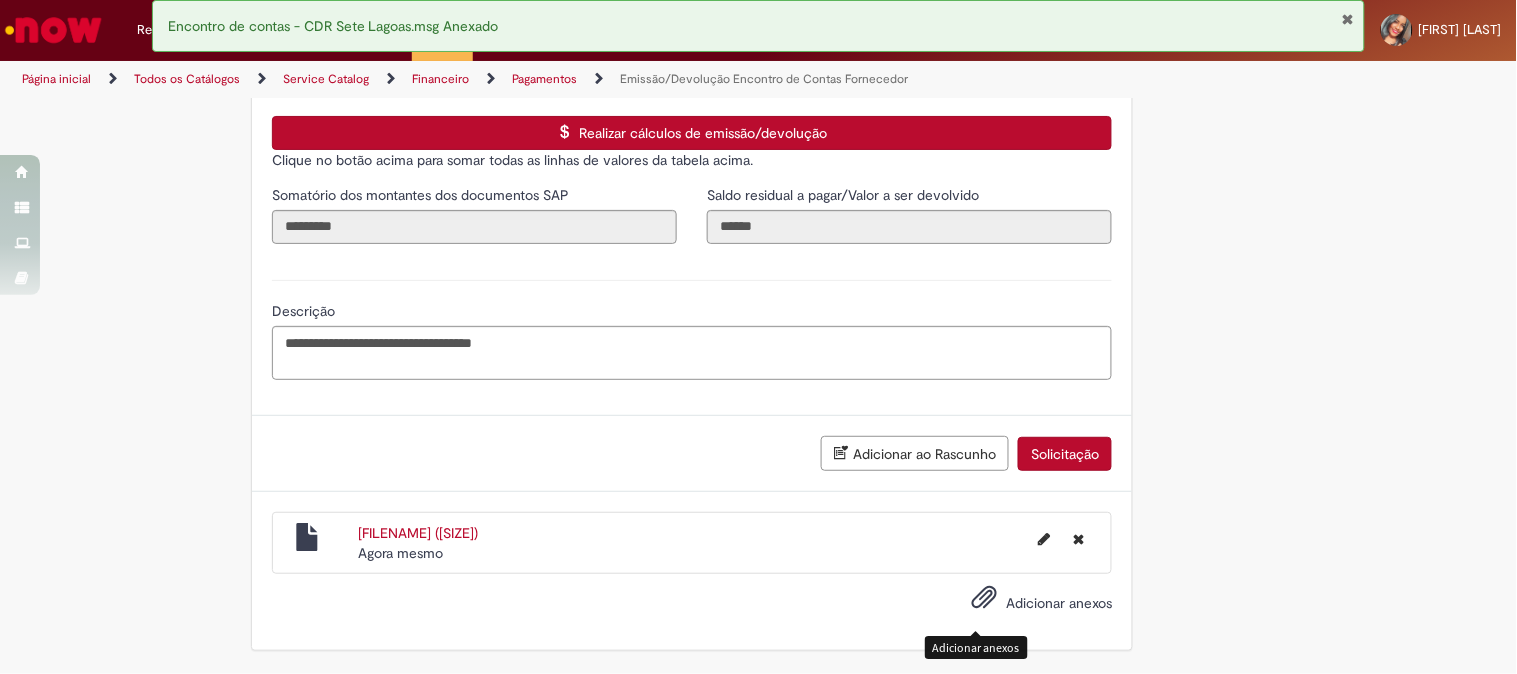 click at bounding box center (984, 598) 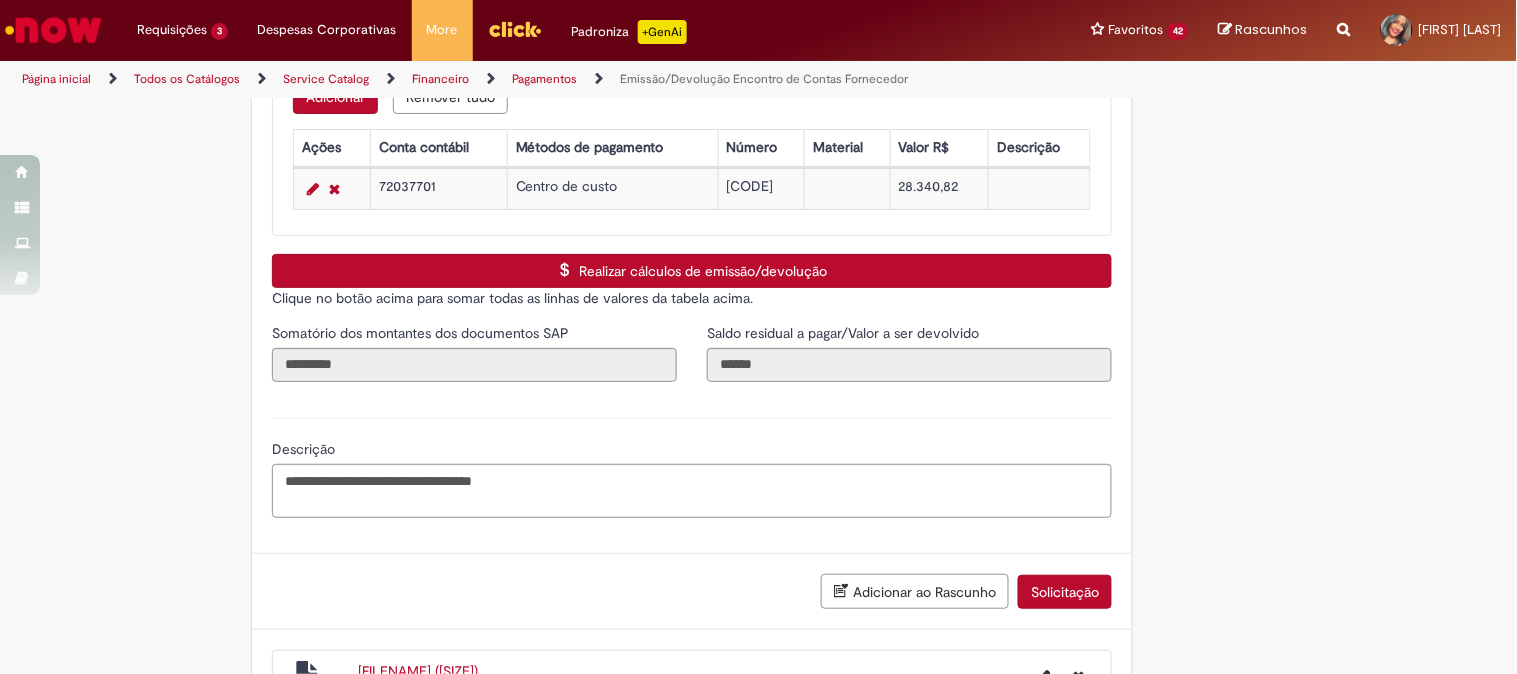 scroll, scrollTop: 3201, scrollLeft: 0, axis: vertical 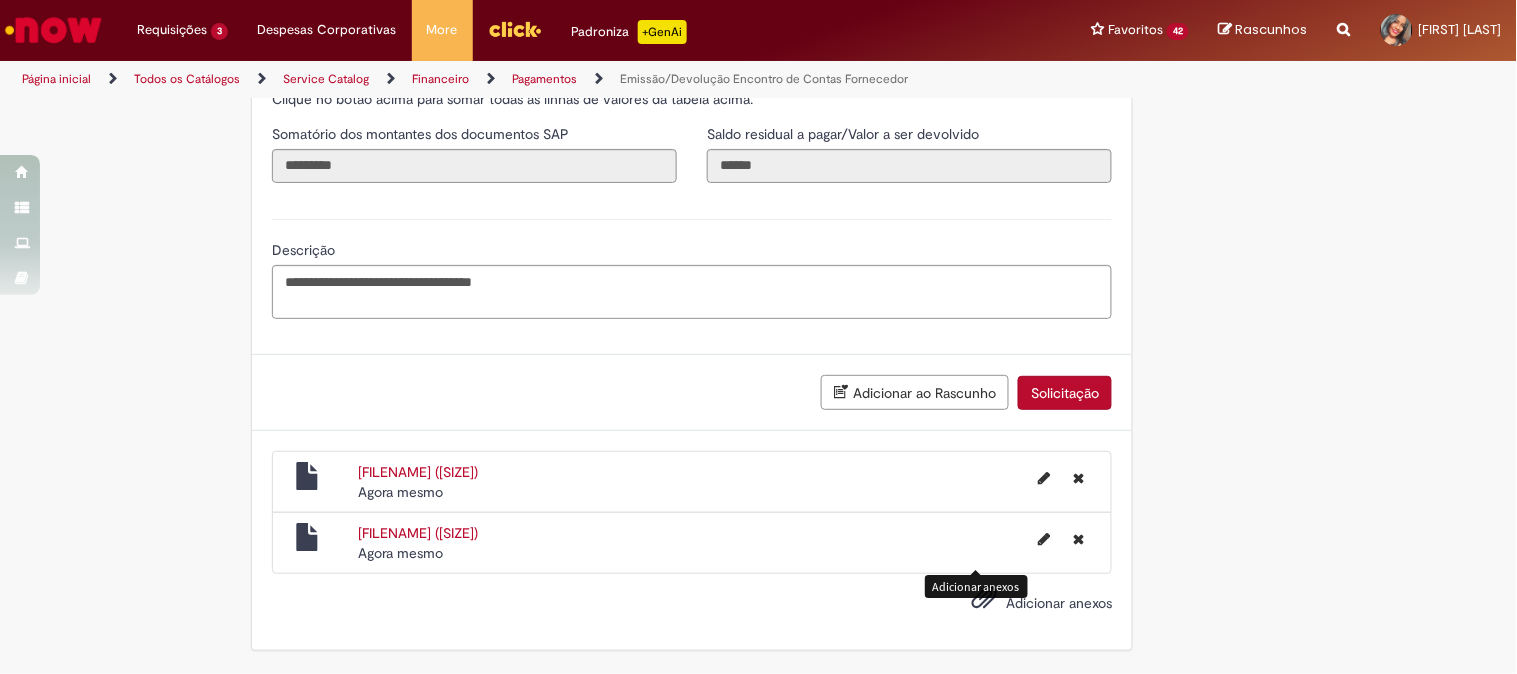 click on "Solicitação" at bounding box center (1065, 393) 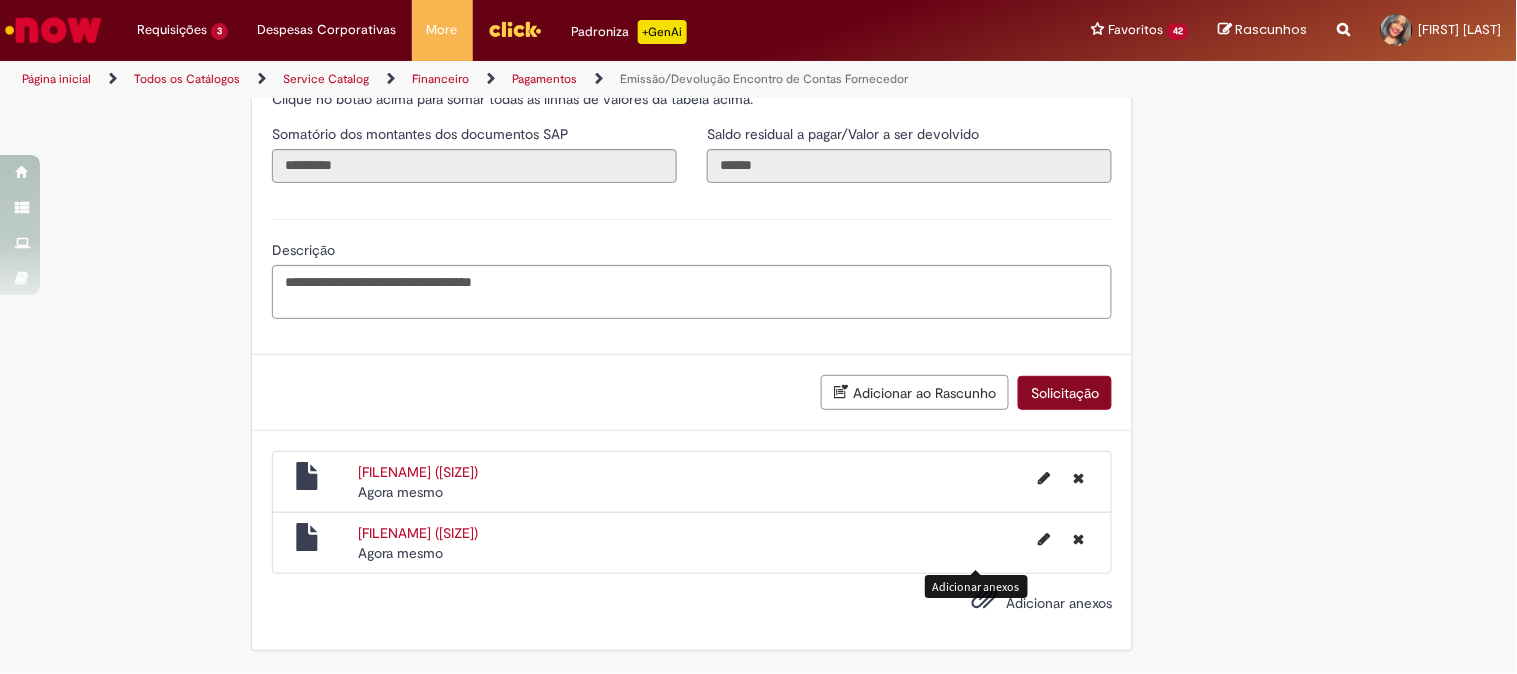 scroll, scrollTop: 3154, scrollLeft: 0, axis: vertical 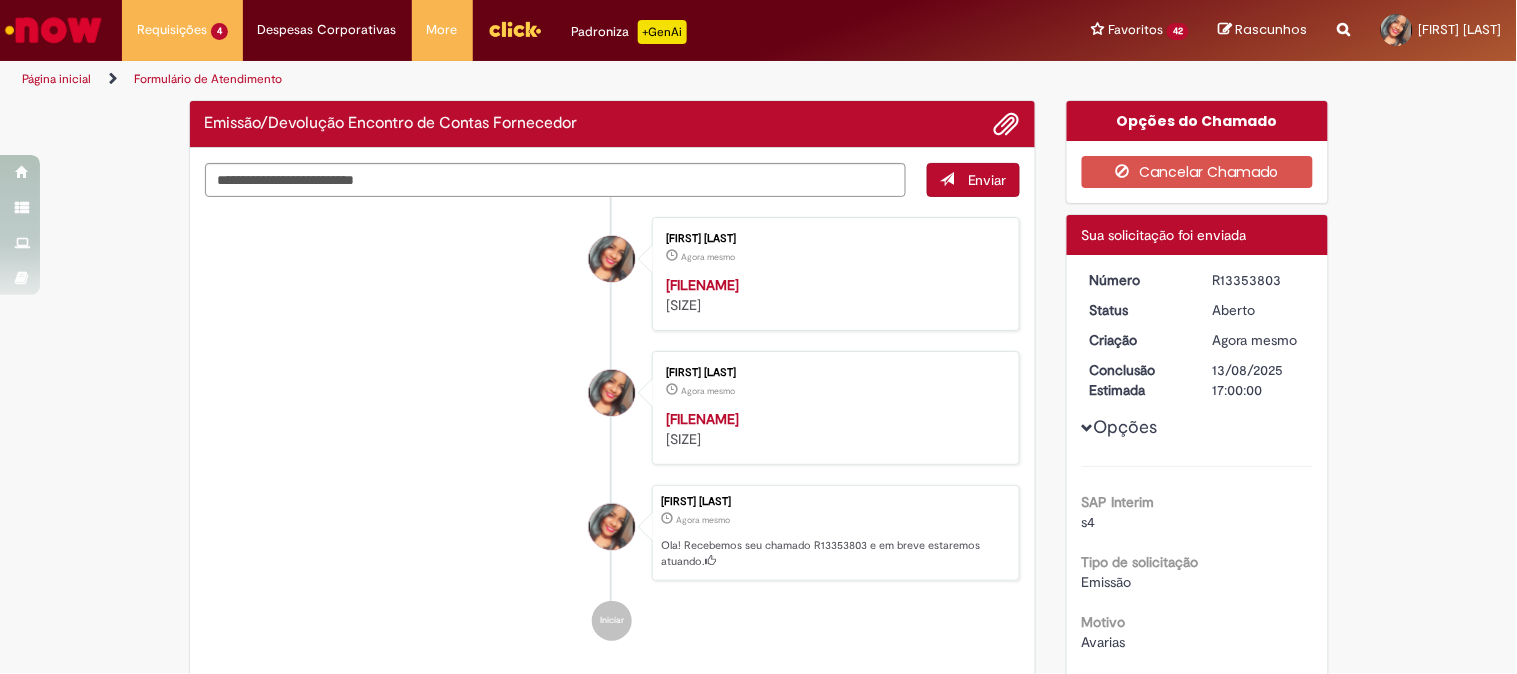 click on "[ID]" at bounding box center [1259, 280] 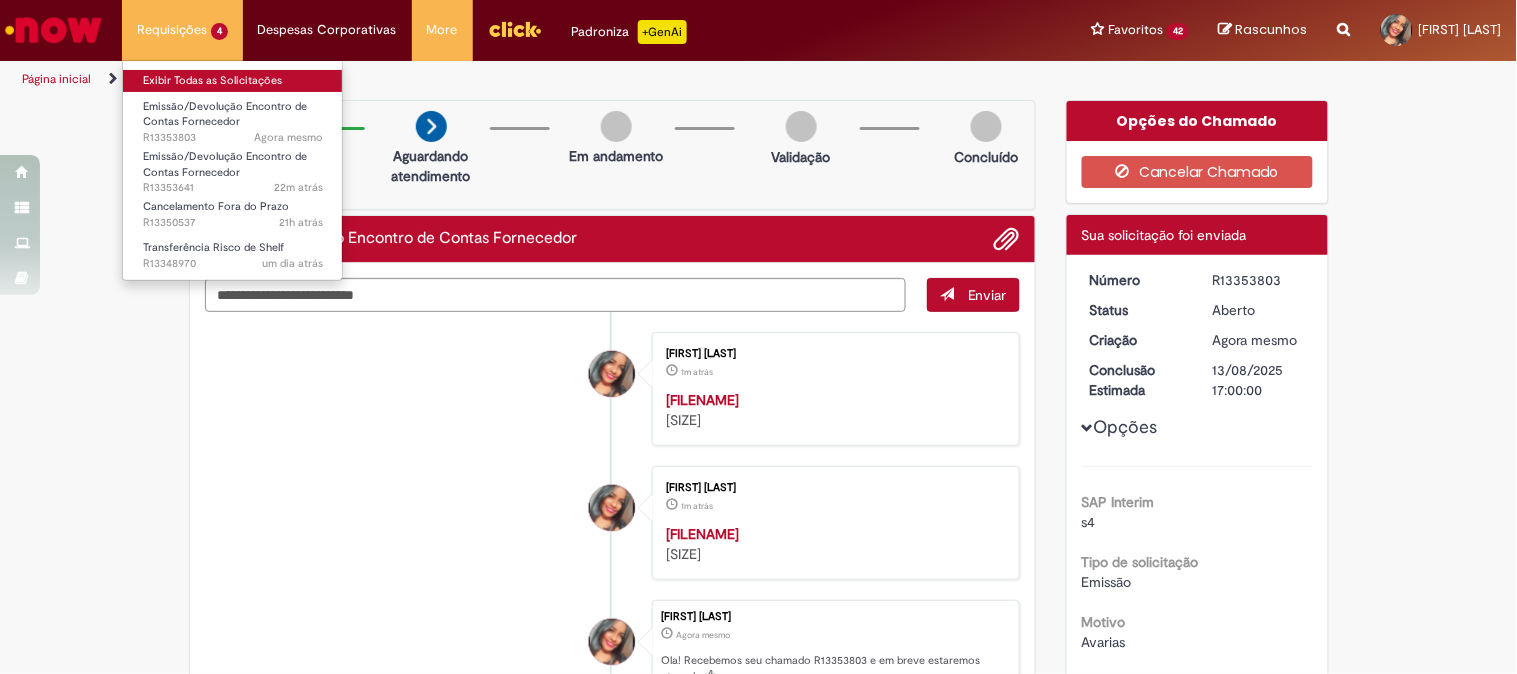 click on "Exibir Todas as Solicitações" at bounding box center (233, 81) 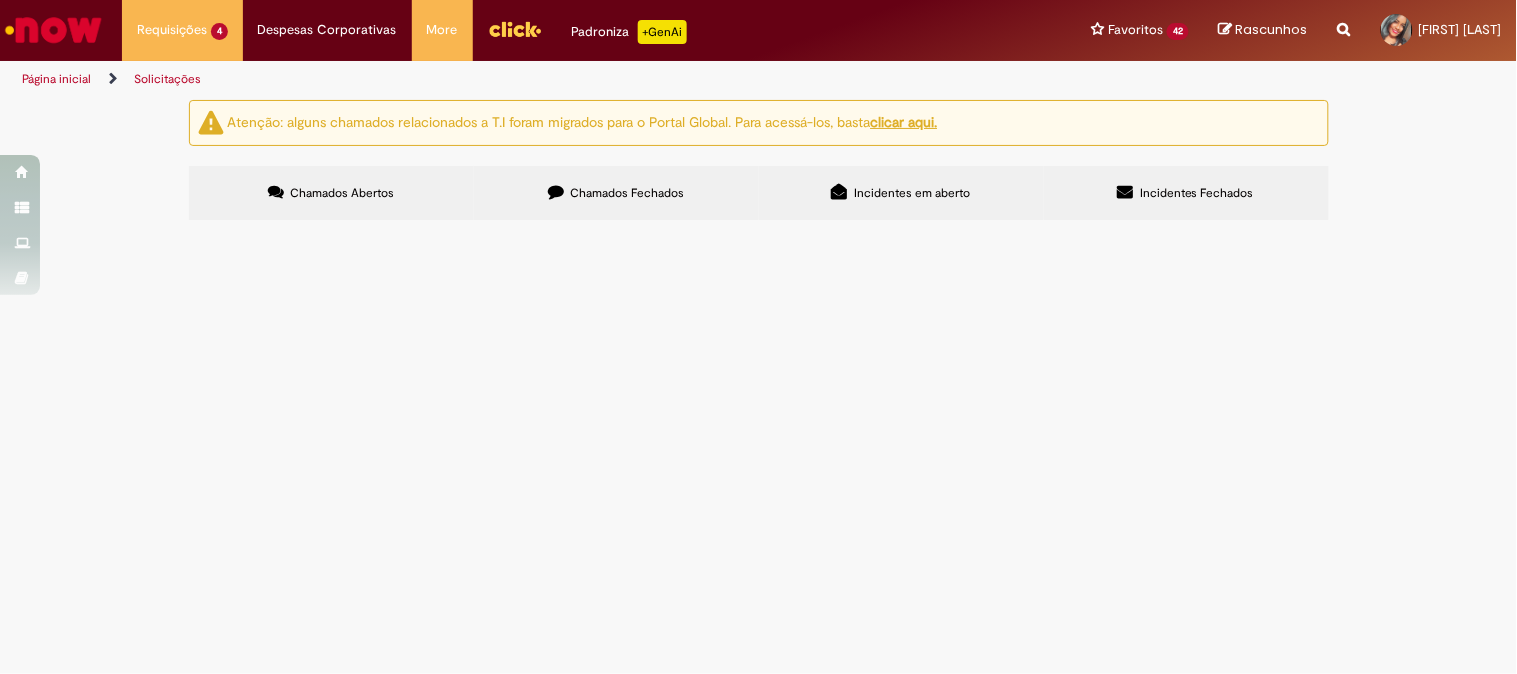 click on "Boa tarde!
Gentileza ajudar com o cancelamento da NF 236777 referente a devolução de produtos com CNQ, o destino (Piraí) realizou a recusa e os produtos voltaram para o CDR Sete Lagoas." at bounding box center [0, 0] 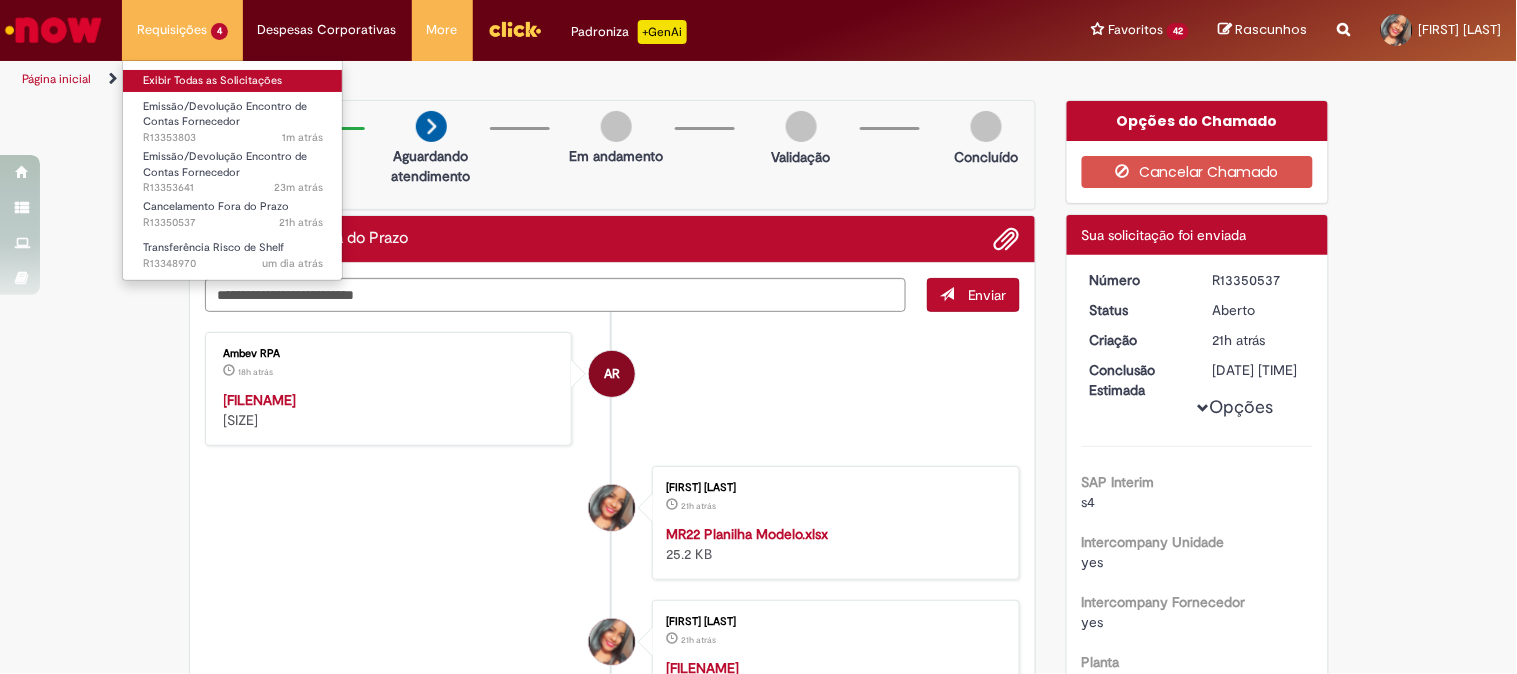 click on "Exibir Todas as Solicitações" at bounding box center [233, 81] 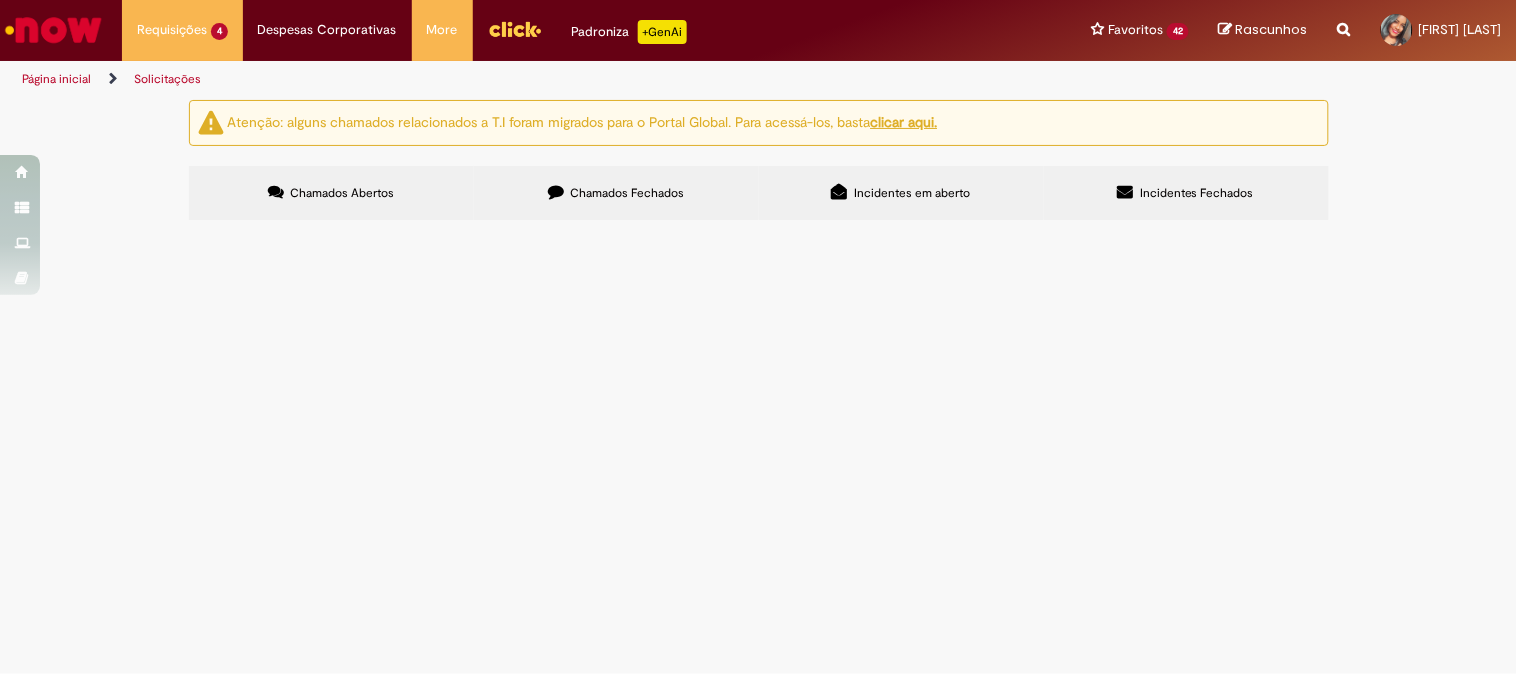 click on "Emissão/Devolução Encontro de Contas Fornecedor" at bounding box center (0, 0) 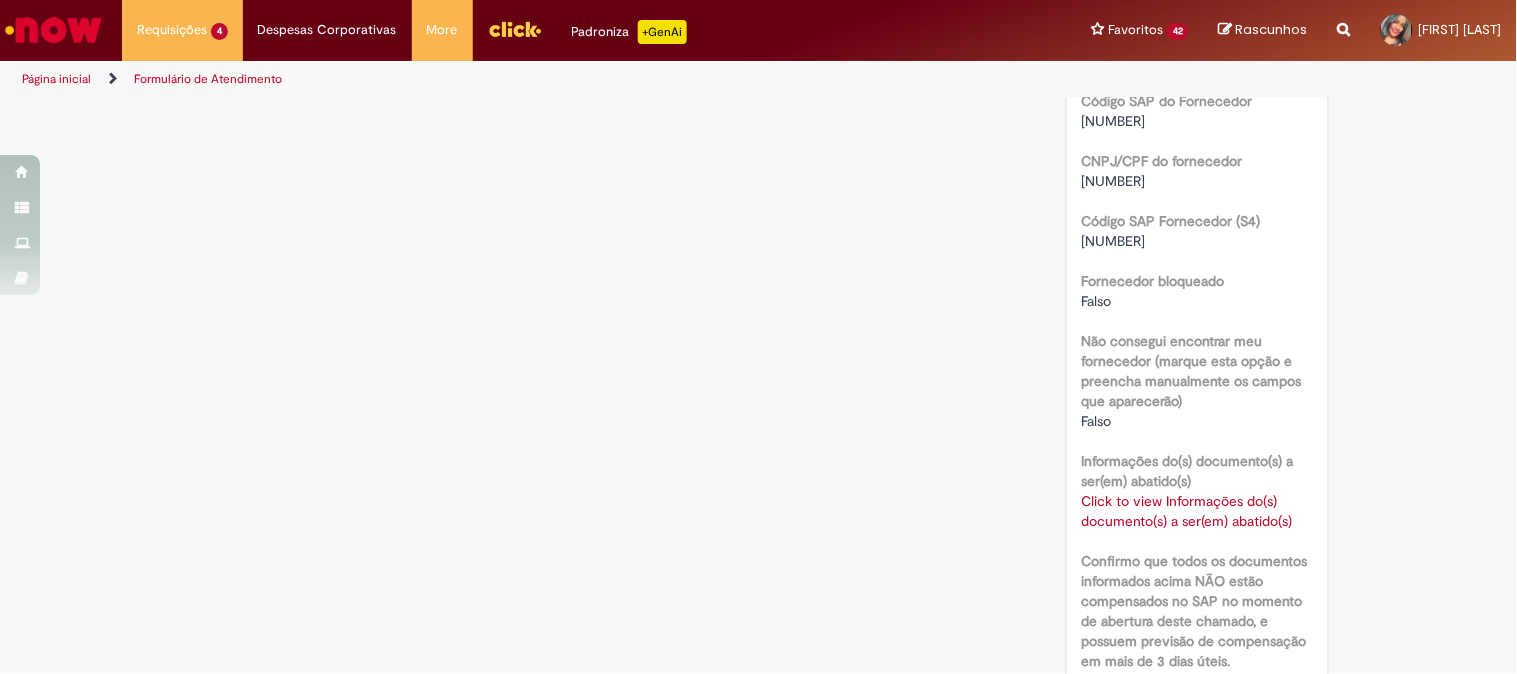 scroll, scrollTop: 666, scrollLeft: 0, axis: vertical 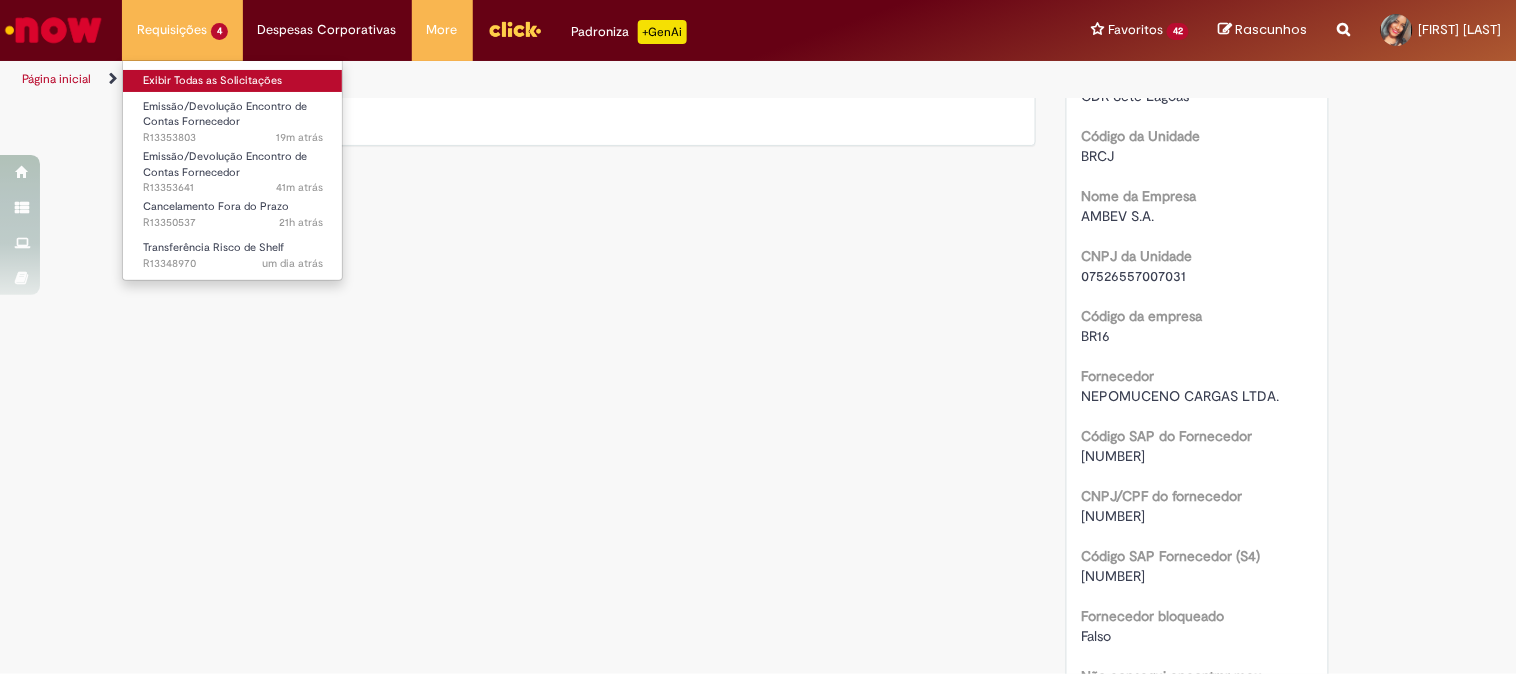 click on "Exibir Todas as Solicitações" at bounding box center [233, 81] 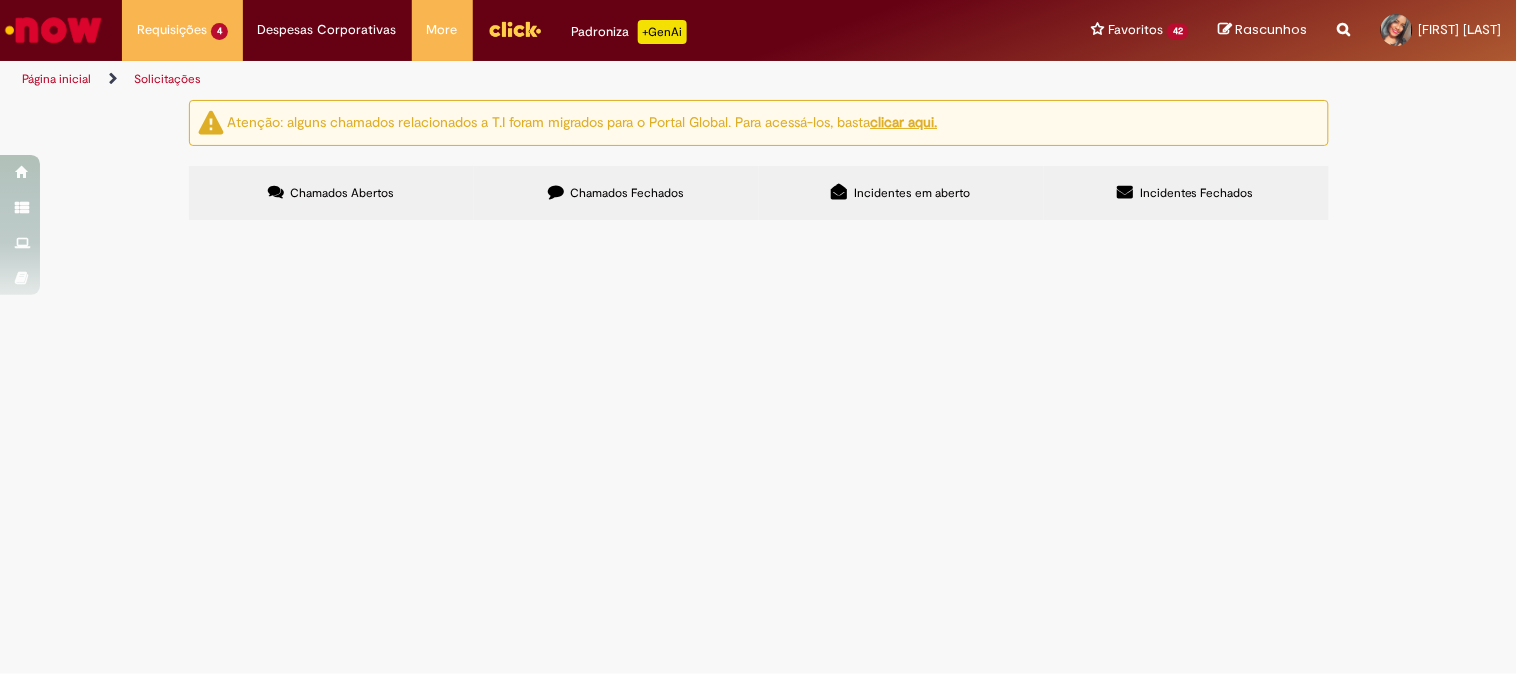 scroll, scrollTop: 0, scrollLeft: 0, axis: both 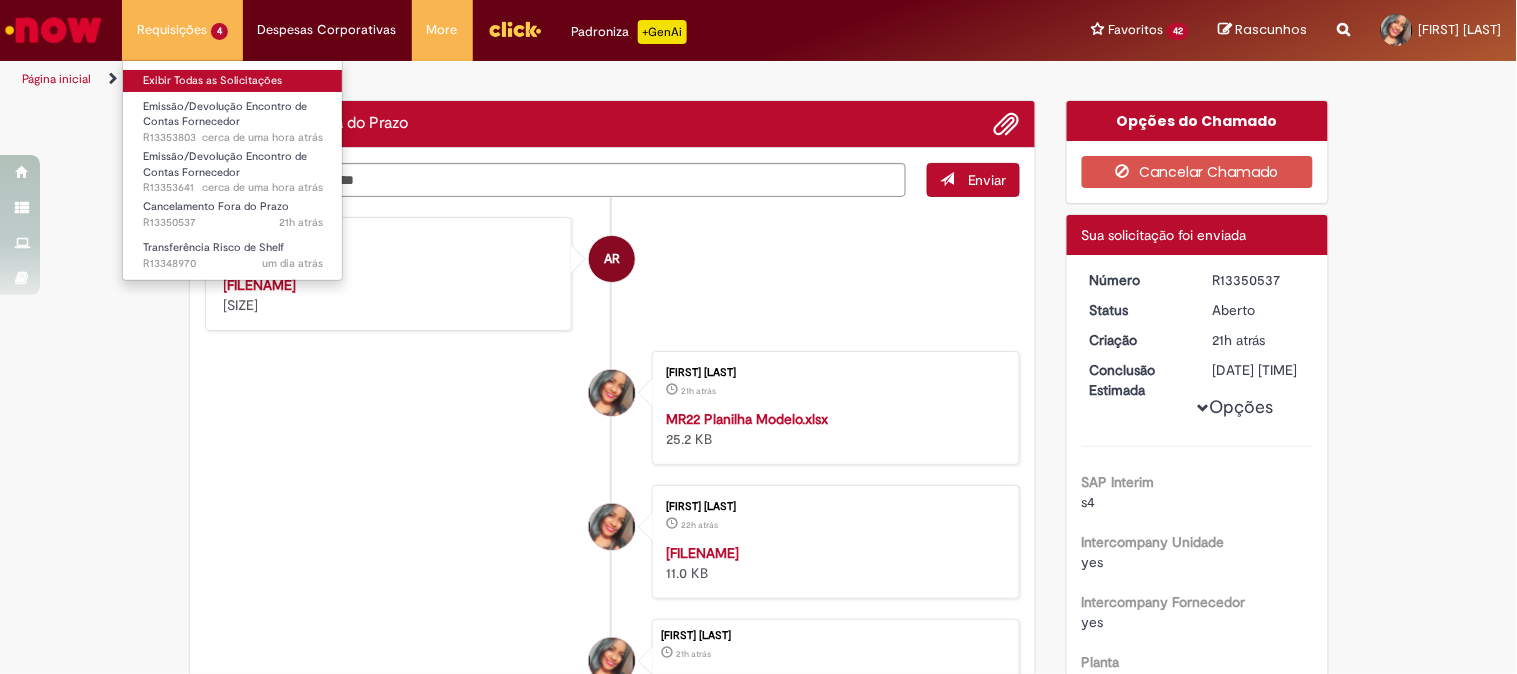 click on "Exibir Todas as Solicitações" at bounding box center [233, 81] 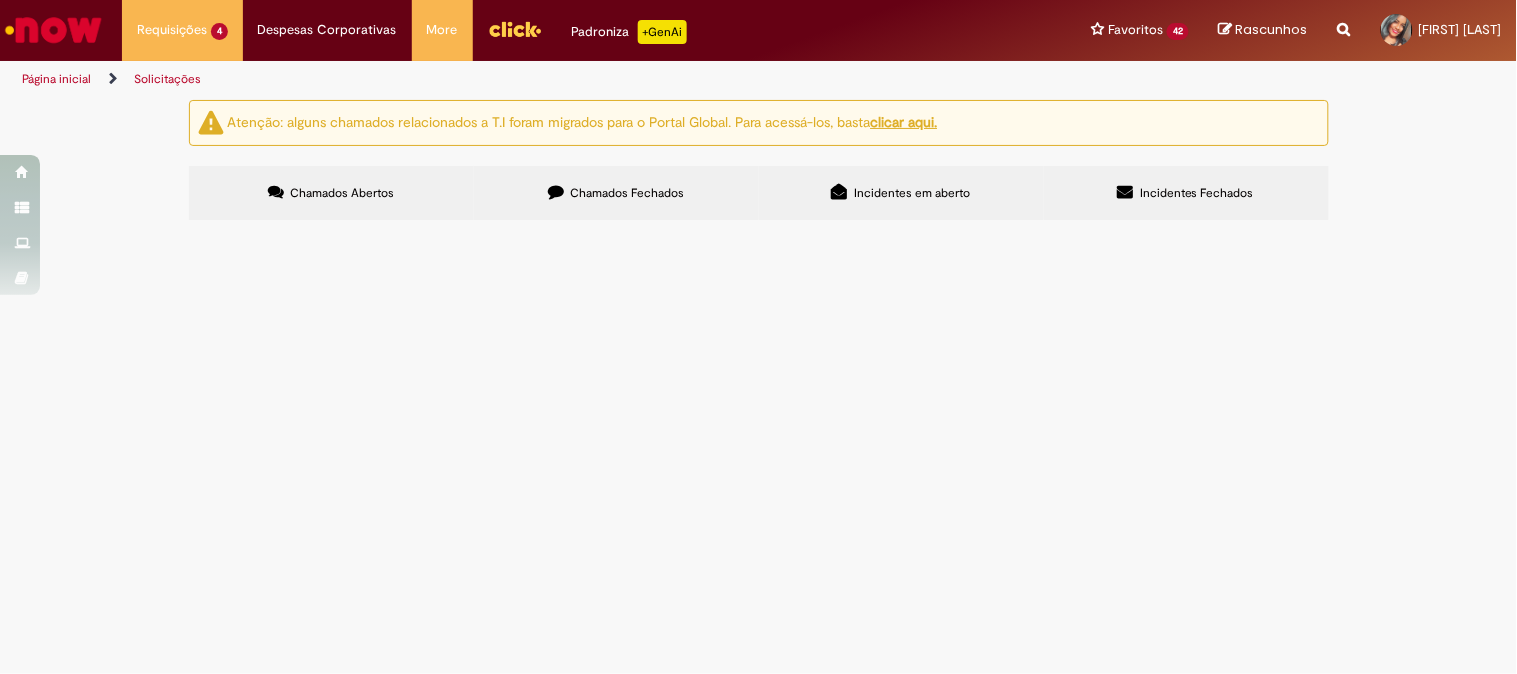 click on "Bom dia!
Gentileza ajudar com a criação do pedido para enviar 68cxs do sku SKOL ONE WAY 300ML CXPAP12 para o CDL Santa Luzia." at bounding box center [0, 0] 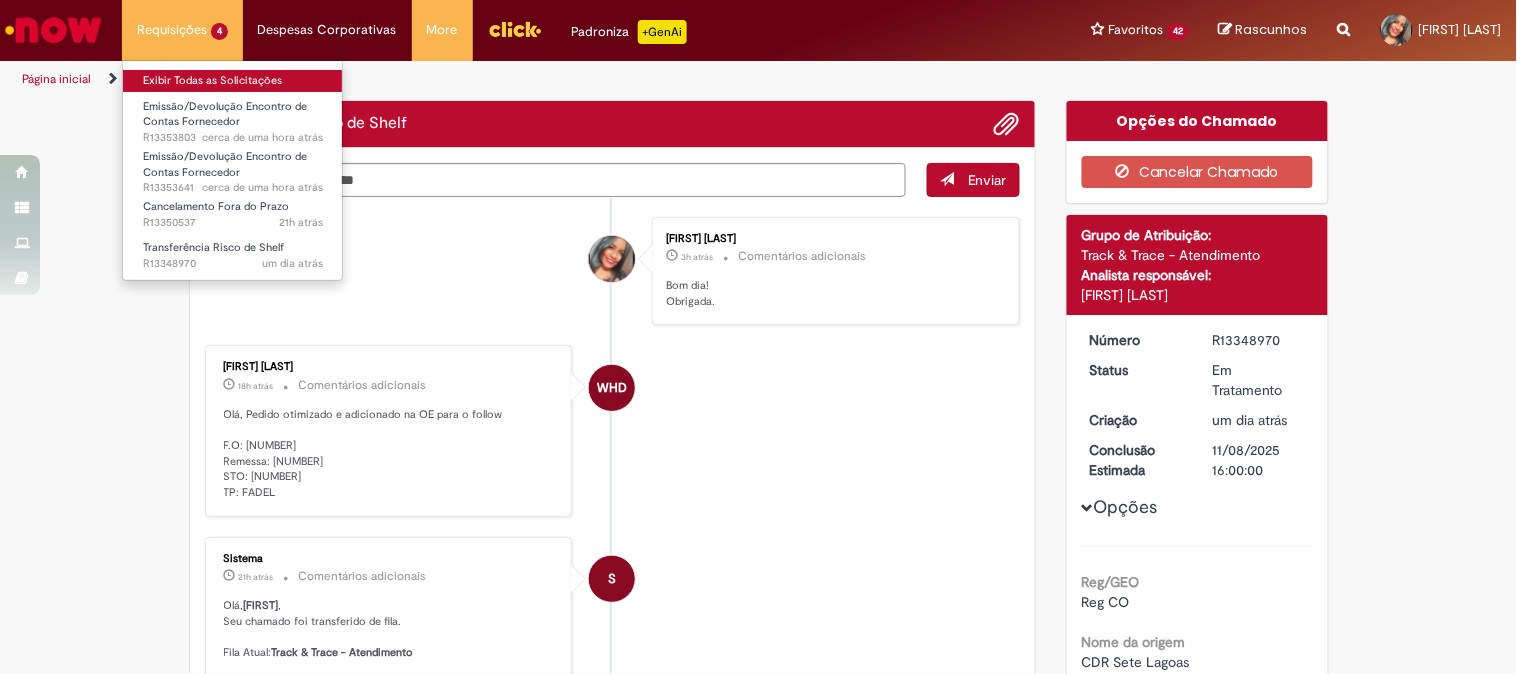 click on "Exibir Todas as Solicitações" at bounding box center (233, 81) 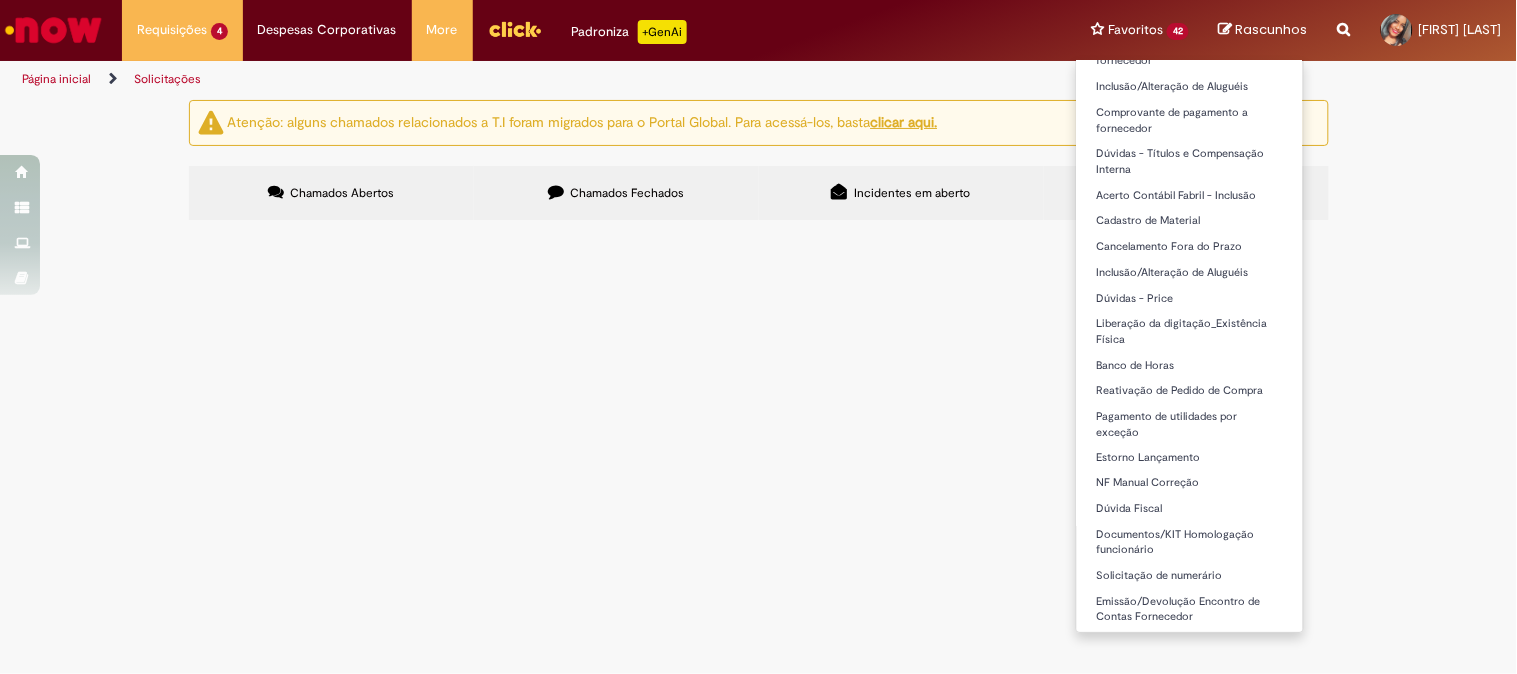 scroll, scrollTop: 731, scrollLeft: 0, axis: vertical 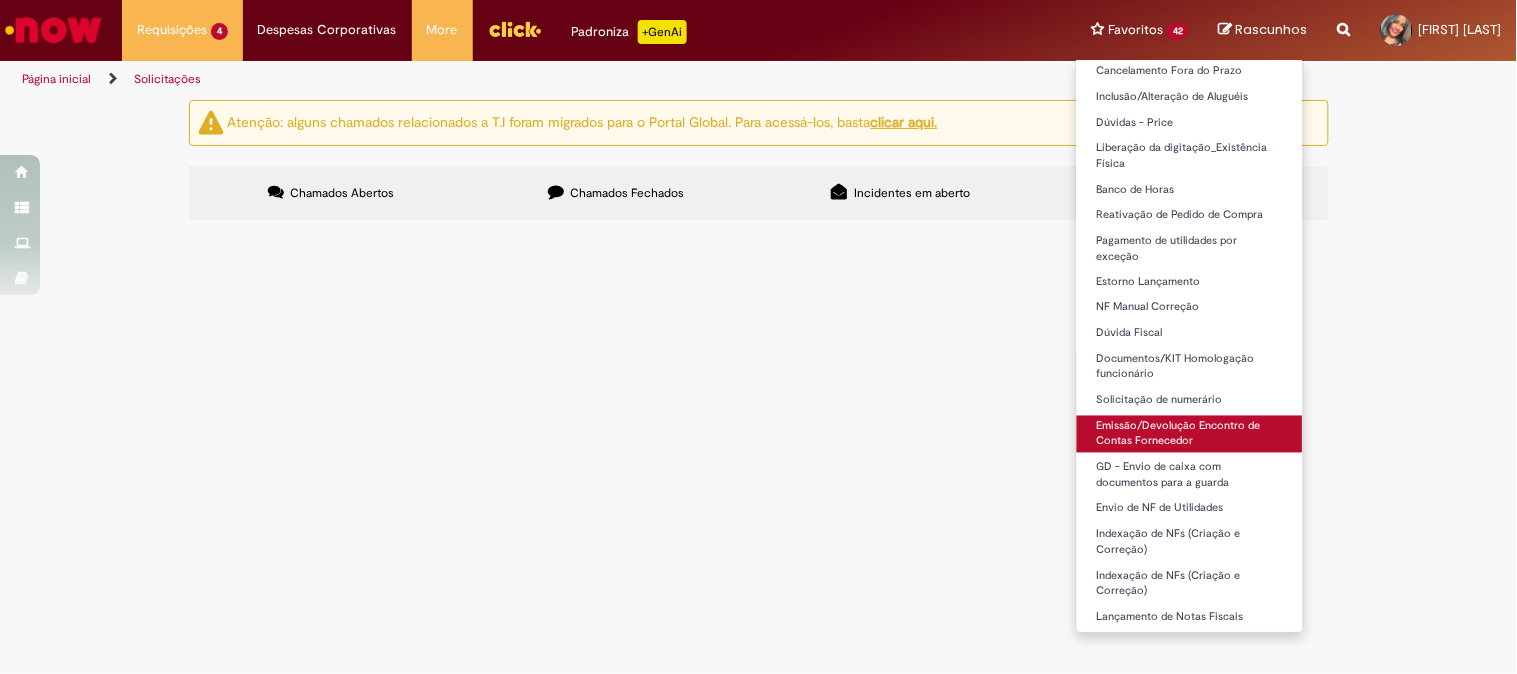 click on "Emissão/Devolução Encontro de Contas Fornecedor" at bounding box center [1190, 434] 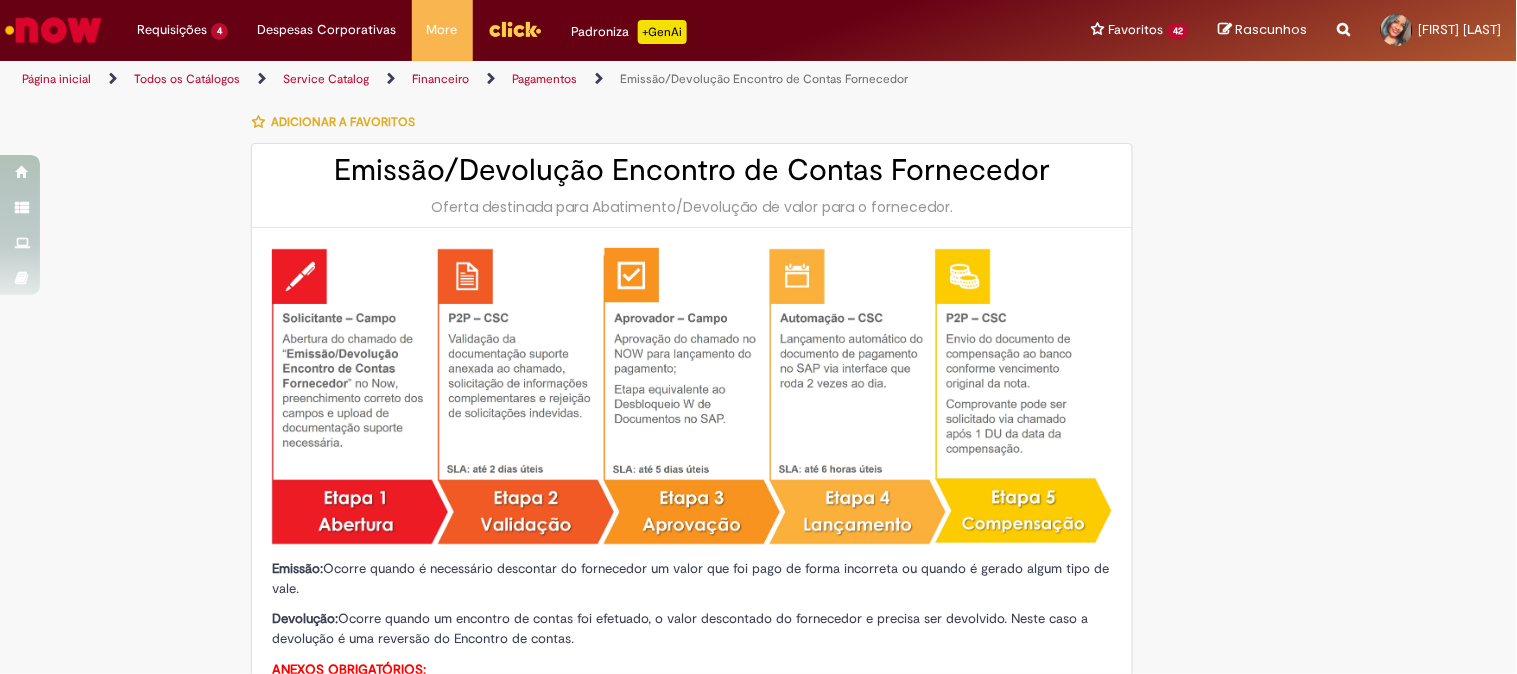 type on "********" 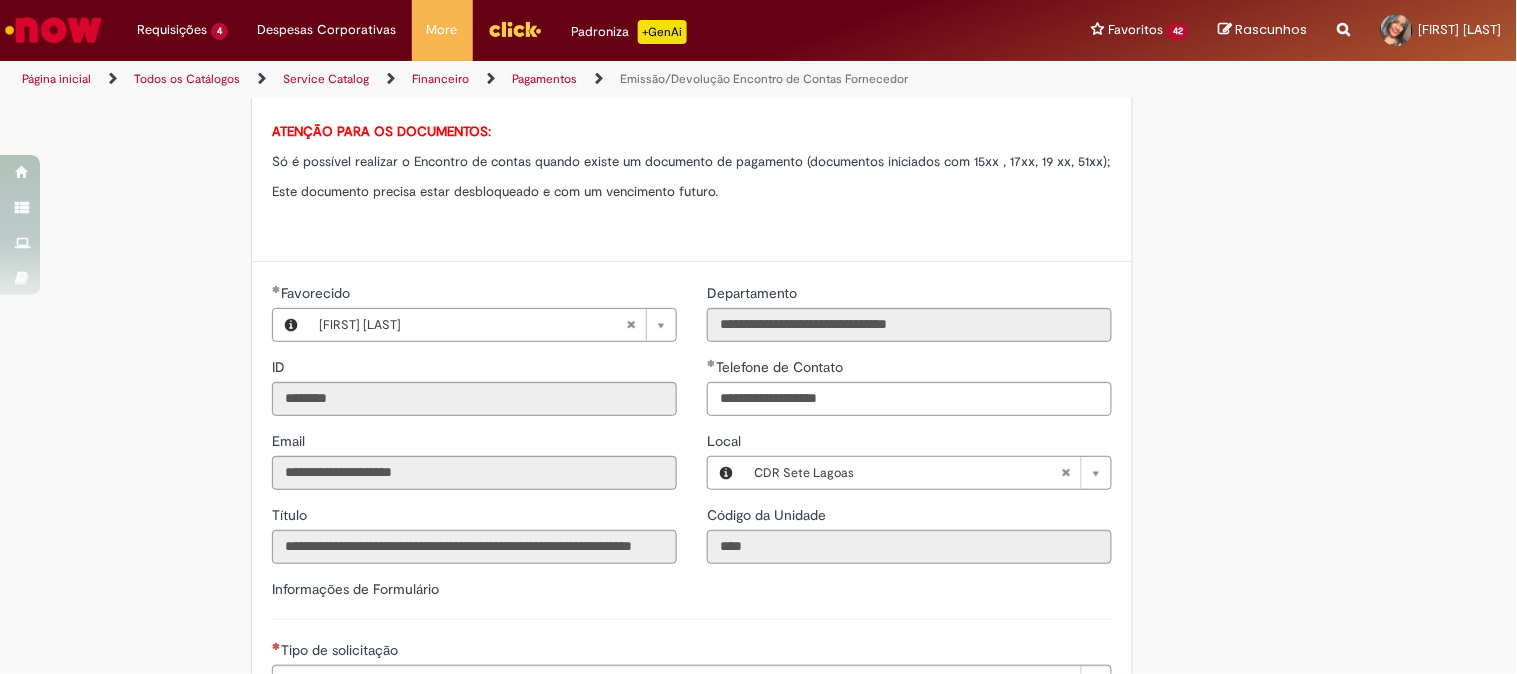 scroll, scrollTop: 1333, scrollLeft: 0, axis: vertical 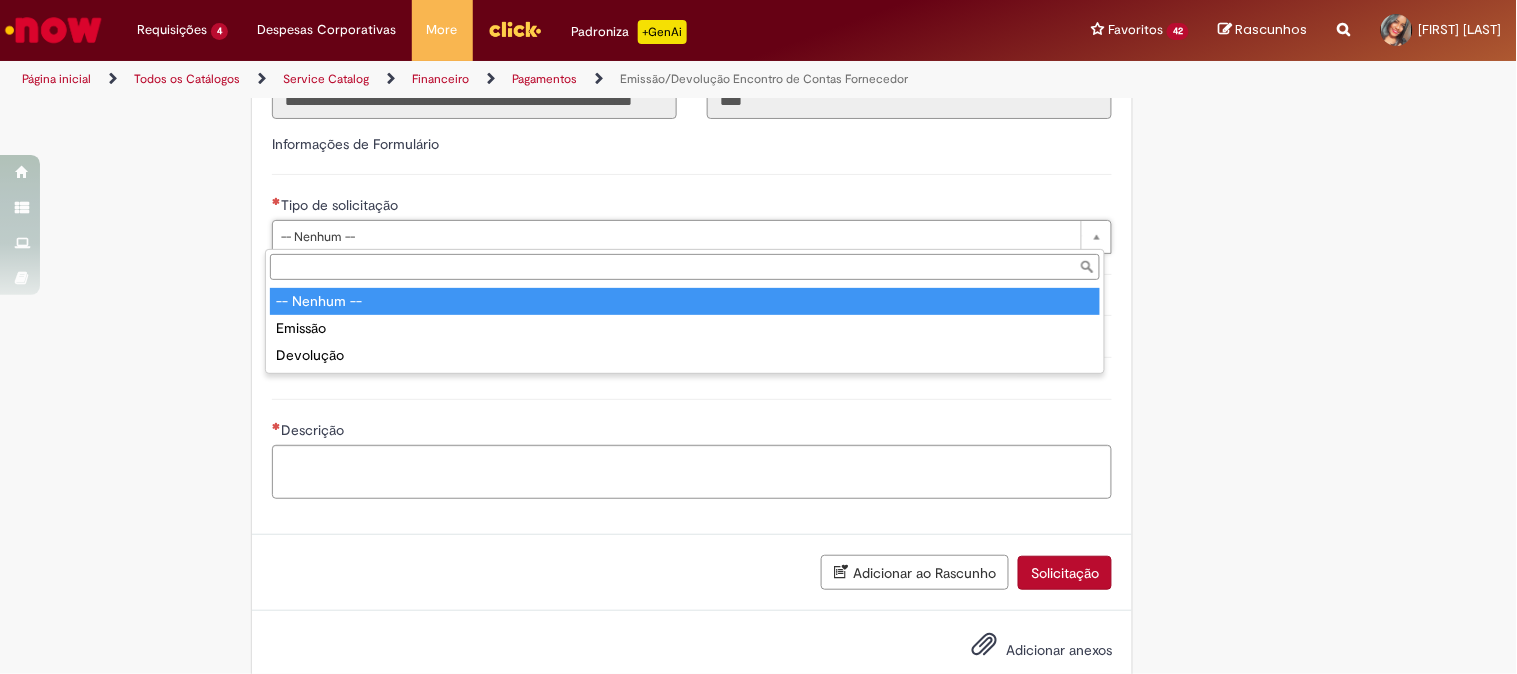 type on "*******" 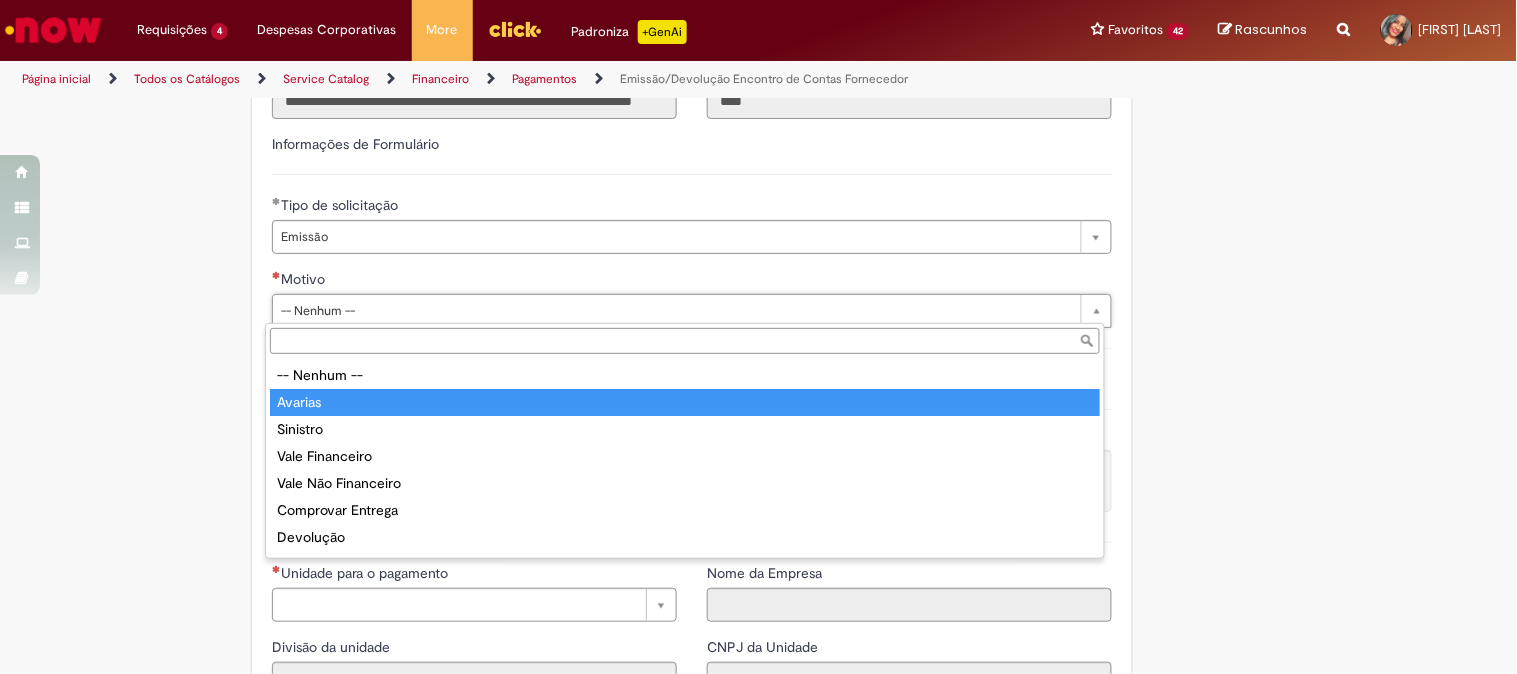type on "*******" 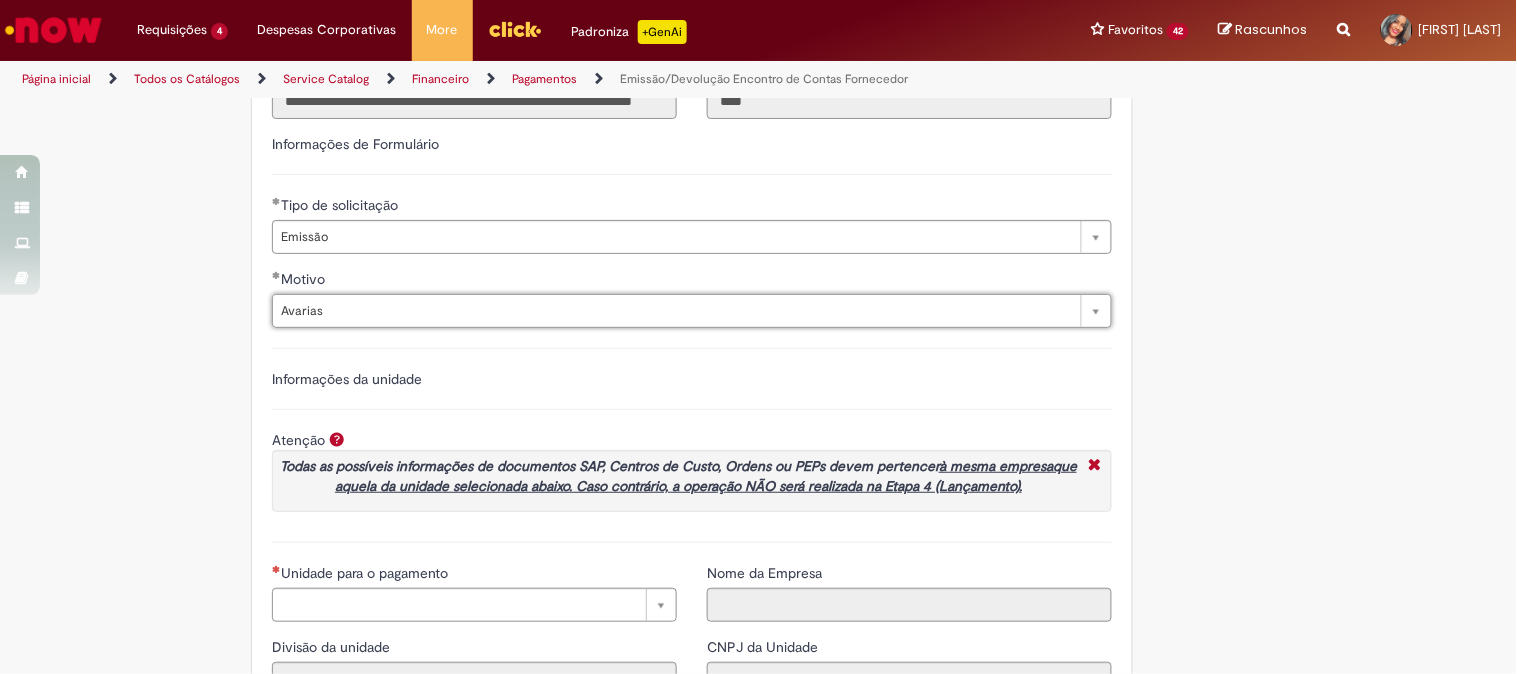 scroll, scrollTop: 1555, scrollLeft: 0, axis: vertical 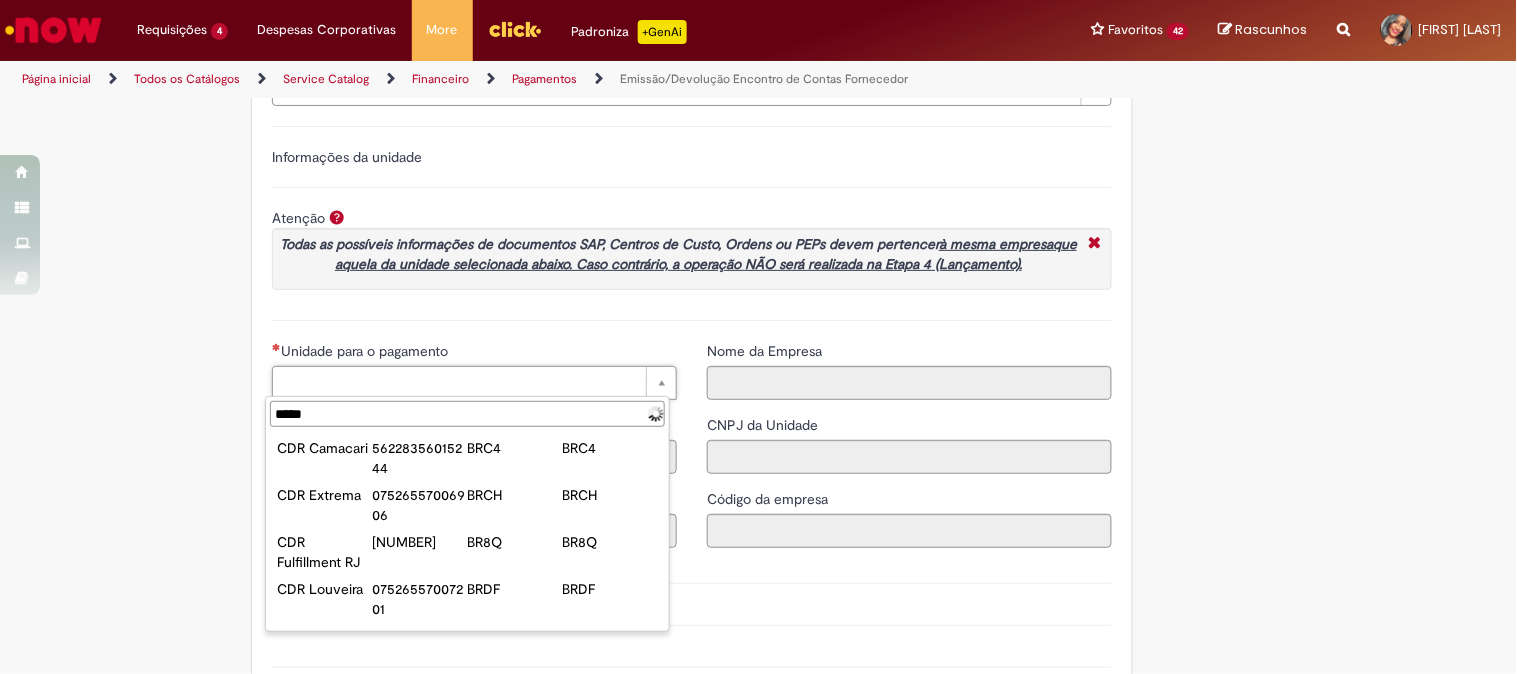 type on "******" 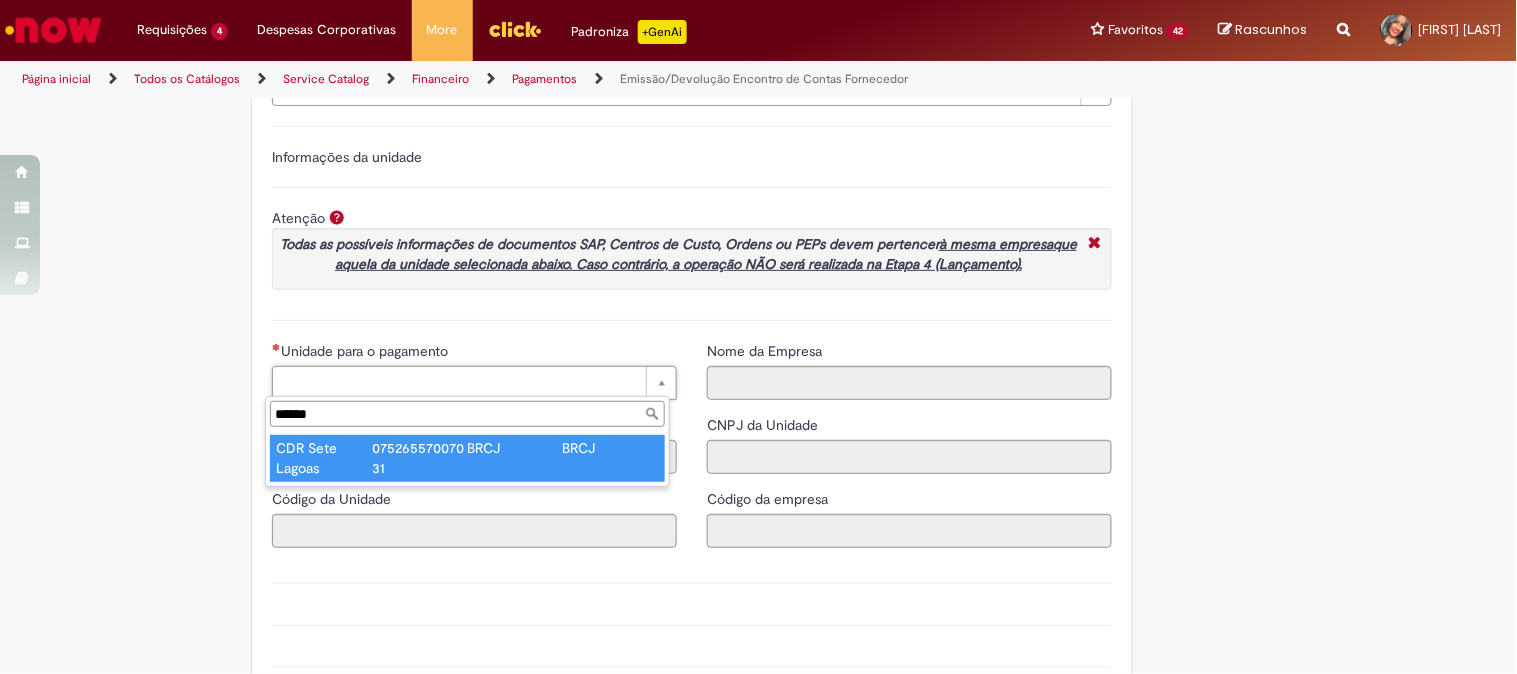 type on "**********" 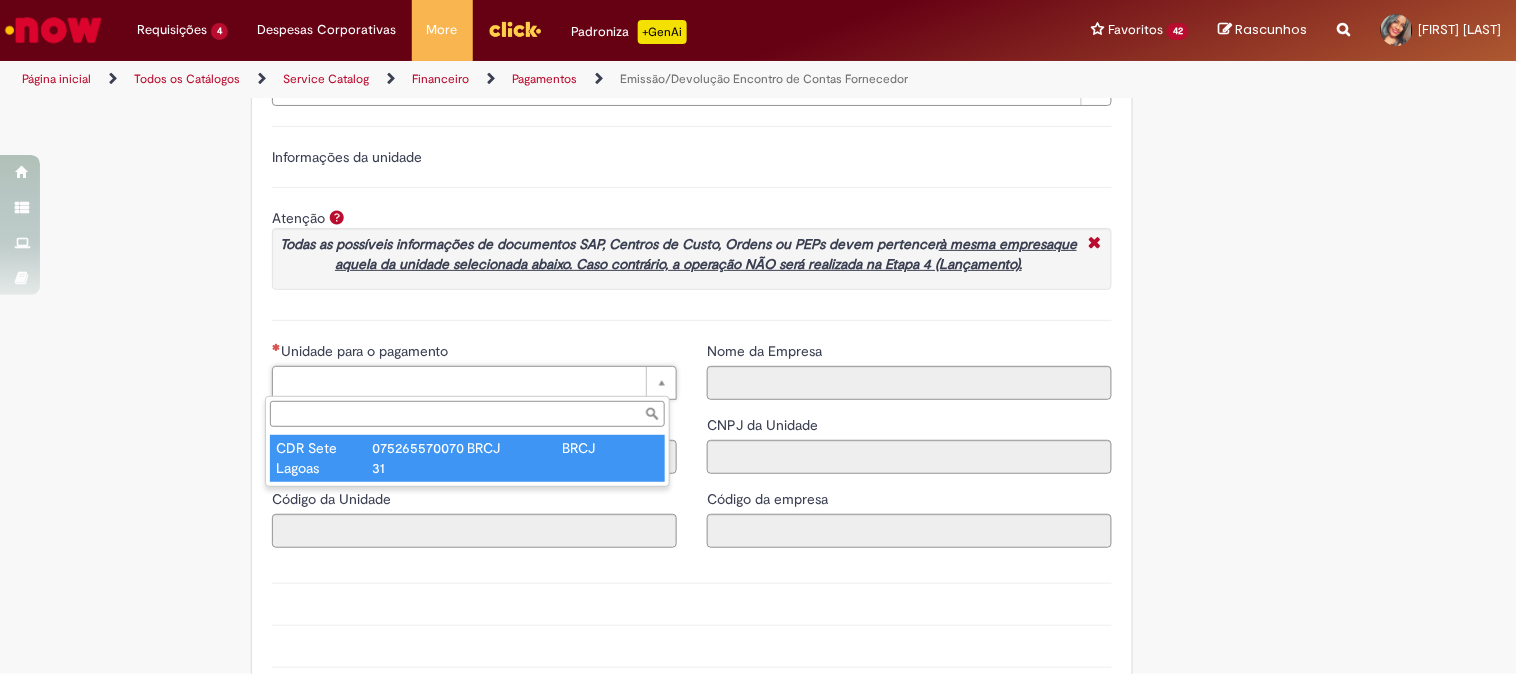 type on "****" 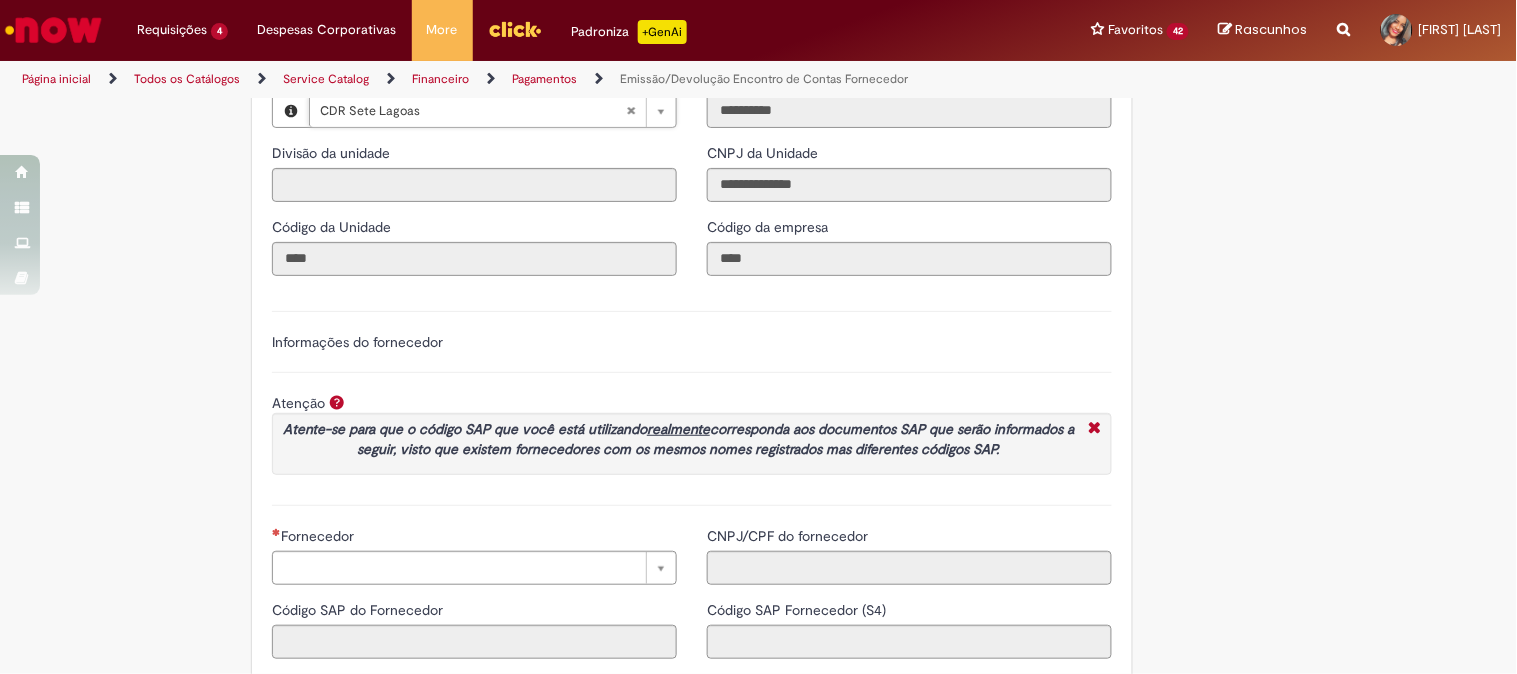 scroll, scrollTop: 2222, scrollLeft: 0, axis: vertical 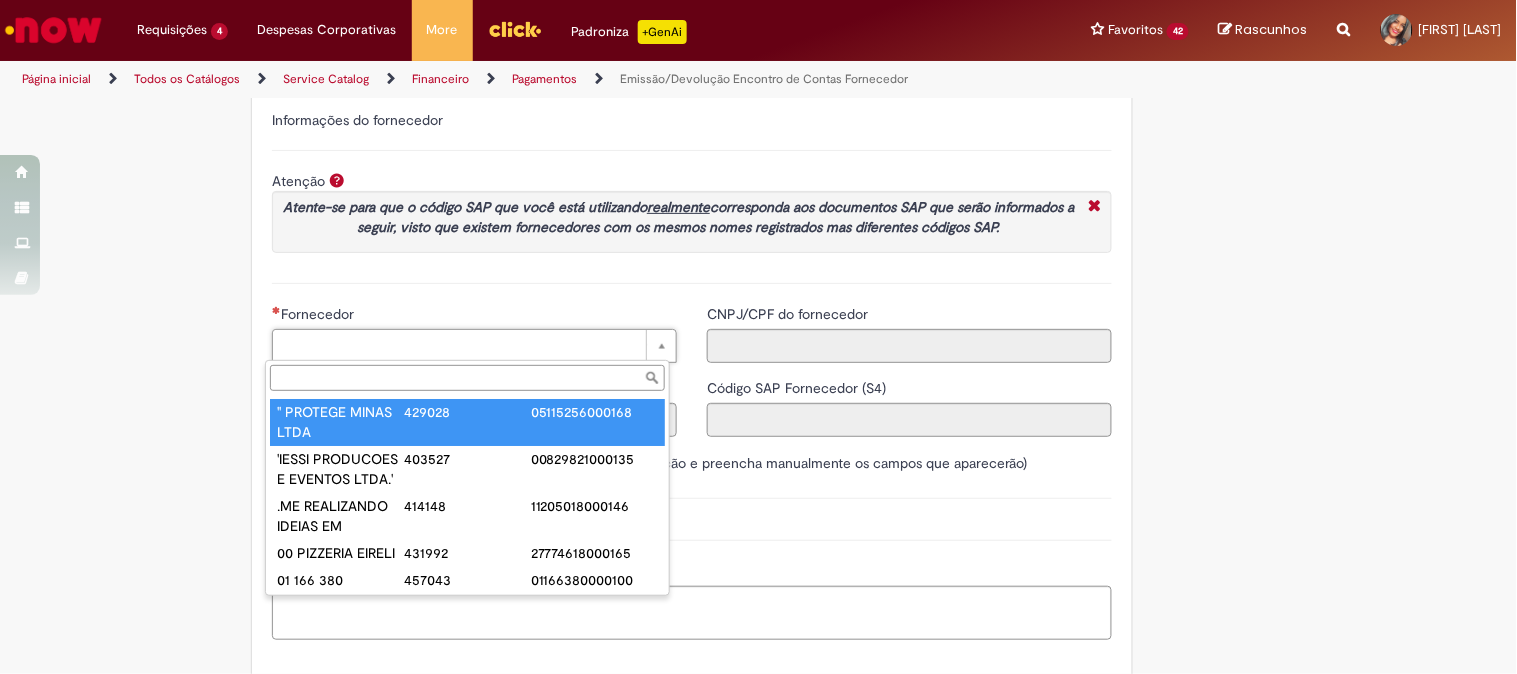 paste on "**********" 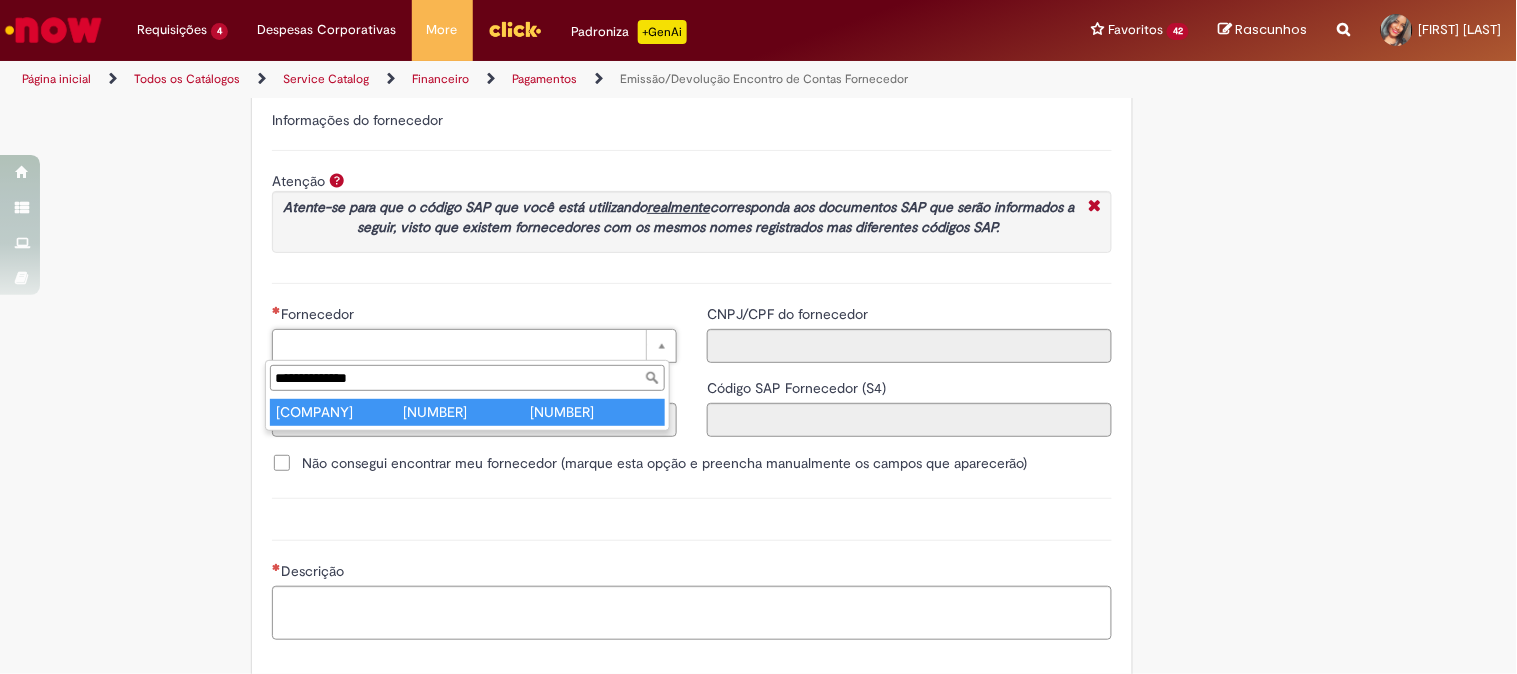 type on "**********" 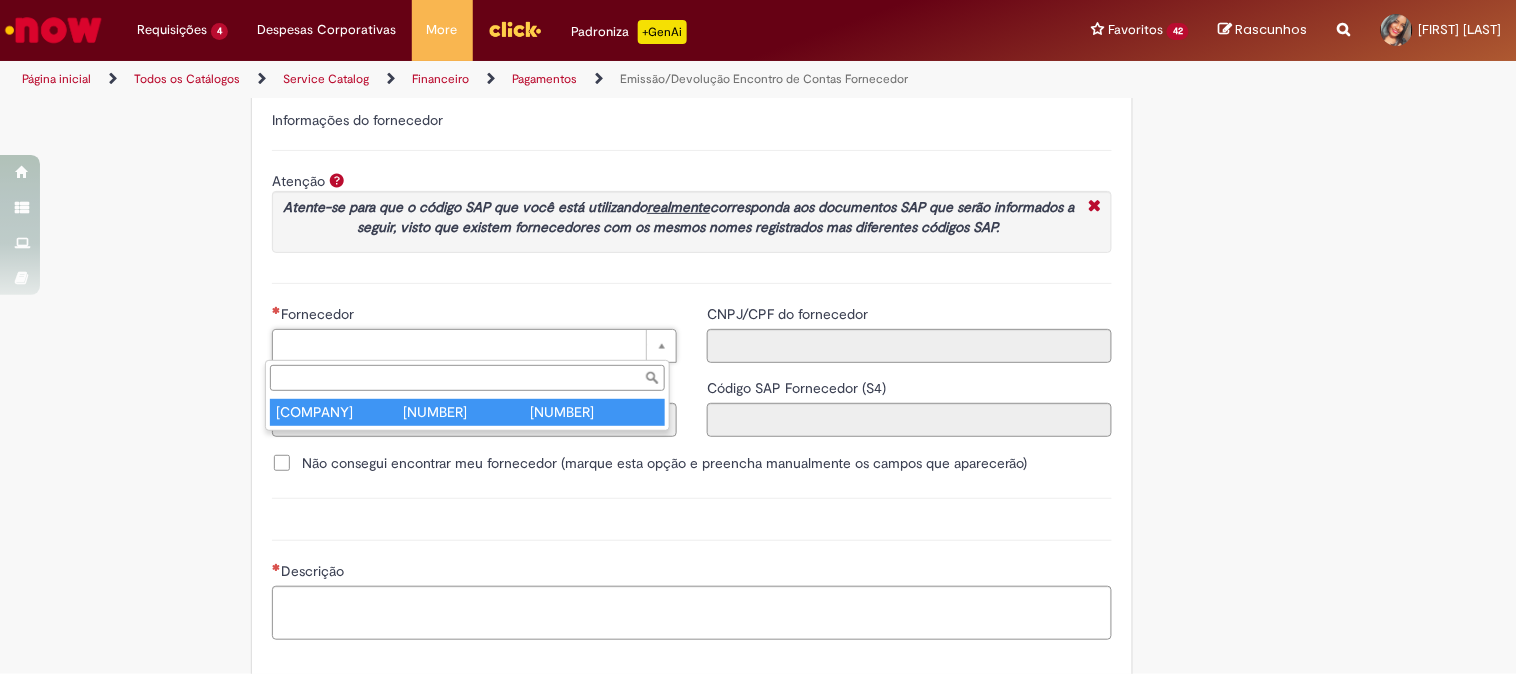 type on "******" 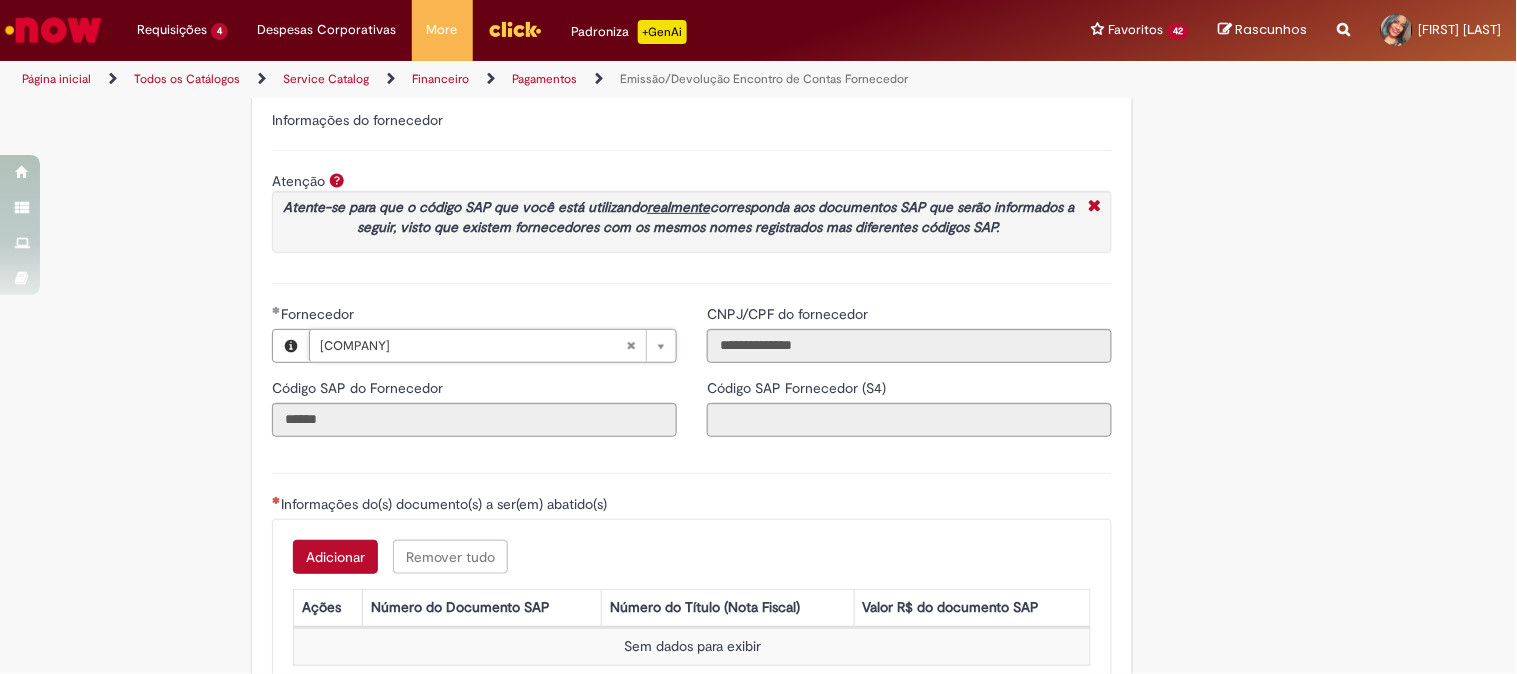 scroll, scrollTop: 2444, scrollLeft: 0, axis: vertical 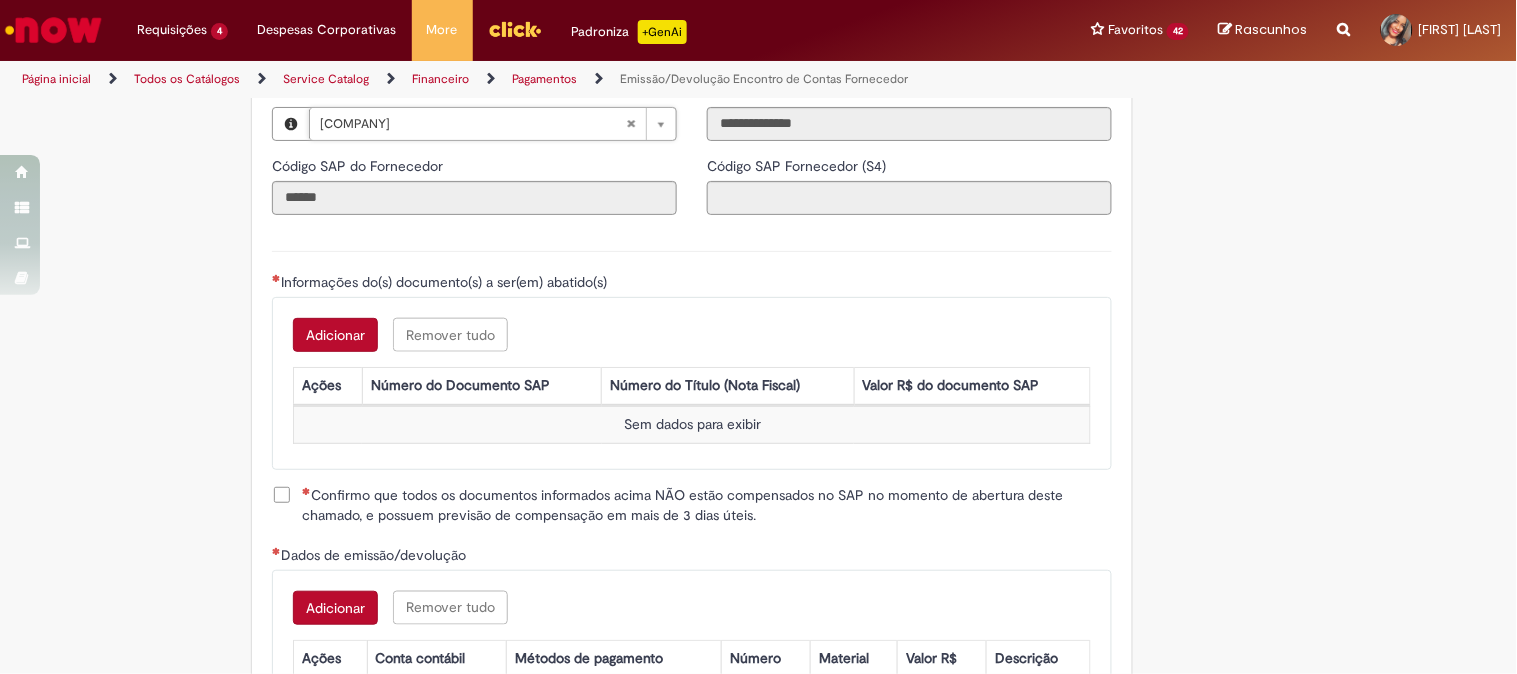click on "Adicionar" at bounding box center [335, 335] 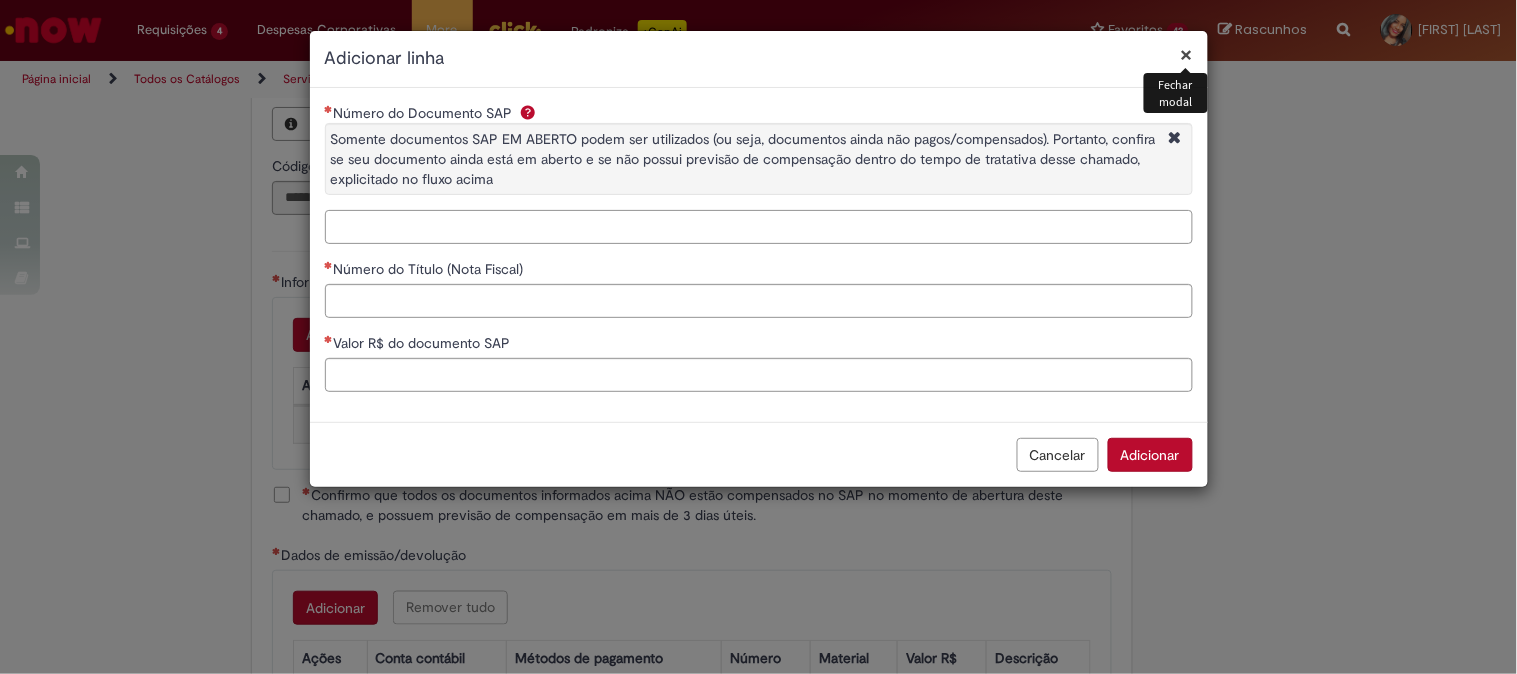 click on "Número do Documento SAP Somente documentos SAP EM ABERTO podem ser utilizados (ou seja, documentos ainda não pagos/compensados). Portanto, confira se seu documento ainda está em aberto e se não possui previsão de compensação dentro do tempo de tratativa desse chamado, explicitado no fluxo acima" at bounding box center [759, 227] 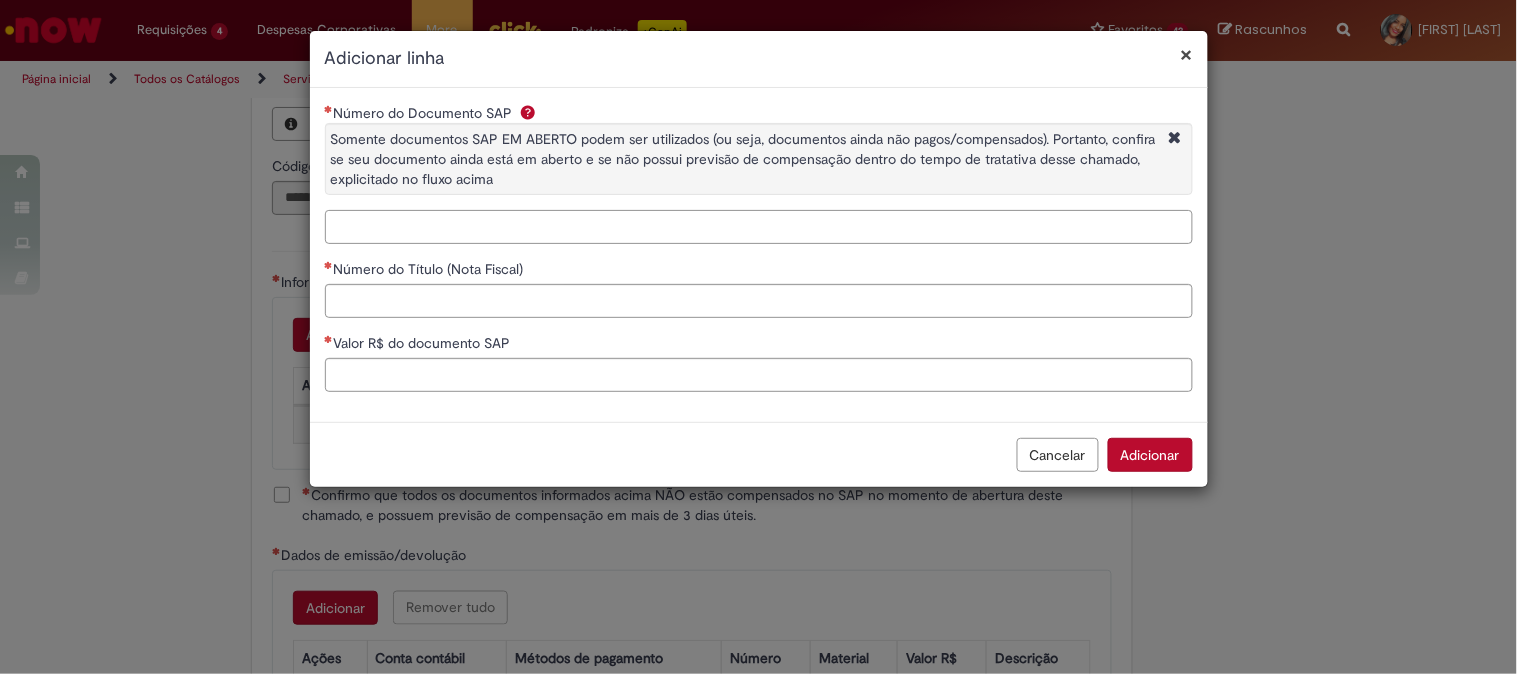 type on "**********" 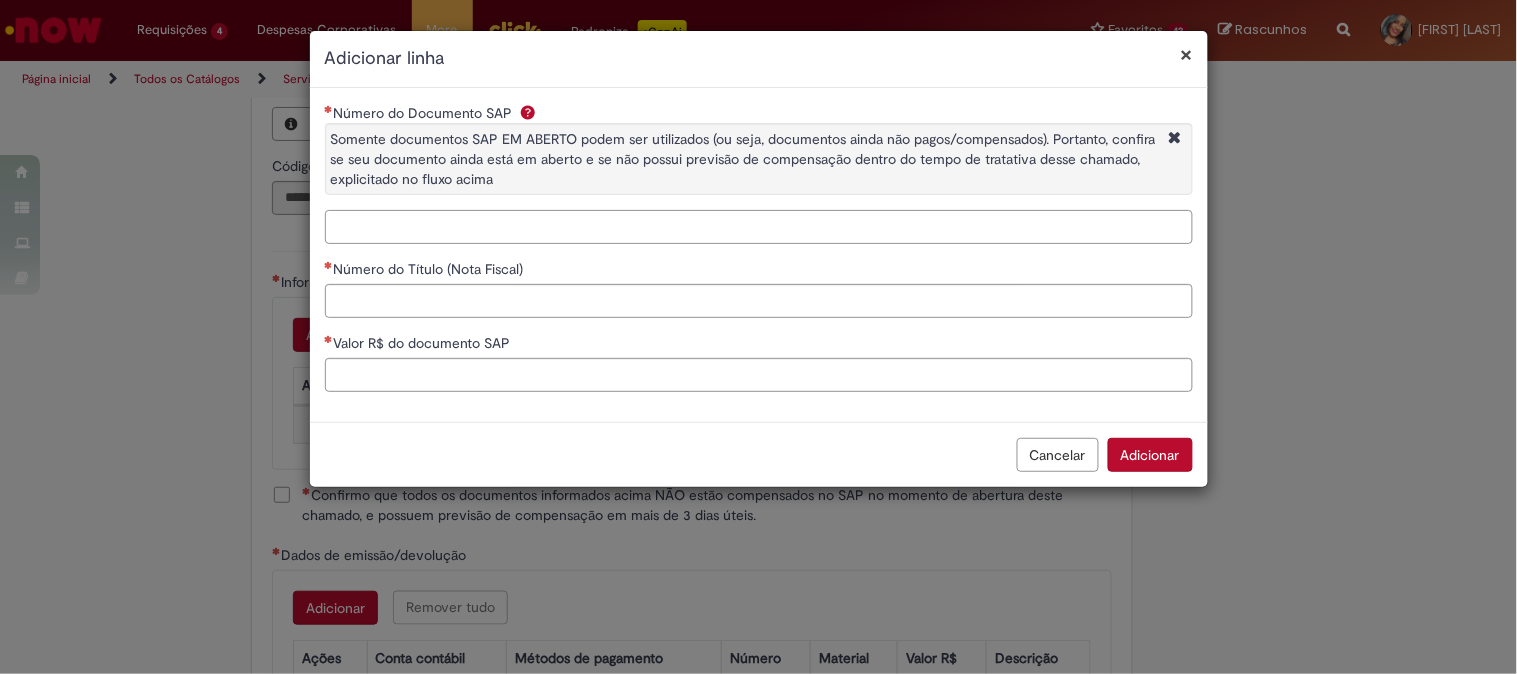 paste on "**********" 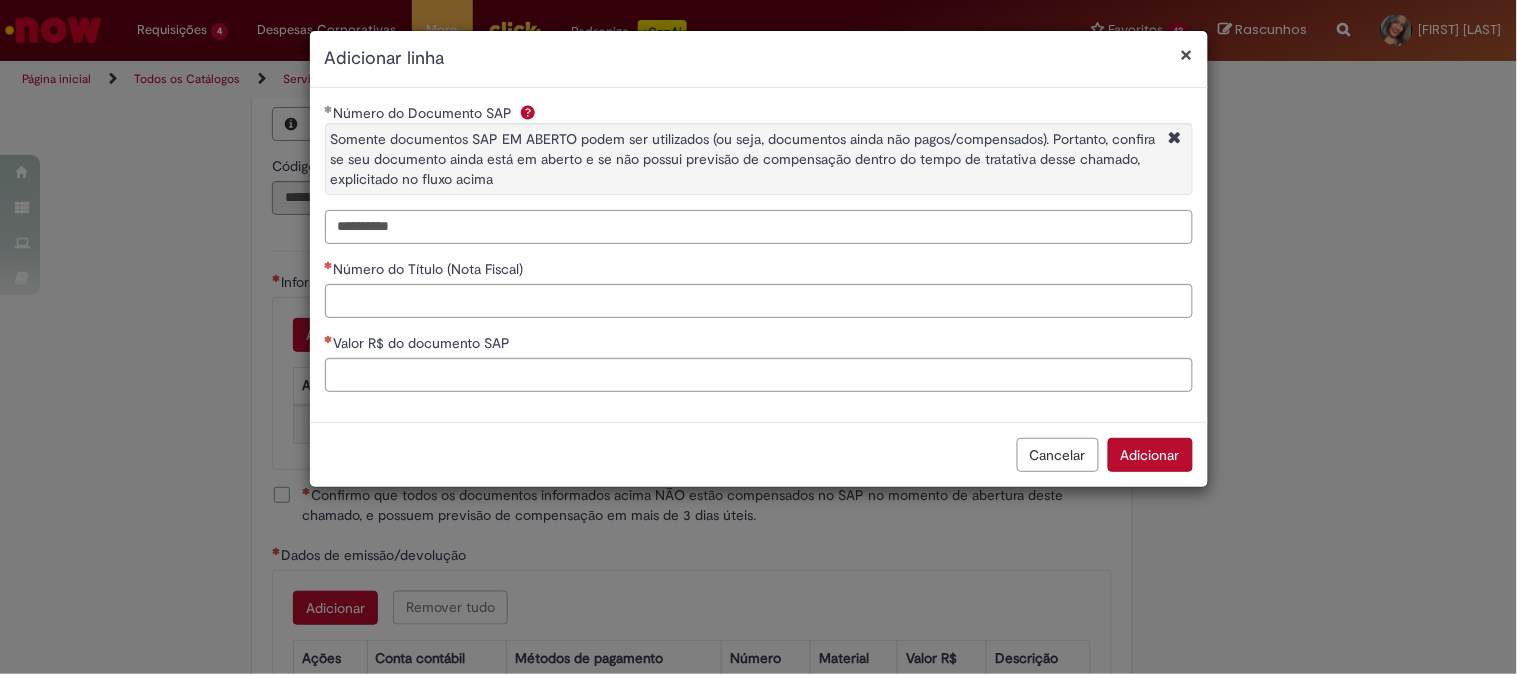 type on "**********" 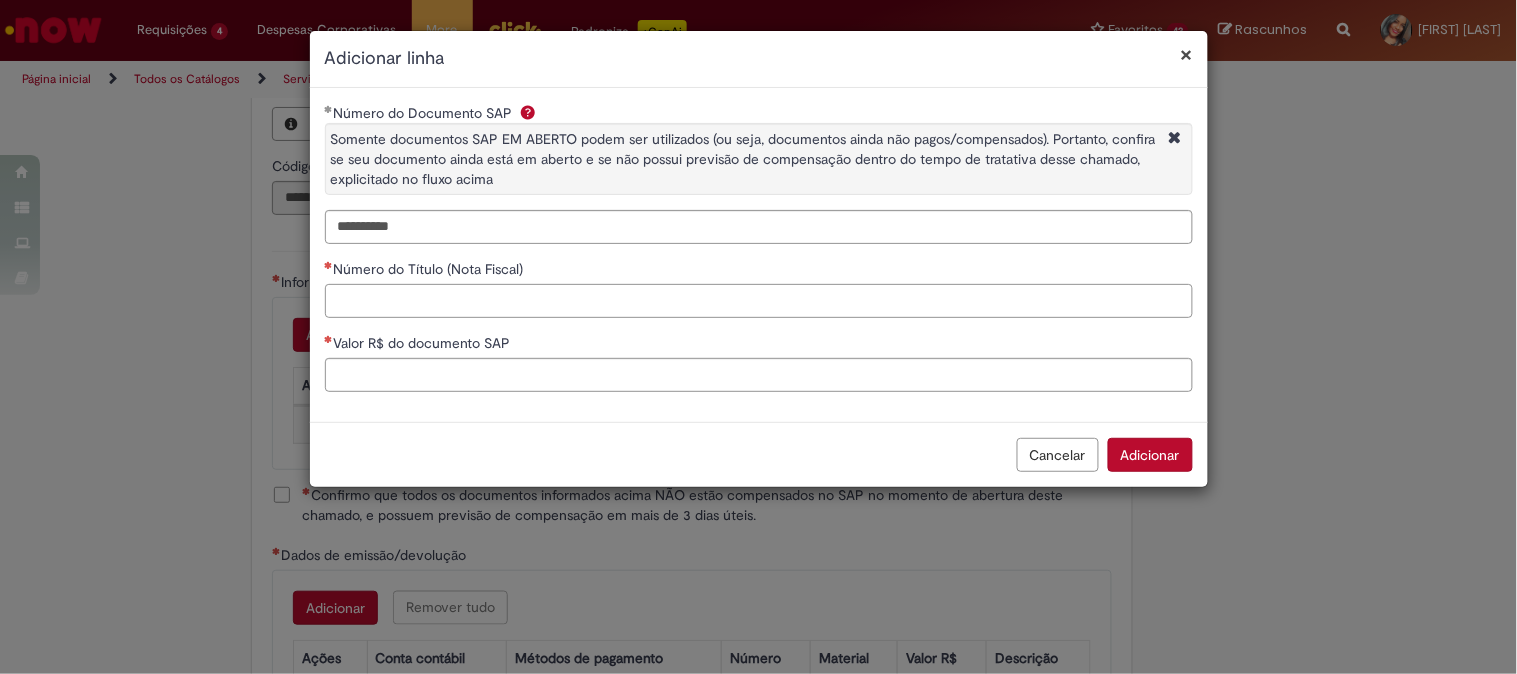 click on "Número do Título (Nota Fiscal)" at bounding box center [759, 301] 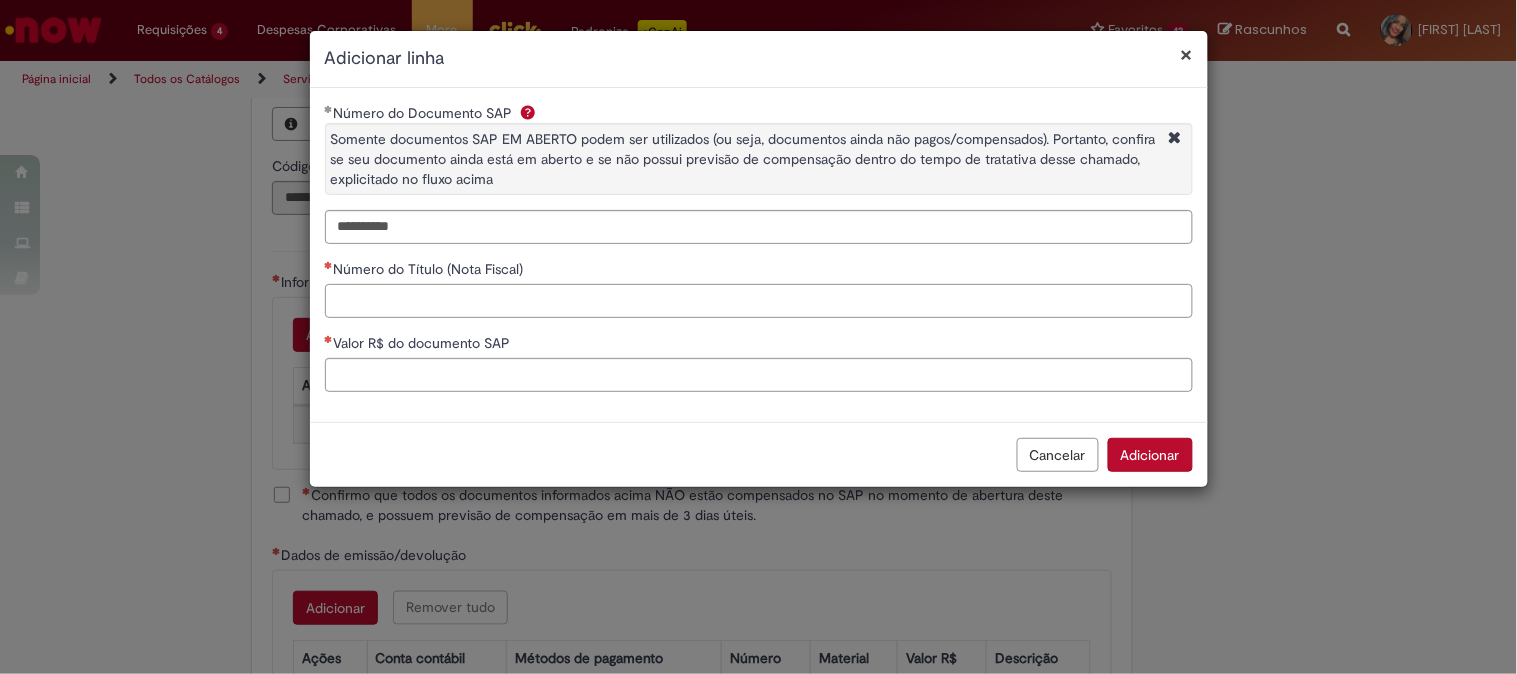 paste on "******" 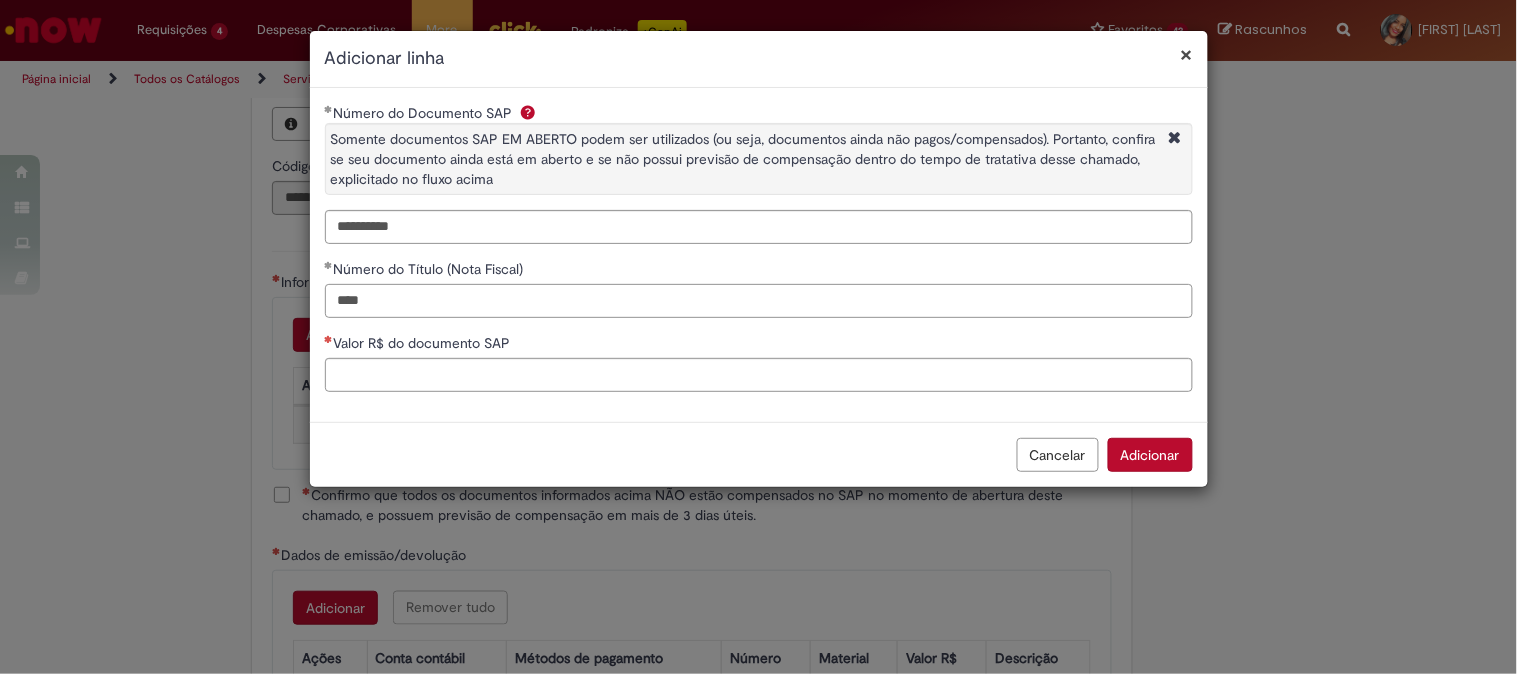 type on "****" 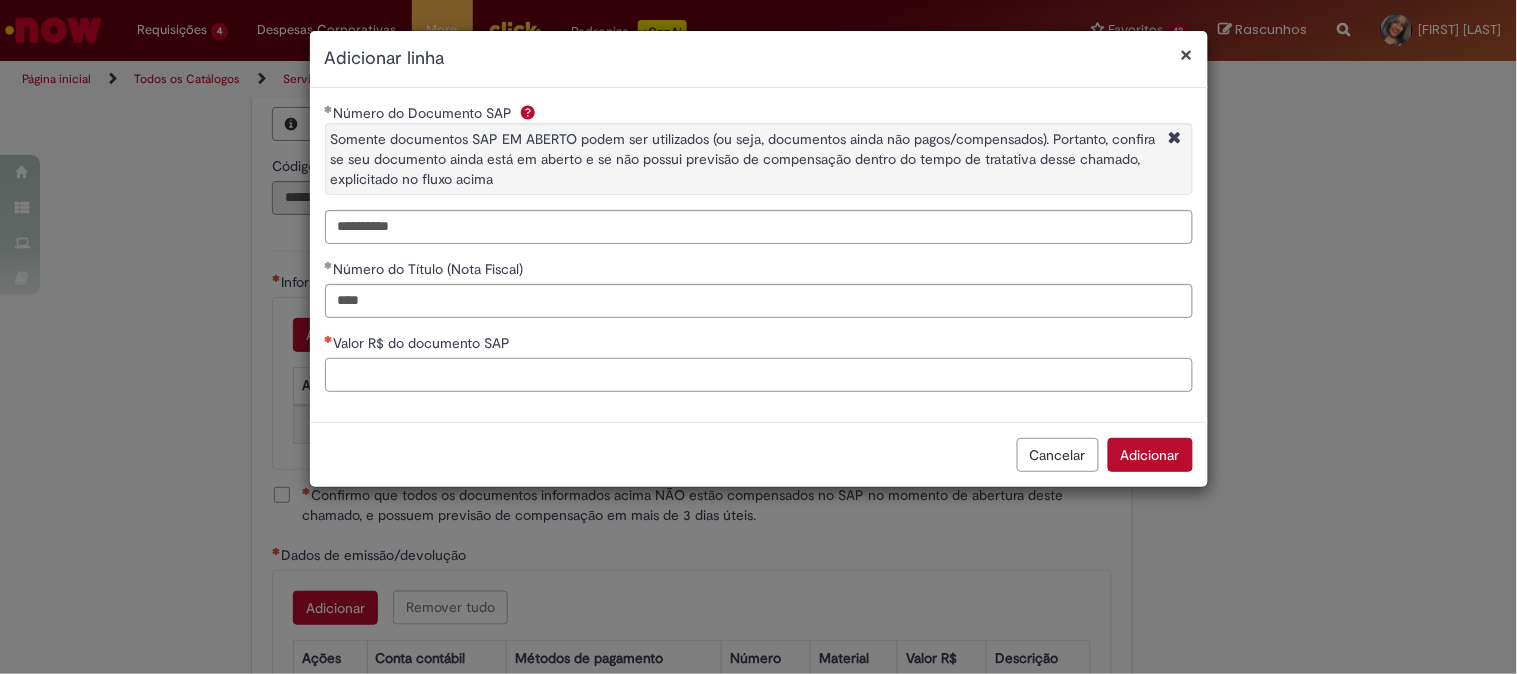 paste on "*********" 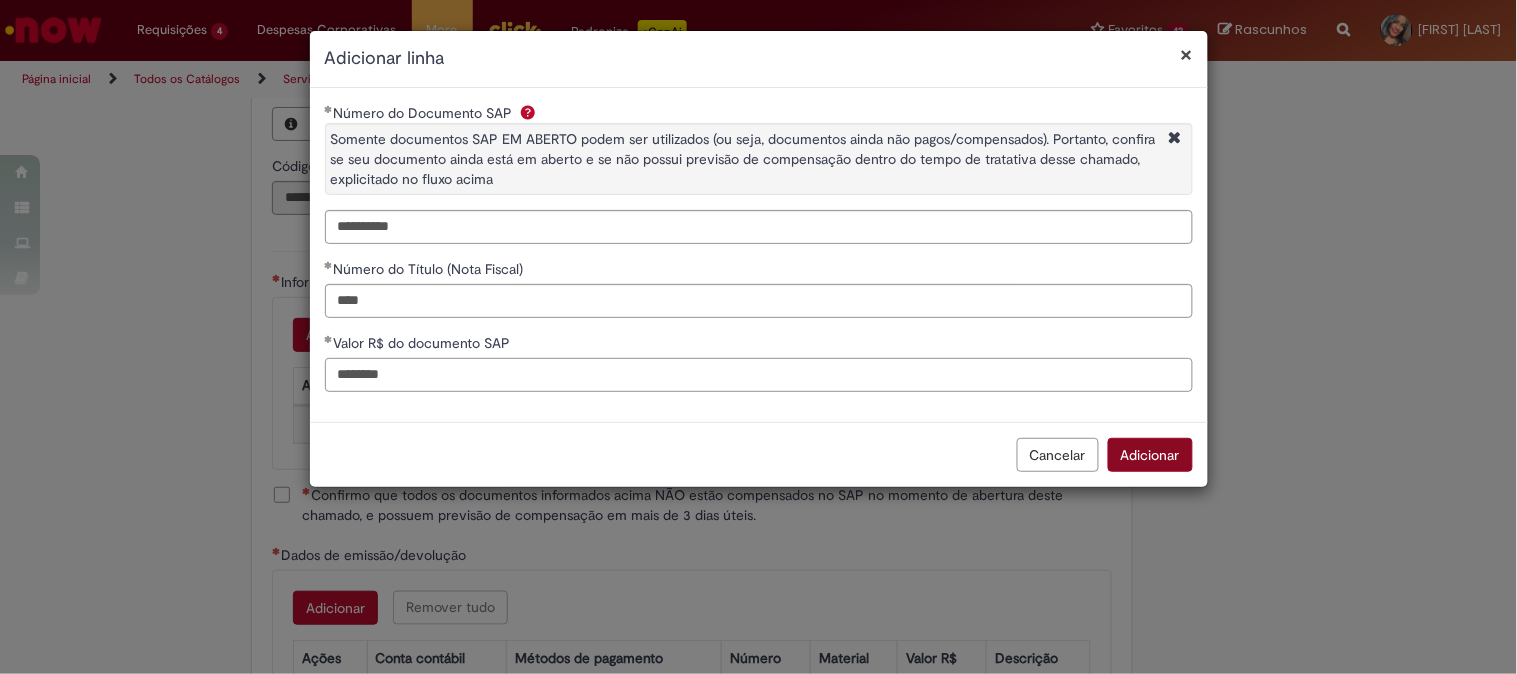 type on "********" 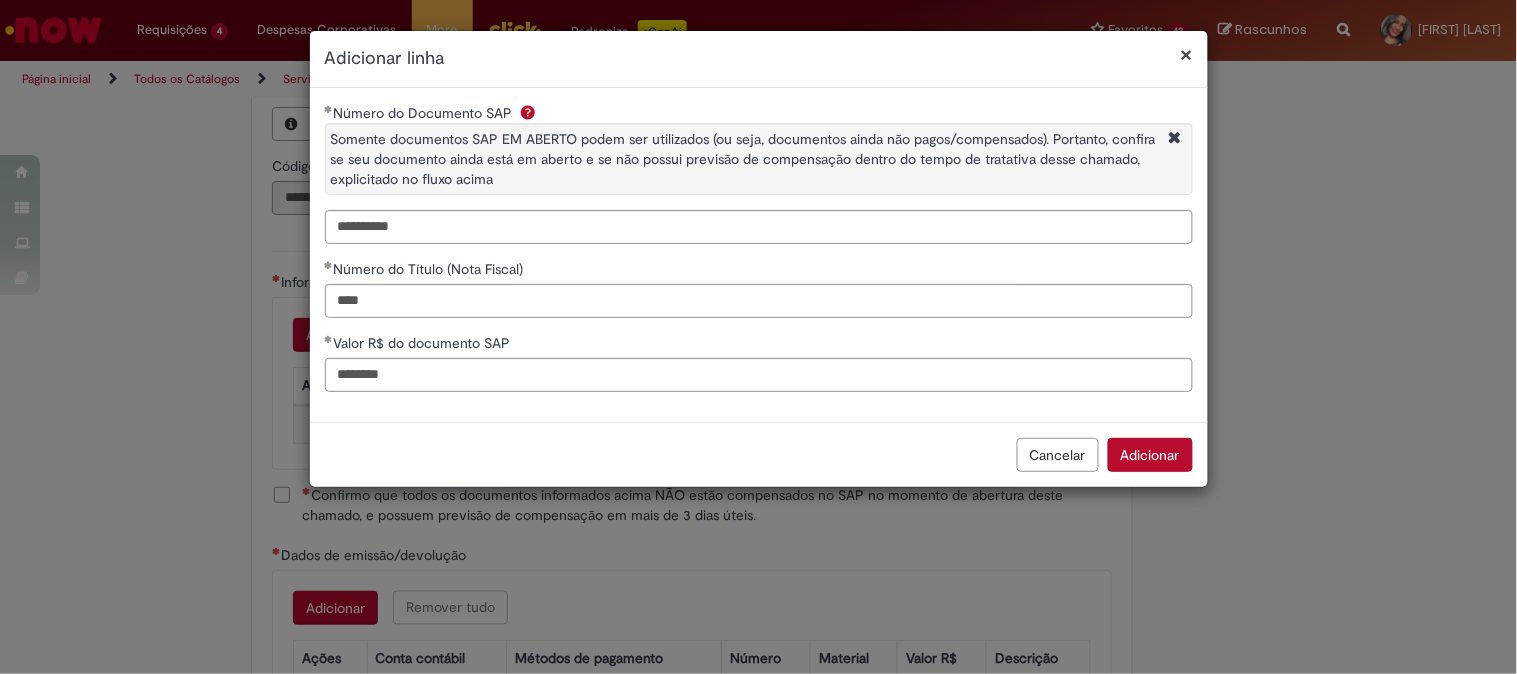 click on "Adicionar" at bounding box center (1150, 455) 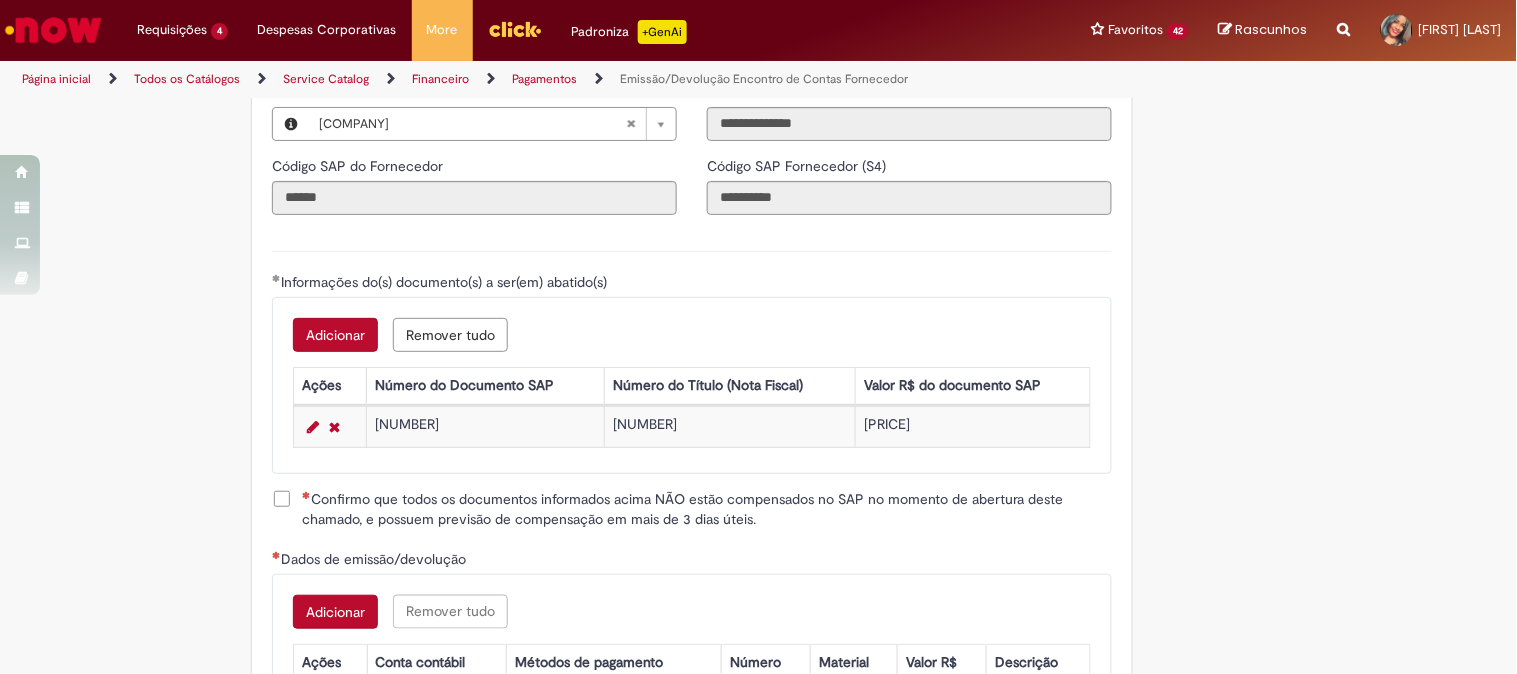 scroll, scrollTop: 2555, scrollLeft: 0, axis: vertical 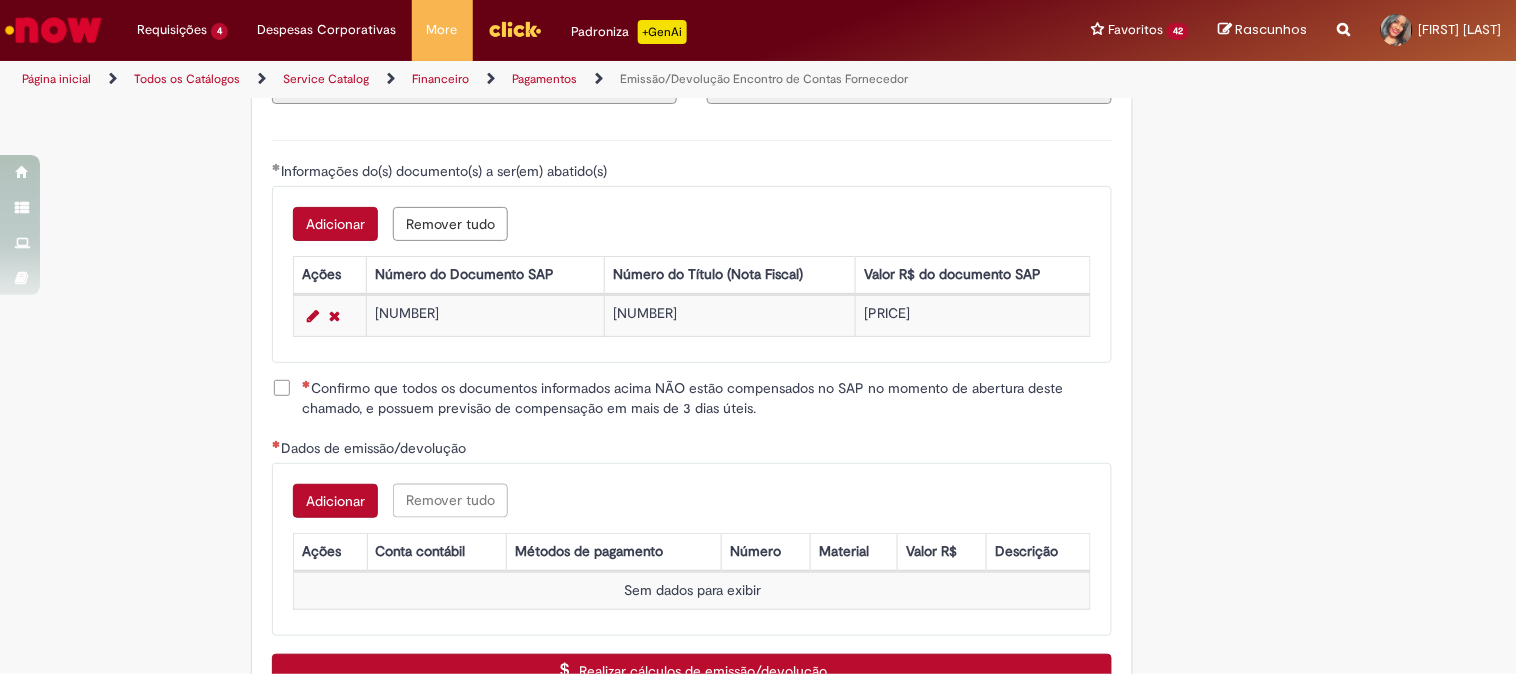 click on "Confirmo que todos os documentos informados acima NÃO estão compensados no SAP no momento de abertura deste chamado, e possuem previsão de compensação em mais de 3 dias úteis." at bounding box center [692, 400] 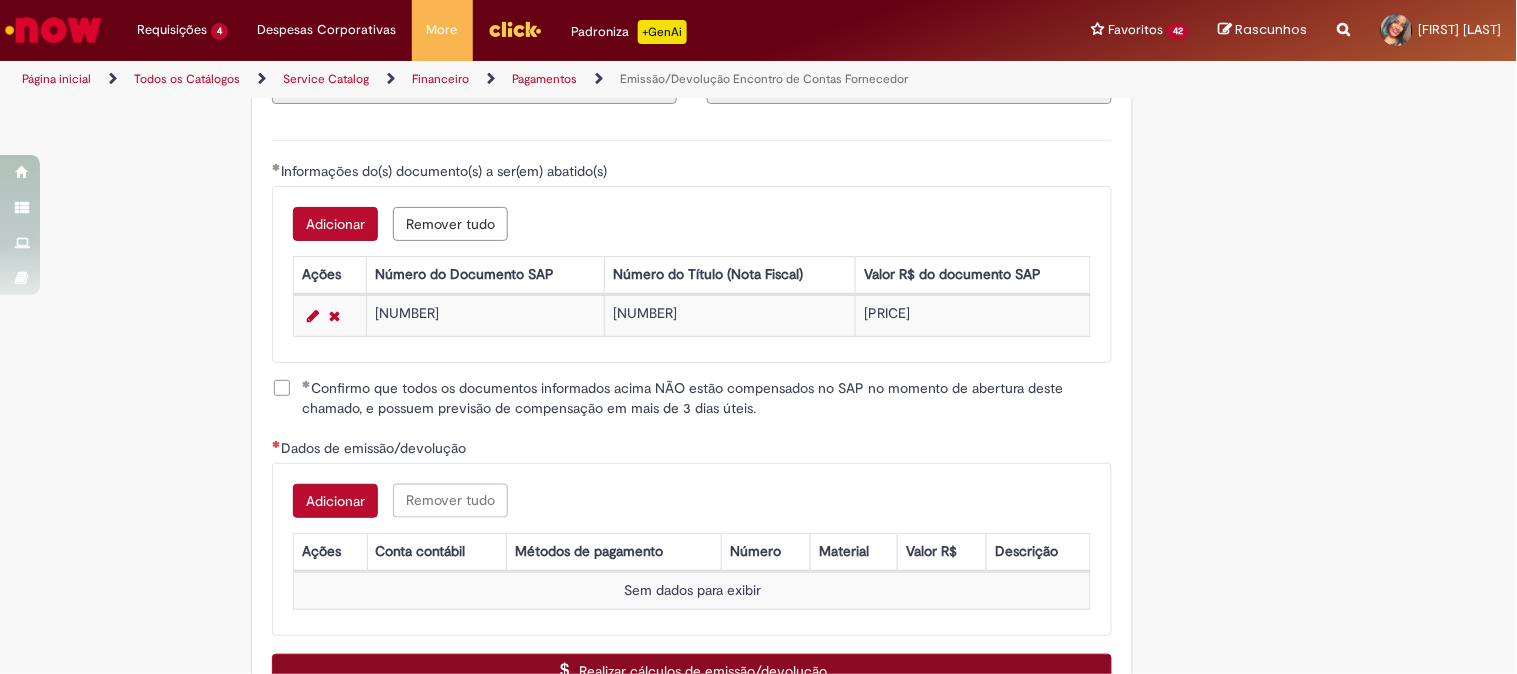 scroll, scrollTop: 2777, scrollLeft: 0, axis: vertical 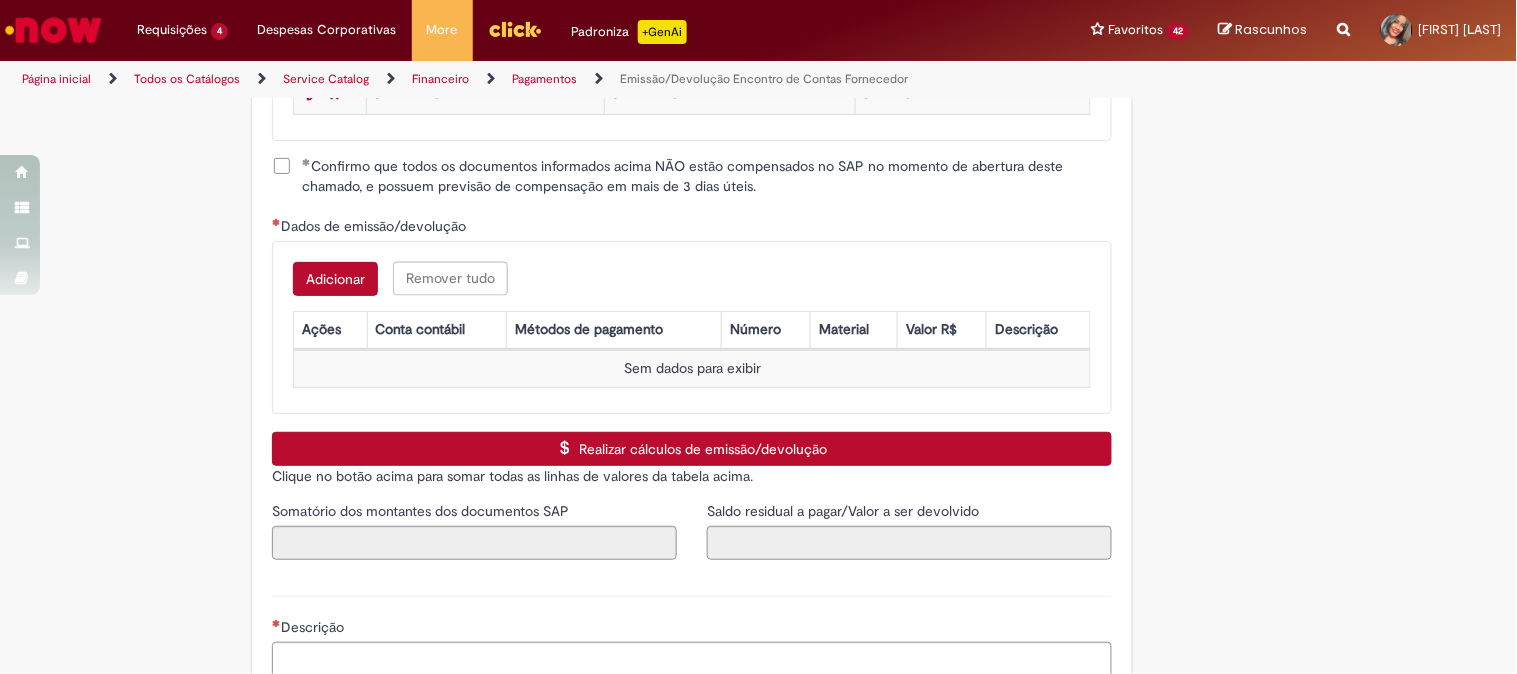 click on "Adicionar" at bounding box center (335, 279) 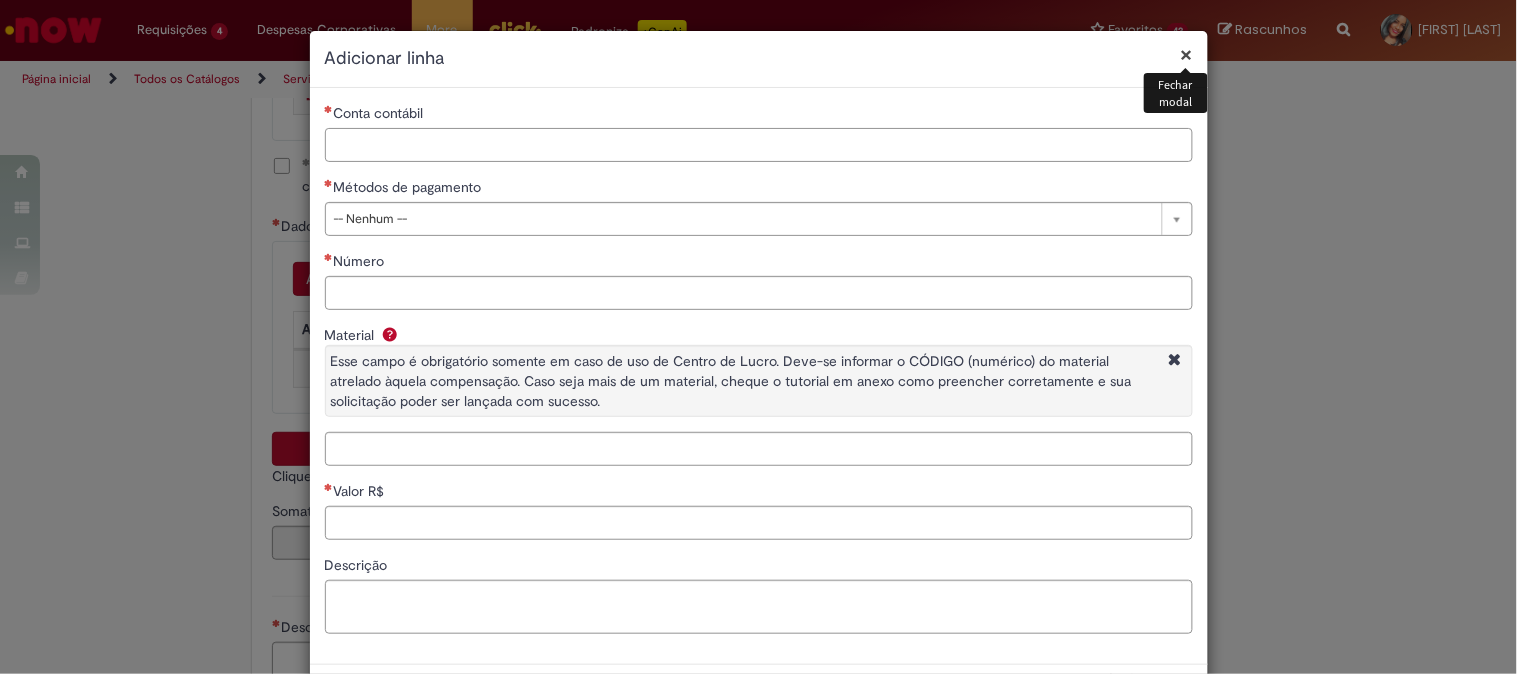 click on "Conta contábil" at bounding box center (759, 145) 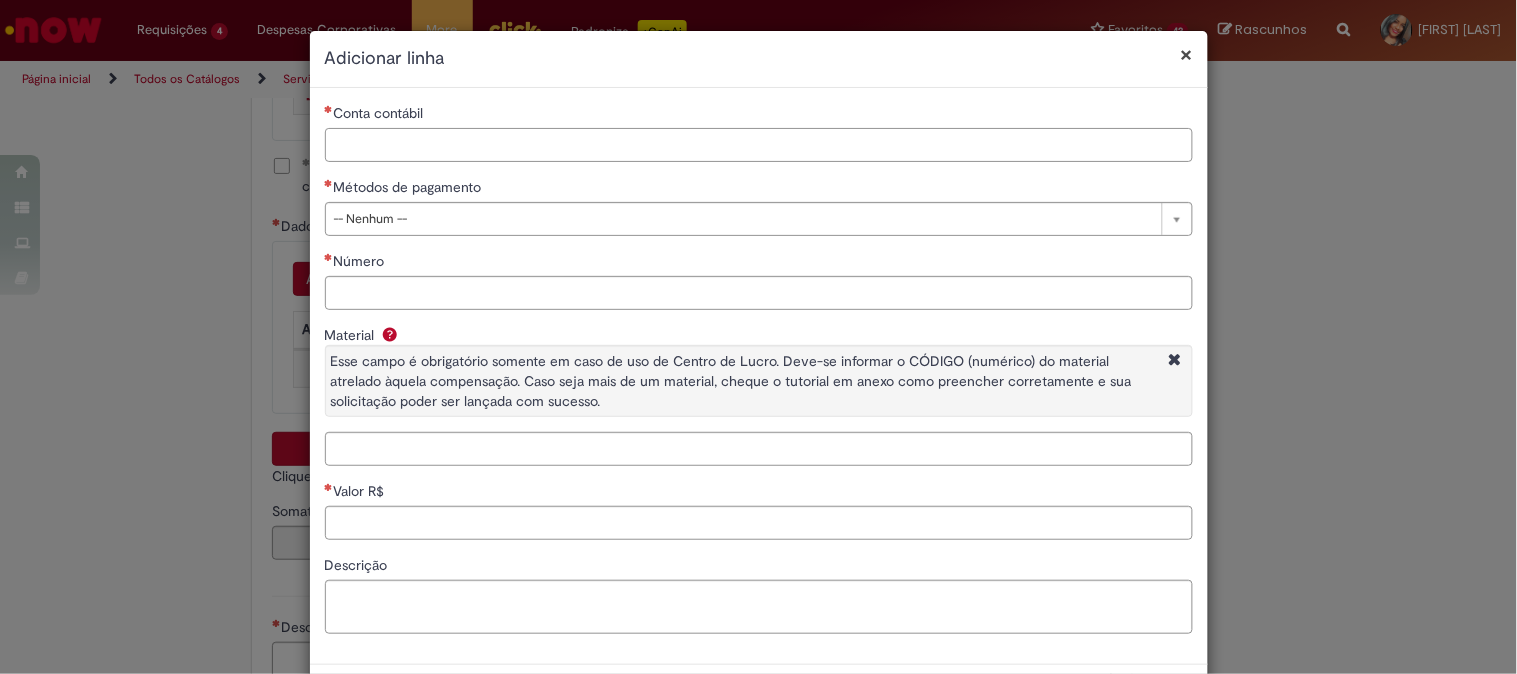 paste on "********" 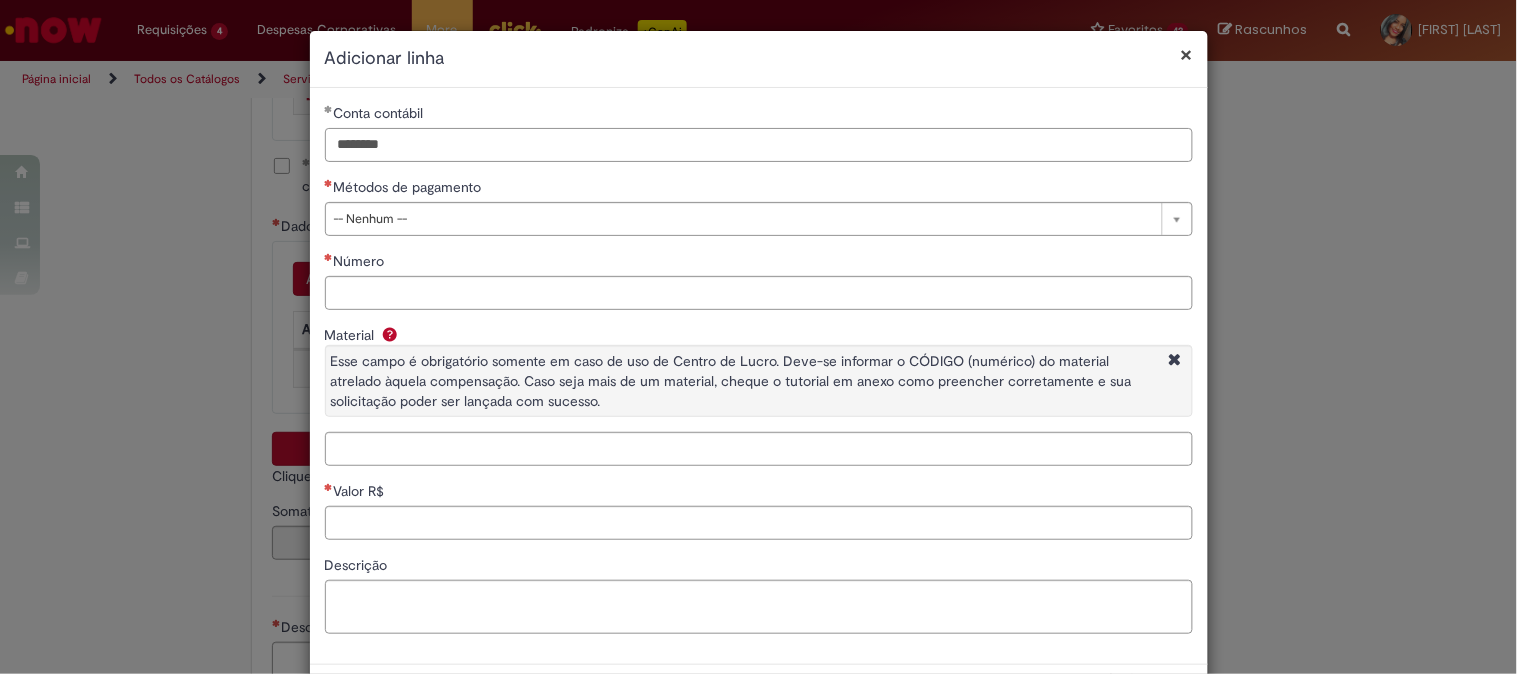 type on "********" 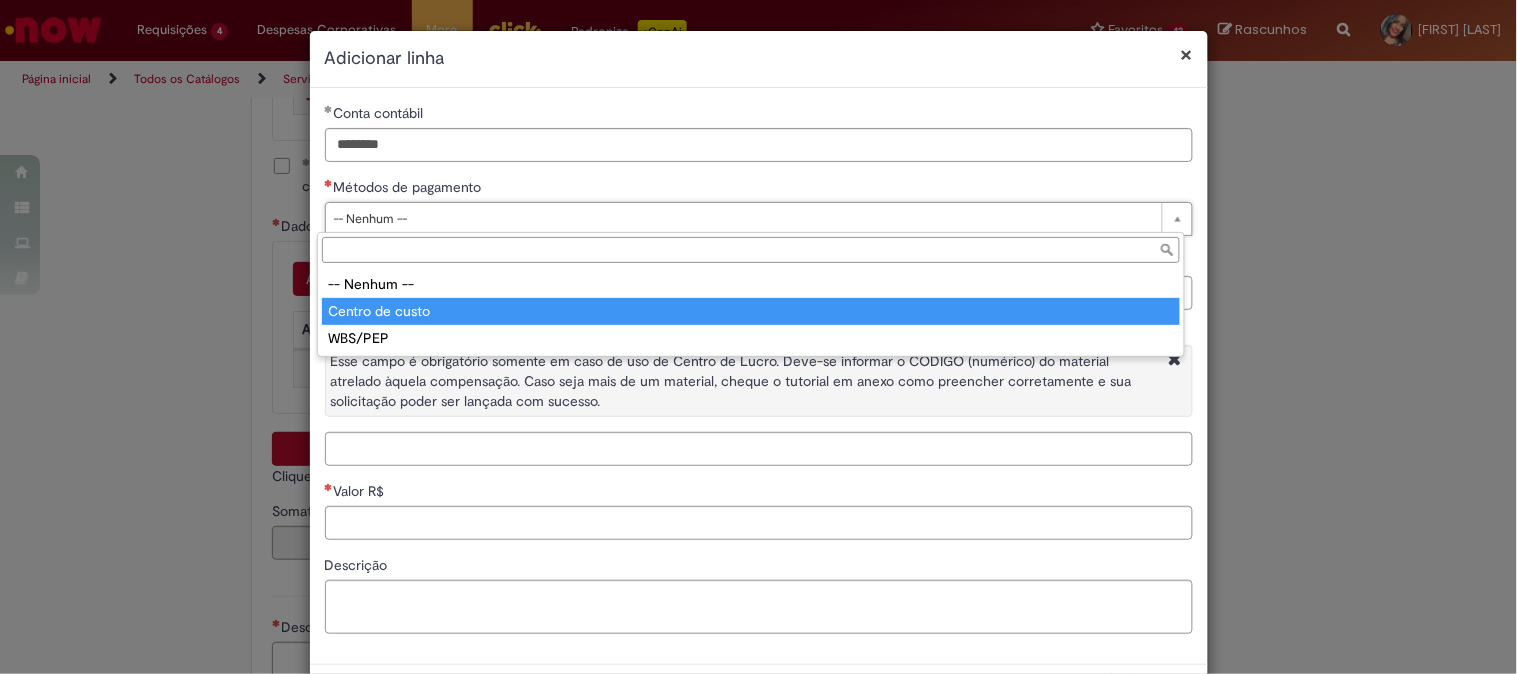 type on "**********" 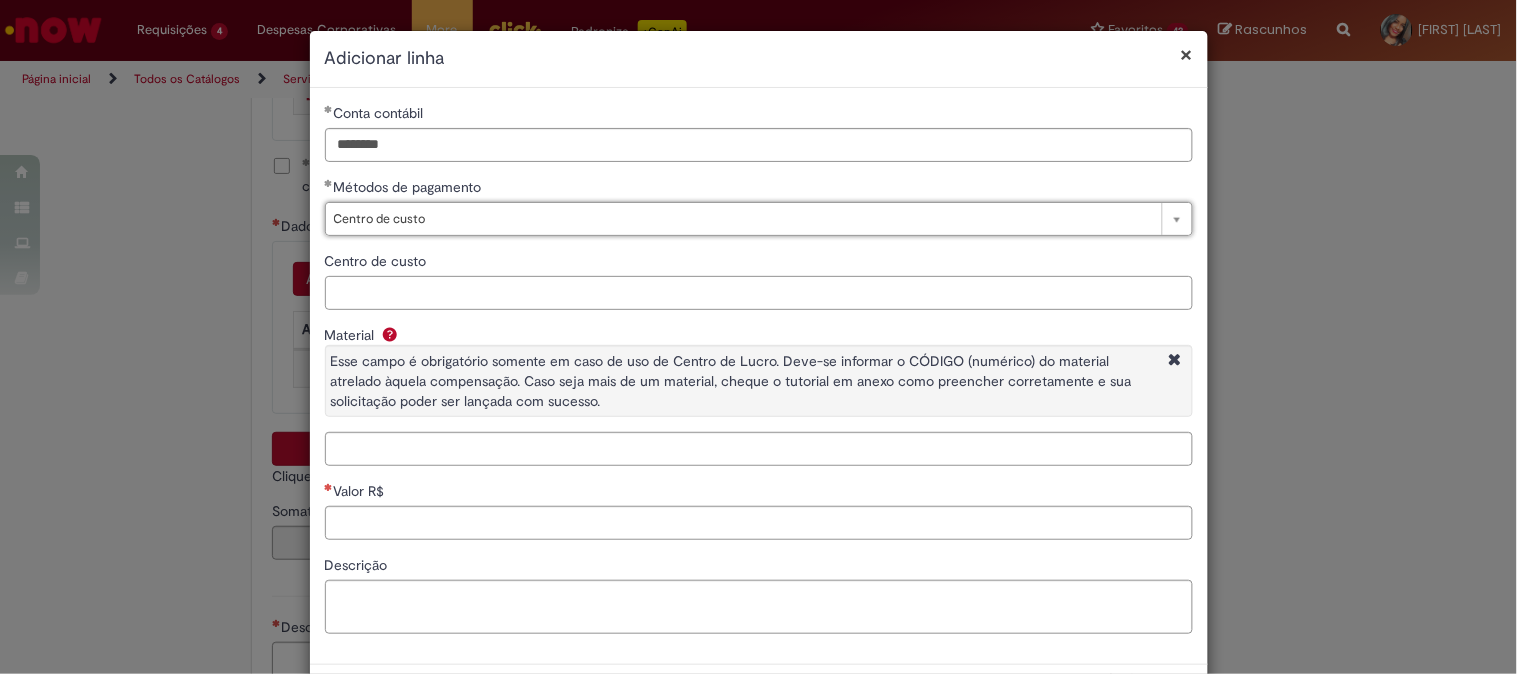 click on "Centro de custo" at bounding box center (759, 293) 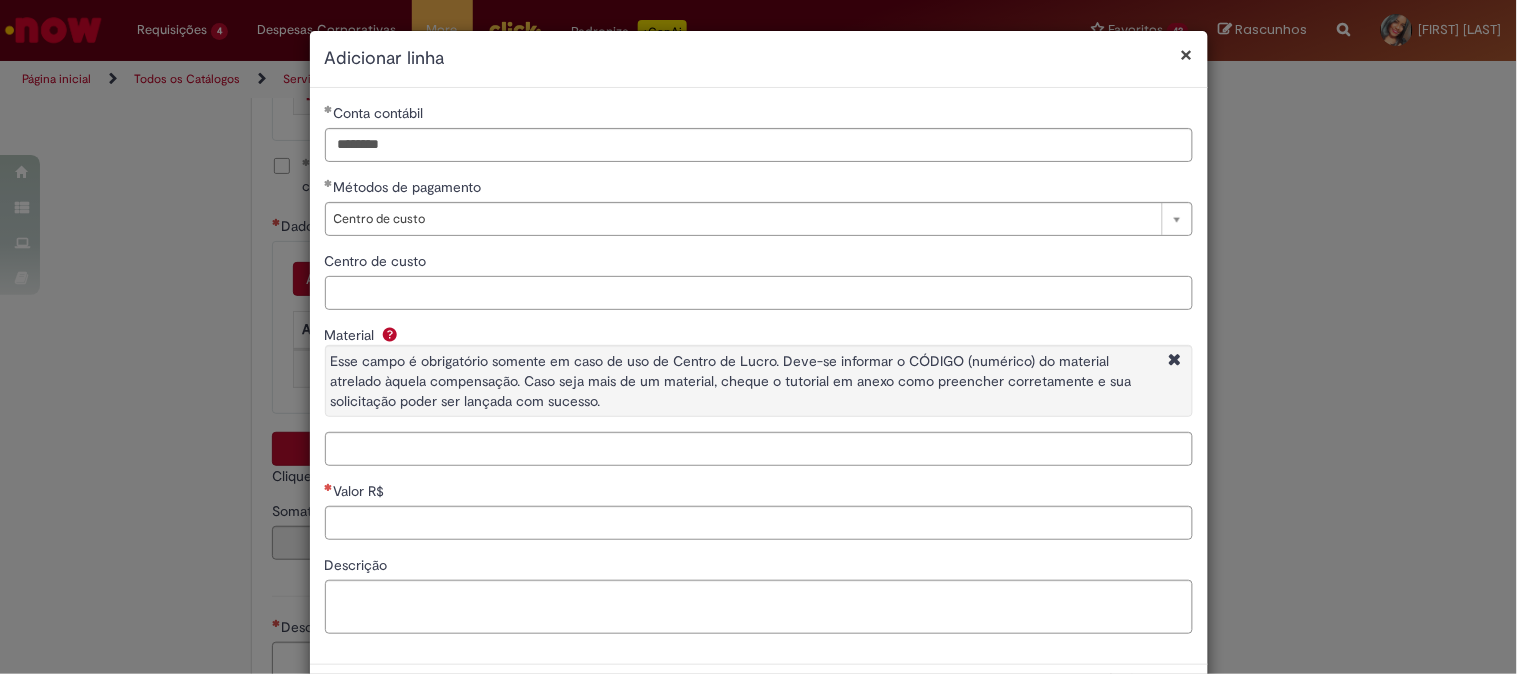 paste on "**********" 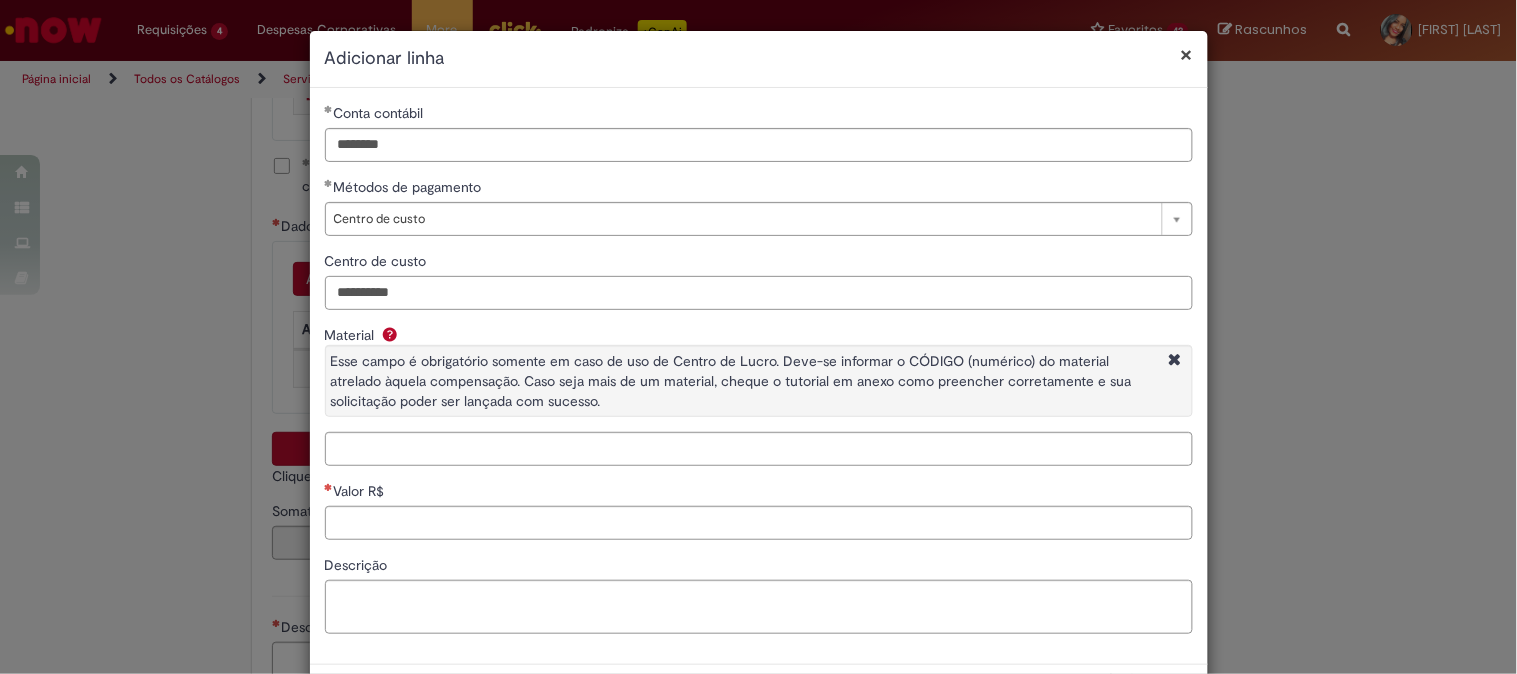 type on "**********" 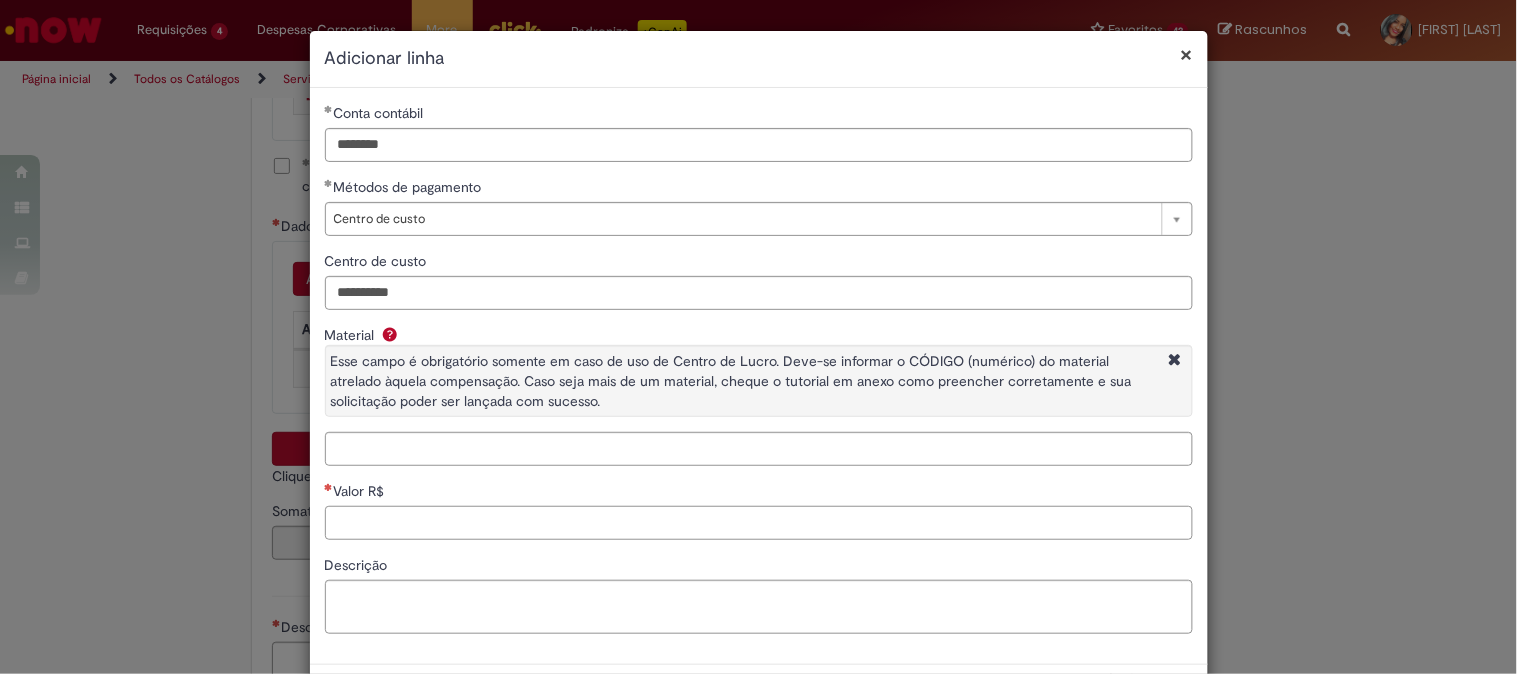 click on "Valor R$" at bounding box center [759, 523] 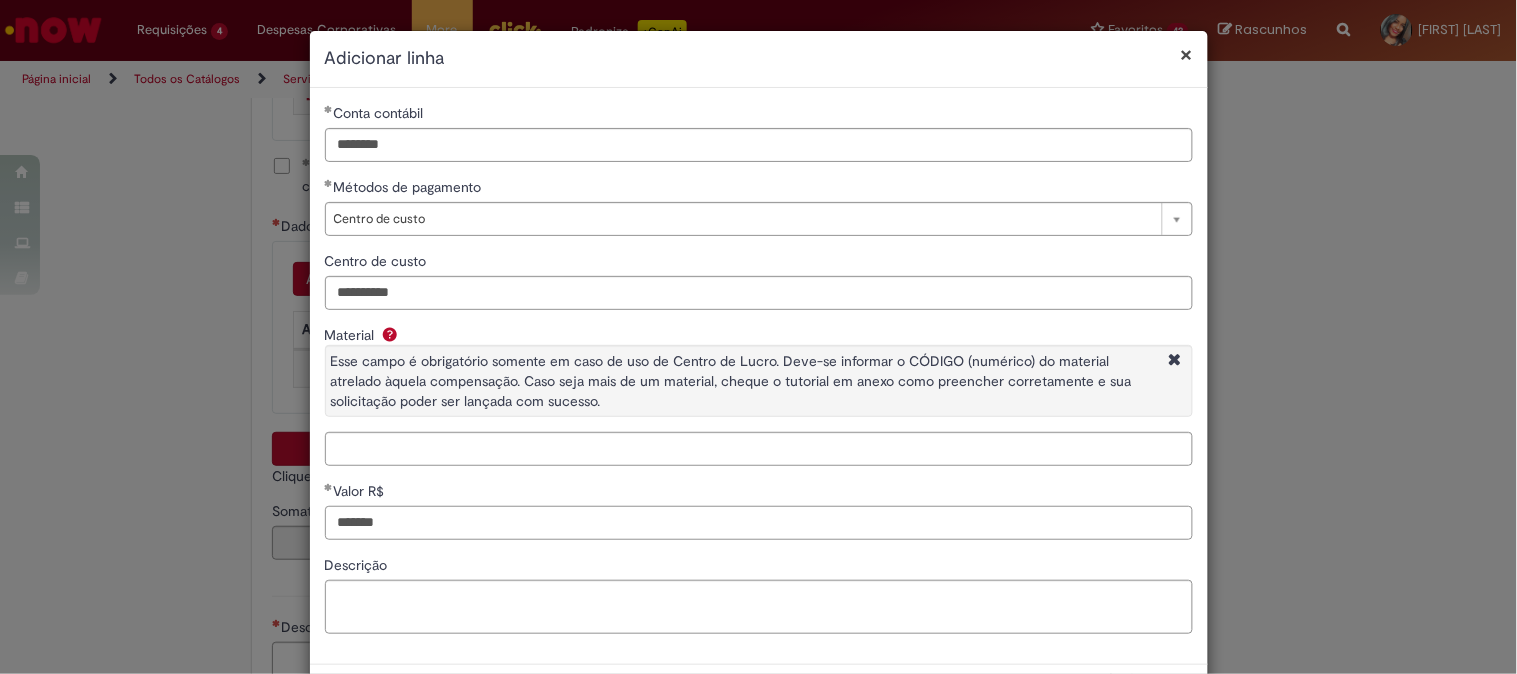 type on "******" 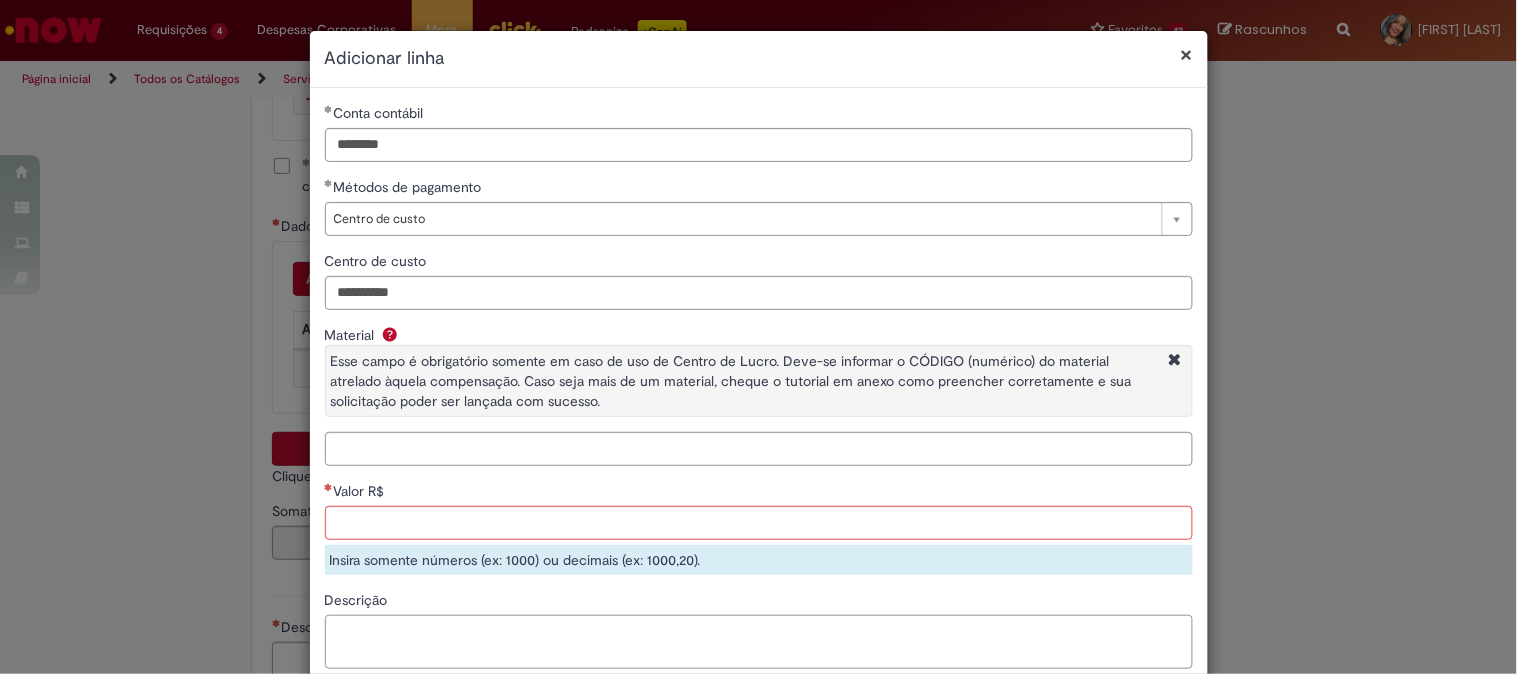 click on "Descrição" at bounding box center [759, 629] 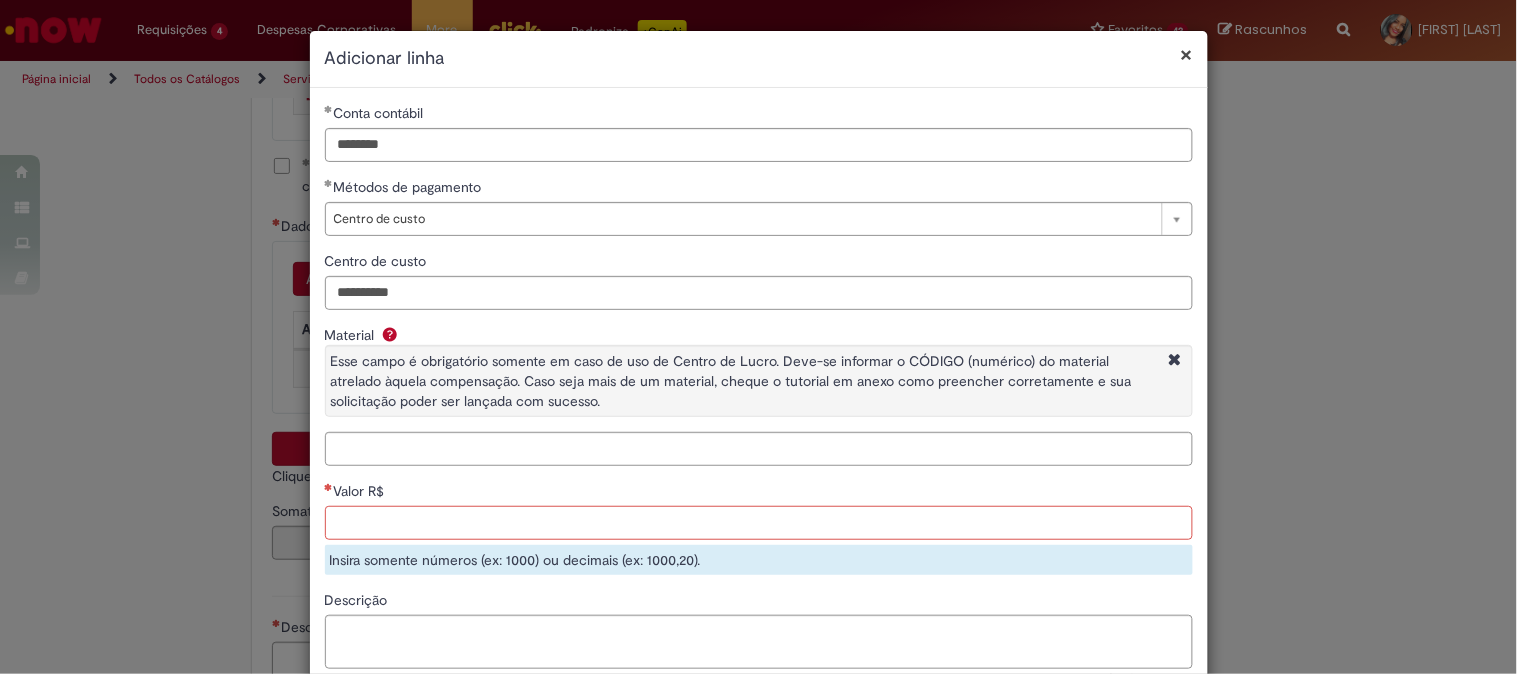 drag, startPoint x: 384, startPoint y: 521, endPoint x: 478, endPoint y: 521, distance: 94 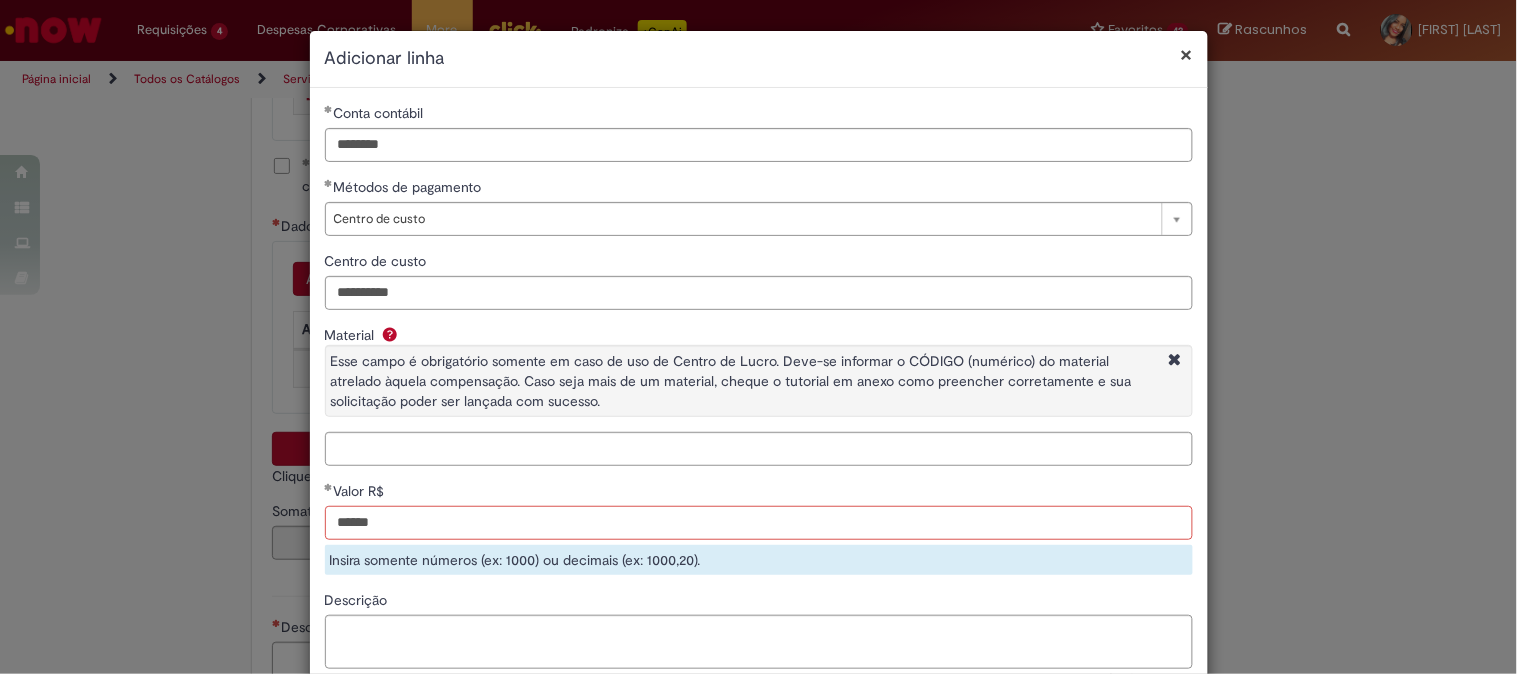 type on "******" 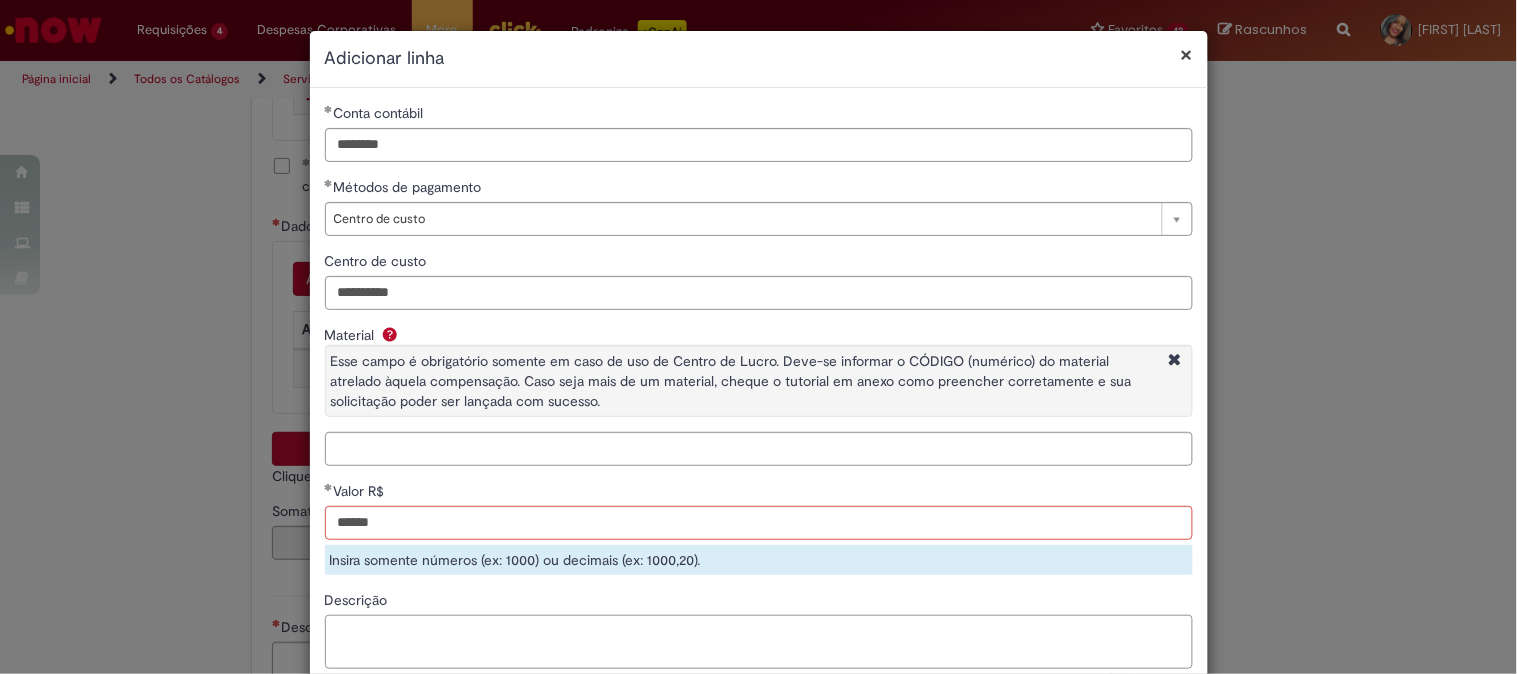 click on "**********" at bounding box center [759, 393] 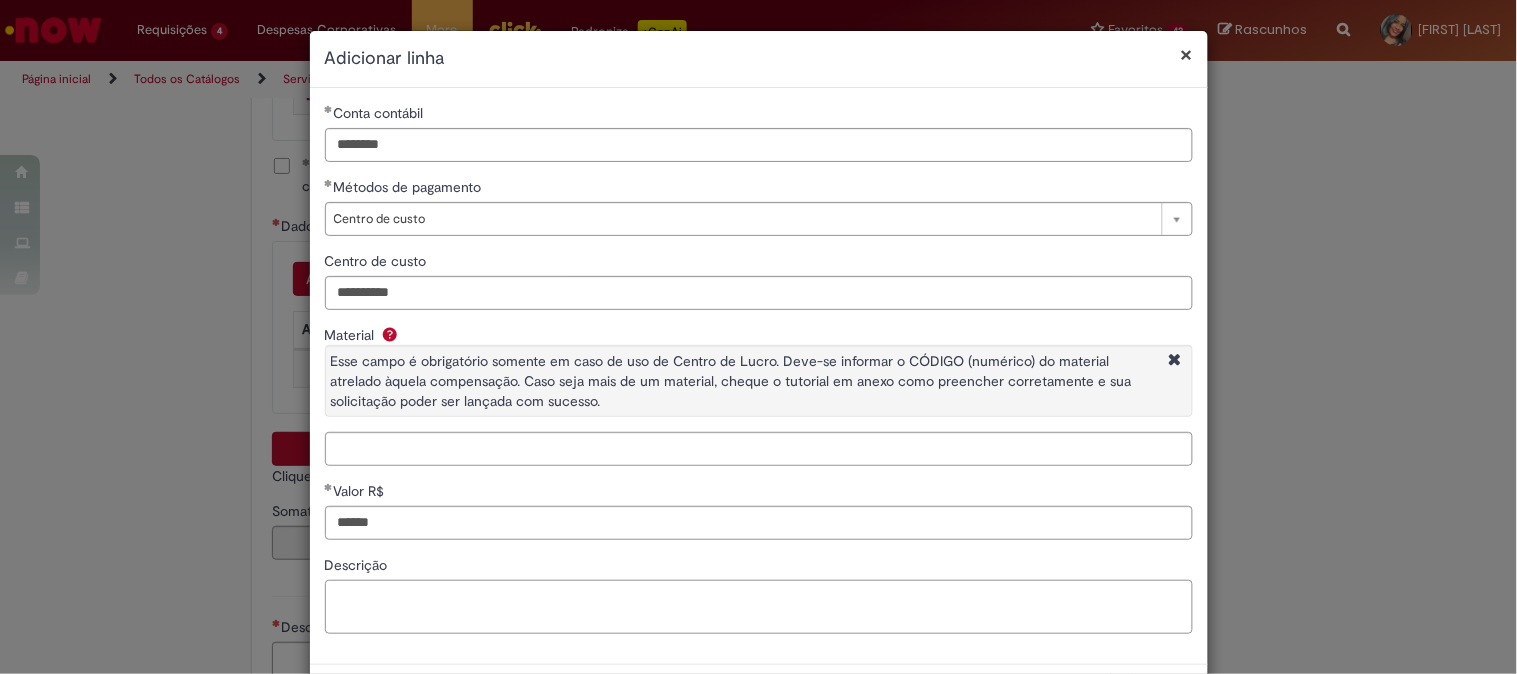 scroll, scrollTop: 87, scrollLeft: 0, axis: vertical 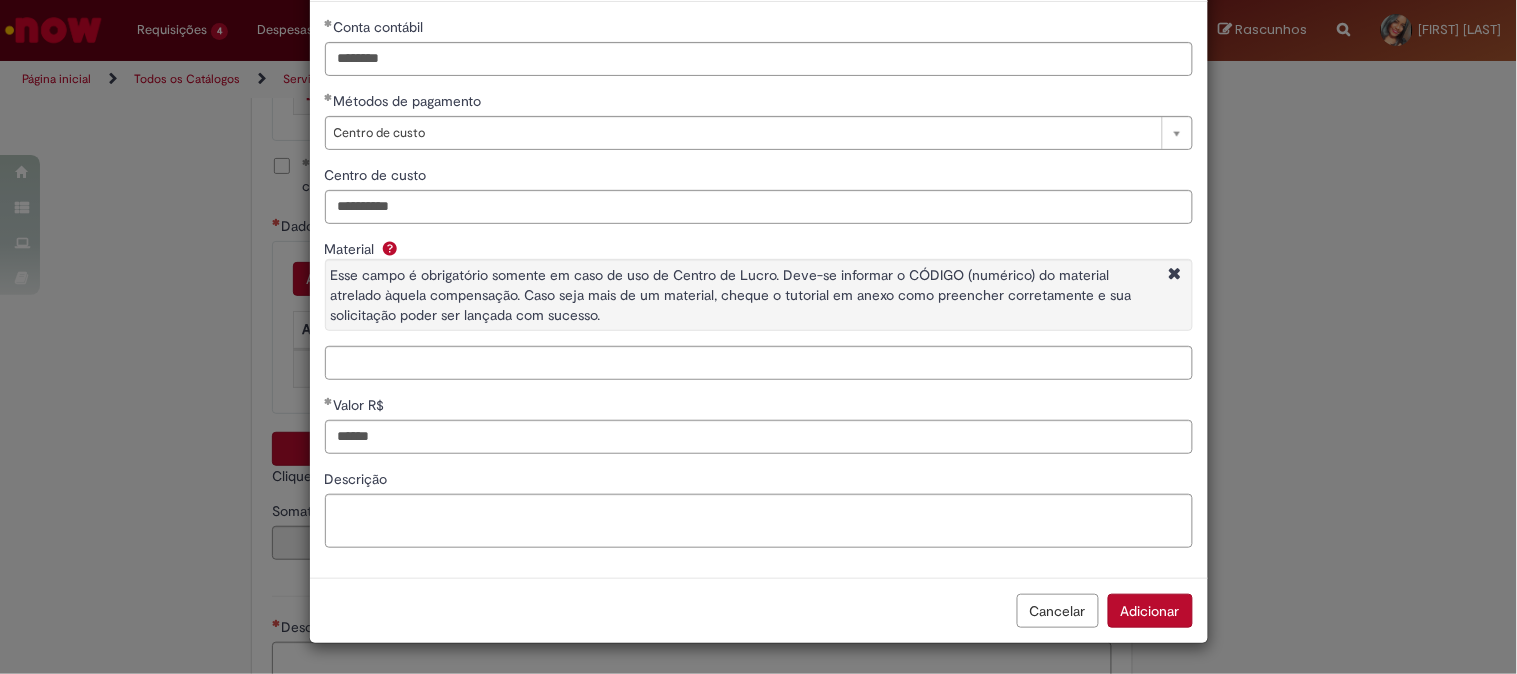 click on "Adicionar" at bounding box center [1150, 611] 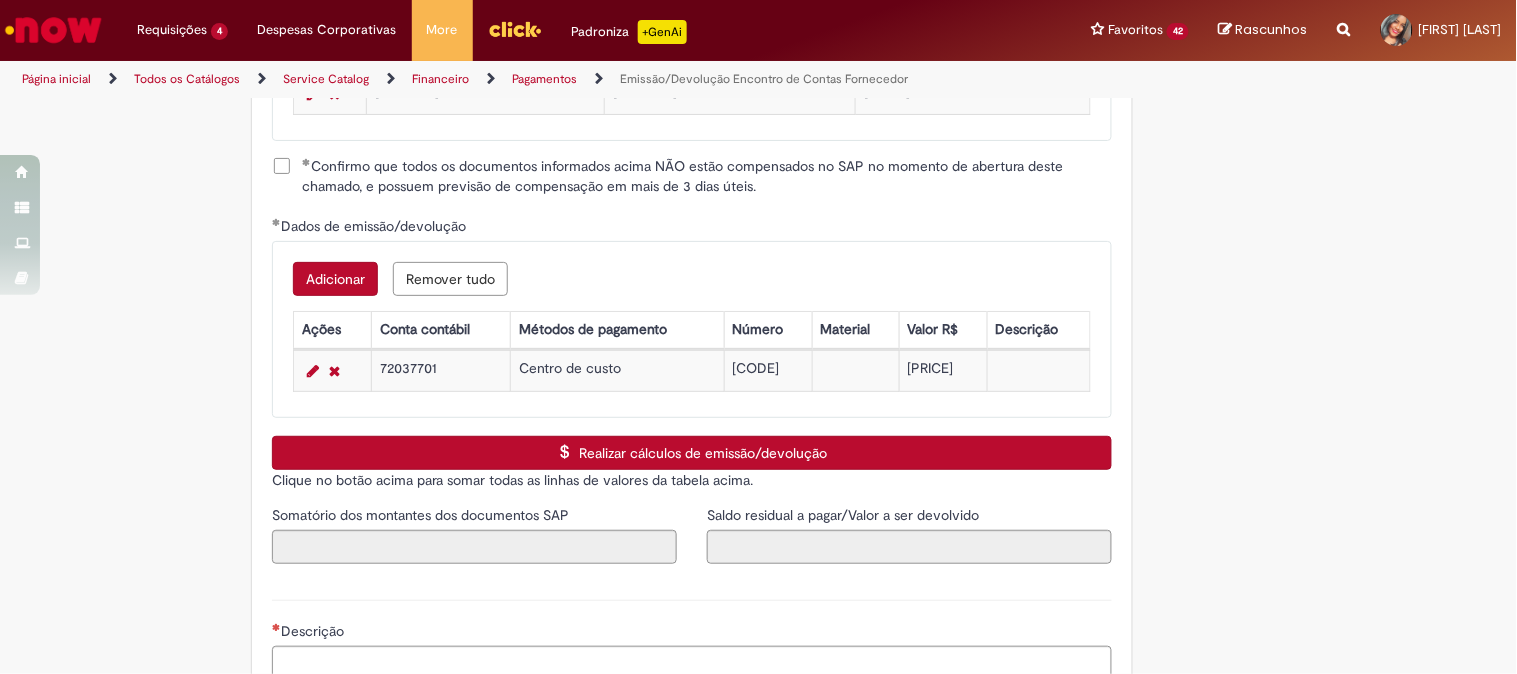 scroll, scrollTop: 3000, scrollLeft: 0, axis: vertical 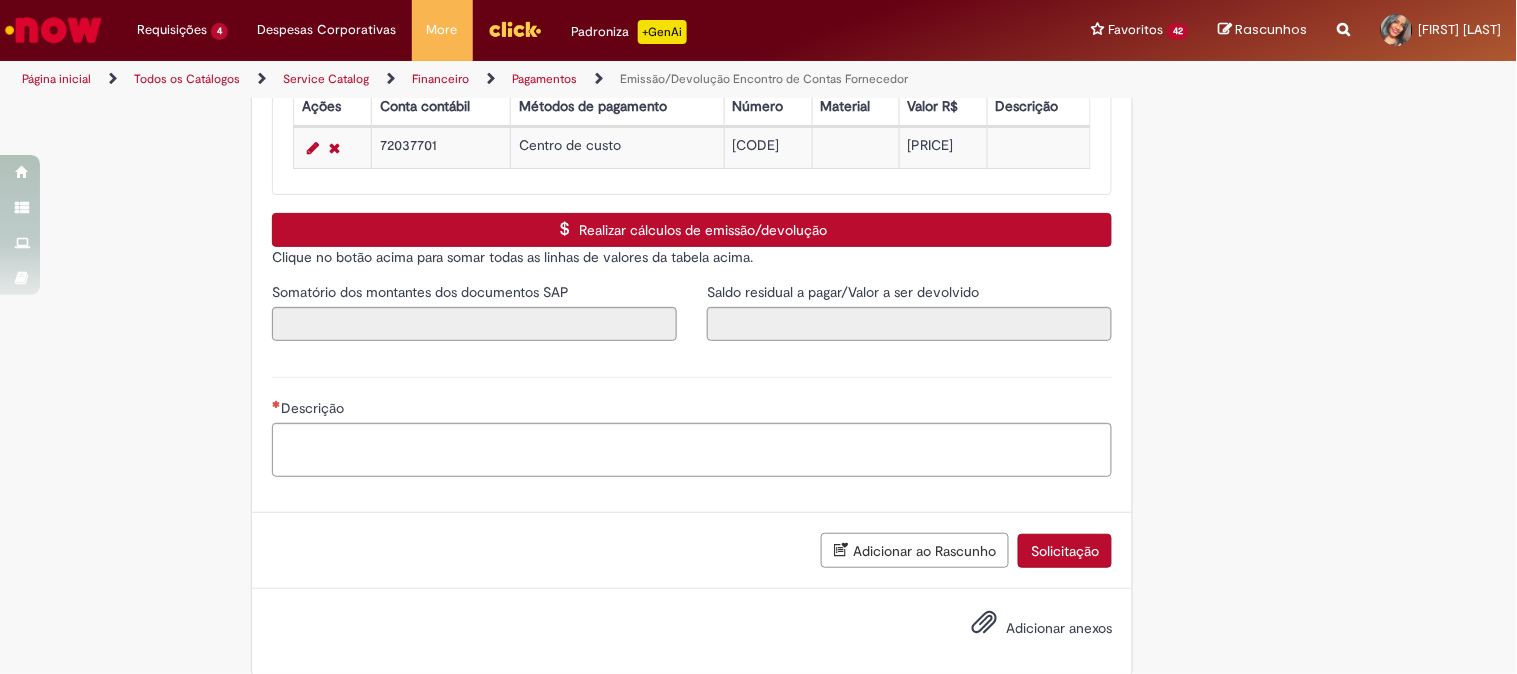 click on "Realizar cálculos de emissão/devolução" at bounding box center [692, 230] 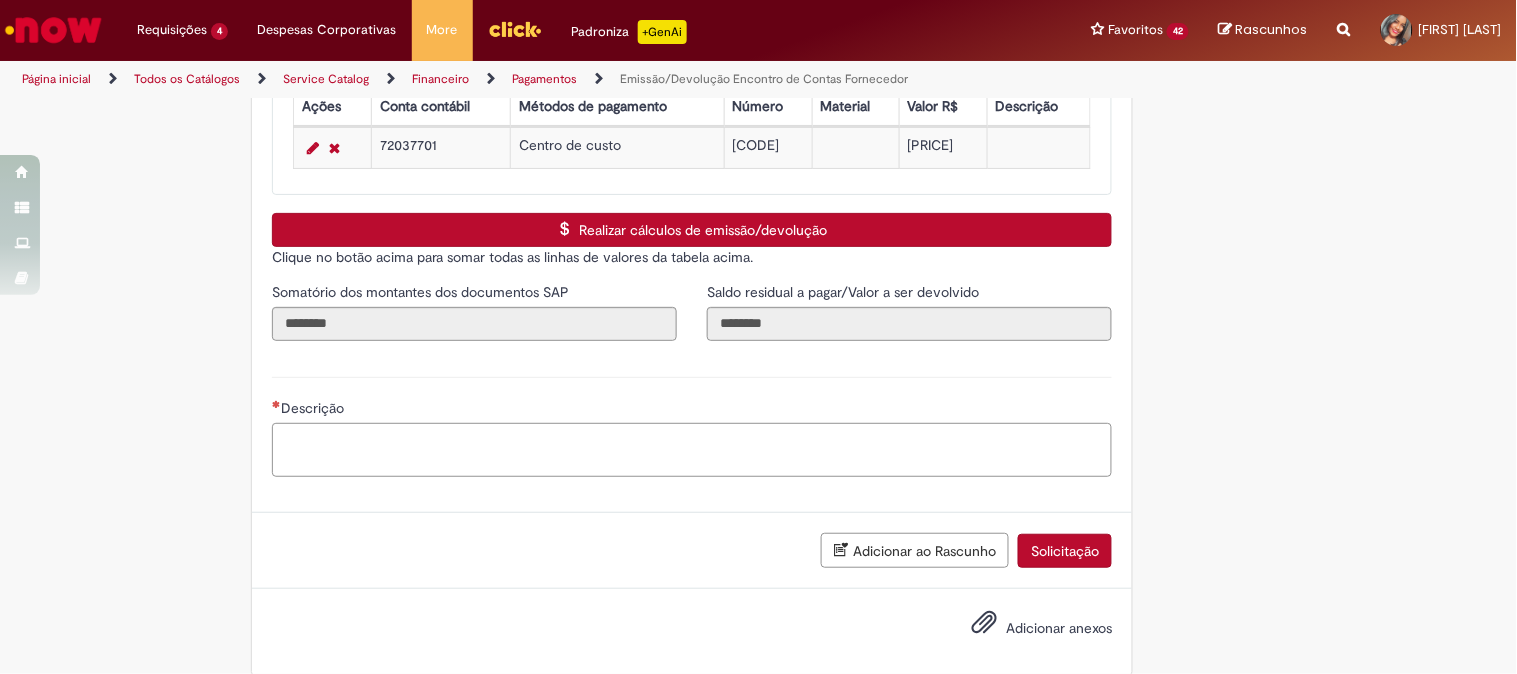 click on "Descrição" at bounding box center [692, 450] 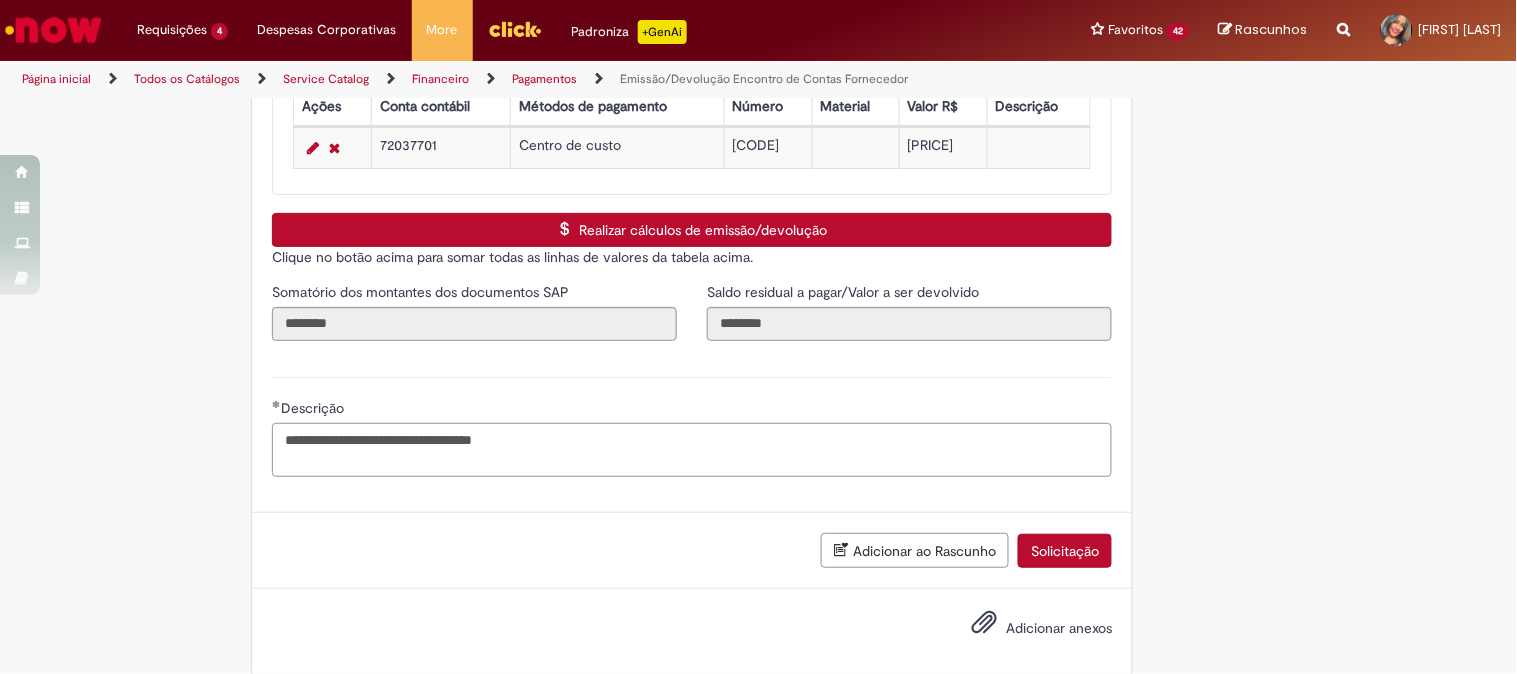 scroll, scrollTop: 3026, scrollLeft: 0, axis: vertical 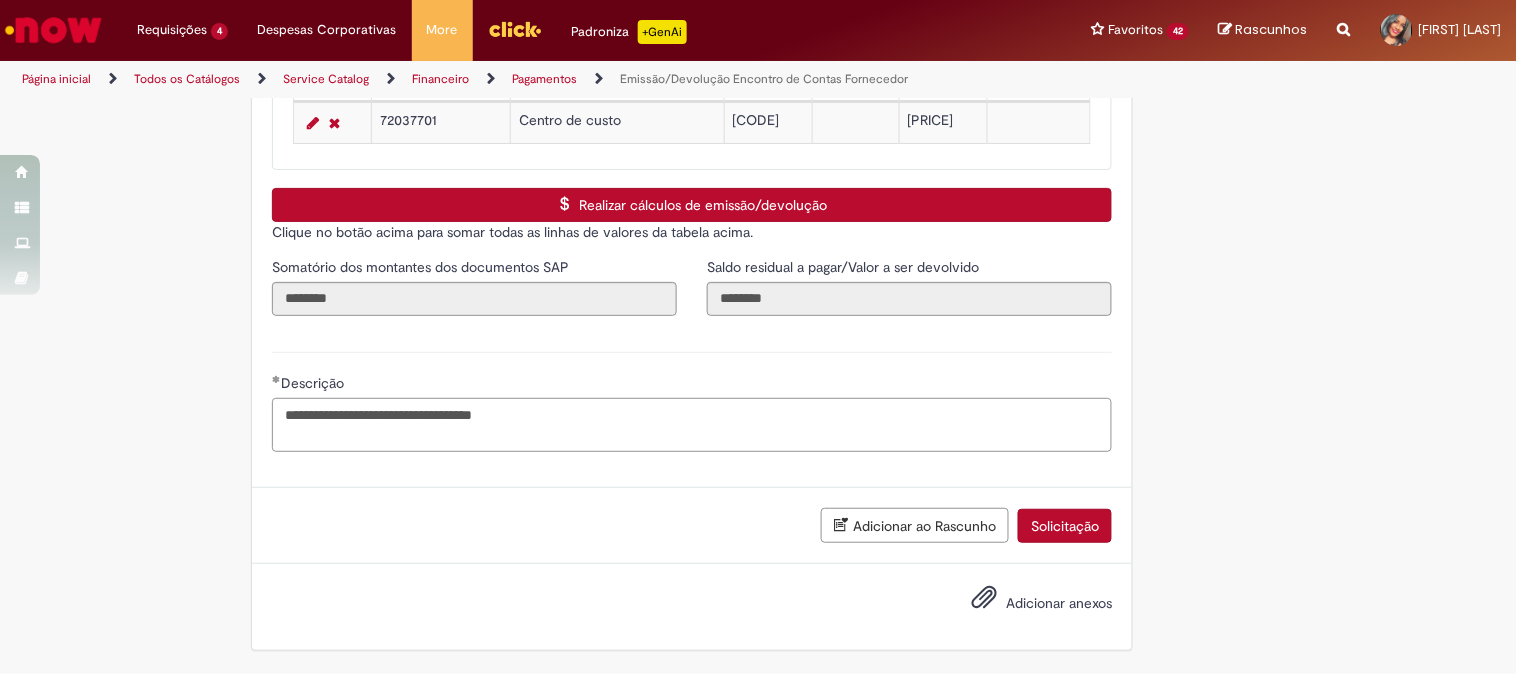 type on "**********" 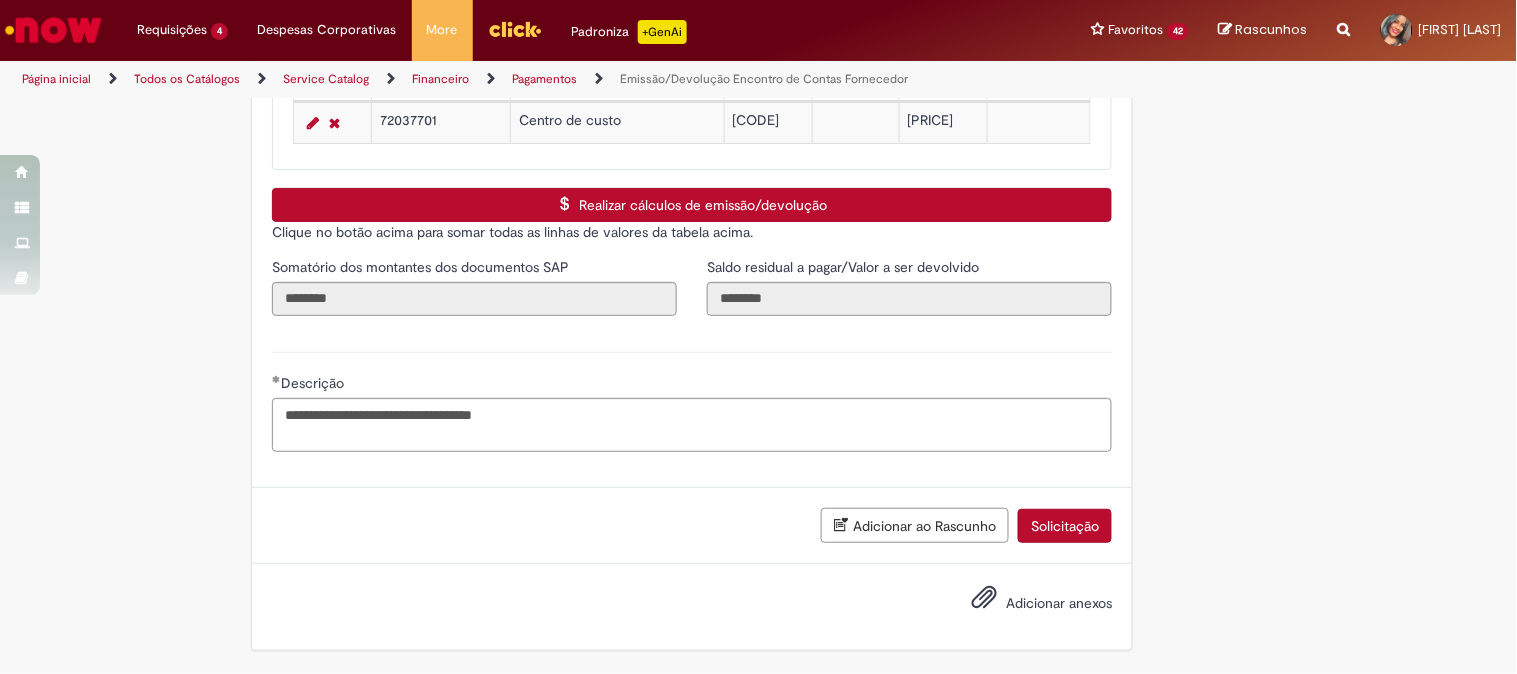 click on "Adicionar anexos" at bounding box center [1059, 603] 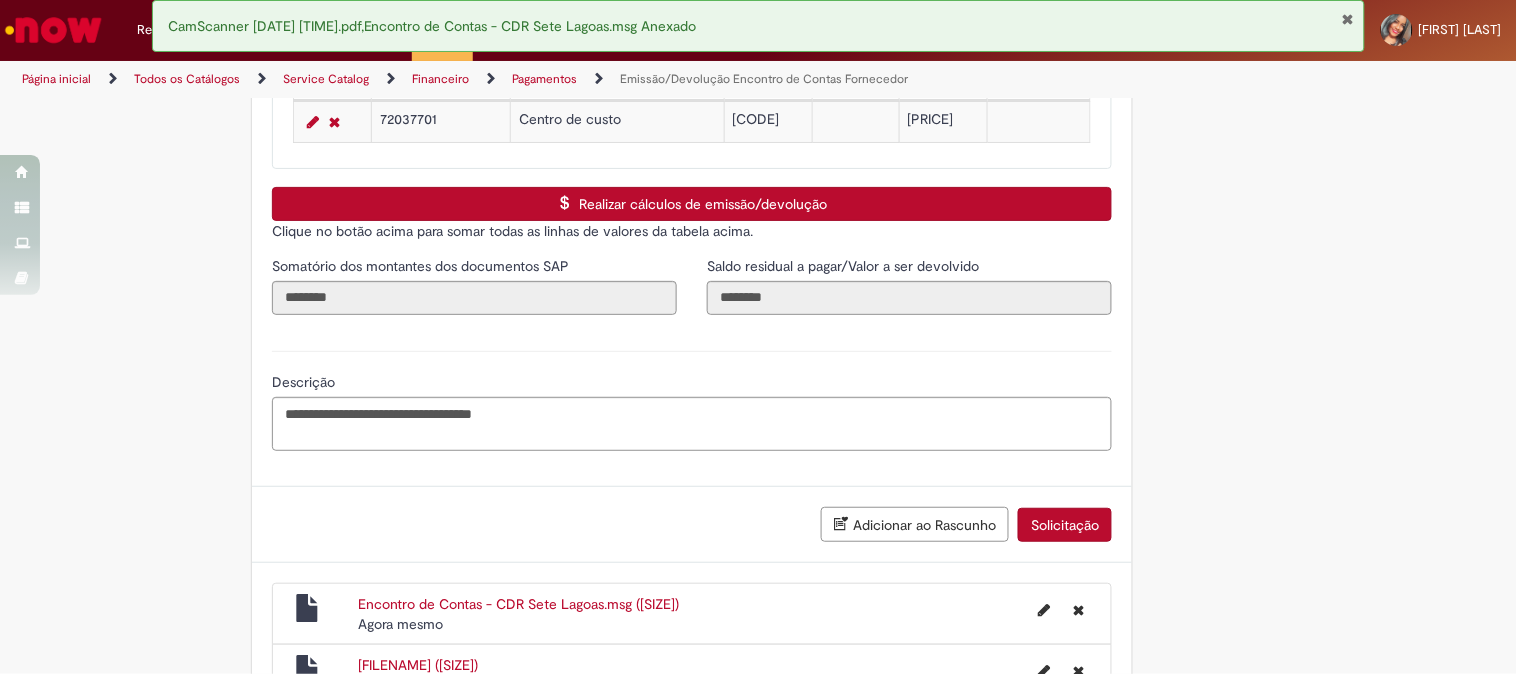 click at bounding box center (1347, 19) 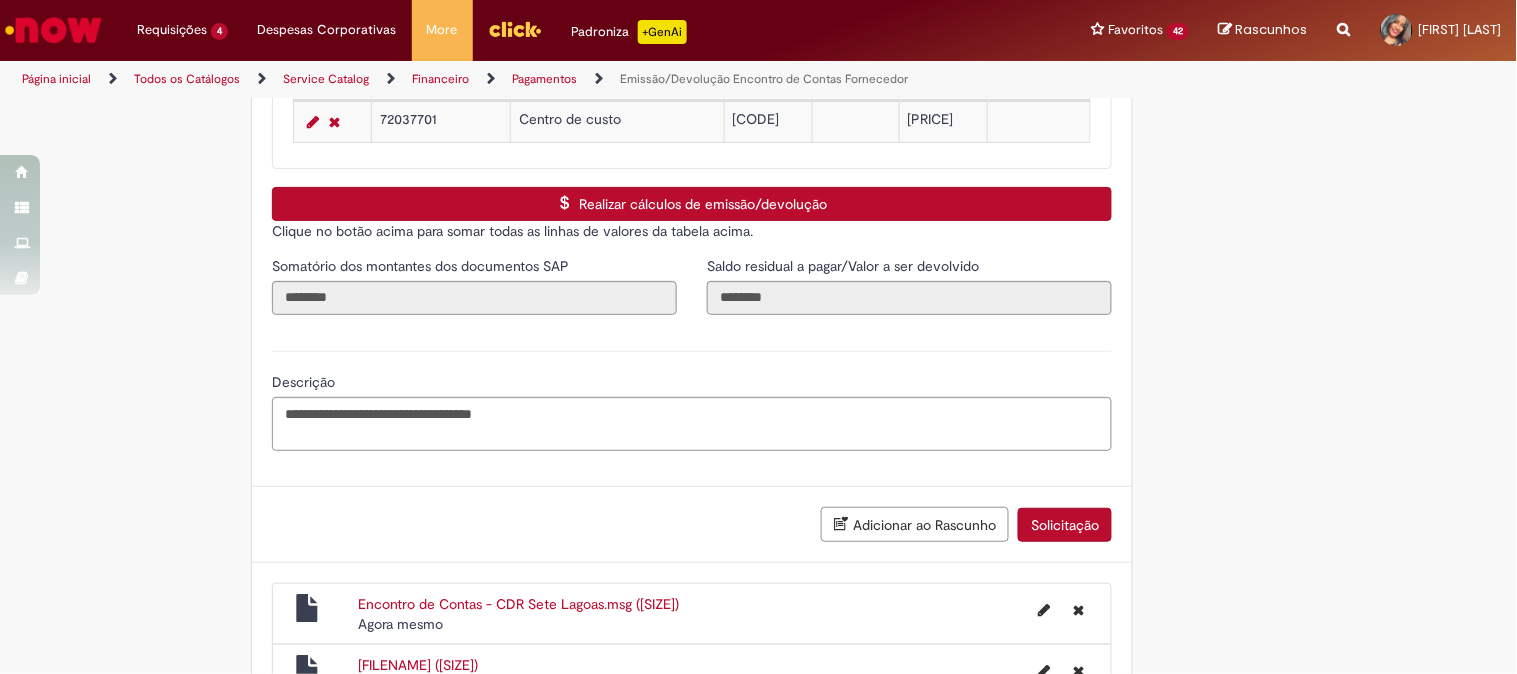 click on "Solicitação" at bounding box center [1065, 525] 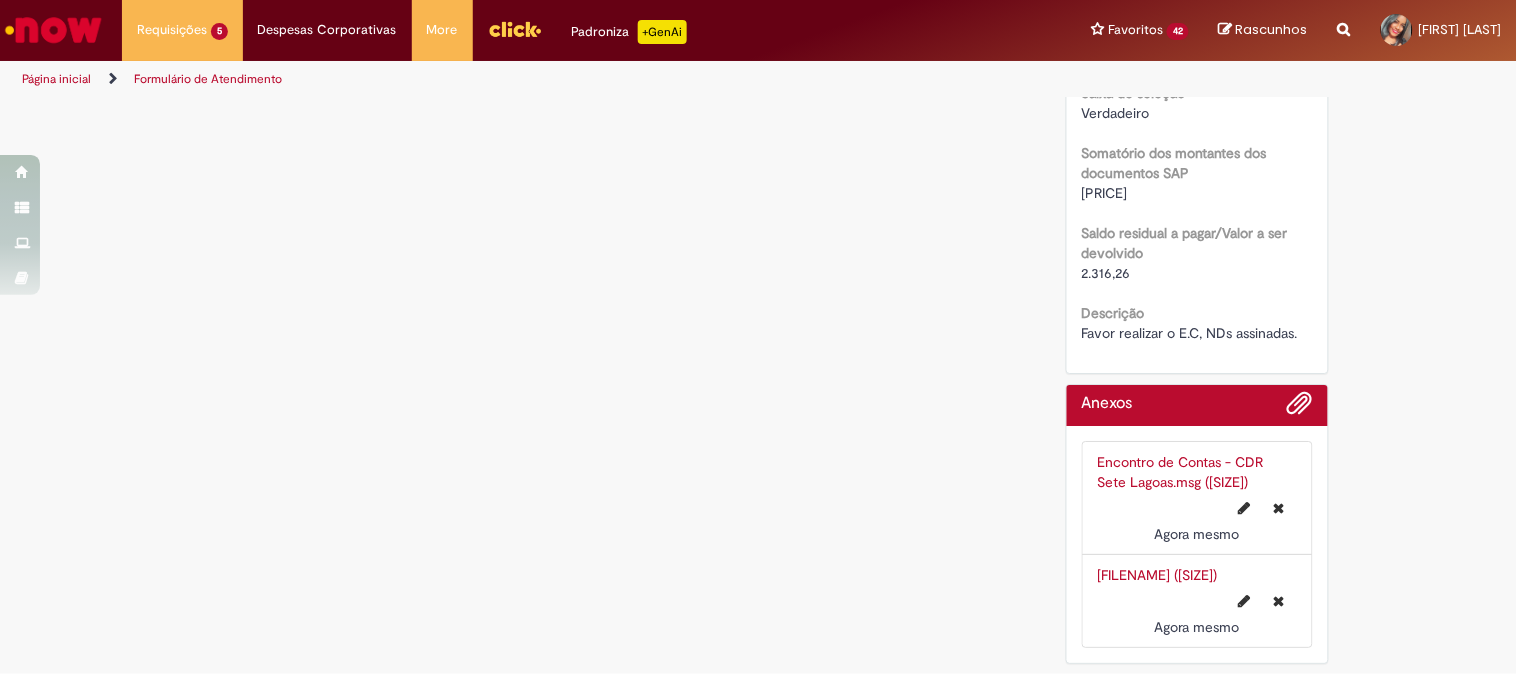 scroll, scrollTop: 0, scrollLeft: 0, axis: both 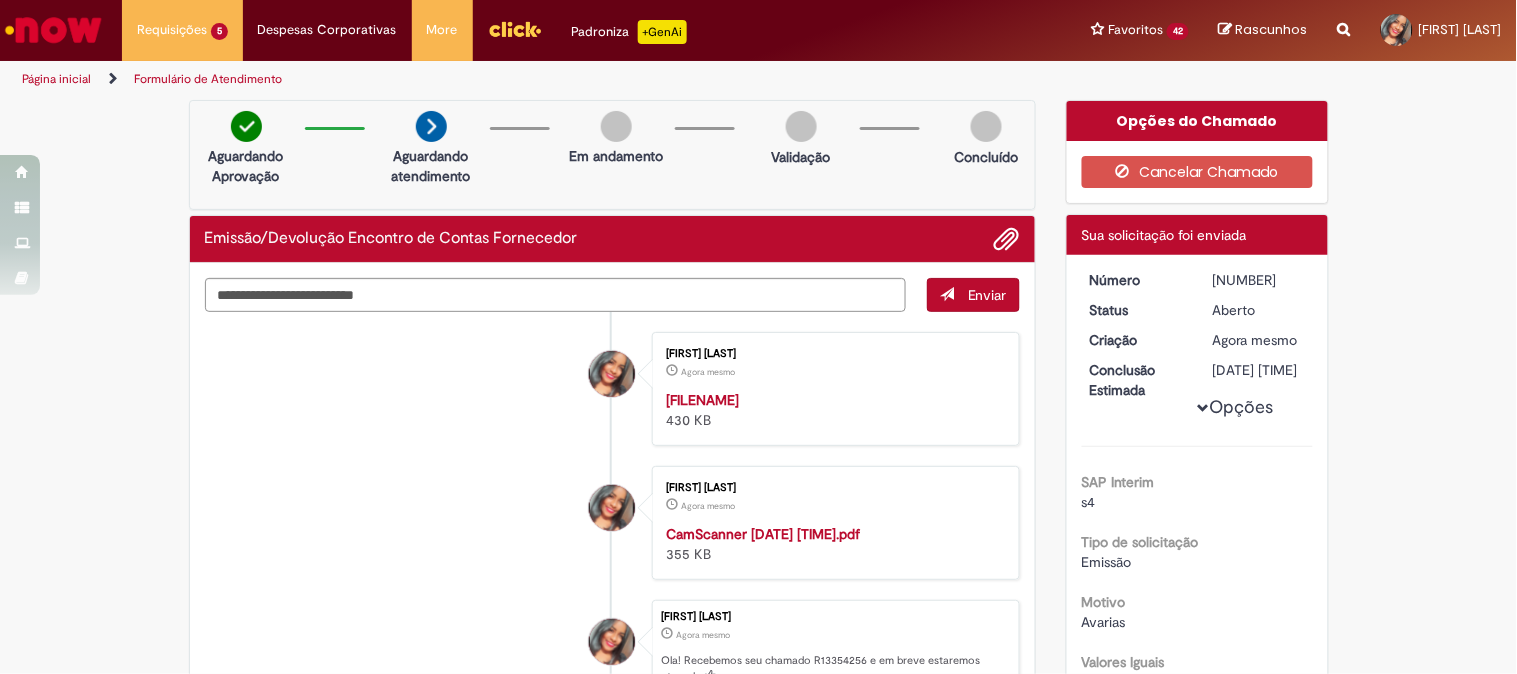 click on "[ID]" at bounding box center (1259, 280) 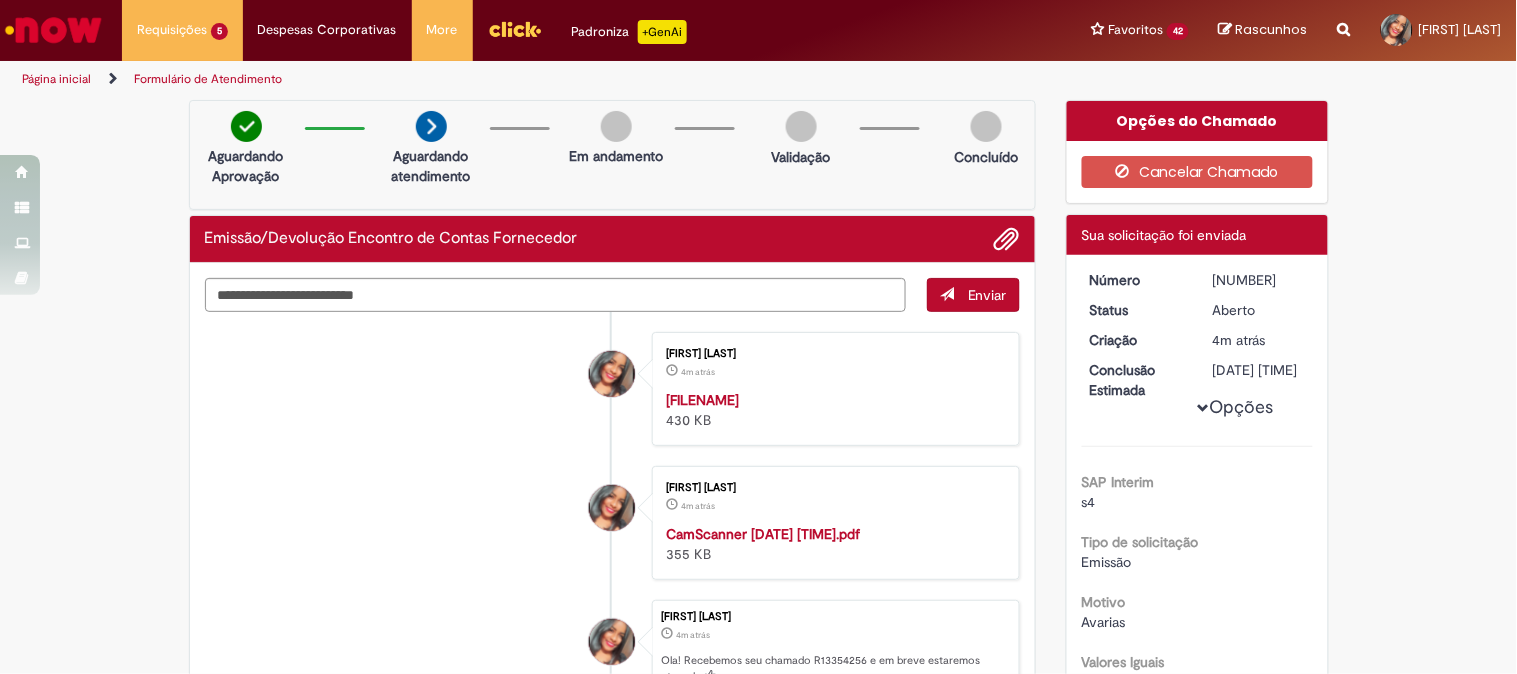 click on "[ID]" at bounding box center (1259, 280) 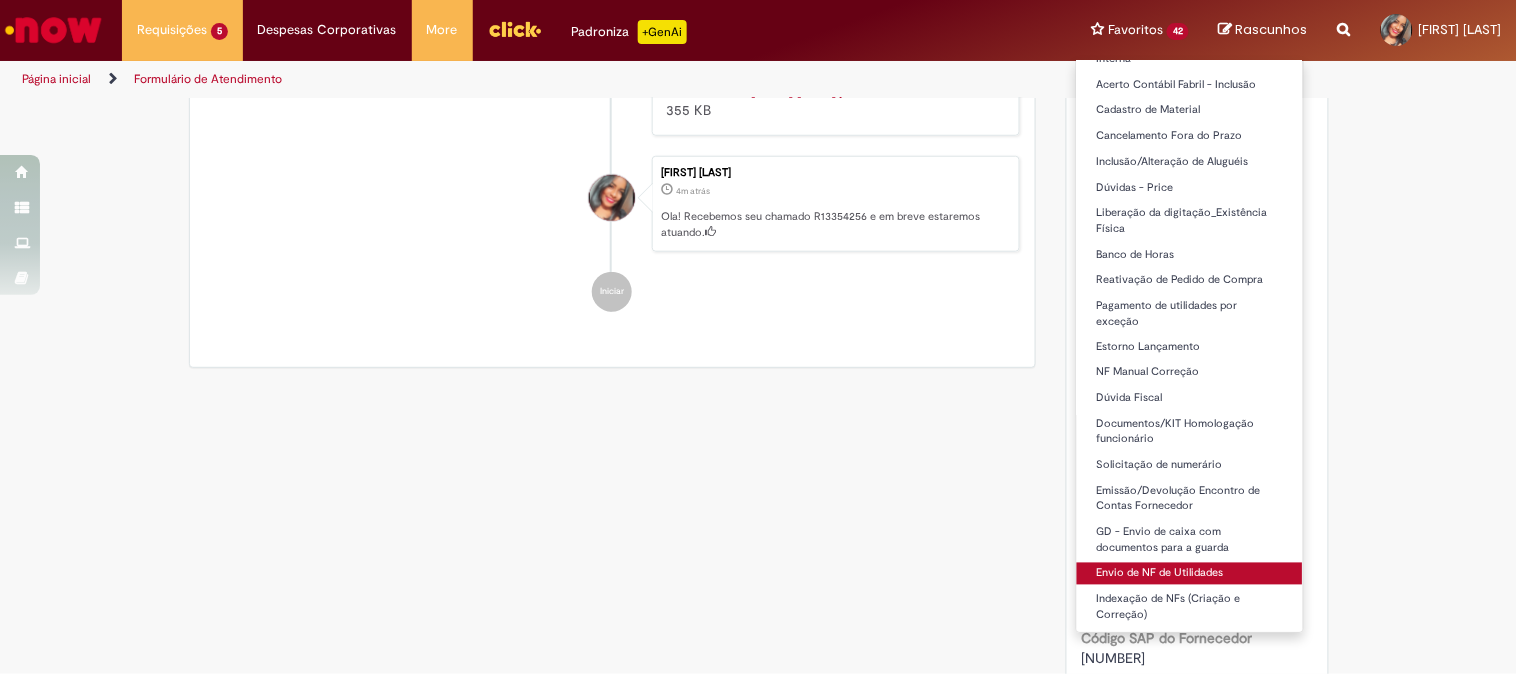 scroll, scrollTop: 731, scrollLeft: 0, axis: vertical 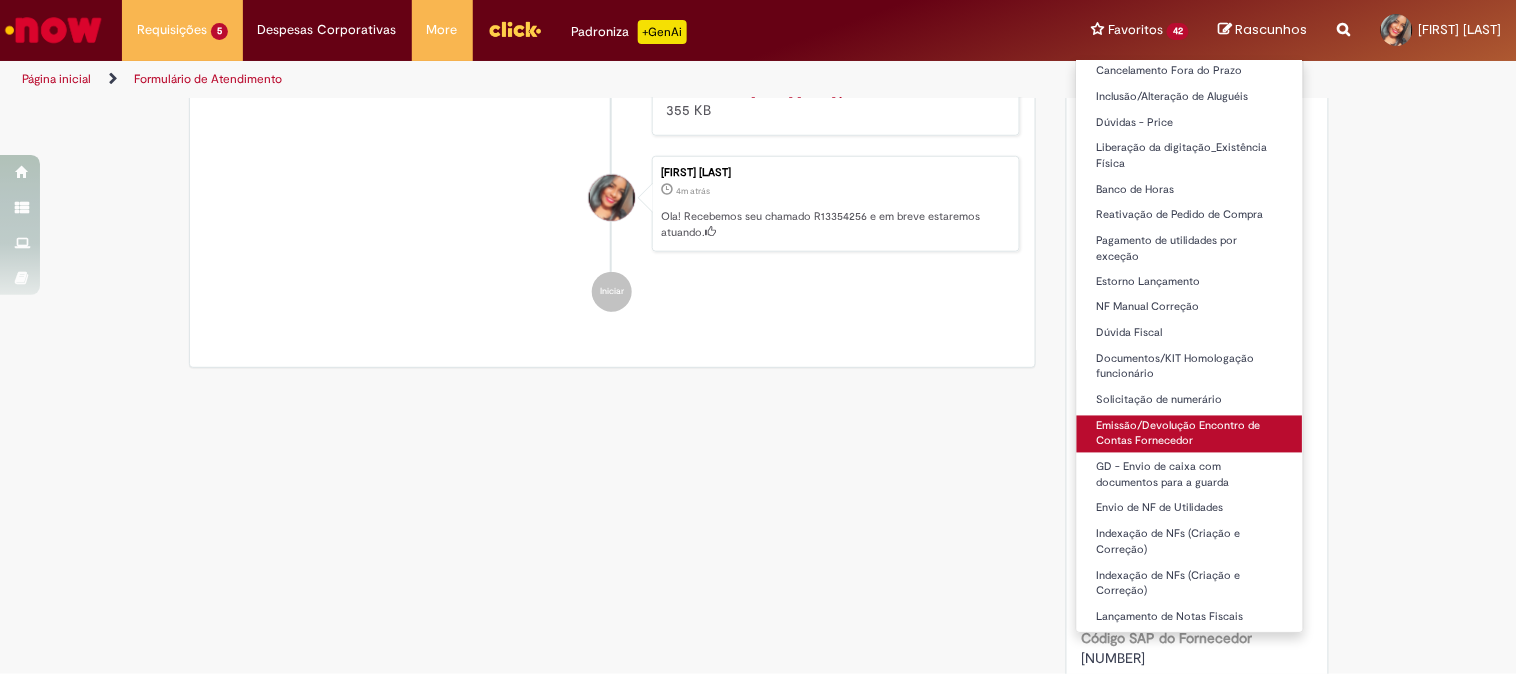 click on "Emissão/Devolução Encontro de Contas Fornecedor" at bounding box center (1190, 434) 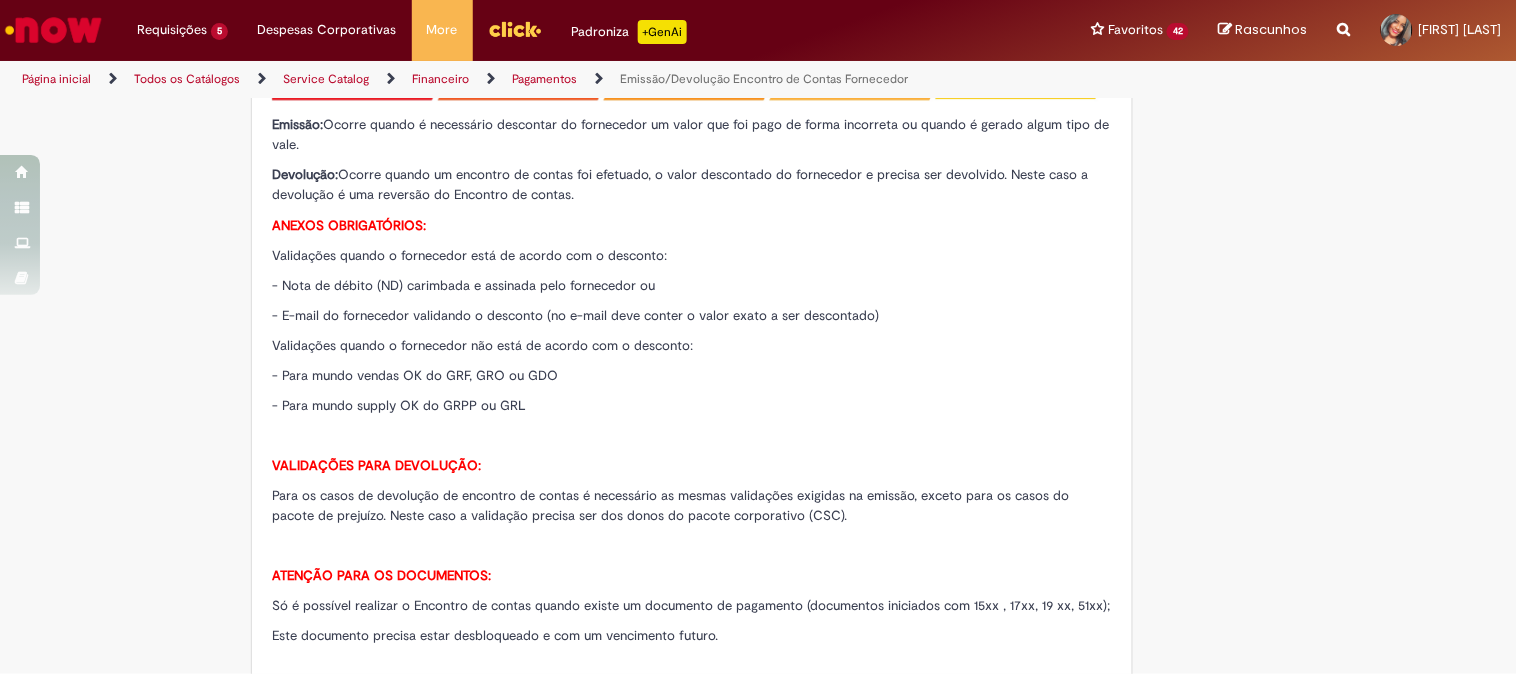 type on "********" 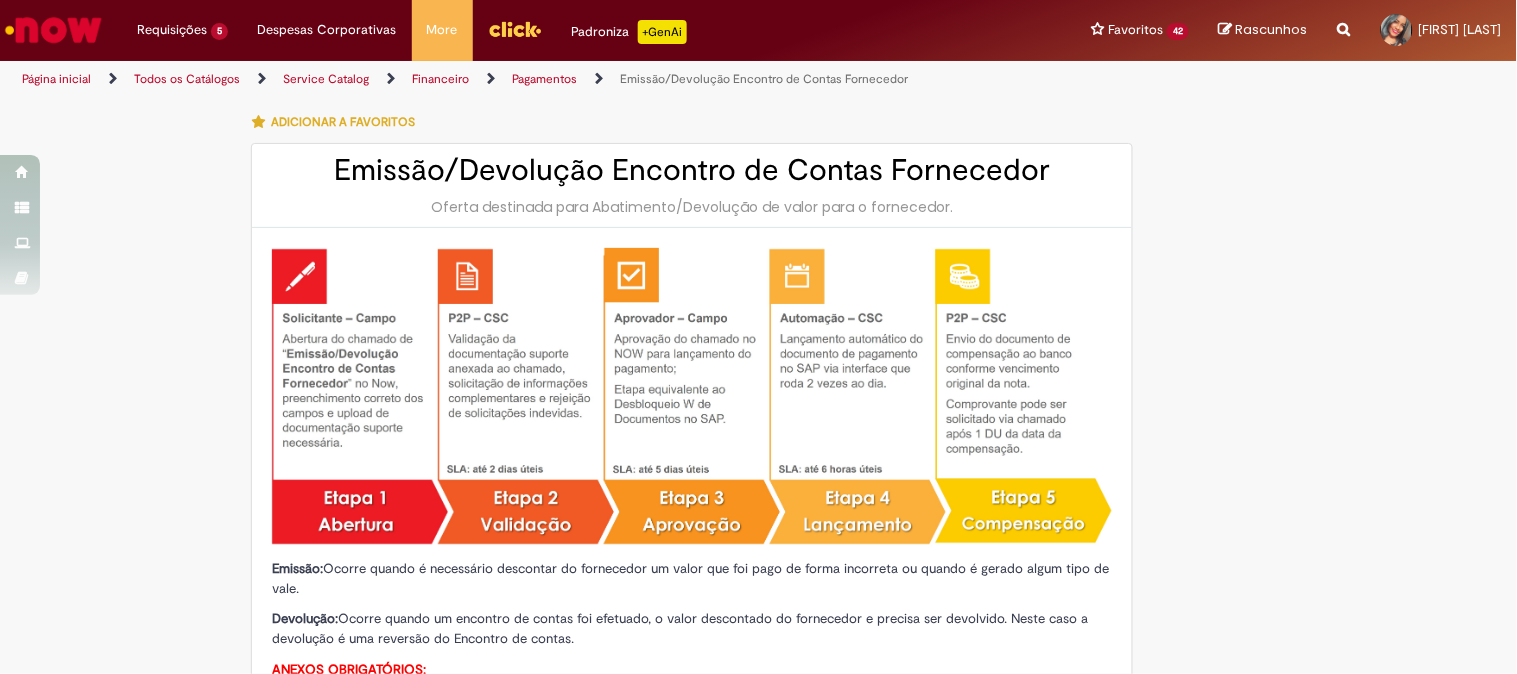 type on "**********" 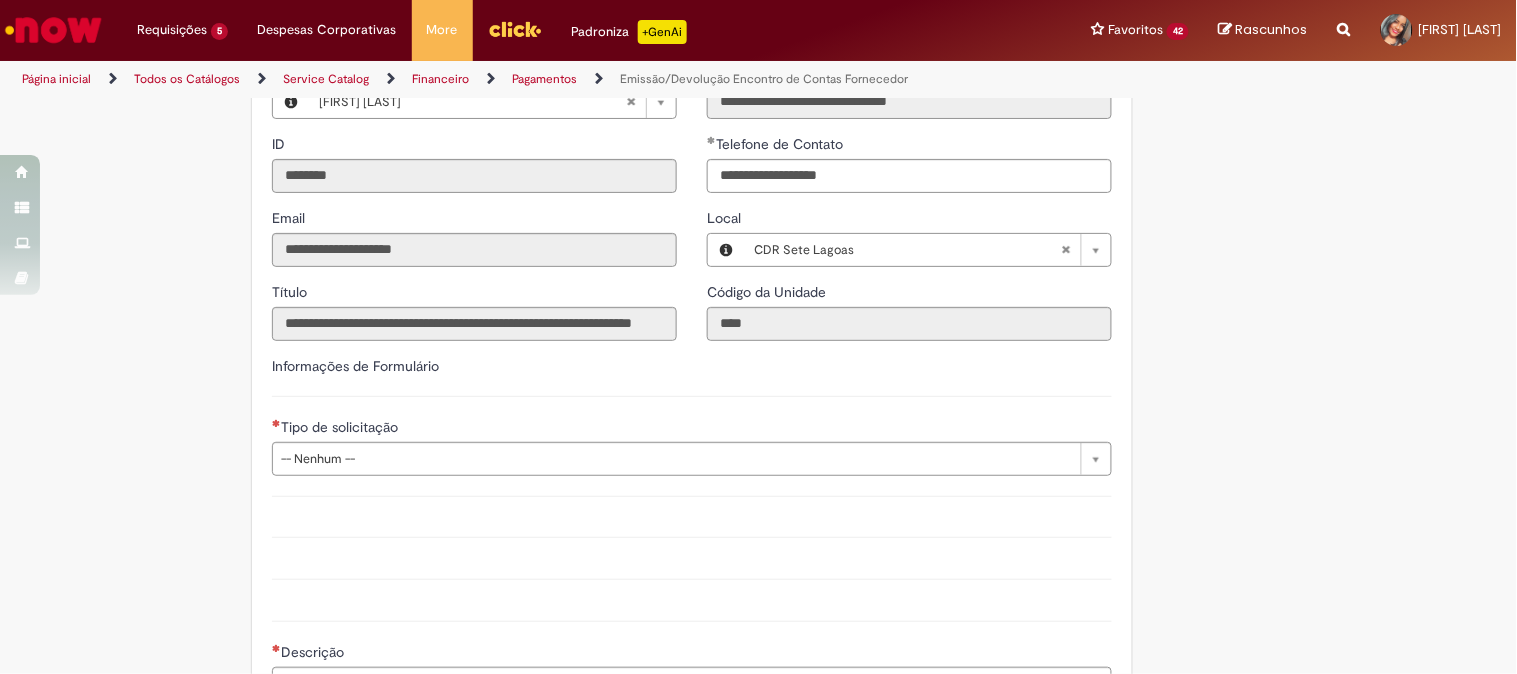 scroll, scrollTop: 1333, scrollLeft: 0, axis: vertical 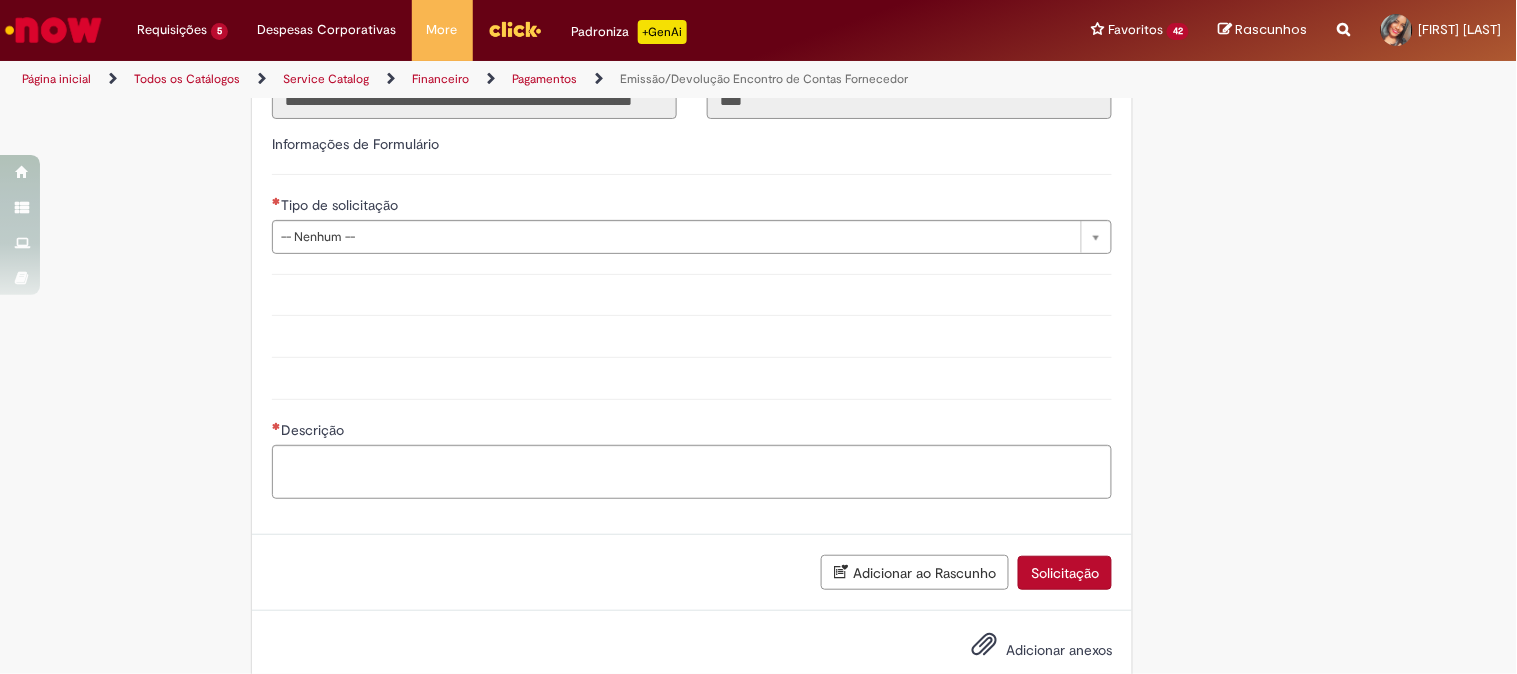 drag, startPoint x: 305, startPoint y: 246, endPoint x: 320, endPoint y: 263, distance: 22.671568 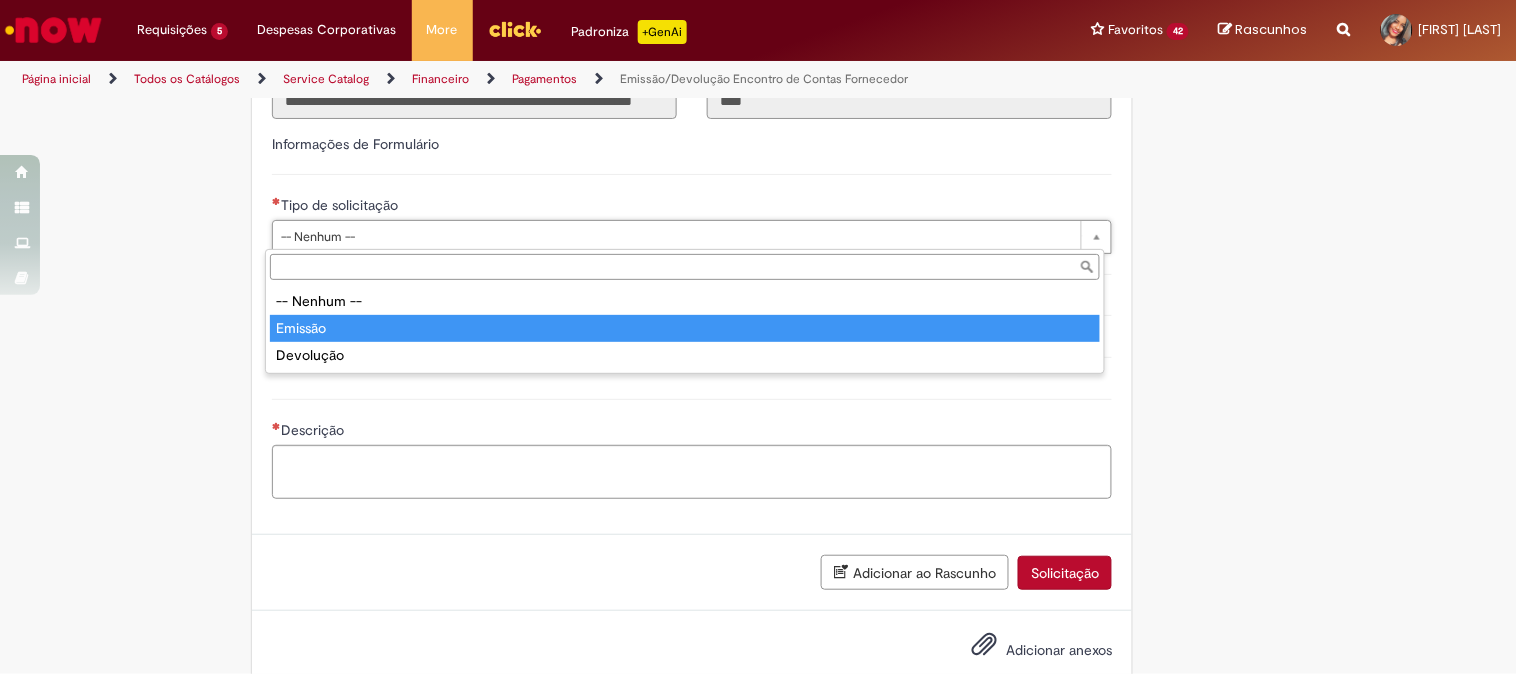 type on "*******" 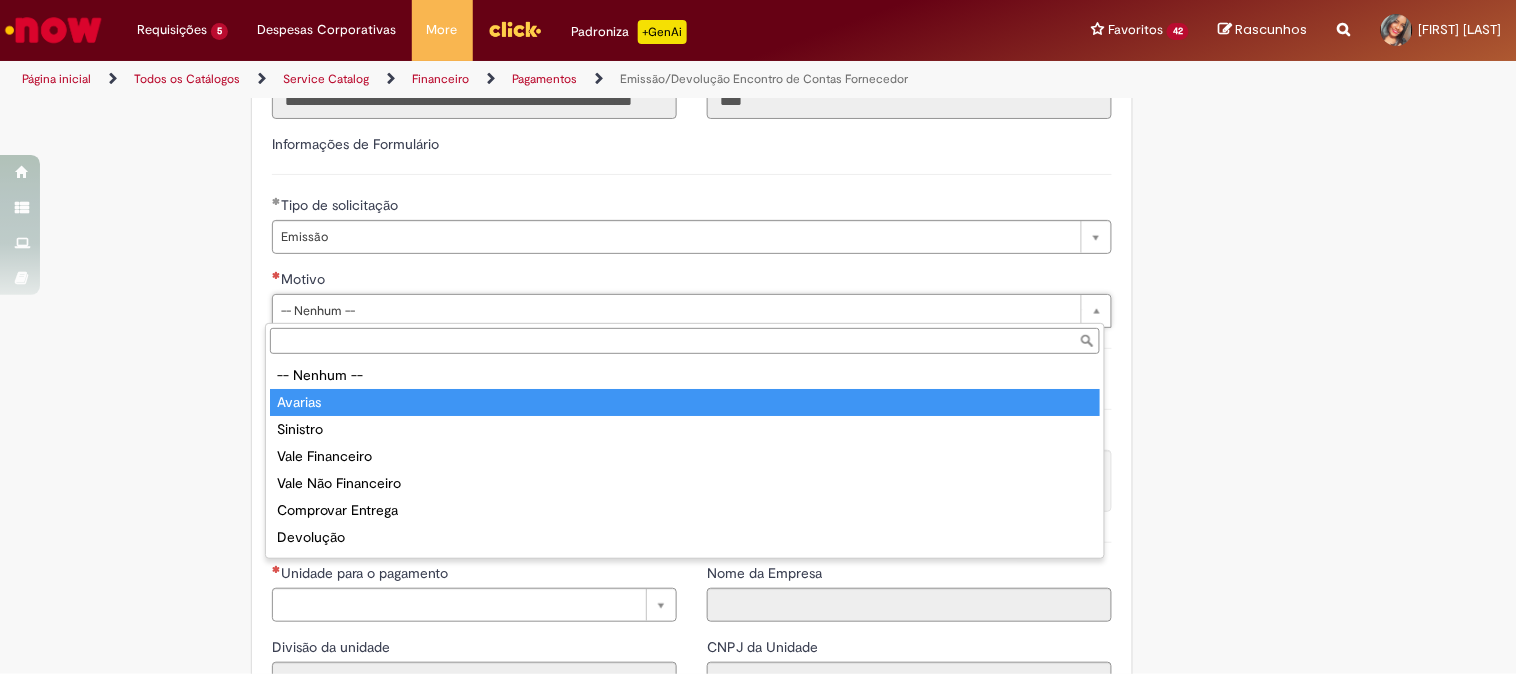 type on "*******" 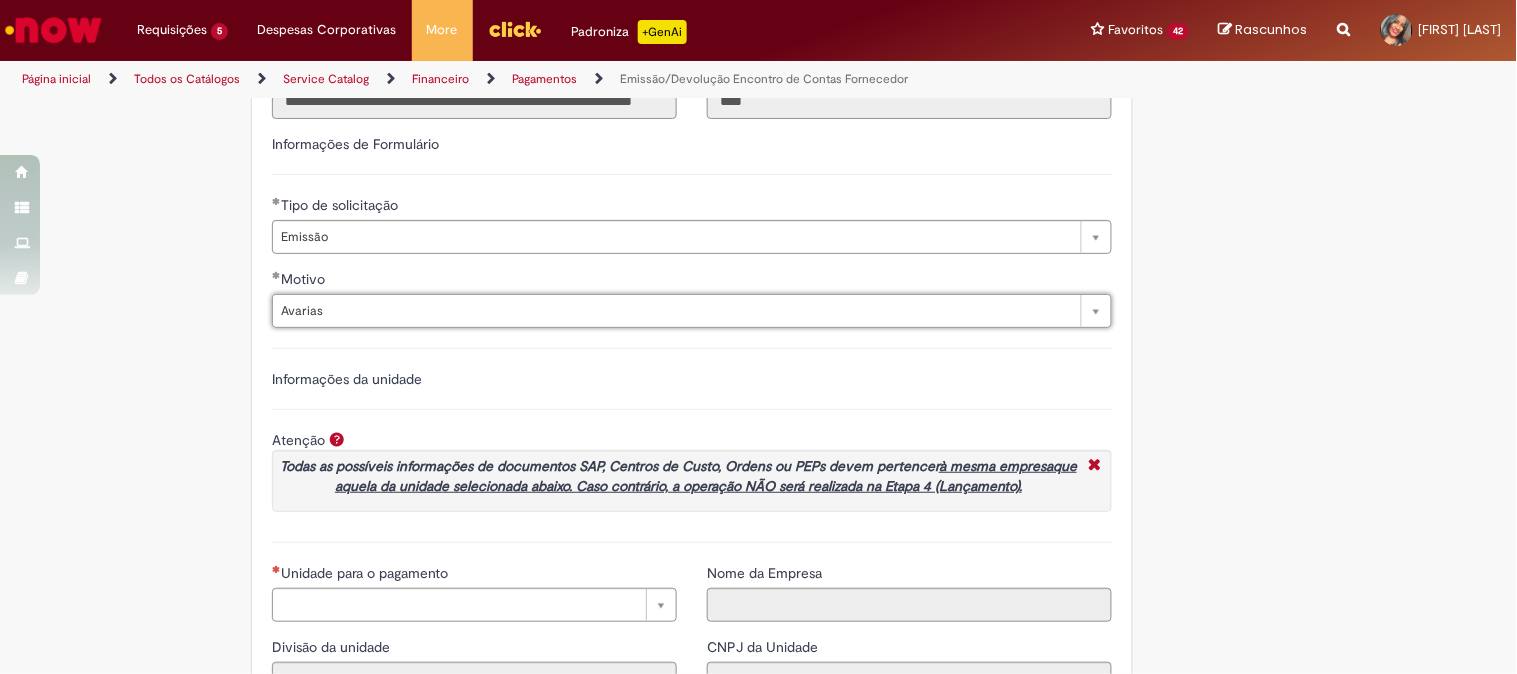 scroll, scrollTop: 1555, scrollLeft: 0, axis: vertical 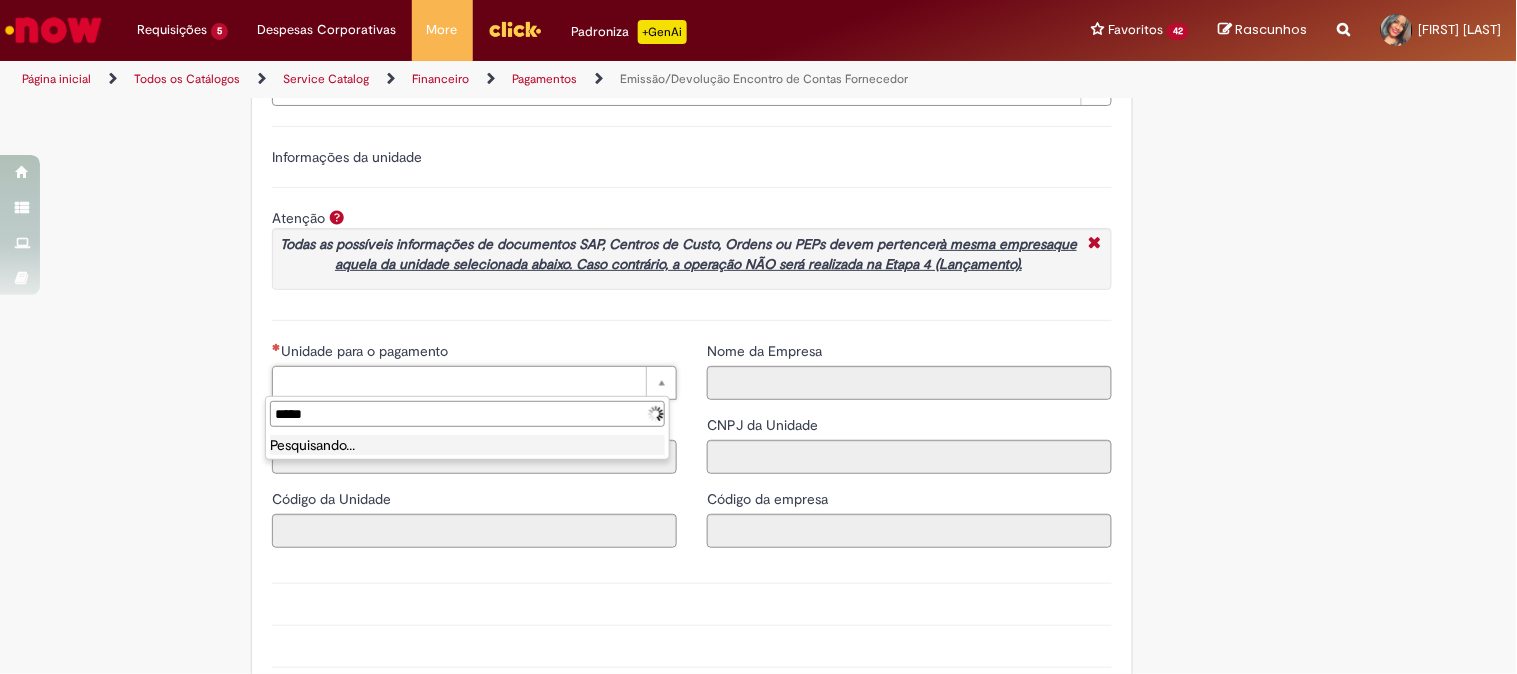 type on "******" 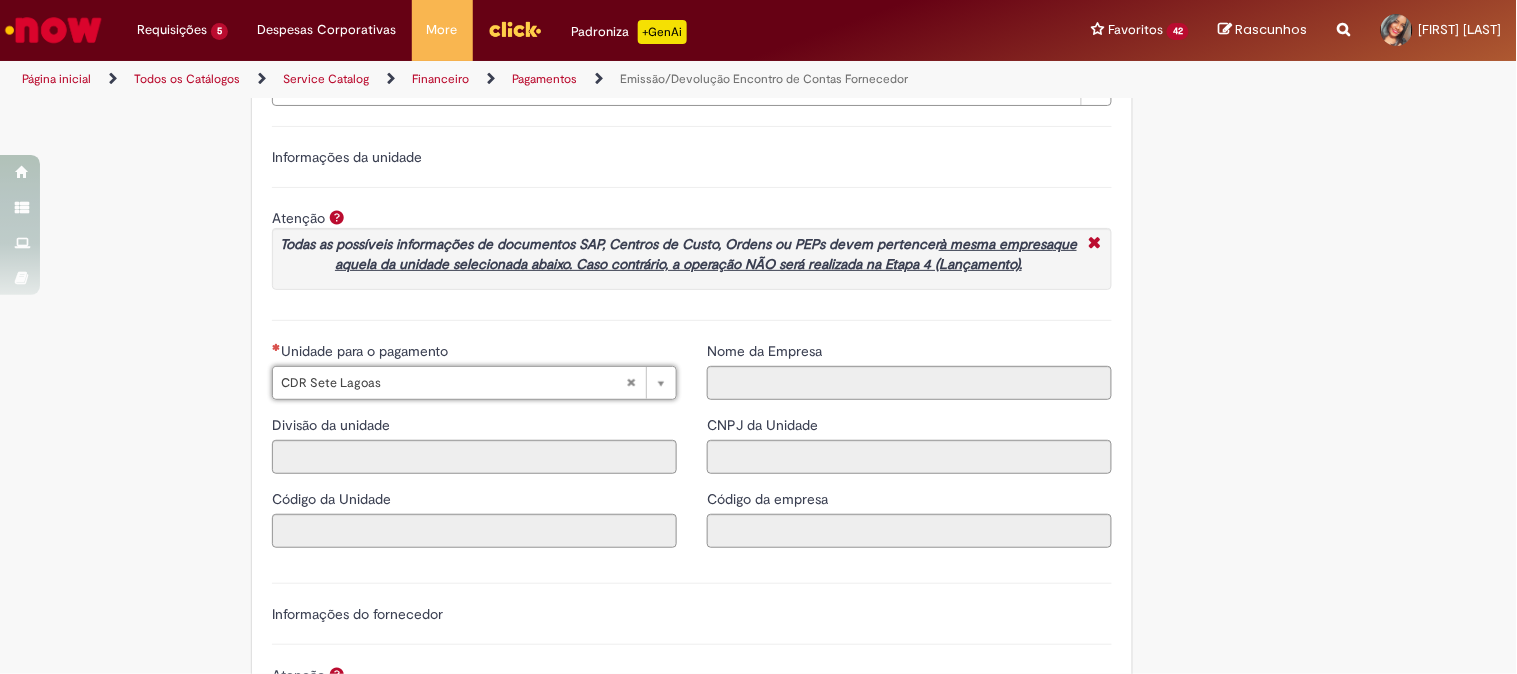 type on "**********" 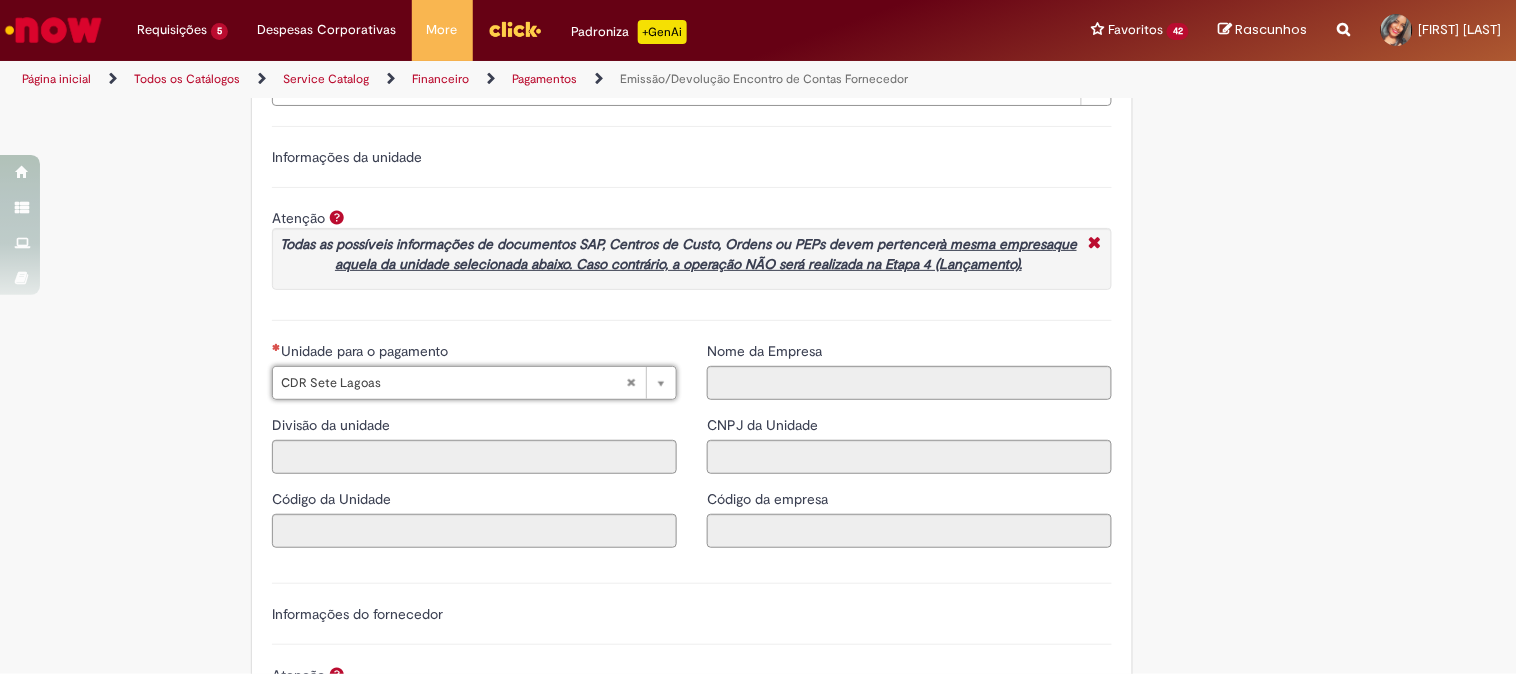 type on "**********" 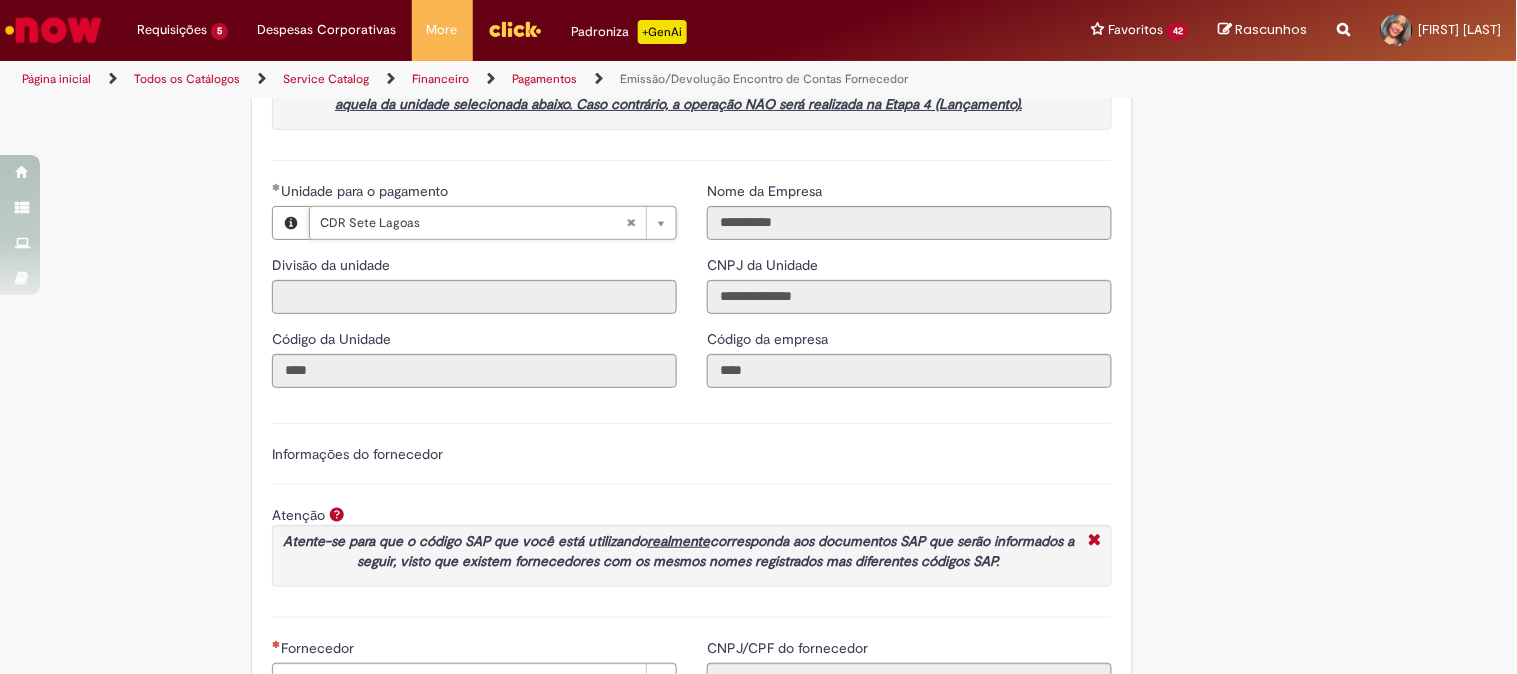 scroll, scrollTop: 2222, scrollLeft: 0, axis: vertical 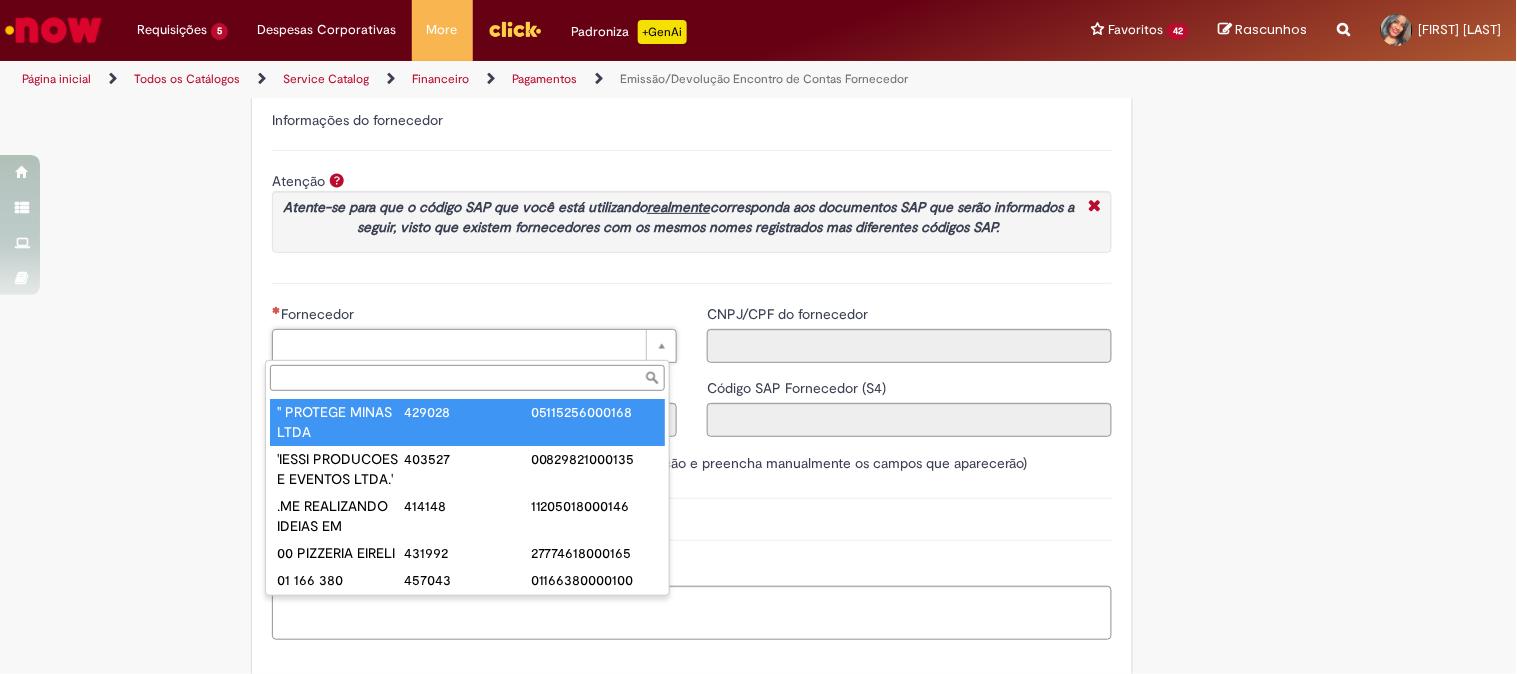 paste on "**********" 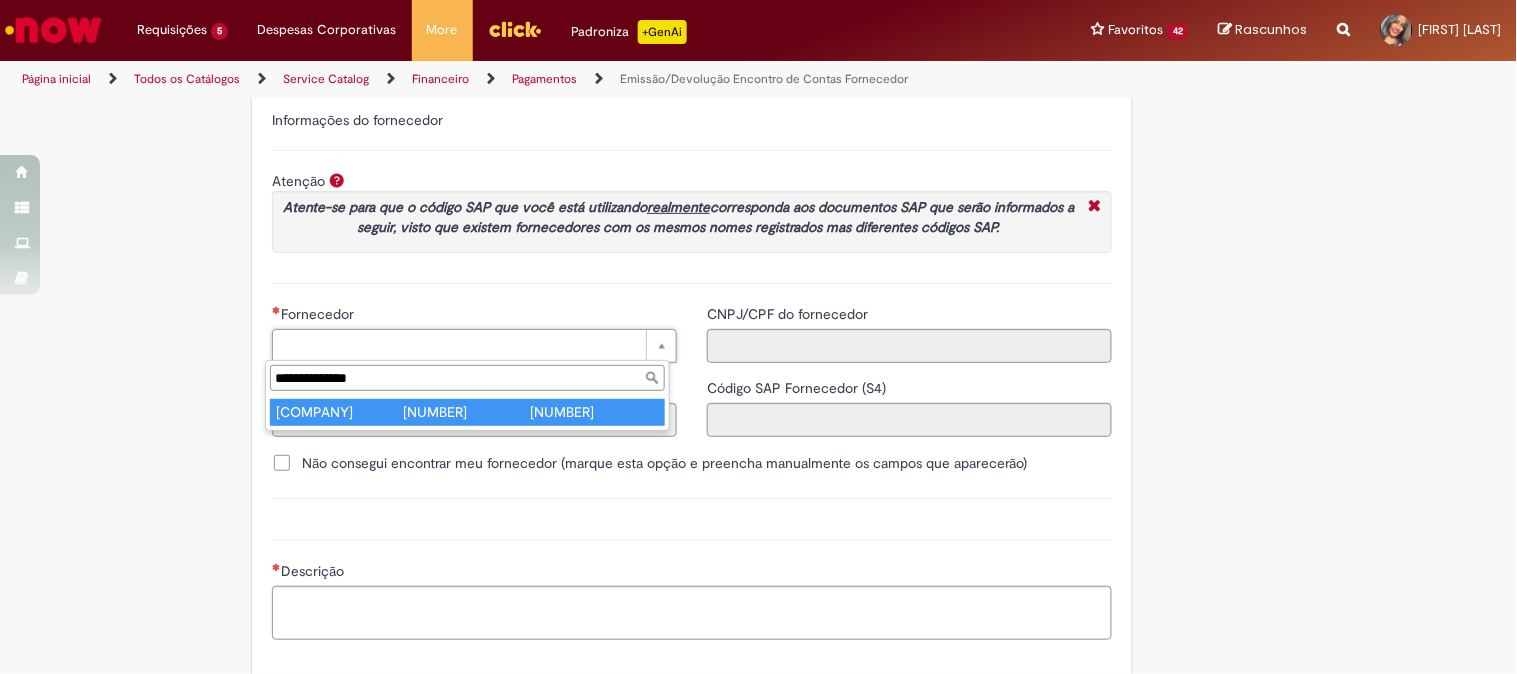 type on "**********" 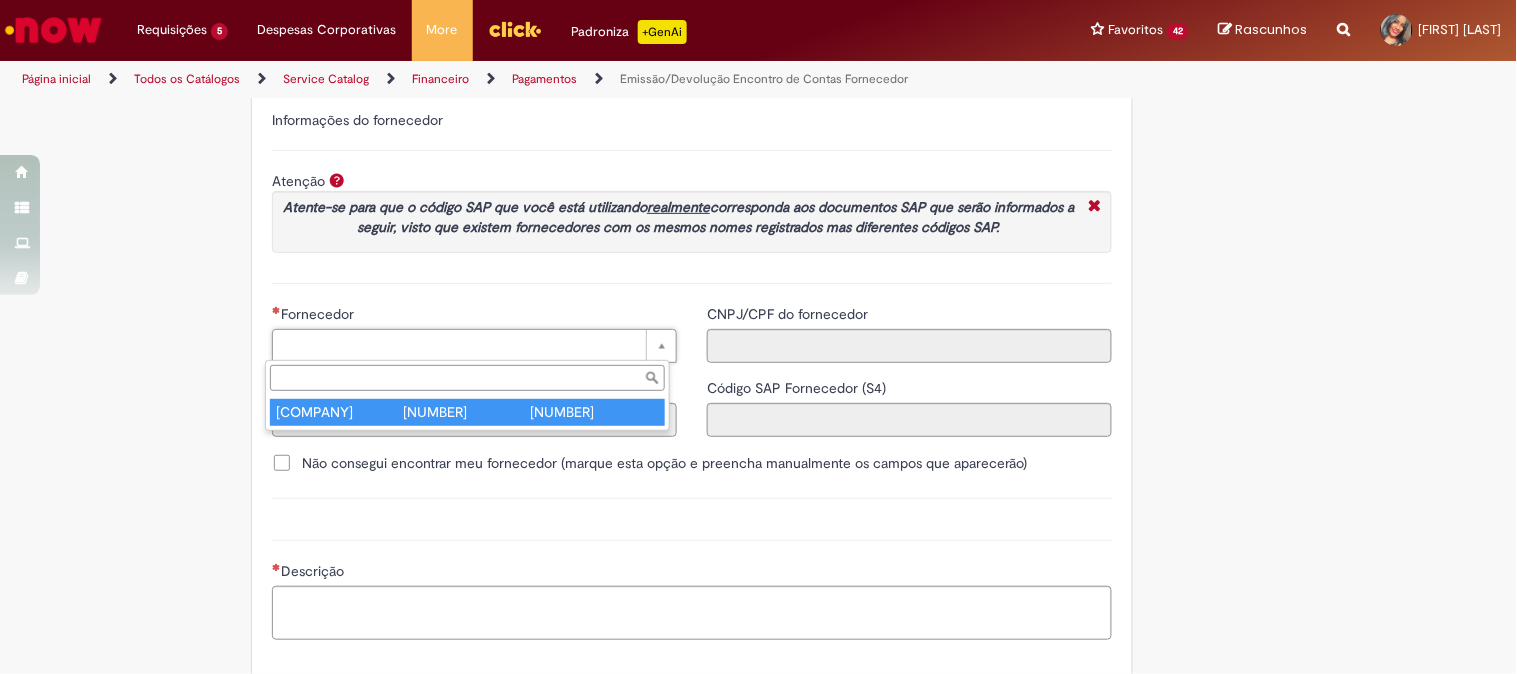 type on "******" 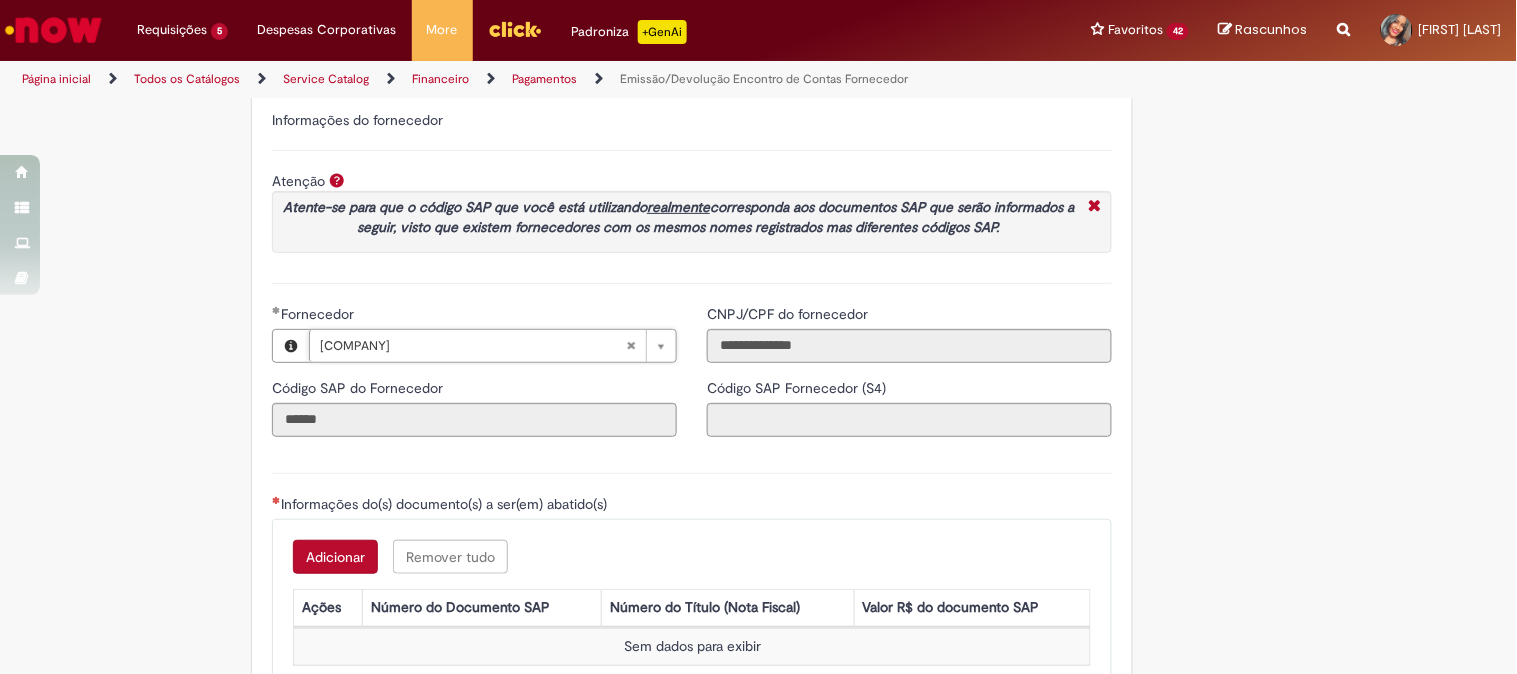 scroll, scrollTop: 2444, scrollLeft: 0, axis: vertical 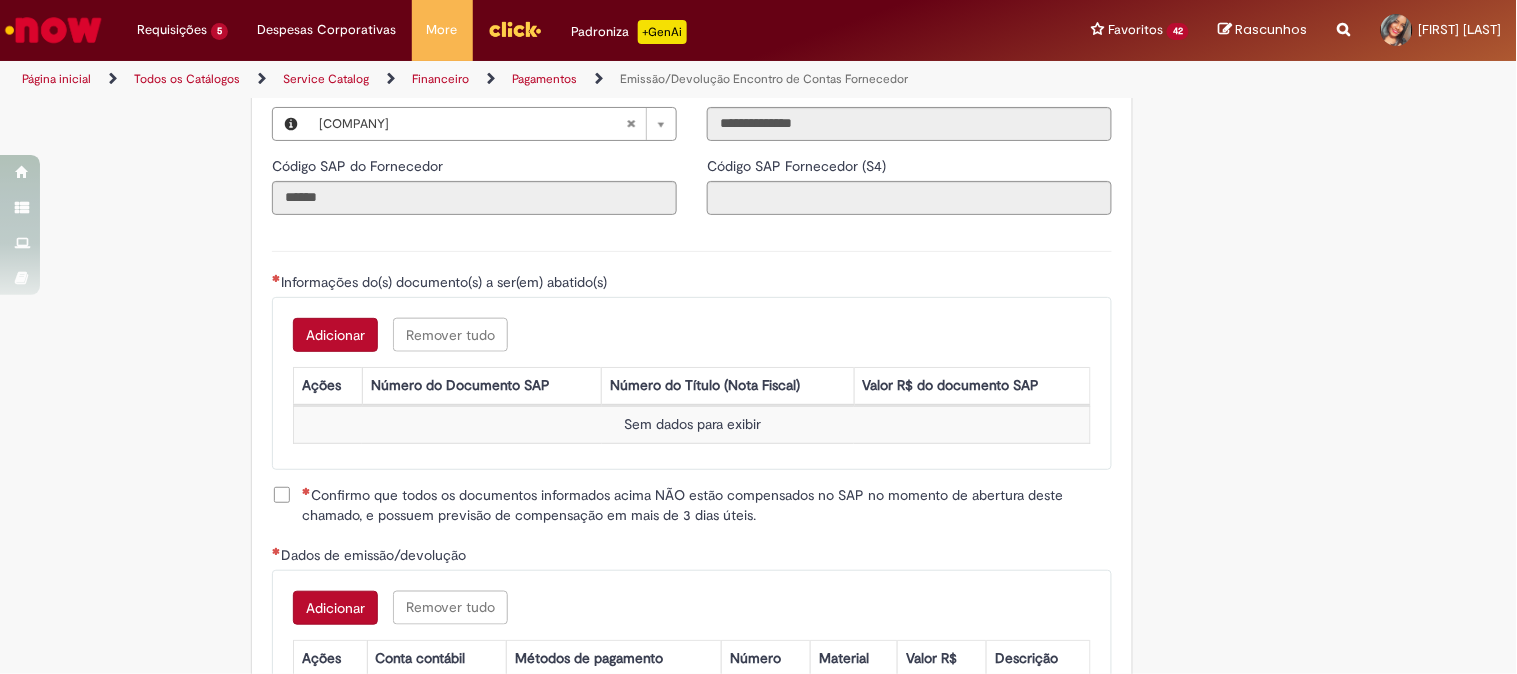 click on "Adicionar" at bounding box center (335, 335) 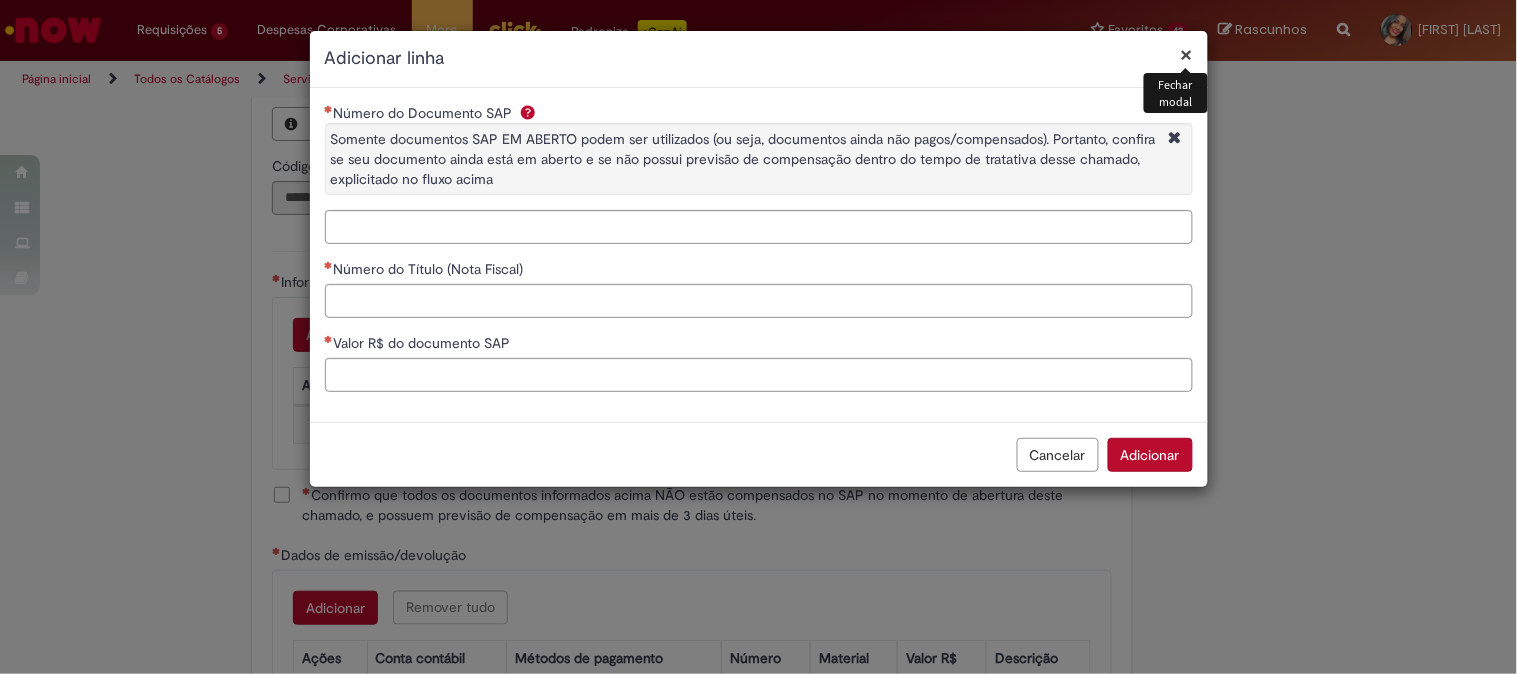 type on "**********" 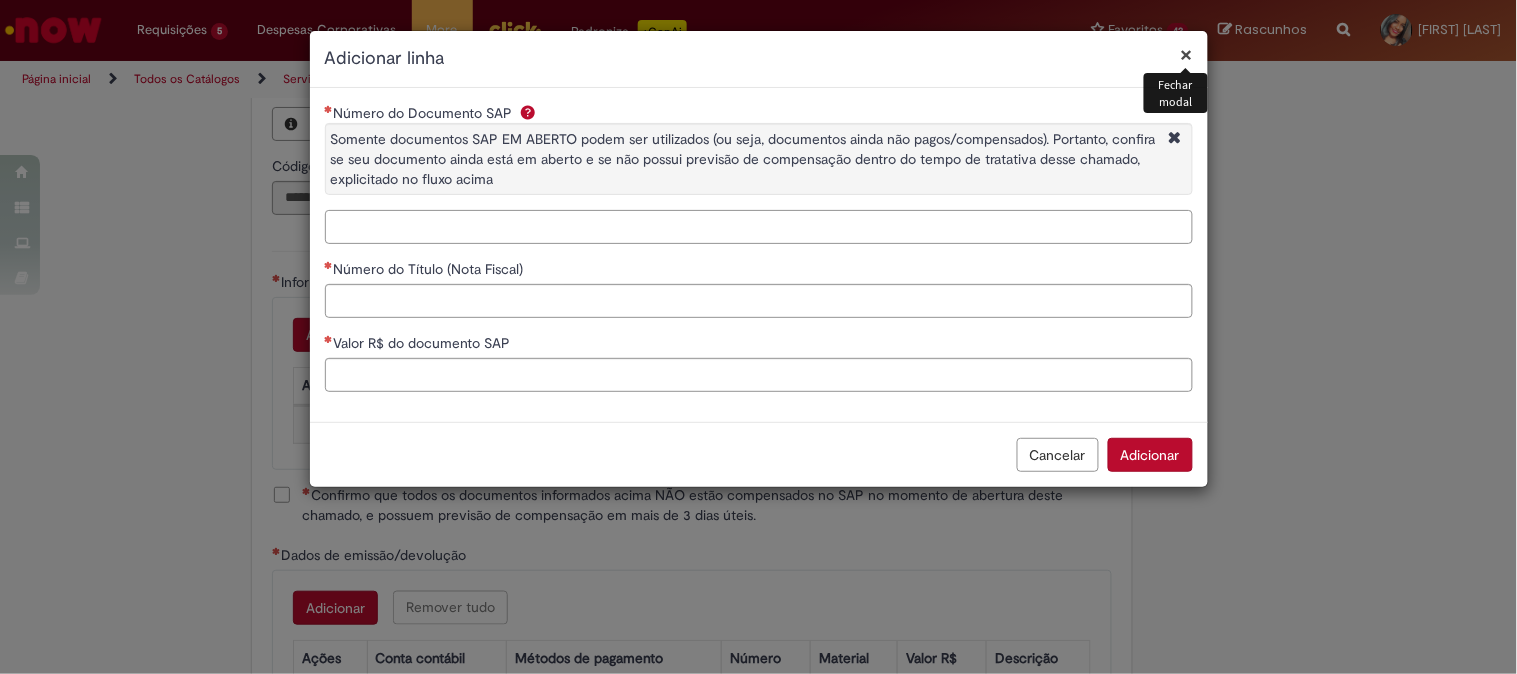 click on "Número do Documento SAP Somente documentos SAP EM ABERTO podem ser utilizados (ou seja, documentos ainda não pagos/compensados). Portanto, confira se seu documento ainda está em aberto e se não possui previsão de compensação dentro do tempo de tratativa desse chamado, explicitado no fluxo acima" at bounding box center [759, 227] 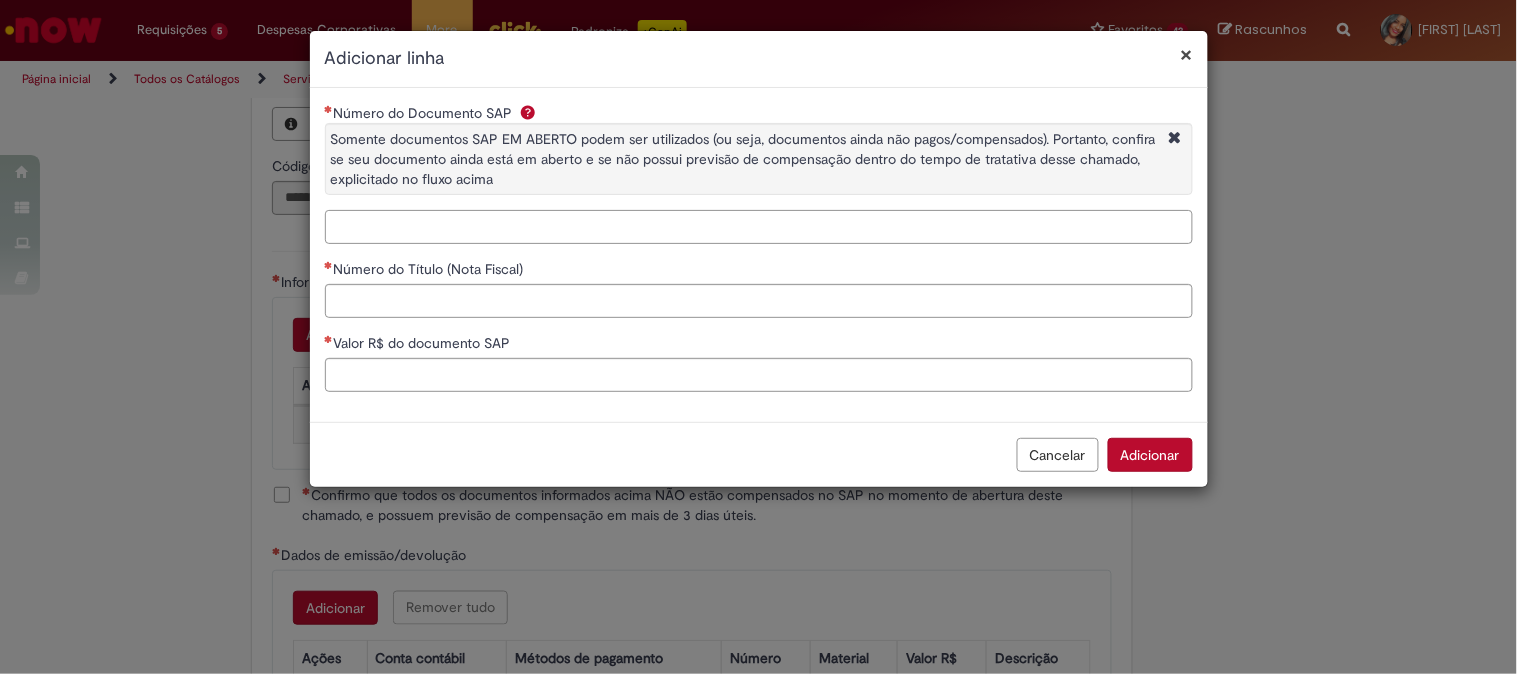 paste on "**********" 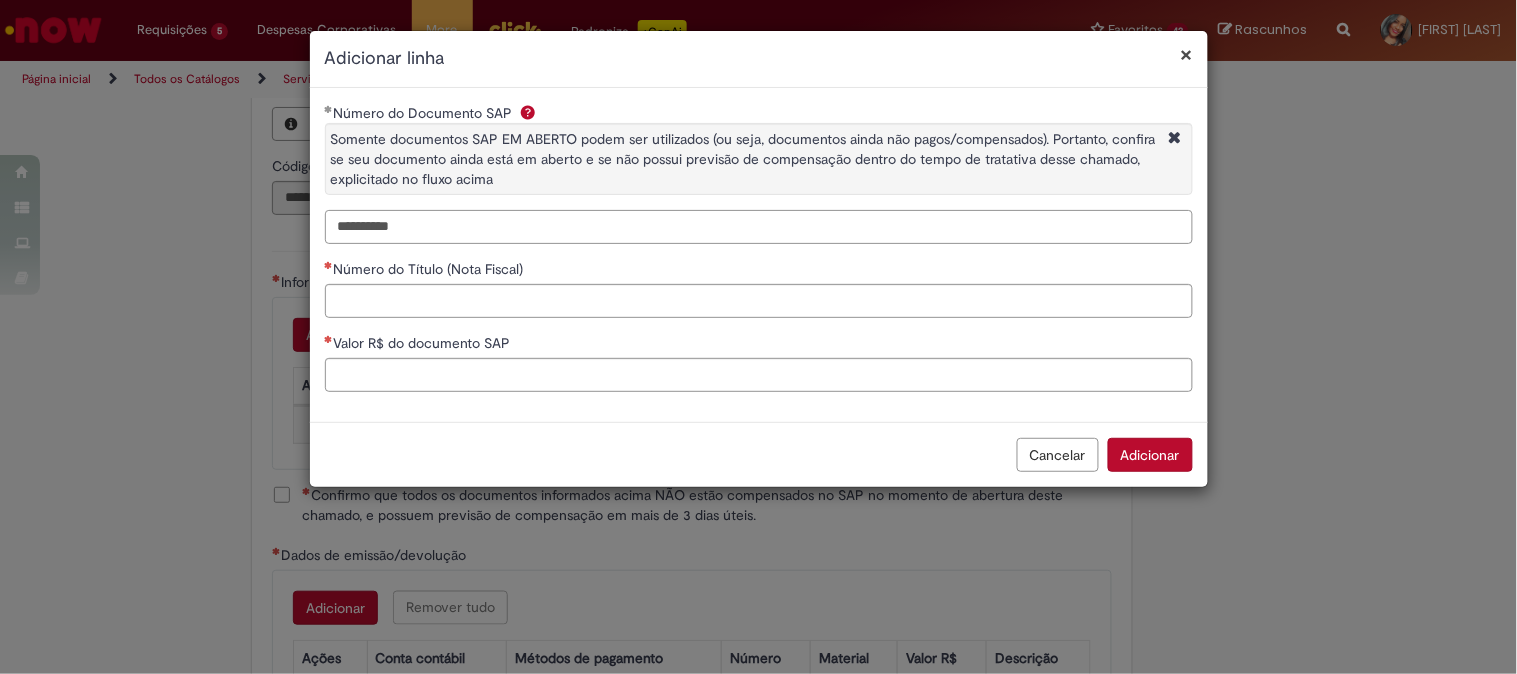 type on "**********" 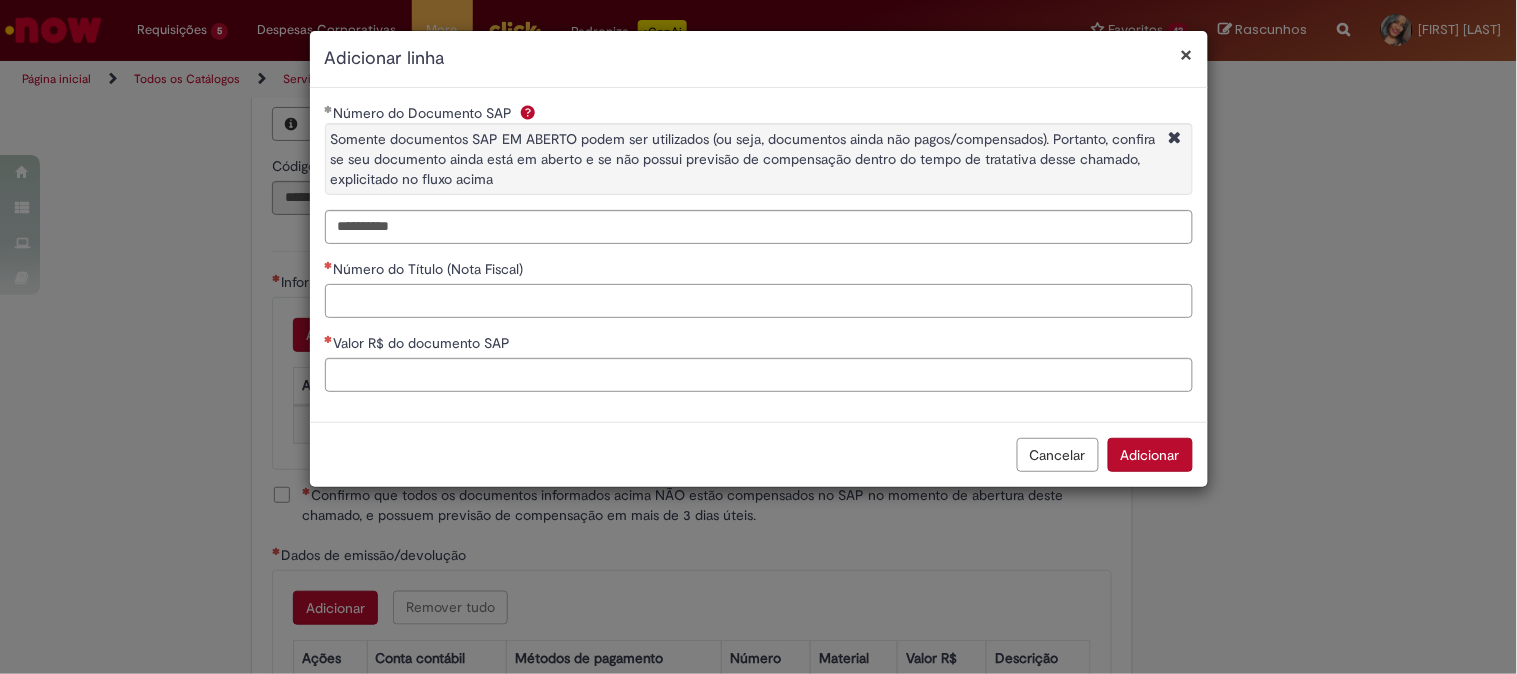 click on "Número do Título (Nota Fiscal)" at bounding box center (759, 301) 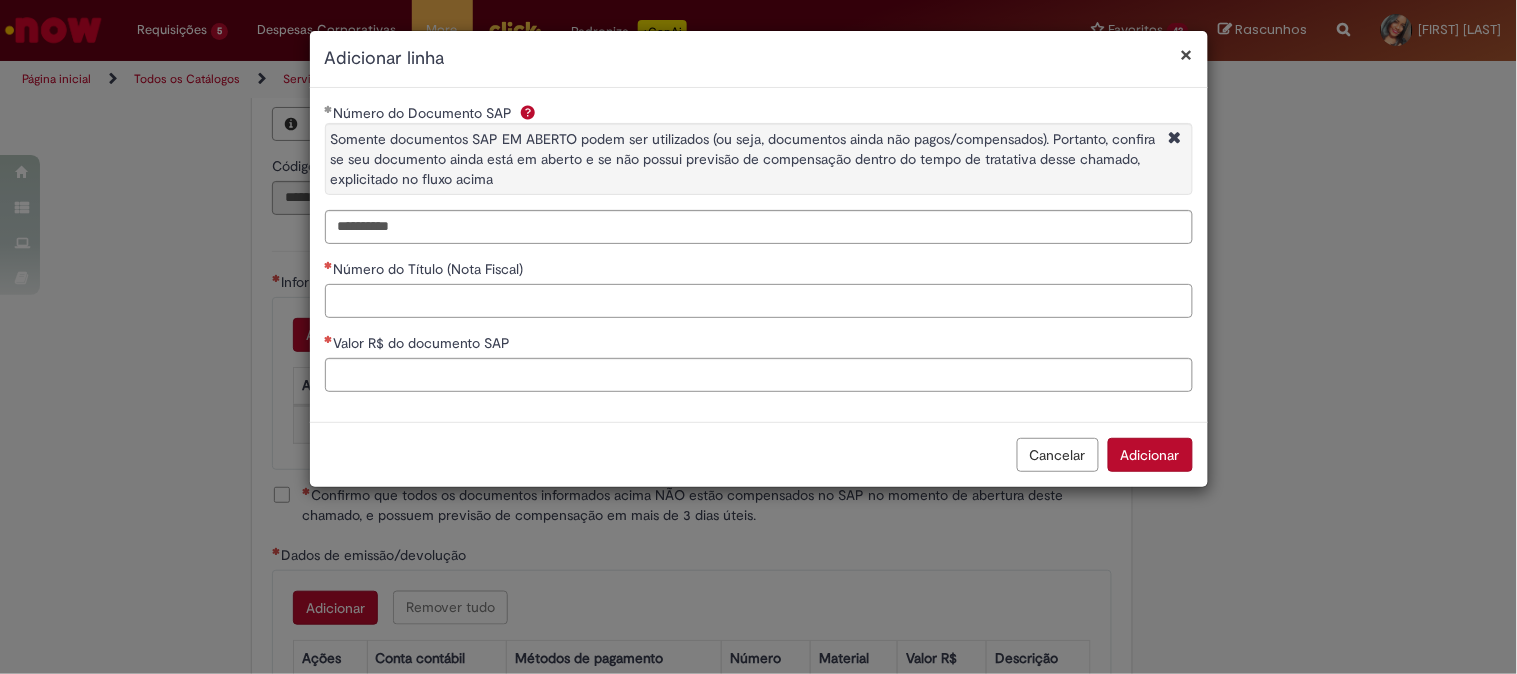 paste on "*****" 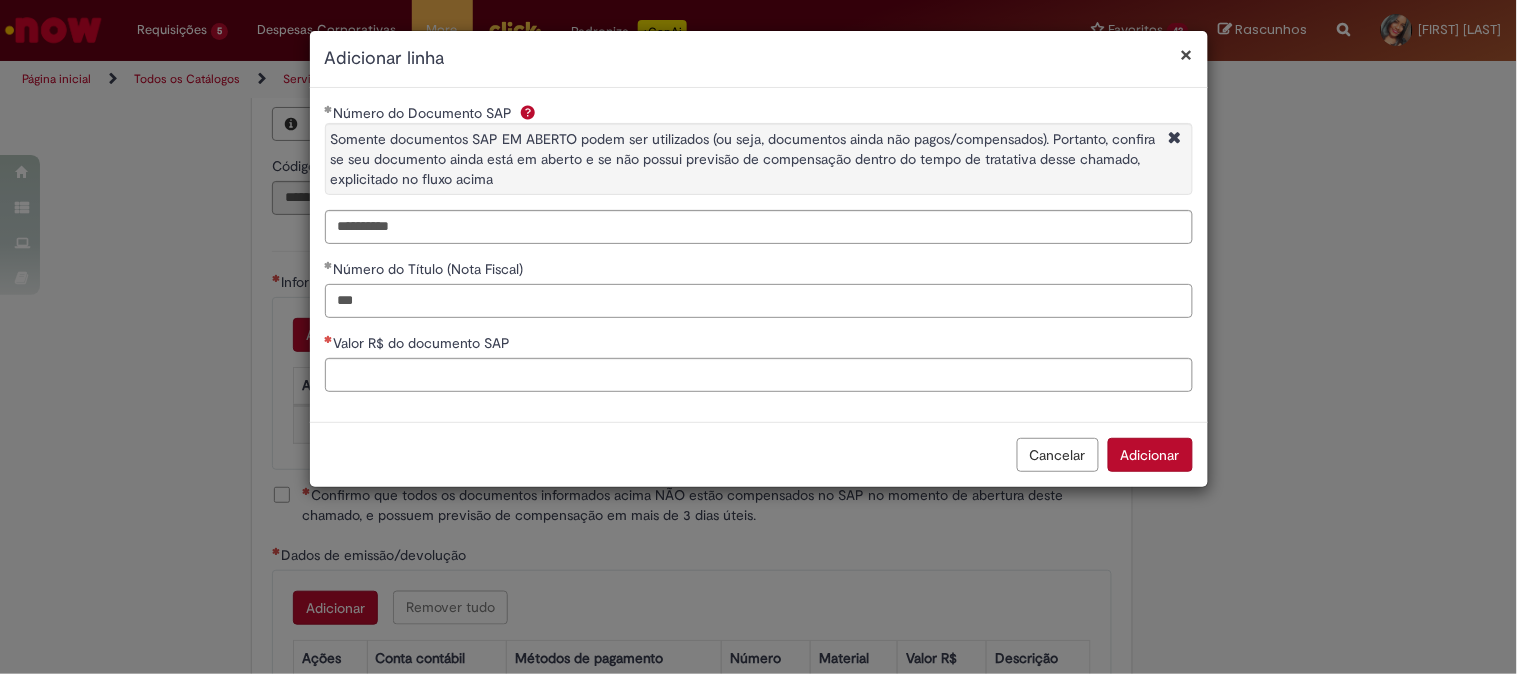 type on "***" 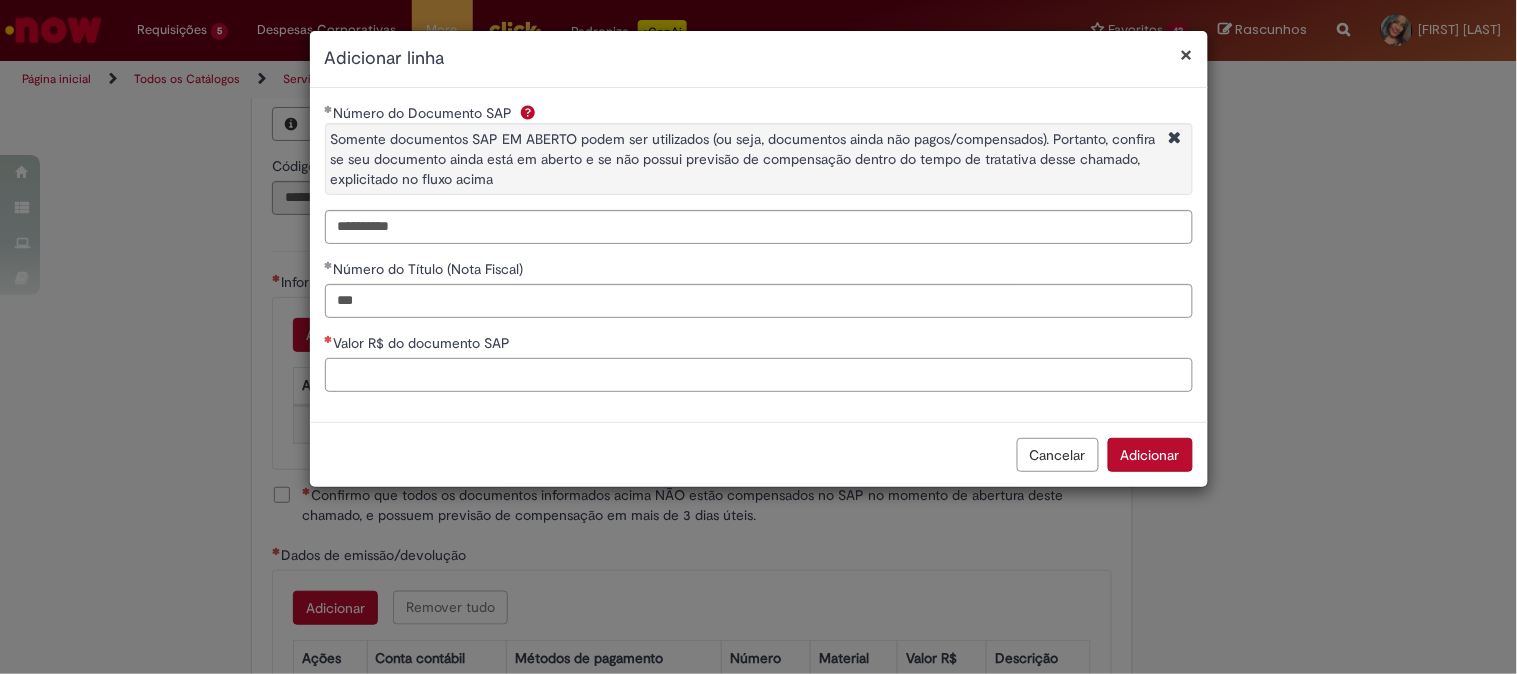 paste on "**********" 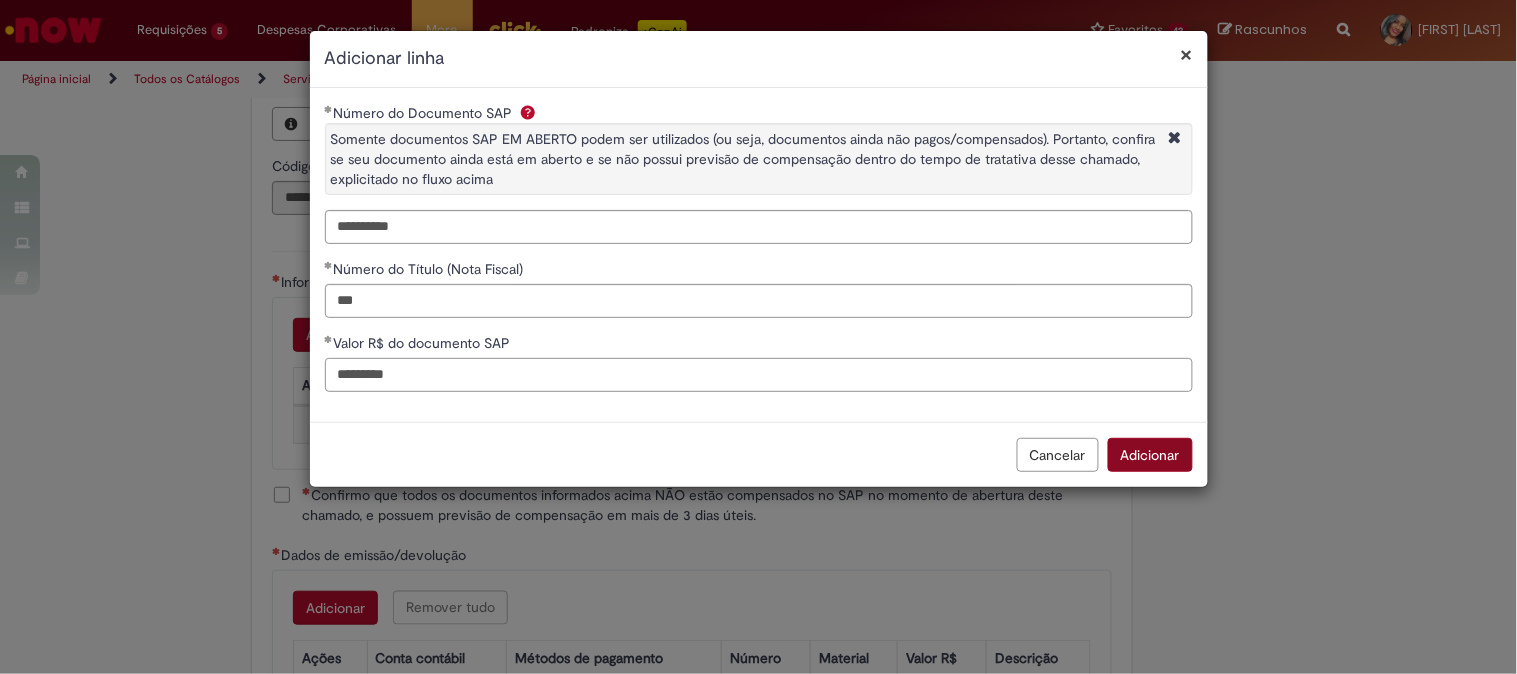 type on "*********" 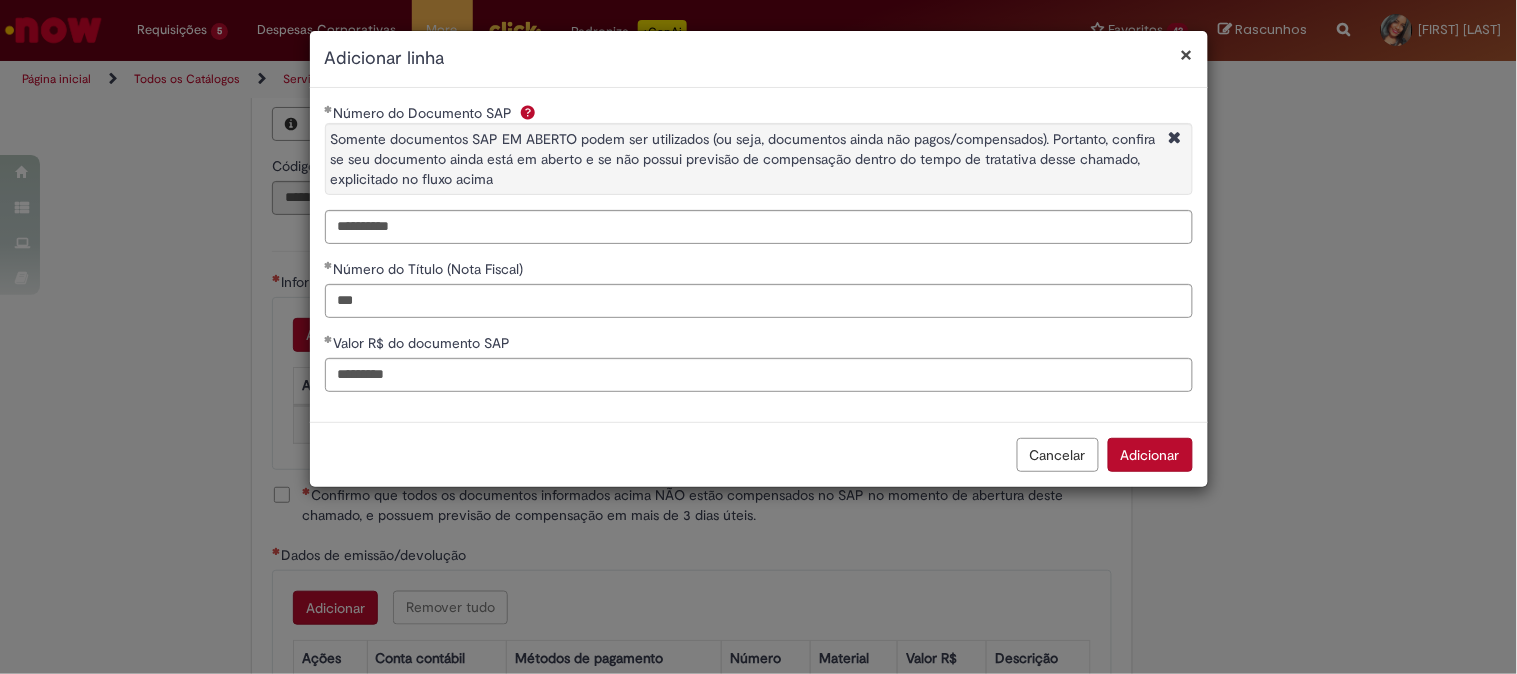 click on "Adicionar" at bounding box center (1150, 455) 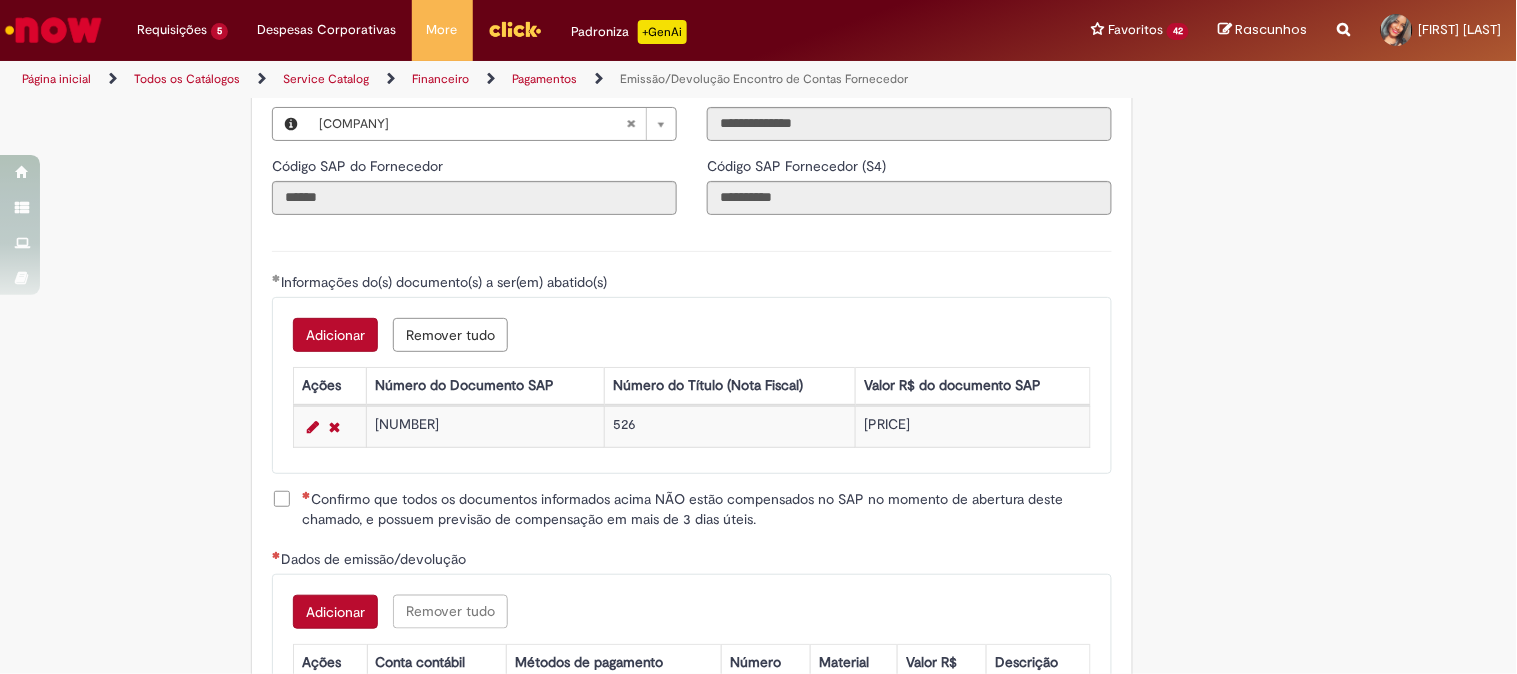 click on "Confirmo que todos os documentos informados acima NÃO estão compensados no SAP no momento de abertura deste chamado, e possuem previsão de compensação em mais de 3 dias úteis." at bounding box center [692, 509] 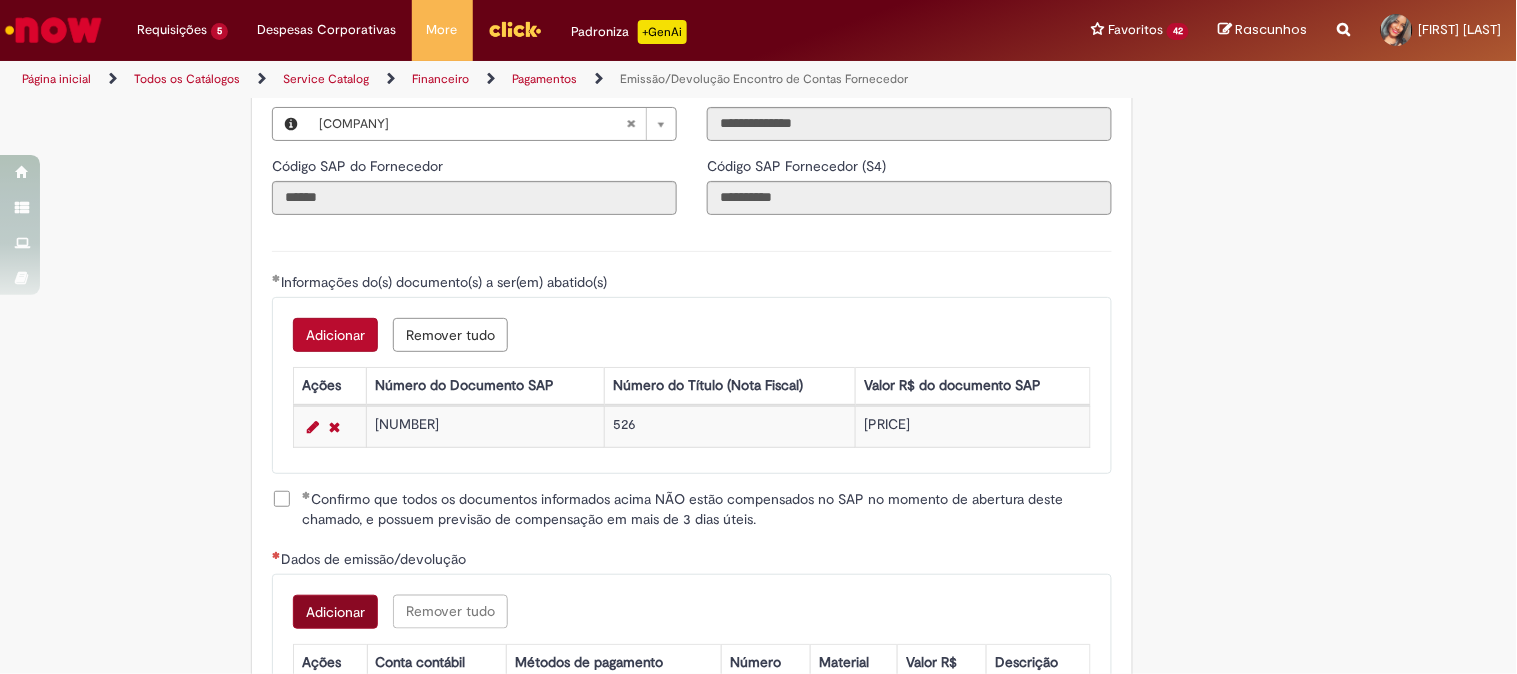 scroll, scrollTop: 2777, scrollLeft: 0, axis: vertical 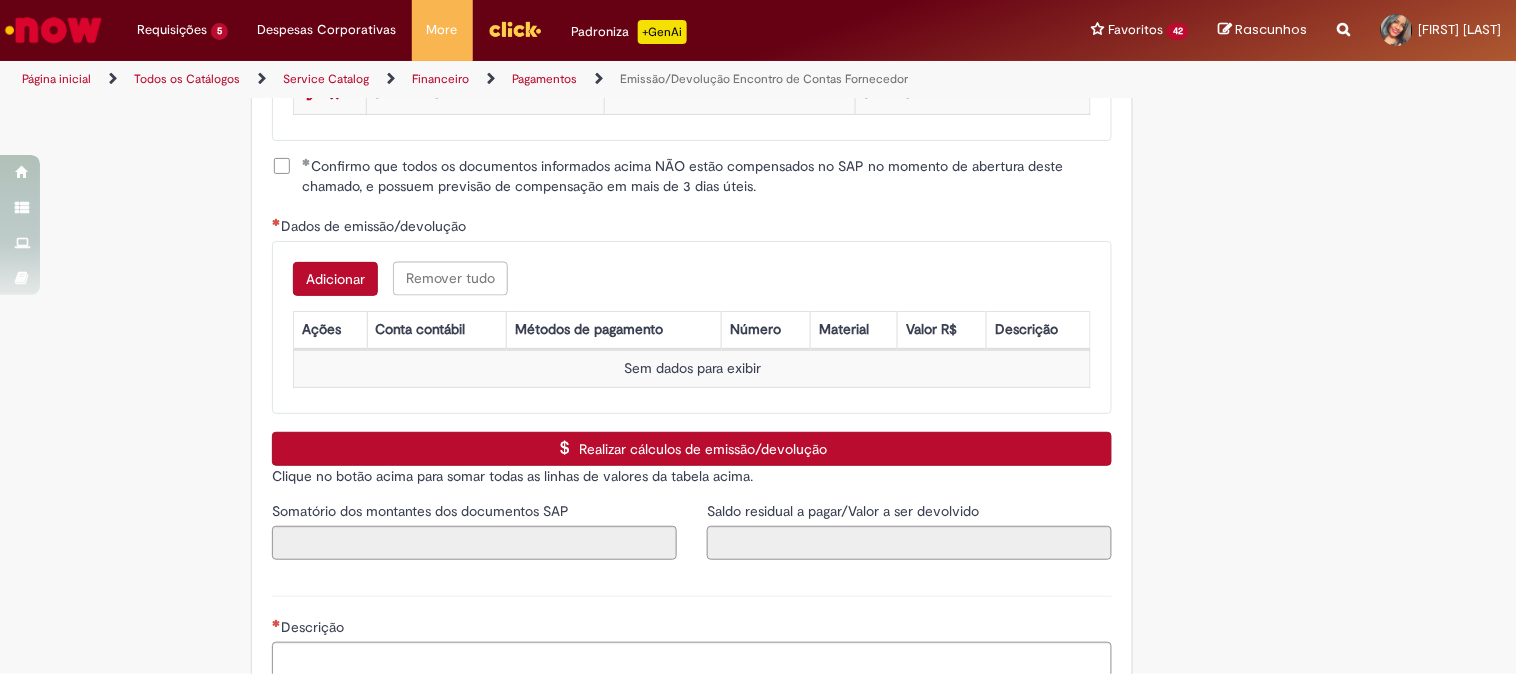 click on "Adicionar" at bounding box center [335, 279] 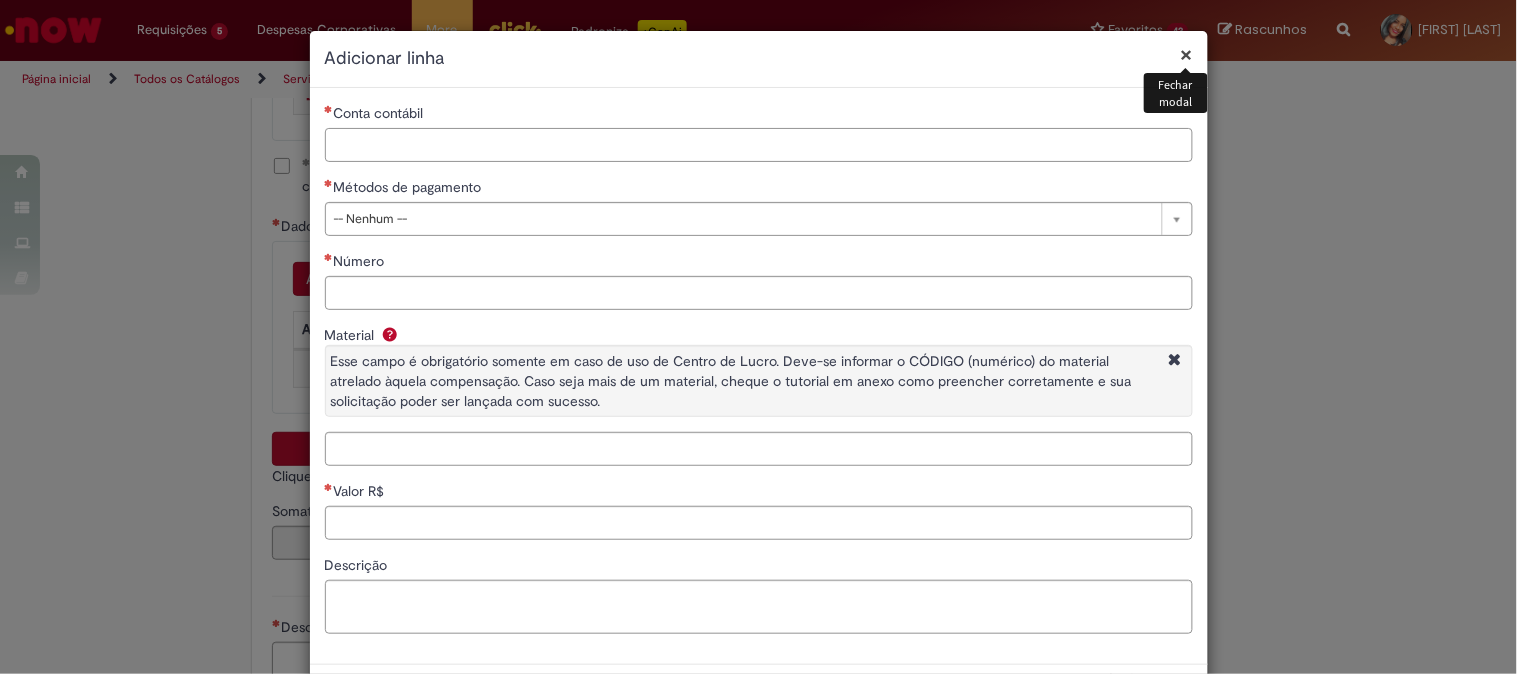 click on "Conta contábil" at bounding box center [759, 145] 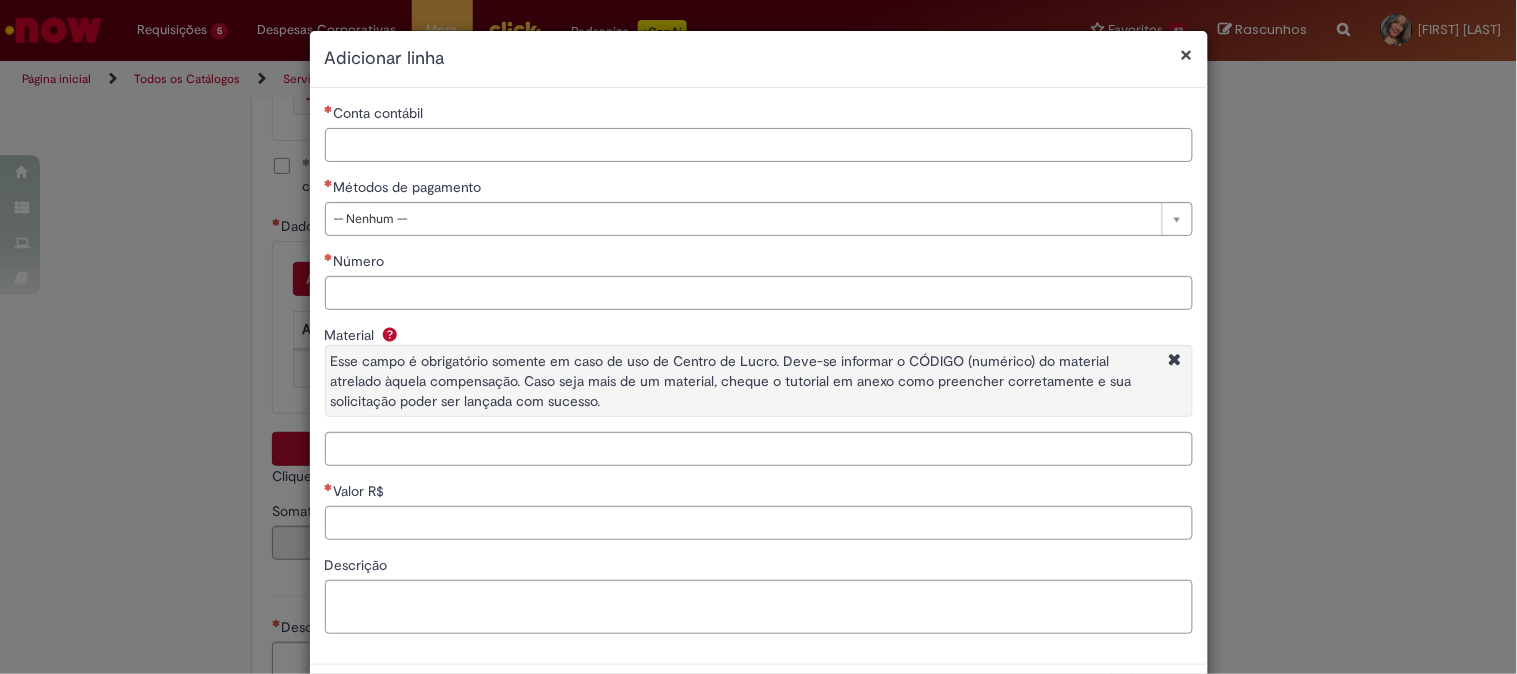 paste on "********" 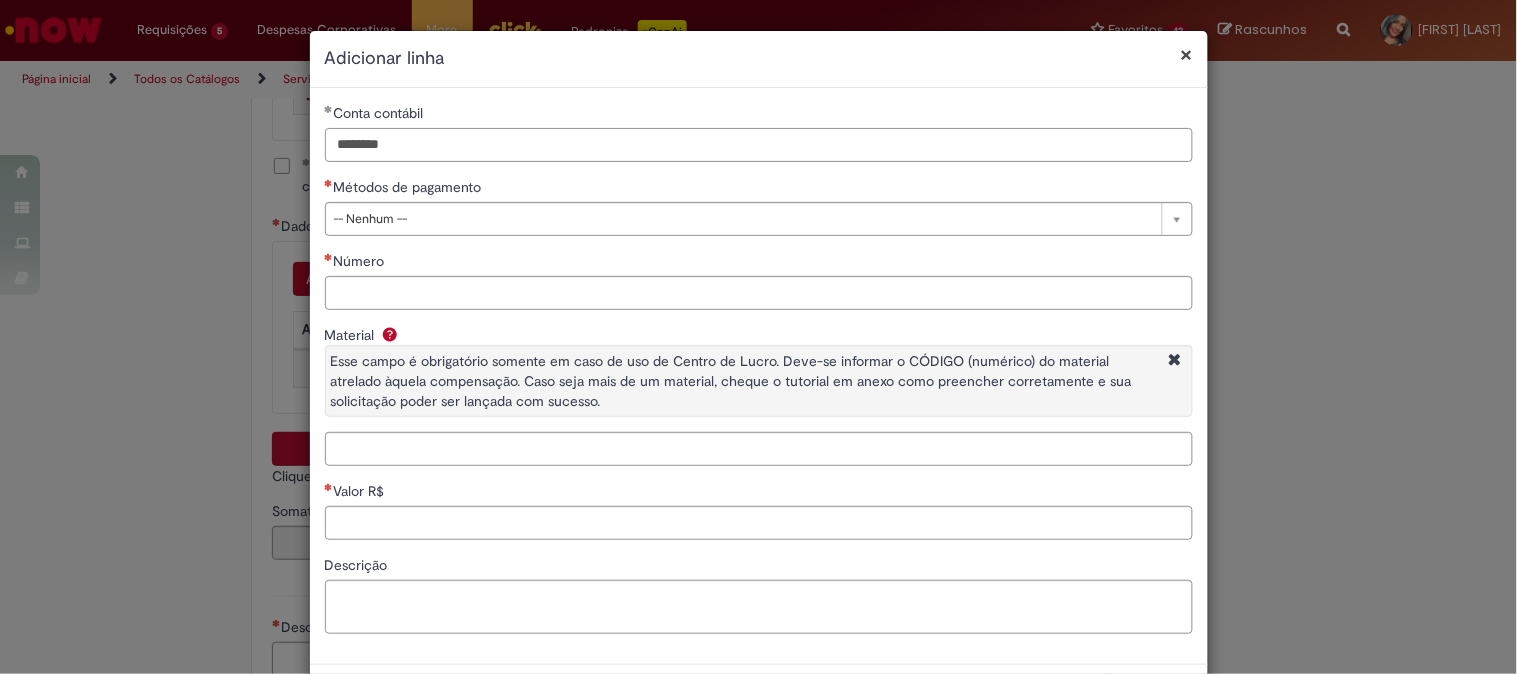 type on "********" 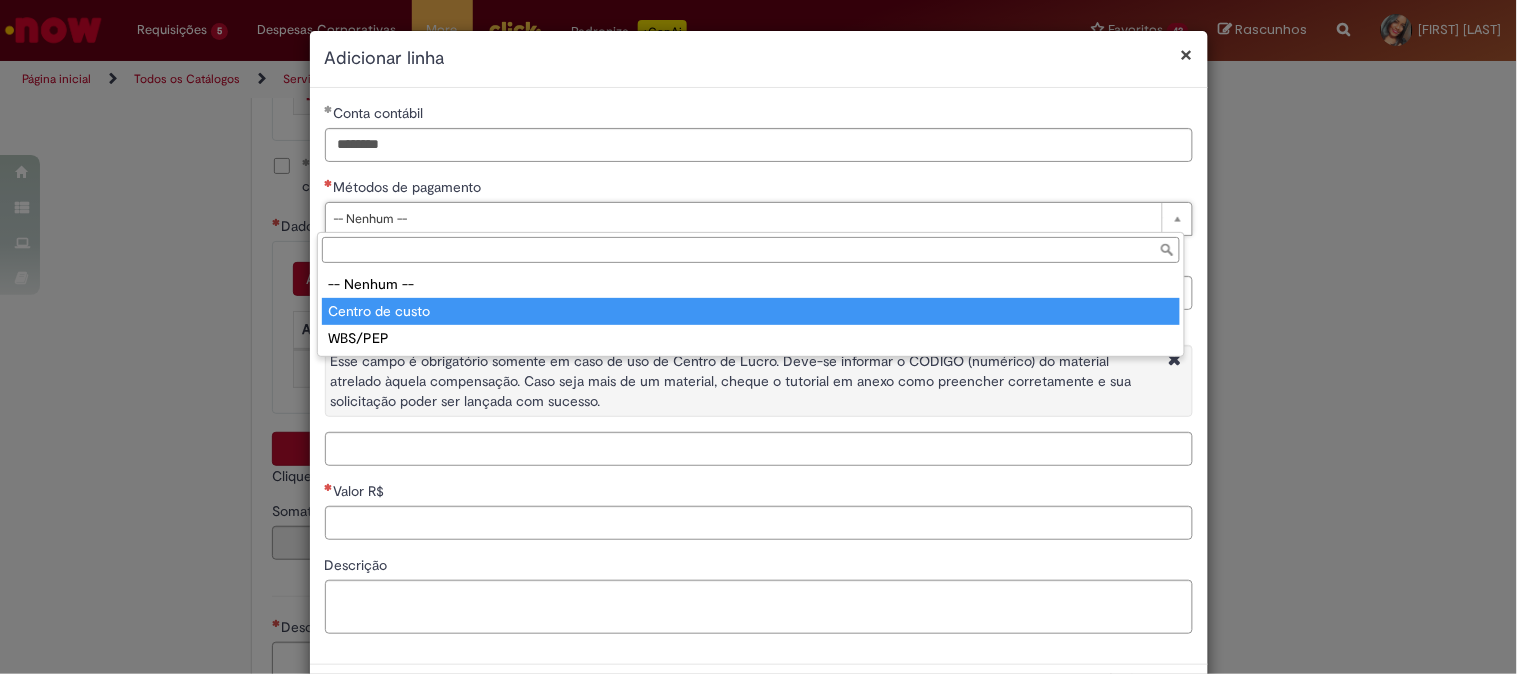 type on "**********" 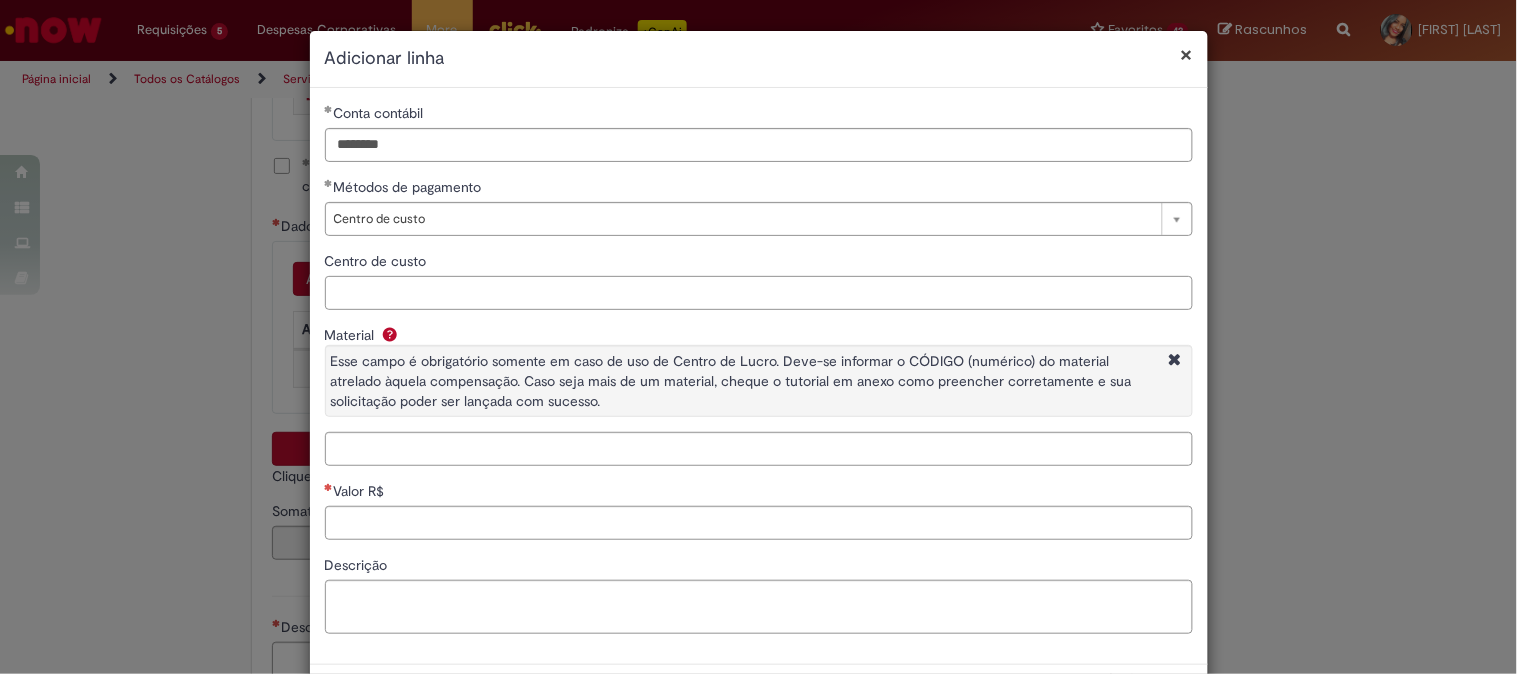 click on "Centro de custo" at bounding box center (759, 293) 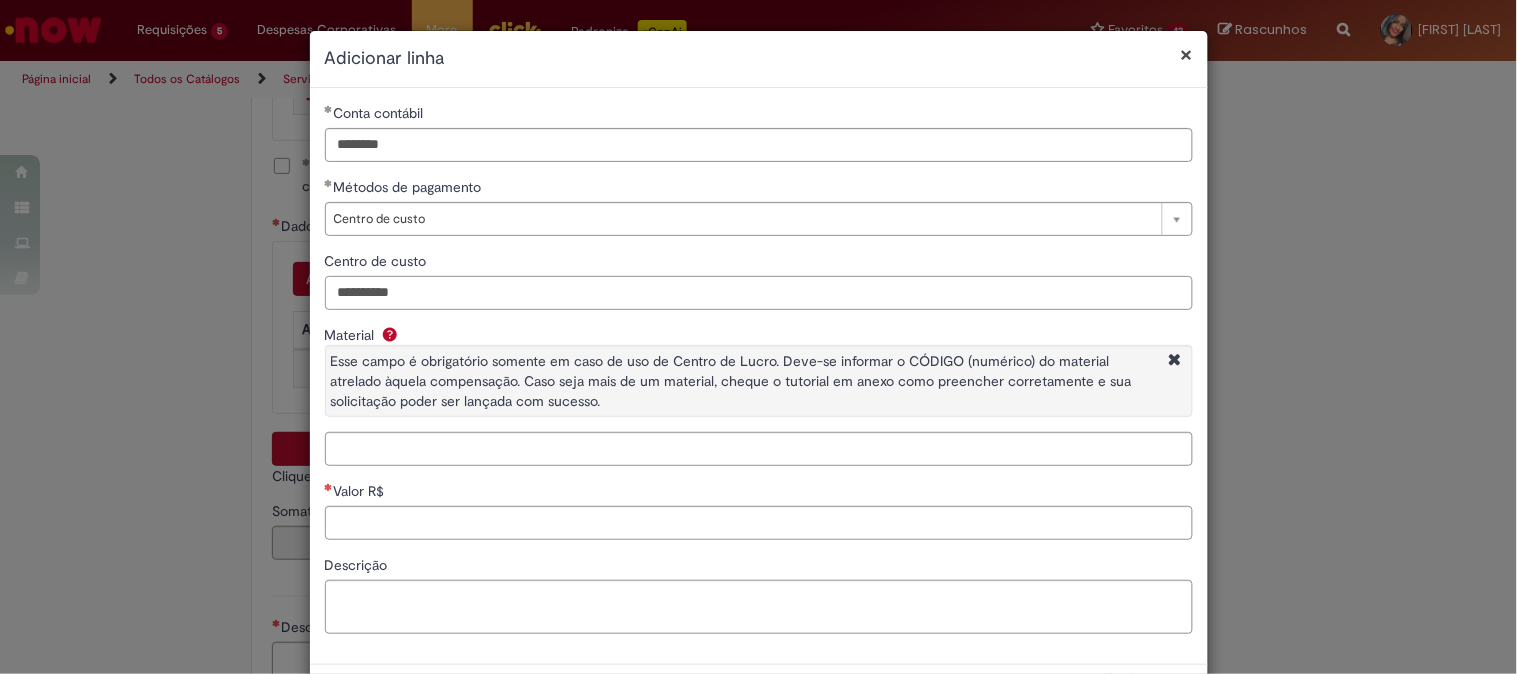 type on "**********" 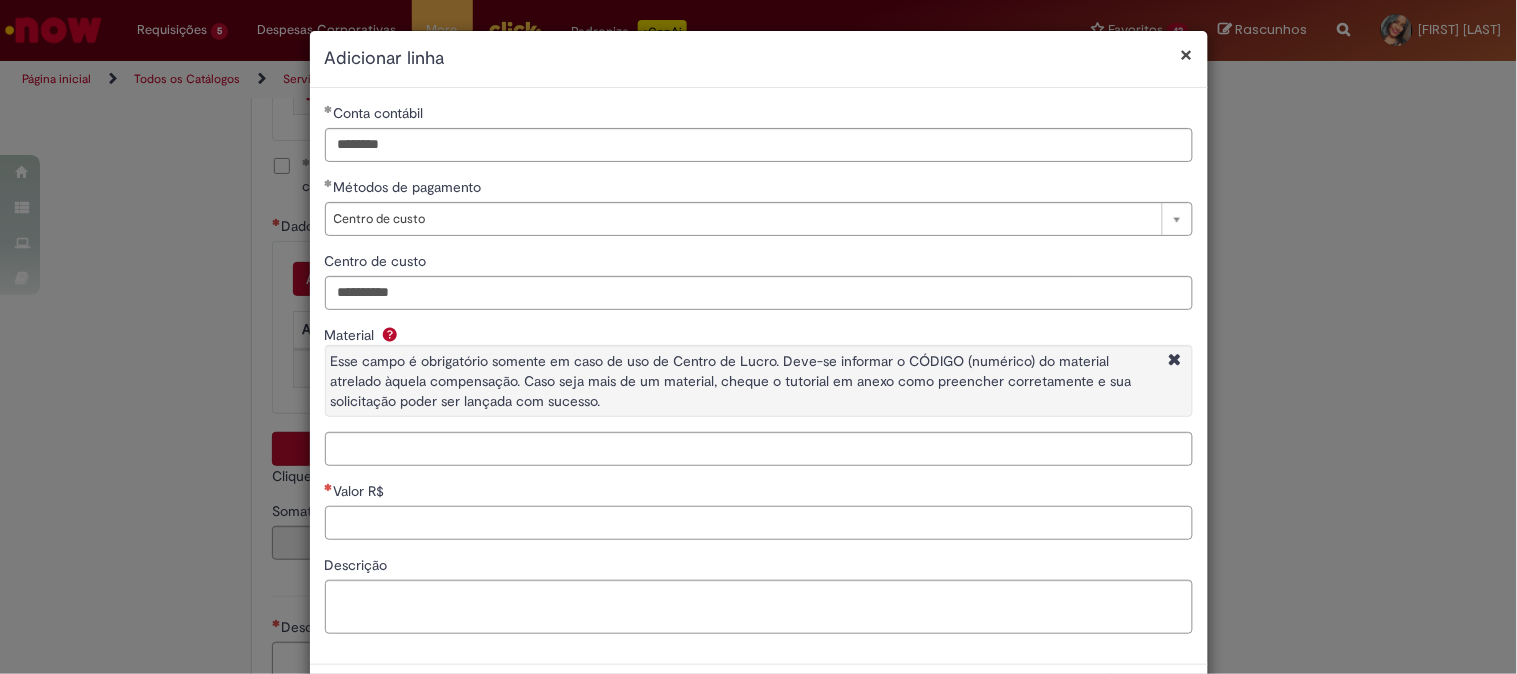 click on "Valor R$" at bounding box center [759, 523] 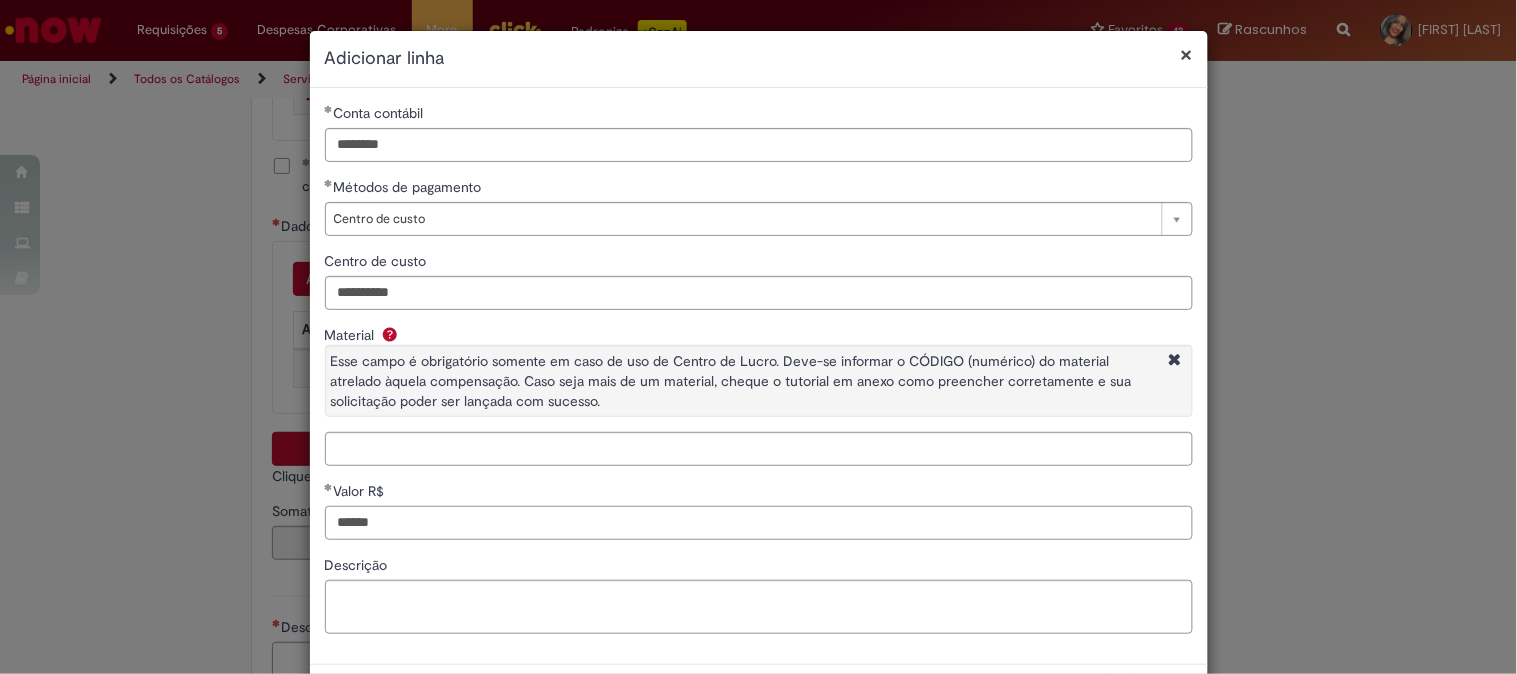 scroll, scrollTop: 87, scrollLeft: 0, axis: vertical 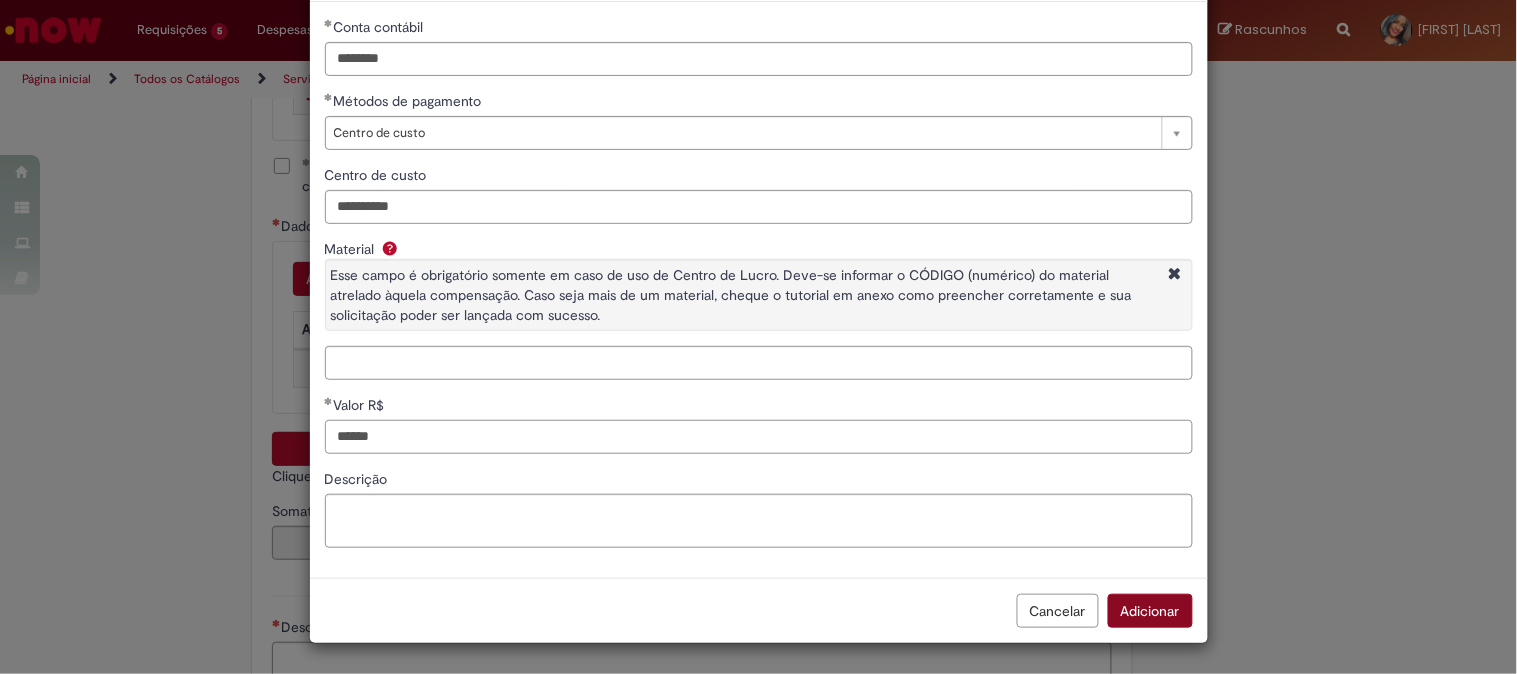 type on "******" 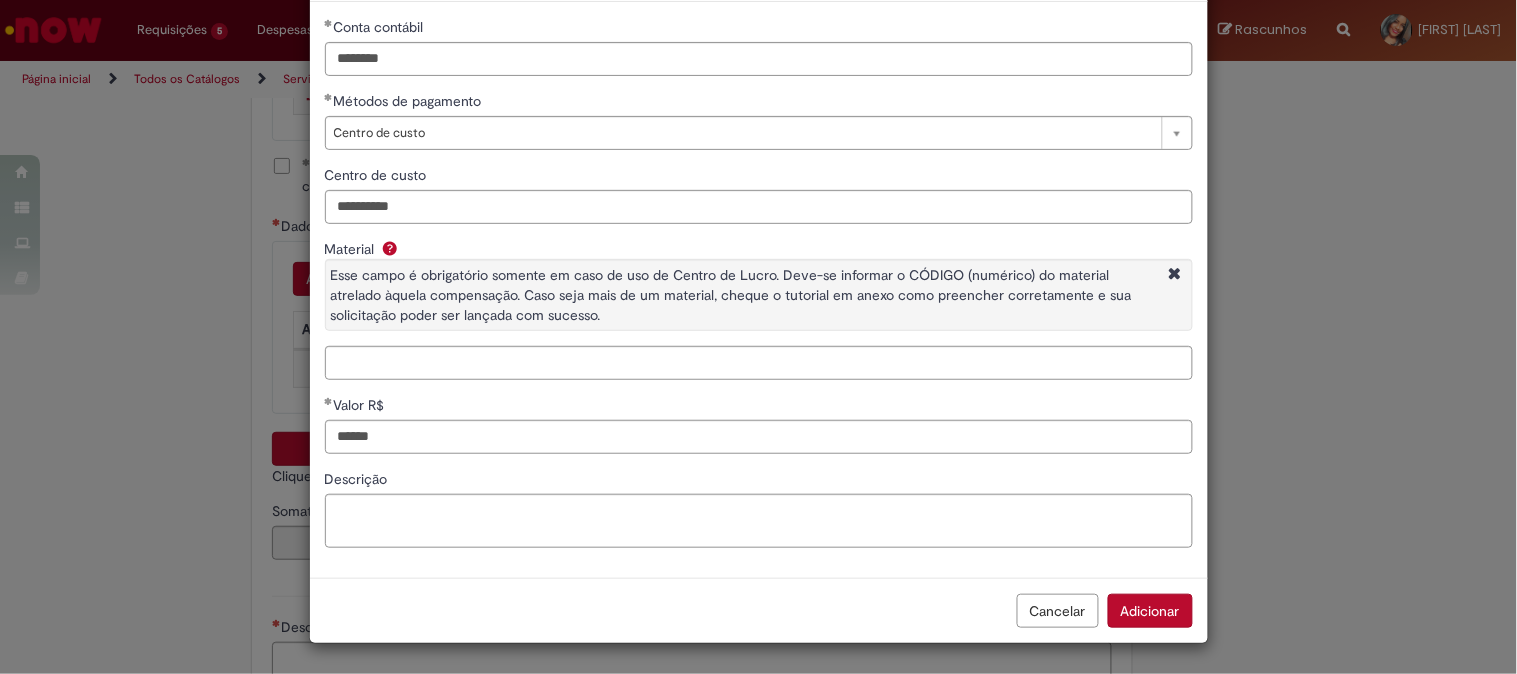 click on "Adicionar" at bounding box center [1150, 611] 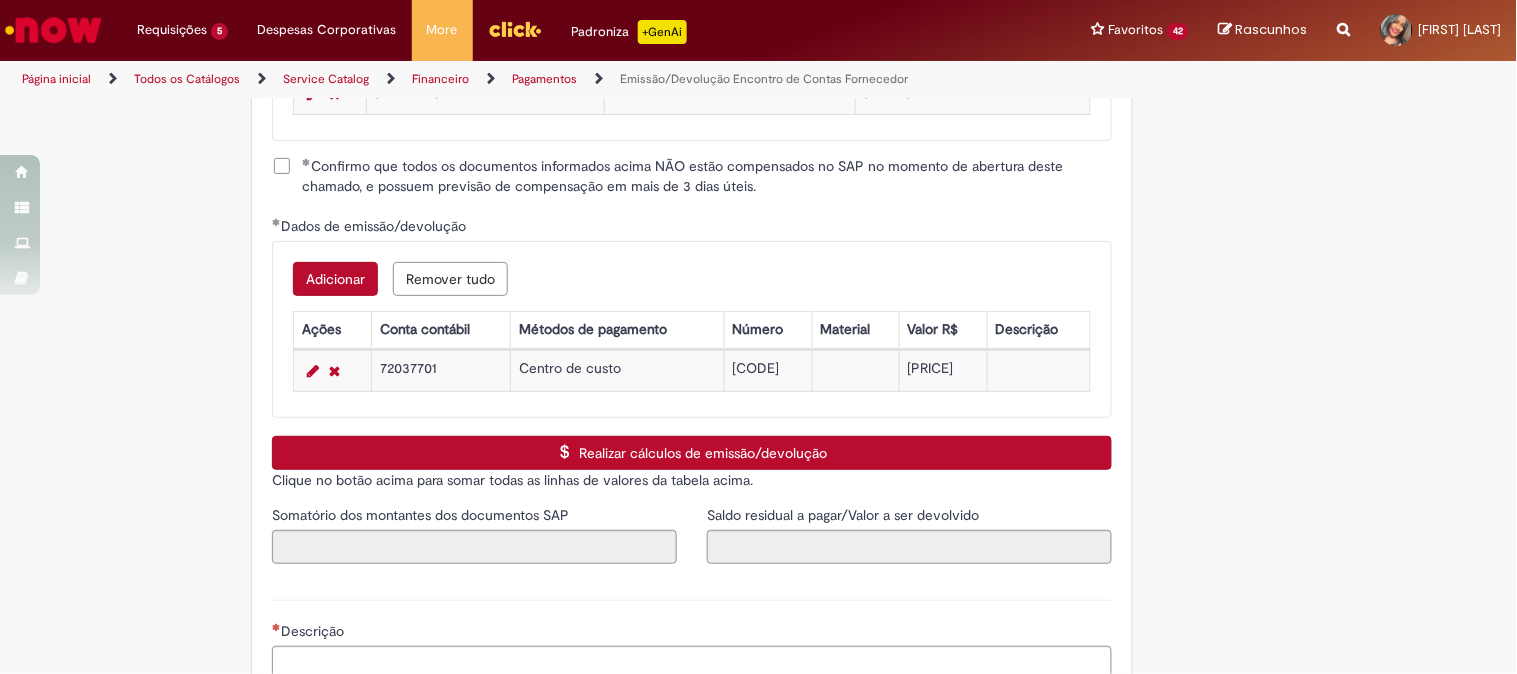 click on "Realizar cálculos de emissão/devolução" at bounding box center (692, 453) 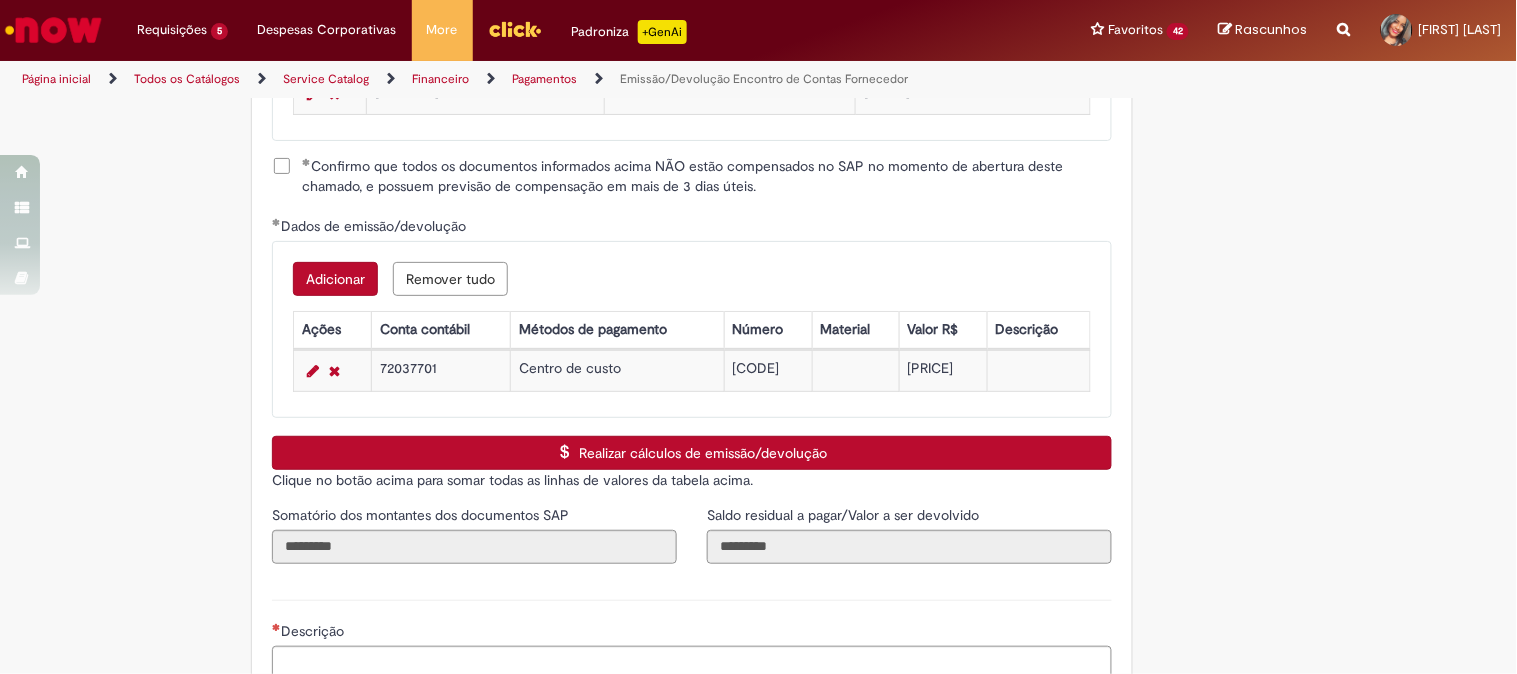 scroll, scrollTop: 3000, scrollLeft: 0, axis: vertical 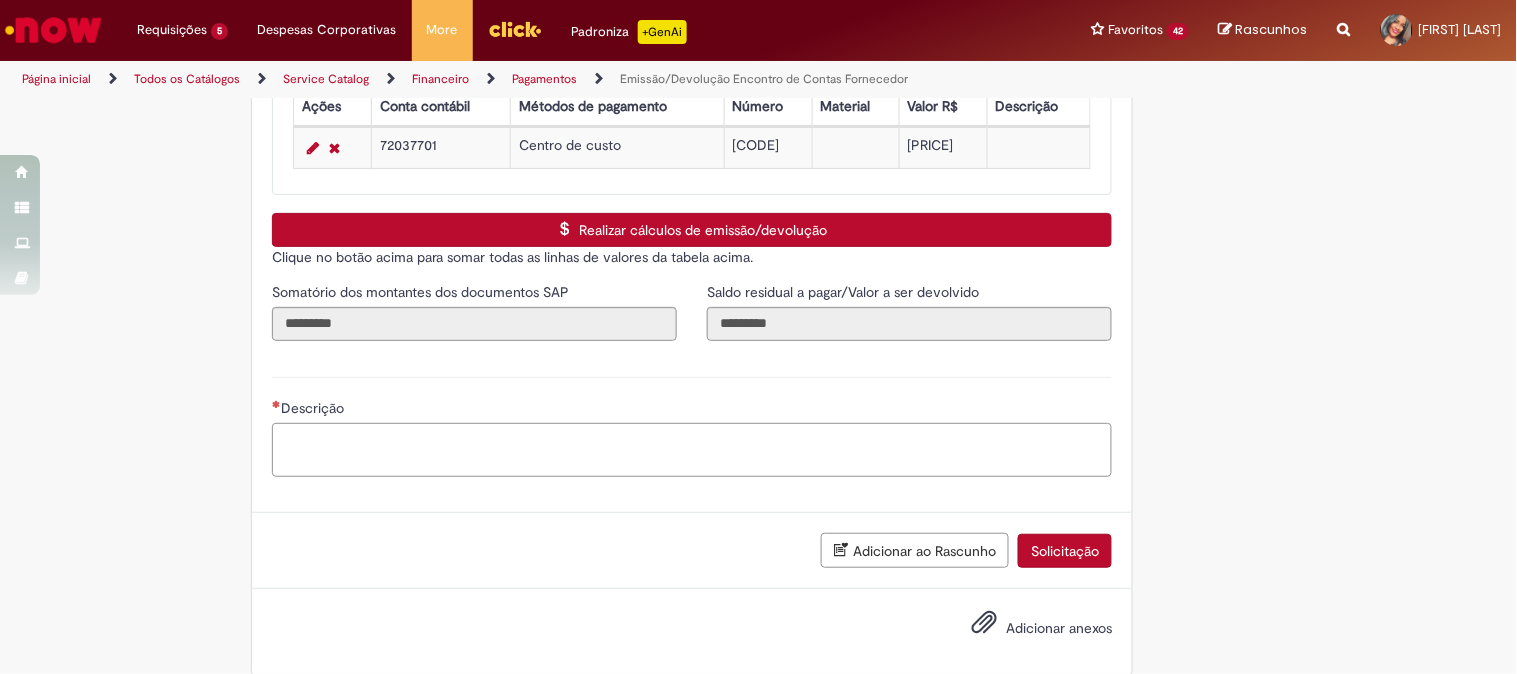 click on "Descrição" at bounding box center [692, 450] 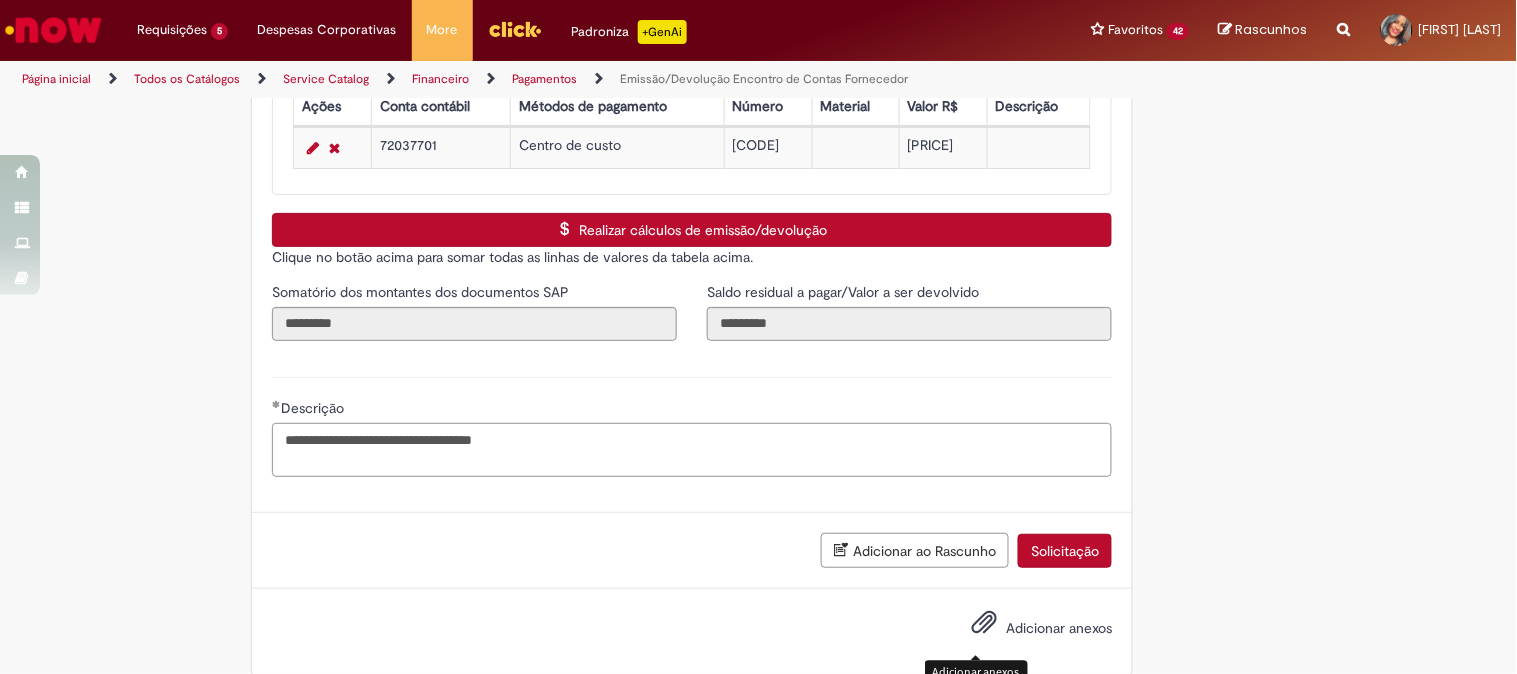 type on "**********" 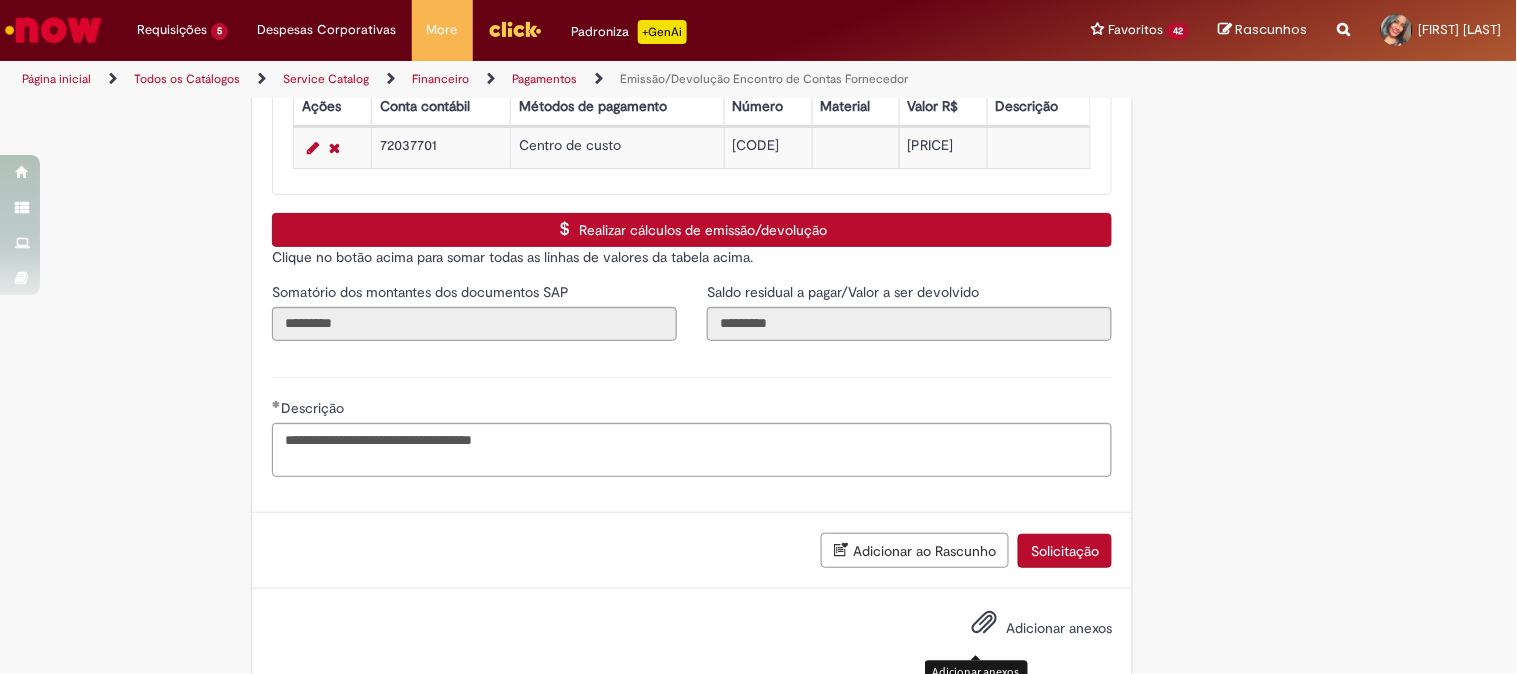 click at bounding box center (984, 623) 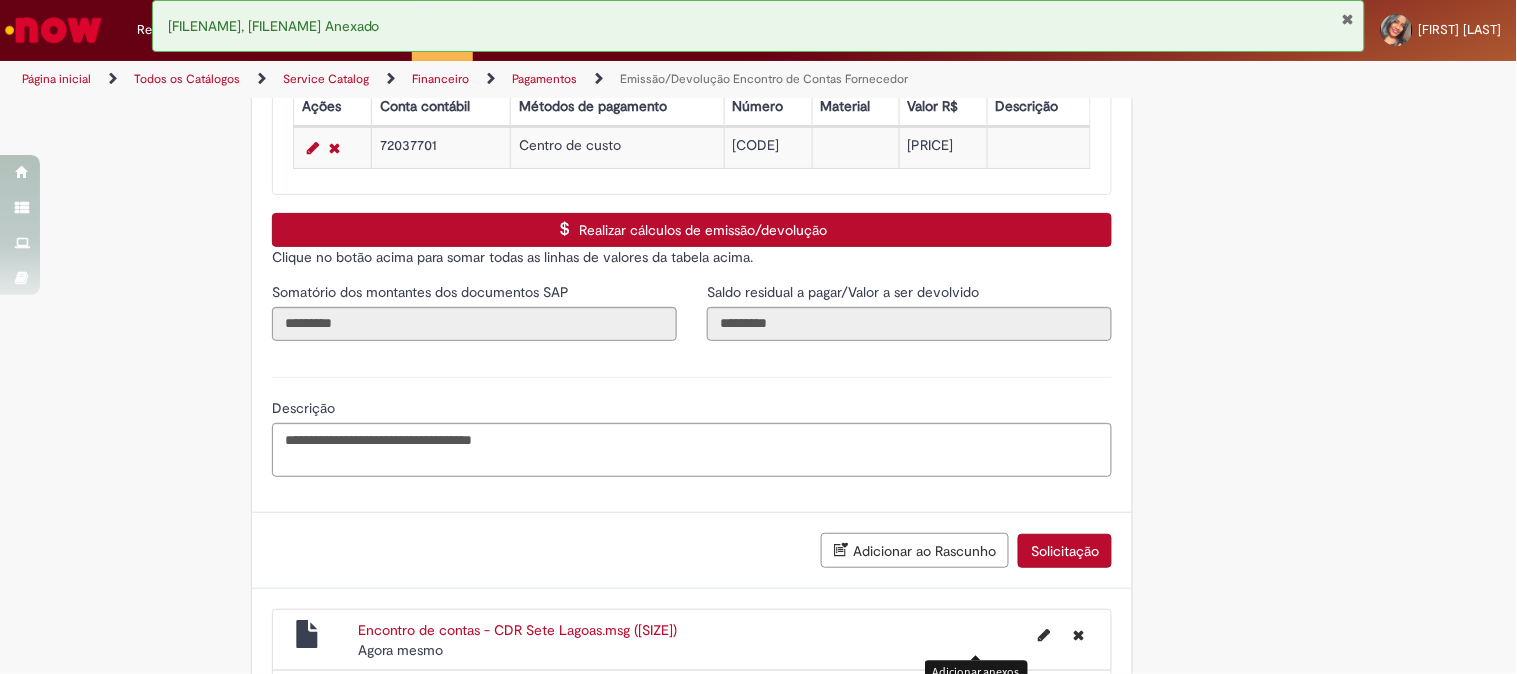 click on "Solicitação" at bounding box center (1065, 551) 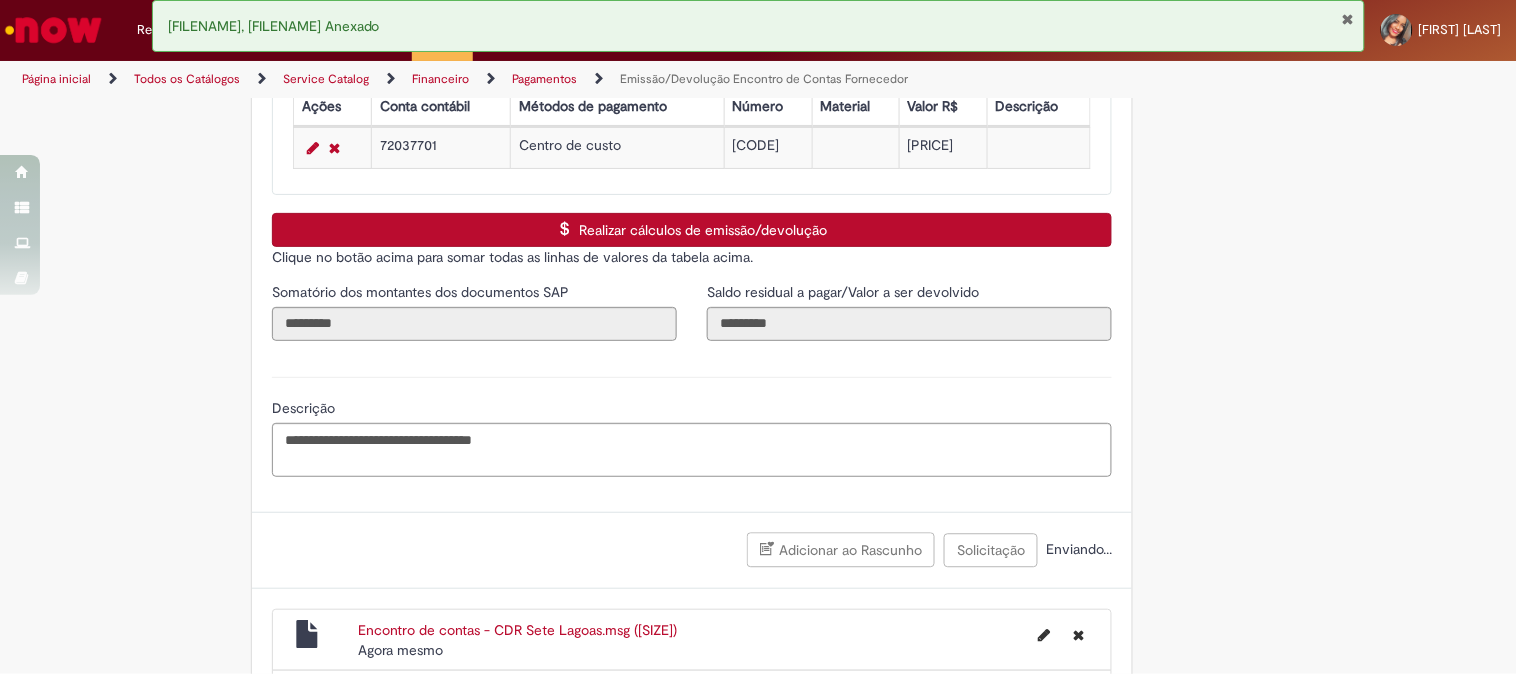 click at bounding box center (1347, 19) 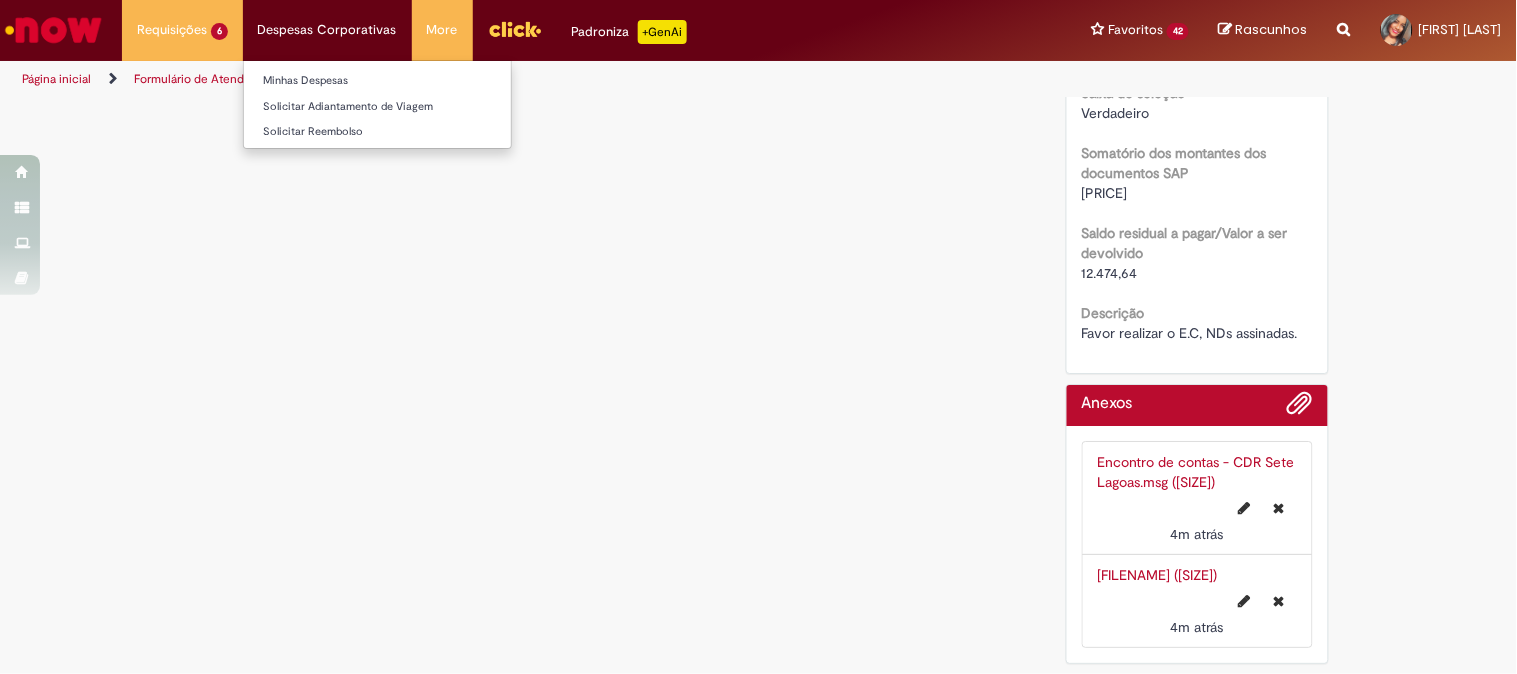 scroll, scrollTop: 0, scrollLeft: 0, axis: both 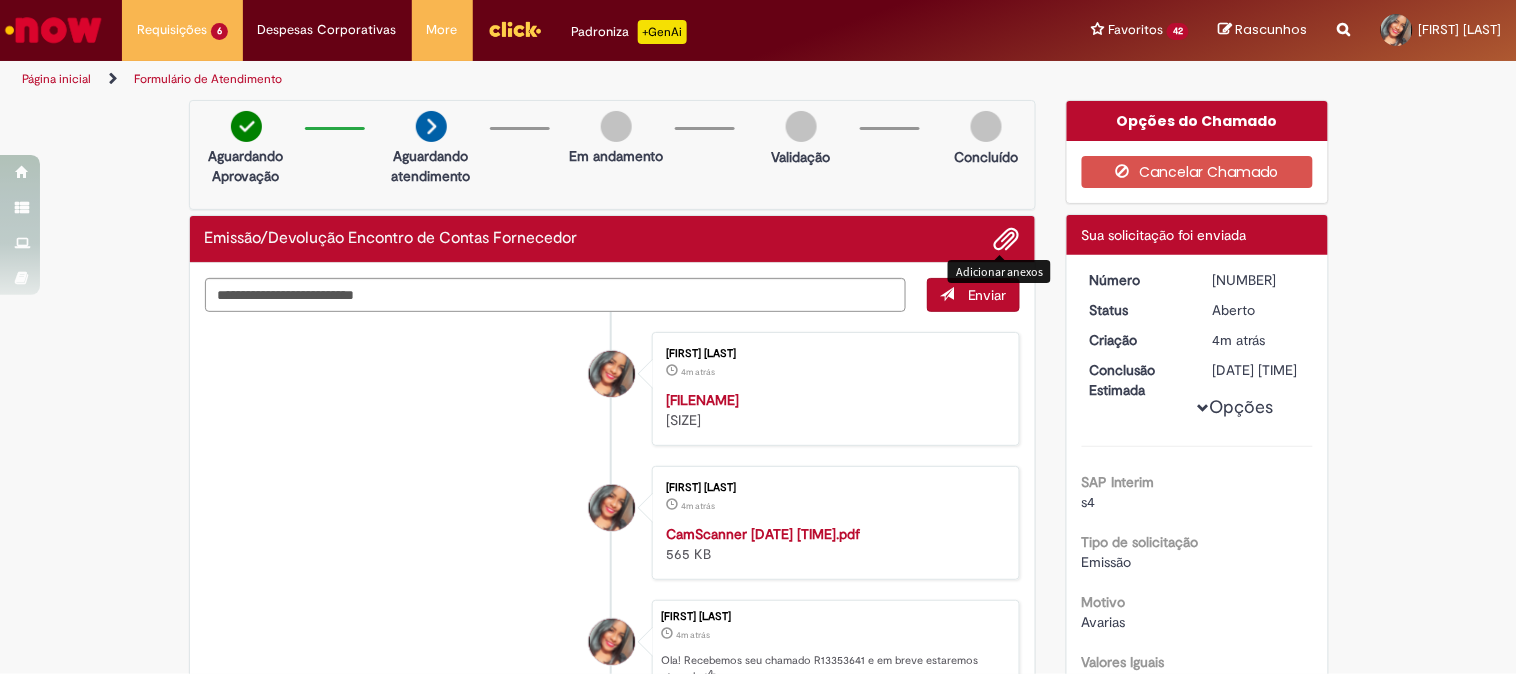 click at bounding box center [1007, 240] 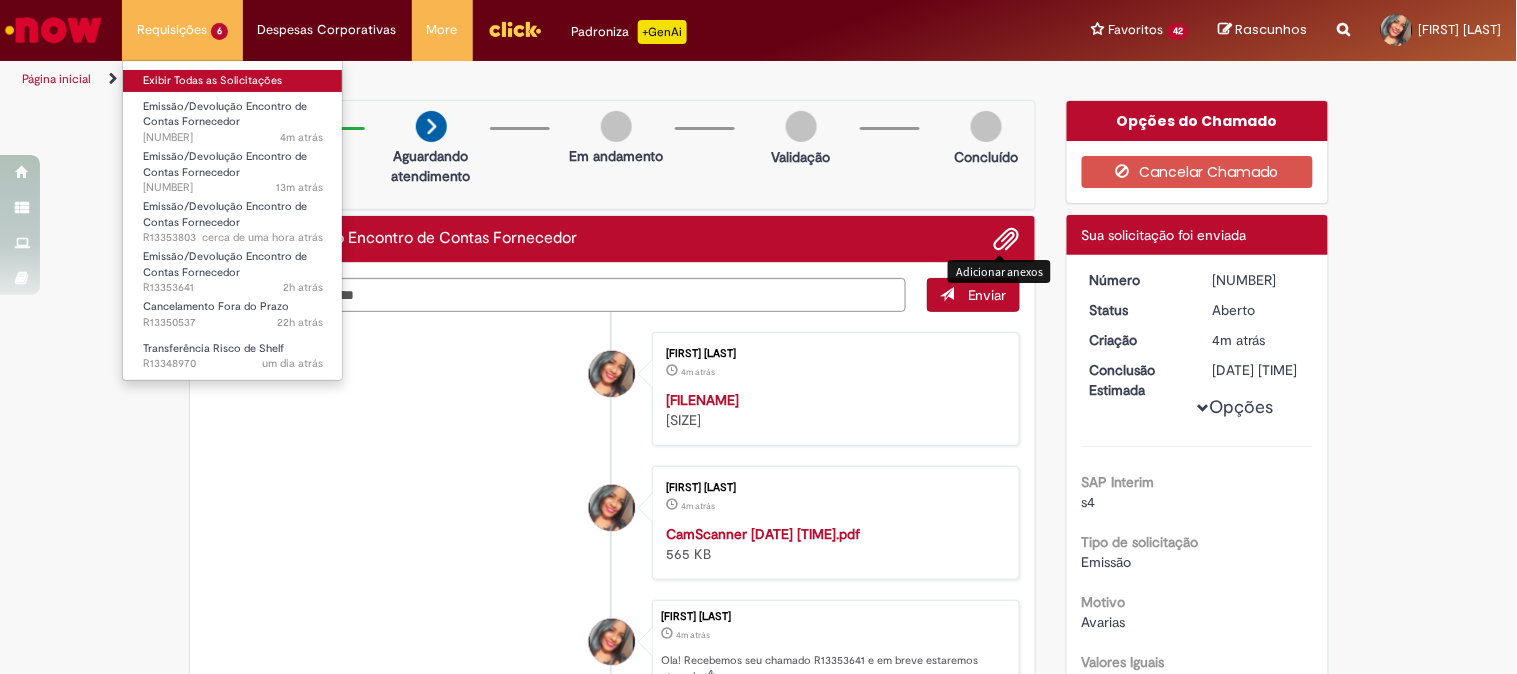 click on "Exibir Todas as Solicitações" at bounding box center (233, 81) 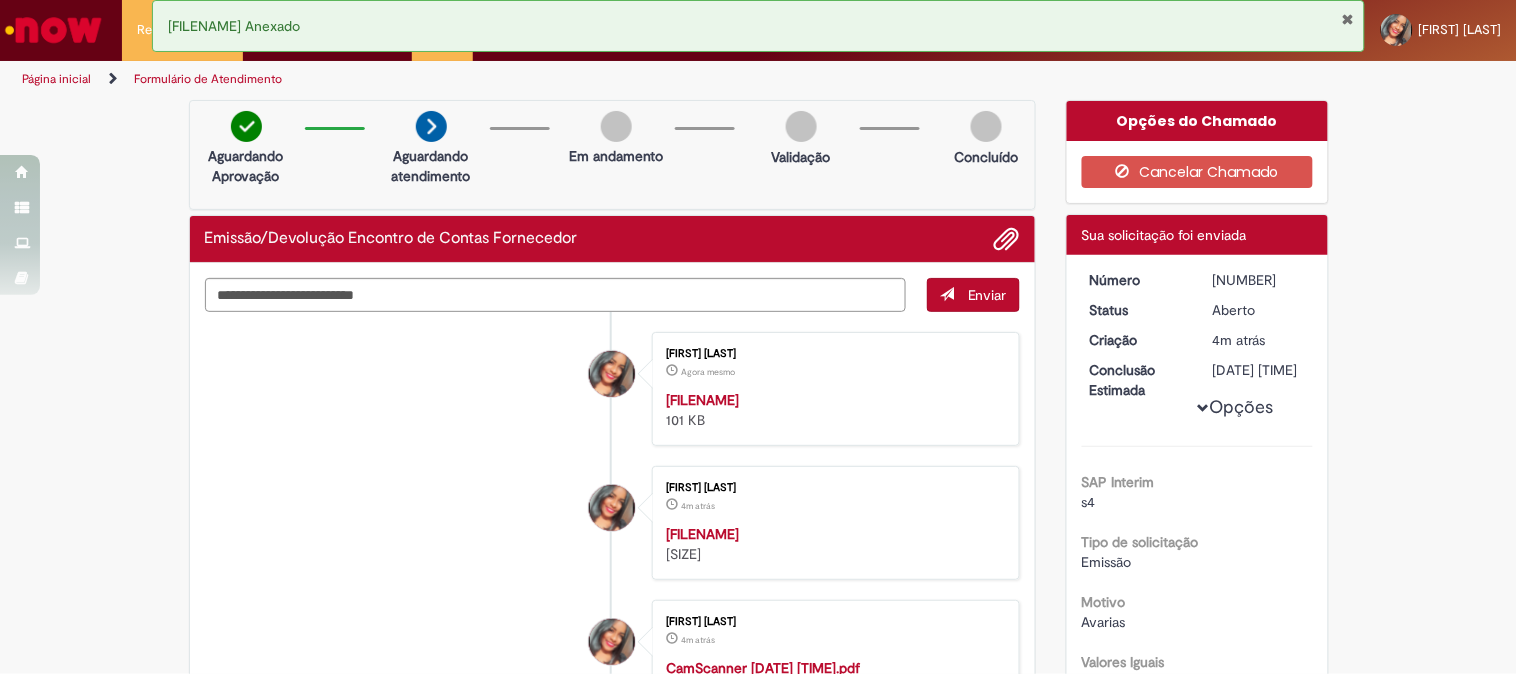 click at bounding box center (1347, 19) 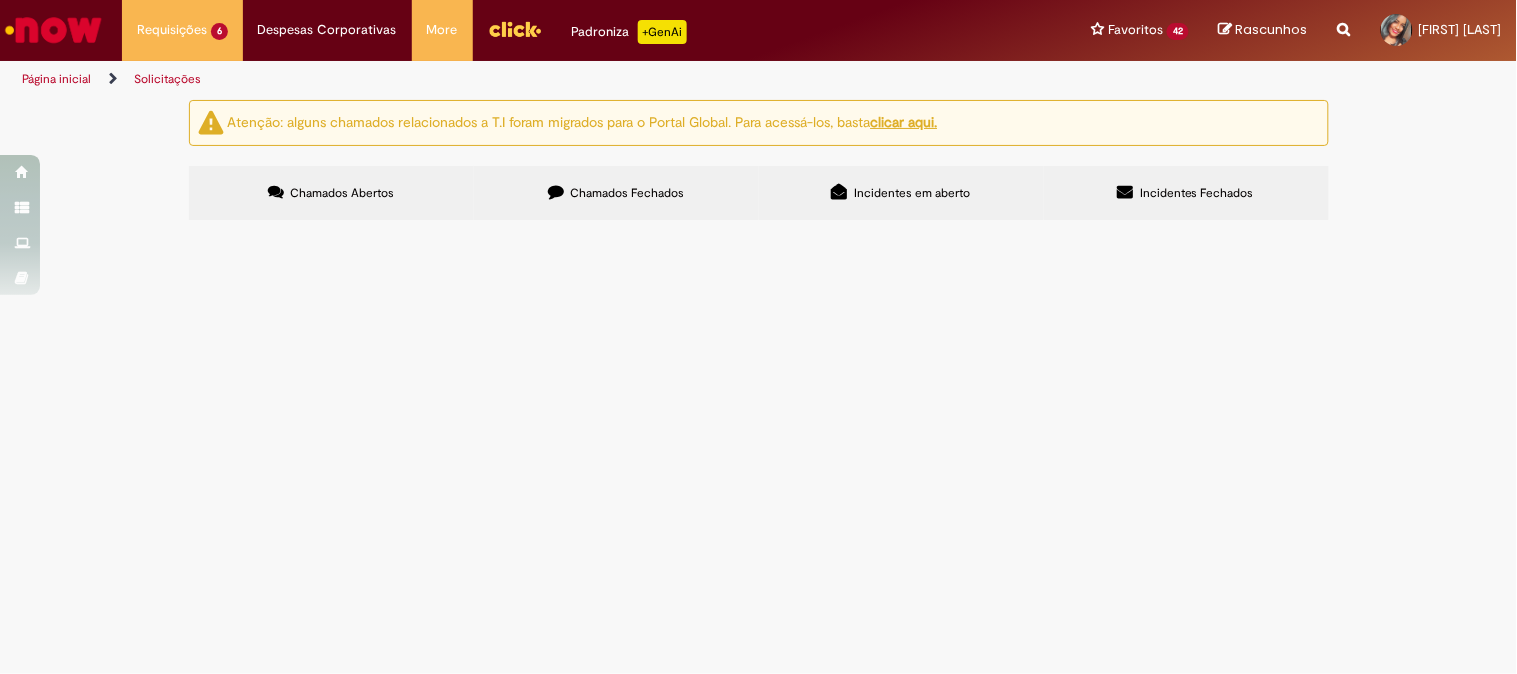 click on "Emissão/Devolução Encontro de Contas Fornecedor" at bounding box center [0, 0] 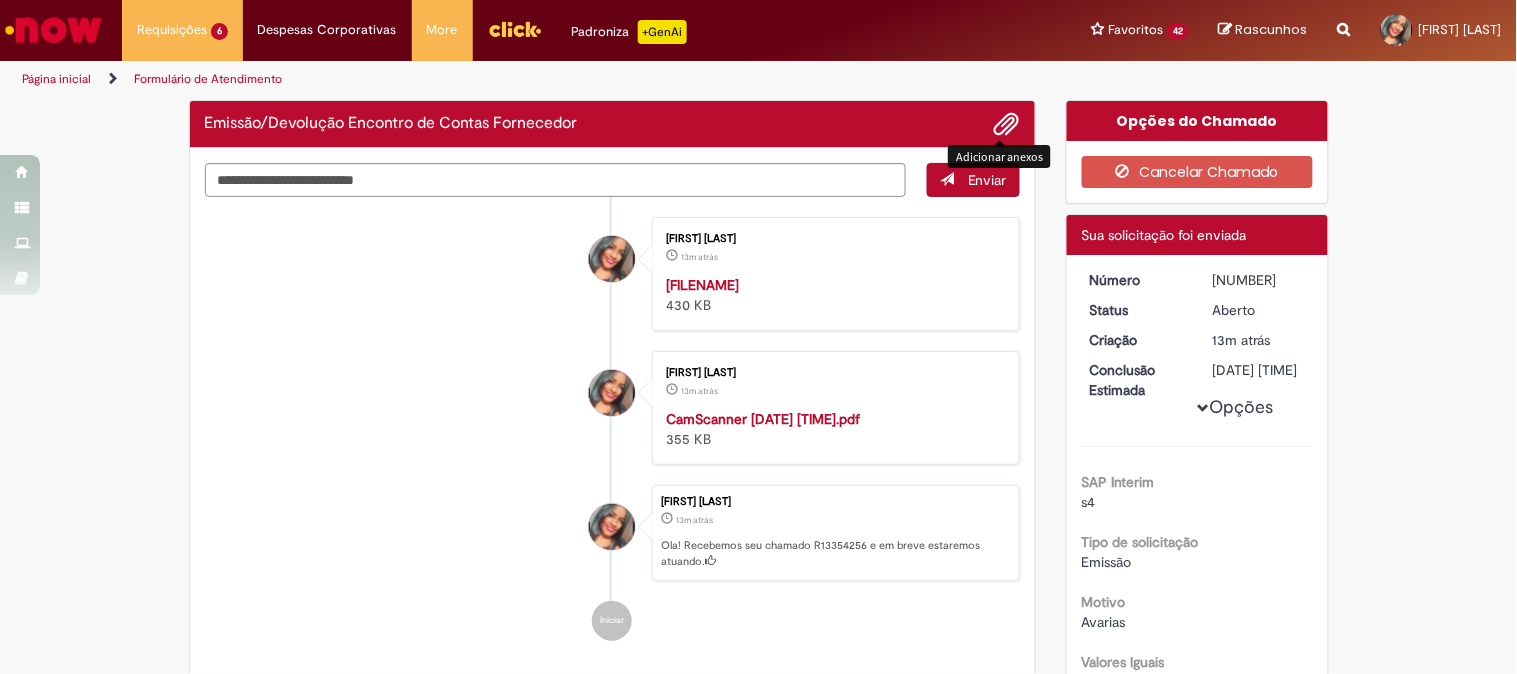 click at bounding box center (1007, 125) 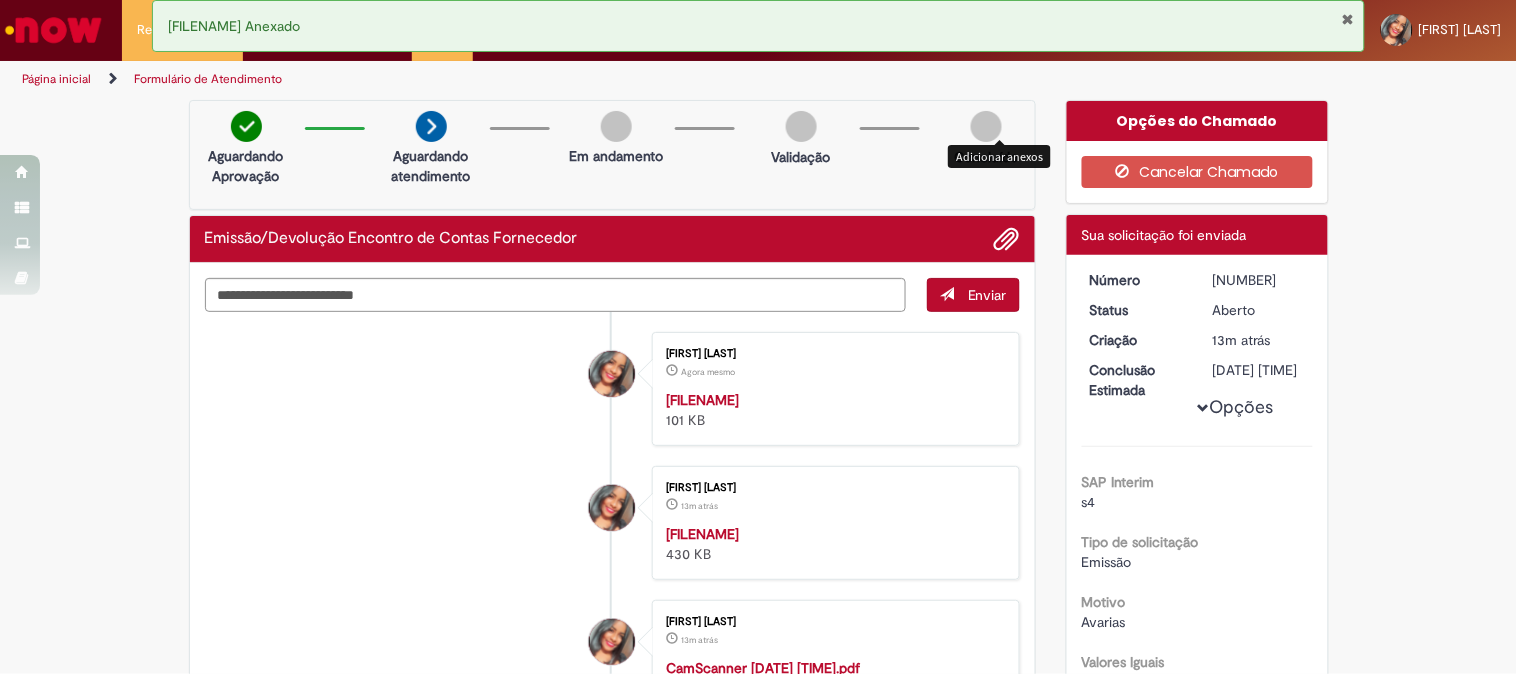 click at bounding box center (1347, 19) 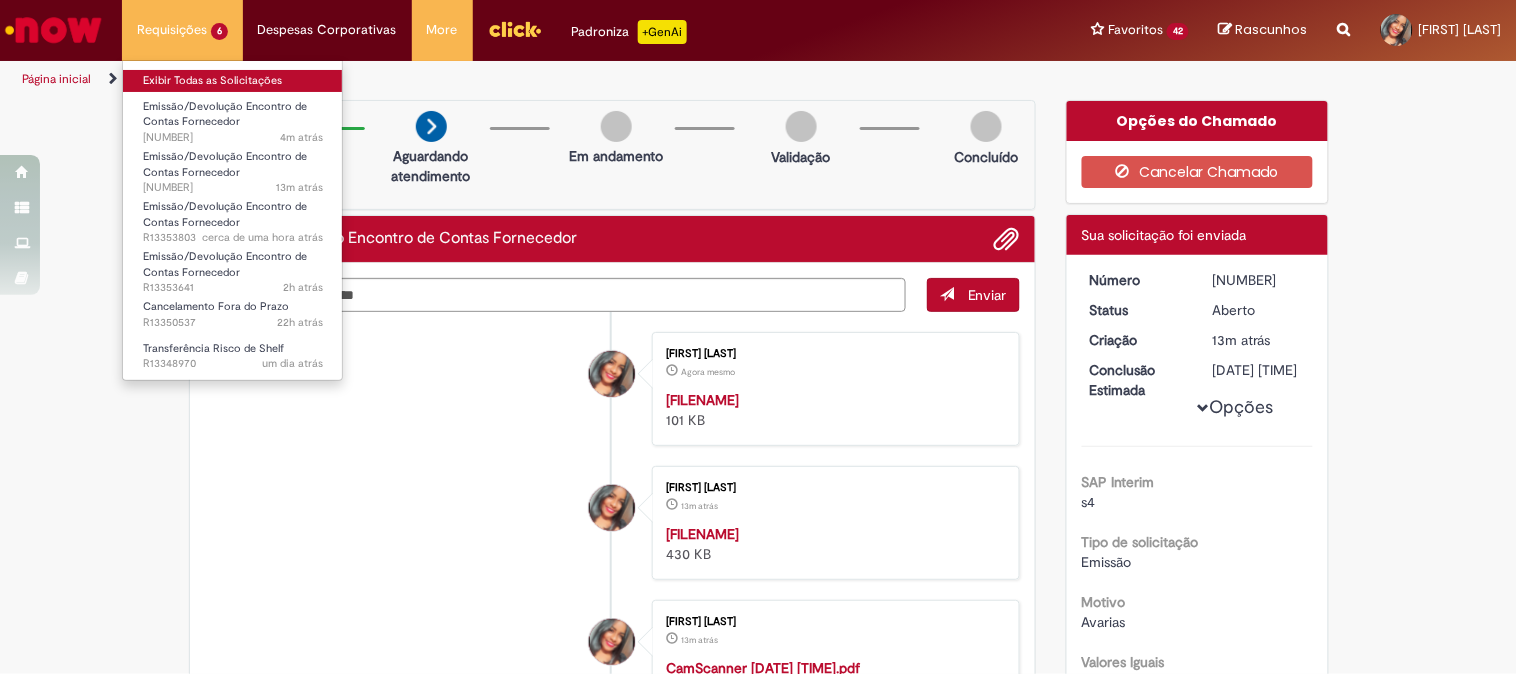 click on "Exibir Todas as Solicitações" at bounding box center [233, 81] 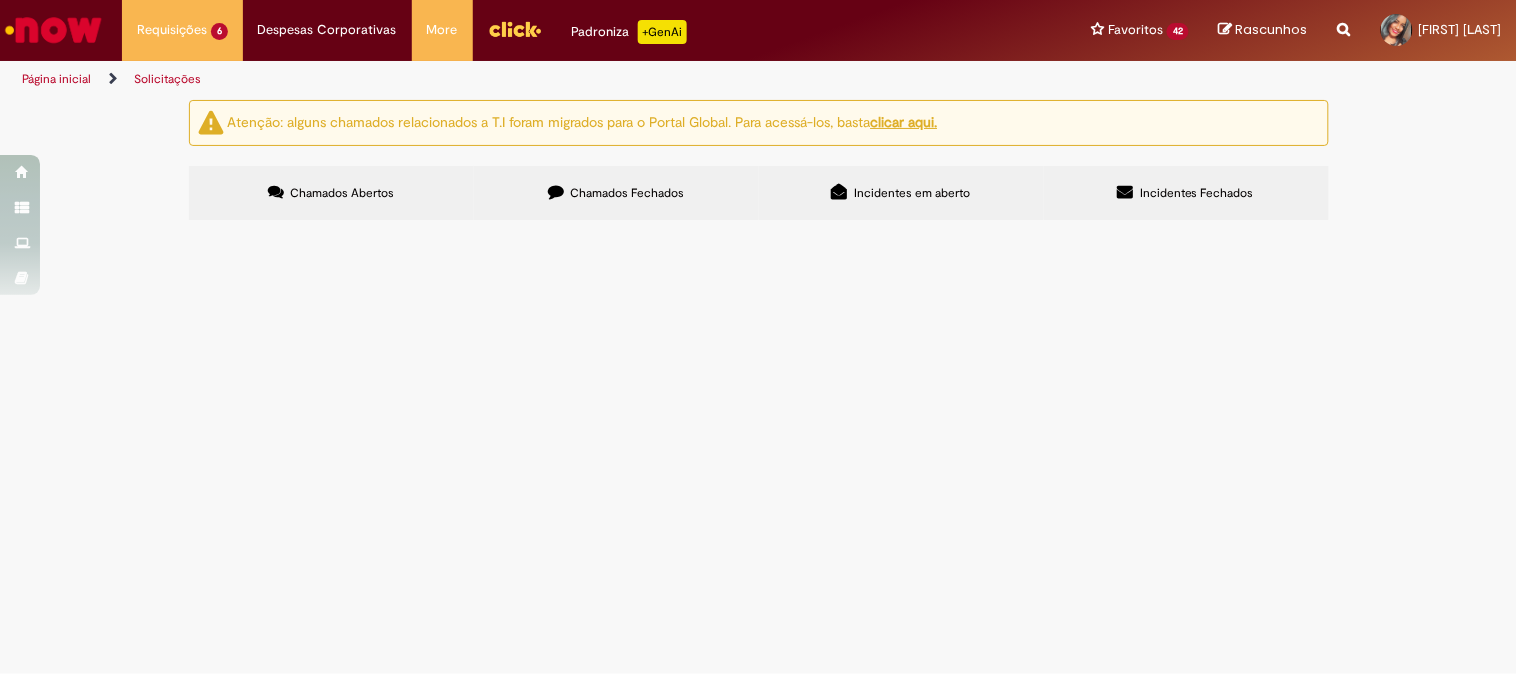 click on "[ID]" at bounding box center (0, 0) 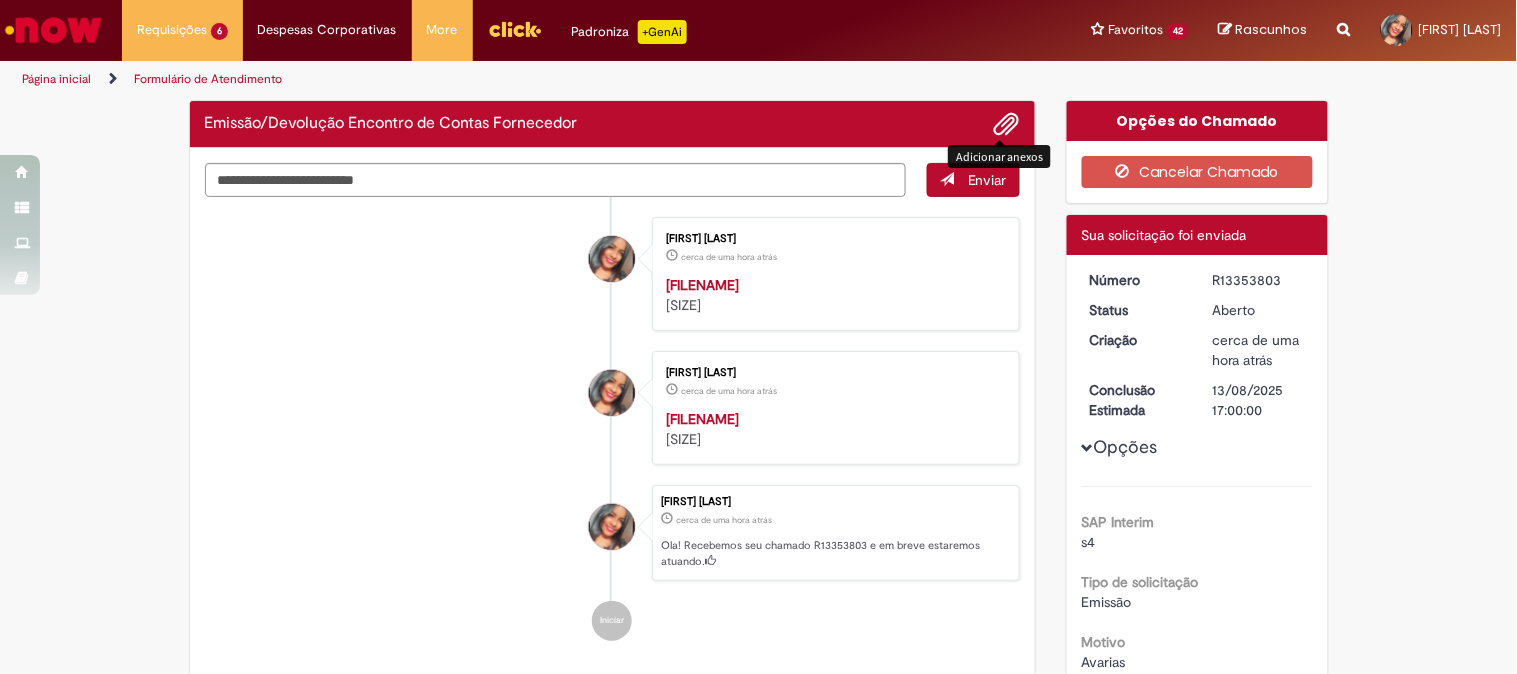 click at bounding box center [1007, 125] 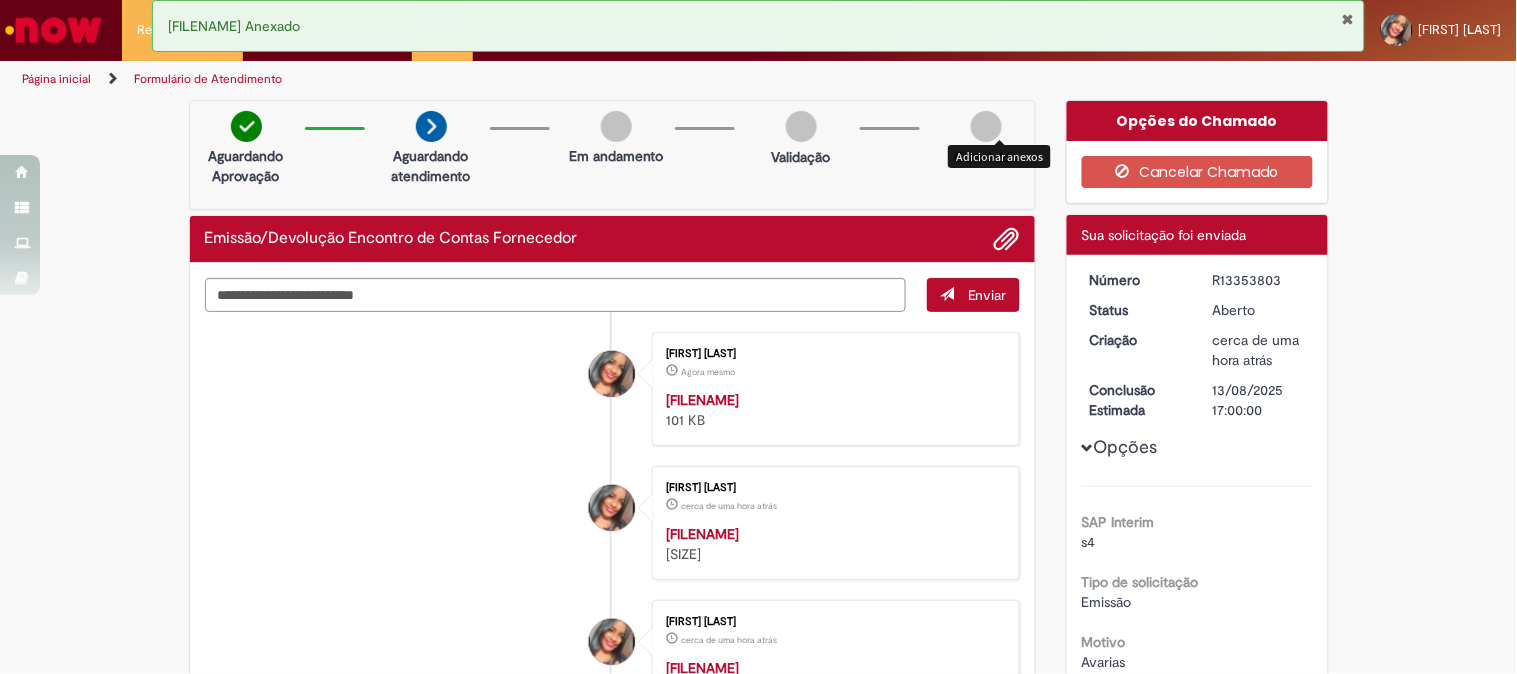 click at bounding box center (1347, 19) 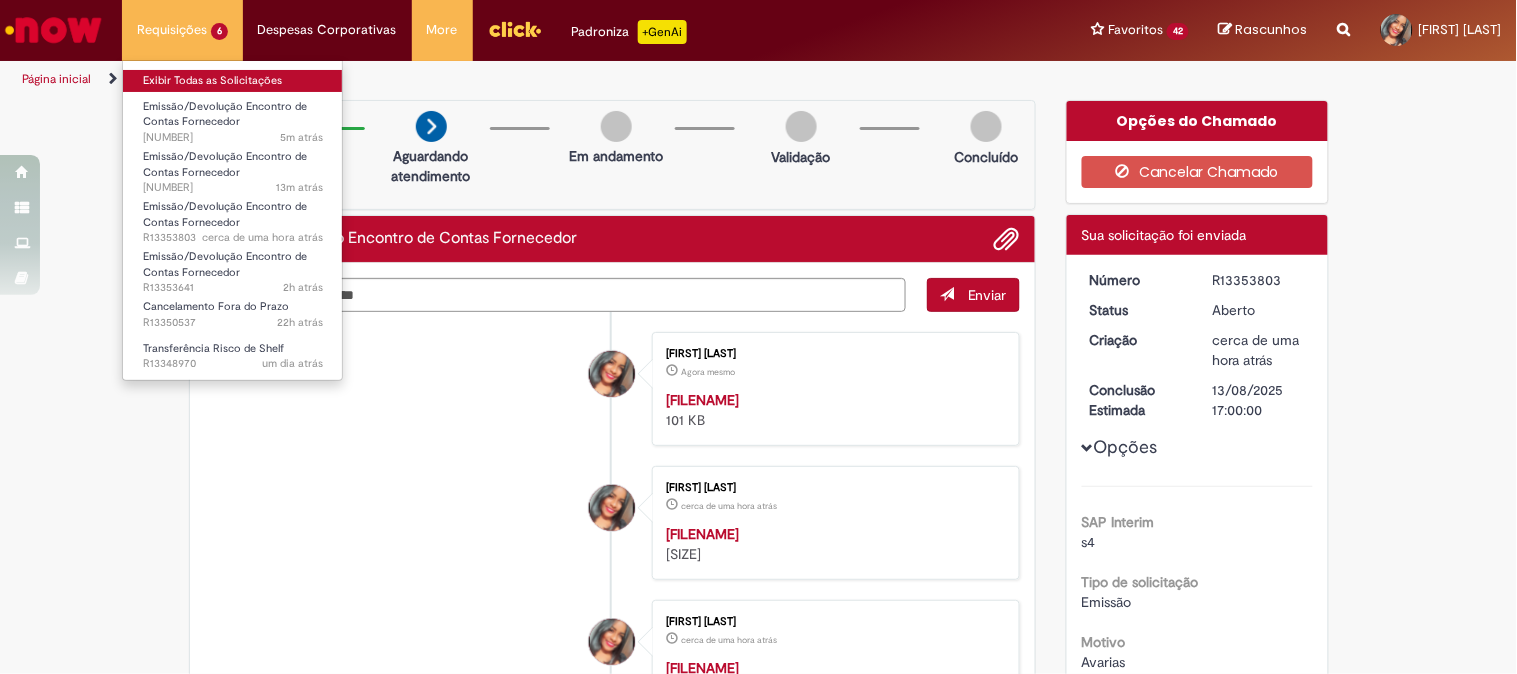 click on "Exibir Todas as Solicitações" at bounding box center [233, 81] 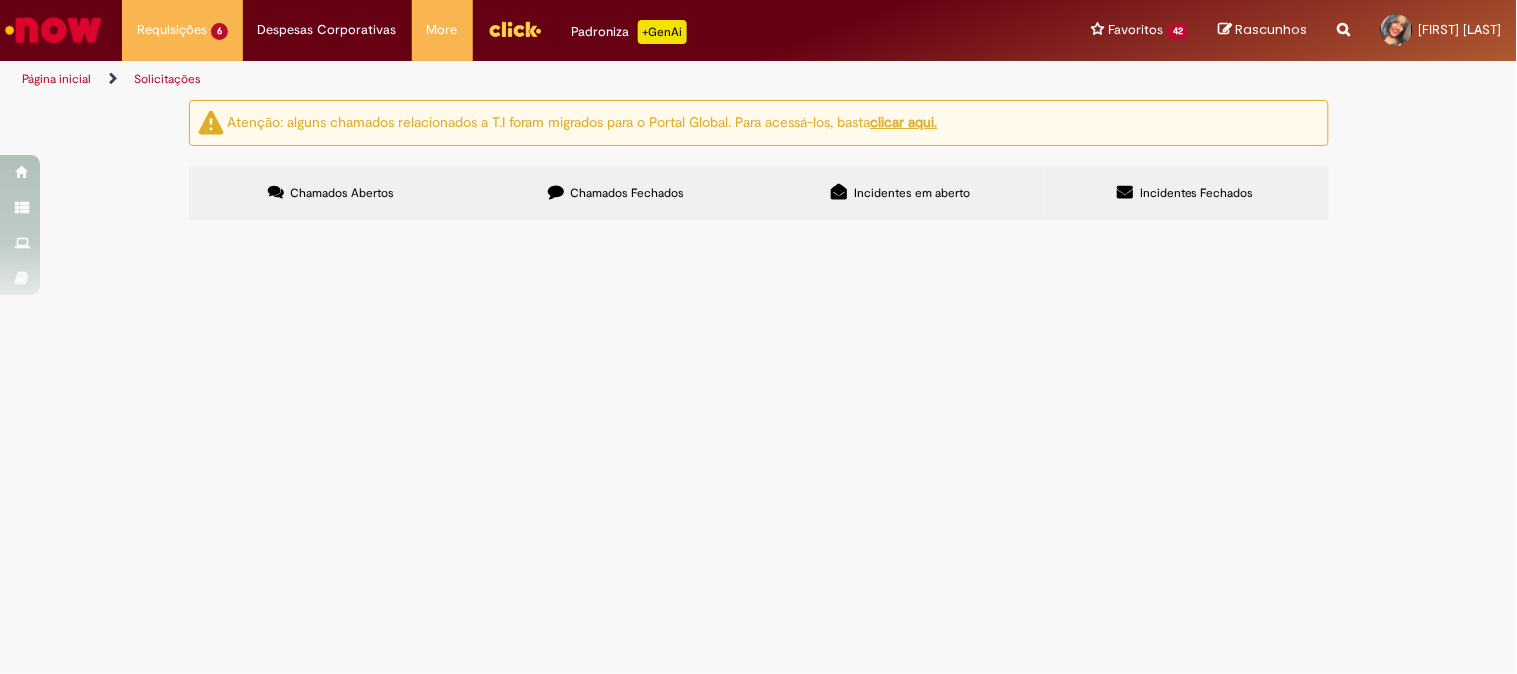 click on "[ID]" at bounding box center (0, 0) 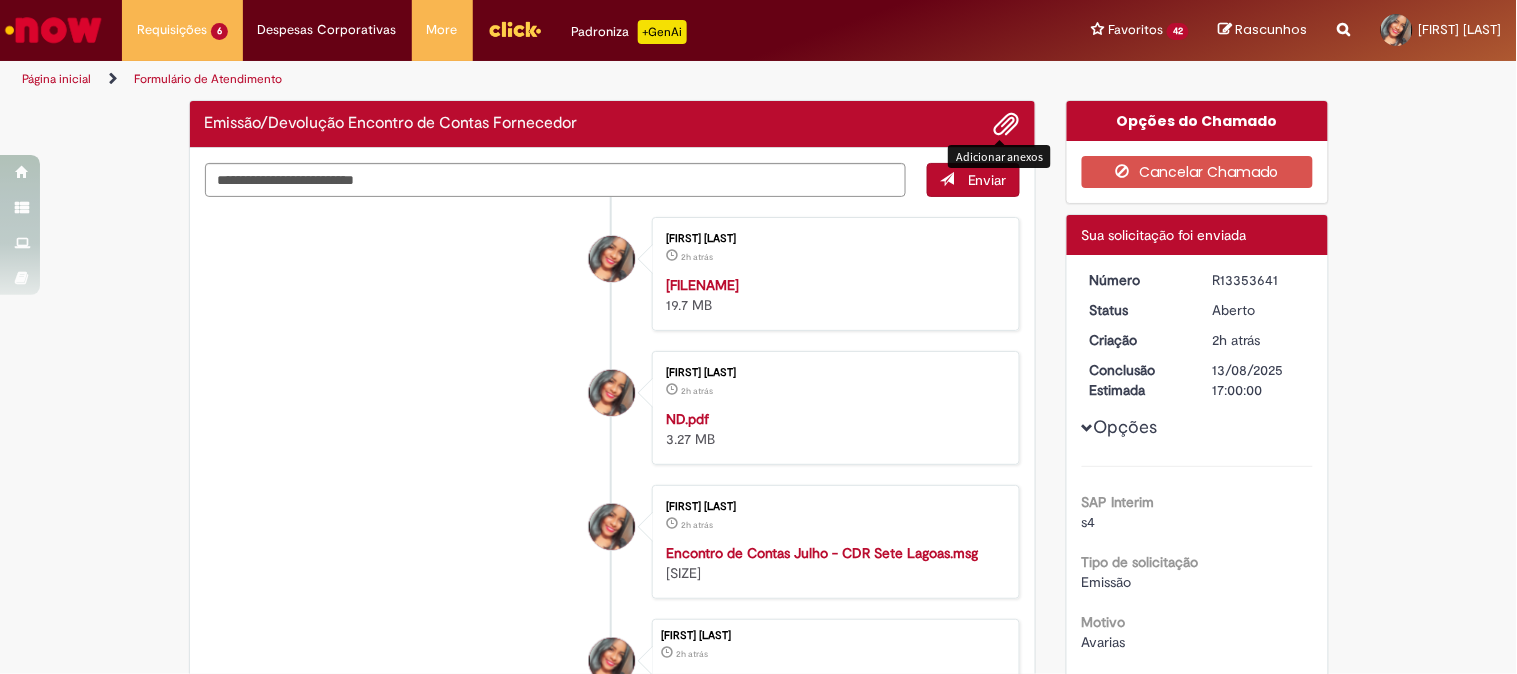 click at bounding box center [1007, 124] 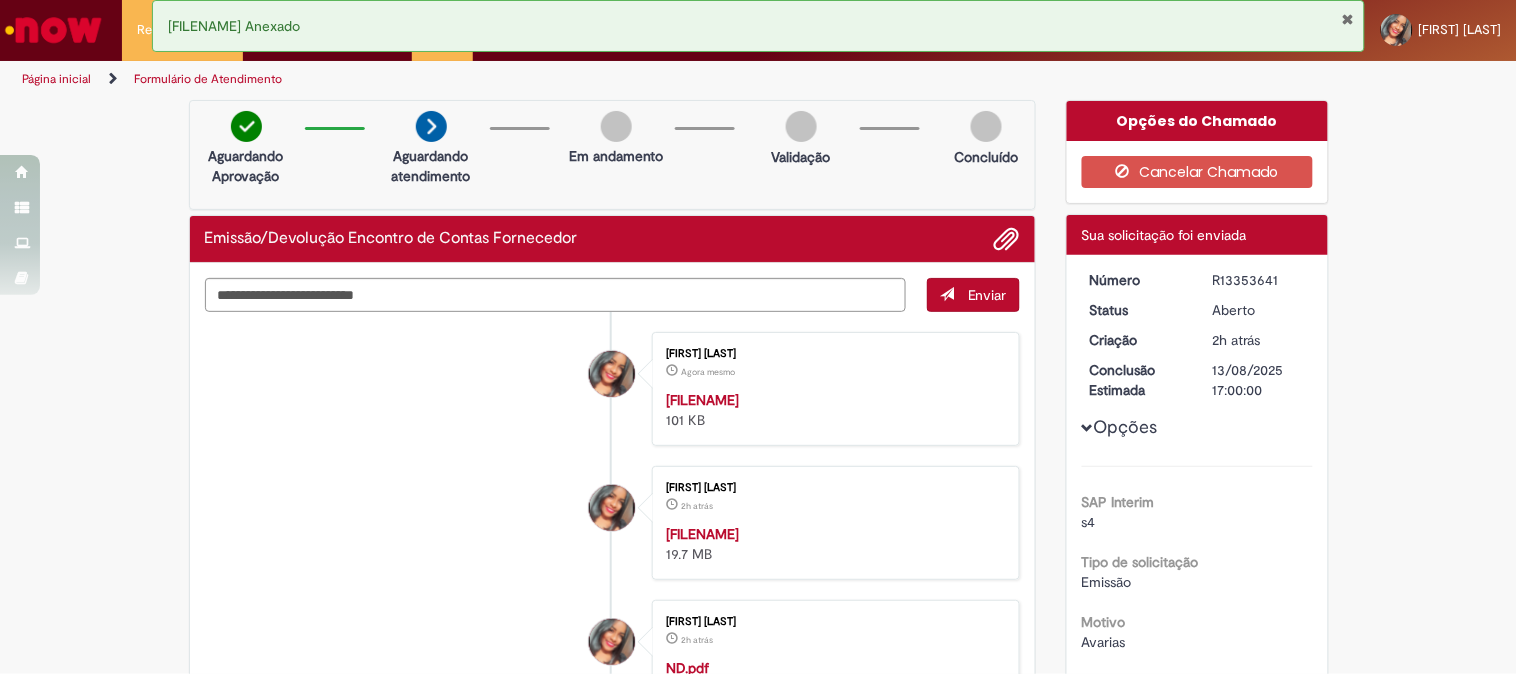 click at bounding box center (1347, 19) 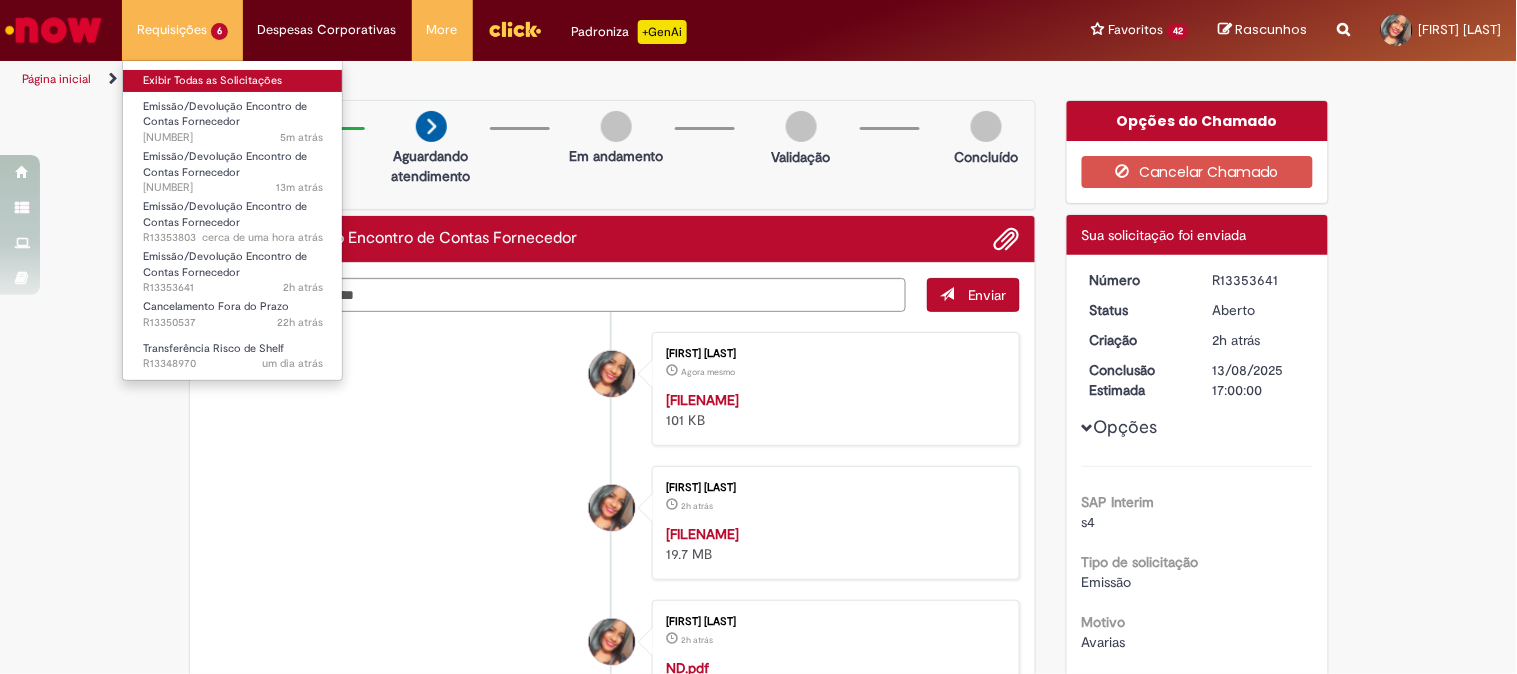 click on "Exibir Todas as Solicitações" at bounding box center (233, 81) 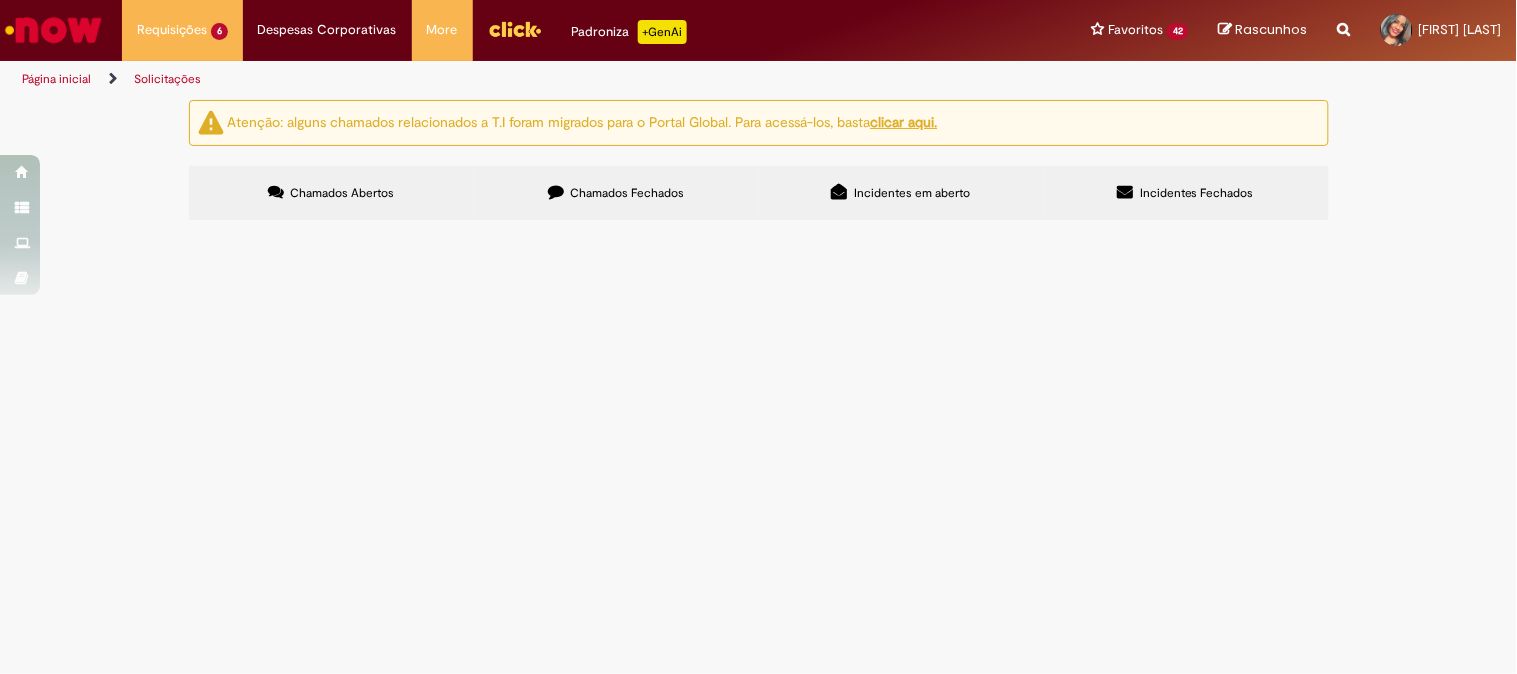 click on "[ID]" at bounding box center (0, 0) 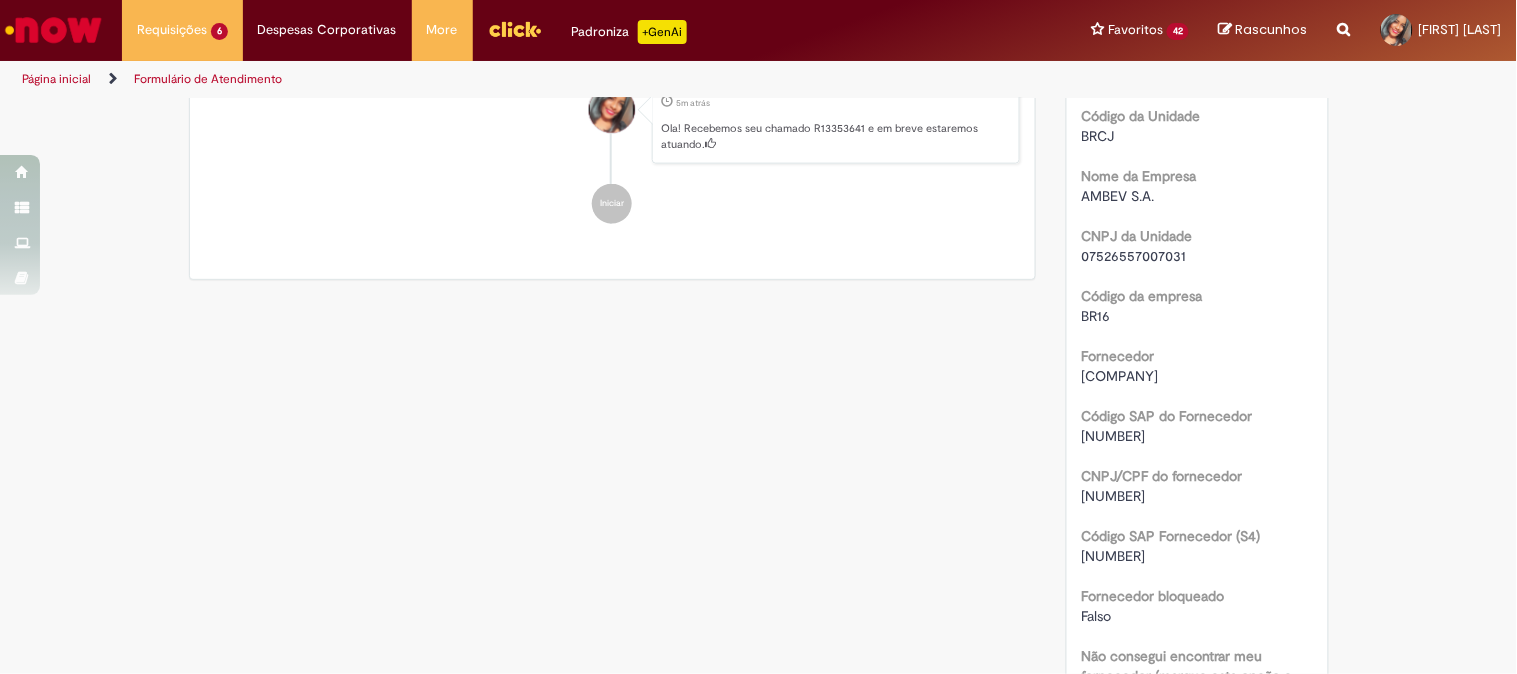 scroll, scrollTop: 781, scrollLeft: 0, axis: vertical 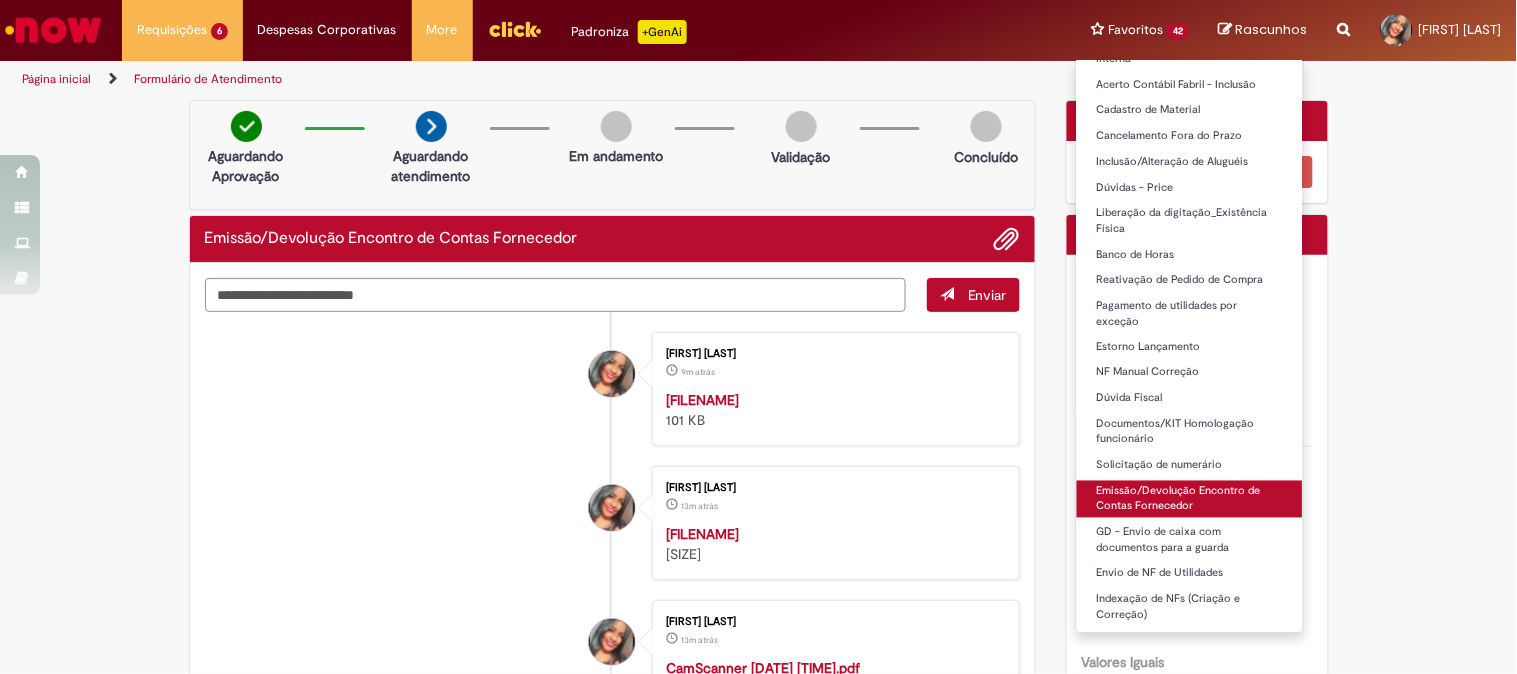 click on "Emissão/Devolução Encontro de Contas Fornecedor" at bounding box center (1190, 499) 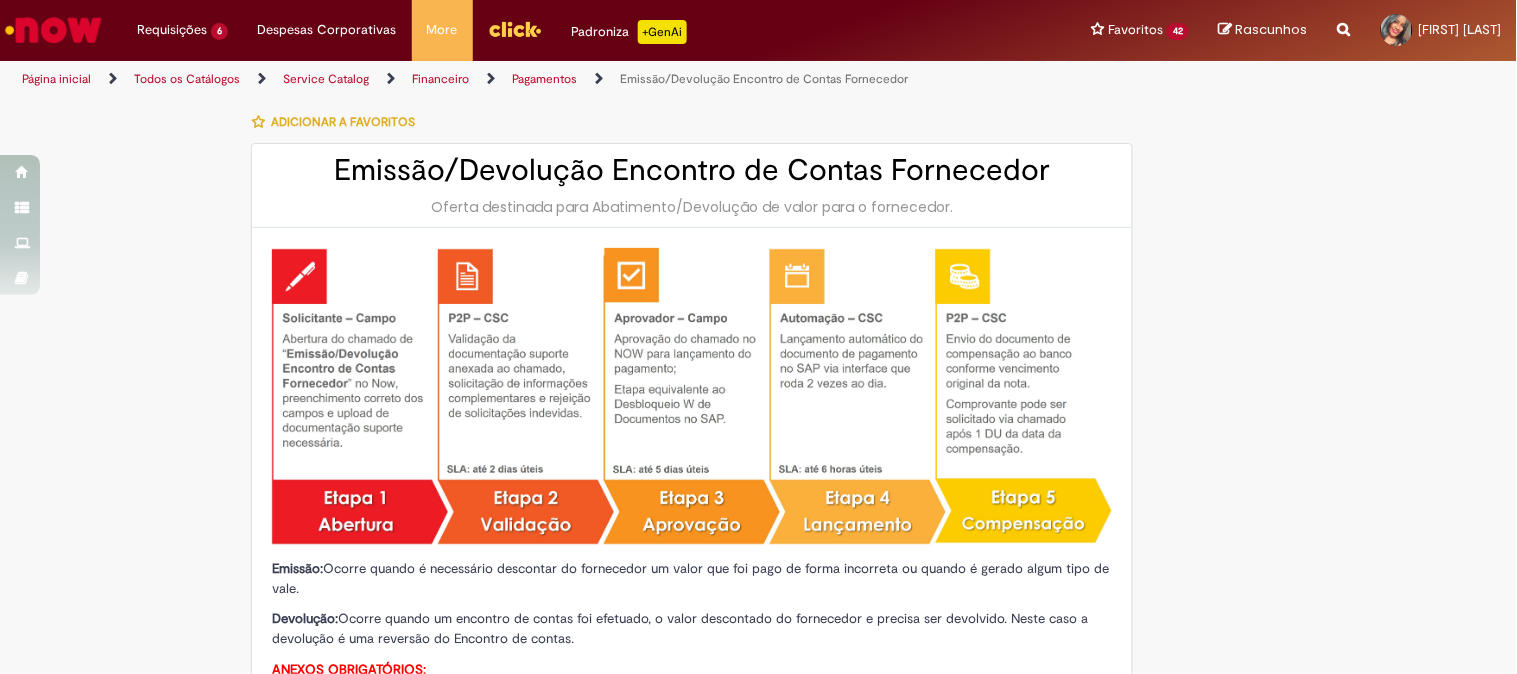 type on "********" 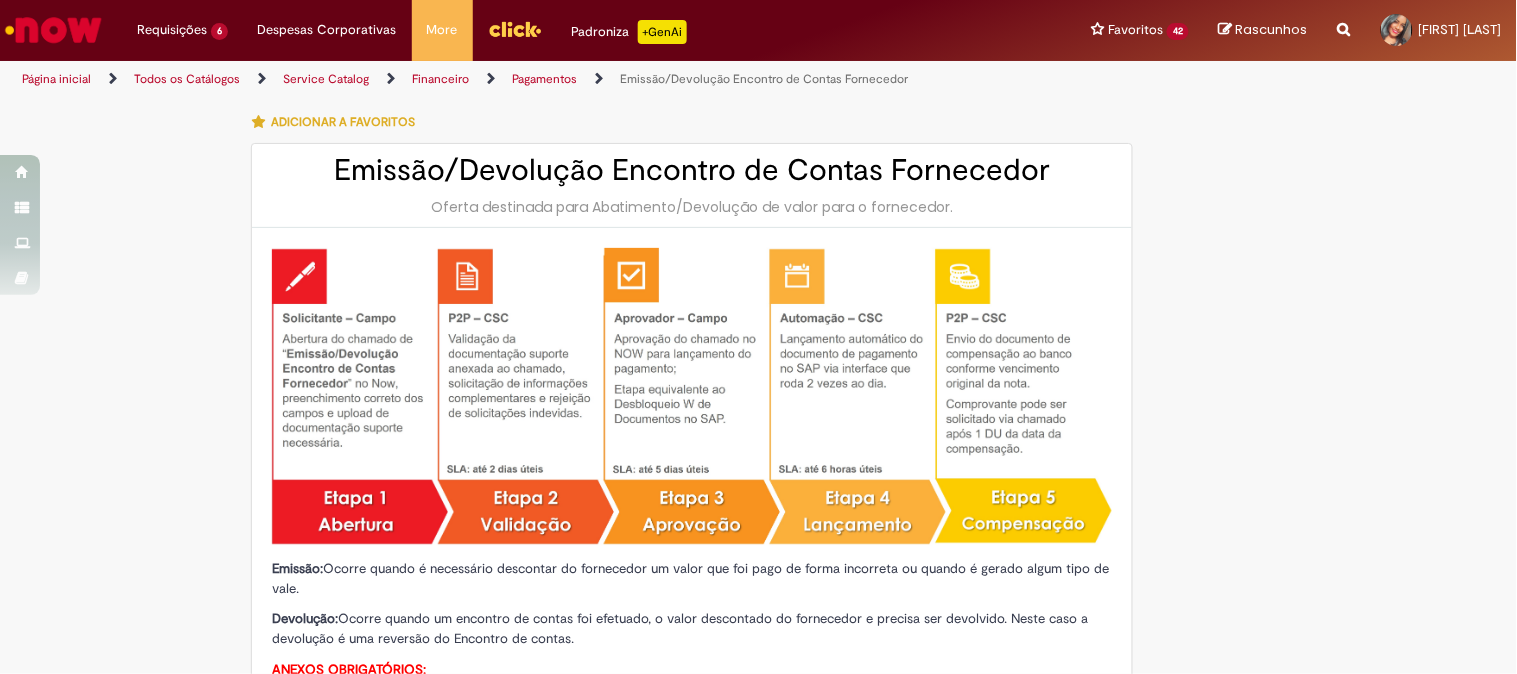 type on "**********" 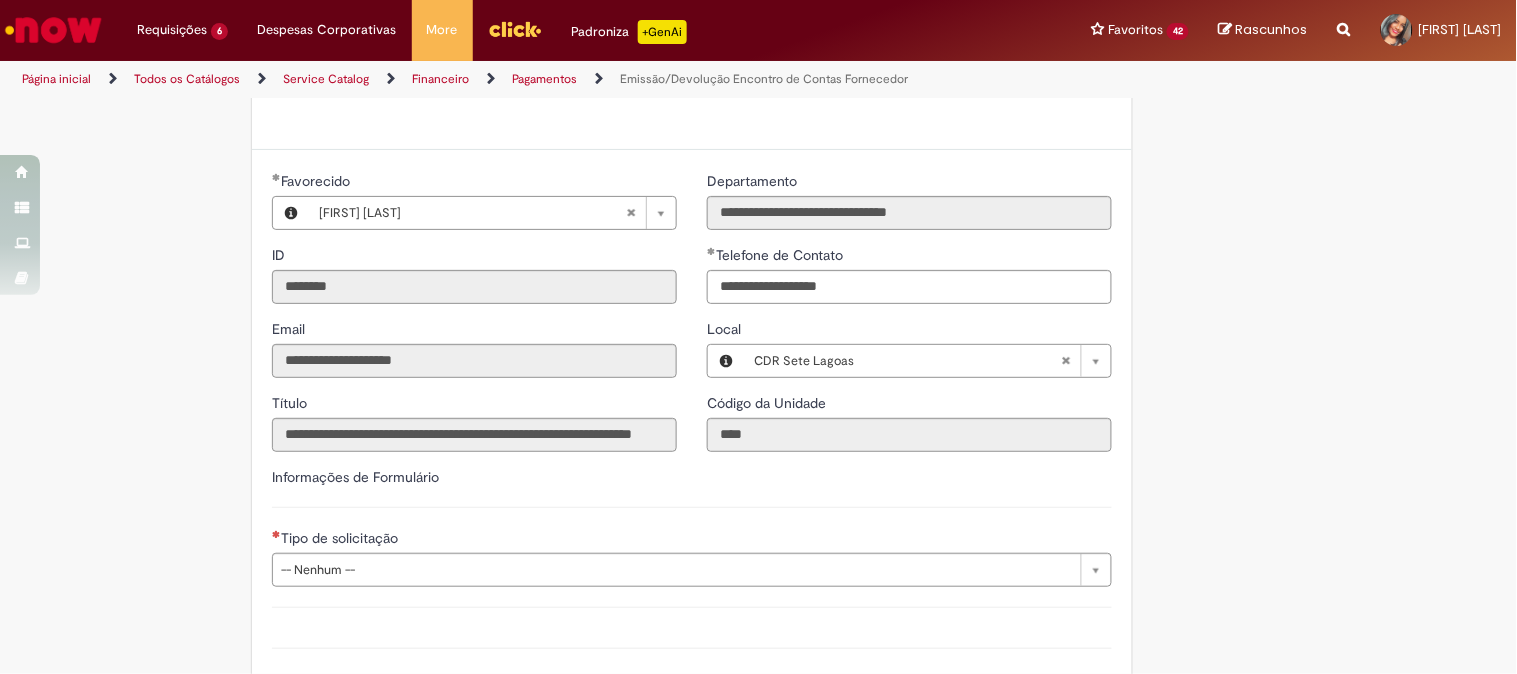 scroll, scrollTop: 1222, scrollLeft: 0, axis: vertical 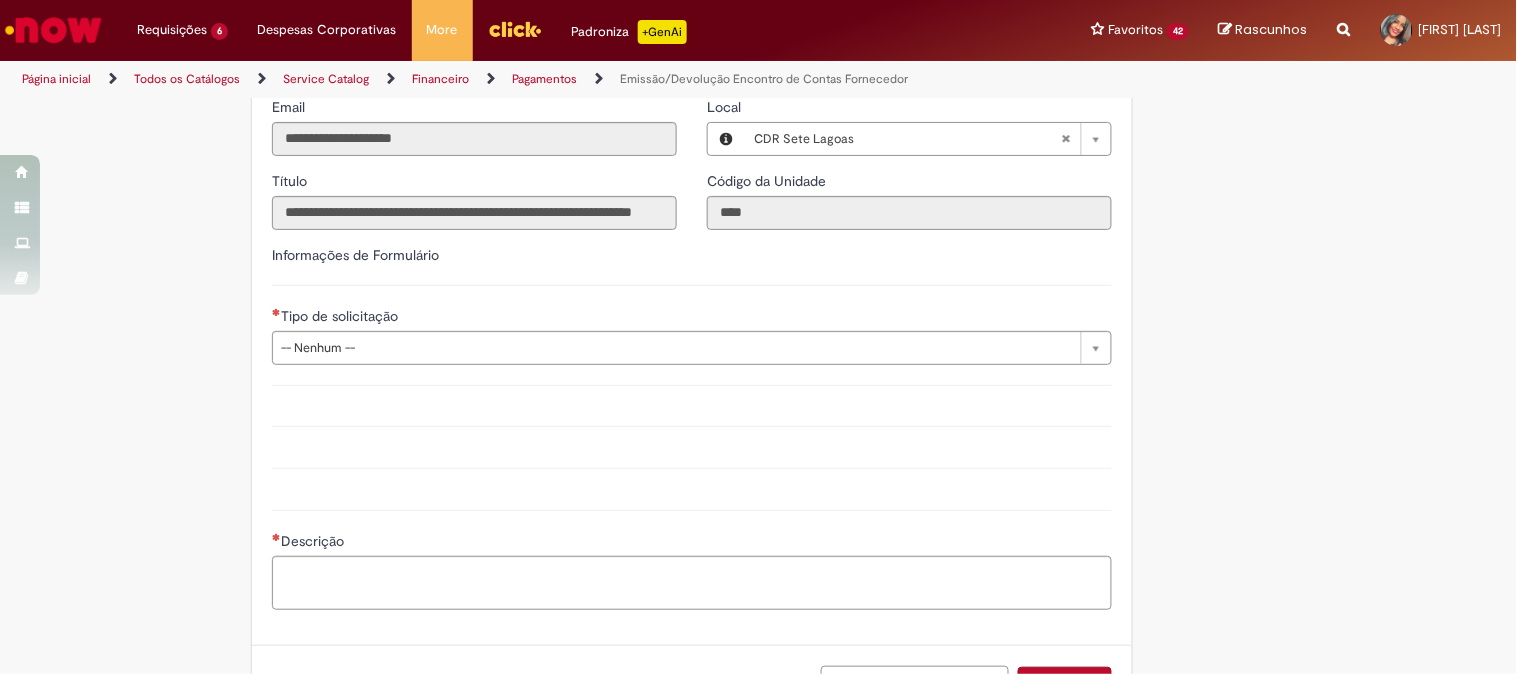 drag, startPoint x: 325, startPoint y: 340, endPoint x: 350, endPoint y: 384, distance: 50.606323 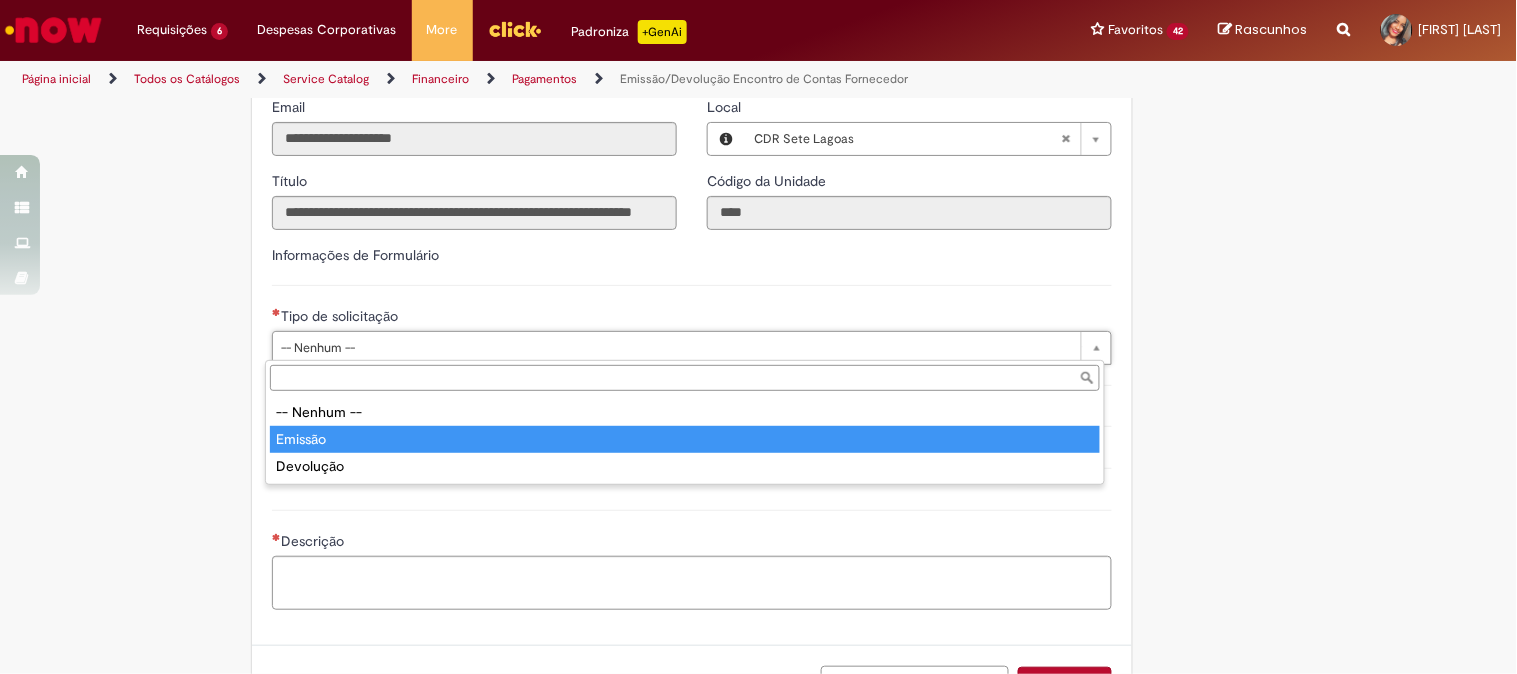 type on "*******" 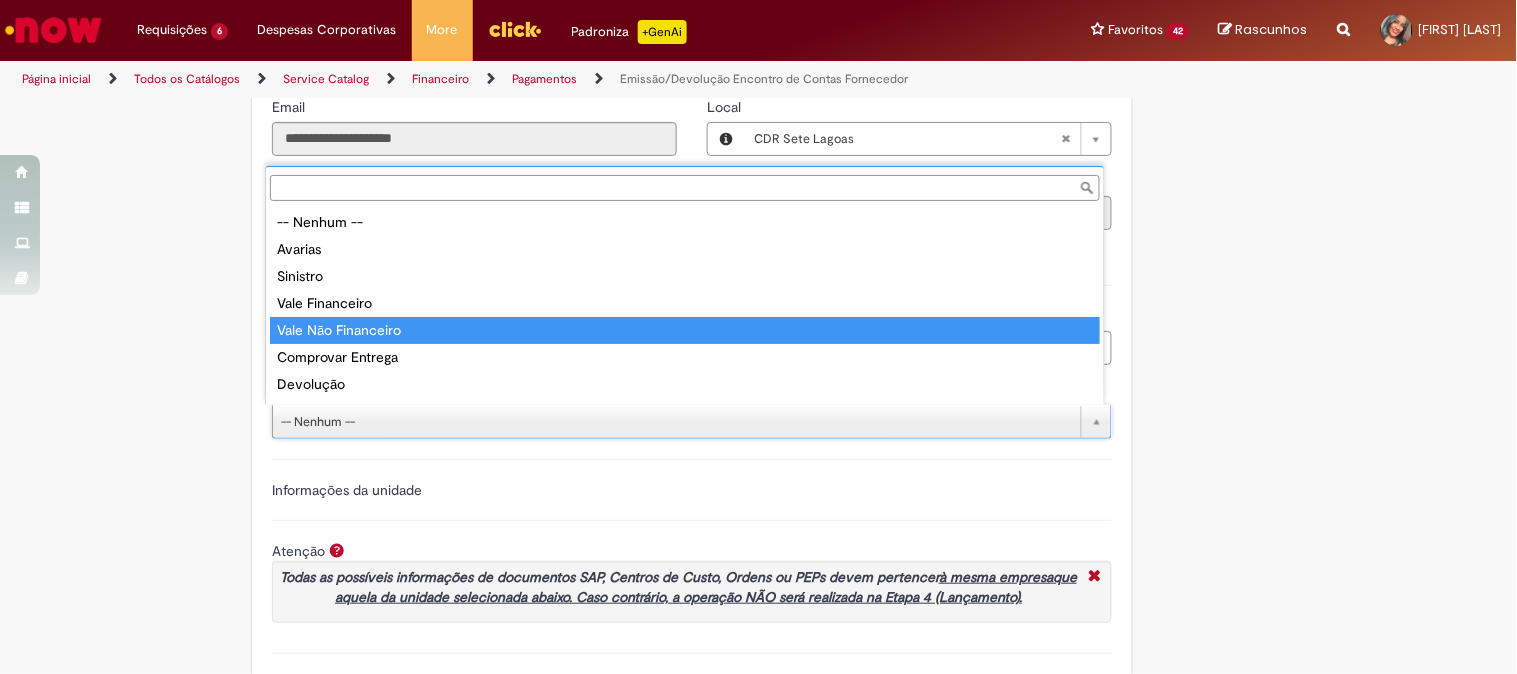 scroll, scrollTop: 15, scrollLeft: 0, axis: vertical 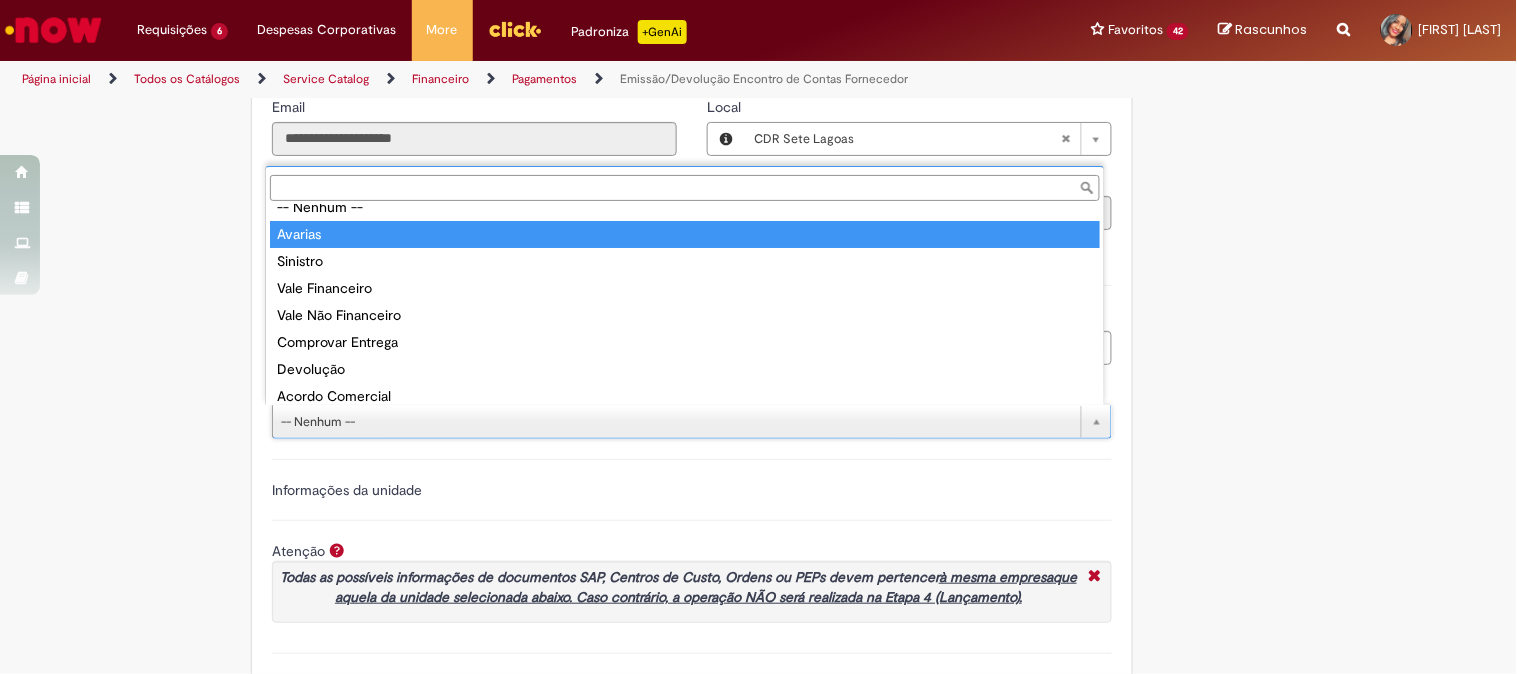 type on "*******" 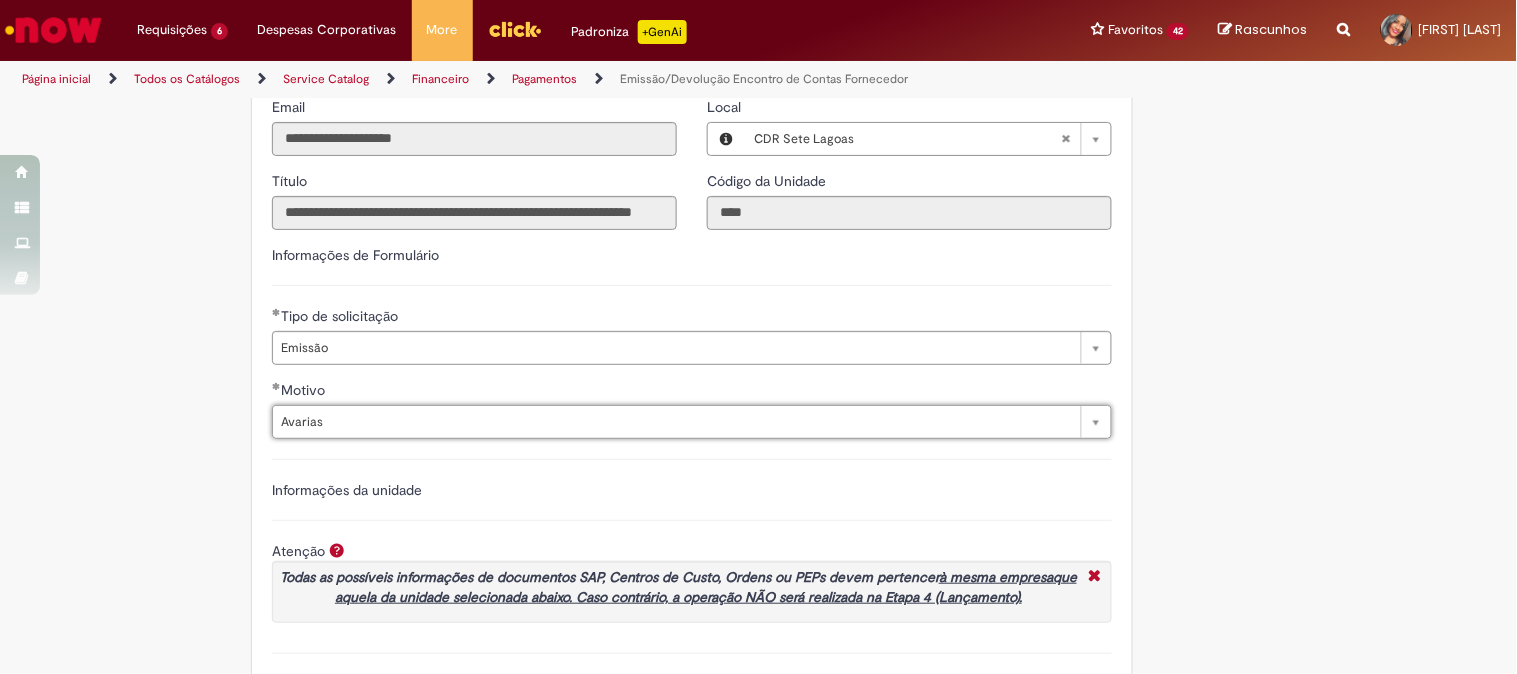 scroll, scrollTop: 1555, scrollLeft: 0, axis: vertical 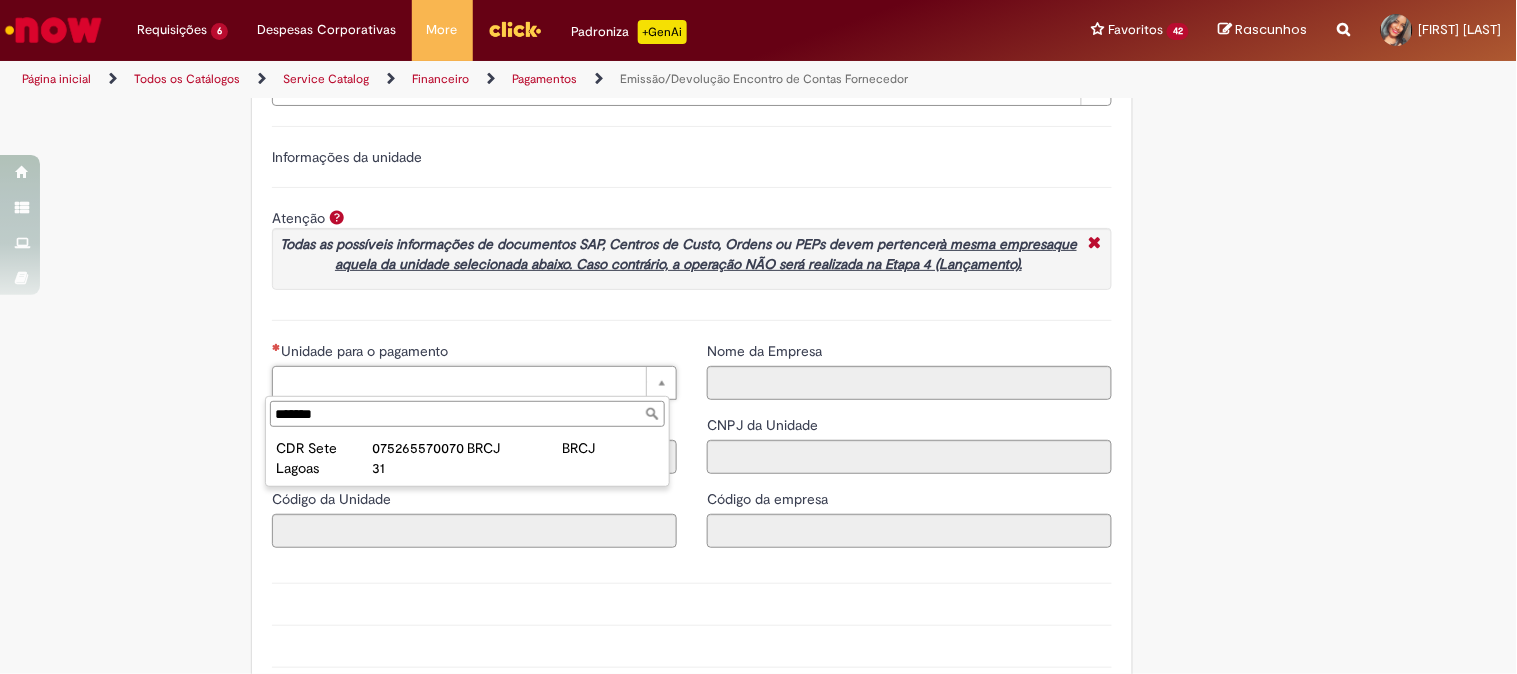 type on "*******" 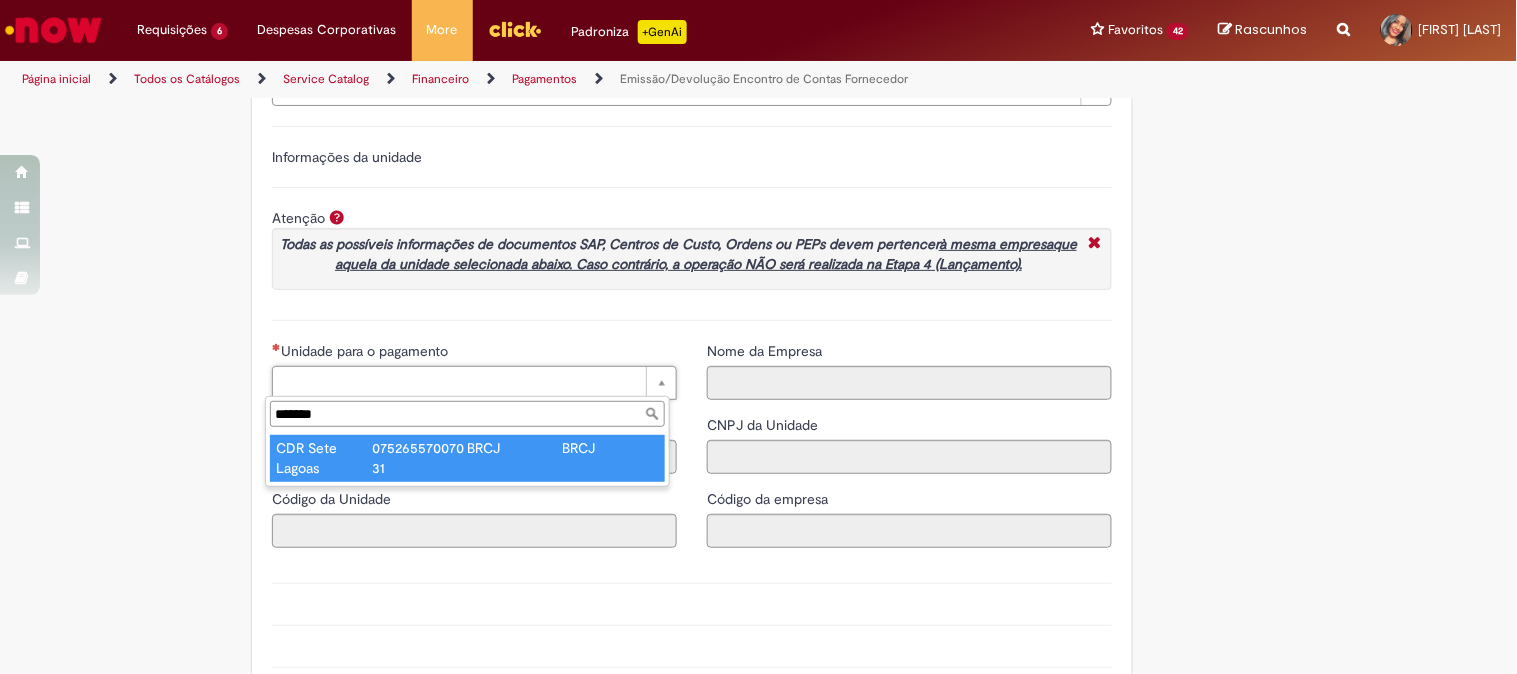 type on "**********" 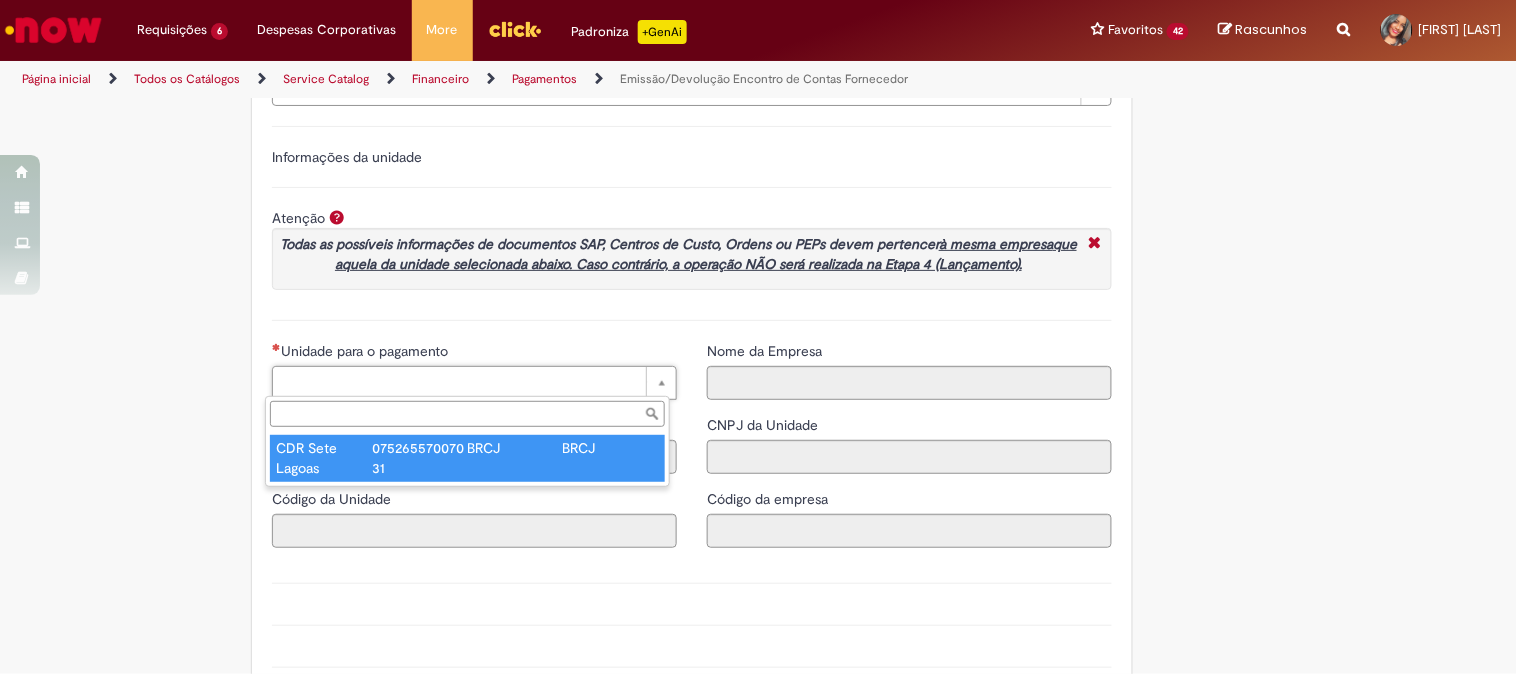 type on "****" 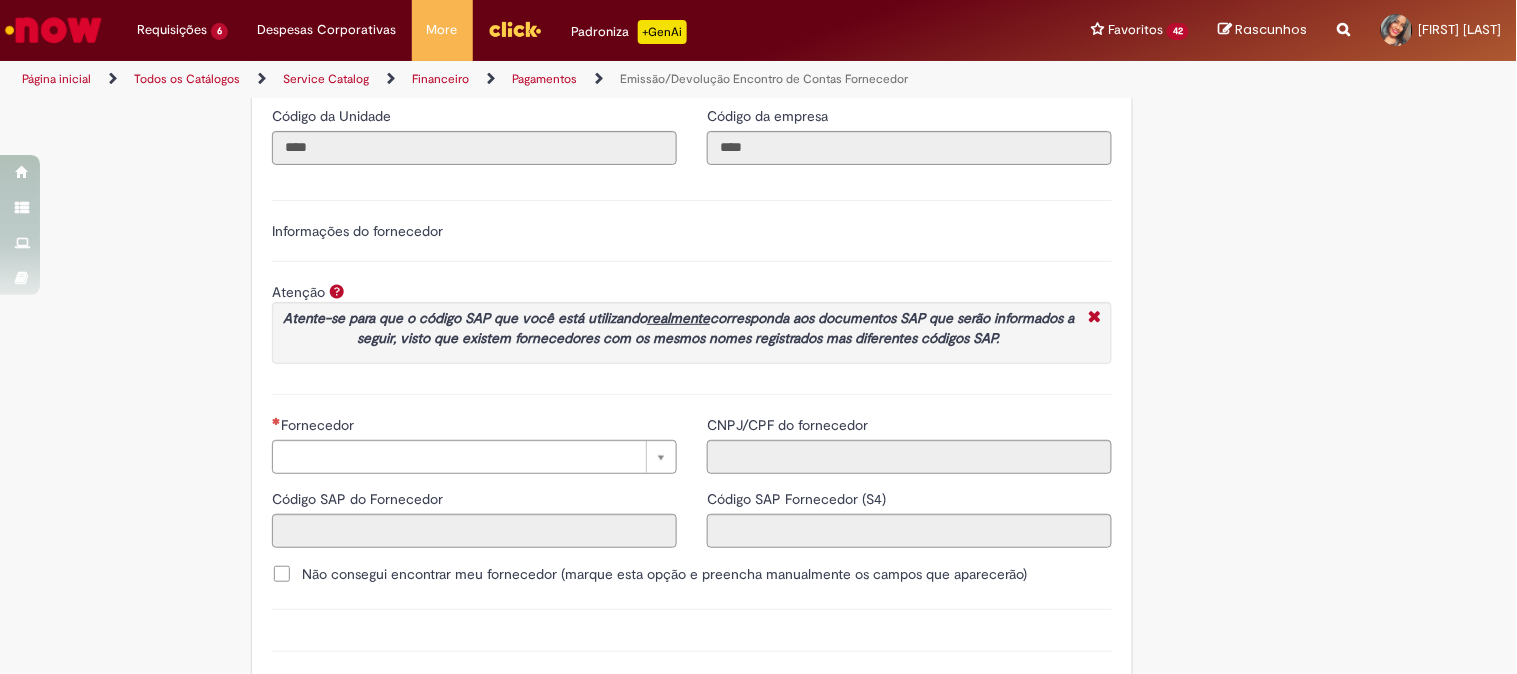 scroll, scrollTop: 2333, scrollLeft: 0, axis: vertical 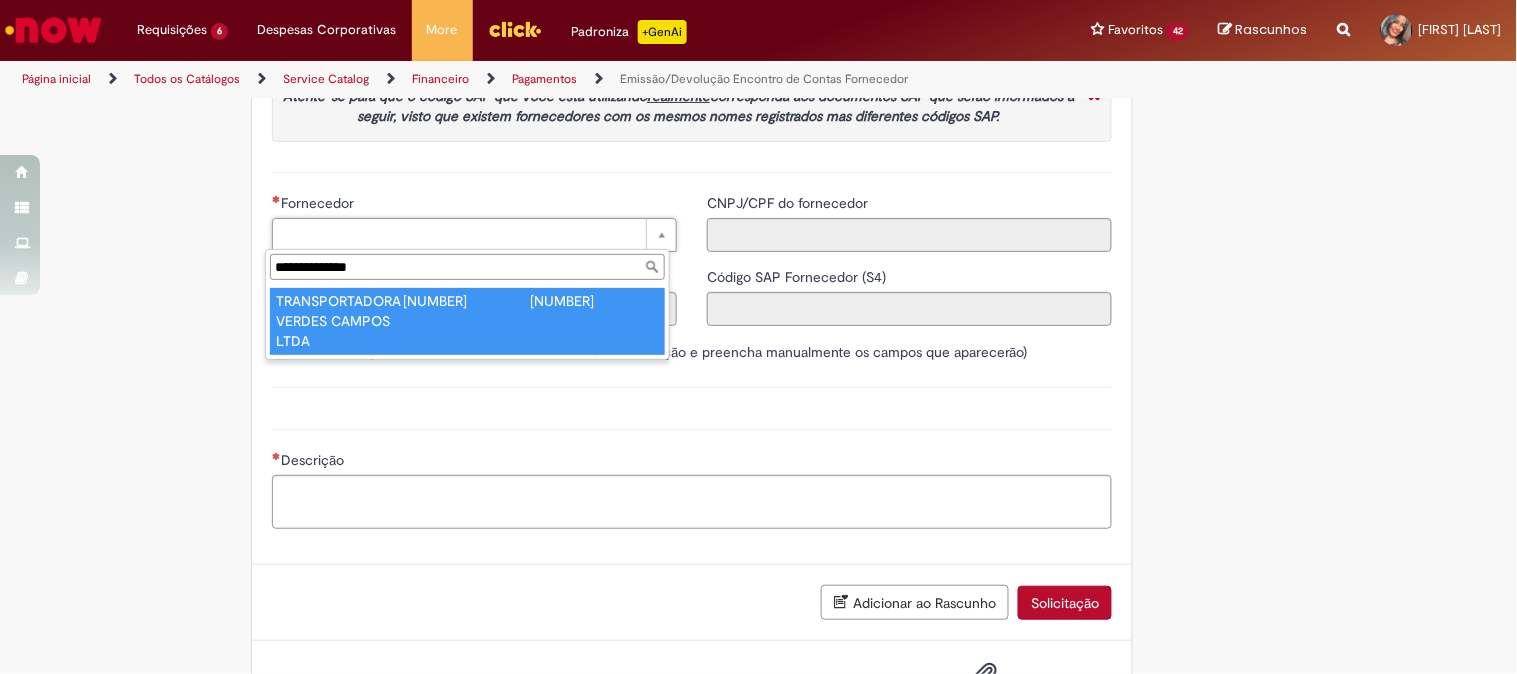 type on "**********" 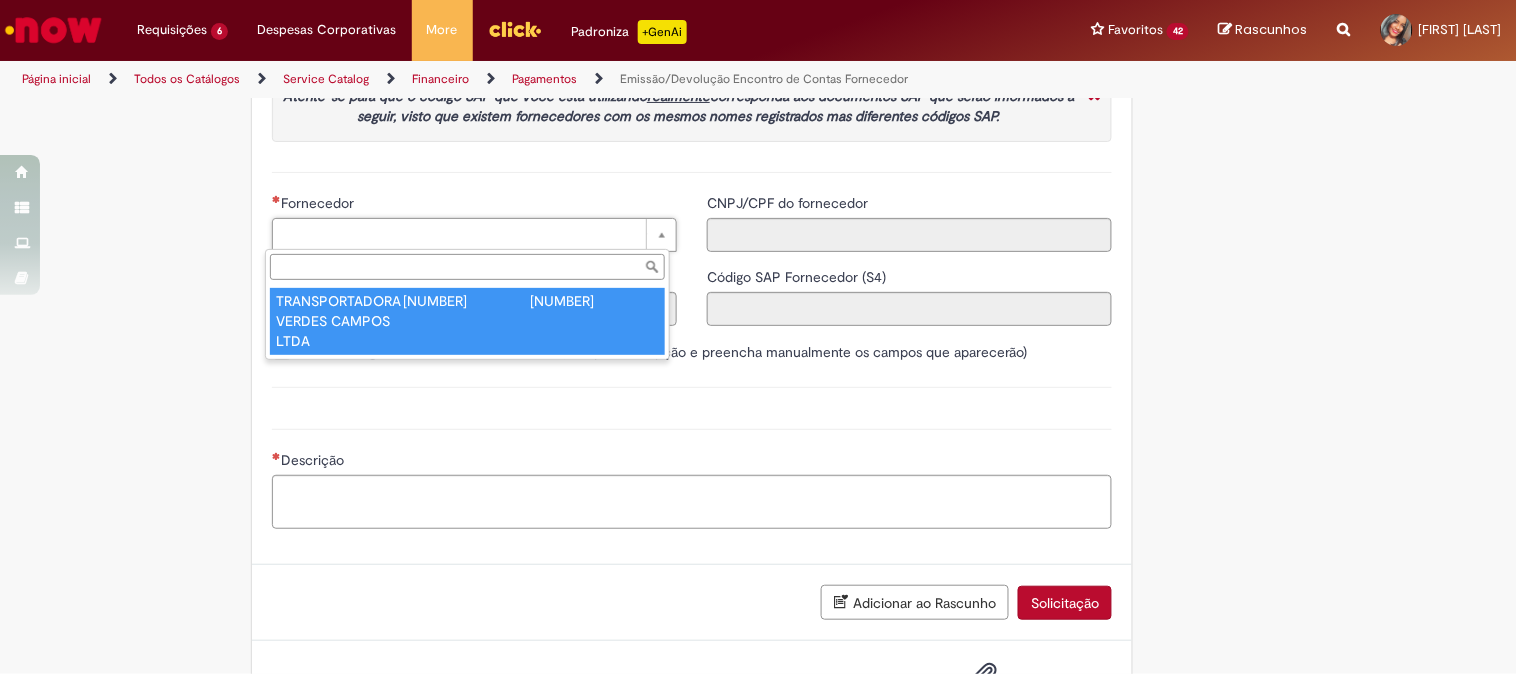 type on "******" 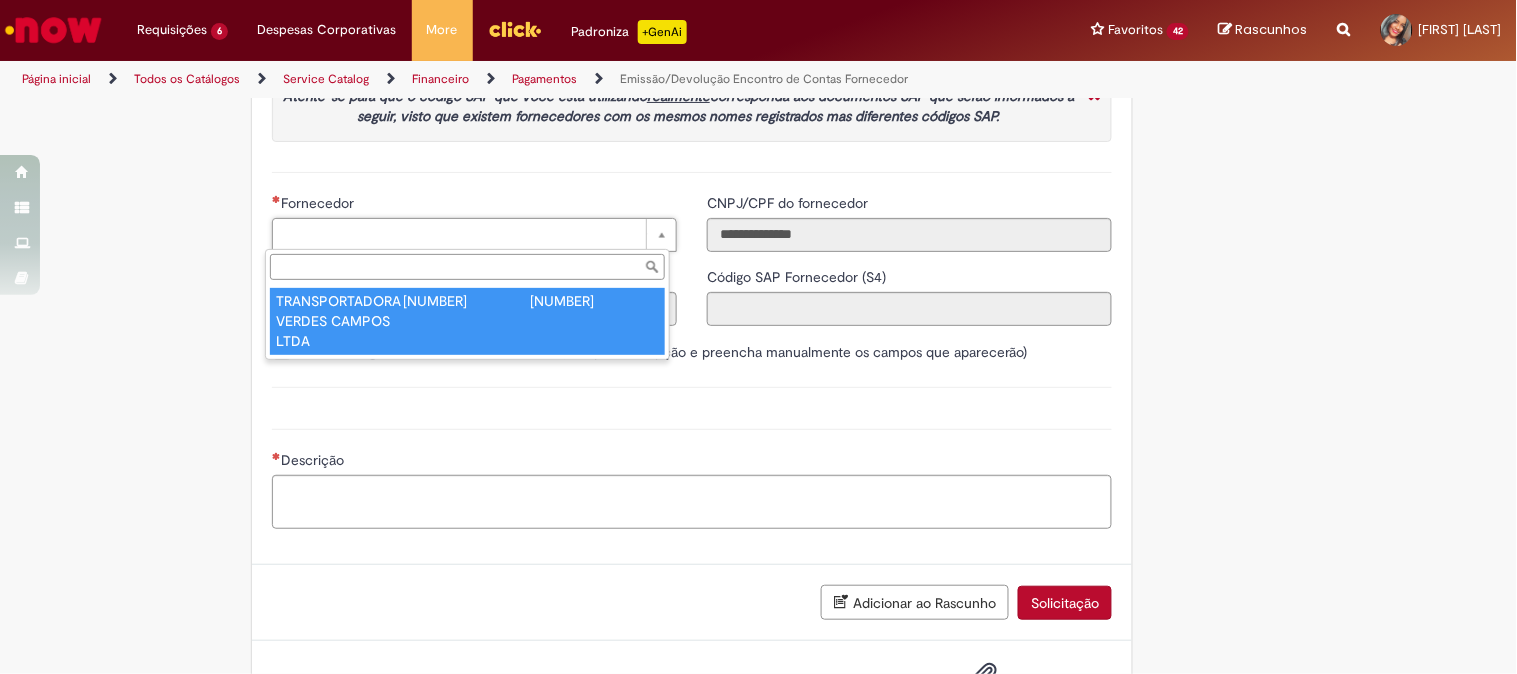 type on "**********" 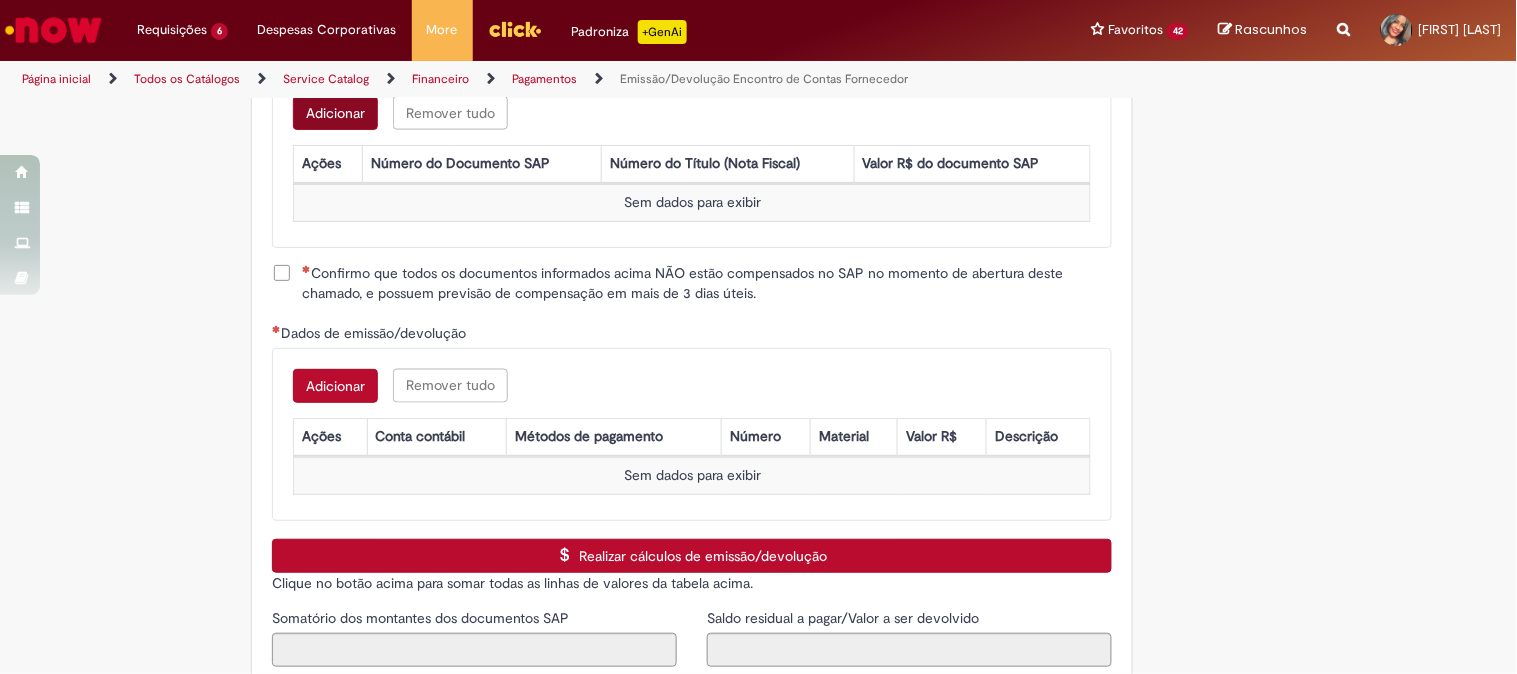 scroll, scrollTop: 2555, scrollLeft: 0, axis: vertical 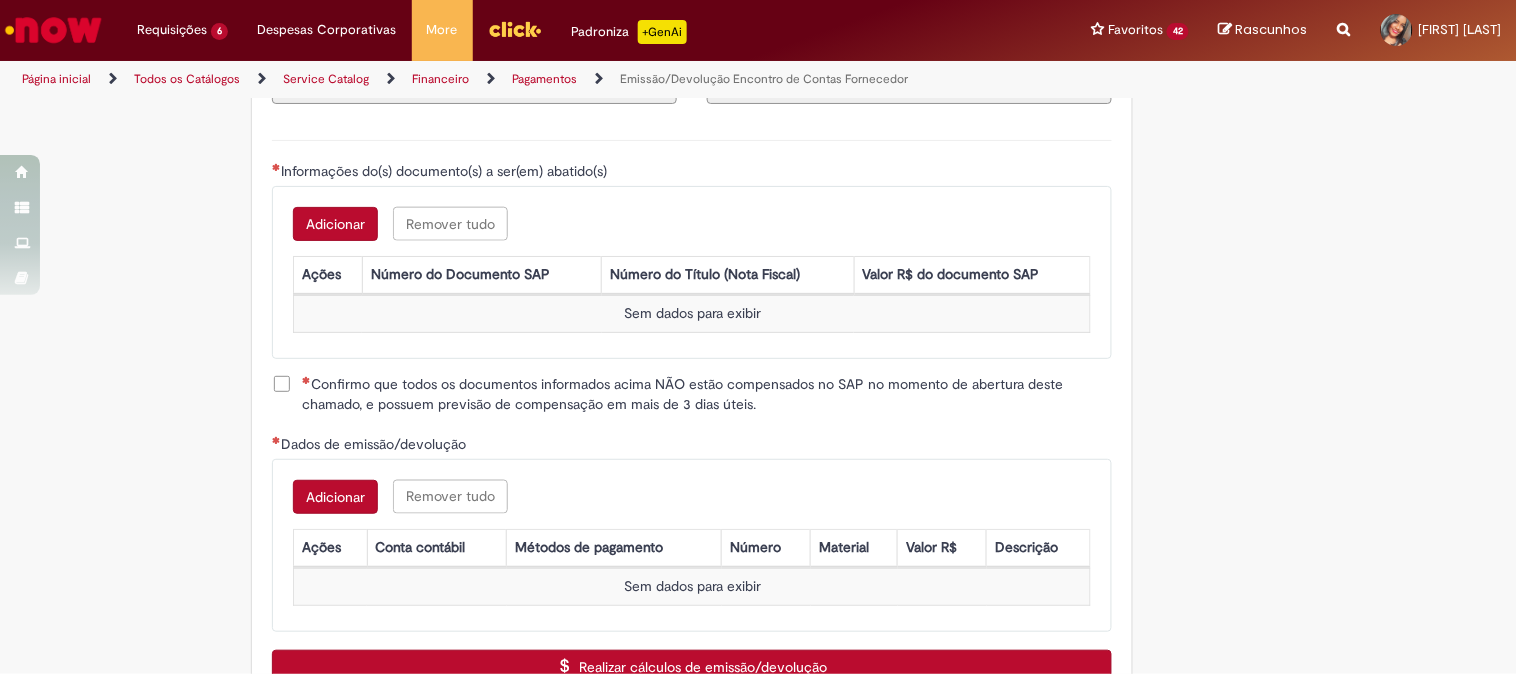 click on "Adicionar" at bounding box center [335, 224] 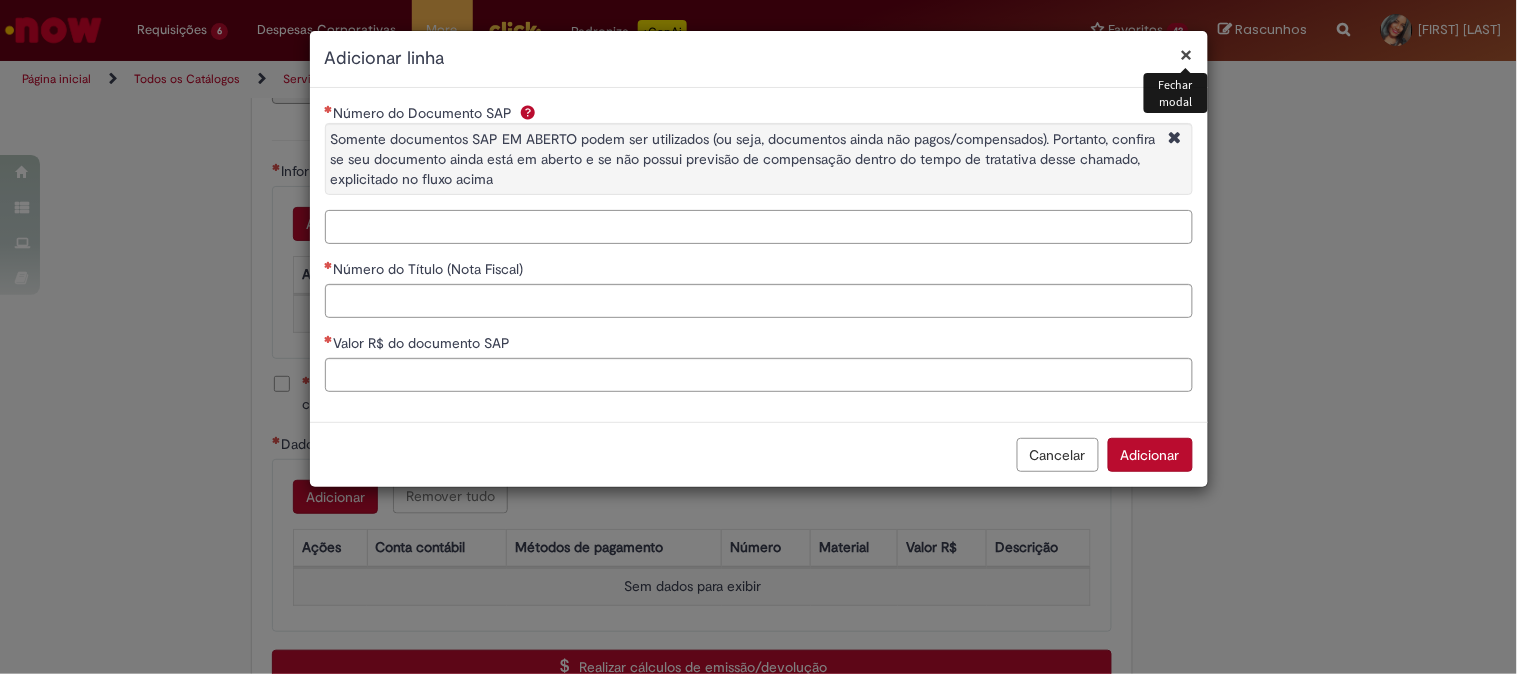 click on "Número do Documento SAP Somente documentos SAP EM ABERTO podem ser utilizados (ou seja, documentos ainda não pagos/compensados). Portanto, confira se seu documento ainda está em aberto e se não possui previsão de compensação dentro do tempo de tratativa desse chamado, explicitado no fluxo acima" at bounding box center [759, 227] 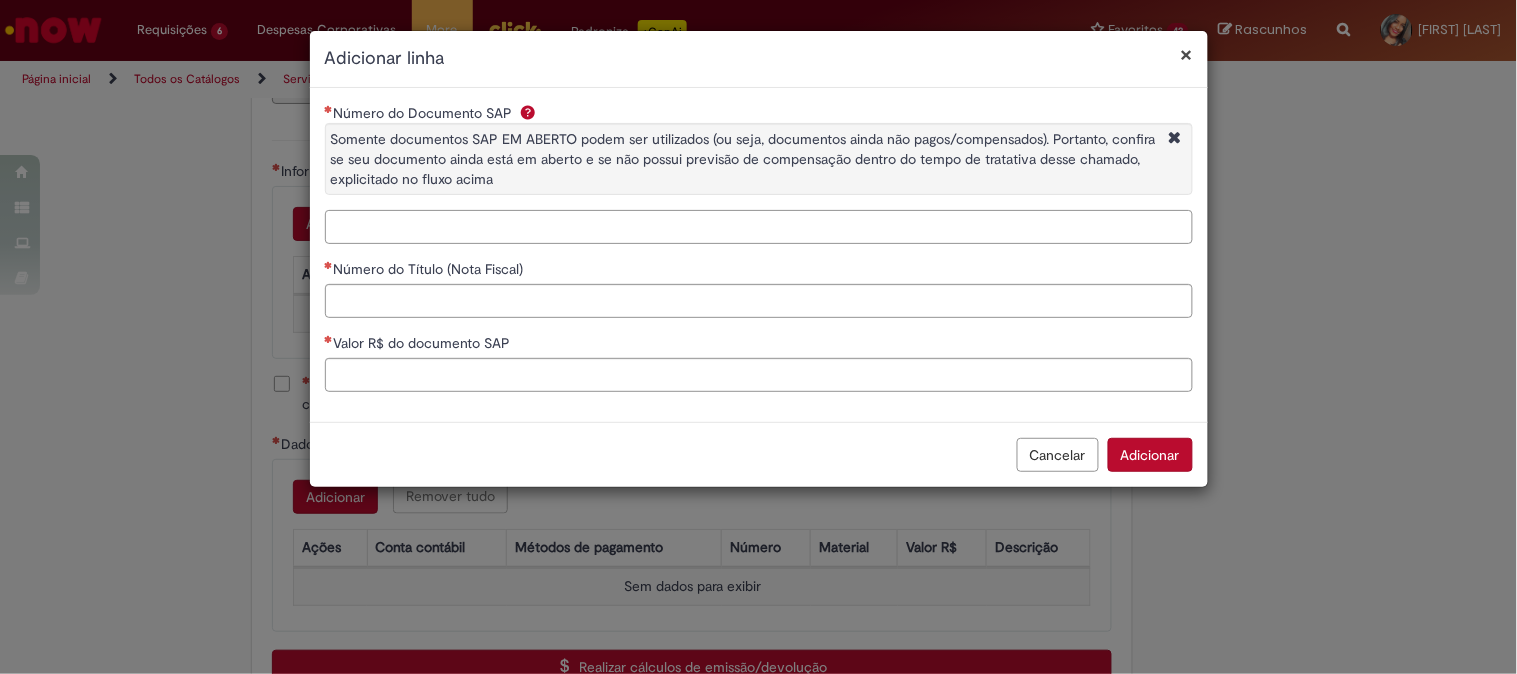 paste on "**********" 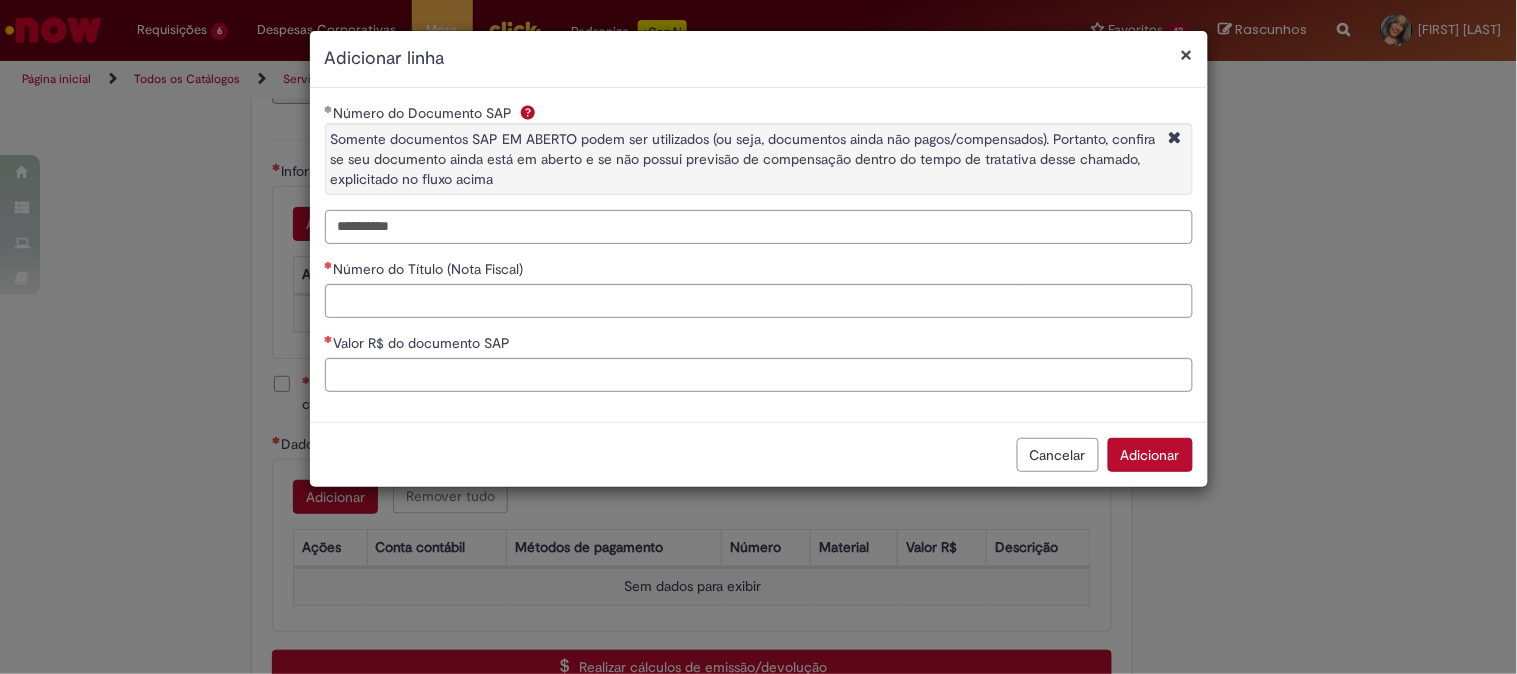 type on "**********" 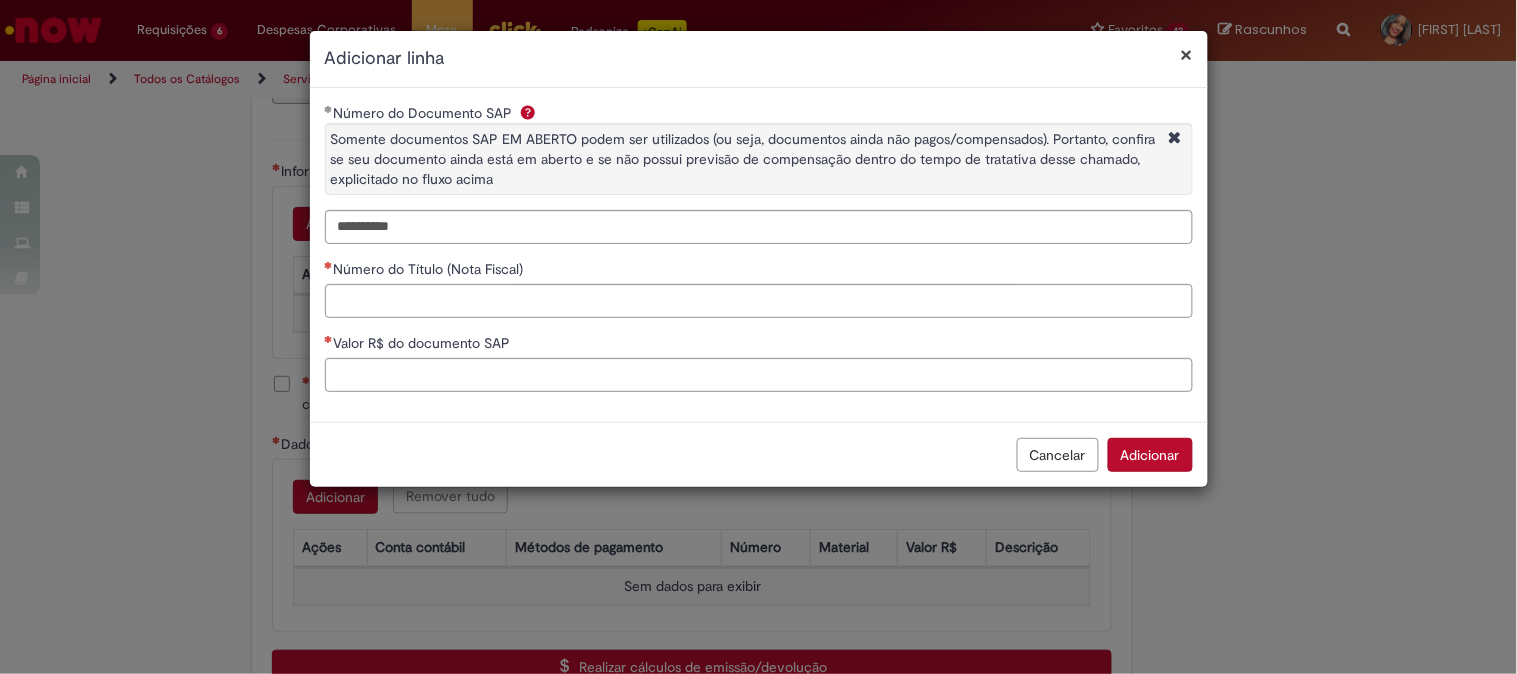 click on "Número do Título (Nota Fiscal)" at bounding box center (759, 271) 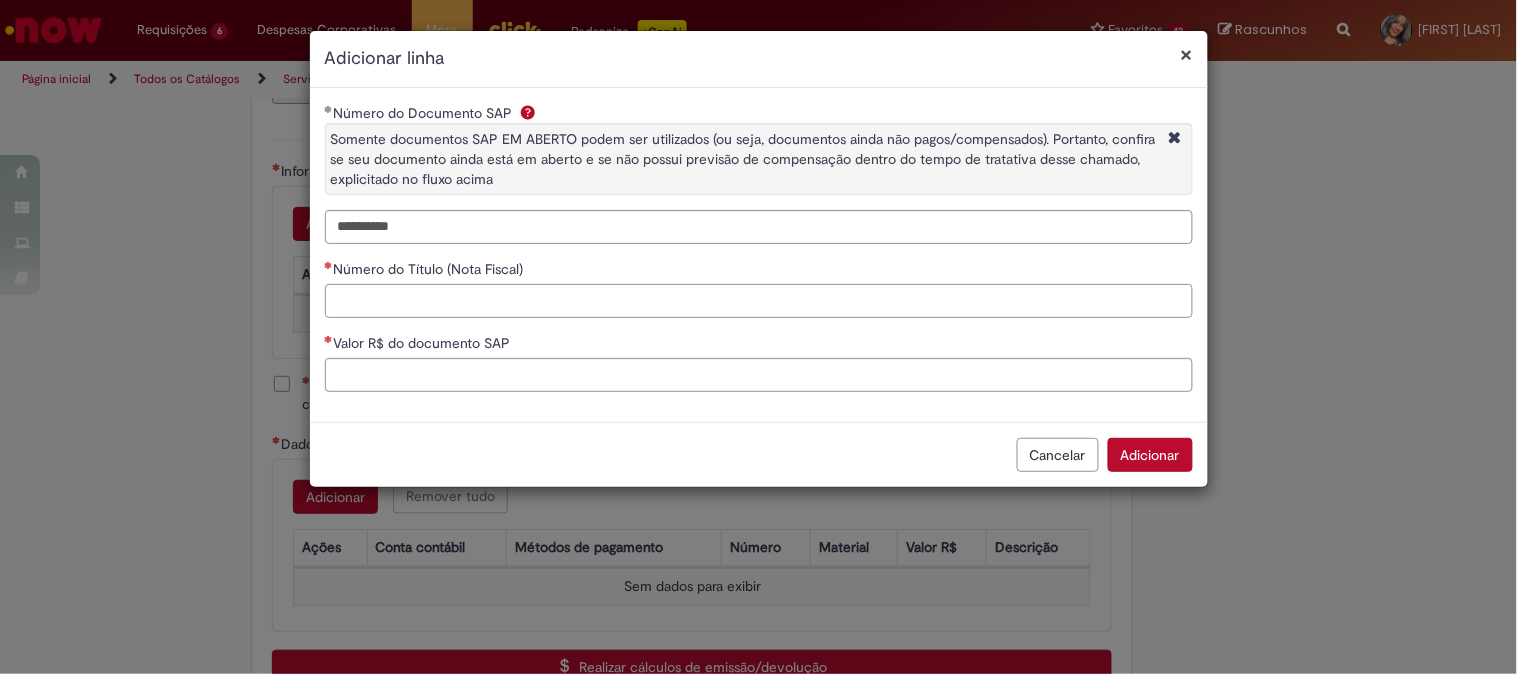 click on "Número do Título (Nota Fiscal)" at bounding box center [759, 301] 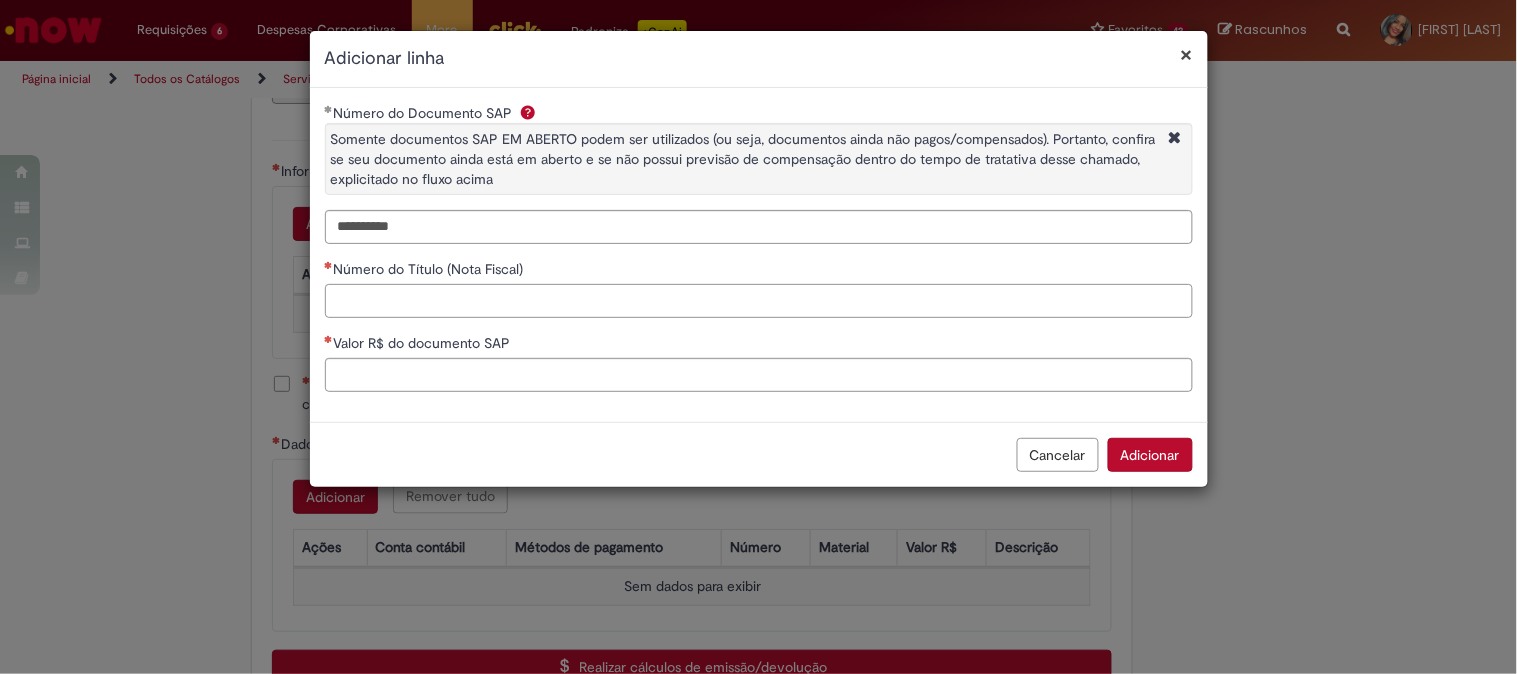paste on "*********" 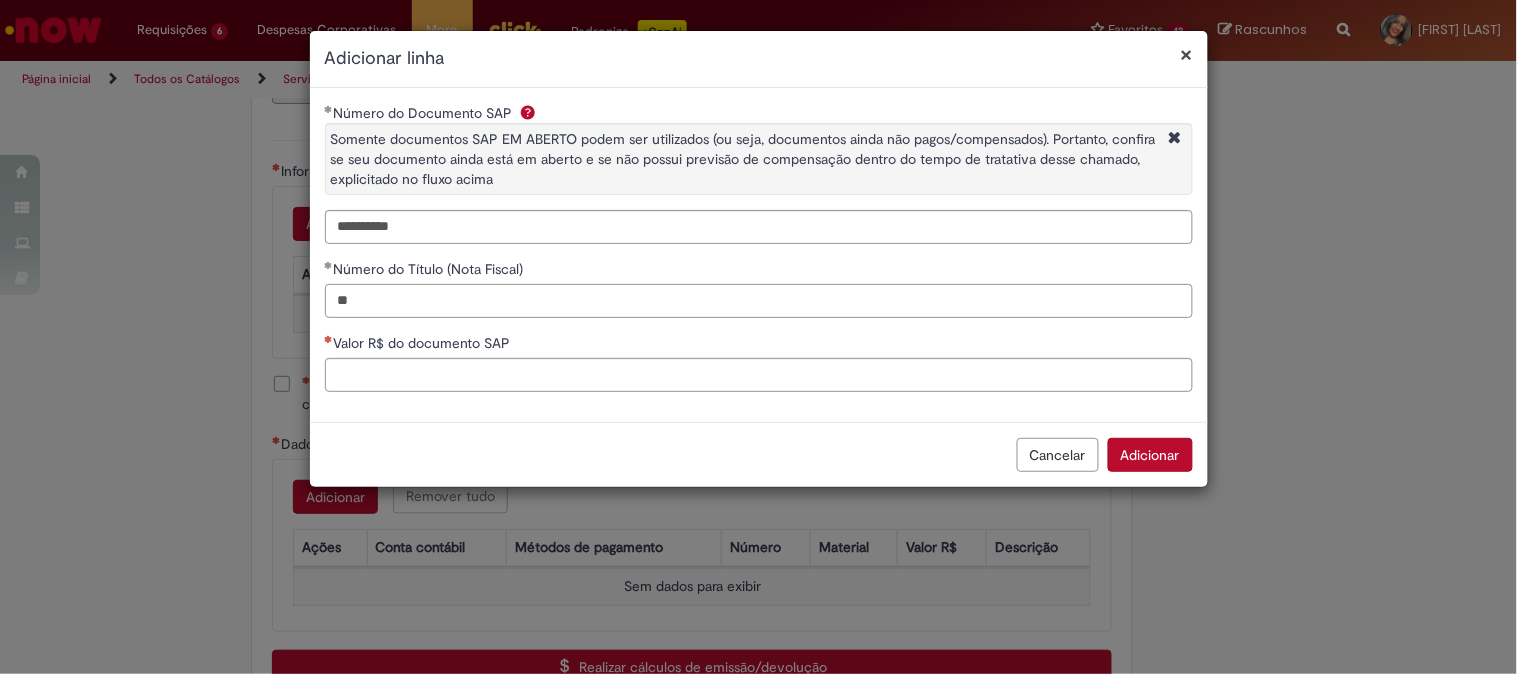 type 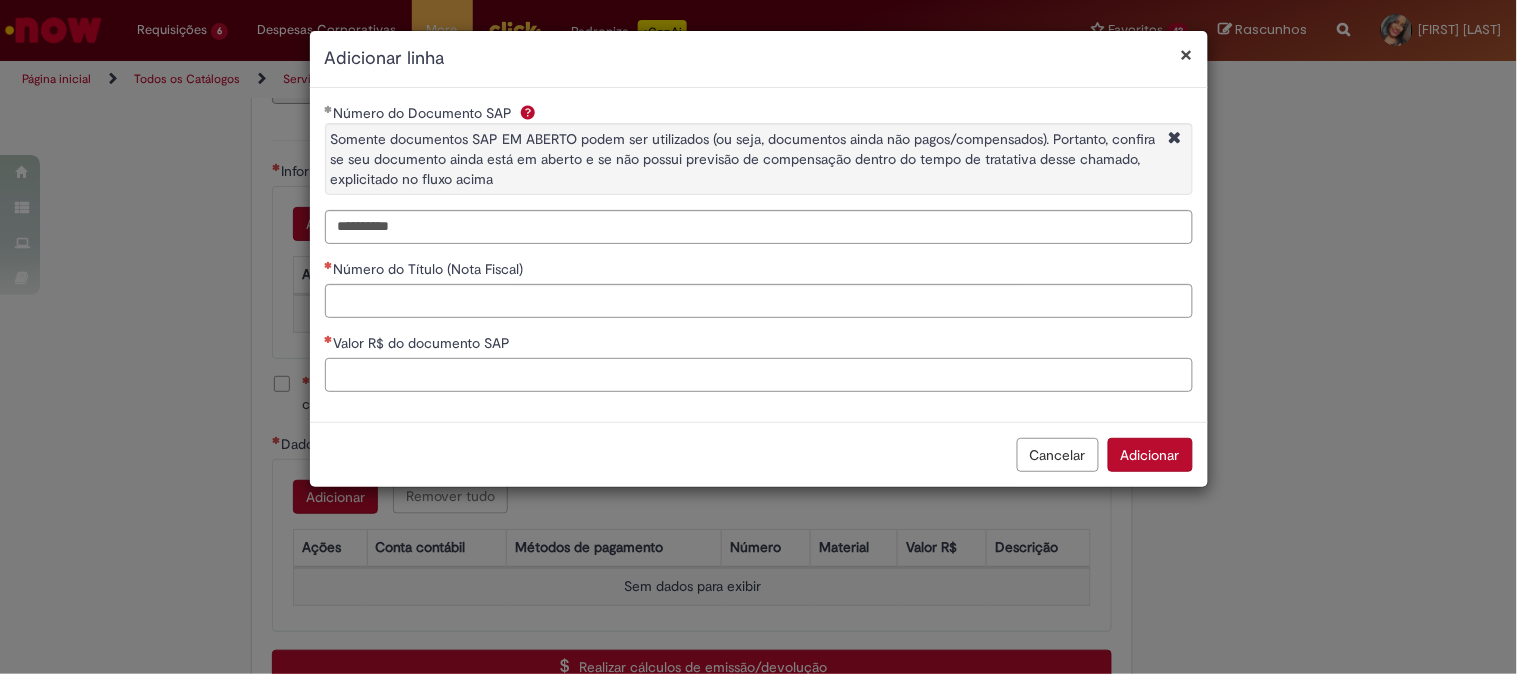 click on "Valor R$ do documento SAP" at bounding box center (759, 375) 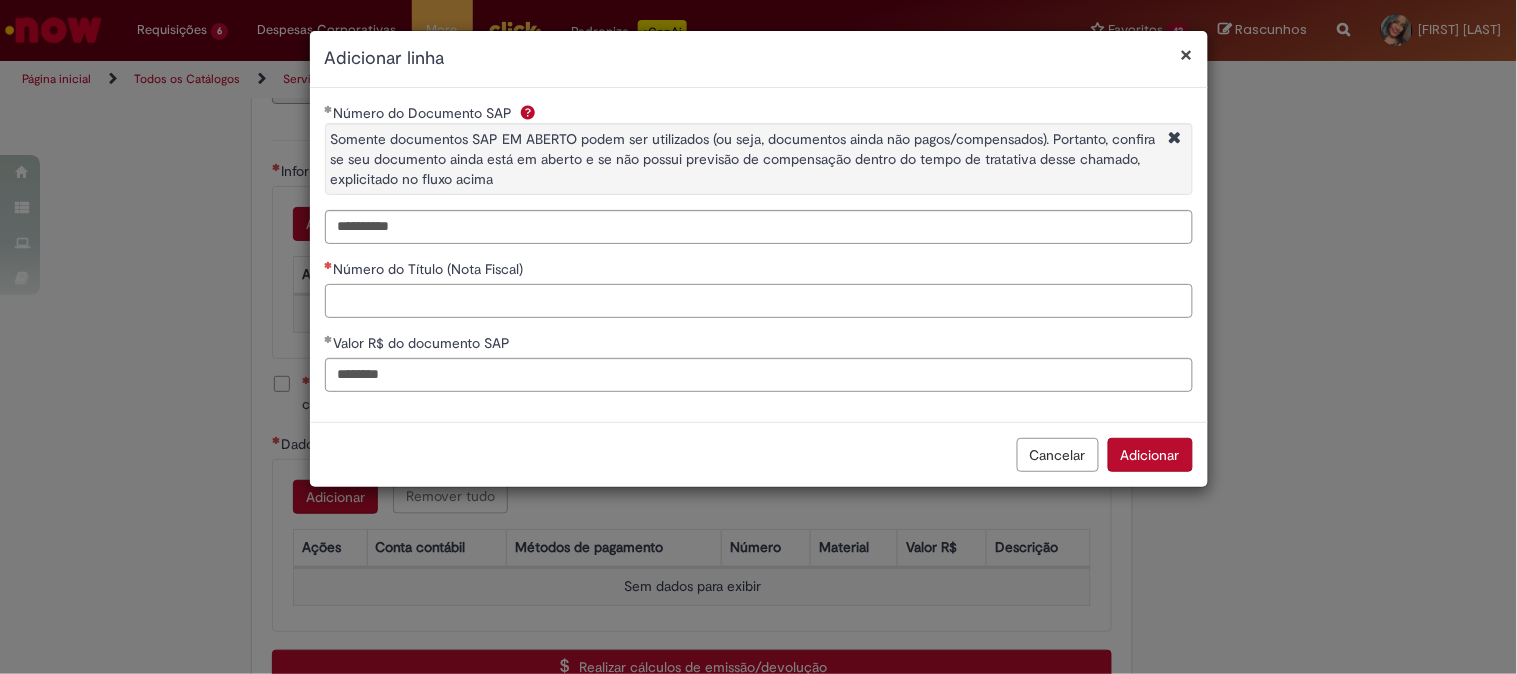 click on "Número do Título (Nota Fiscal)" at bounding box center (759, 301) 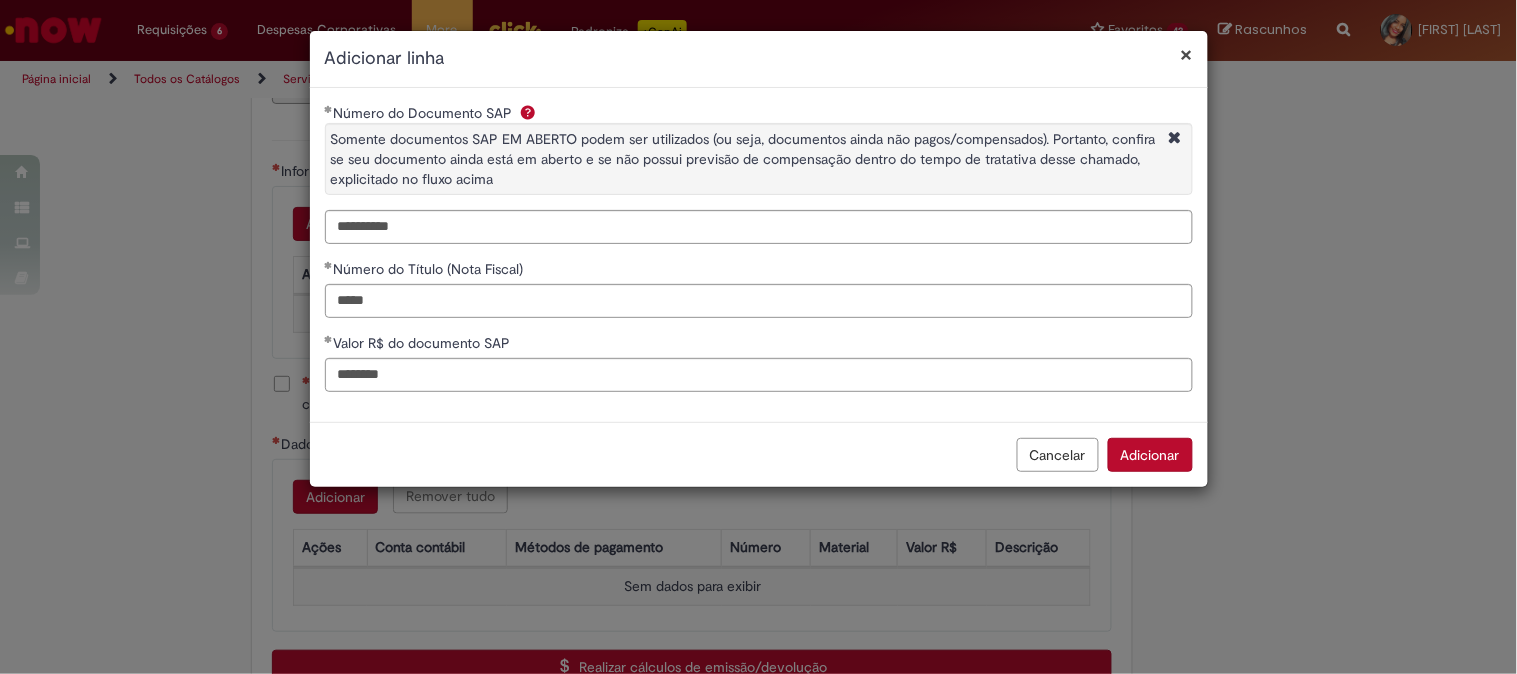 click on "Adicionar" at bounding box center (1150, 455) 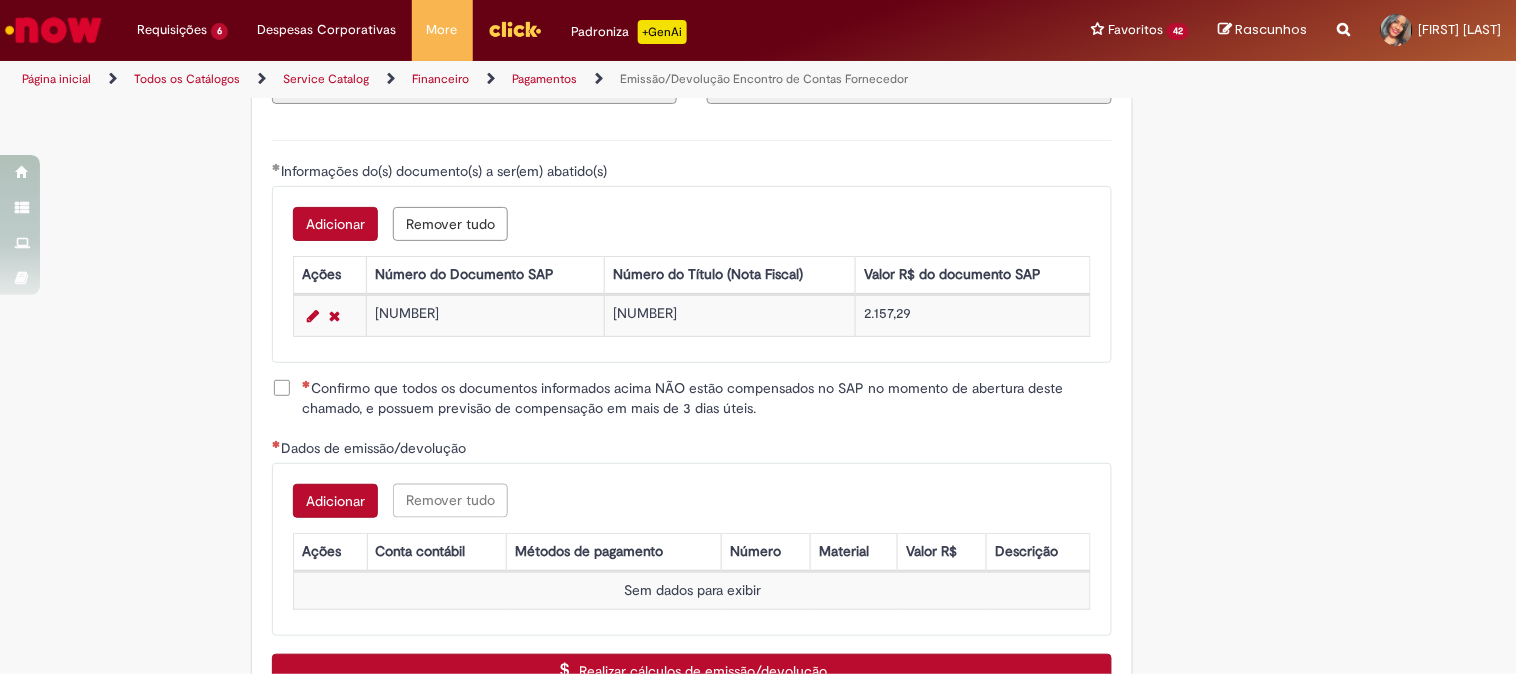 scroll, scrollTop: 2666, scrollLeft: 0, axis: vertical 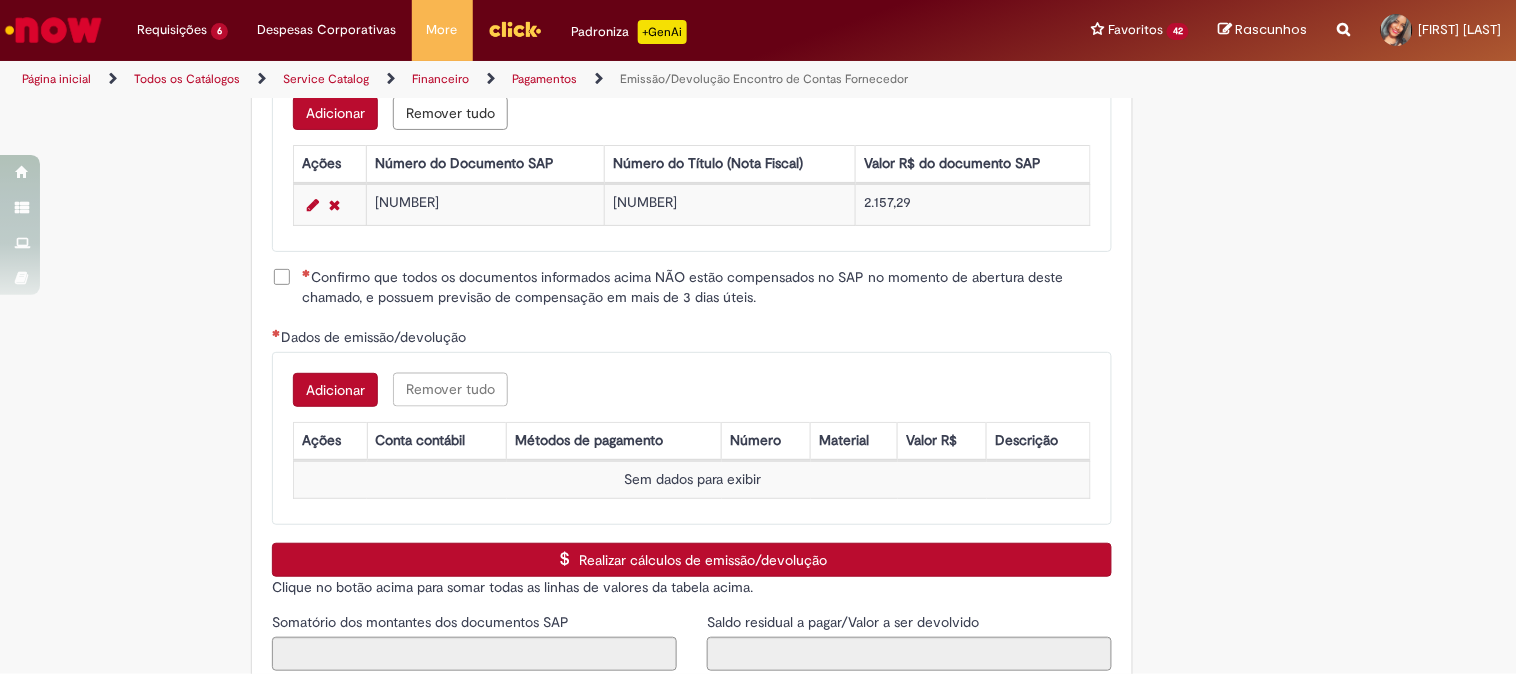 click on "Confirmo que todos os documentos informados acima NÃO estão compensados no SAP no momento de abertura deste chamado, e possuem previsão de compensação em mais de 3 dias úteis." at bounding box center [707, 287] 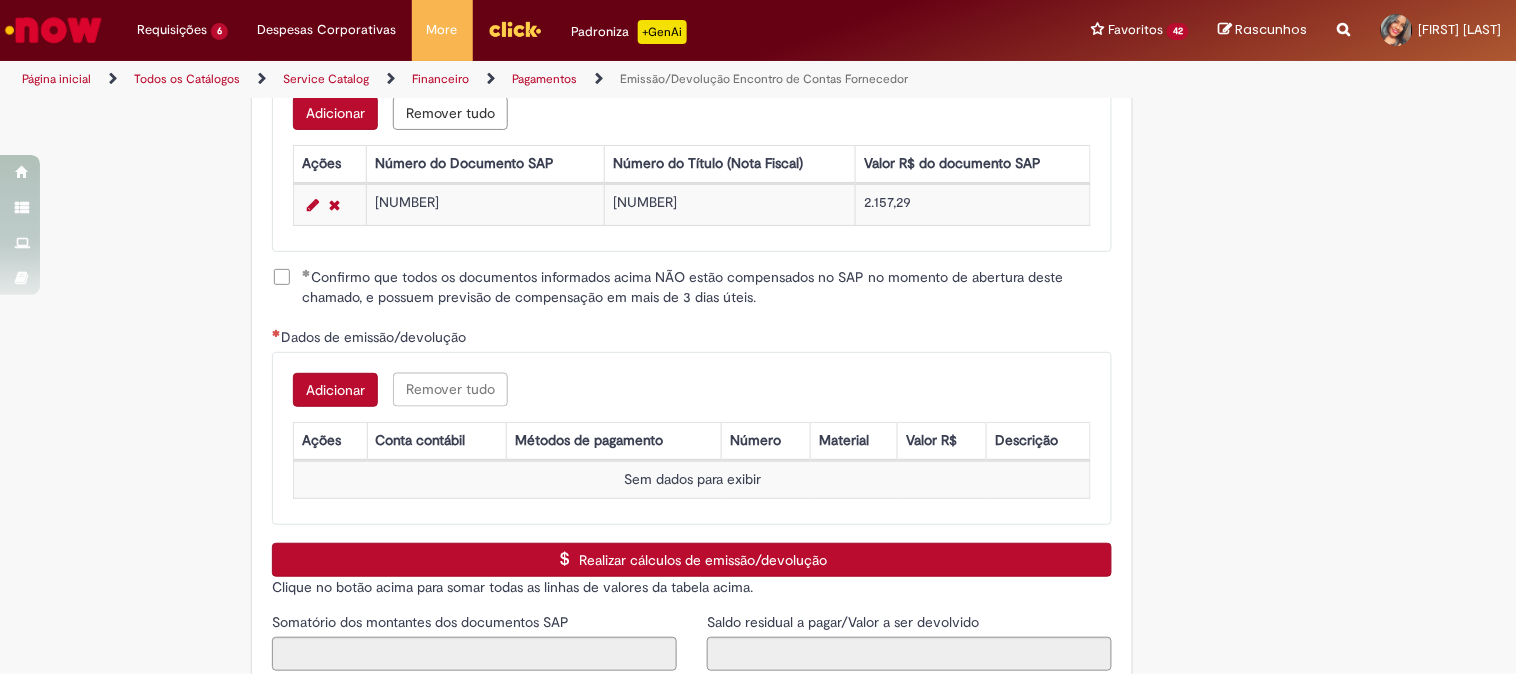 scroll, scrollTop: 2888, scrollLeft: 0, axis: vertical 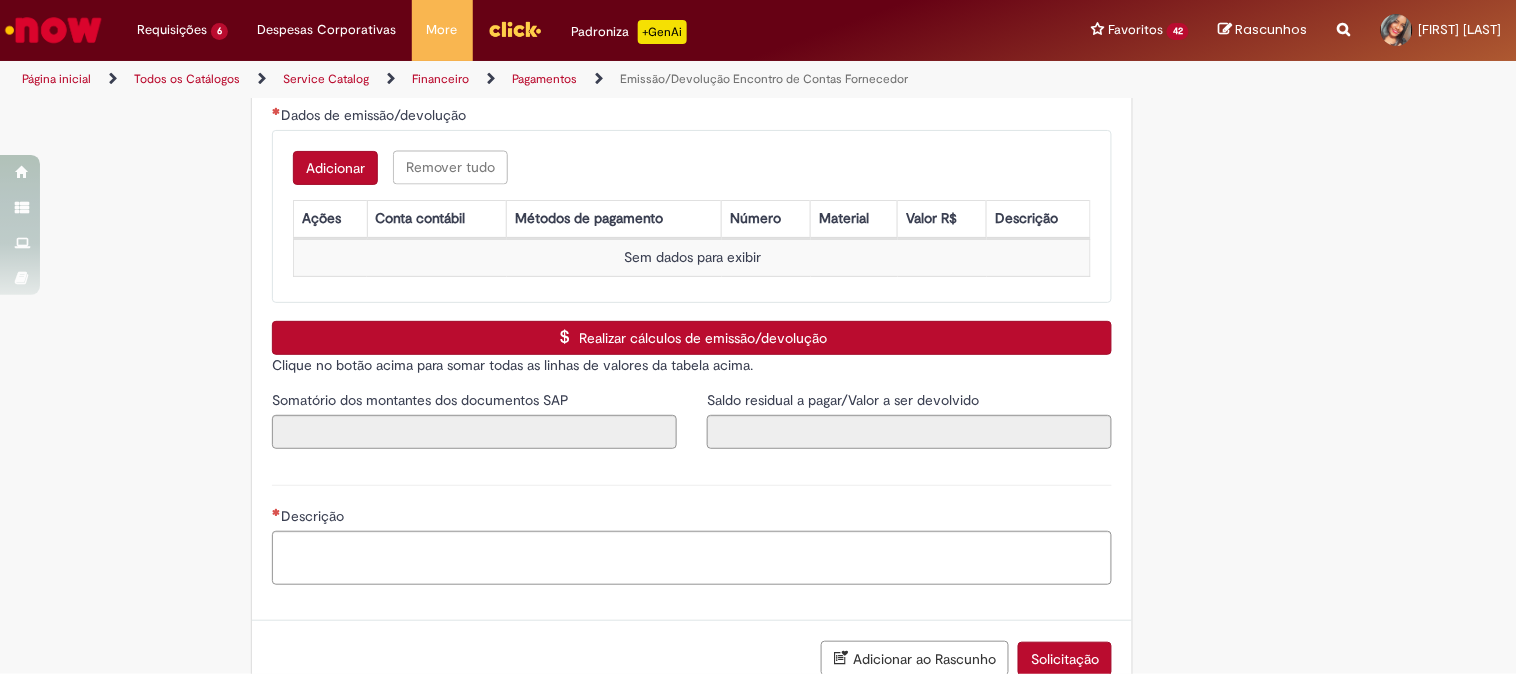 click on "Adicionar" at bounding box center [335, 168] 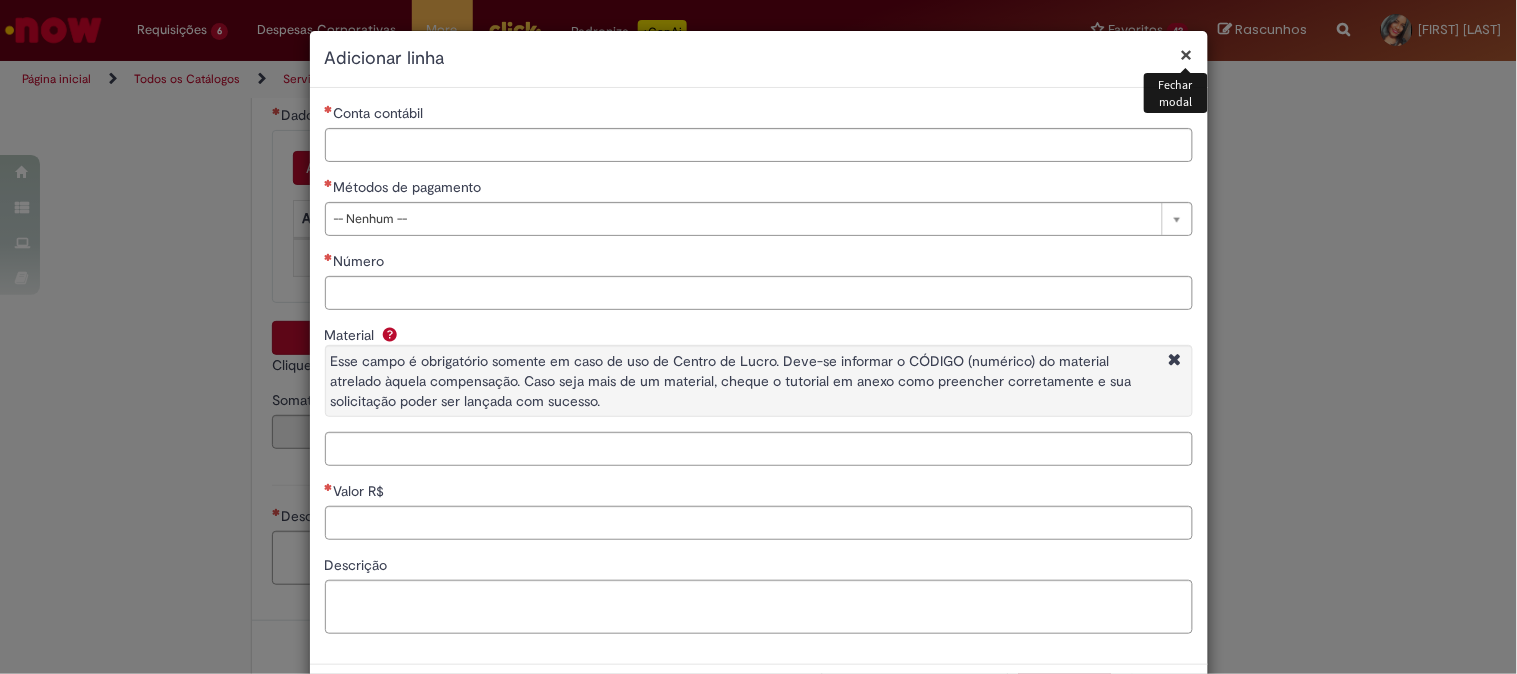 click on "**********" at bounding box center [759, 376] 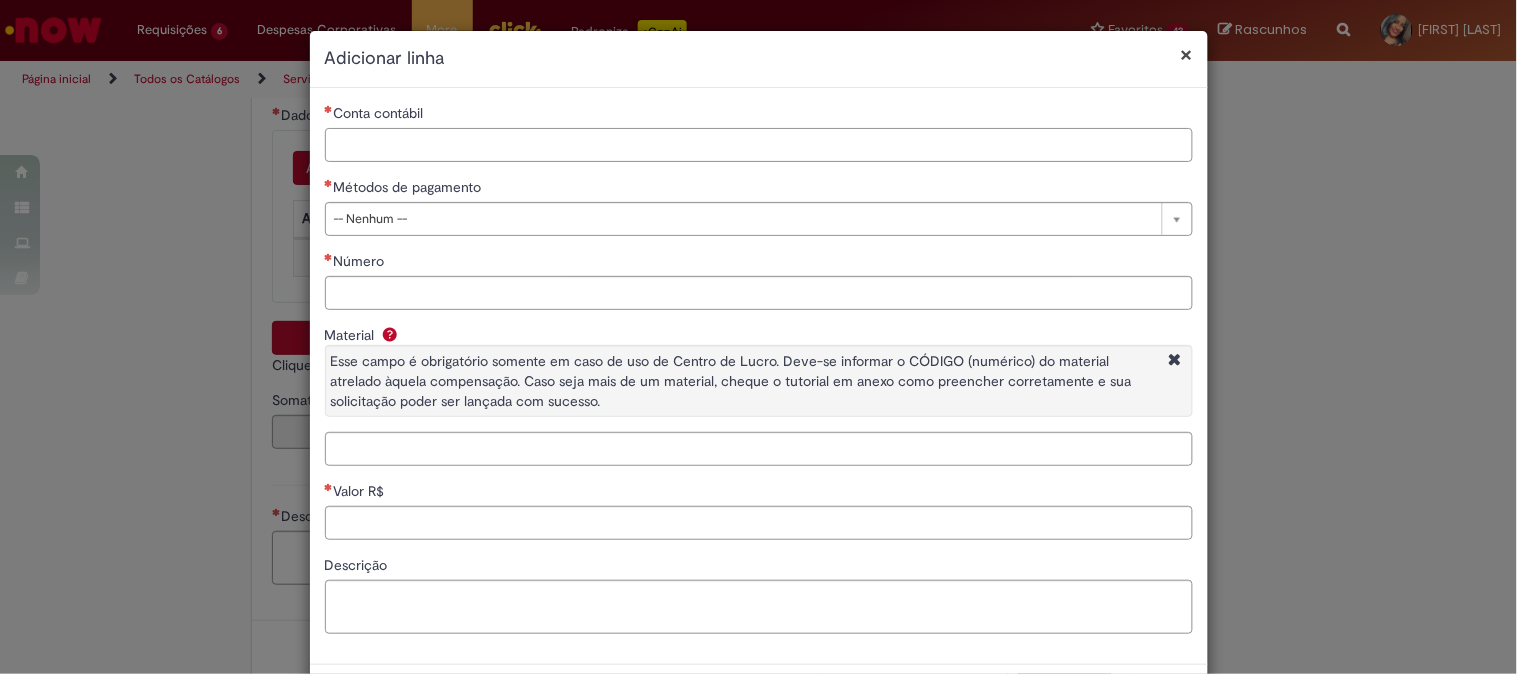 click on "Conta contábil" at bounding box center (759, 145) 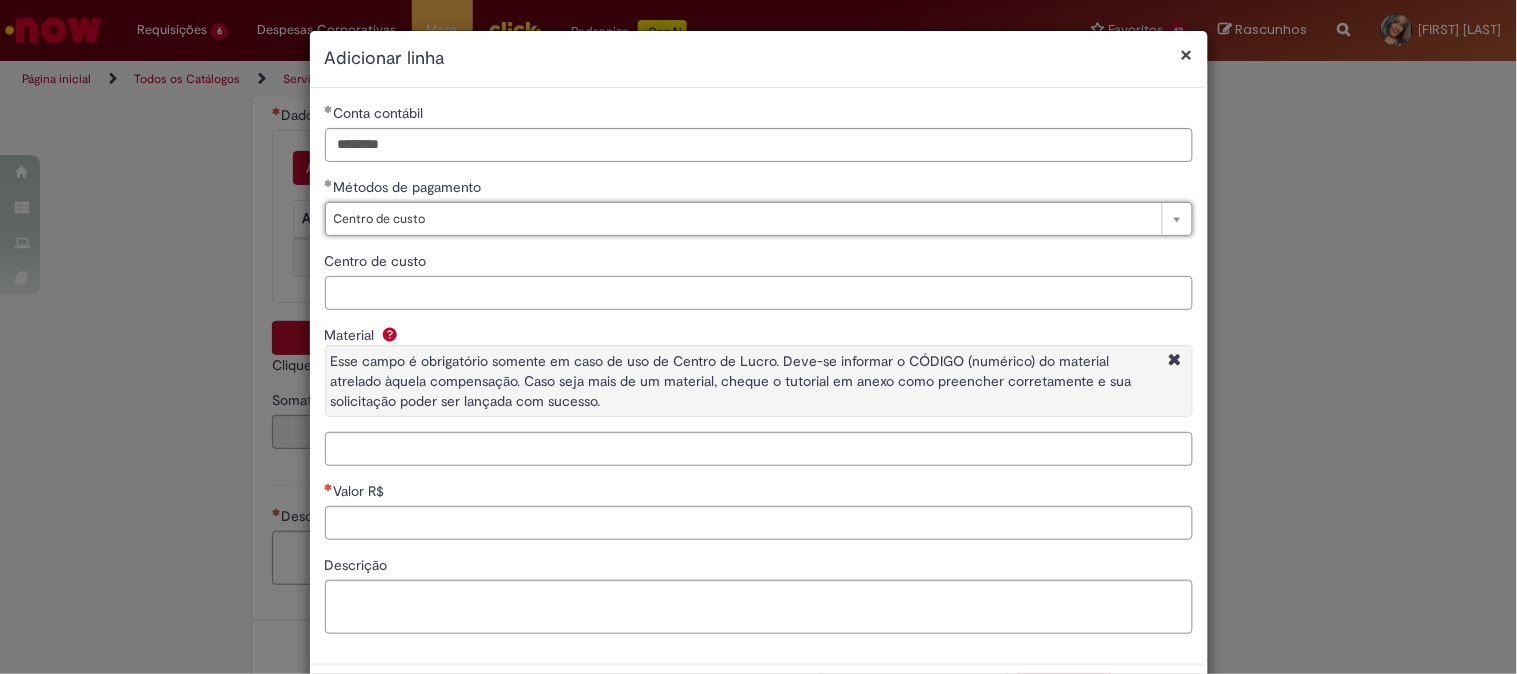 click on "Centro de custo" at bounding box center (759, 293) 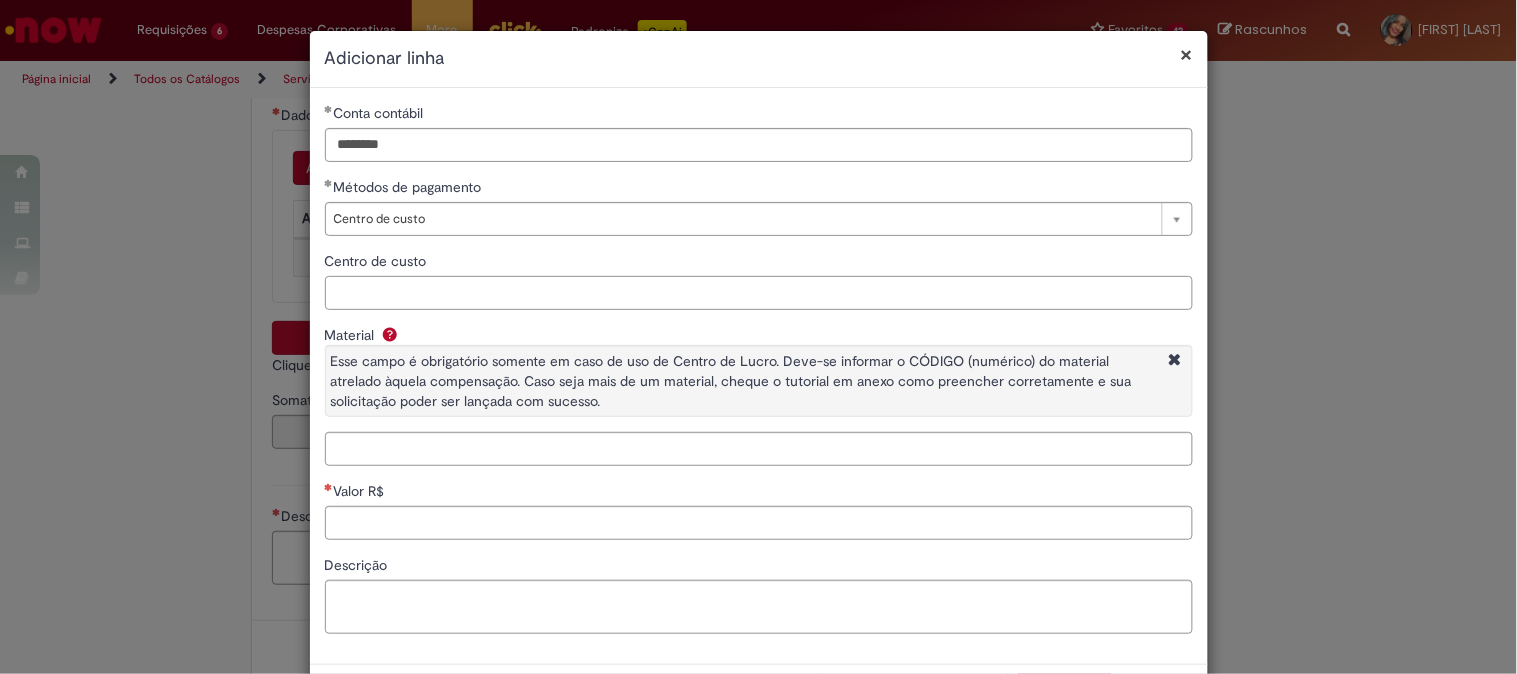 paste on "**********" 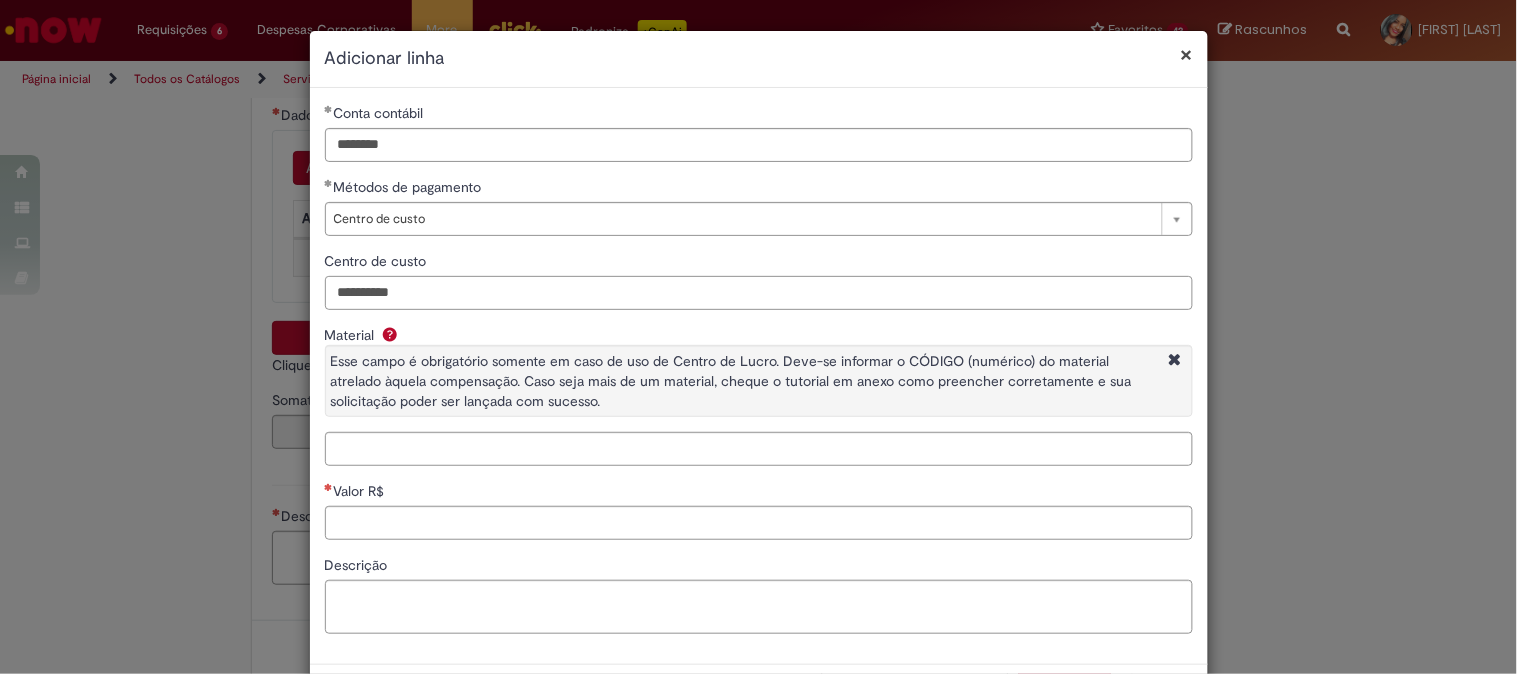 scroll, scrollTop: 87, scrollLeft: 0, axis: vertical 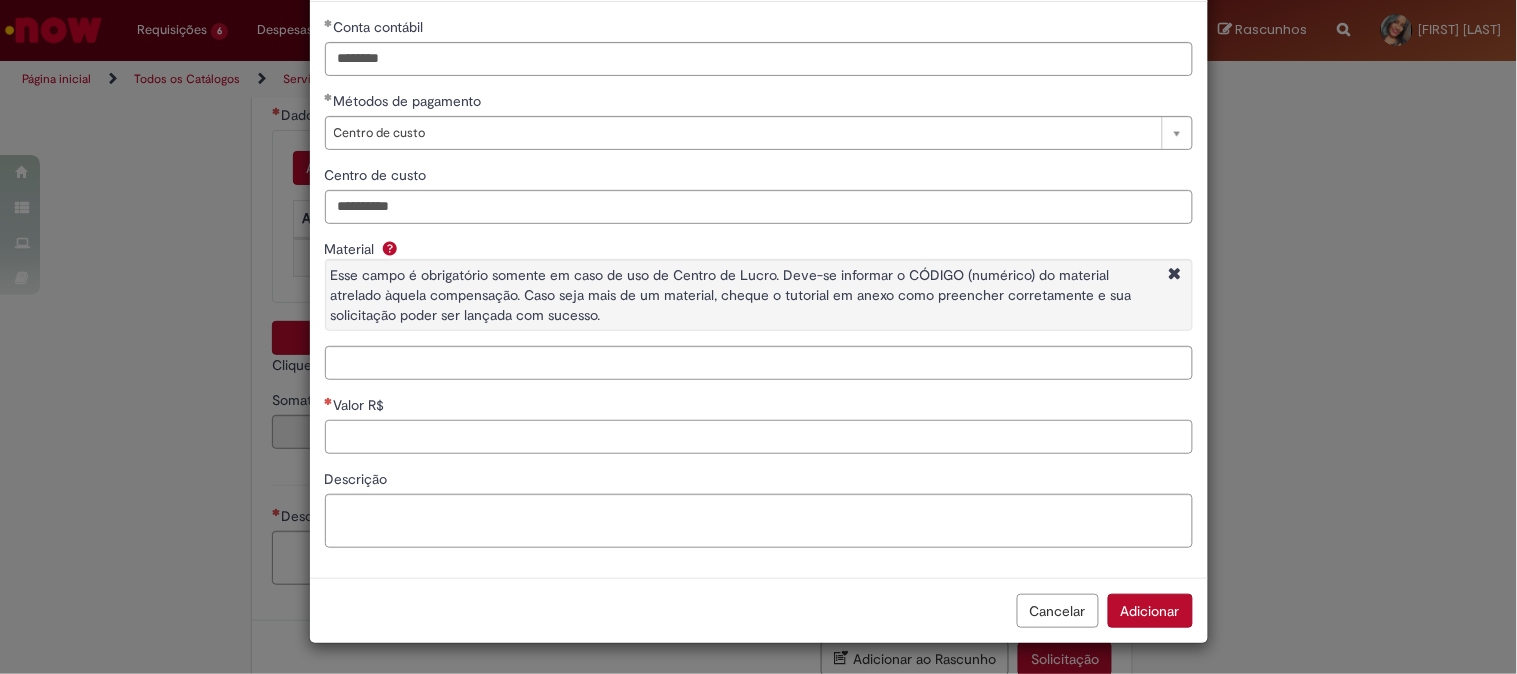 click on "Valor R$" at bounding box center (759, 437) 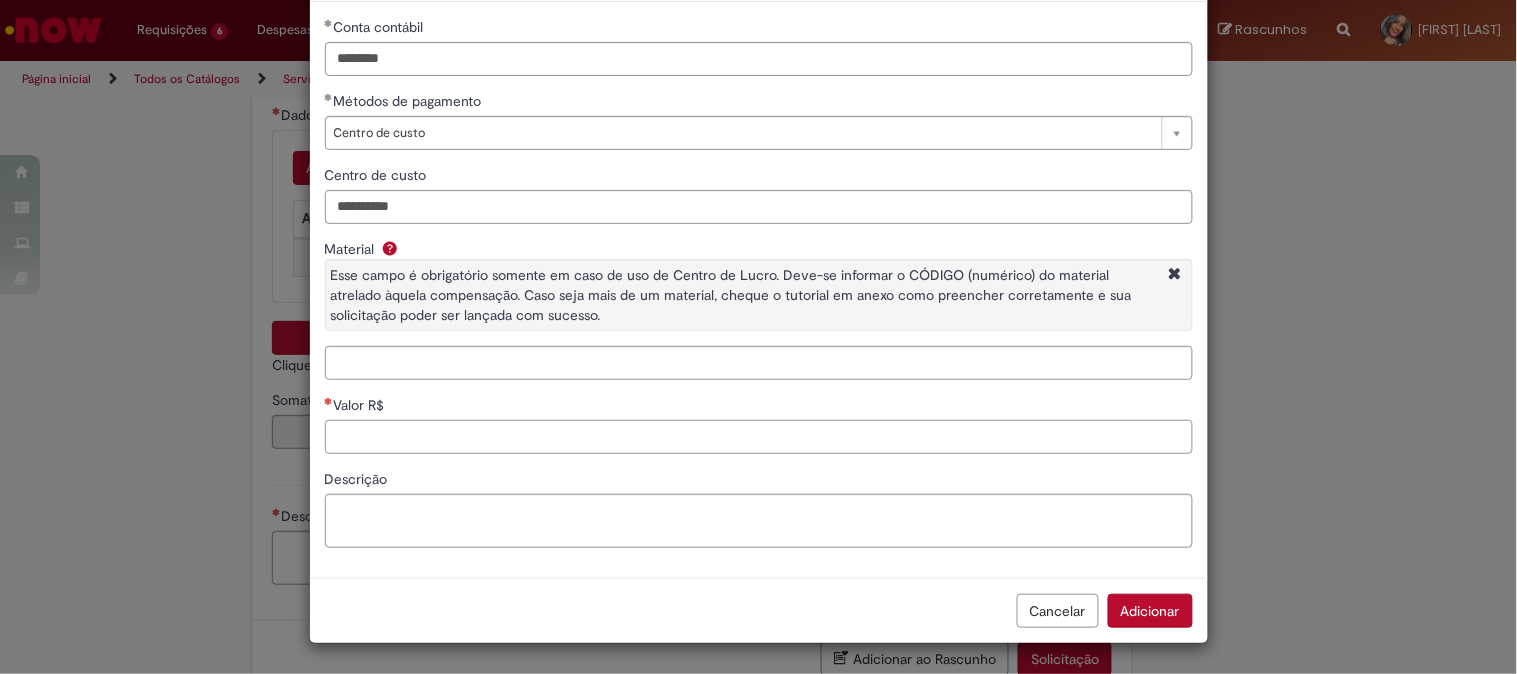 paste on "**********" 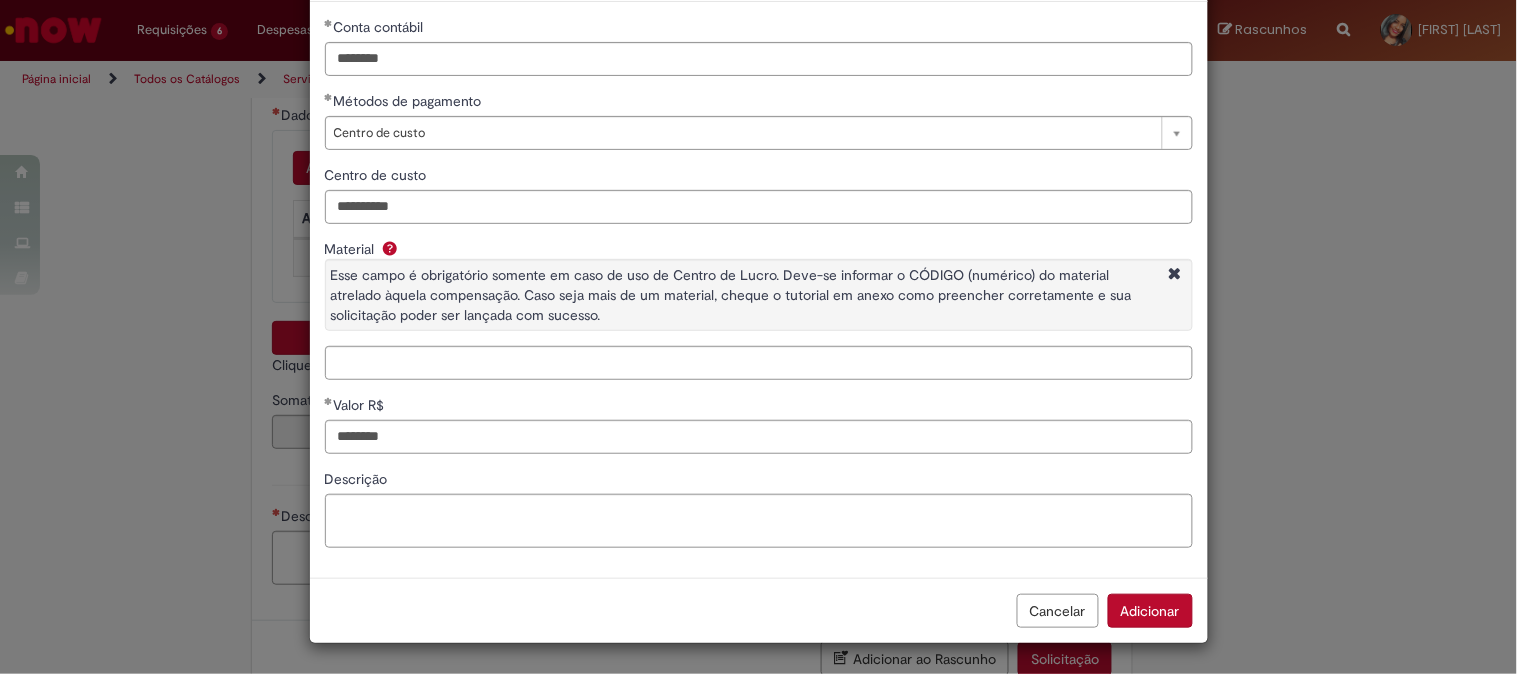 click on "Adicionar" at bounding box center [1150, 611] 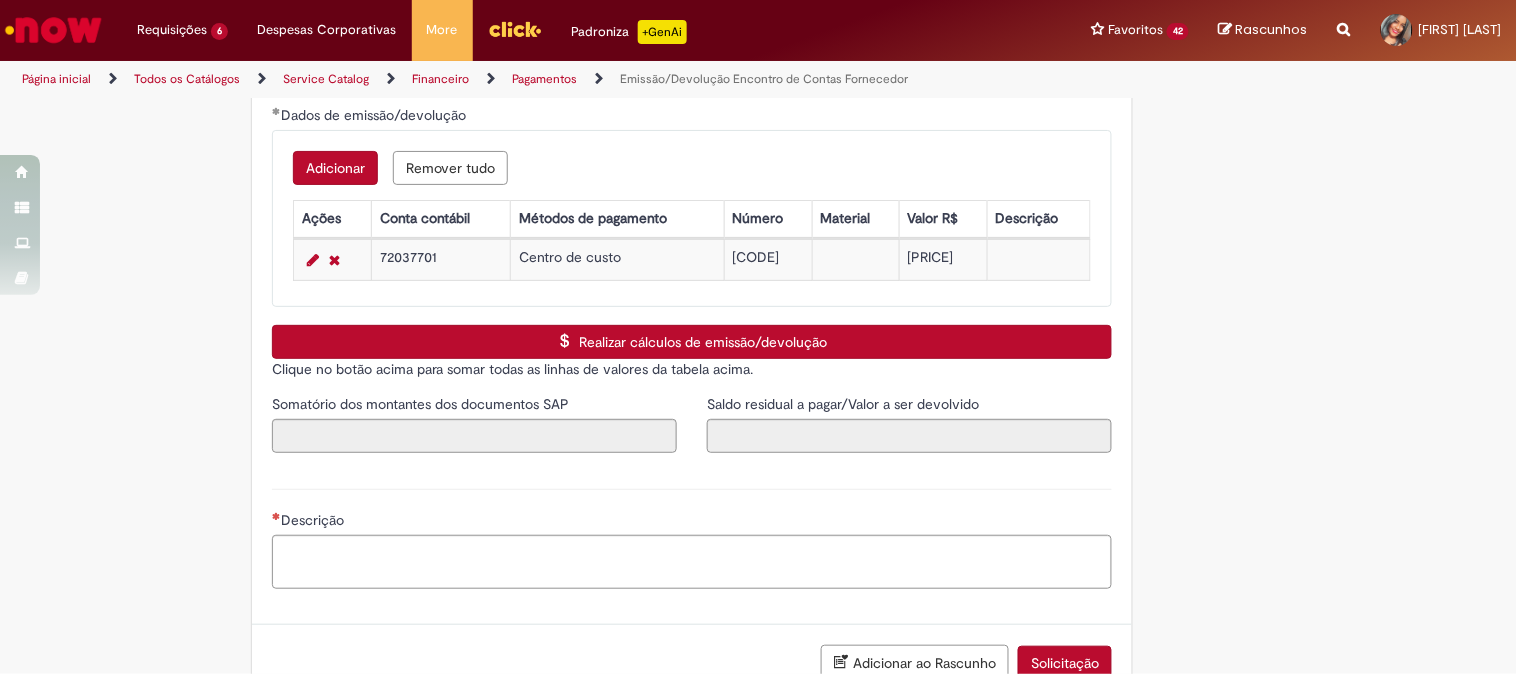 click on "Realizar cálculos de emissão/devolução" at bounding box center [692, 342] 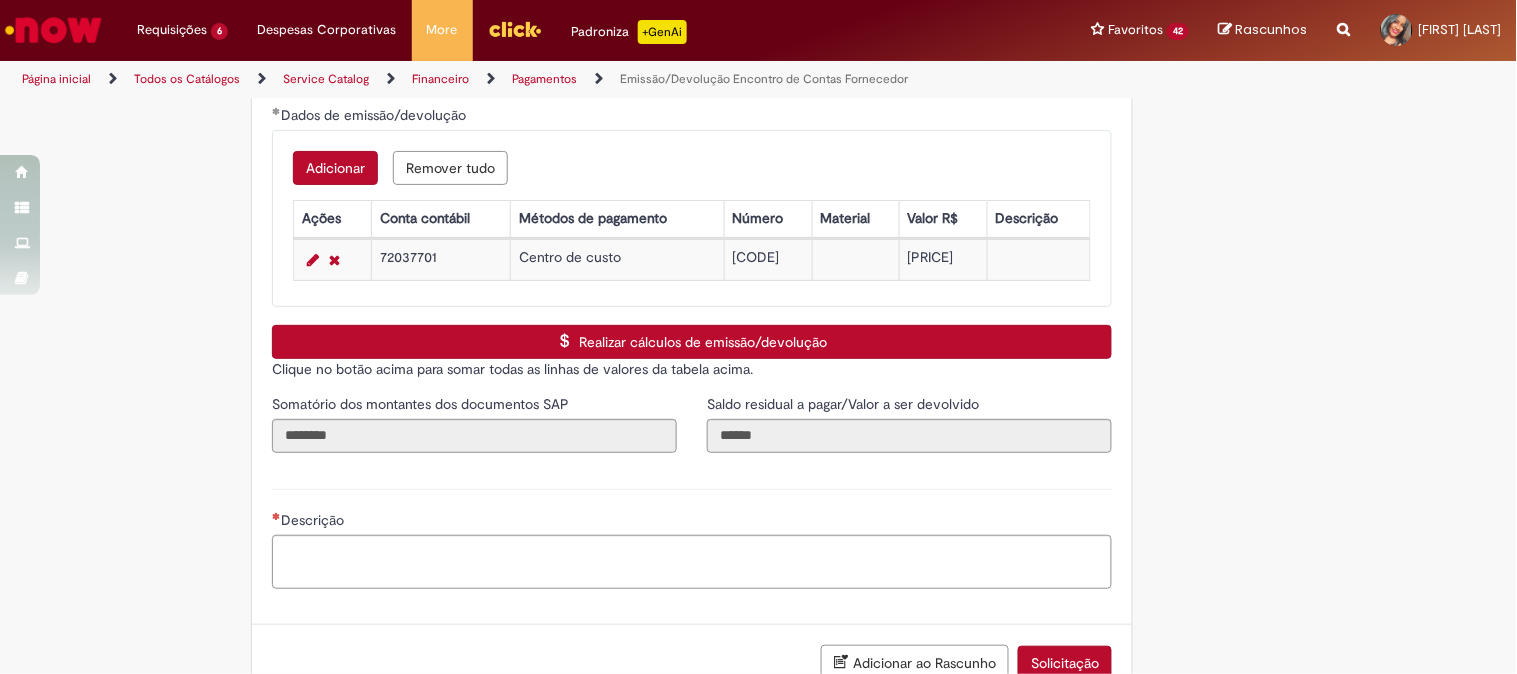 scroll, scrollTop: 3026, scrollLeft: 0, axis: vertical 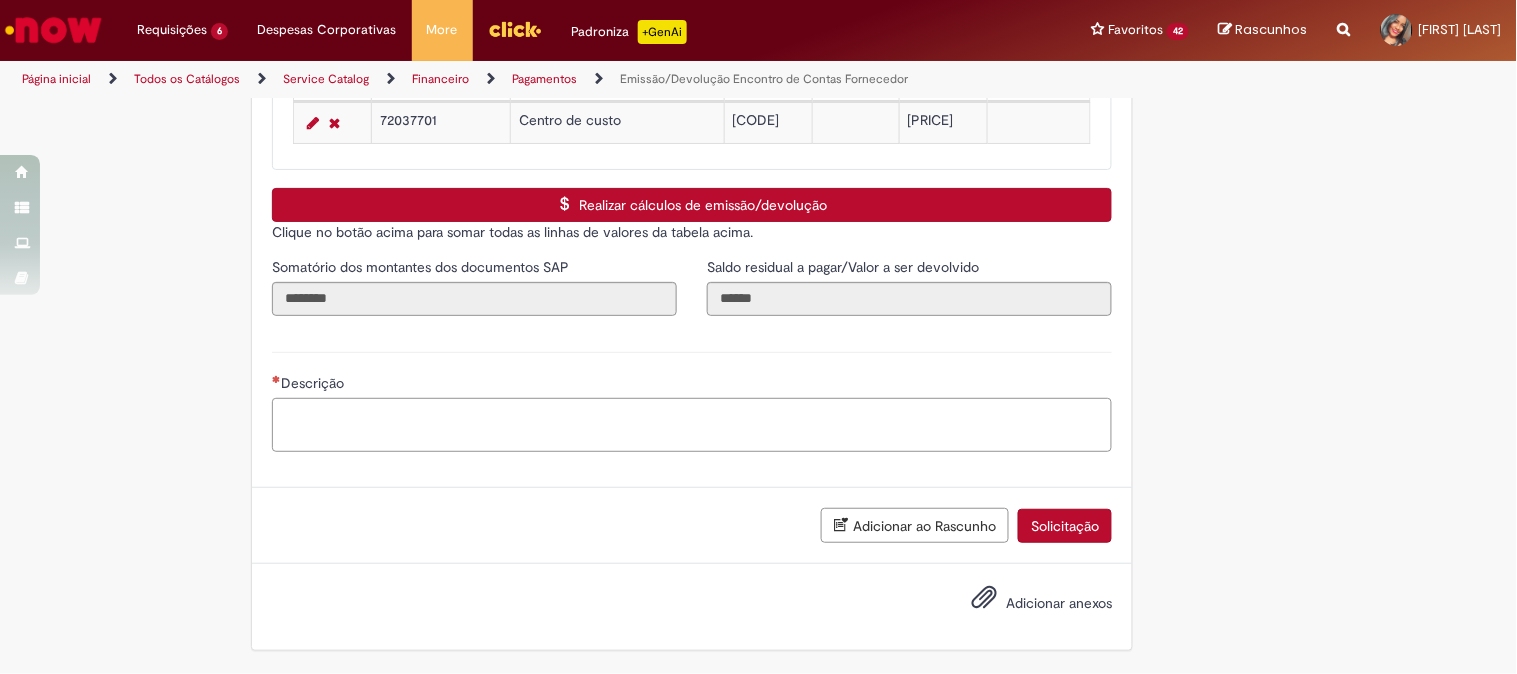 click on "Descrição" at bounding box center (692, 425) 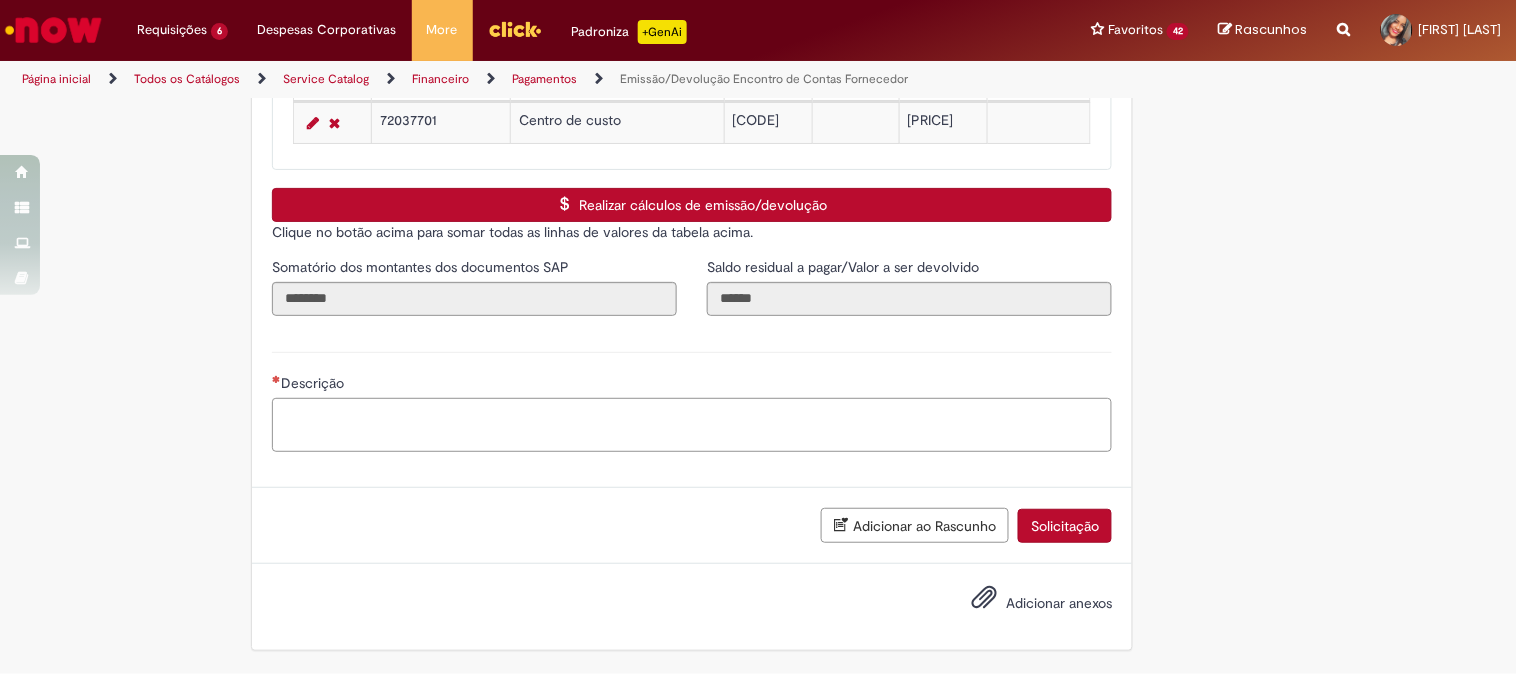 paste on "**********" 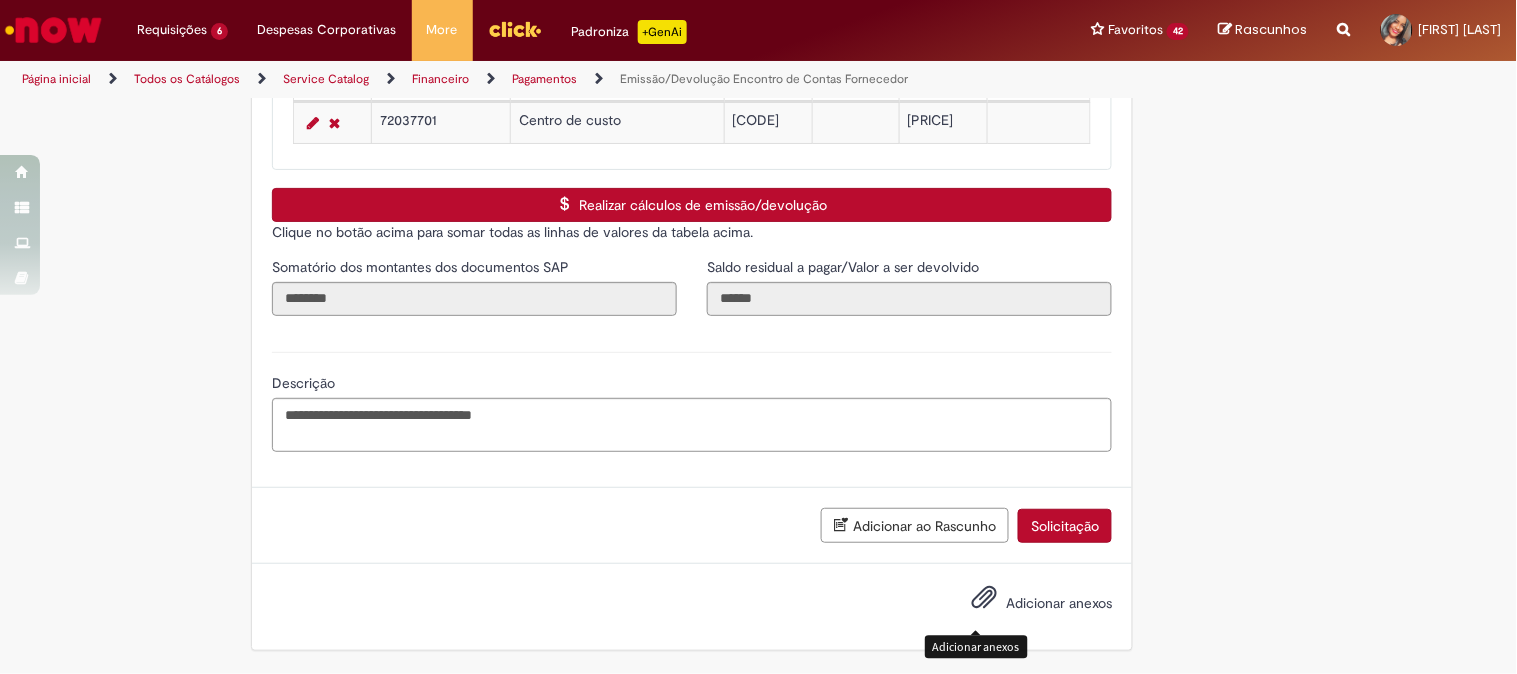 click at bounding box center (984, 598) 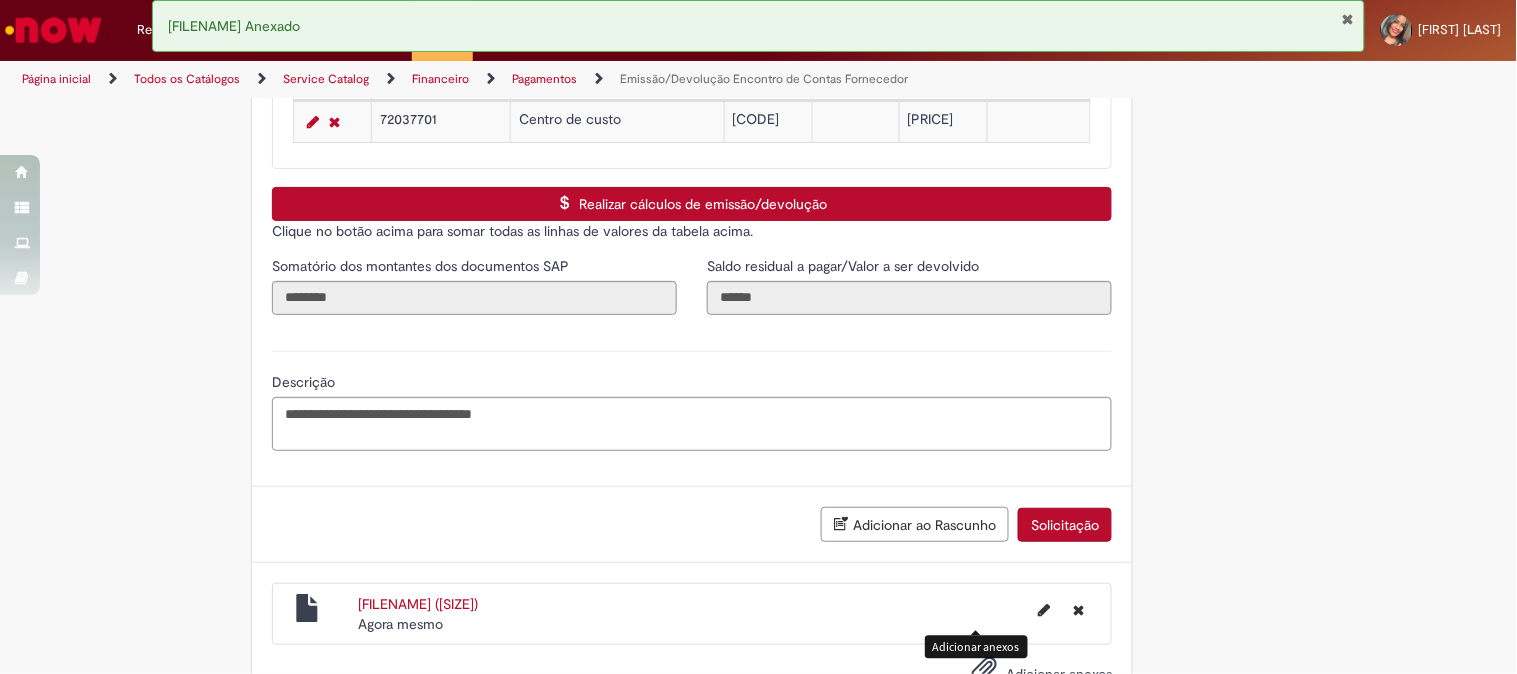 scroll, scrollTop: 3098, scrollLeft: 0, axis: vertical 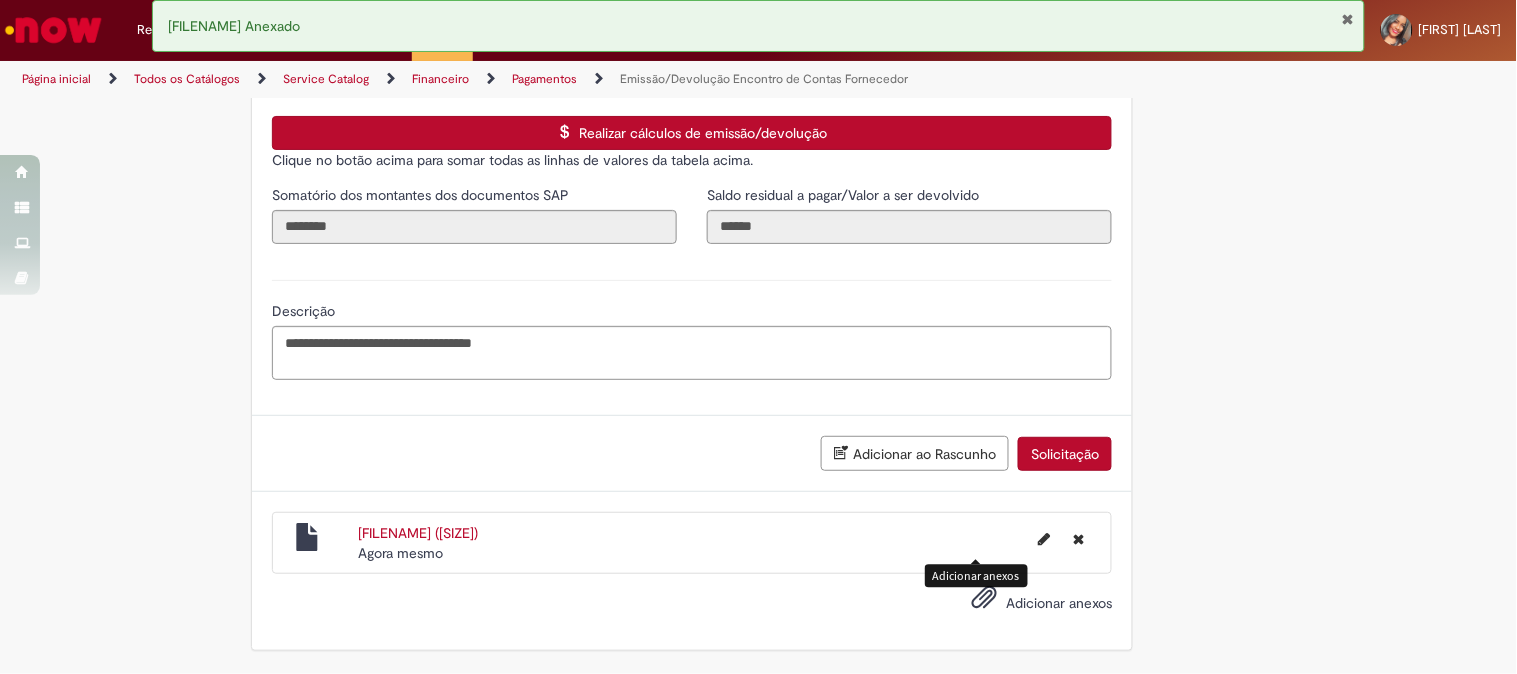 click at bounding box center (984, 598) 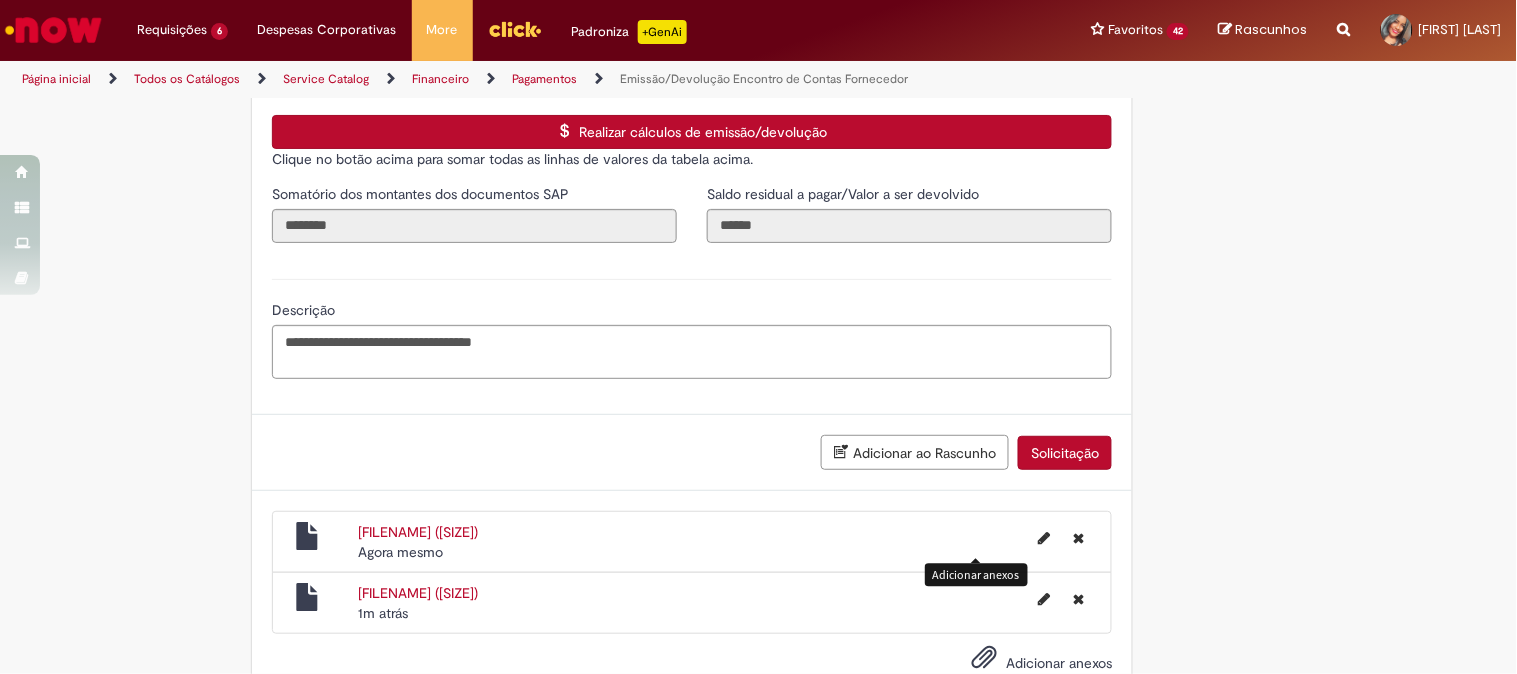 scroll, scrollTop: 3160, scrollLeft: 0, axis: vertical 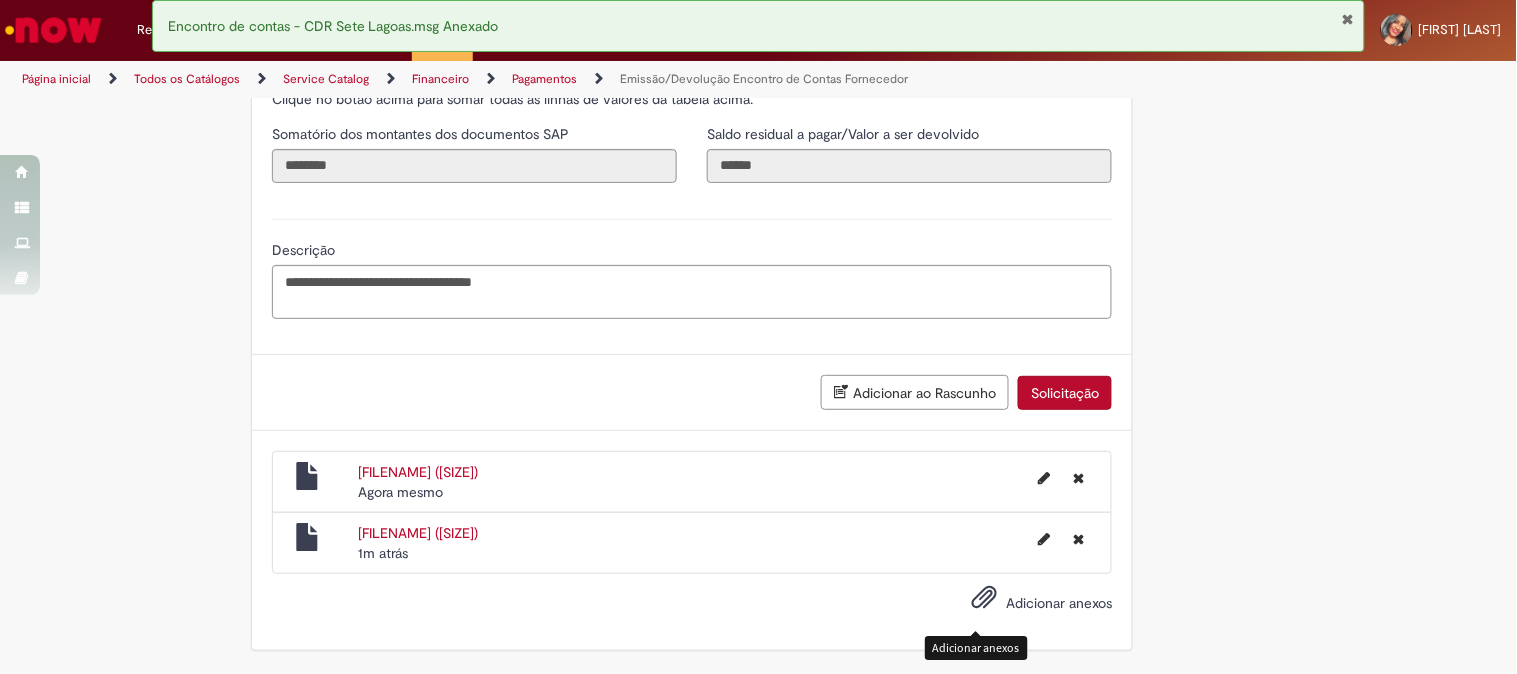 click at bounding box center (984, 598) 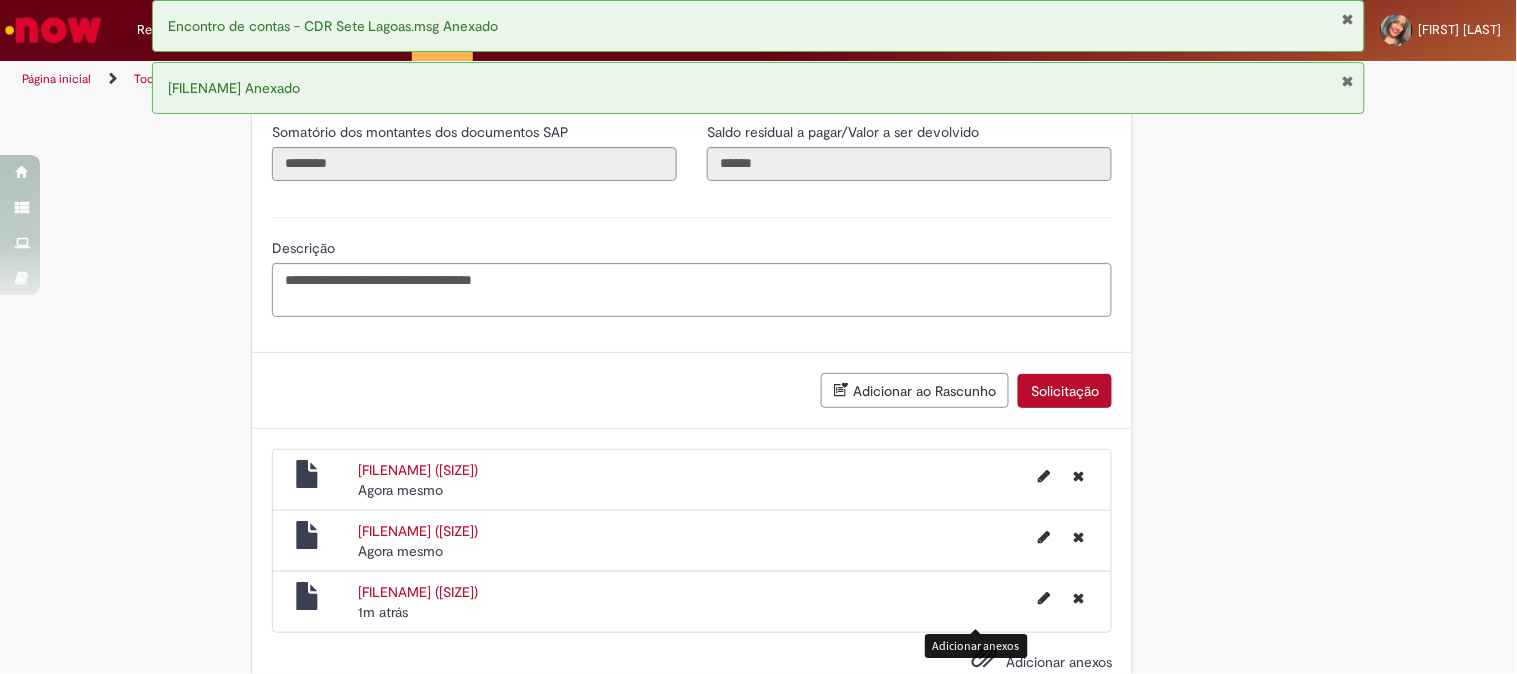 click on "Solicitação" at bounding box center [1065, 391] 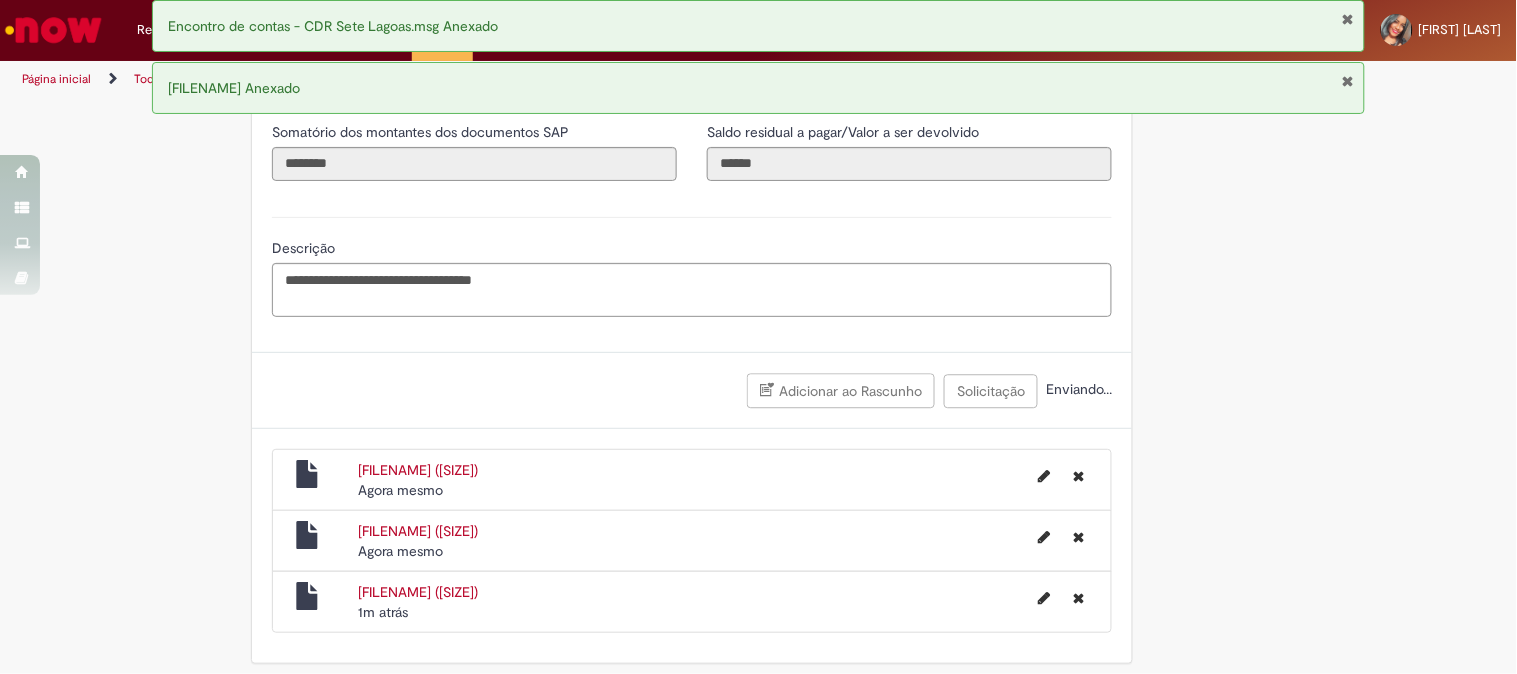 click at bounding box center [1347, 19] 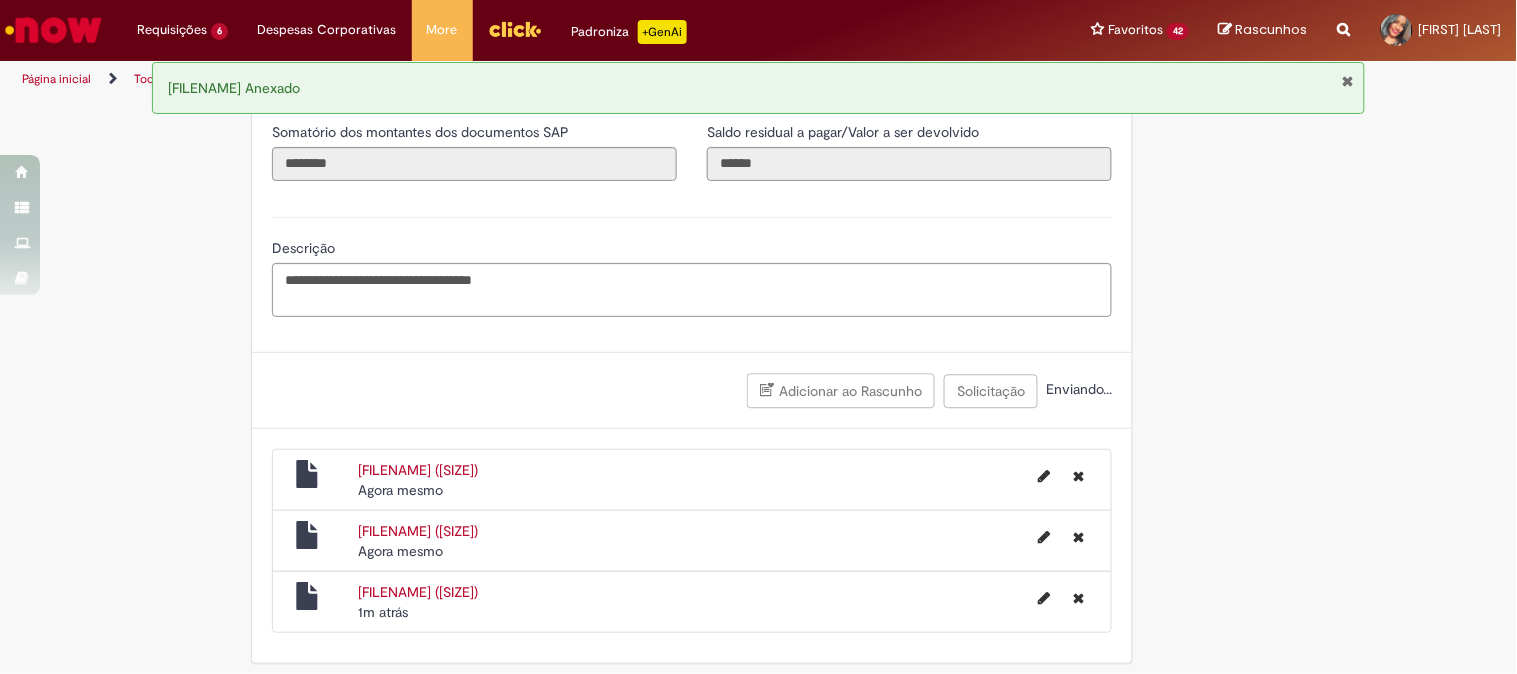 click at bounding box center (1347, 81) 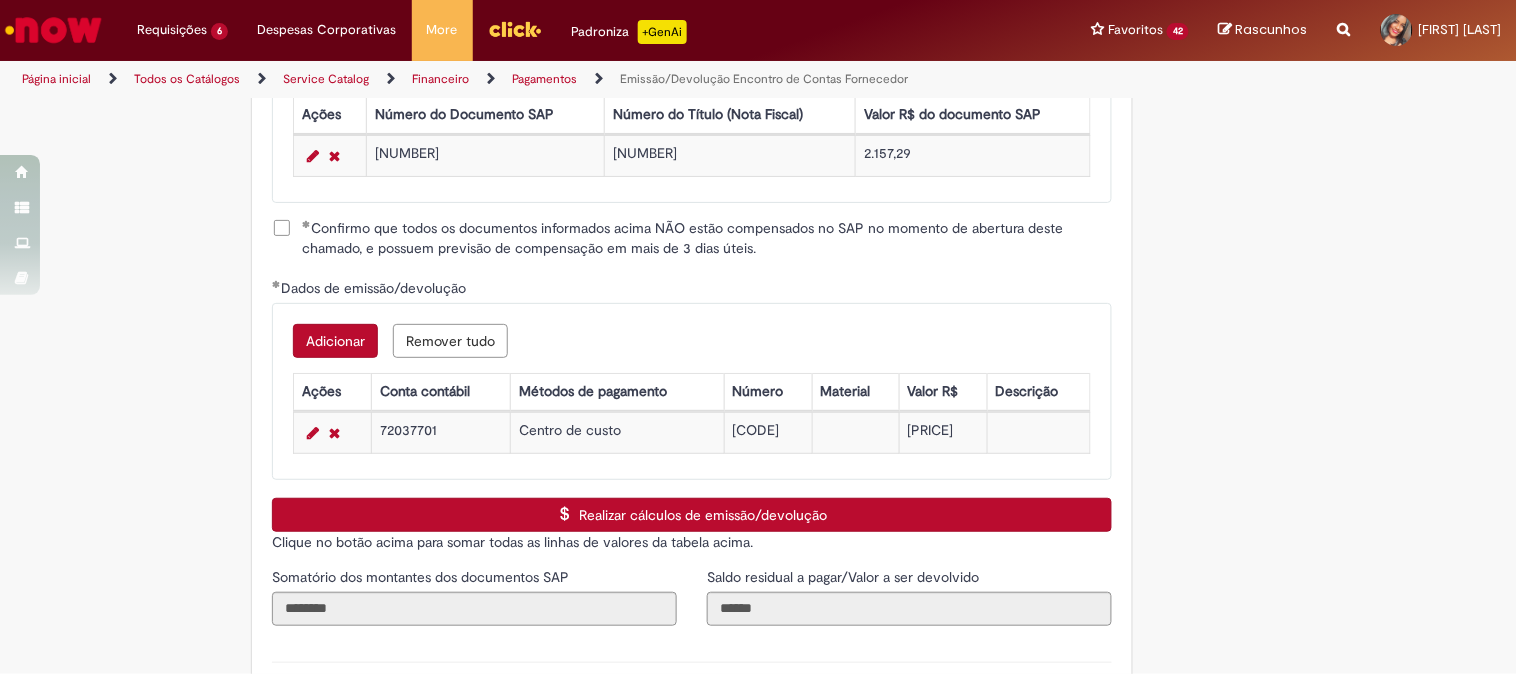 scroll, scrollTop: 2160, scrollLeft: 0, axis: vertical 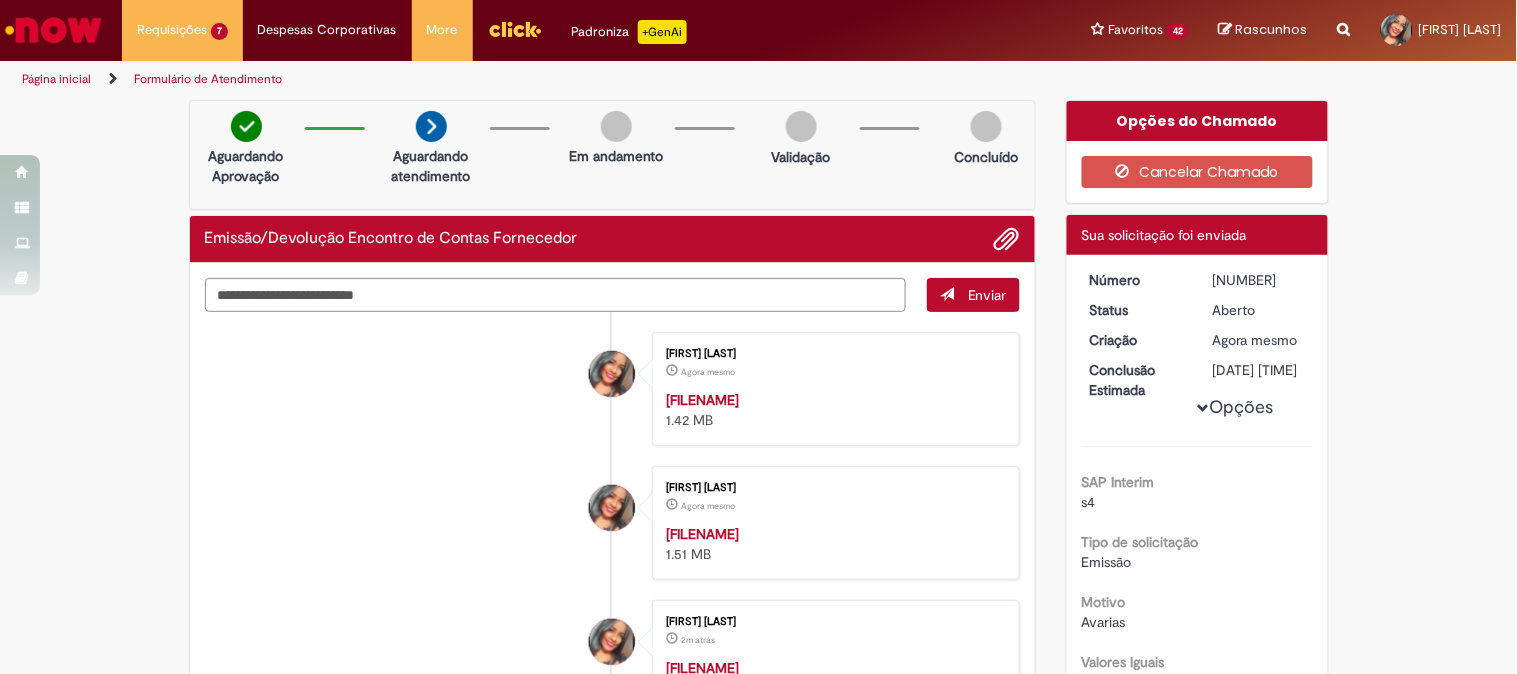 click on "[ID]" at bounding box center [1259, 280] 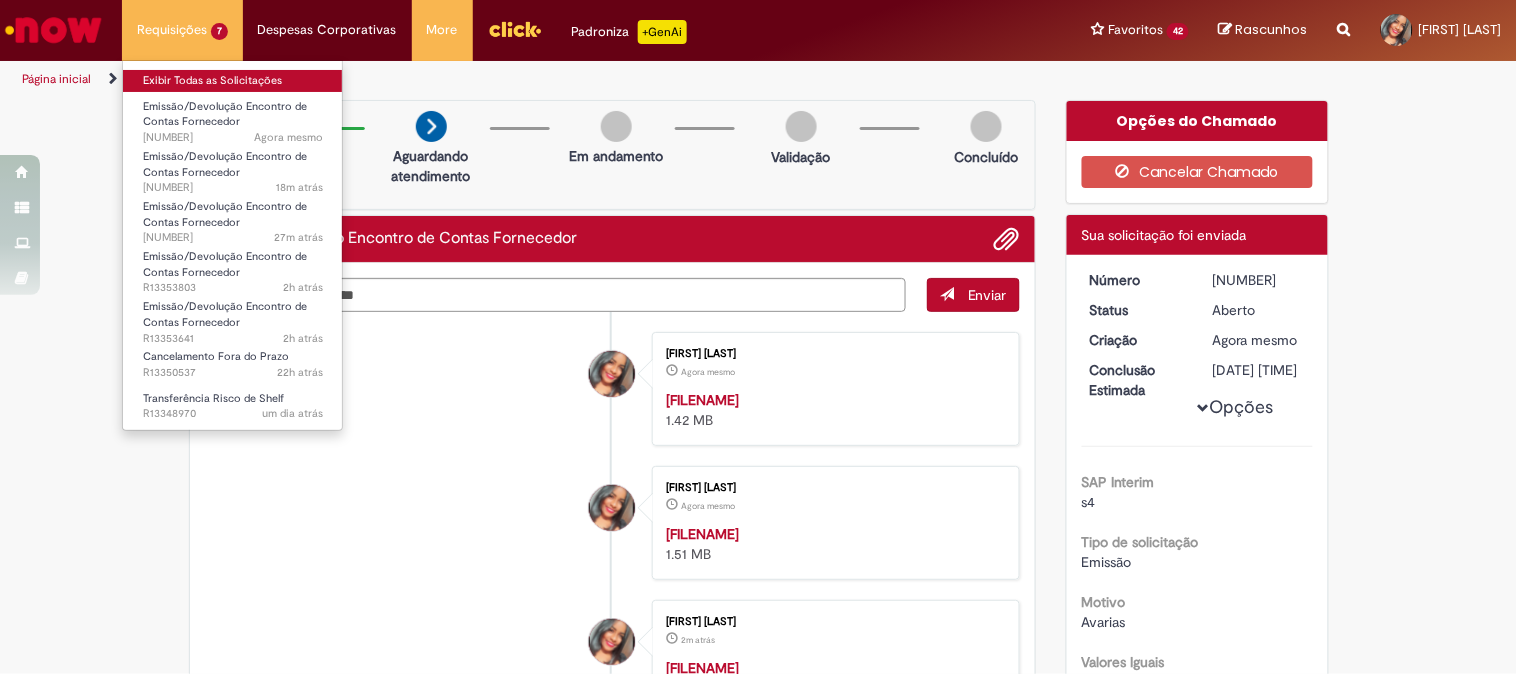 click on "Exibir Todas as Solicitações" at bounding box center [233, 81] 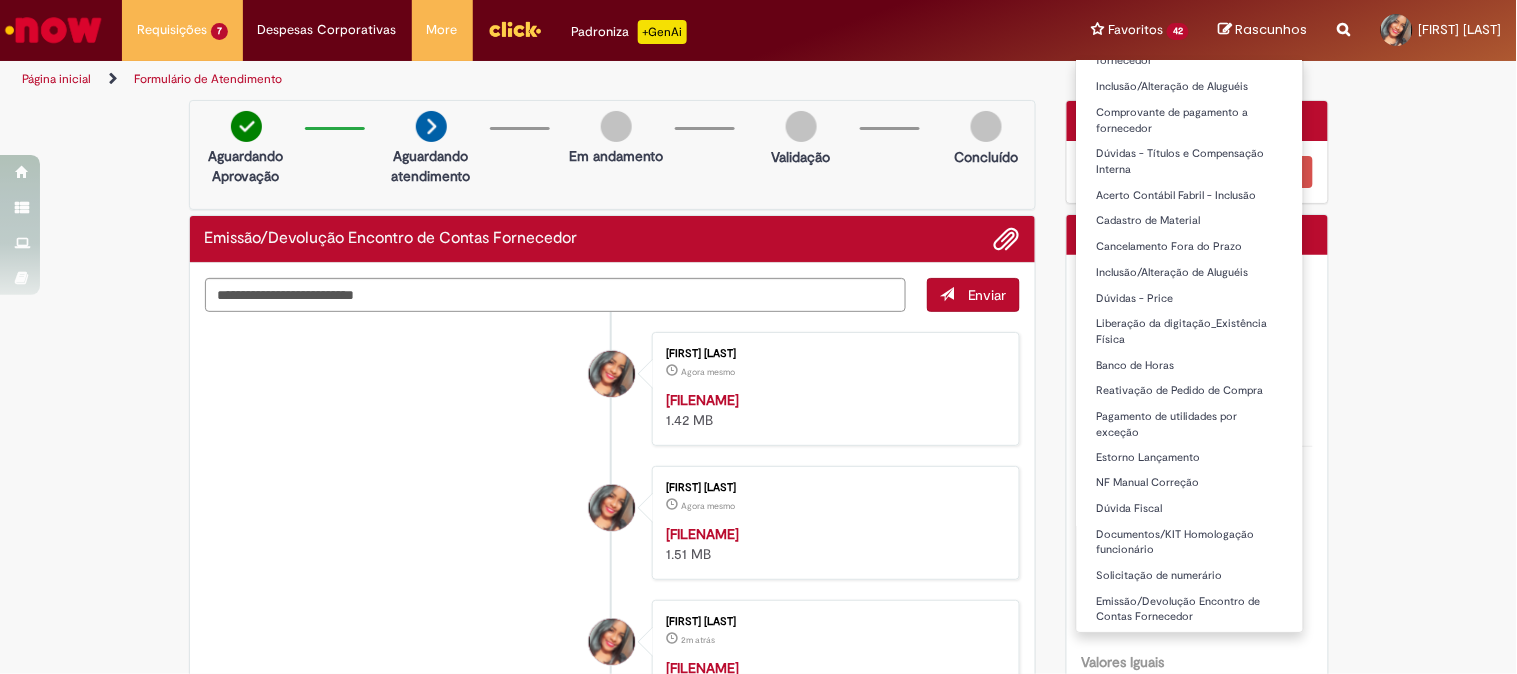 scroll, scrollTop: 731, scrollLeft: 0, axis: vertical 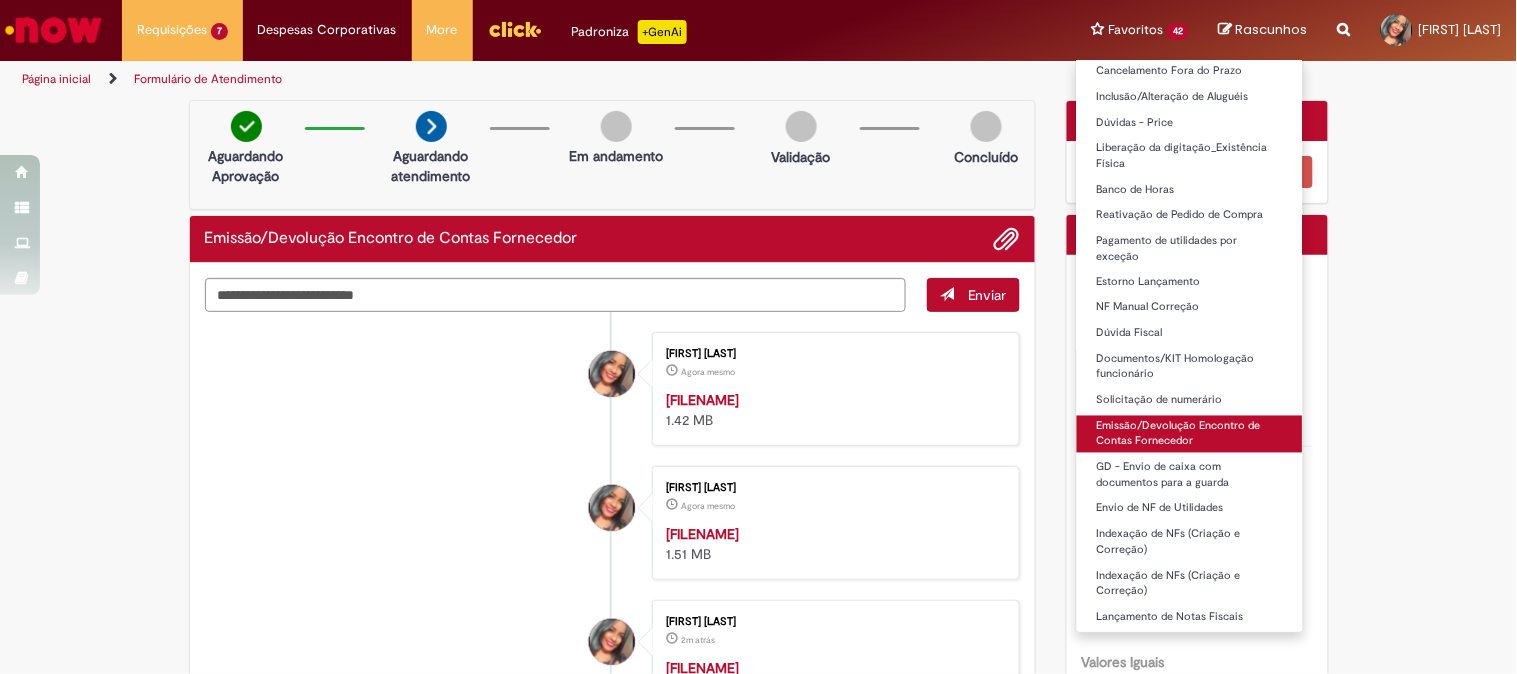 click on "Emissão/Devolução Encontro de Contas Fornecedor" at bounding box center [1190, 434] 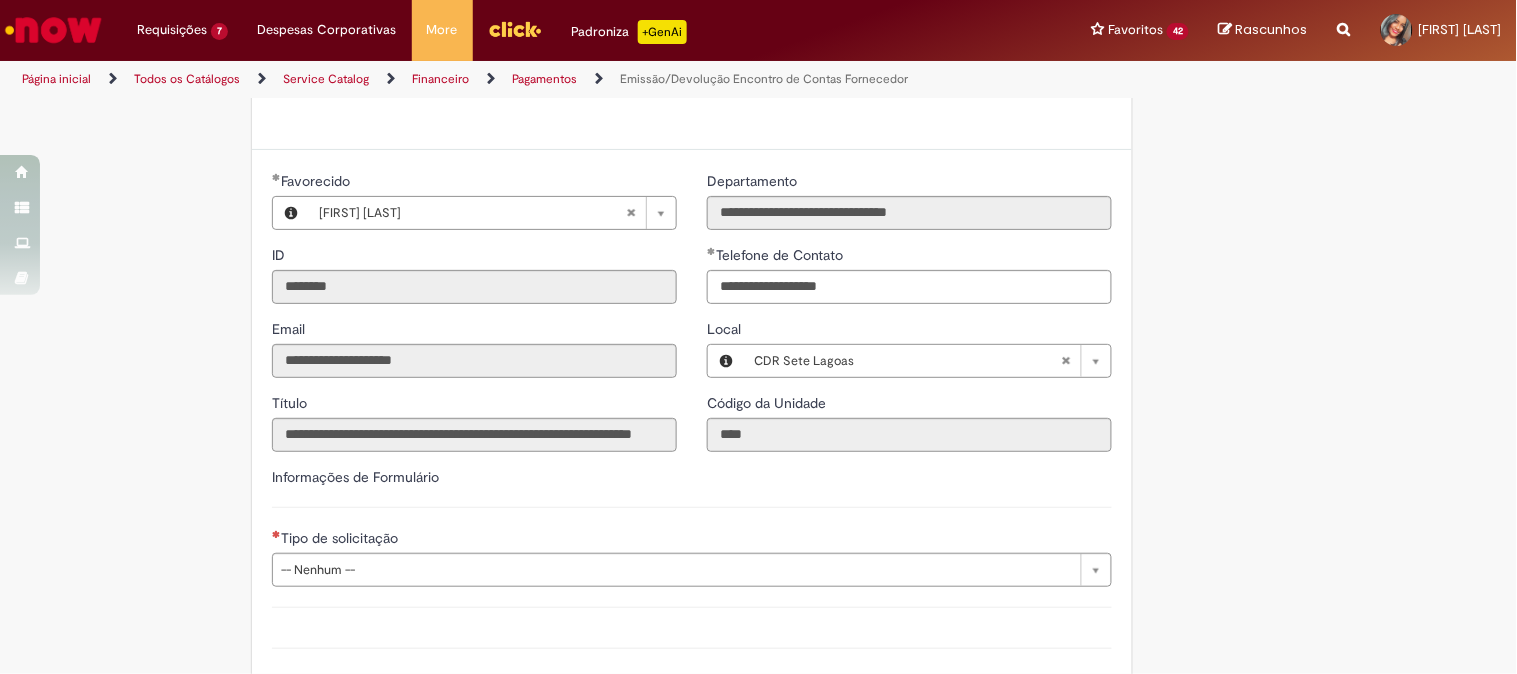 scroll, scrollTop: 1333, scrollLeft: 0, axis: vertical 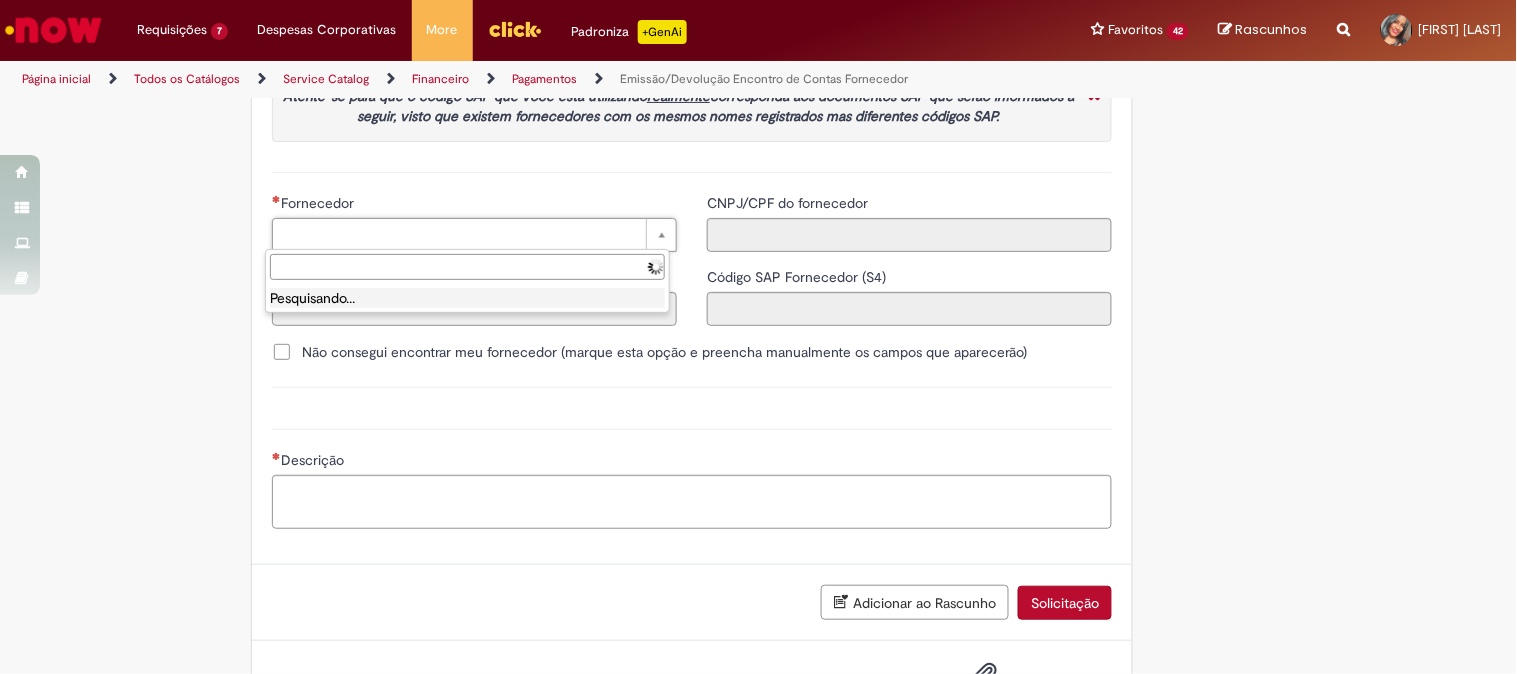 paste on "**********" 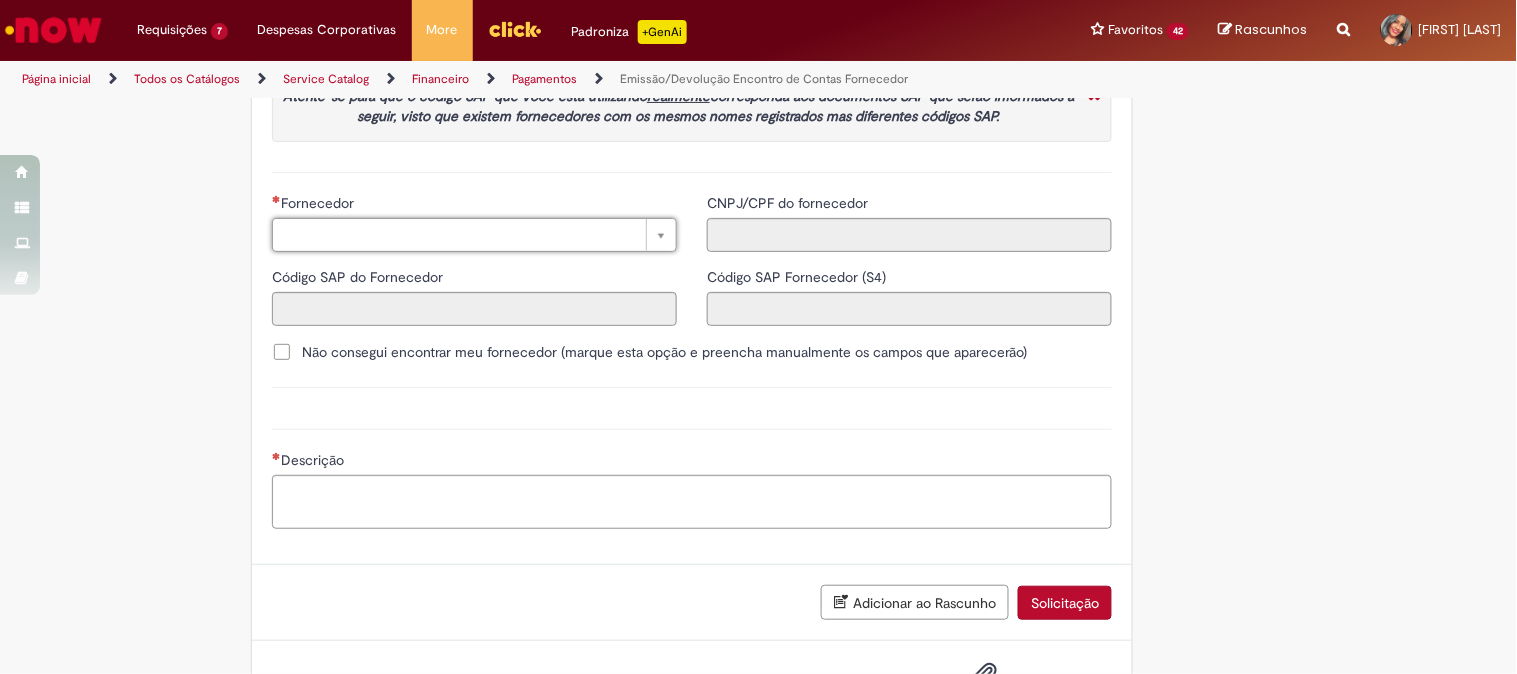 drag, startPoint x: 350, startPoint y: 228, endPoint x: 360, endPoint y: 236, distance: 12.806249 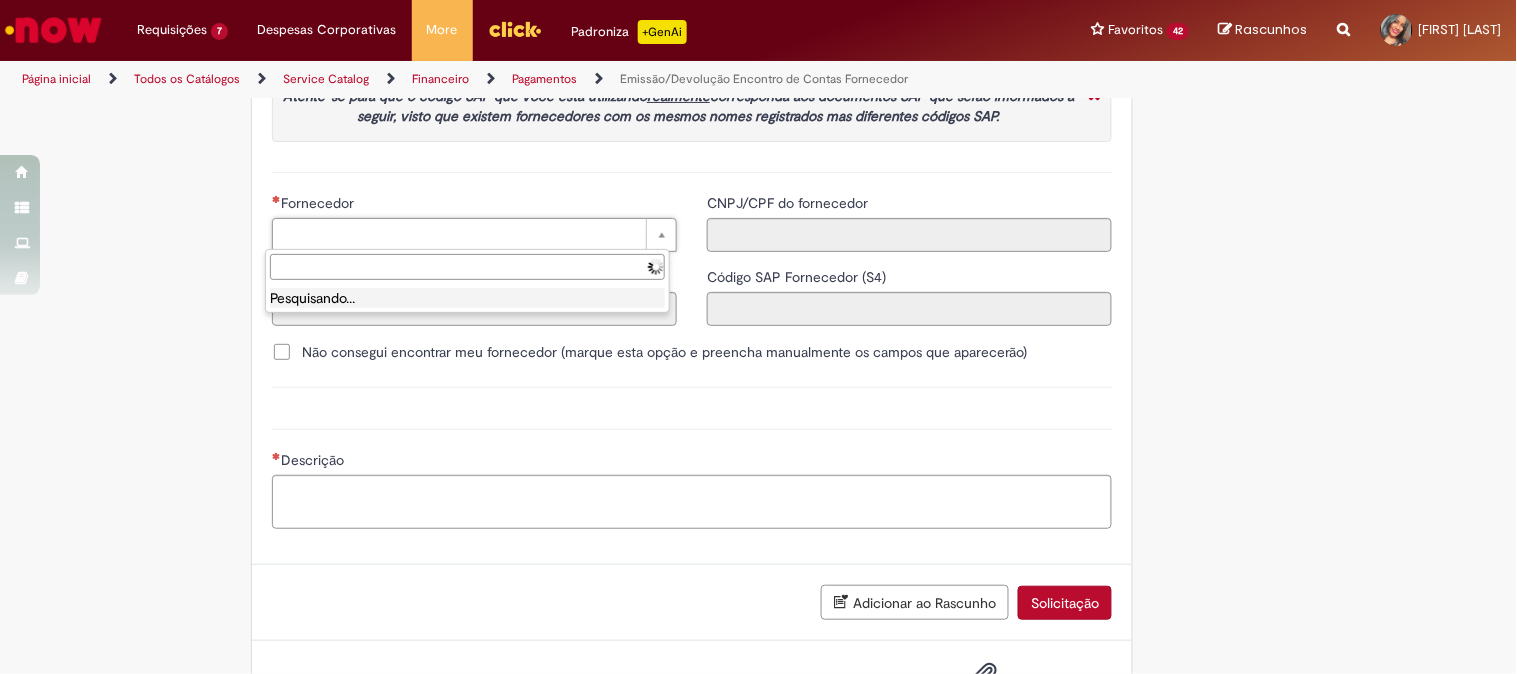 paste on "**********" 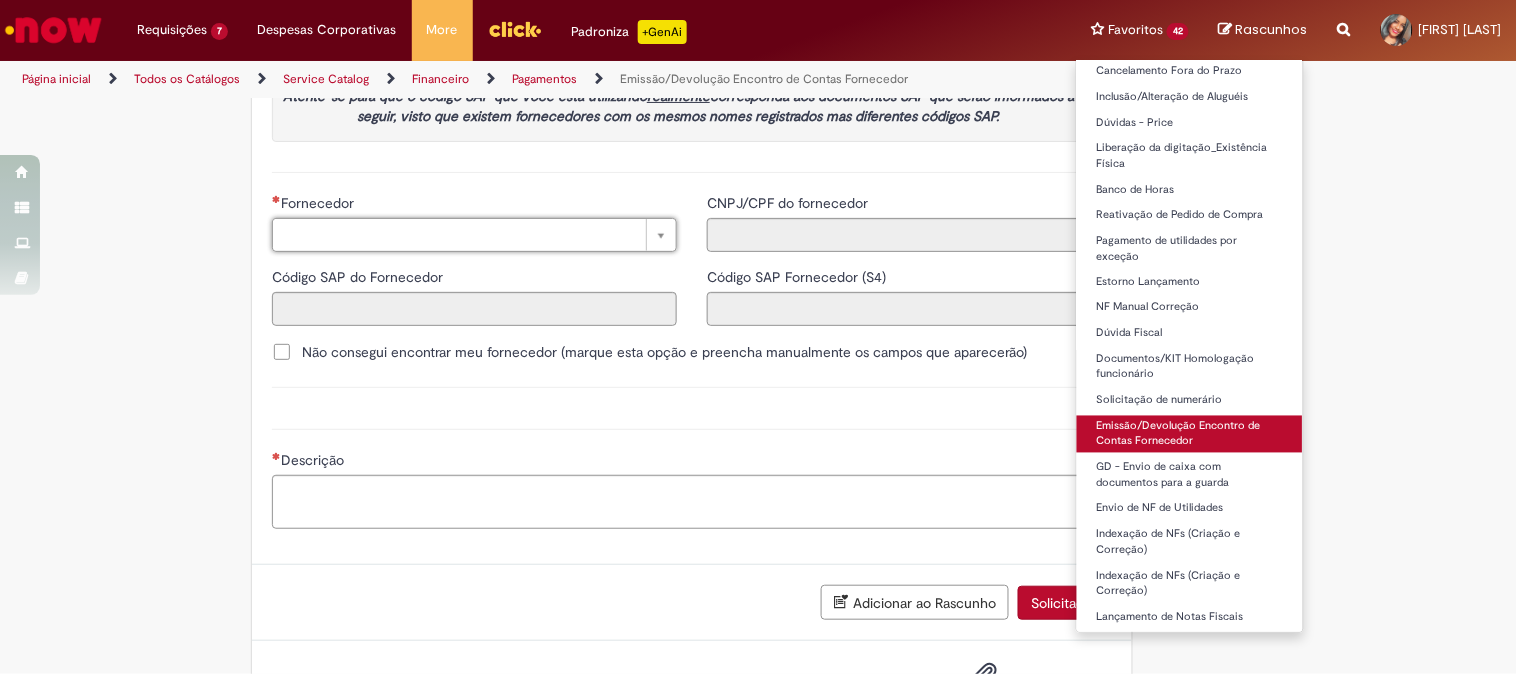 click on "Emissão/Devolução Encontro de Contas Fornecedor" at bounding box center [1190, 434] 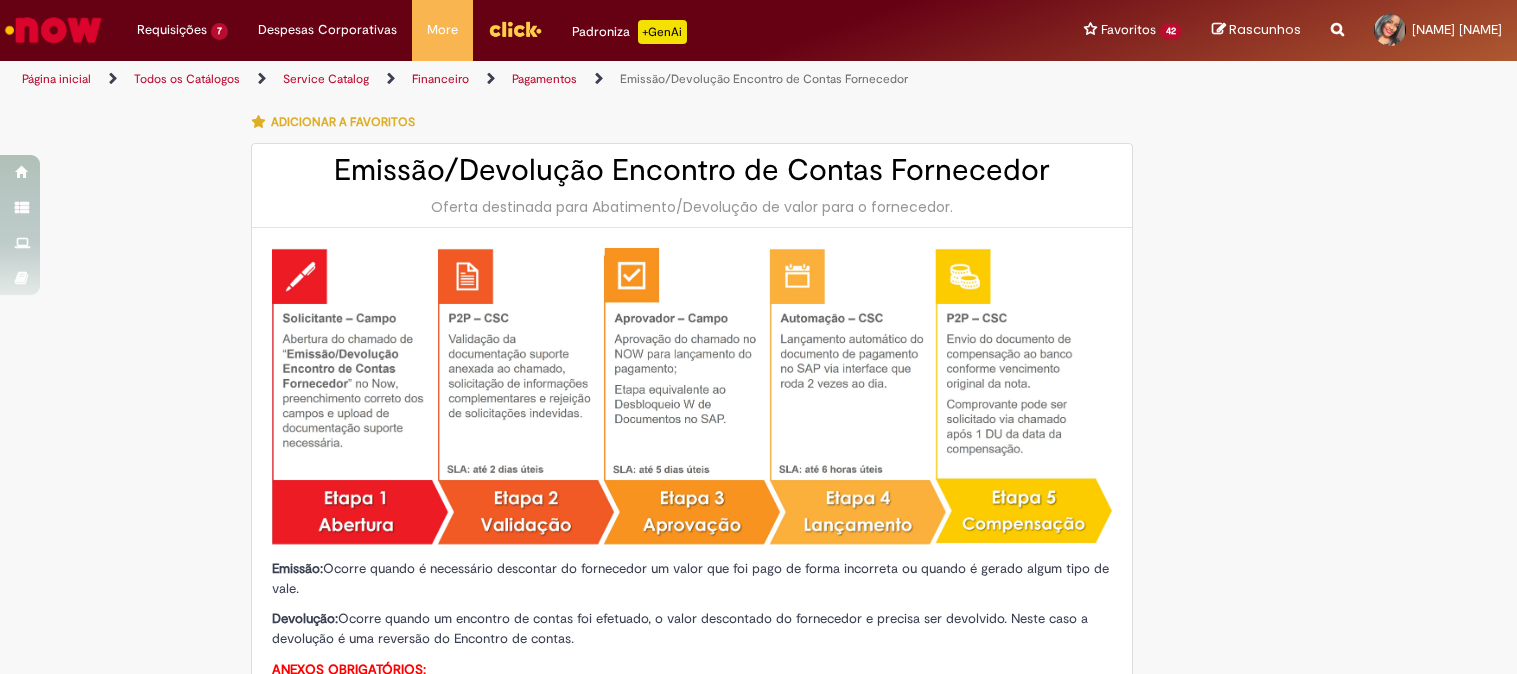 scroll, scrollTop: 0, scrollLeft: 0, axis: both 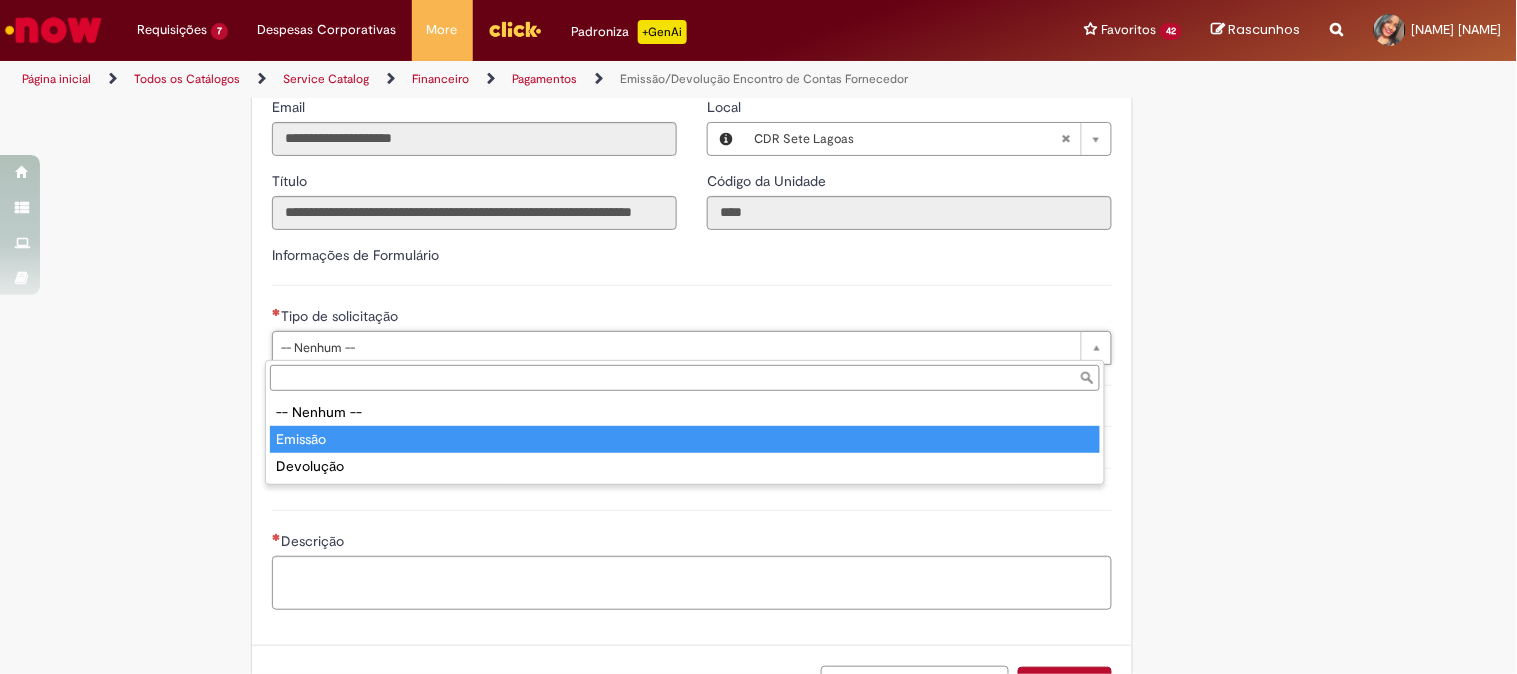 type on "*******" 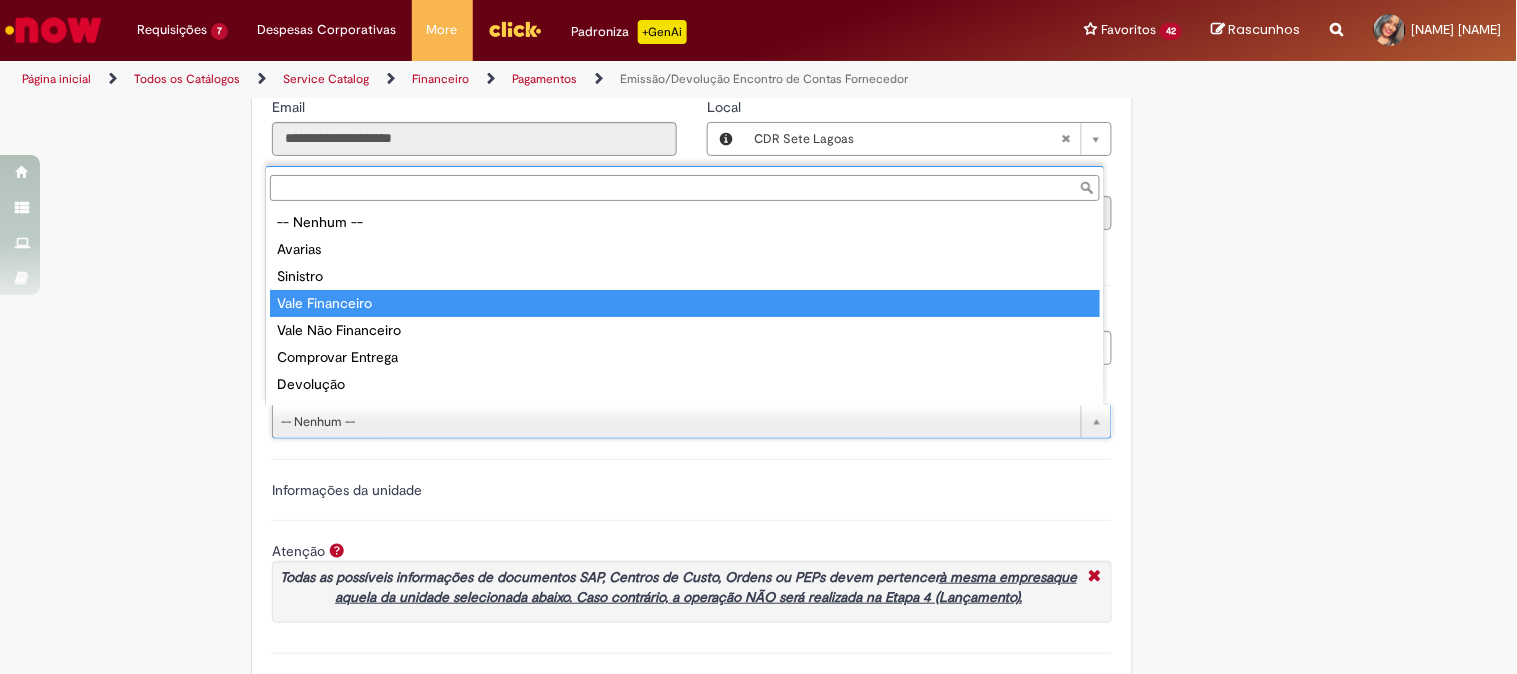 scroll, scrollTop: 15, scrollLeft: 0, axis: vertical 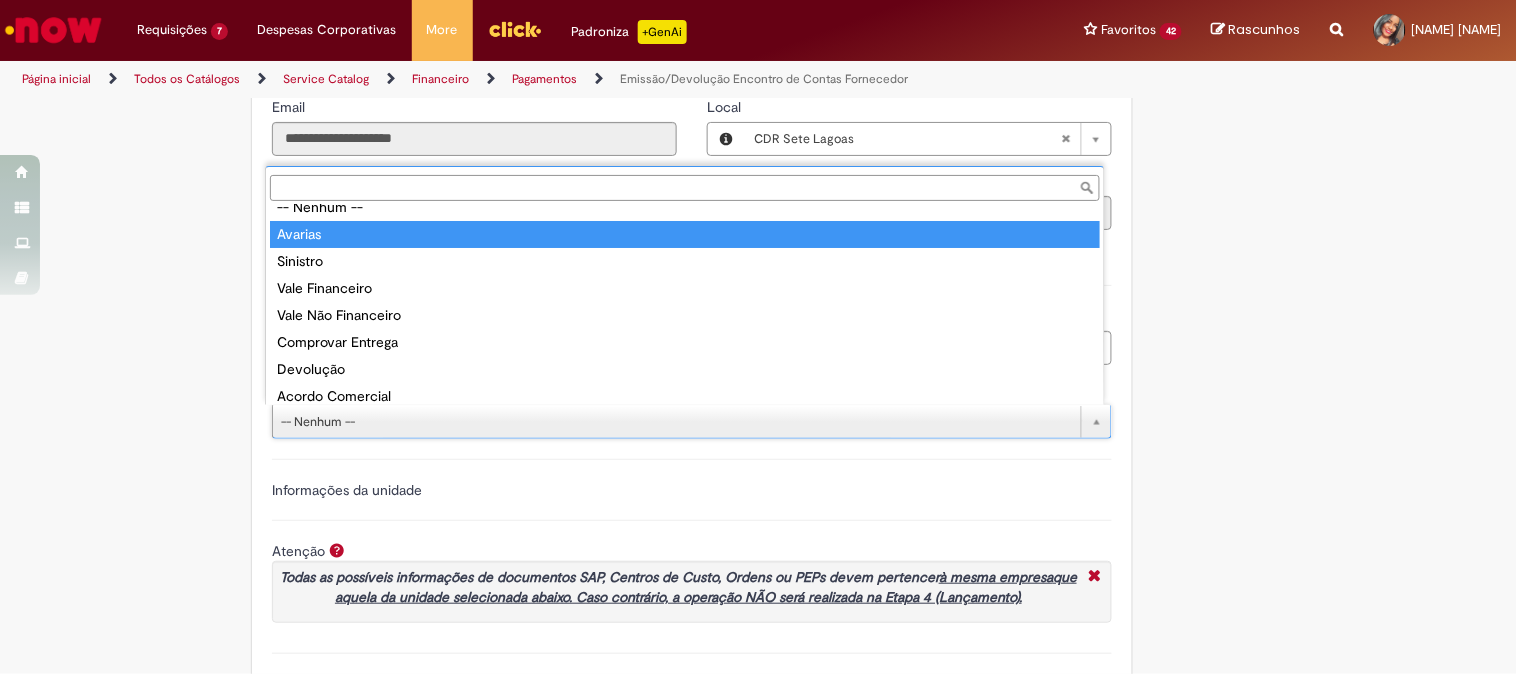 type on "*******" 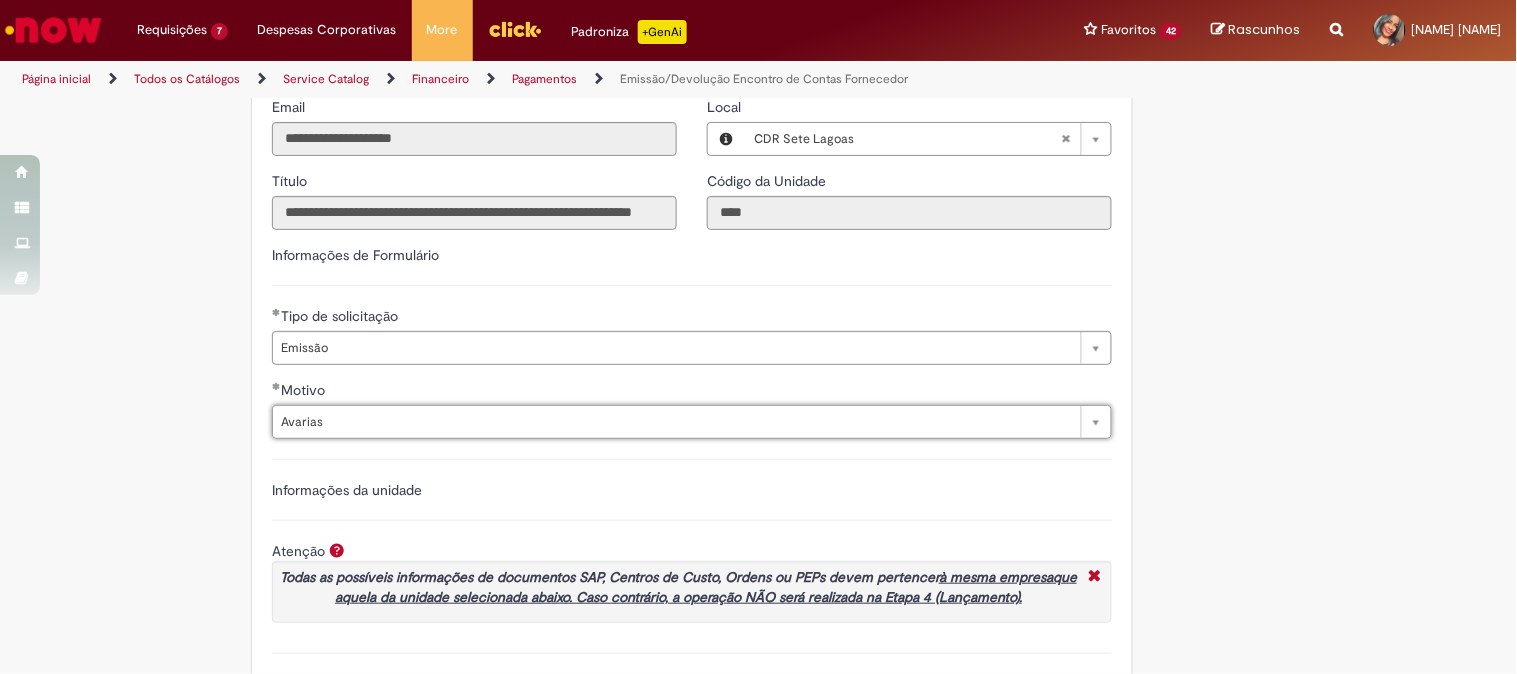 scroll, scrollTop: 1555, scrollLeft: 0, axis: vertical 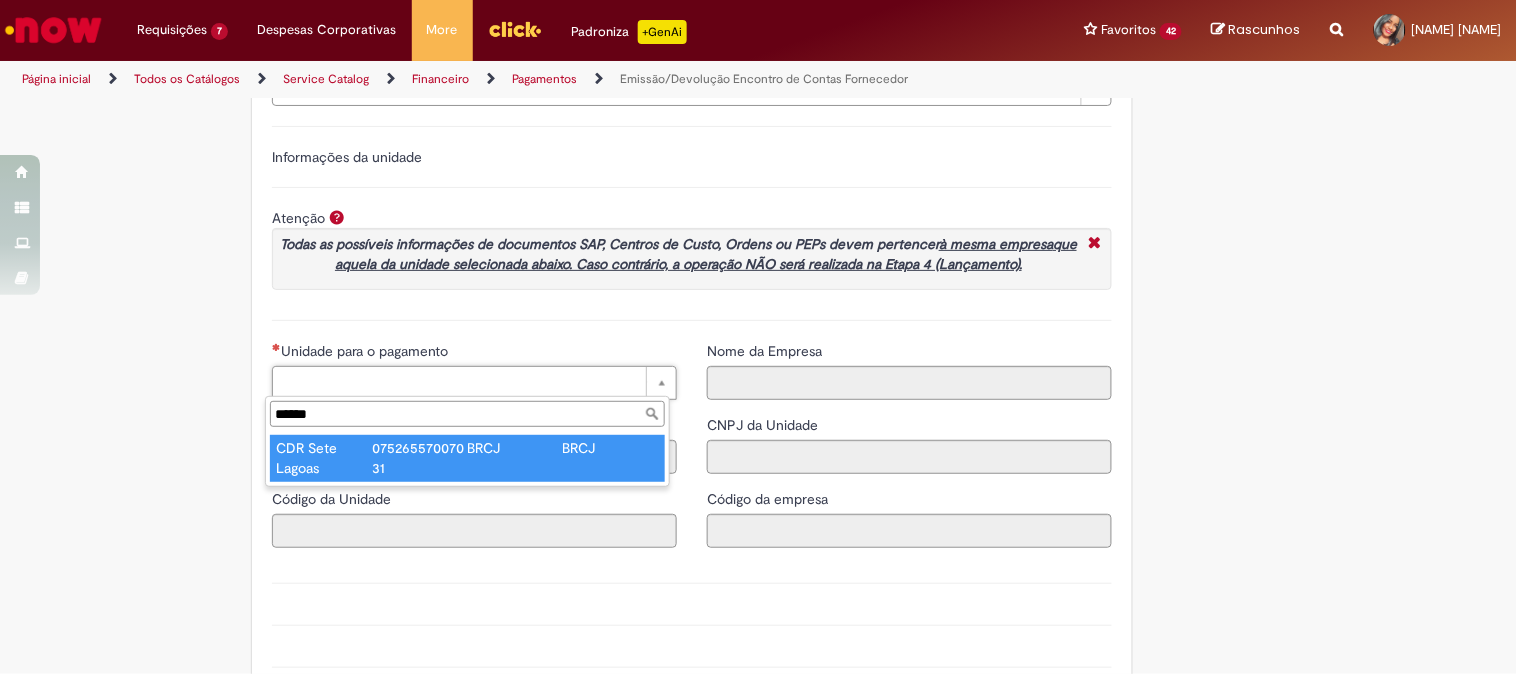 type on "******" 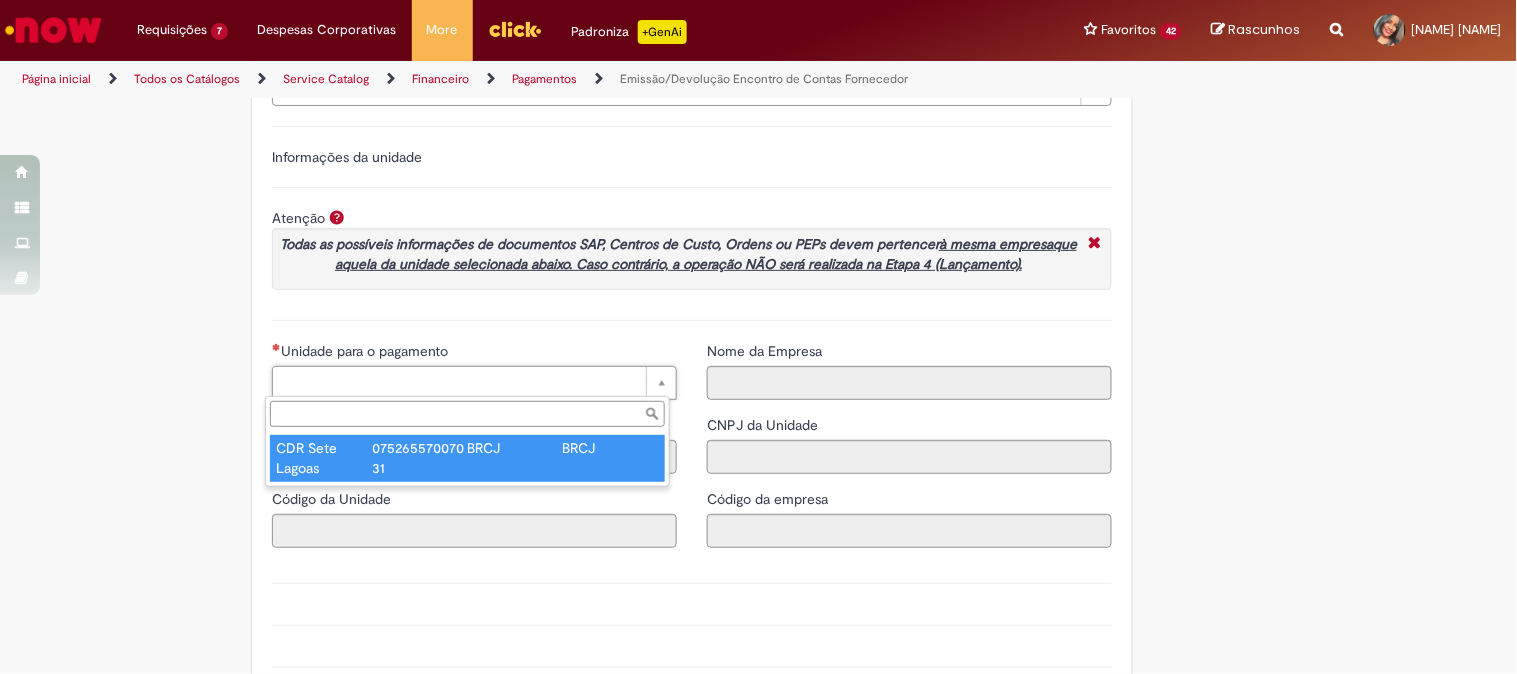 type on "****" 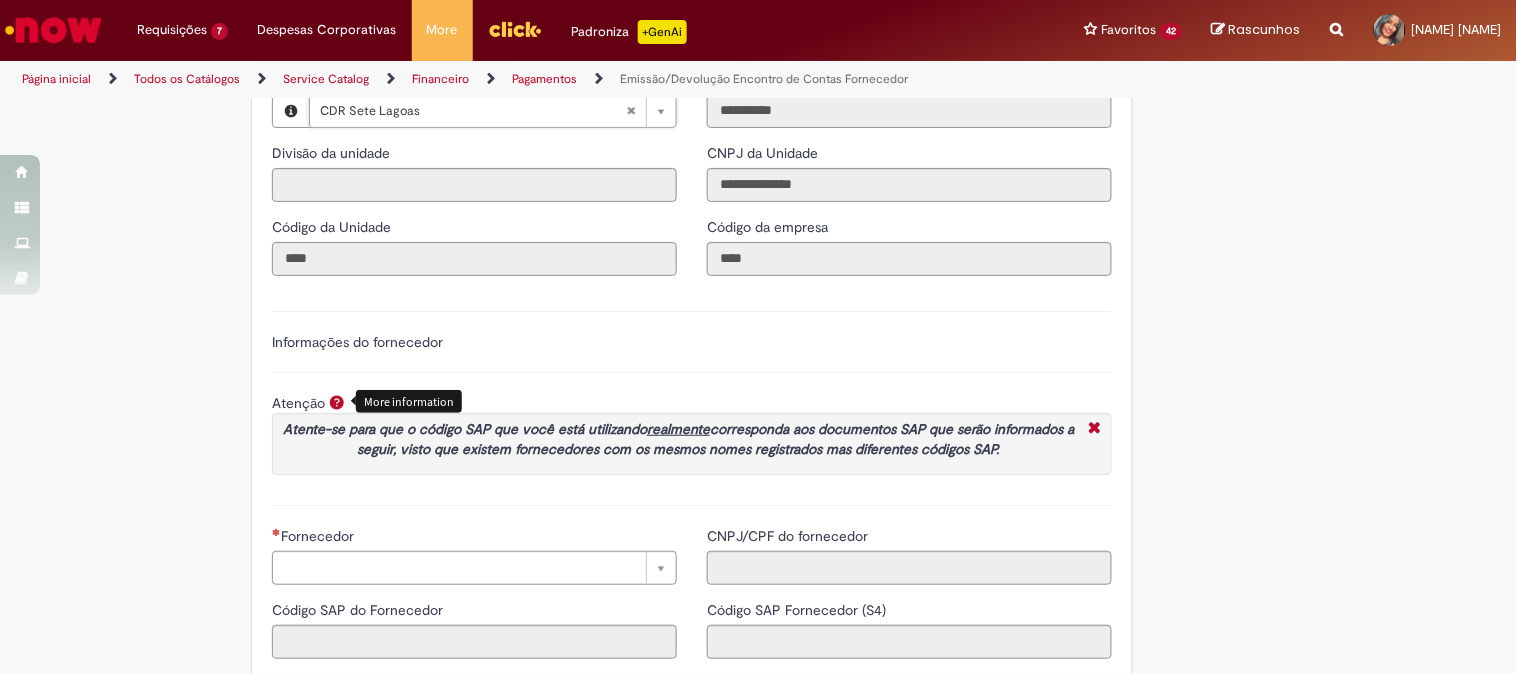 scroll, scrollTop: 2333, scrollLeft: 0, axis: vertical 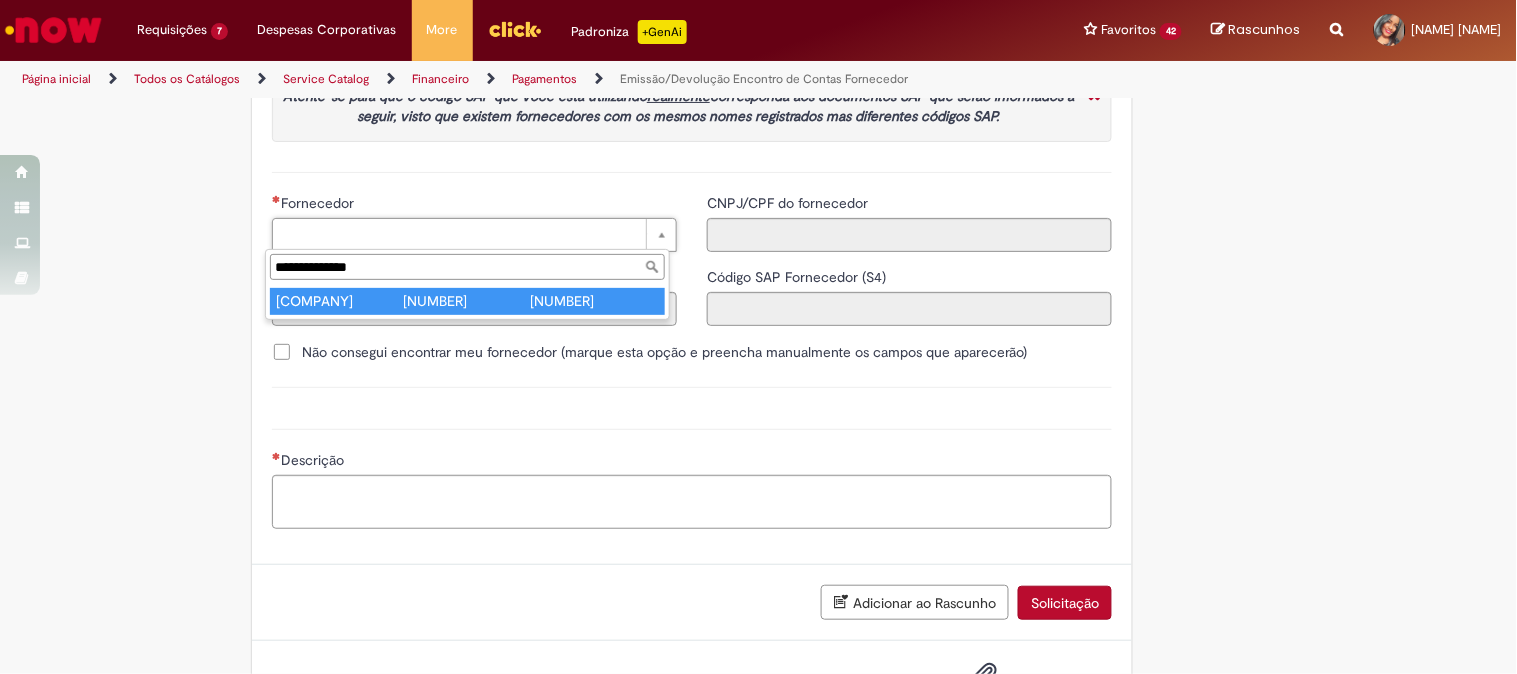 type on "**********" 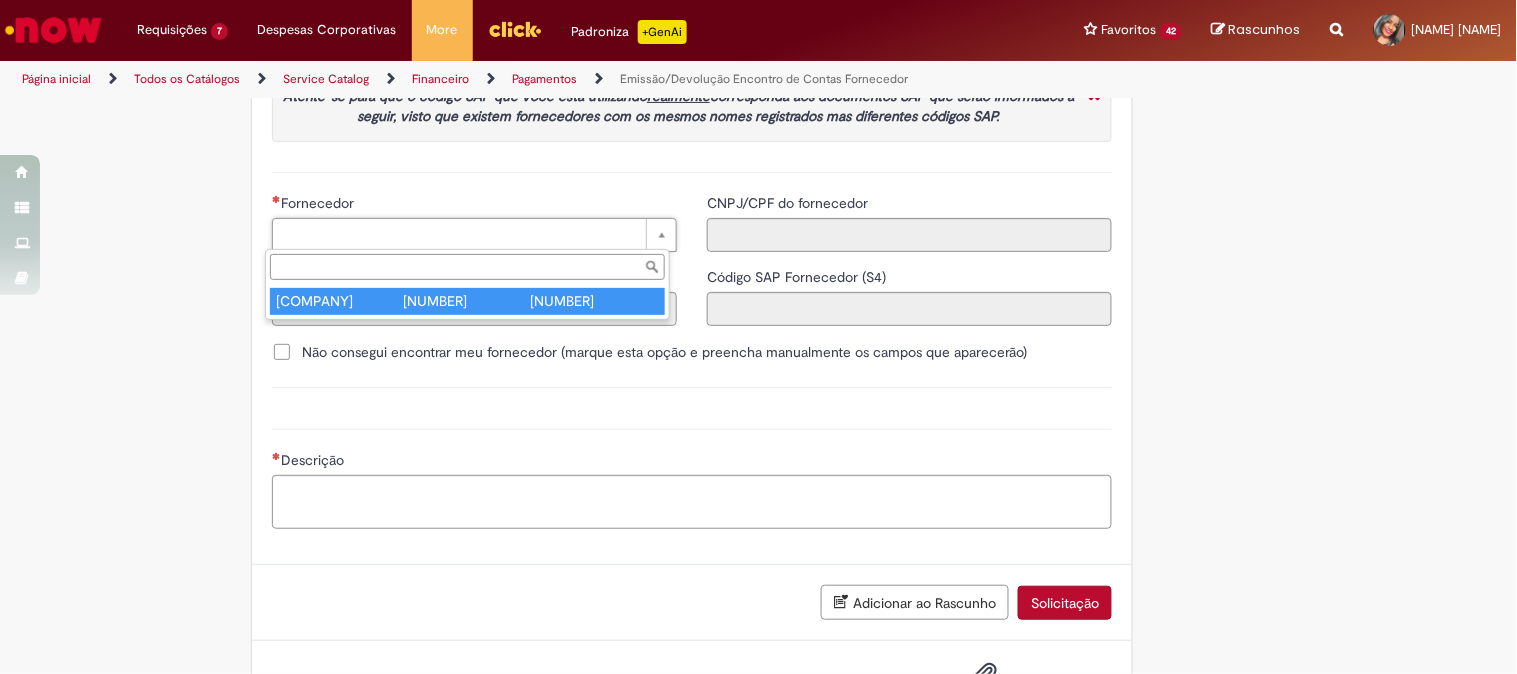 type on "******" 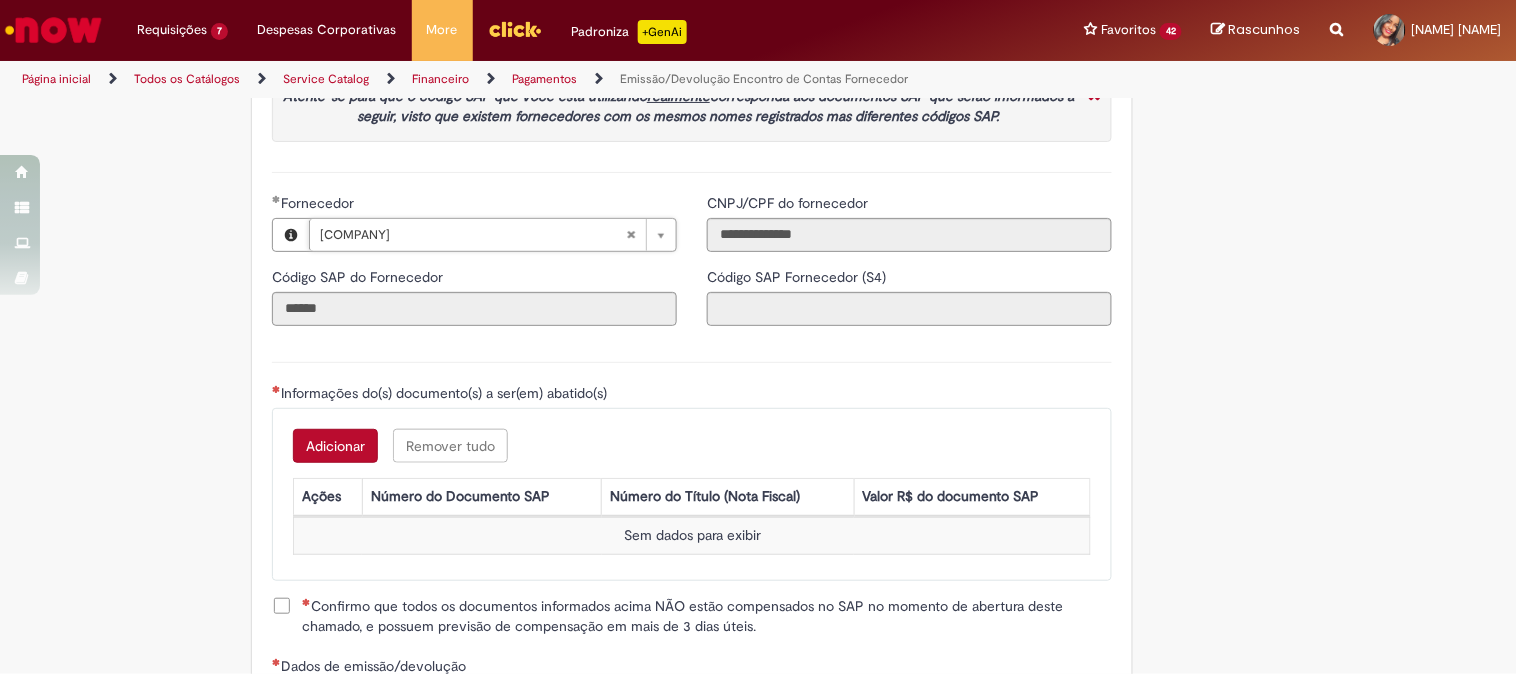 scroll, scrollTop: 2666, scrollLeft: 0, axis: vertical 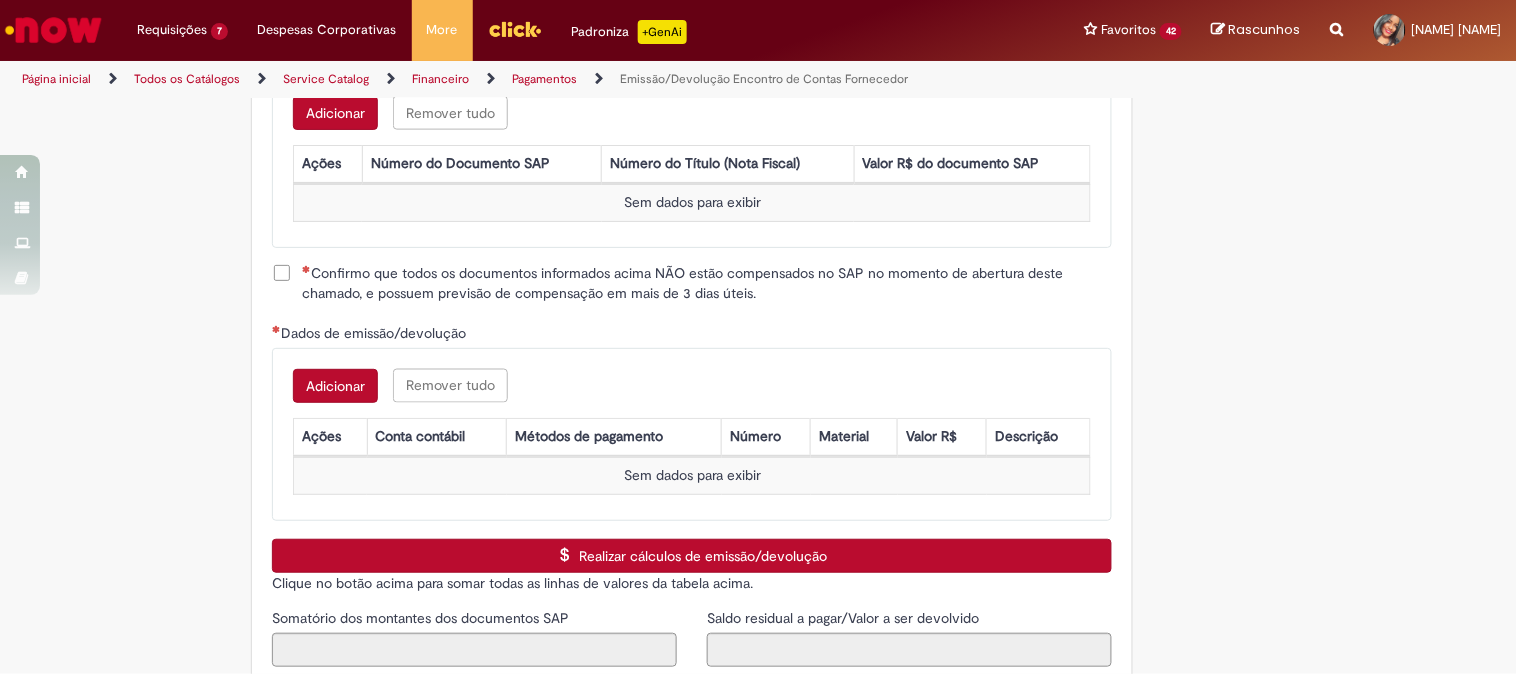 click on "Adicionar" at bounding box center [335, 113] 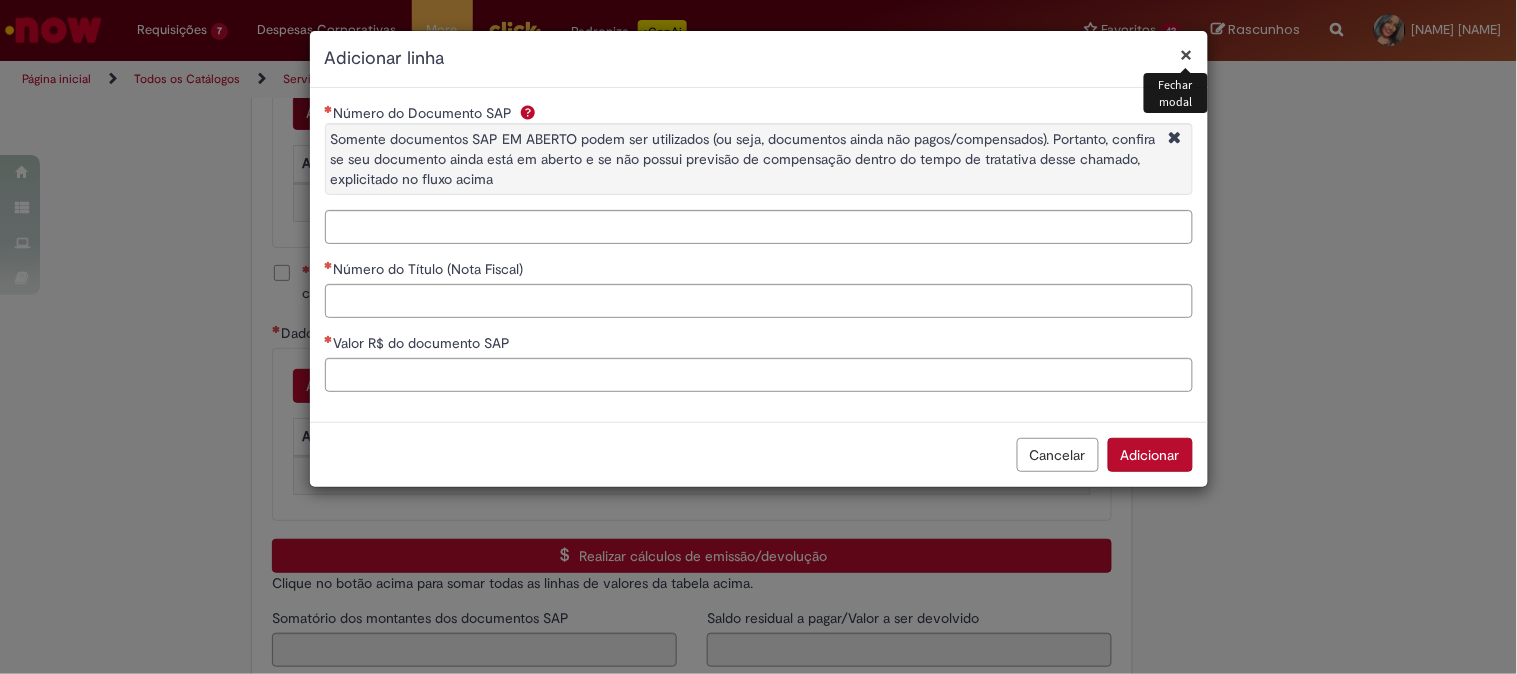 type on "**********" 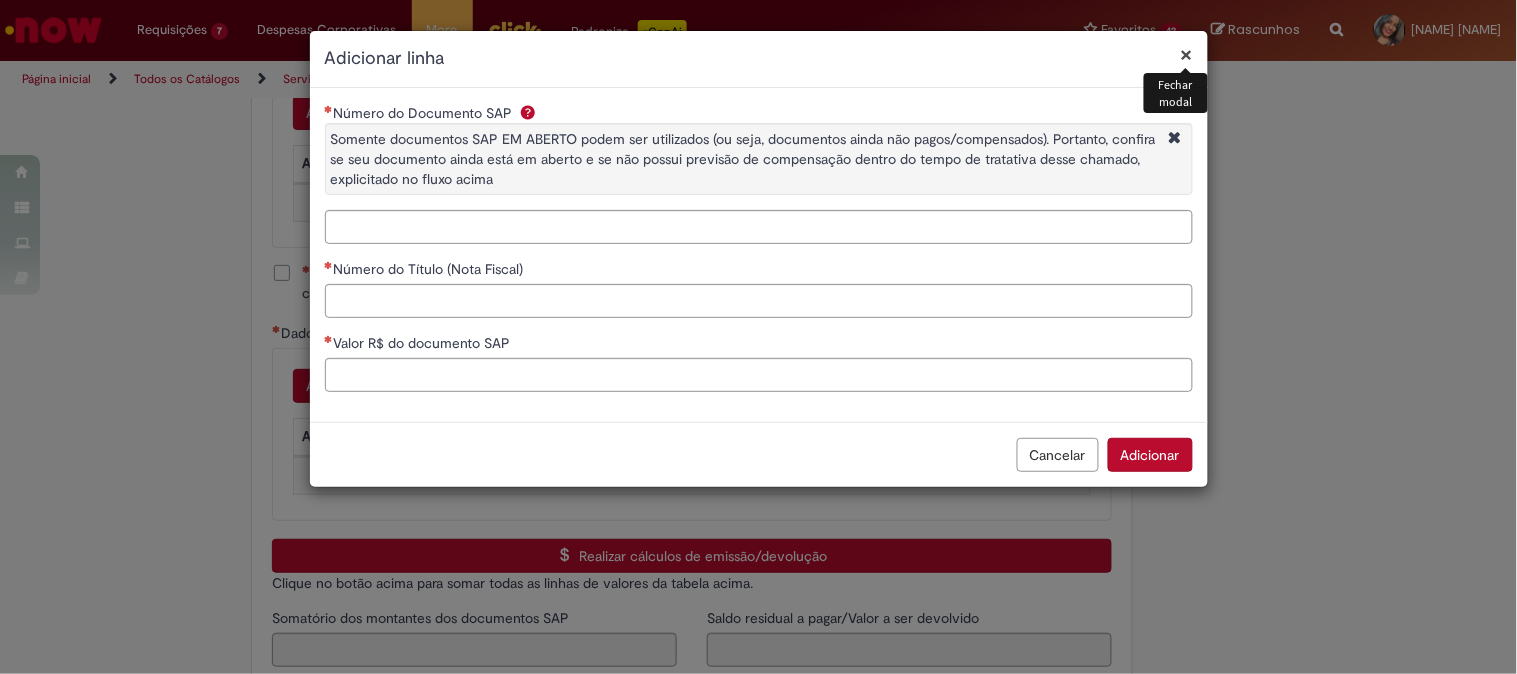 type 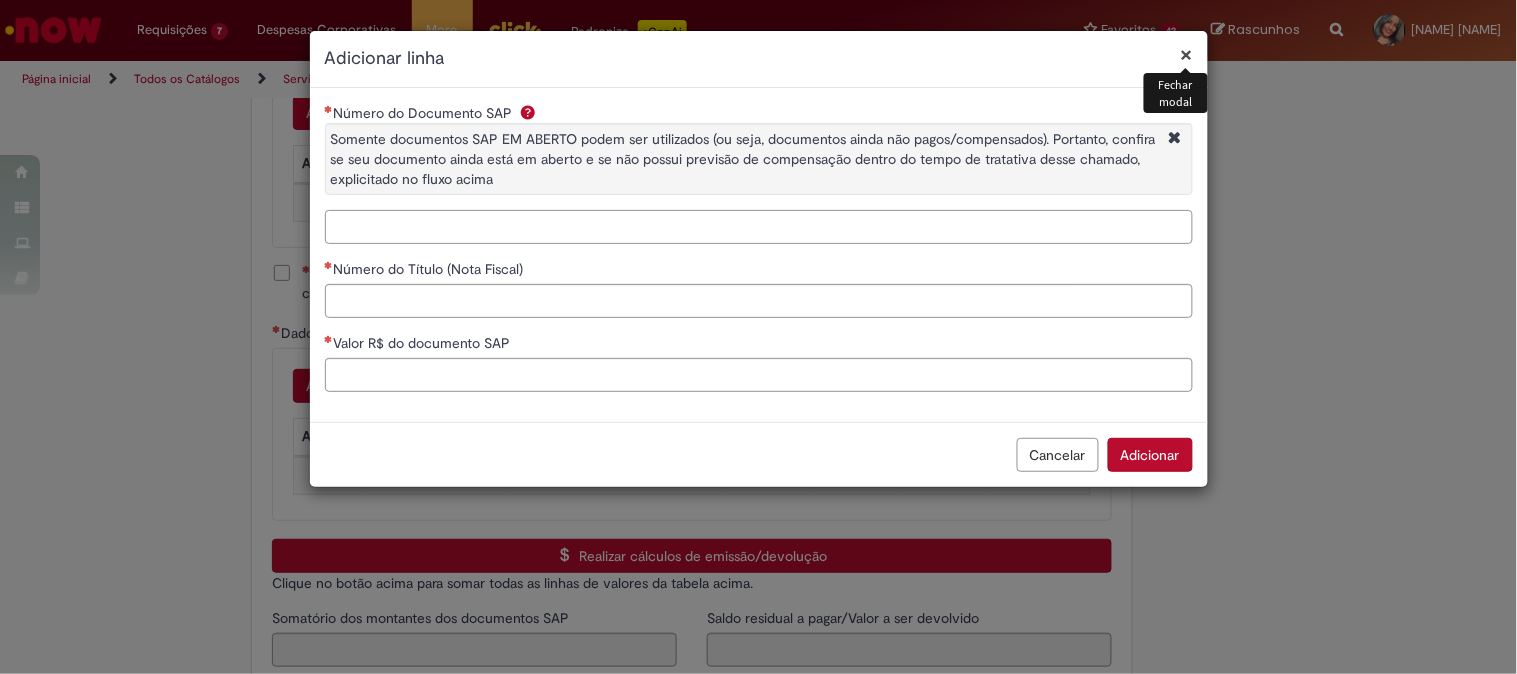 click on "Número do Documento SAP Somente documentos SAP EM ABERTO podem ser utilizados (ou seja, documentos ainda não pagos/compensados). Portanto, confira se seu documento ainda está em aberto e se não possui previsão de compensação dentro do tempo de tratativa desse chamado, explicitado no fluxo acima" at bounding box center (759, 227) 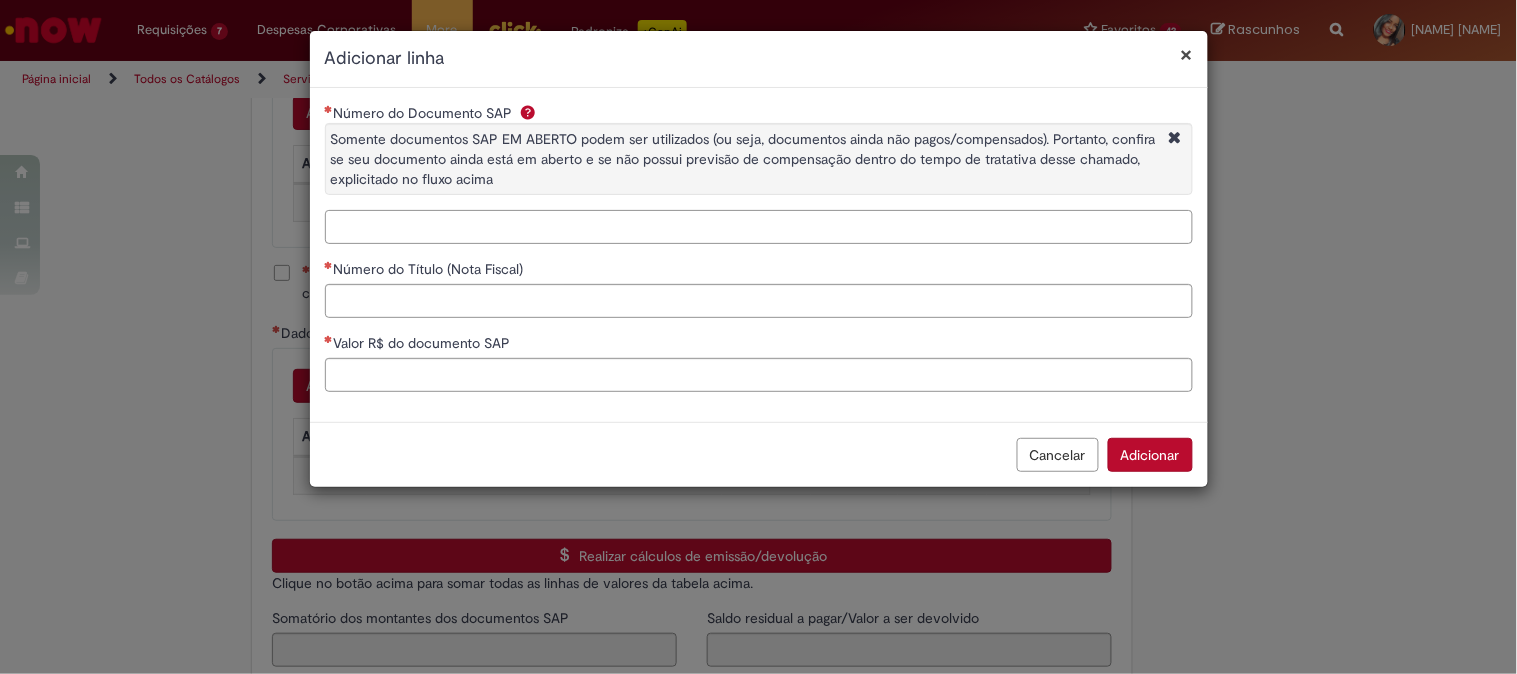 paste on "**********" 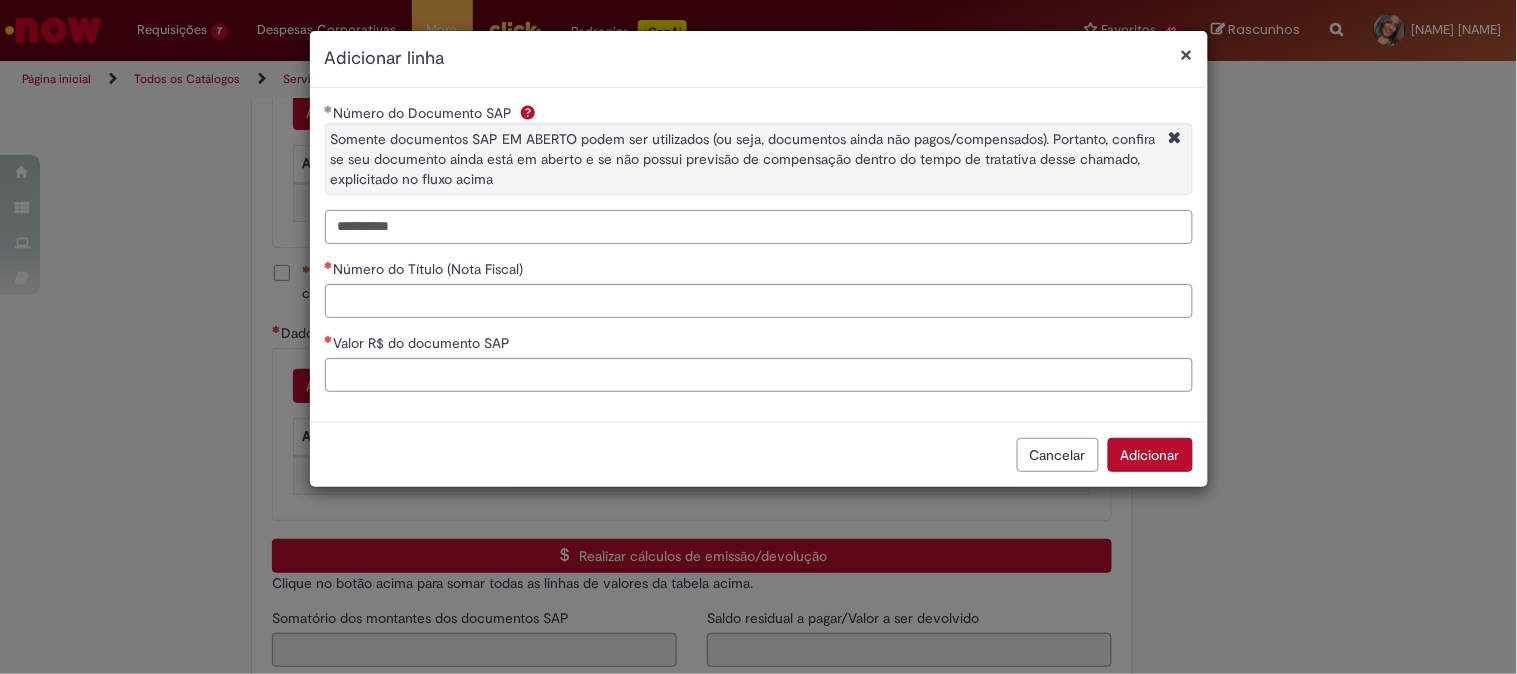 type on "**********" 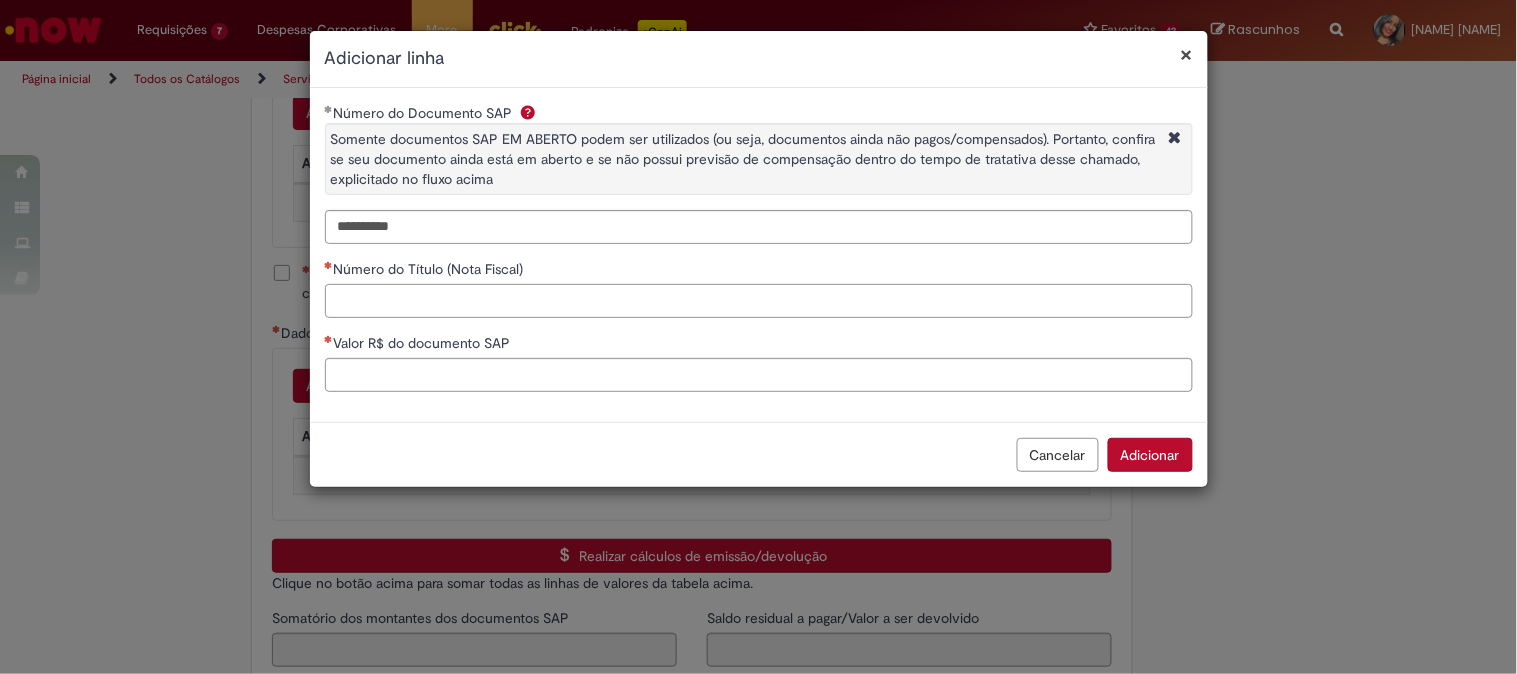 click on "Número do Título (Nota Fiscal)" at bounding box center (759, 288) 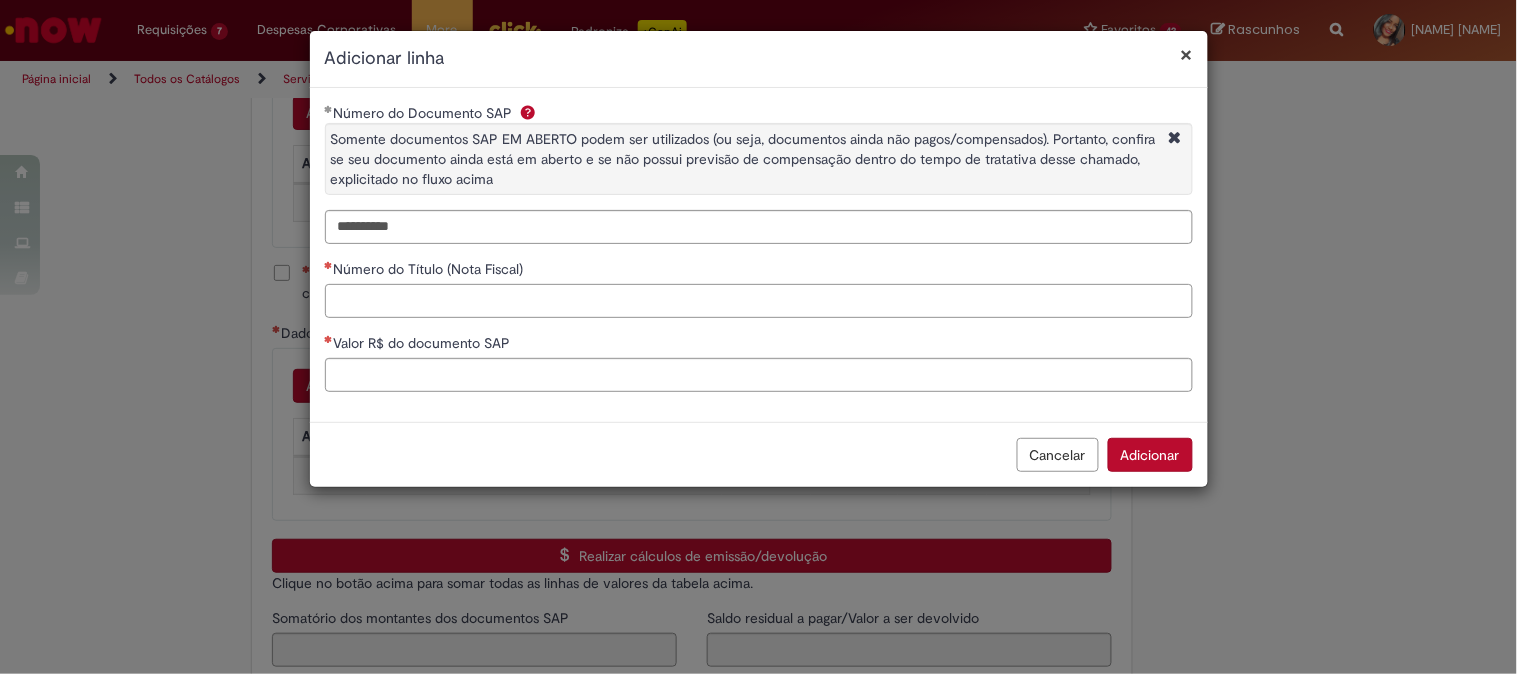 paste on "******" 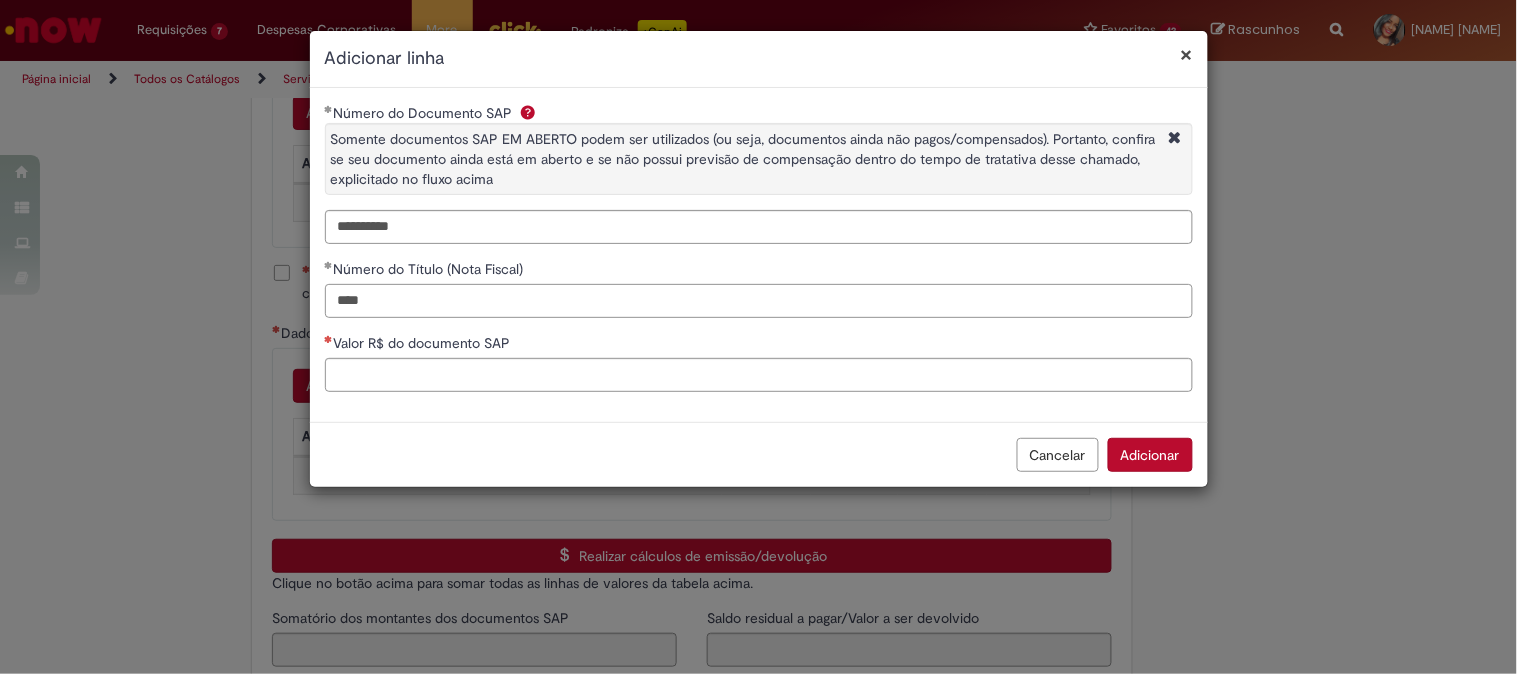 type on "****" 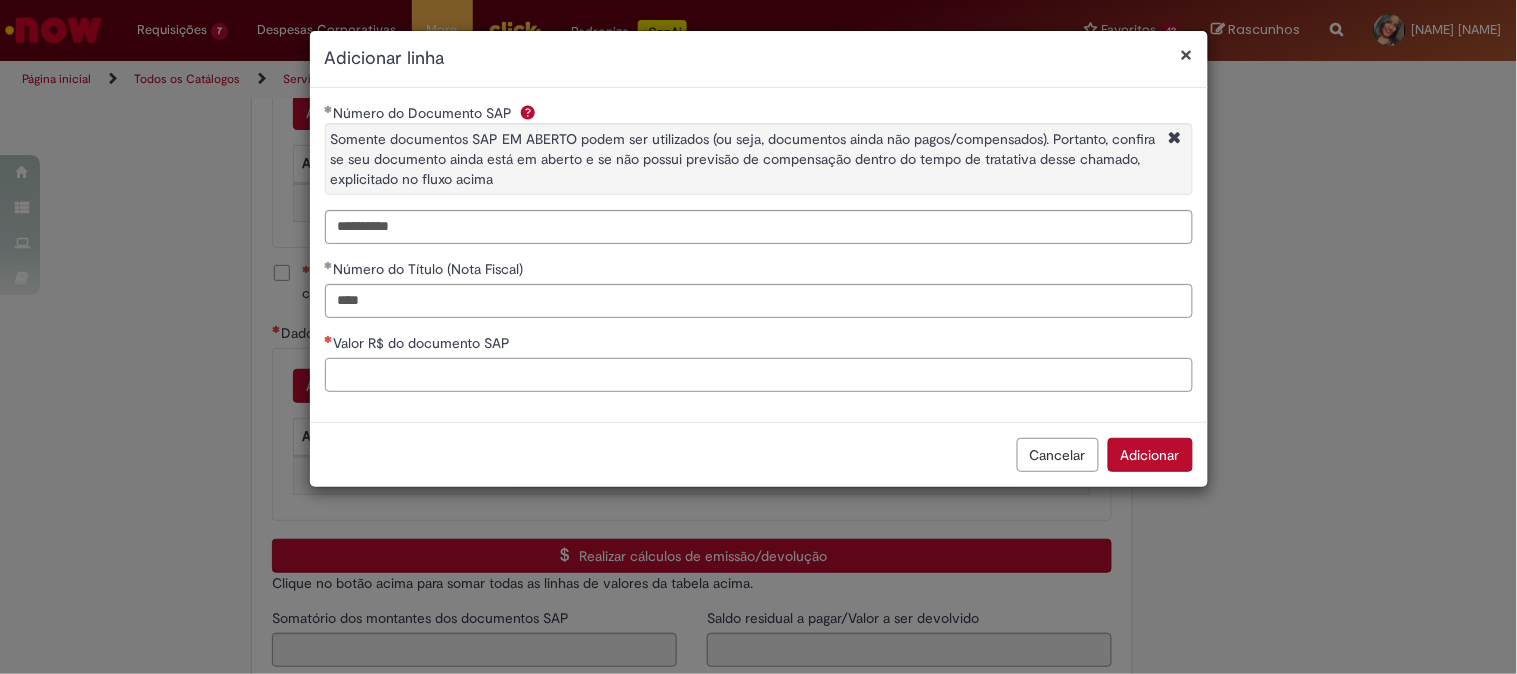 paste on "*********" 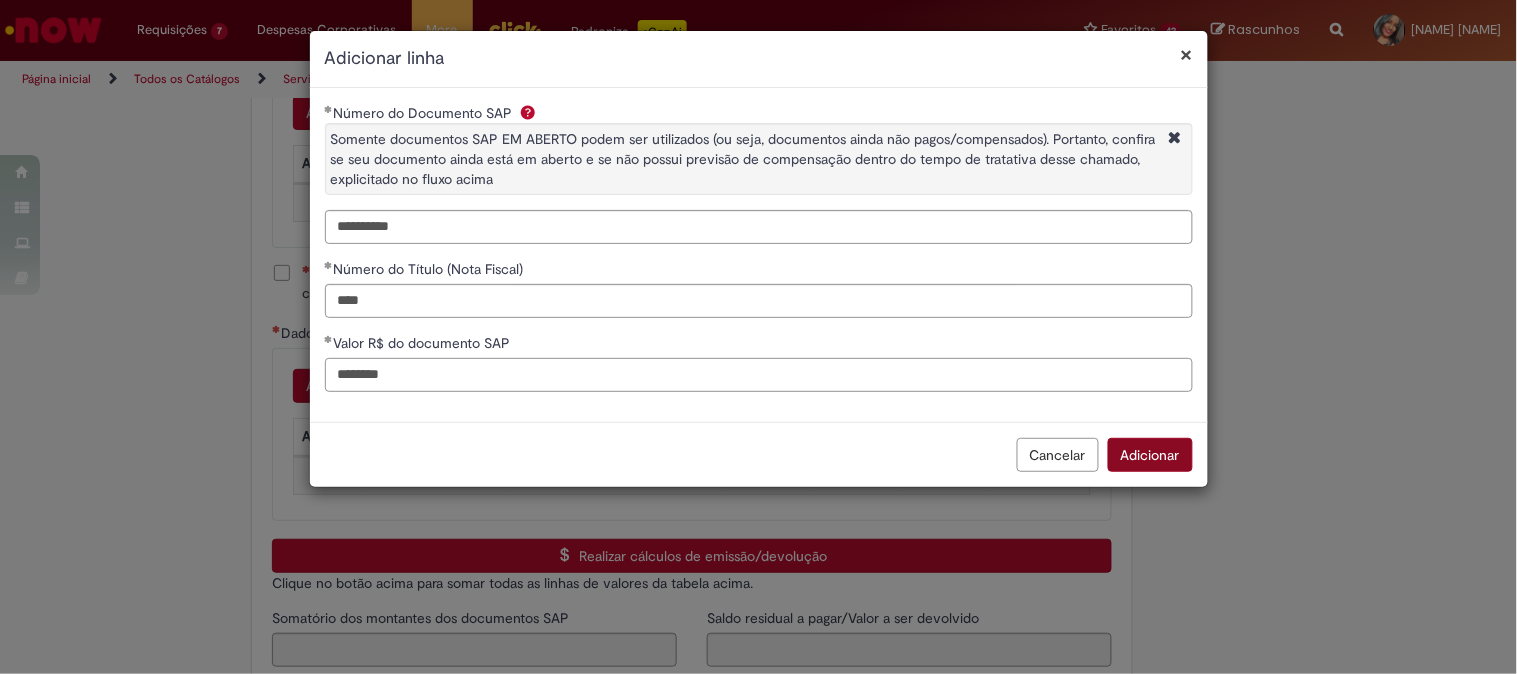 type on "********" 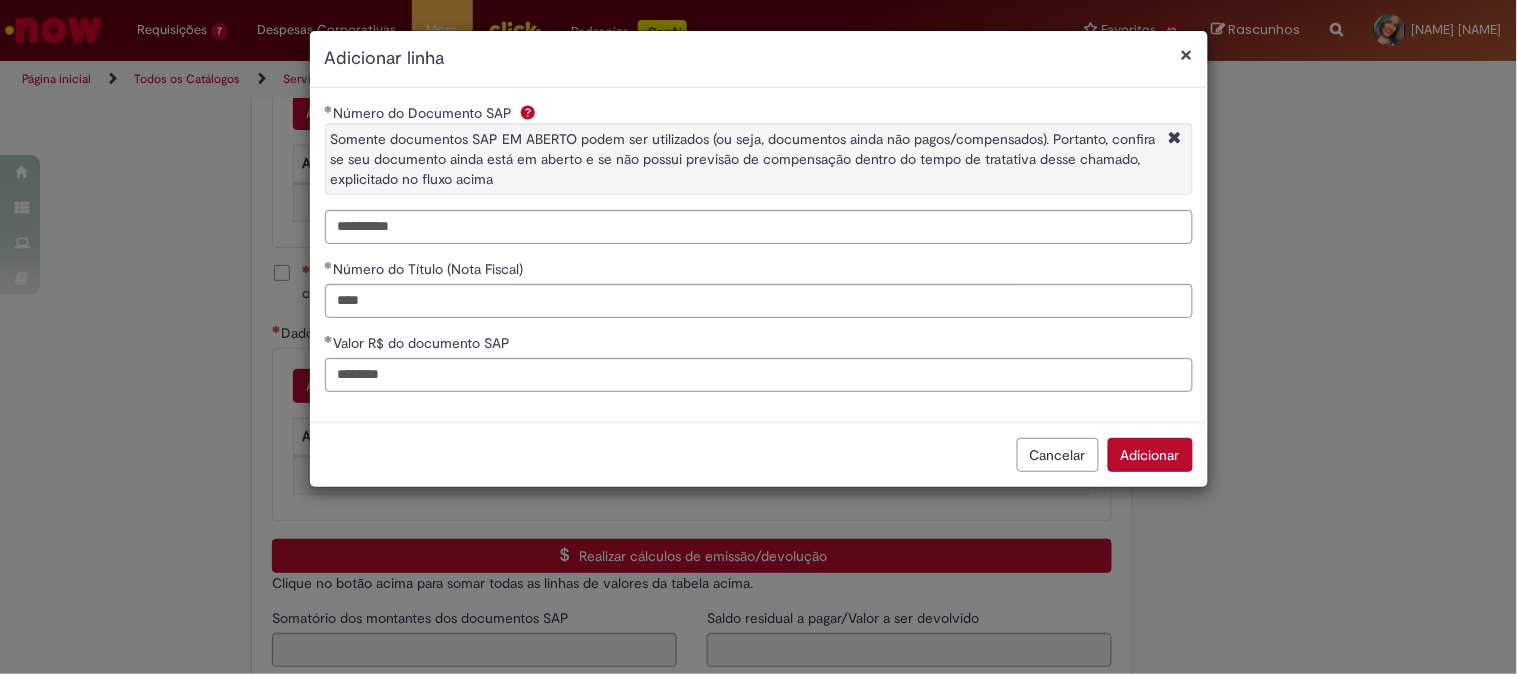 click on "Adicionar" at bounding box center (1150, 455) 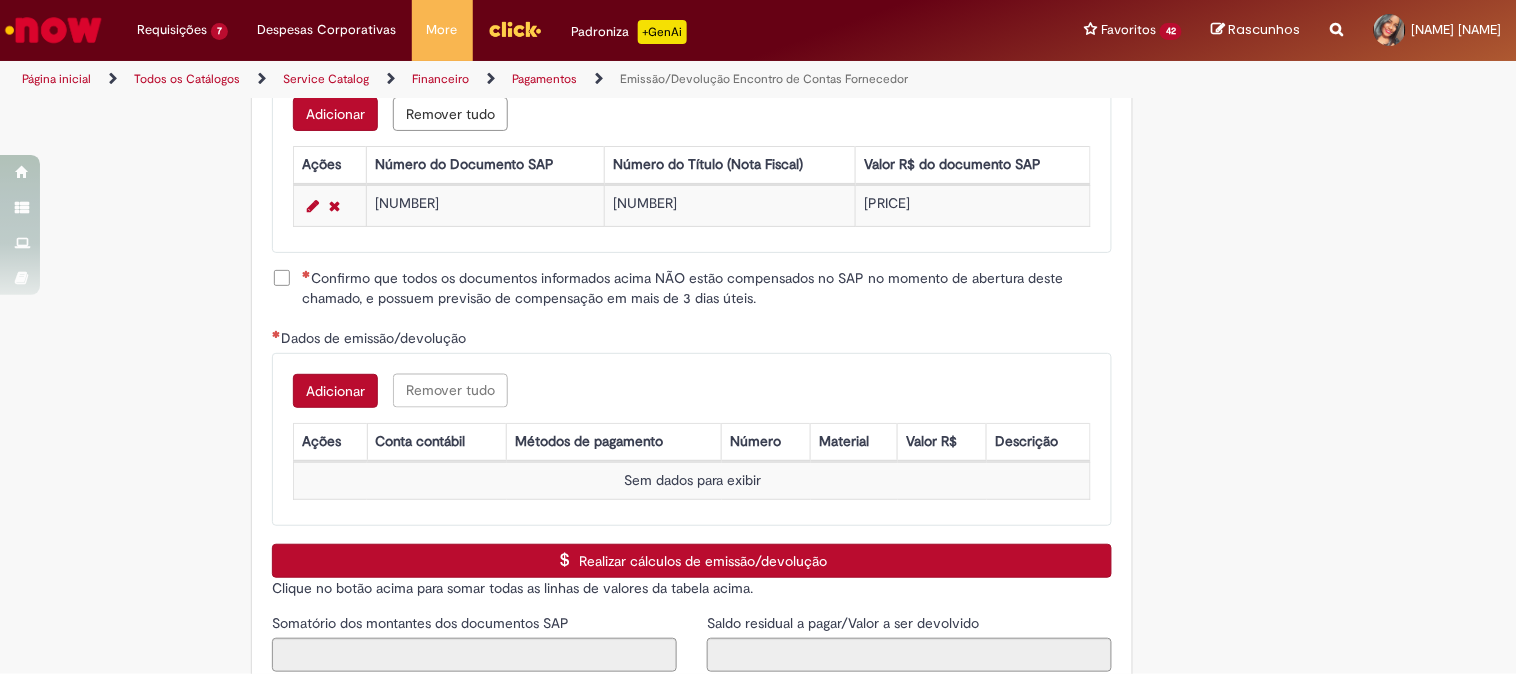 click on "Confirmo que todos os documentos informados acima NÃO estão compensados no SAP no momento de abertura deste chamado, e possuem previsão de compensação em mais de 3 dias úteis." at bounding box center [707, 288] 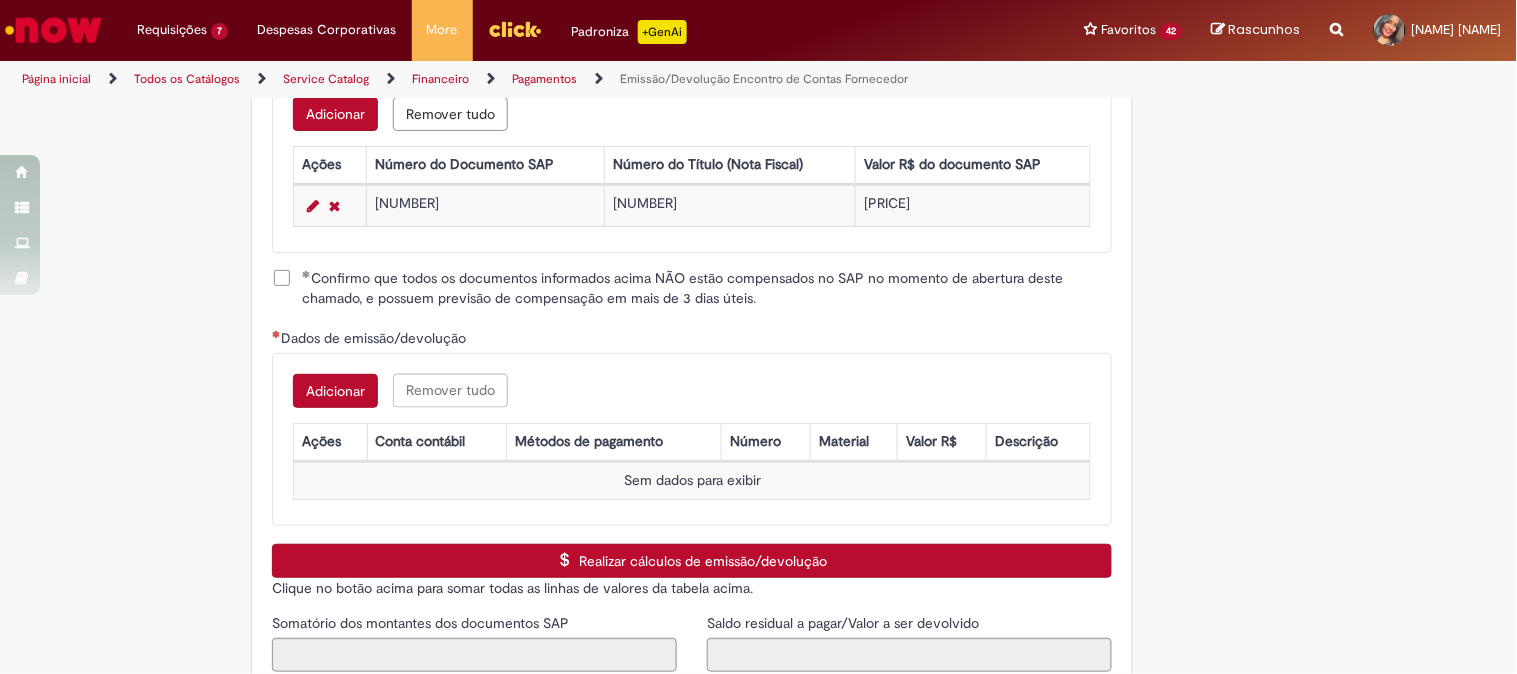 click on "Adicionar" at bounding box center (335, 391) 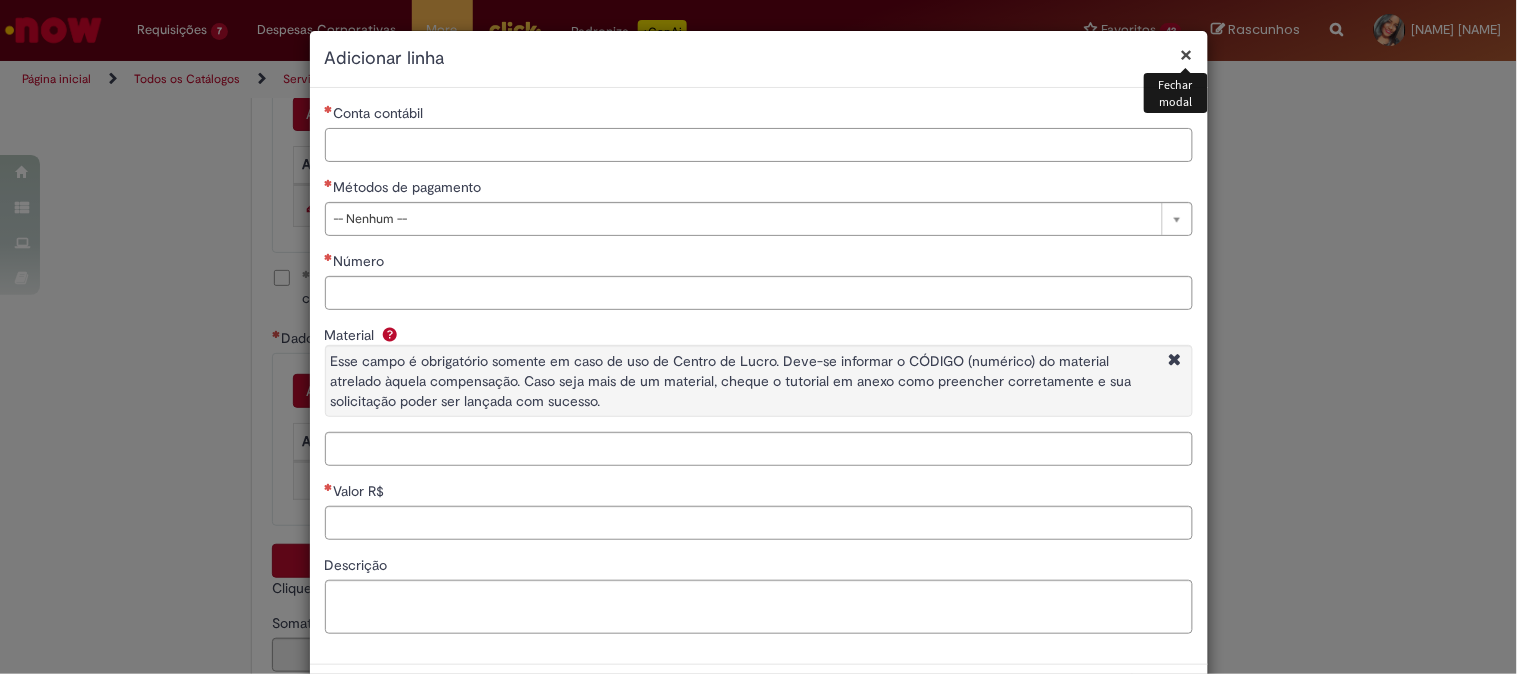 click on "Conta contábil" at bounding box center (759, 145) 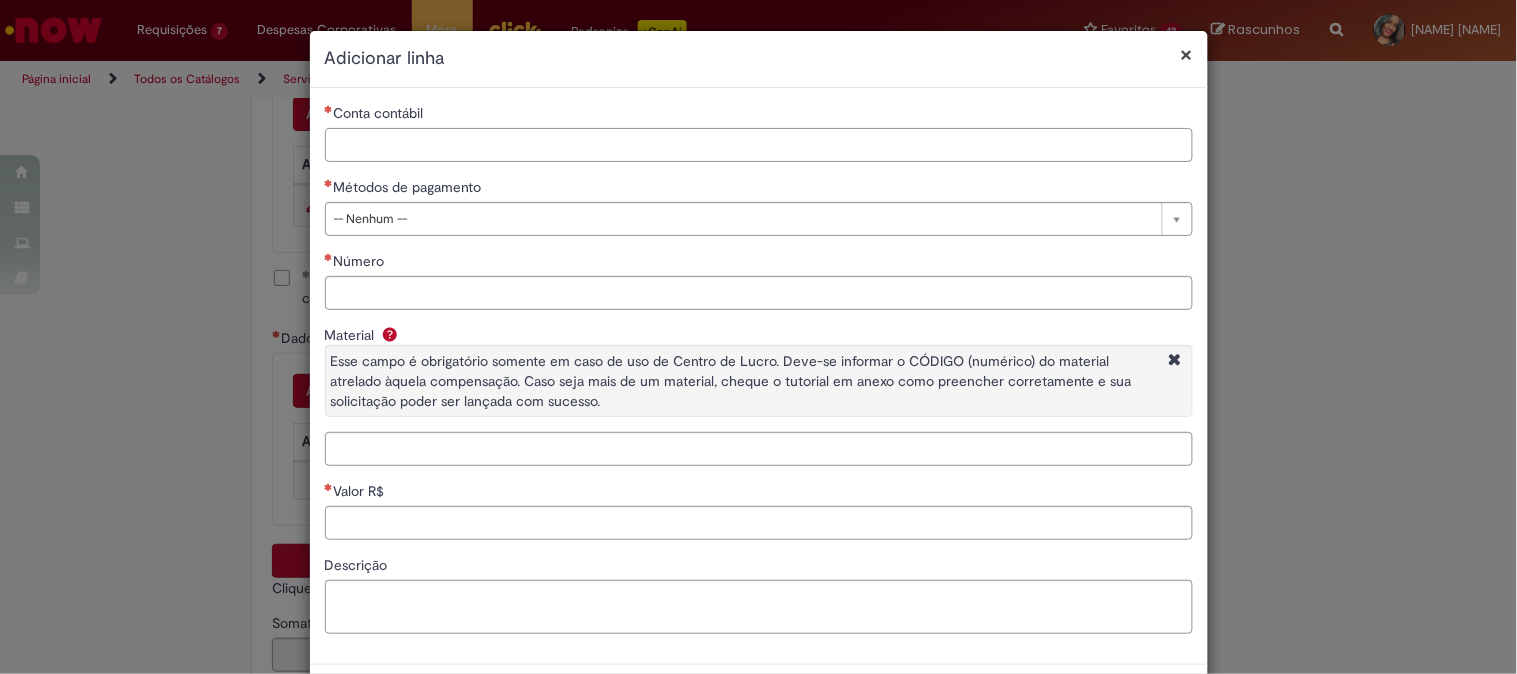 paste on "********" 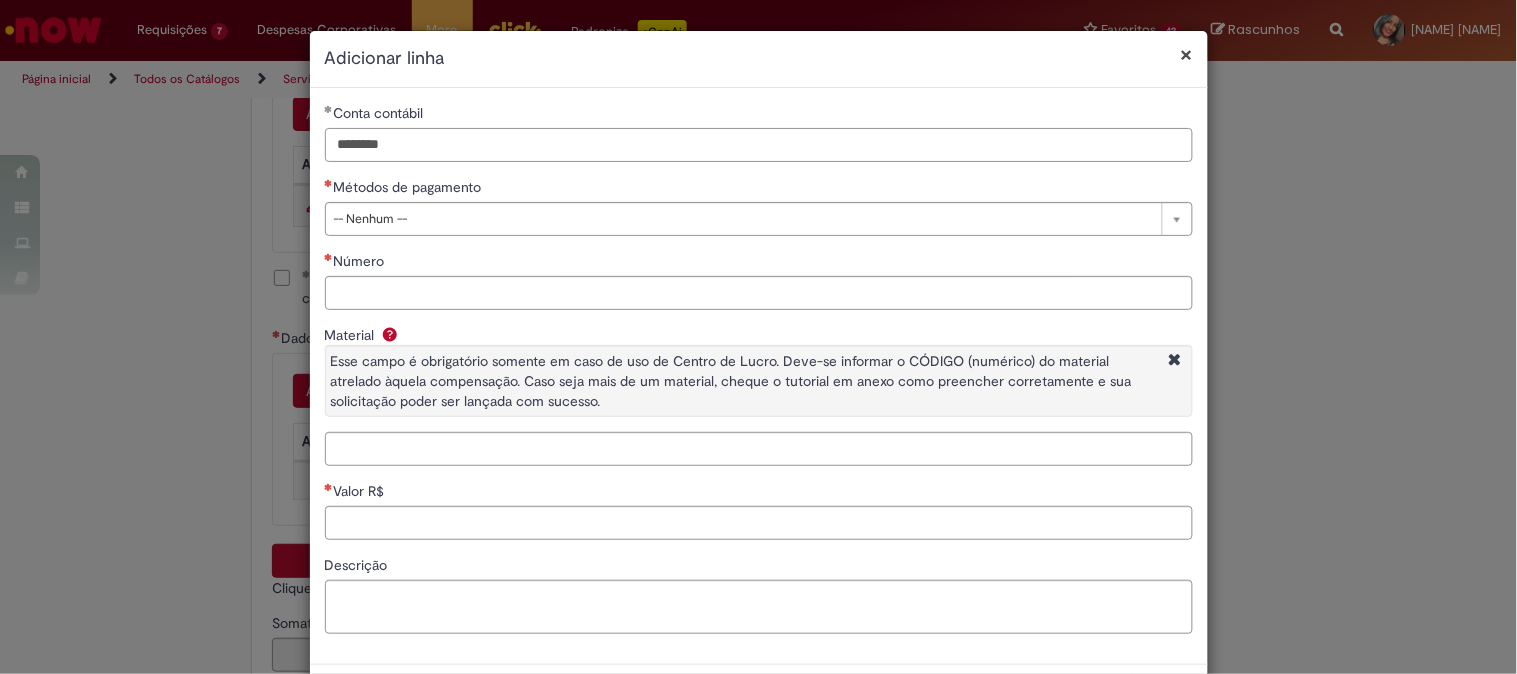 type on "********" 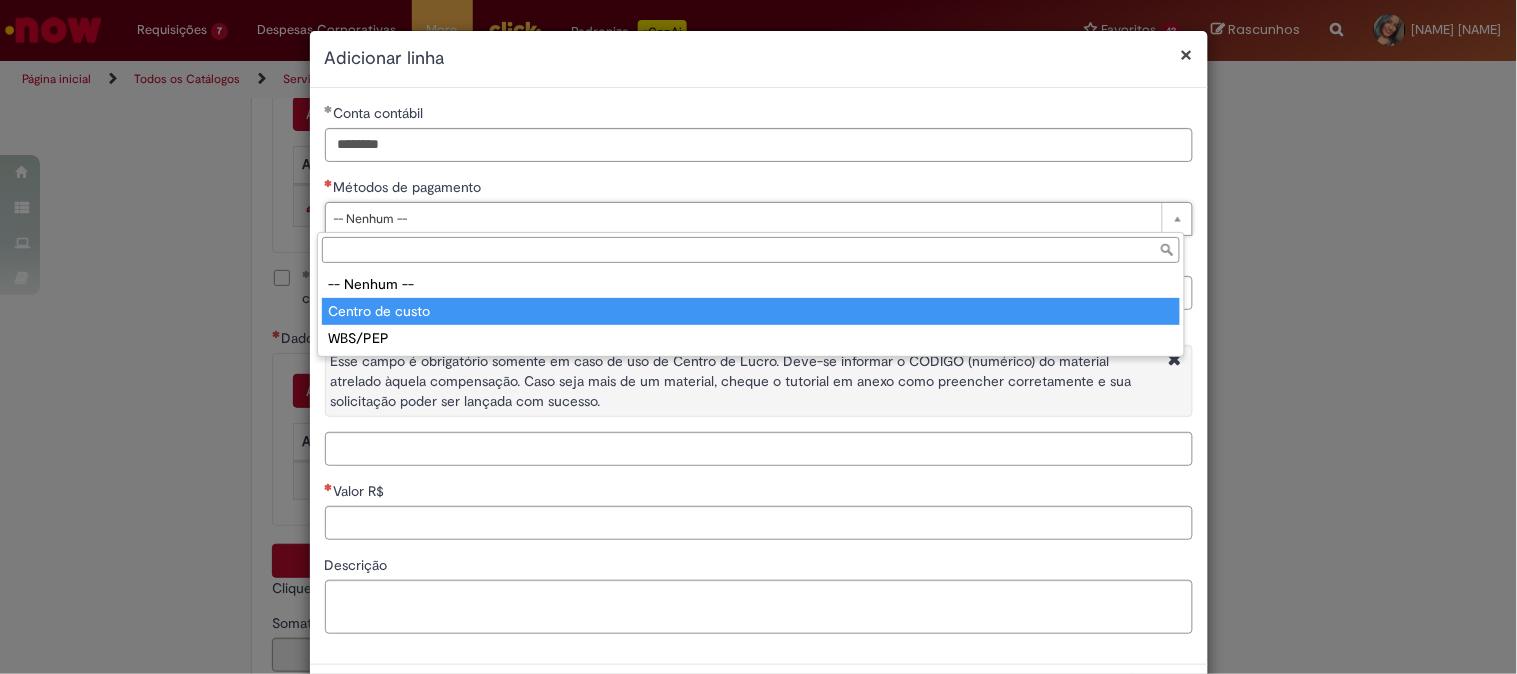 type on "**********" 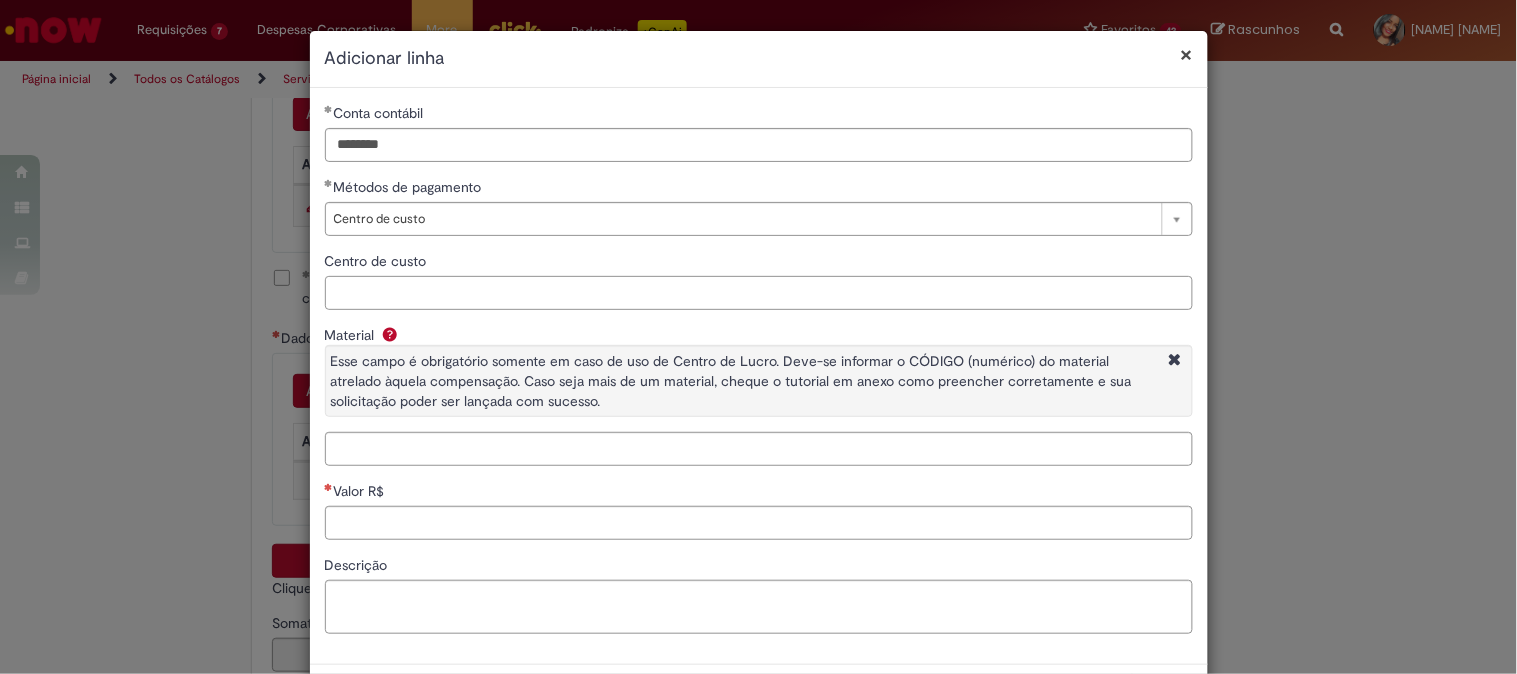 click on "Centro de custo" at bounding box center [759, 293] 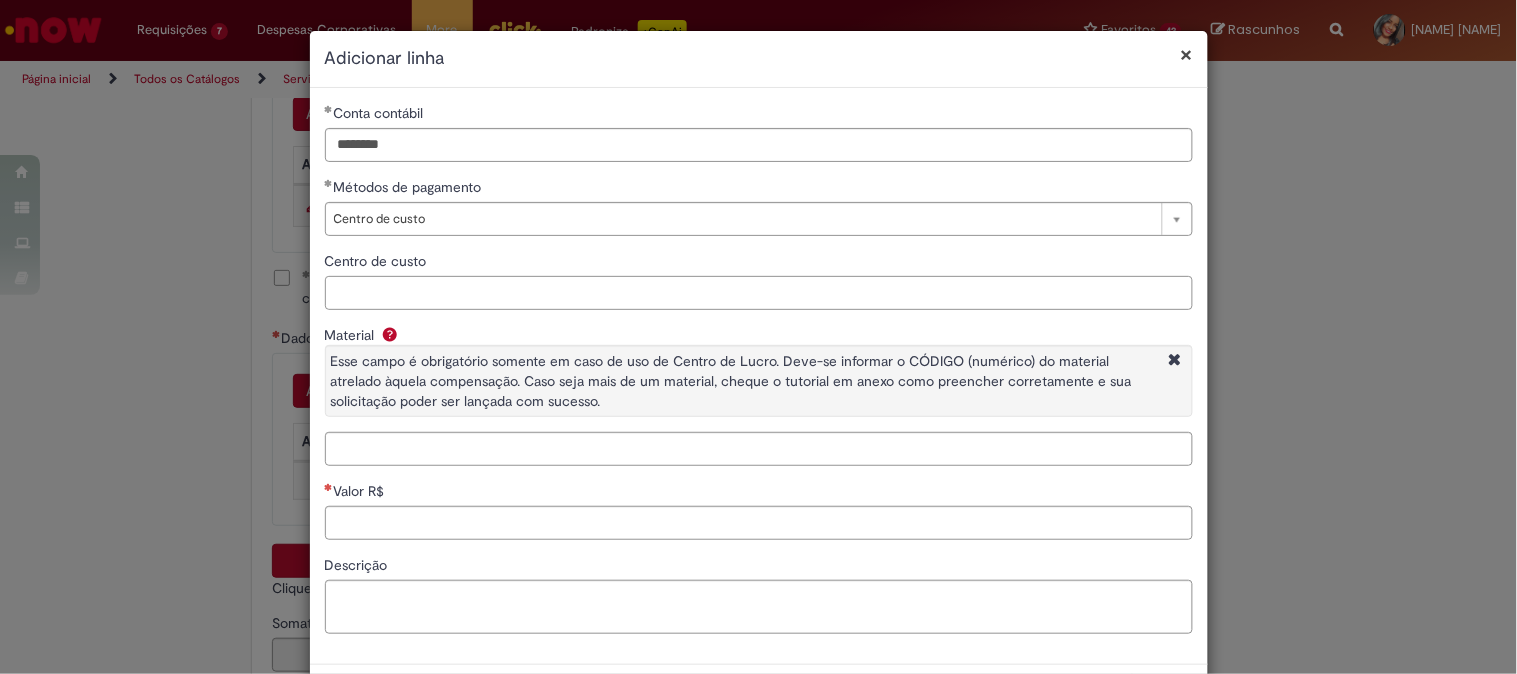 paste on "**********" 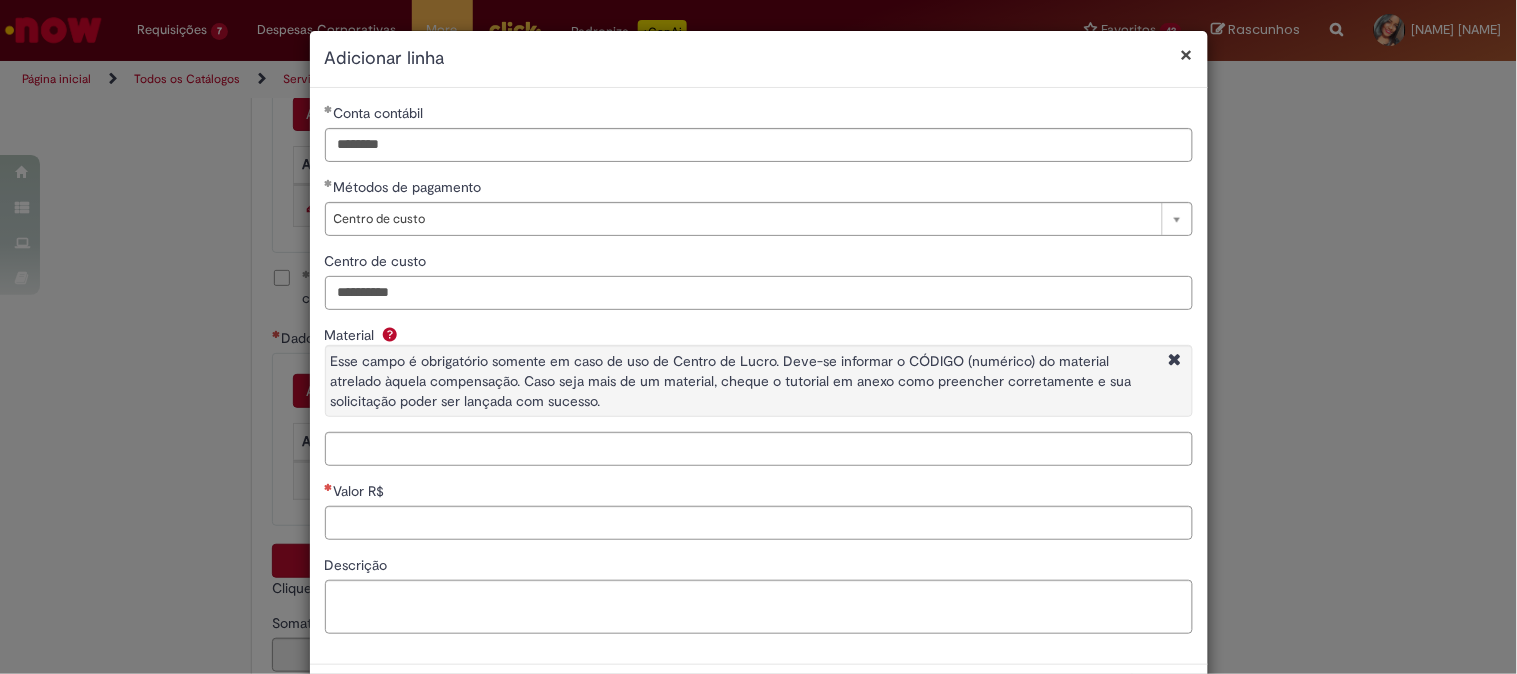 type on "**********" 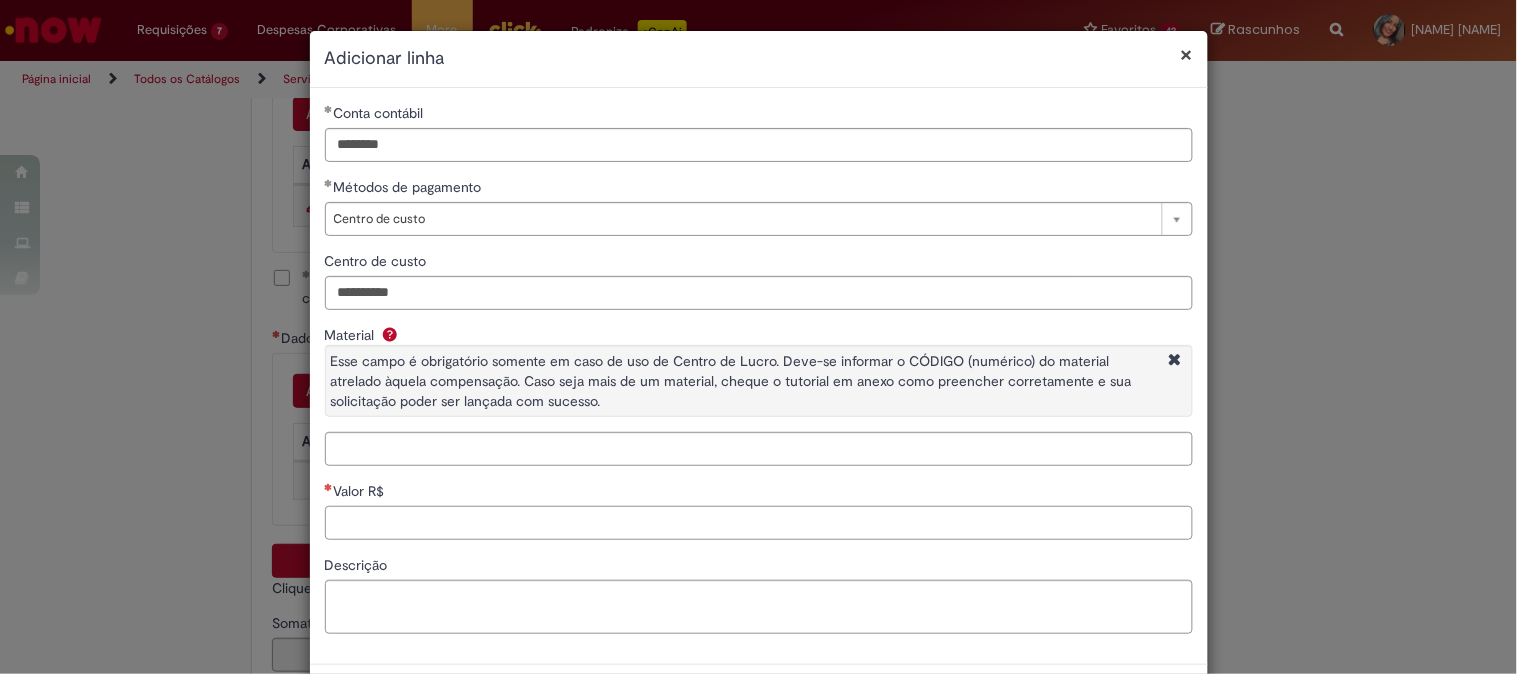 click on "Valor R$" at bounding box center [759, 523] 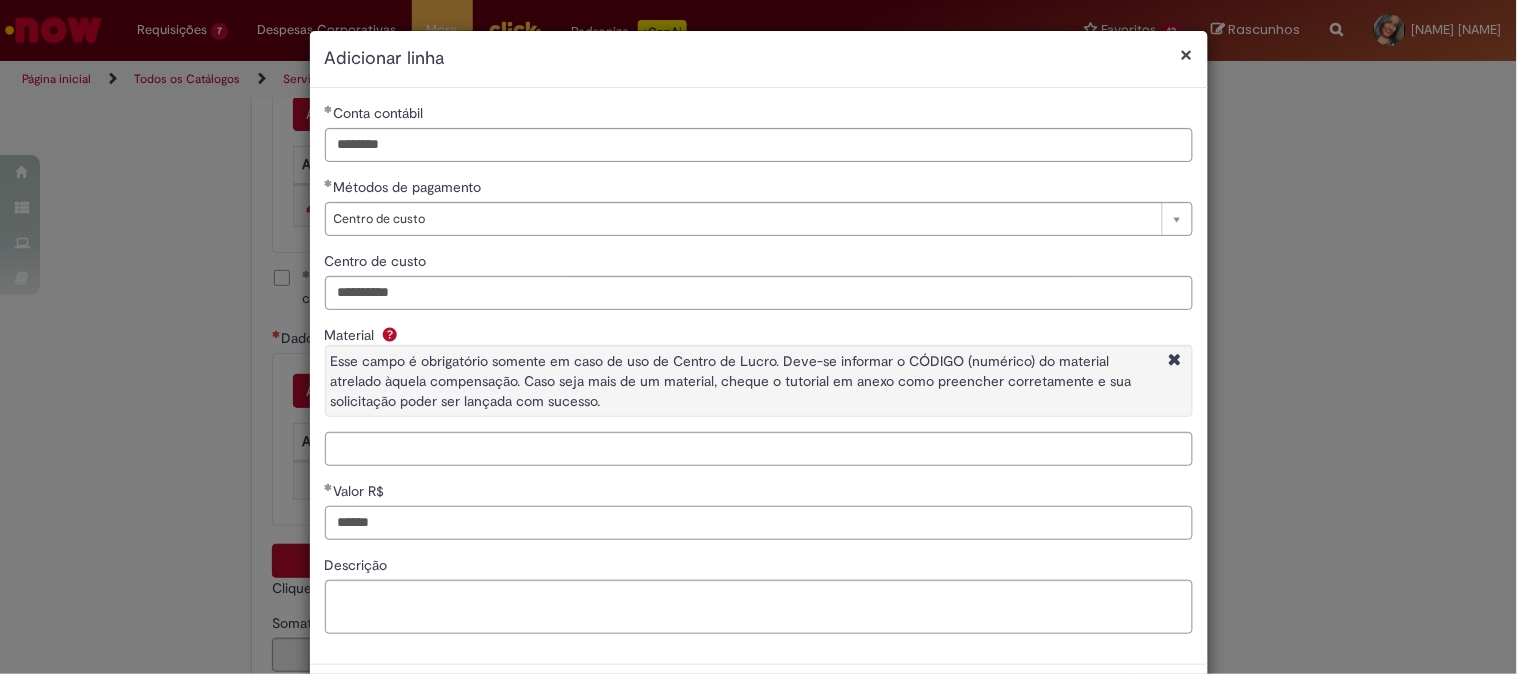 scroll, scrollTop: 87, scrollLeft: 0, axis: vertical 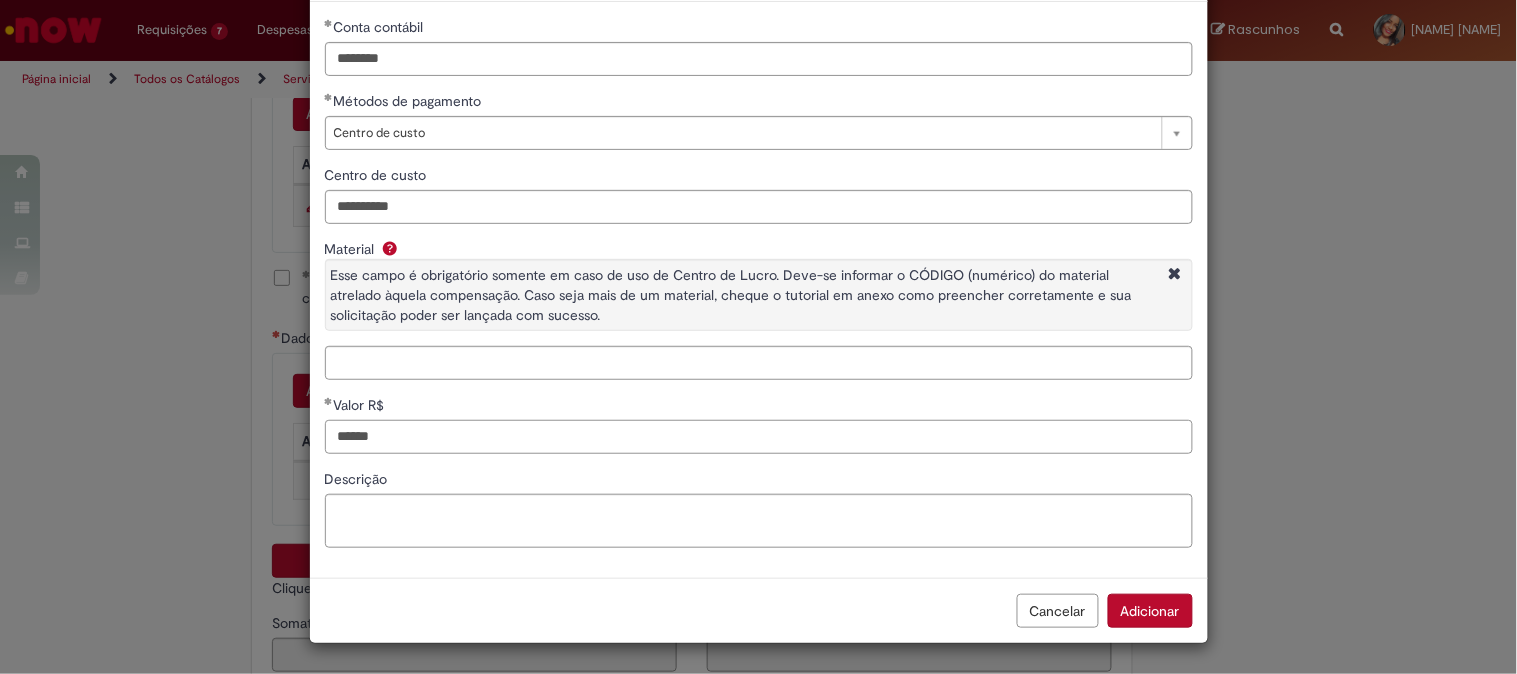 type on "******" 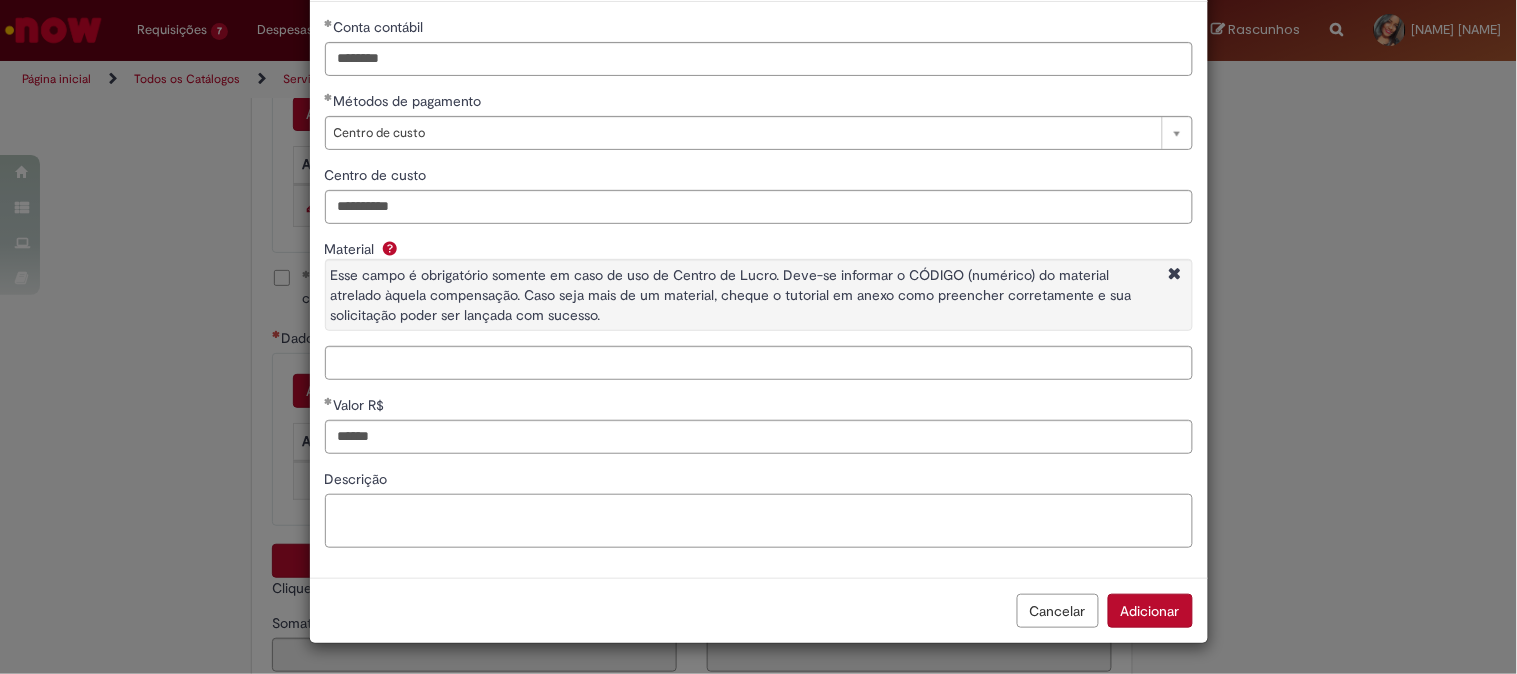 click on "Descrição" at bounding box center (759, 521) 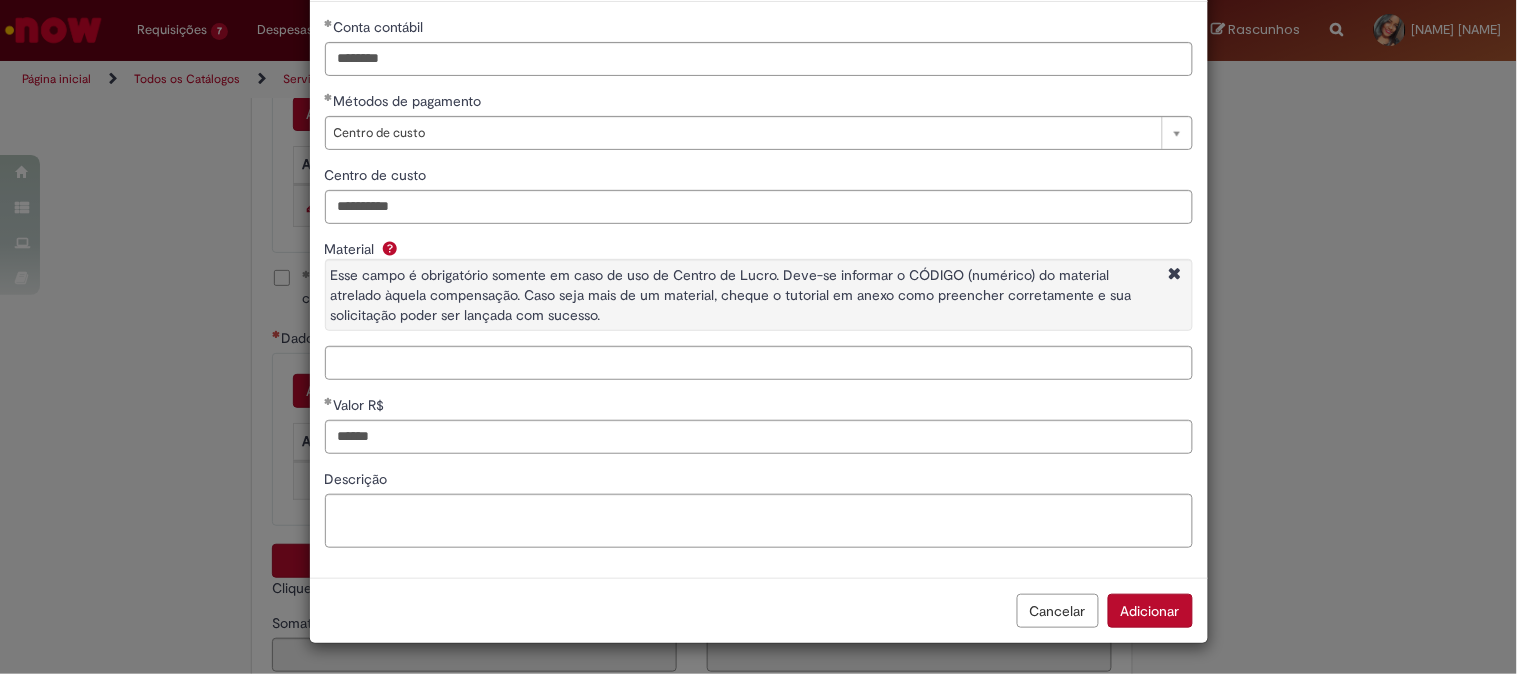 click on "Adicionar" at bounding box center (1150, 611) 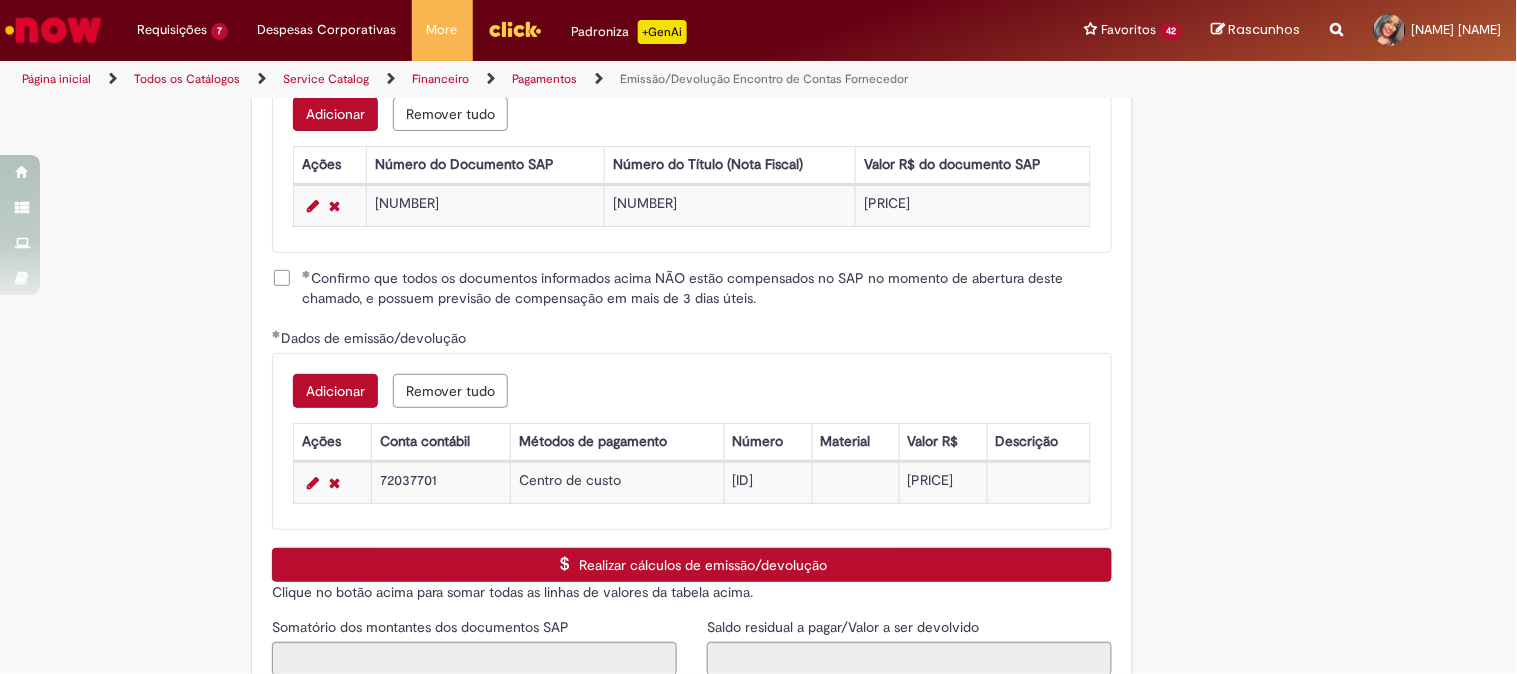 scroll, scrollTop: 2998, scrollLeft: 0, axis: vertical 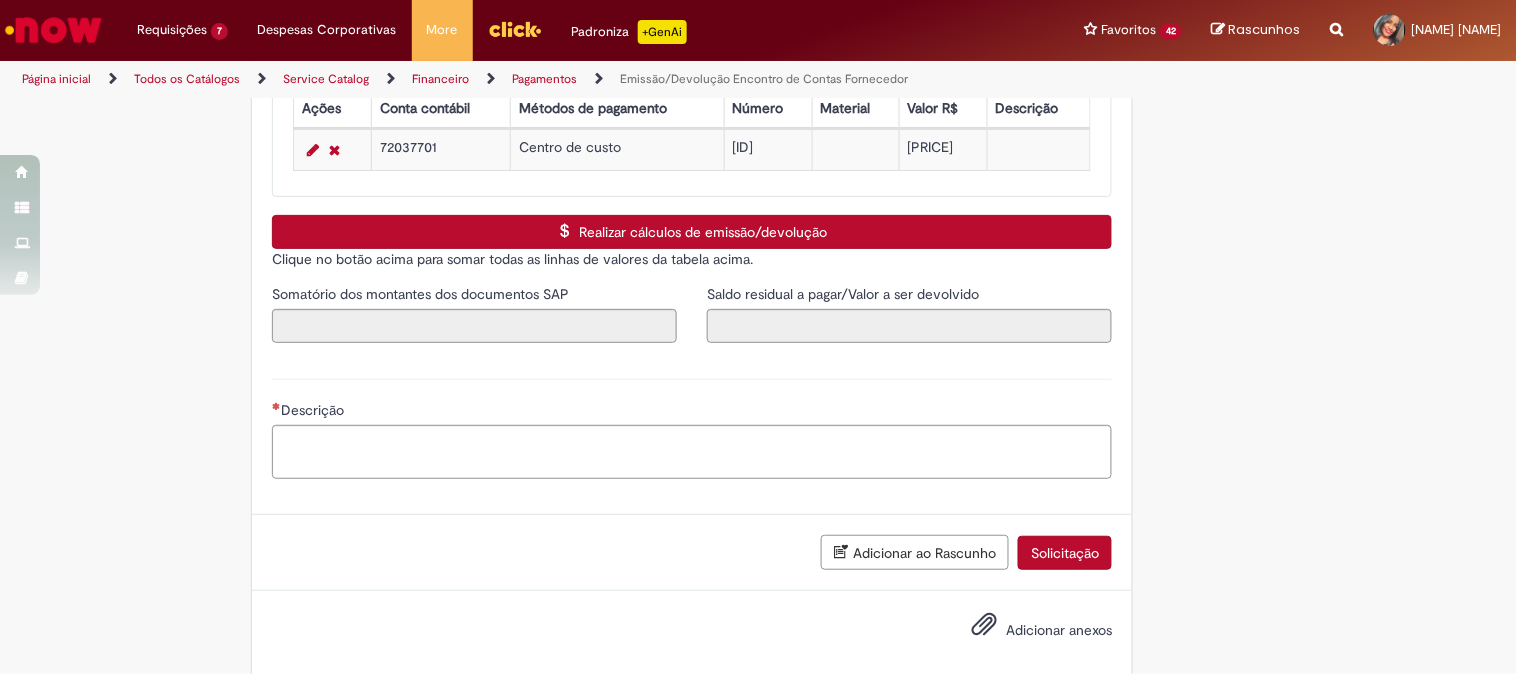 click on "Realizar cálculos de emissão/devolução" at bounding box center (692, 232) 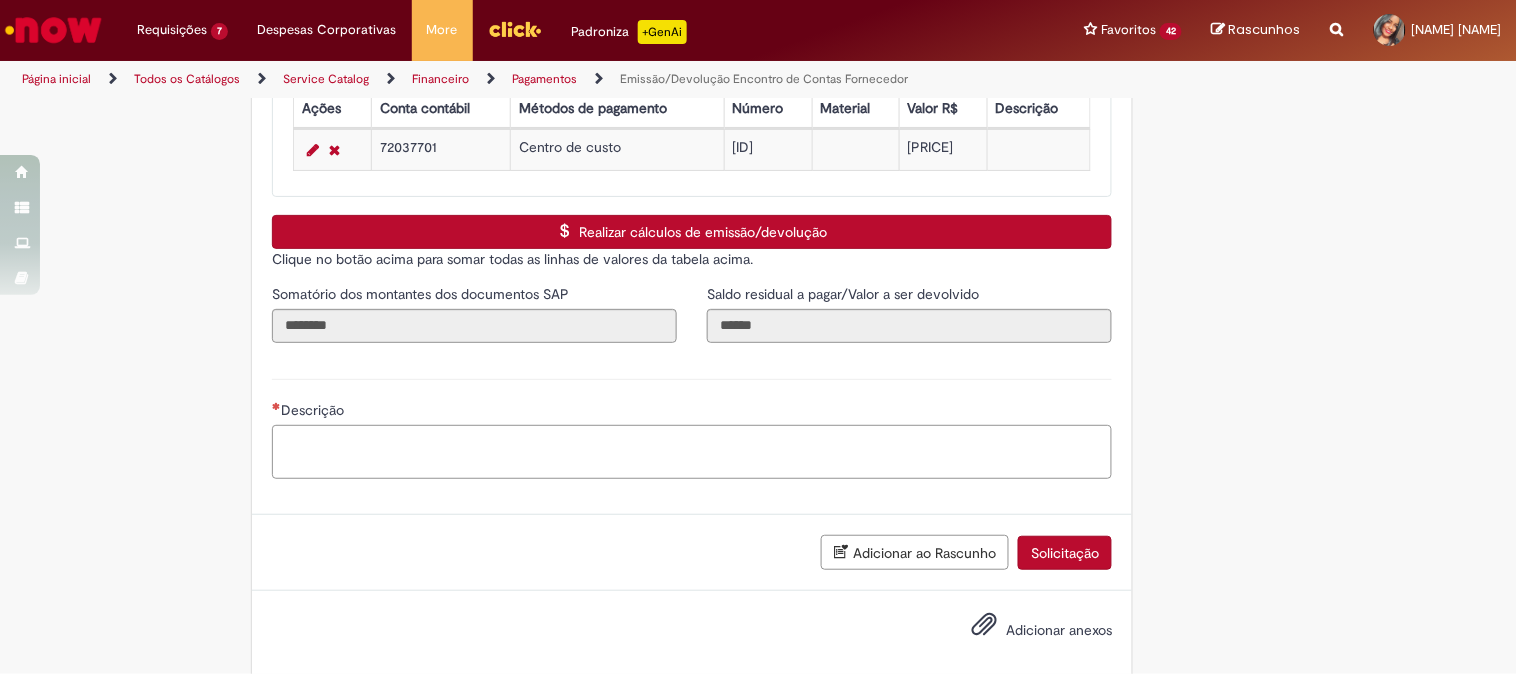 click on "Descrição" at bounding box center [692, 452] 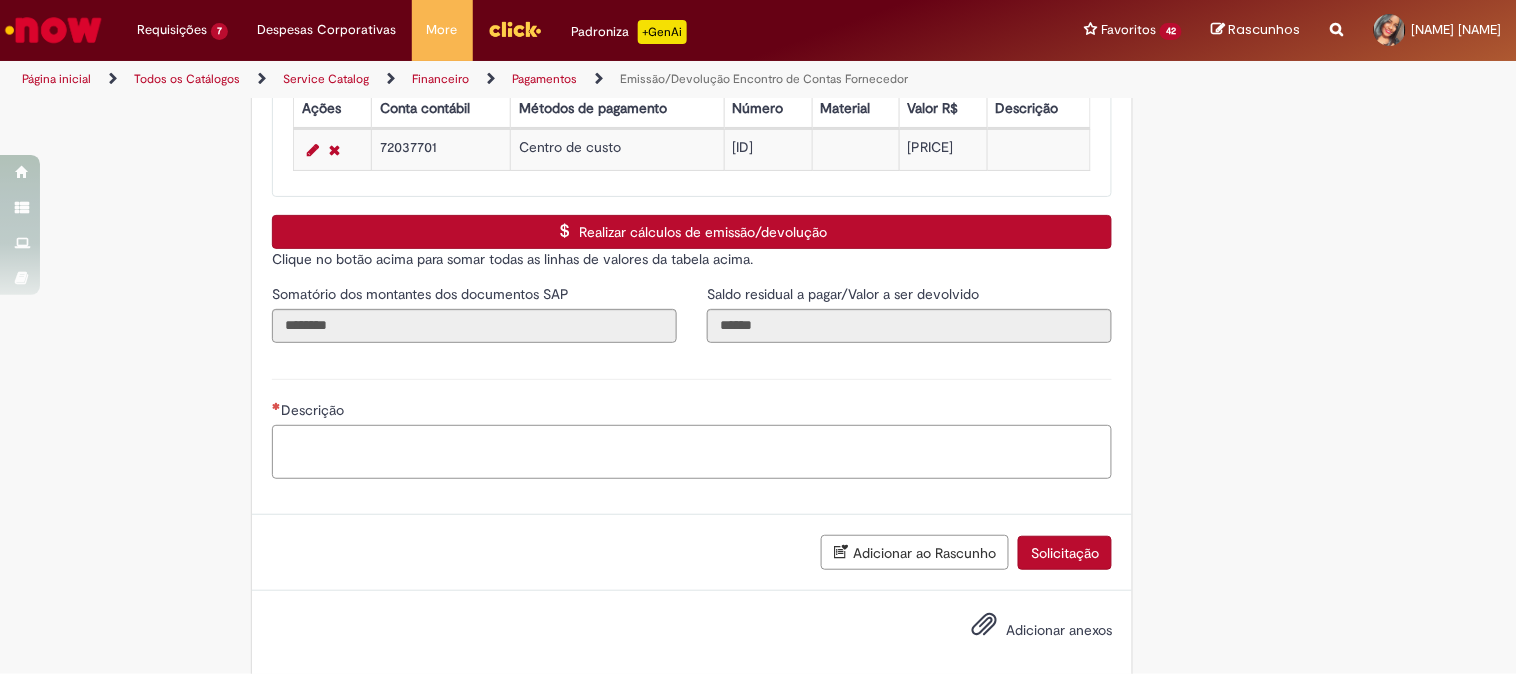 paste on "**********" 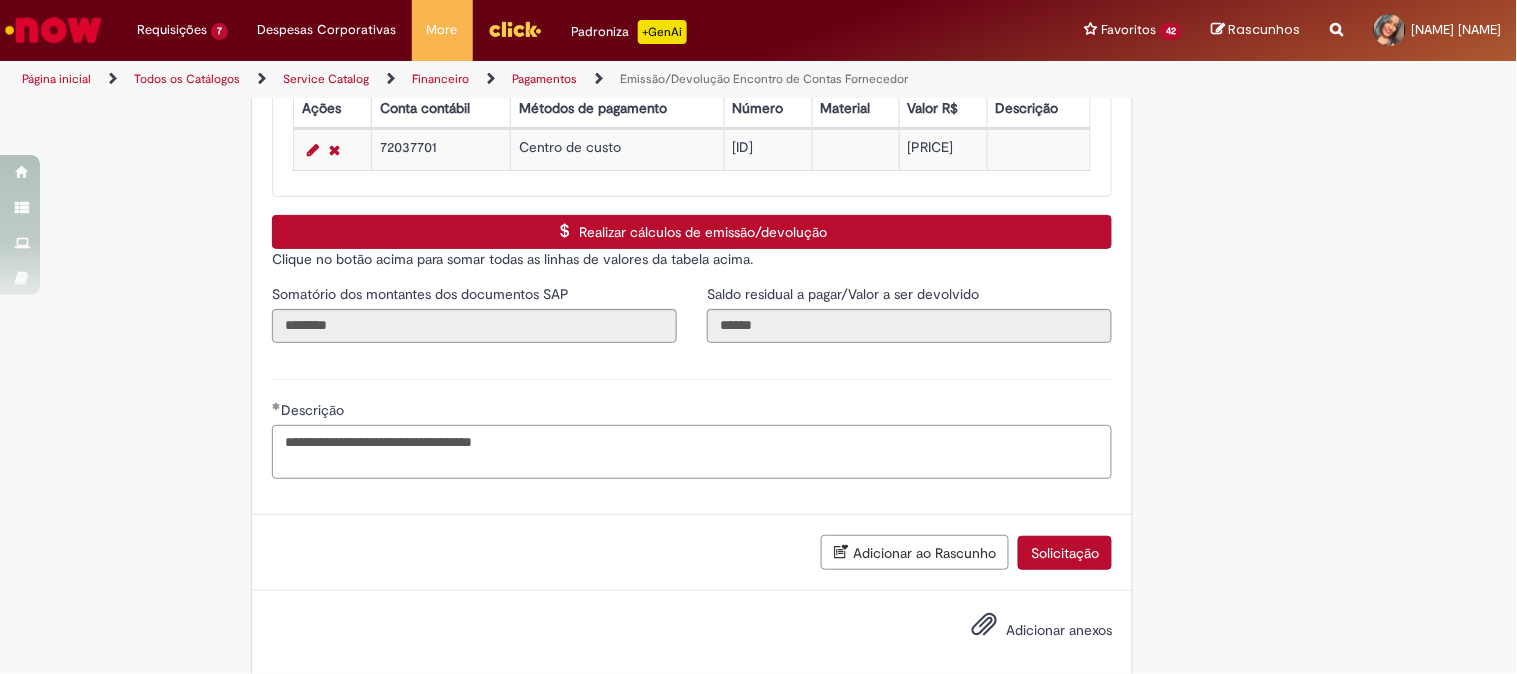 scroll, scrollTop: 3026, scrollLeft: 0, axis: vertical 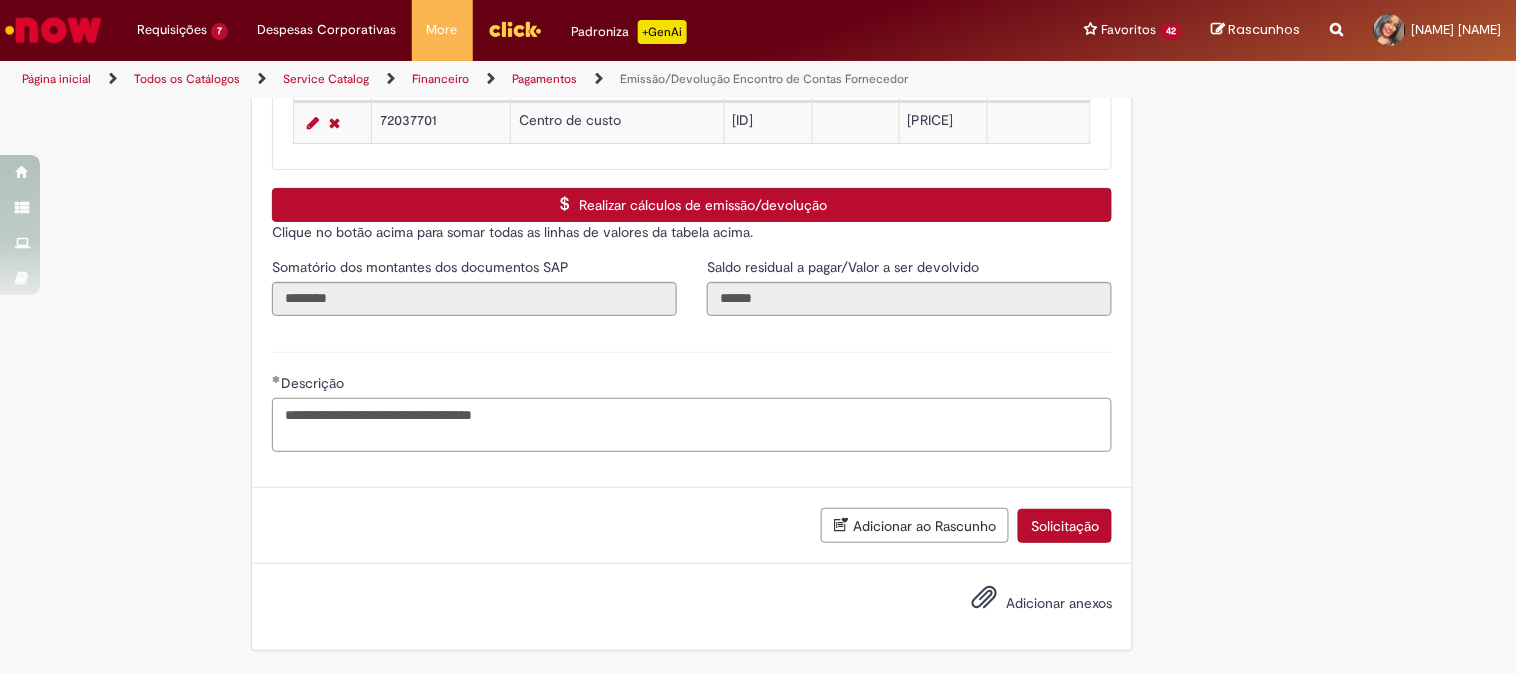 type on "**********" 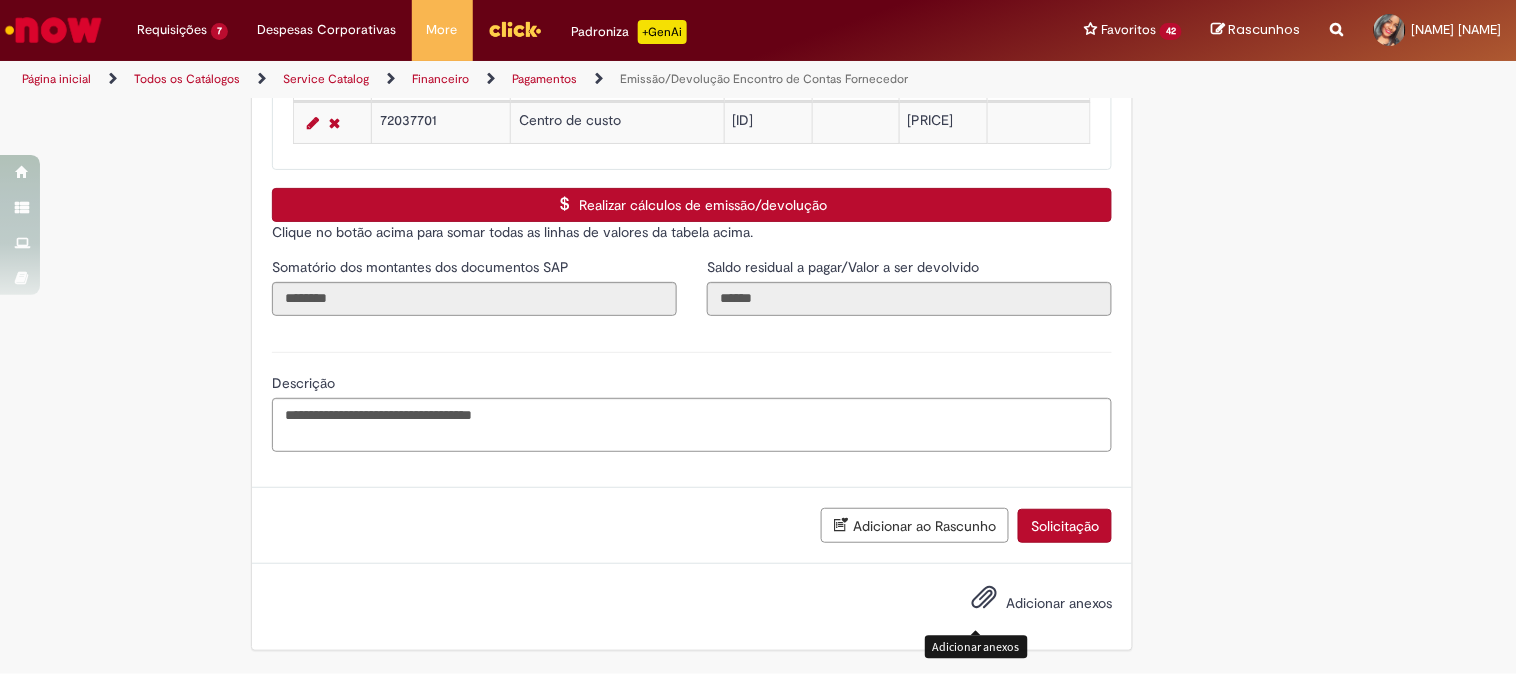 click at bounding box center (984, 598) 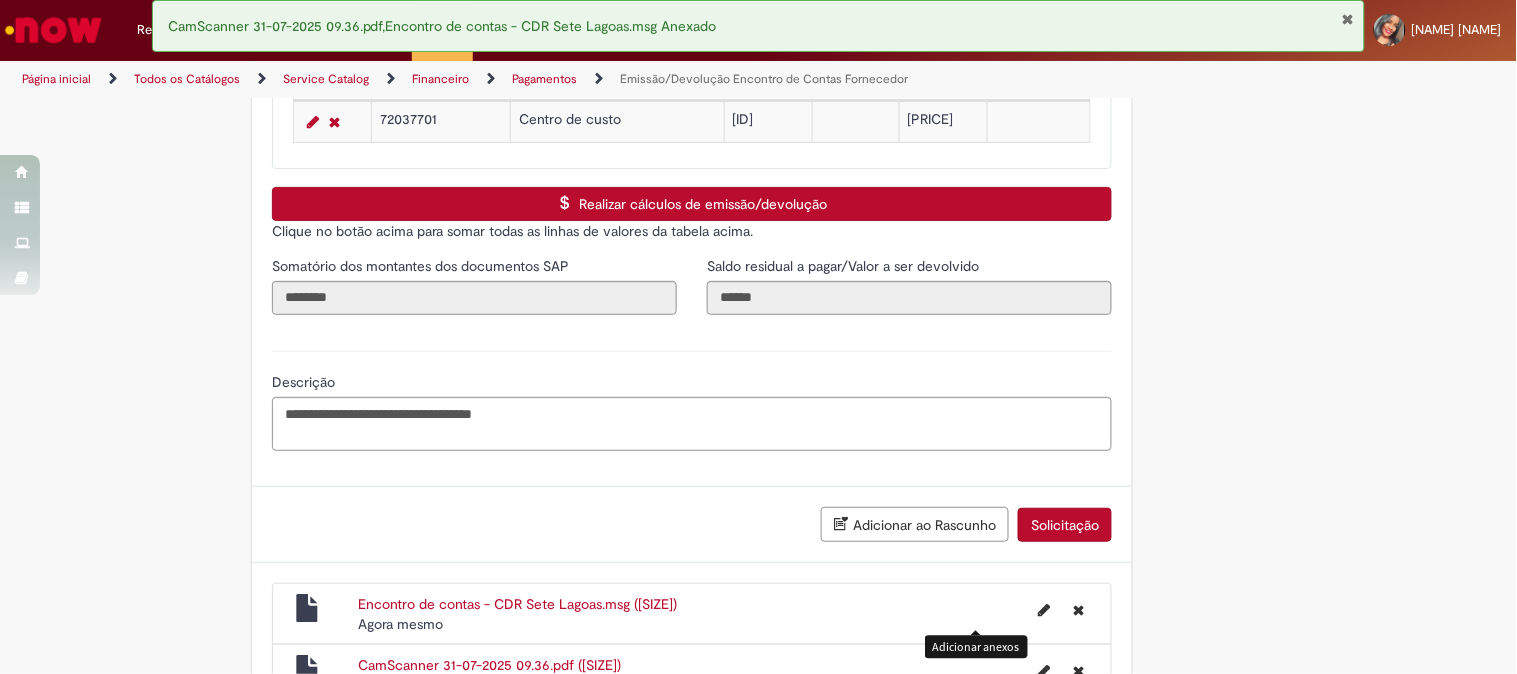 scroll, scrollTop: 3160, scrollLeft: 0, axis: vertical 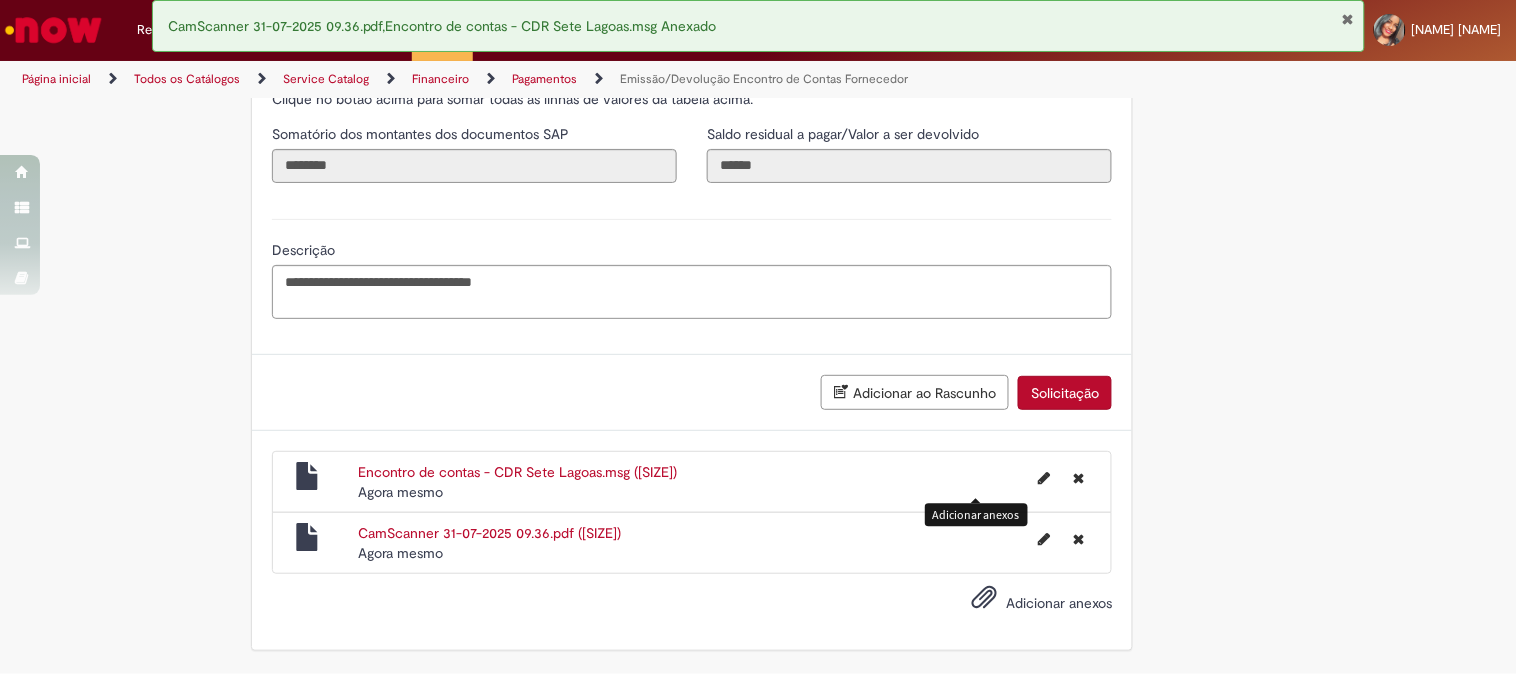 click on "Adicionar anexos" at bounding box center (984, 602) 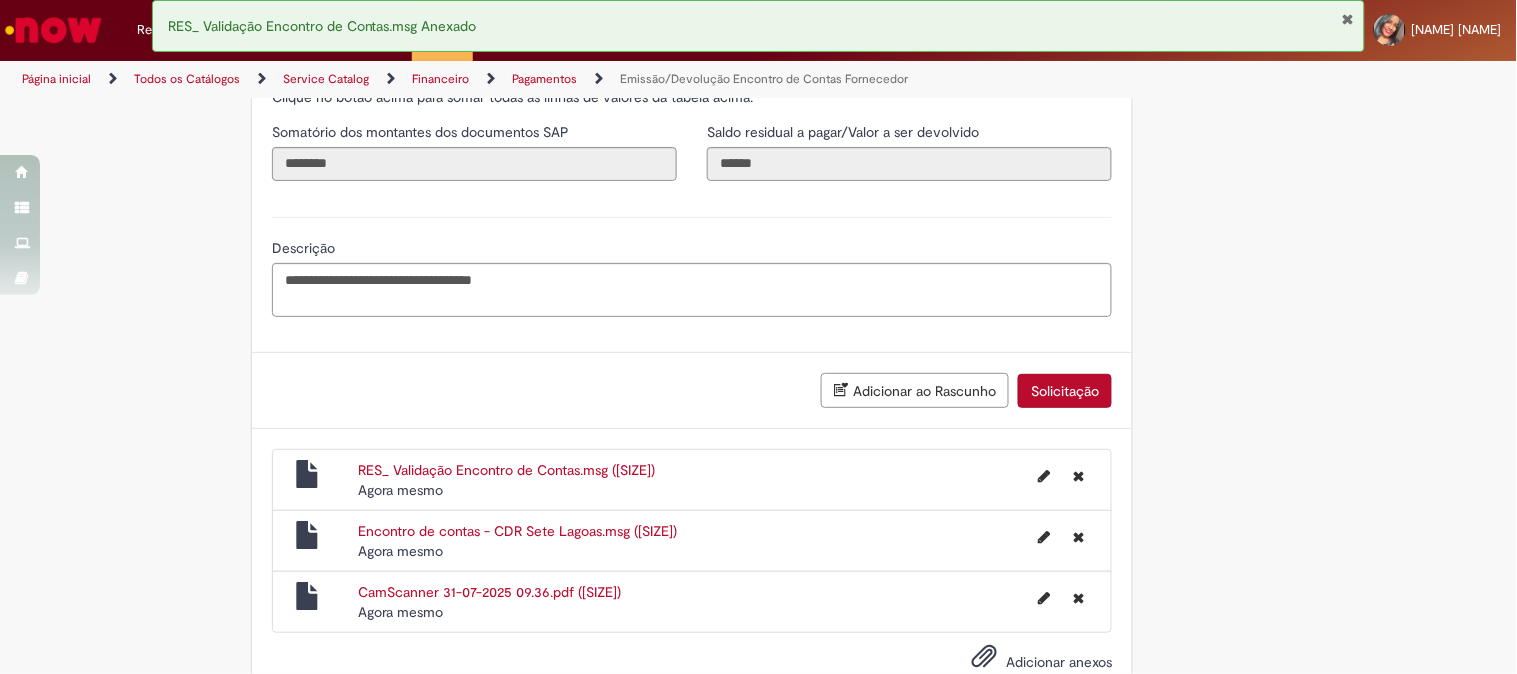 click on "Solicitação" at bounding box center (1065, 391) 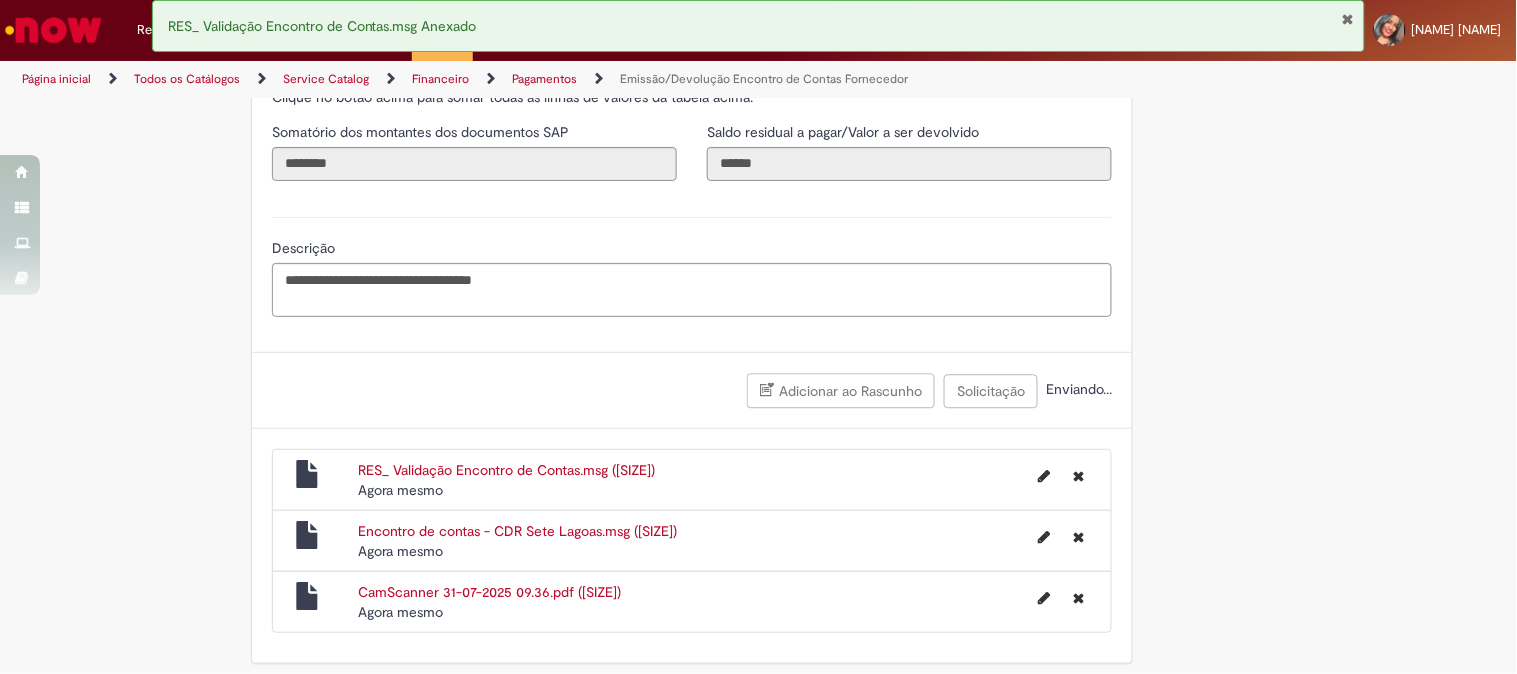 click at bounding box center [1347, 19] 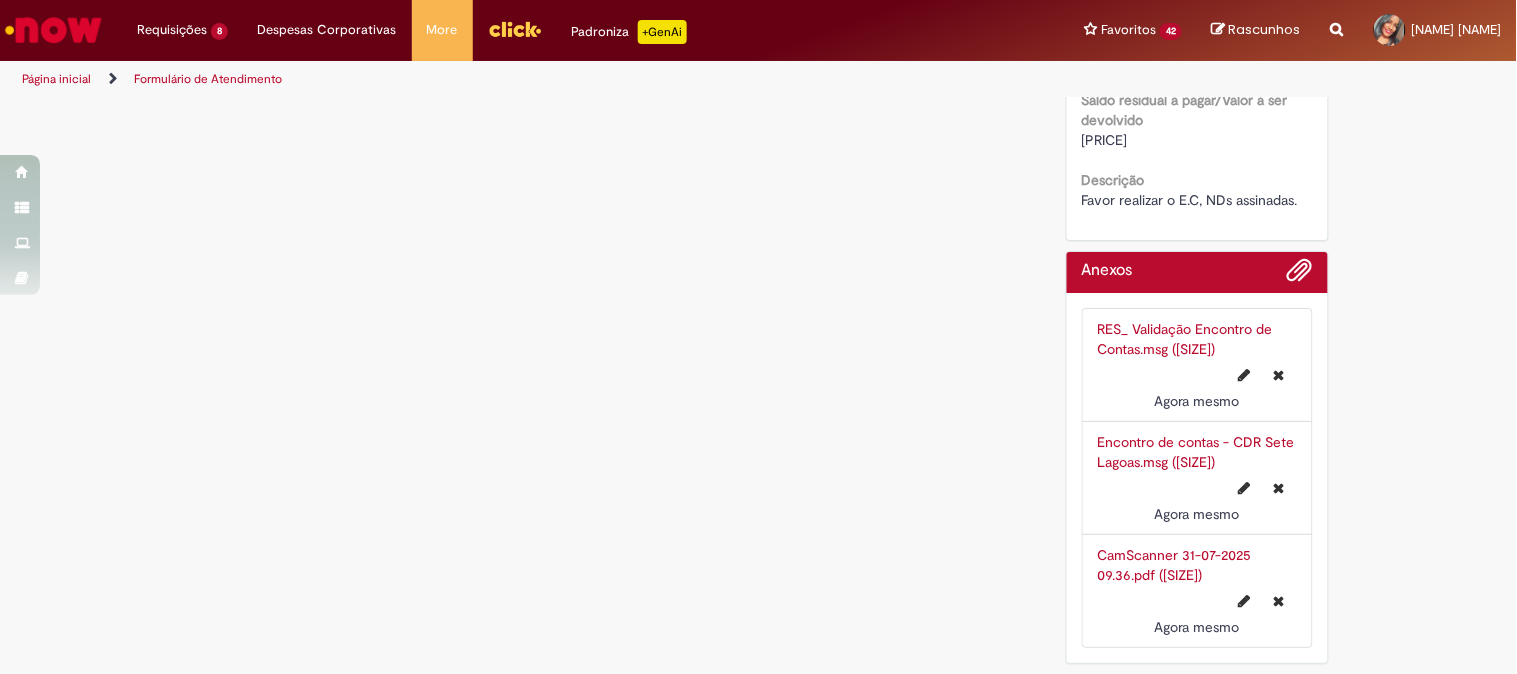 scroll, scrollTop: 0, scrollLeft: 0, axis: both 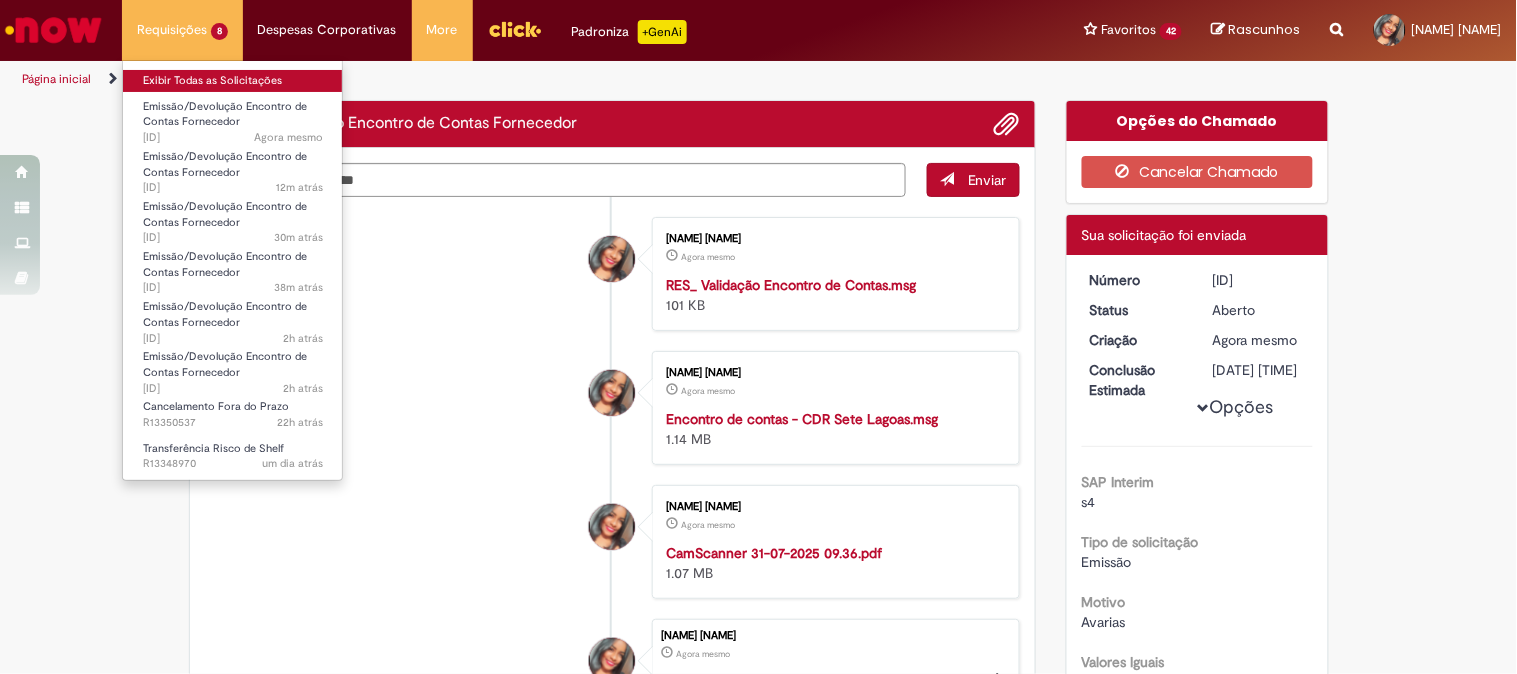 click on "Exibir Todas as Solicitações" at bounding box center [233, 81] 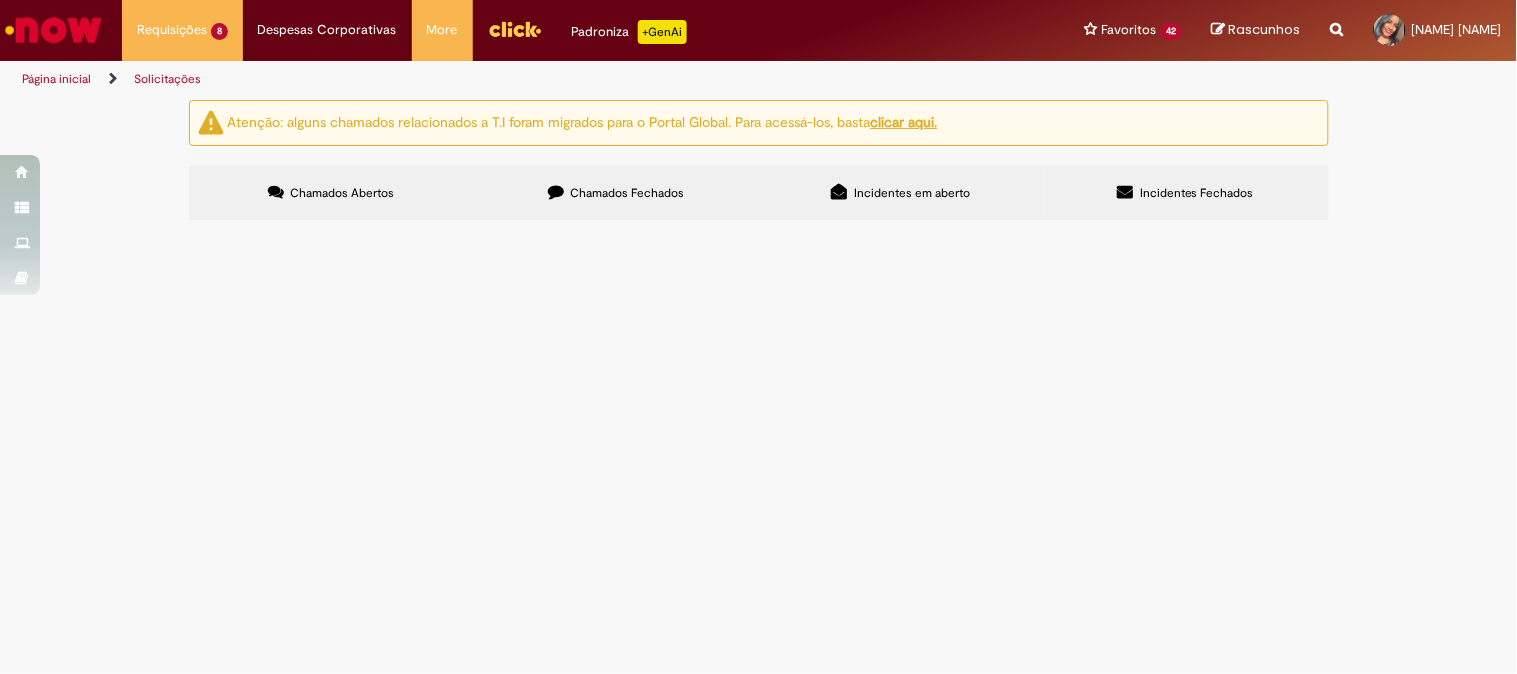 drag, startPoint x: 257, startPoint y: 351, endPoint x: 206, endPoint y: 351, distance: 51 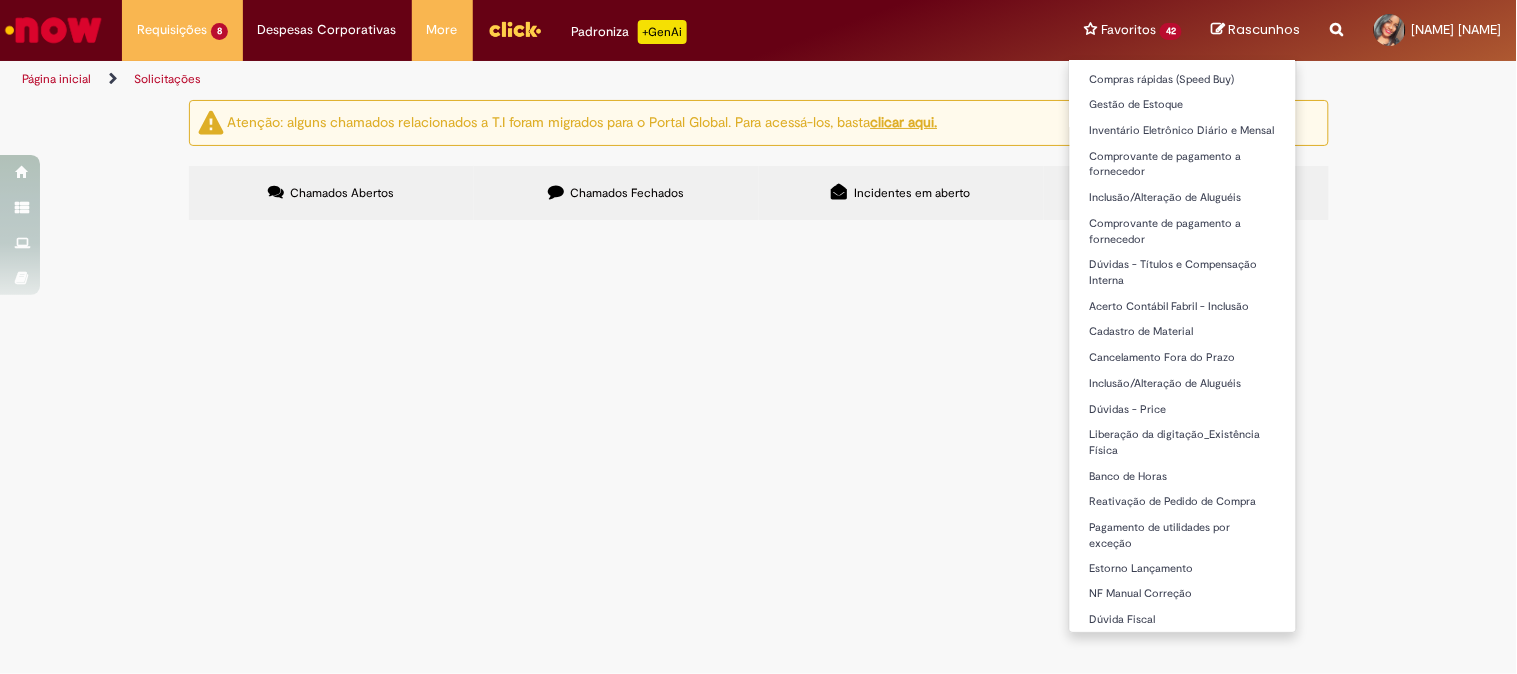 scroll, scrollTop: 731, scrollLeft: 0, axis: vertical 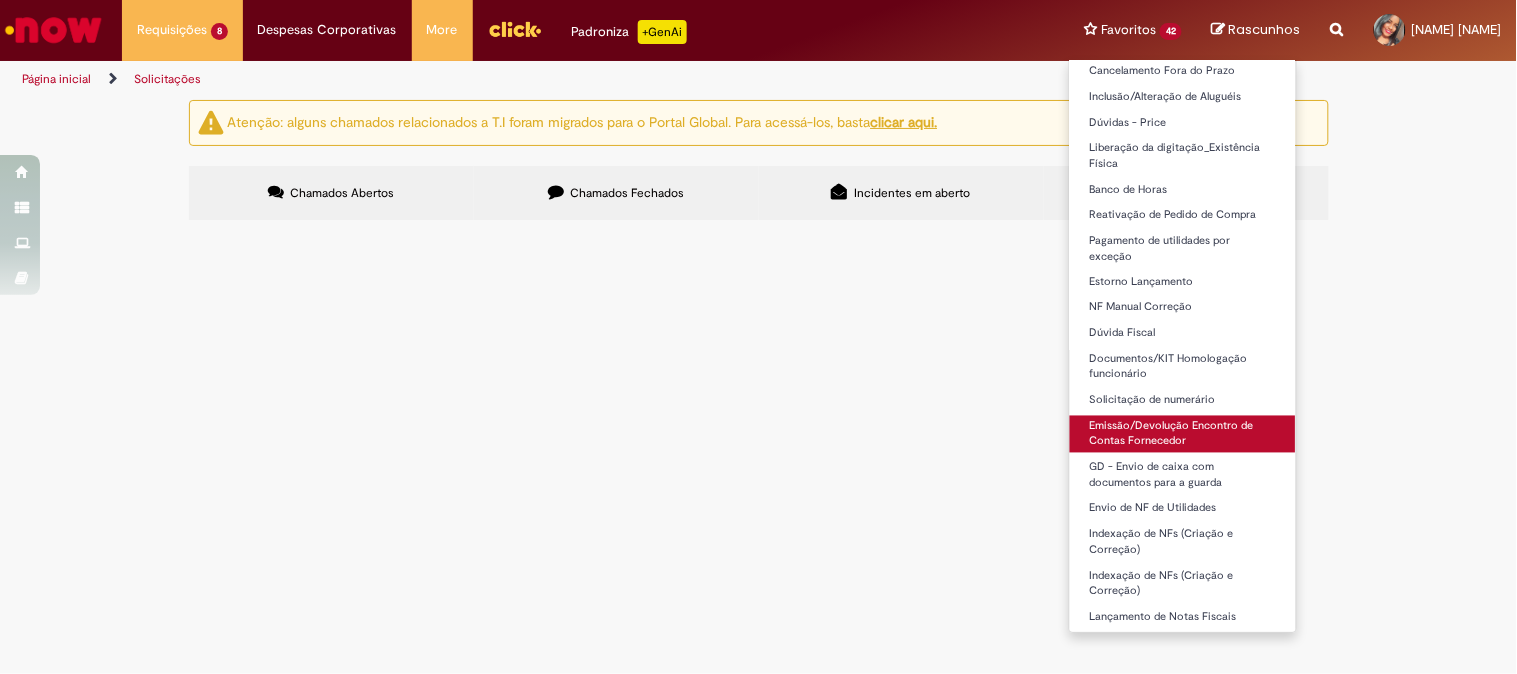 click on "Emissão/Devolução Encontro de Contas Fornecedor" at bounding box center (1183, 434) 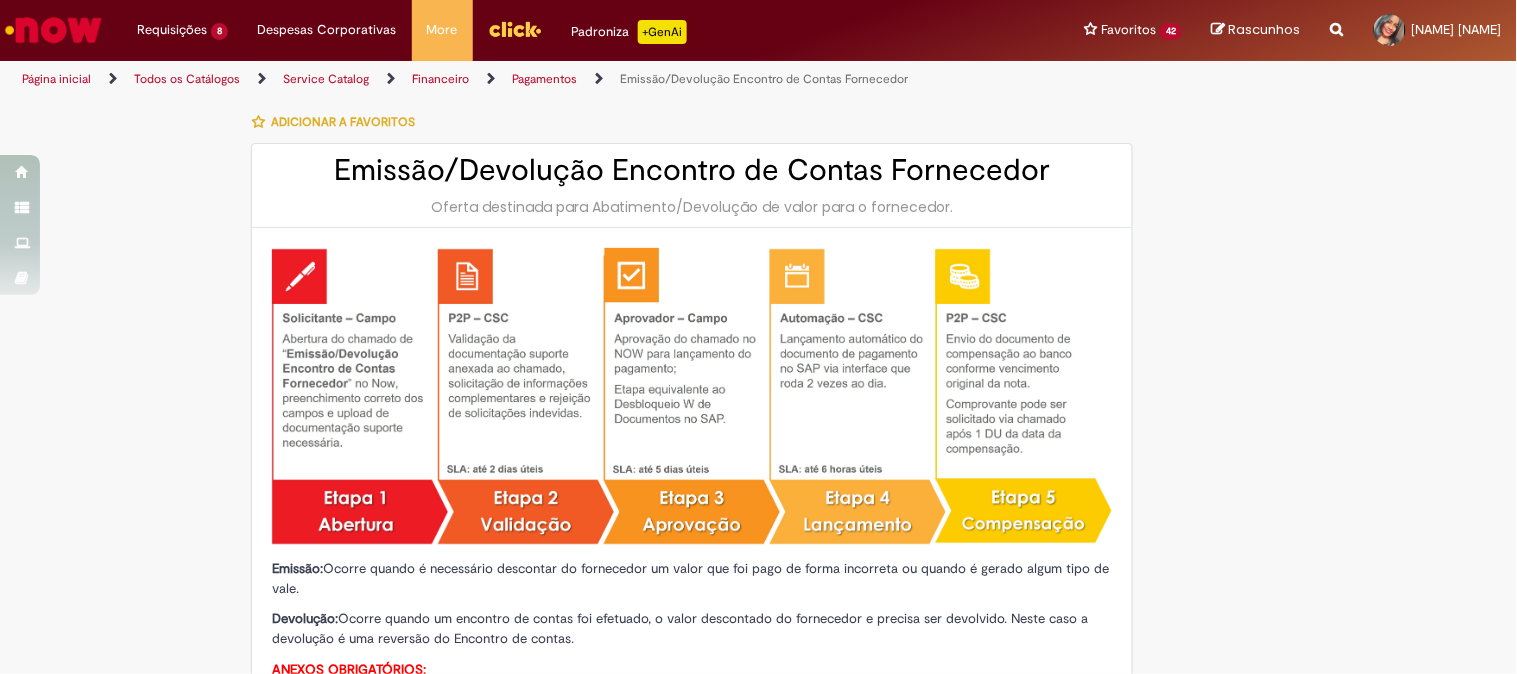 type on "********" 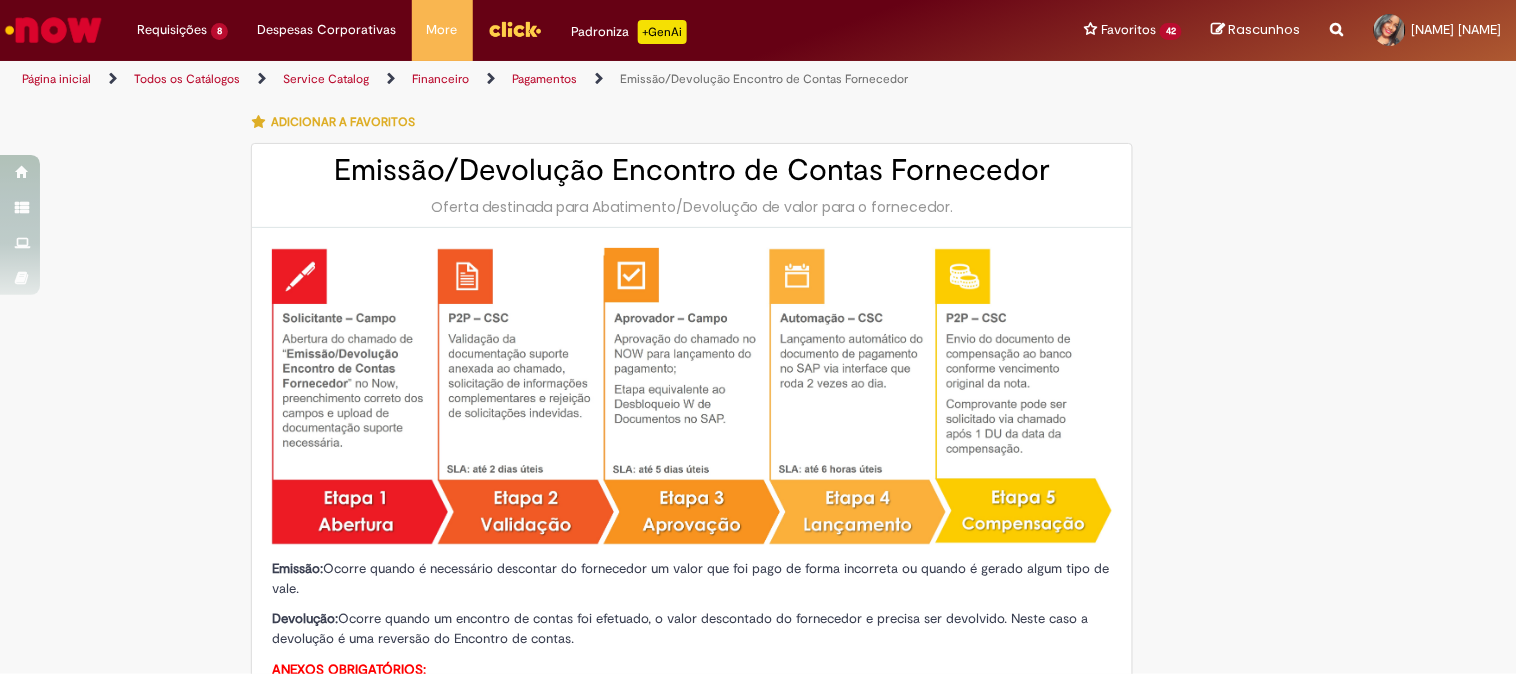 type on "**********" 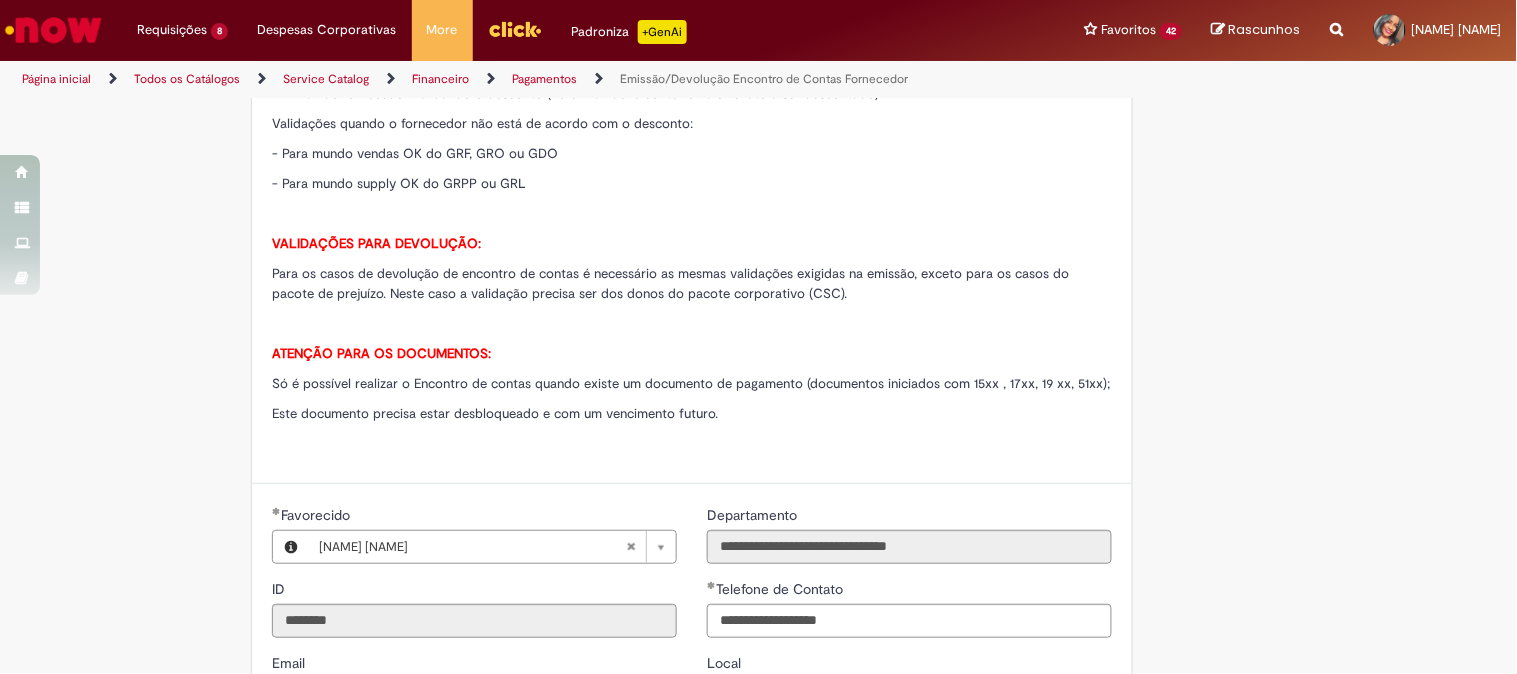 scroll, scrollTop: 1222, scrollLeft: 0, axis: vertical 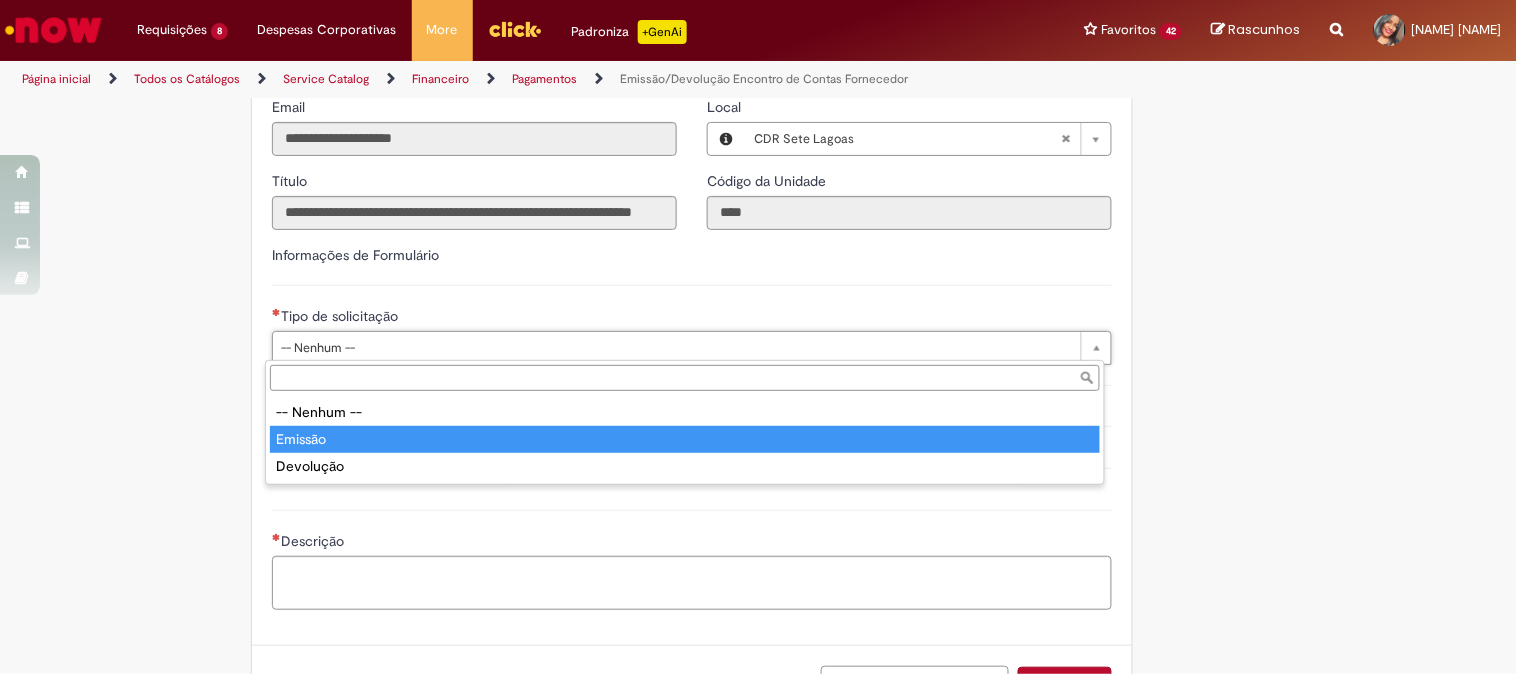 type on "*******" 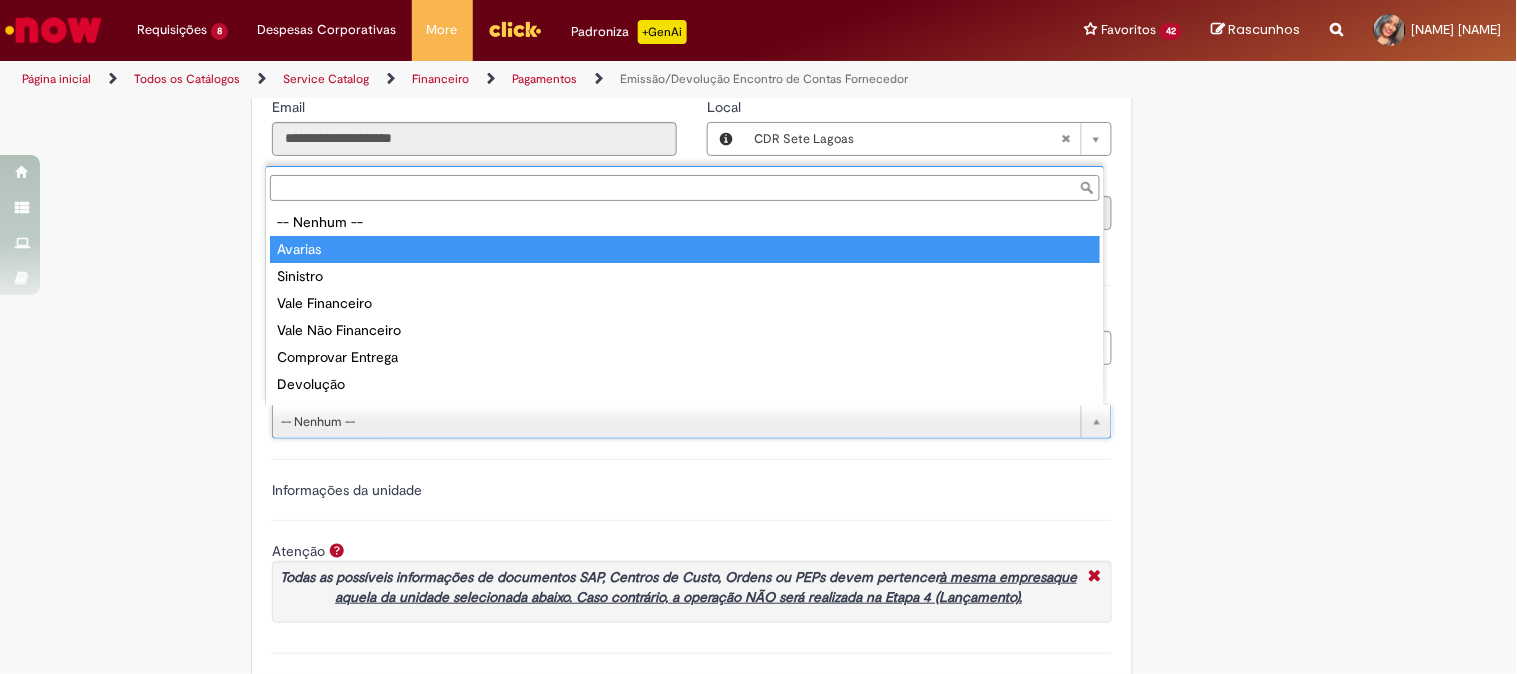 type on "*******" 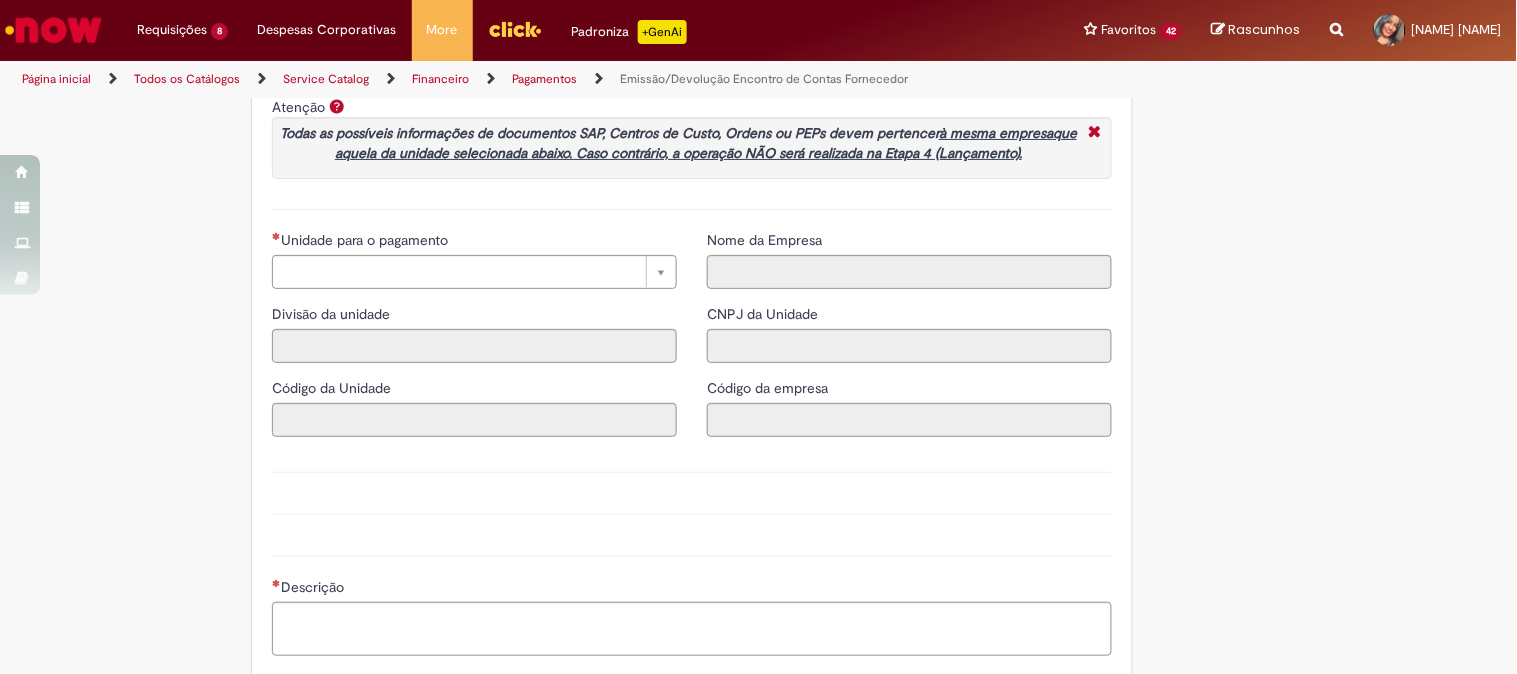 scroll, scrollTop: 1777, scrollLeft: 0, axis: vertical 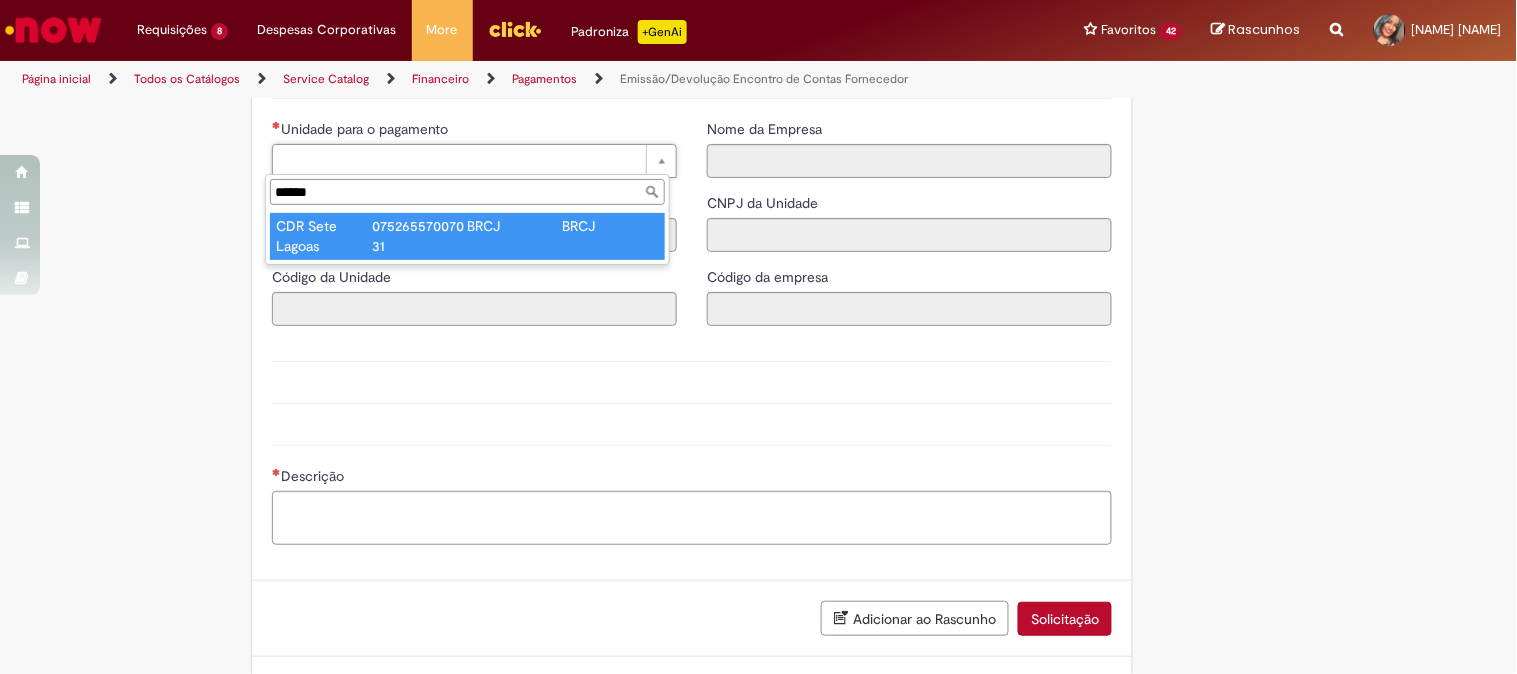 type on "******" 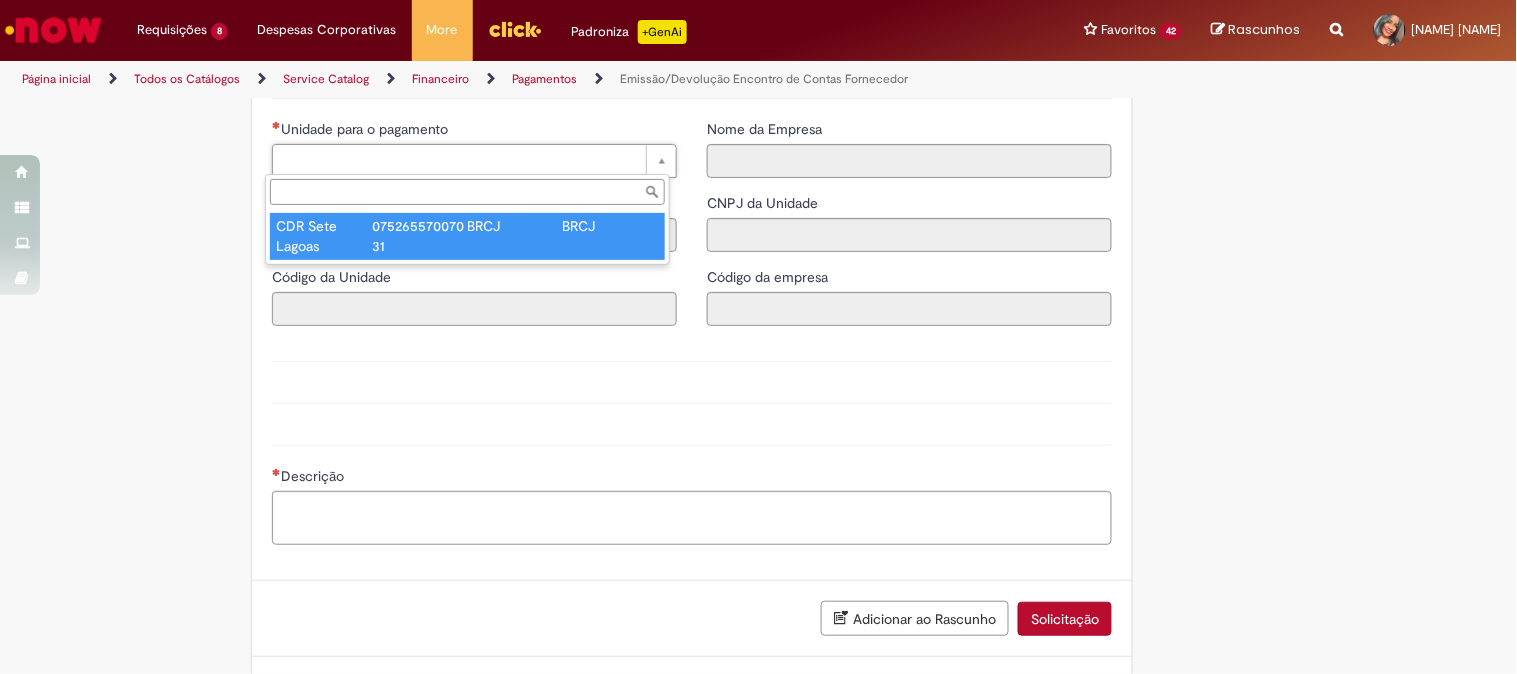 type on "****" 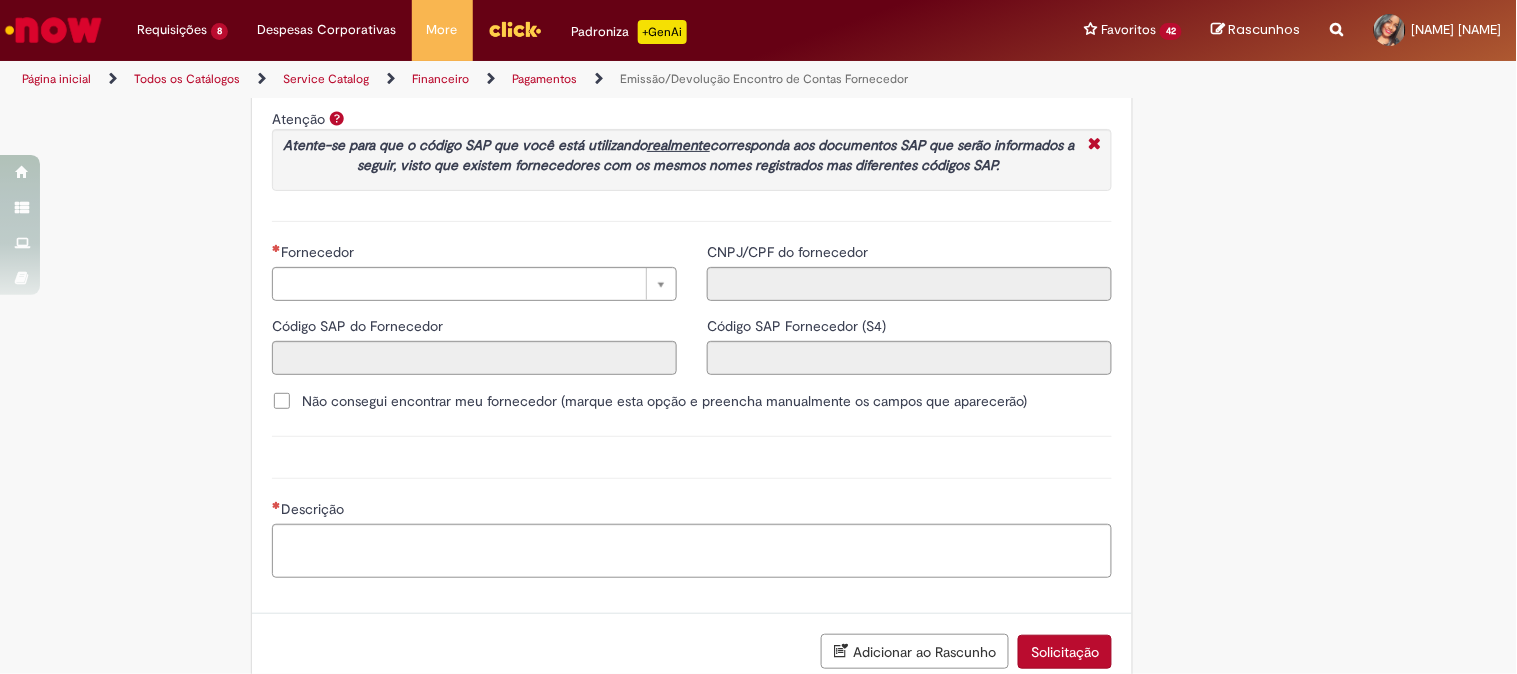 scroll, scrollTop: 2412, scrollLeft: 0, axis: vertical 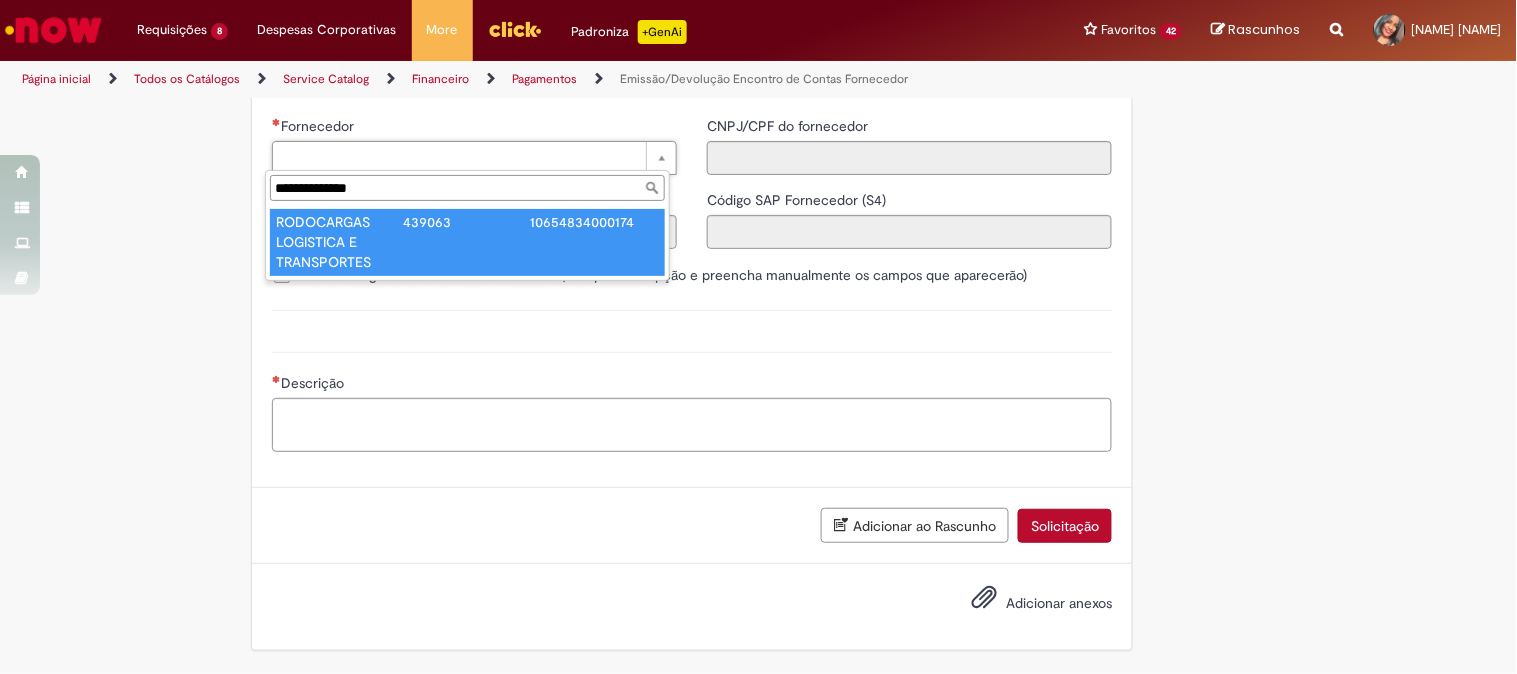 type on "**********" 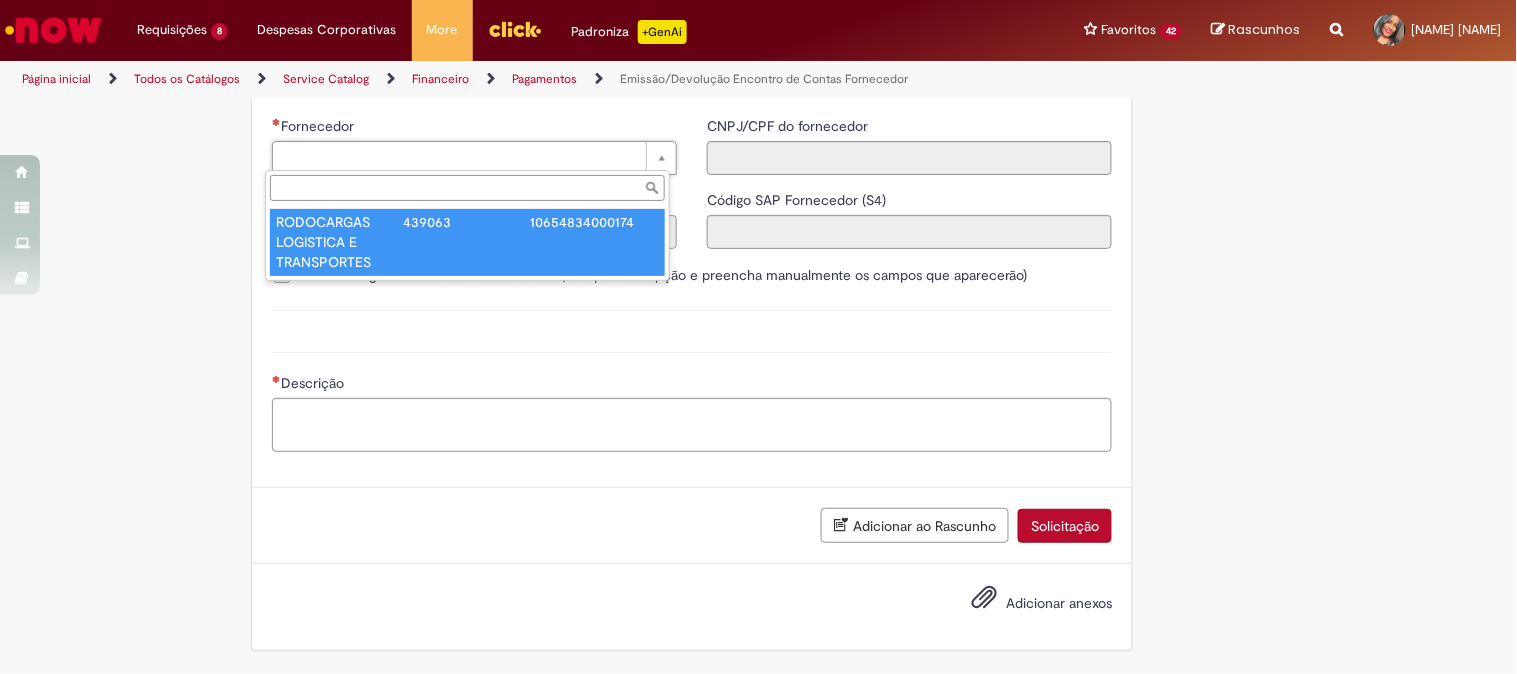 type on "******" 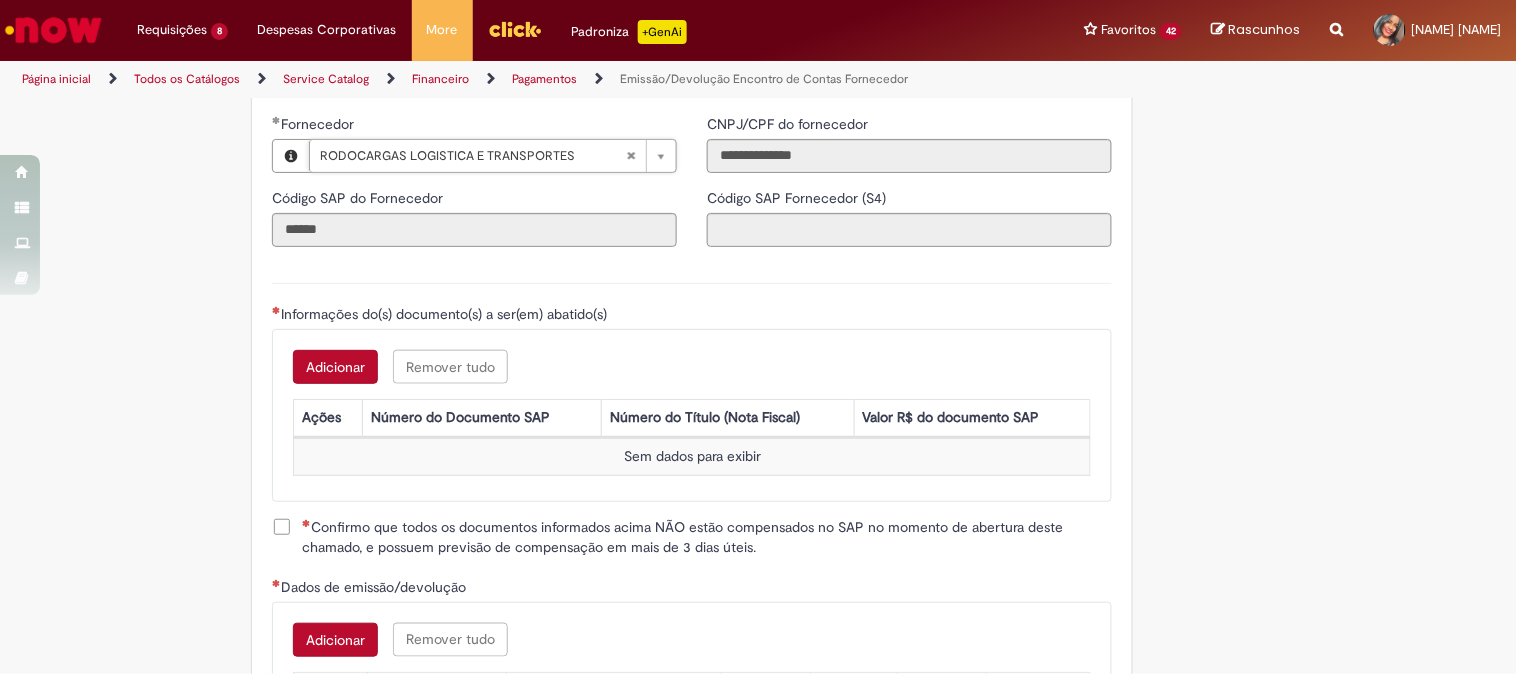 drag, startPoint x: 323, startPoint y: 366, endPoint x: 330, endPoint y: 345, distance: 22.135944 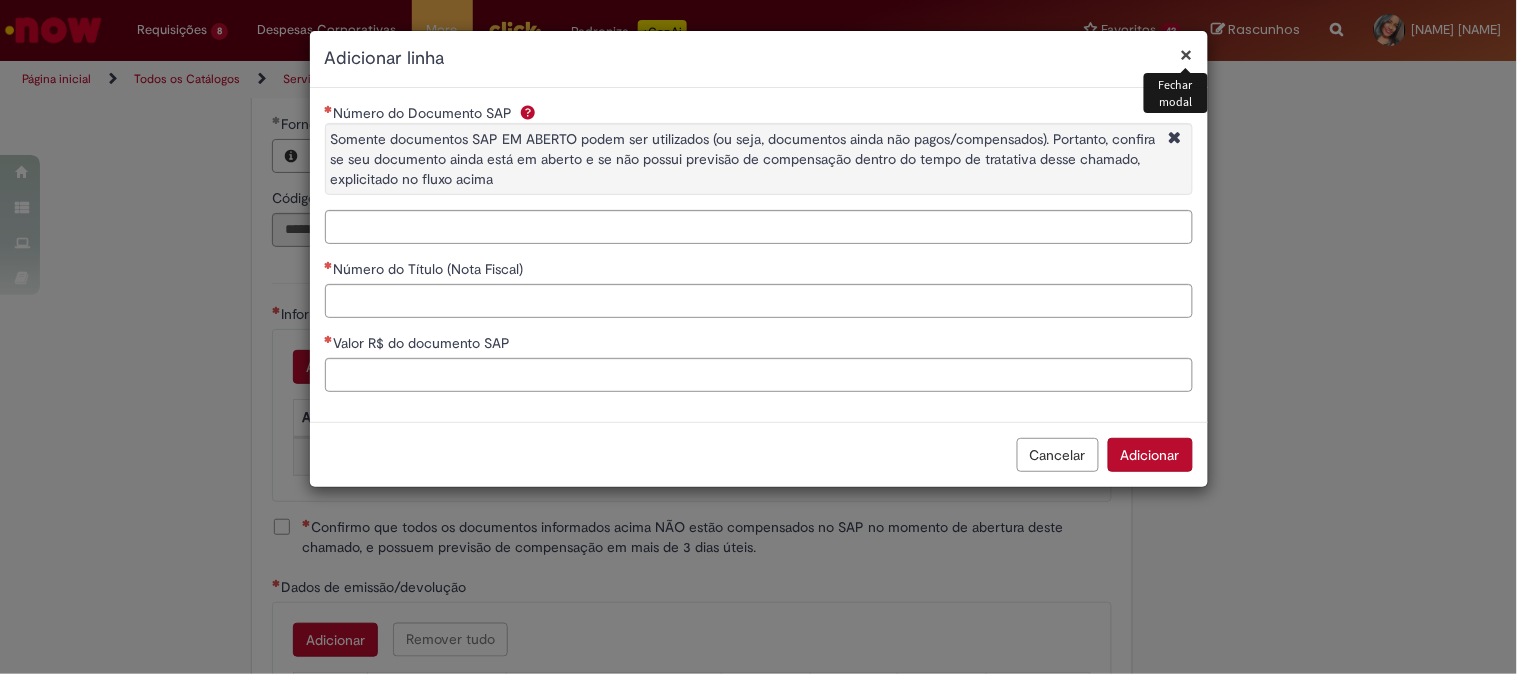 type on "**********" 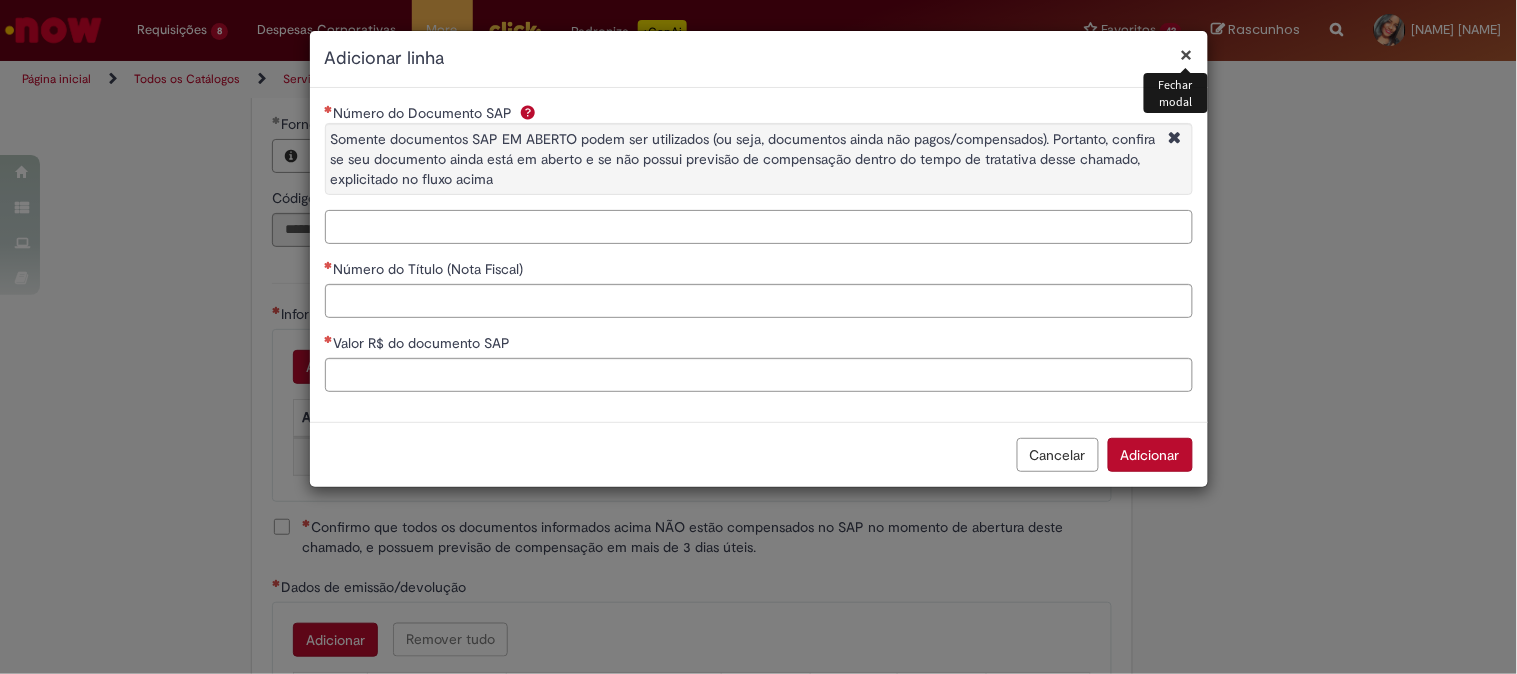 click on "Número do Documento SAP Somente documentos SAP EM ABERTO podem ser utilizados (ou seja, documentos ainda não pagos/compensados). Portanto, confira se seu documento ainda está em aberto e se não possui previsão de compensação dentro do tempo de tratativa desse chamado, explicitado no fluxo acima" at bounding box center (759, 227) 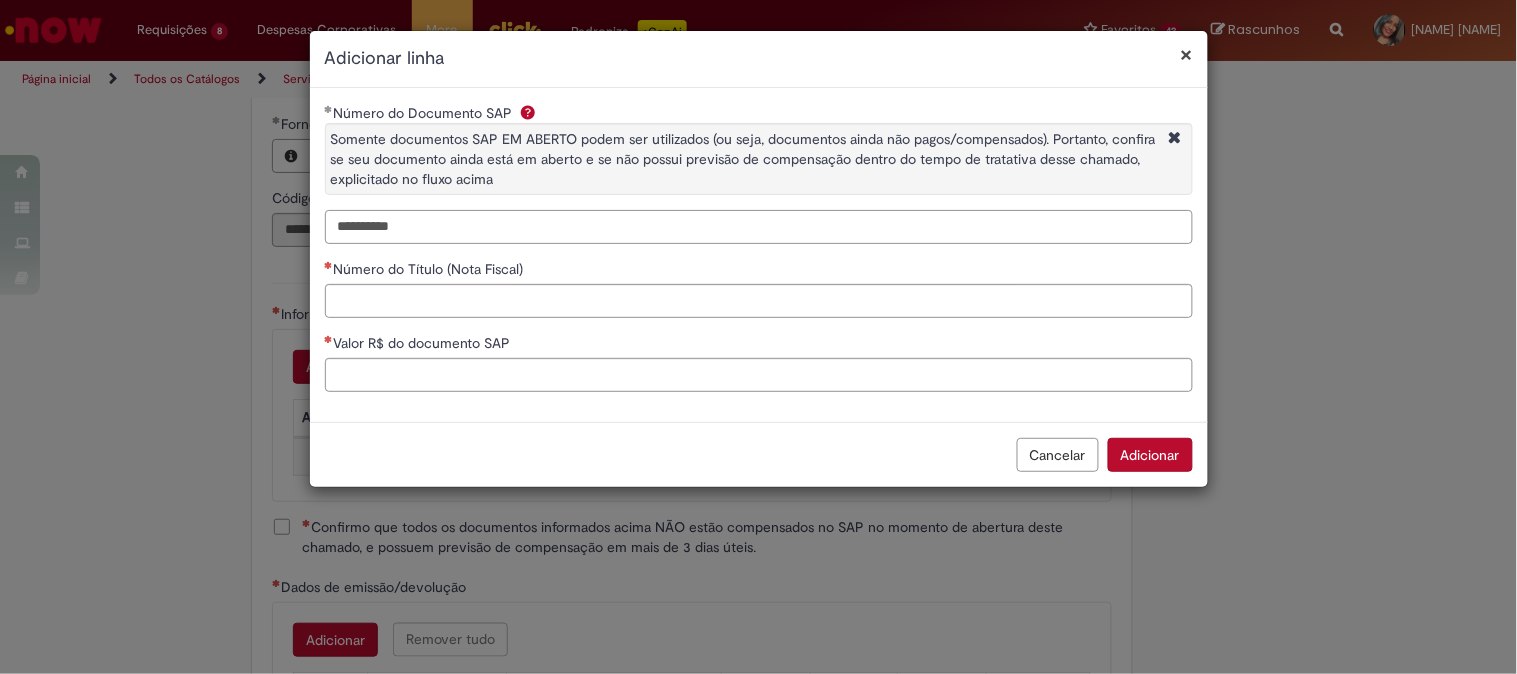 type on "**********" 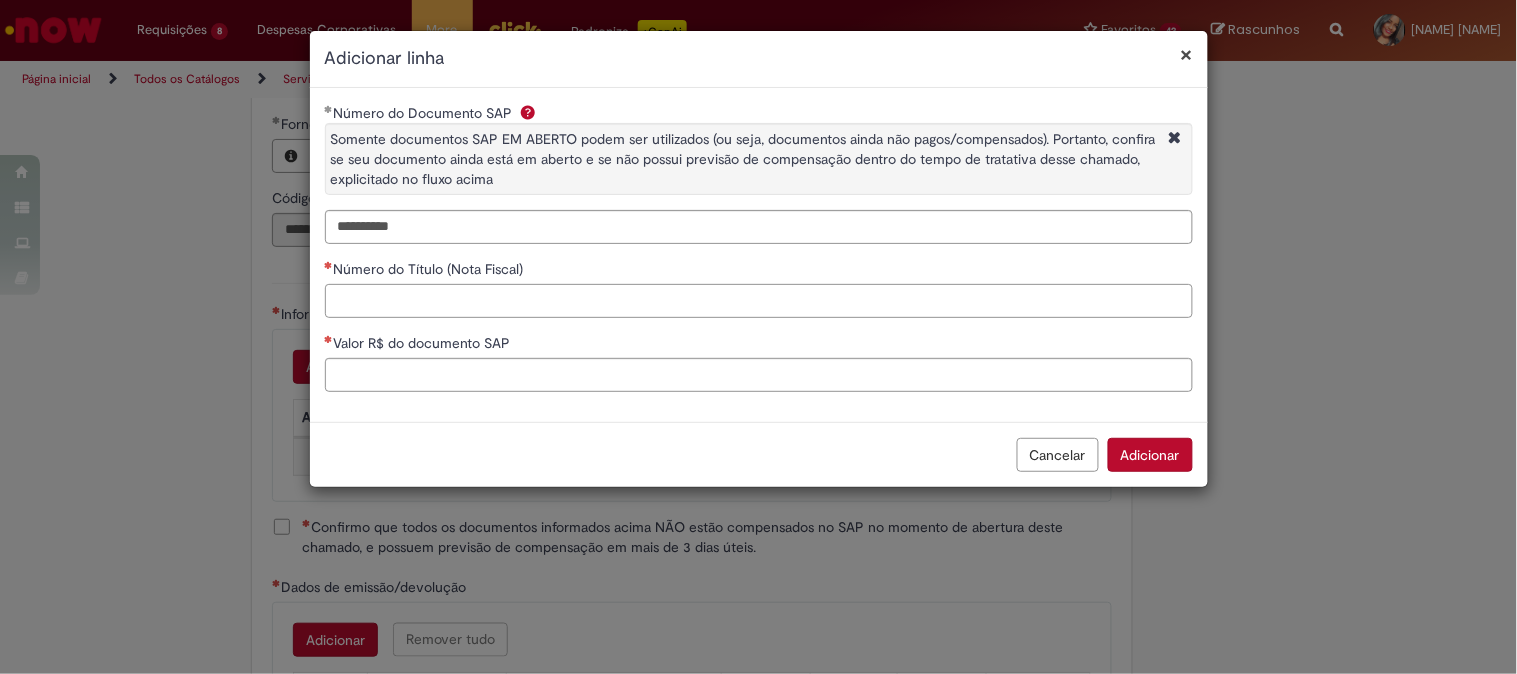 drag, startPoint x: 393, startPoint y: 302, endPoint x: 402, endPoint y: 2, distance: 300.13498 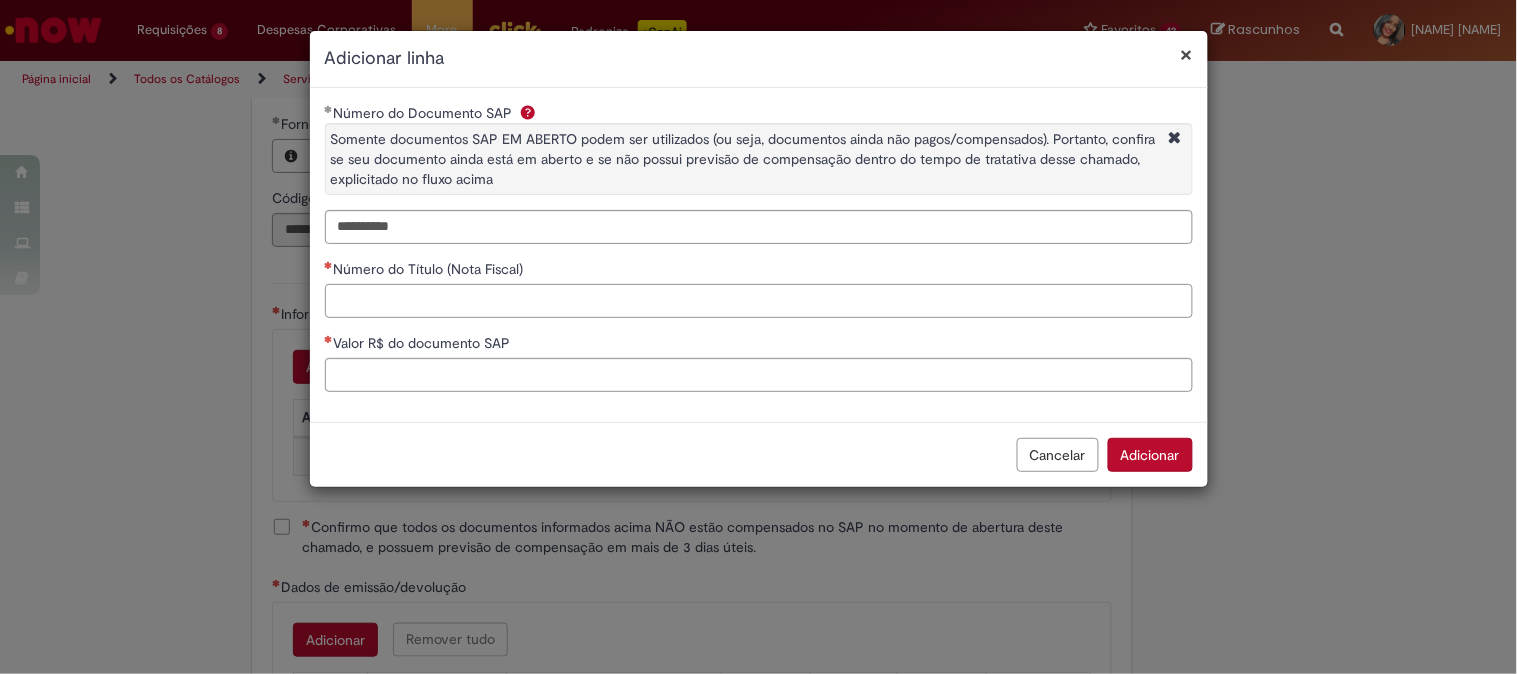 paste on "******" 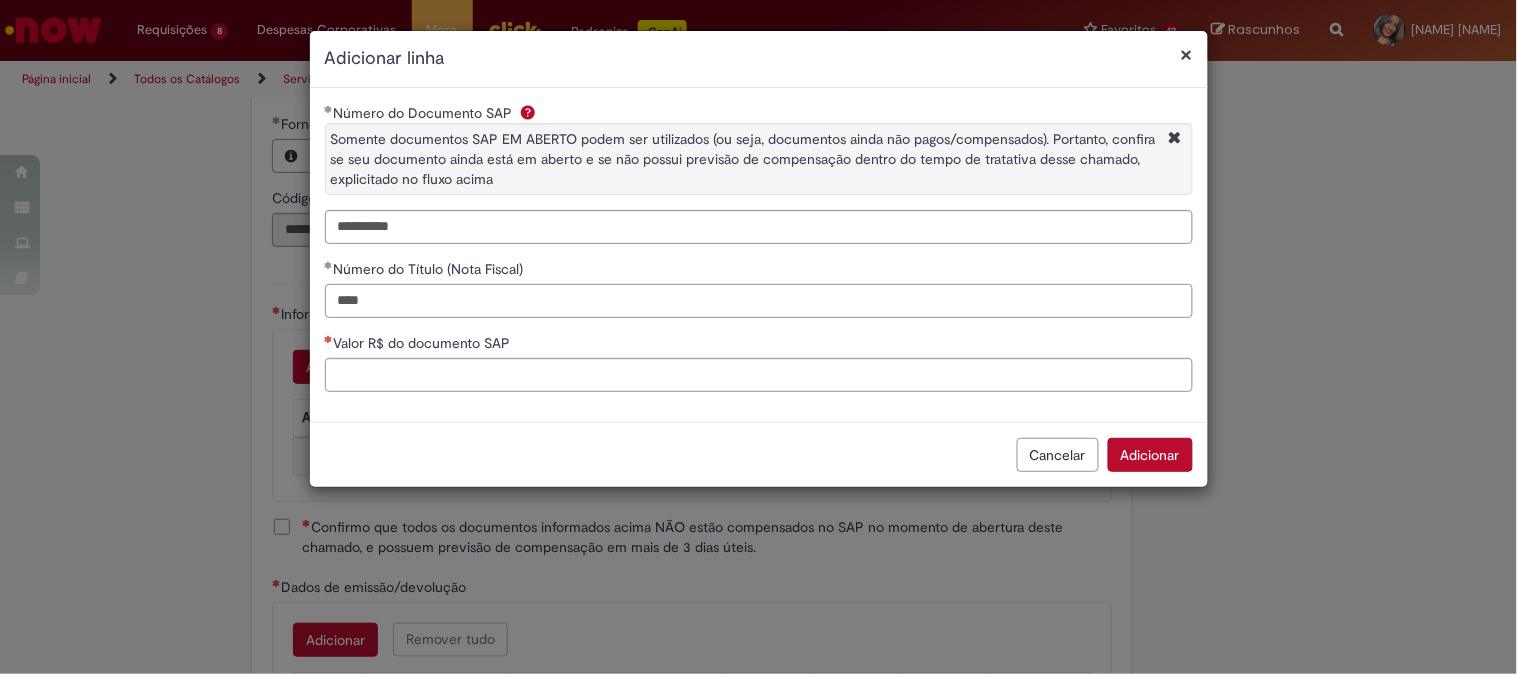 type on "****" 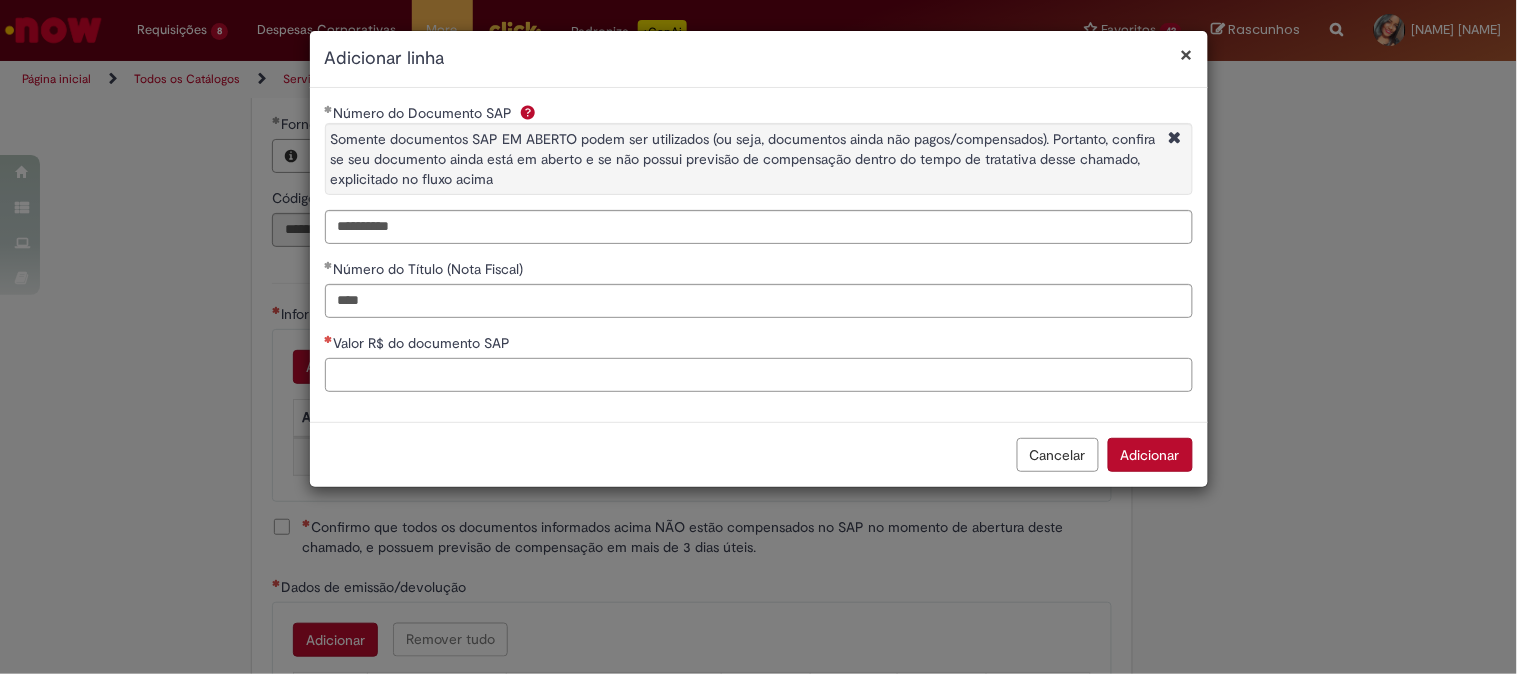 click on "Valor R$ do documento SAP" at bounding box center [759, 375] 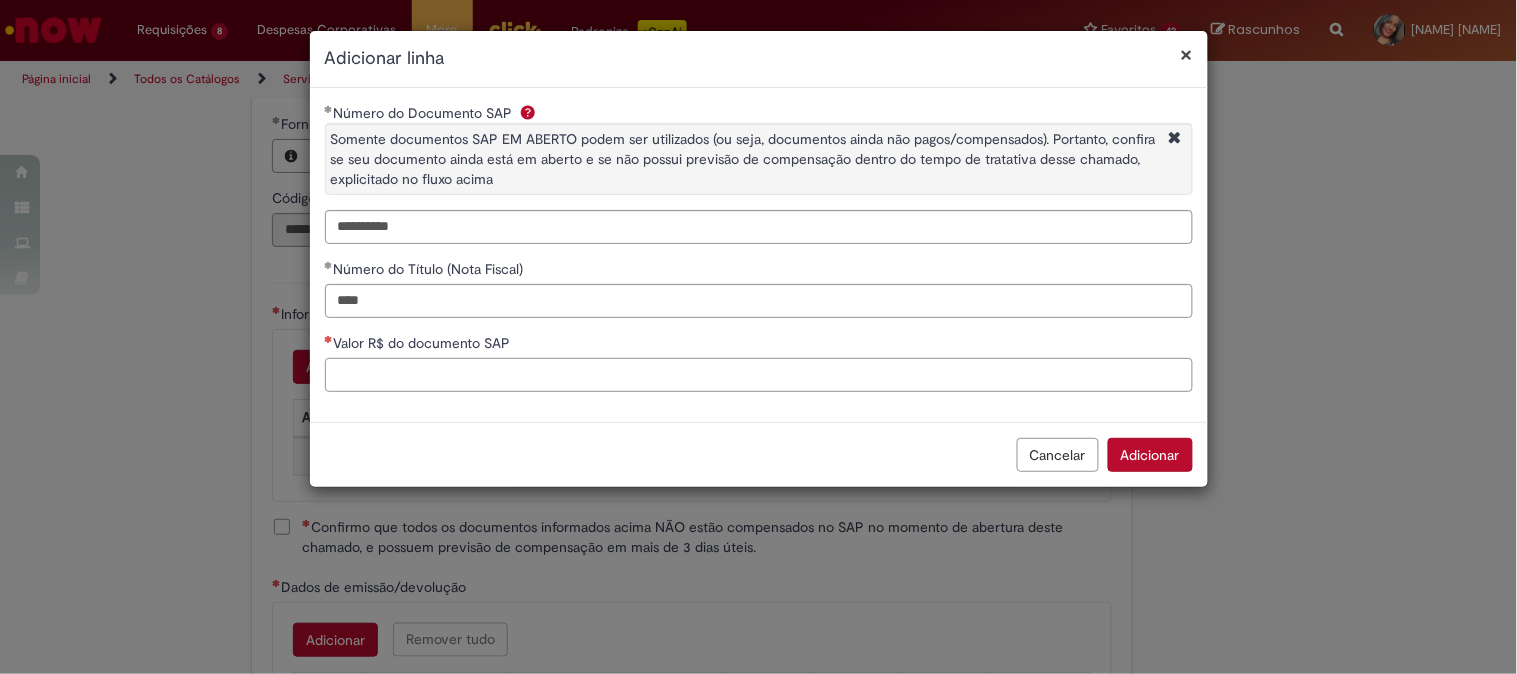 paste on "*********" 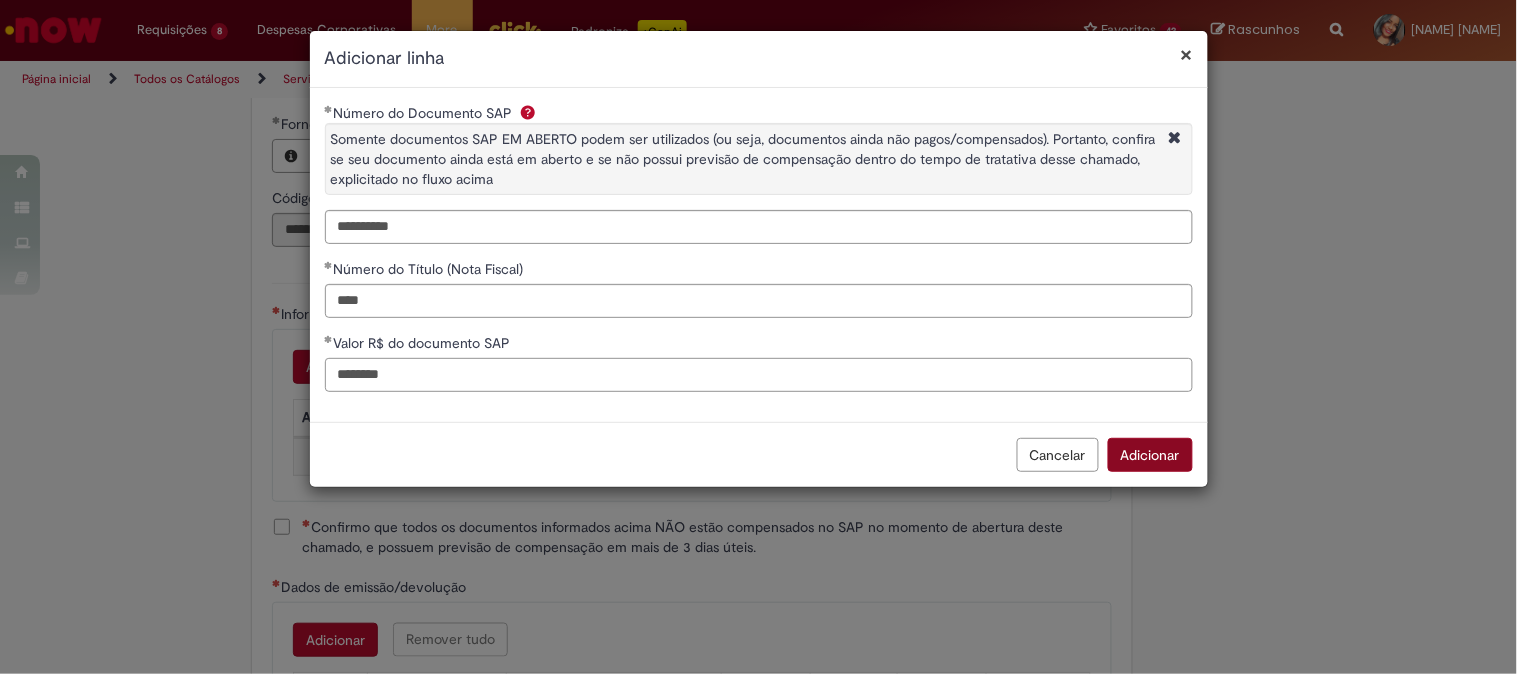 type on "********" 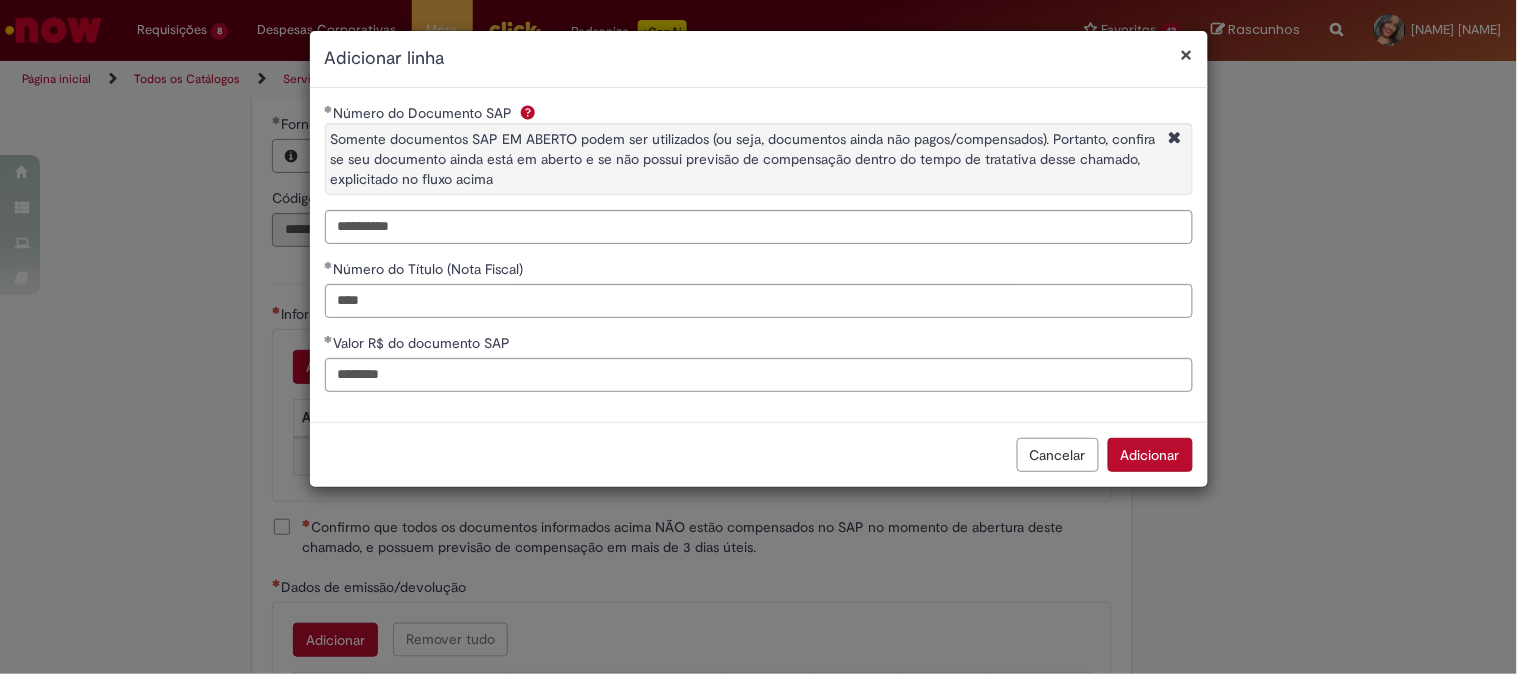 click on "Adicionar" at bounding box center (1150, 455) 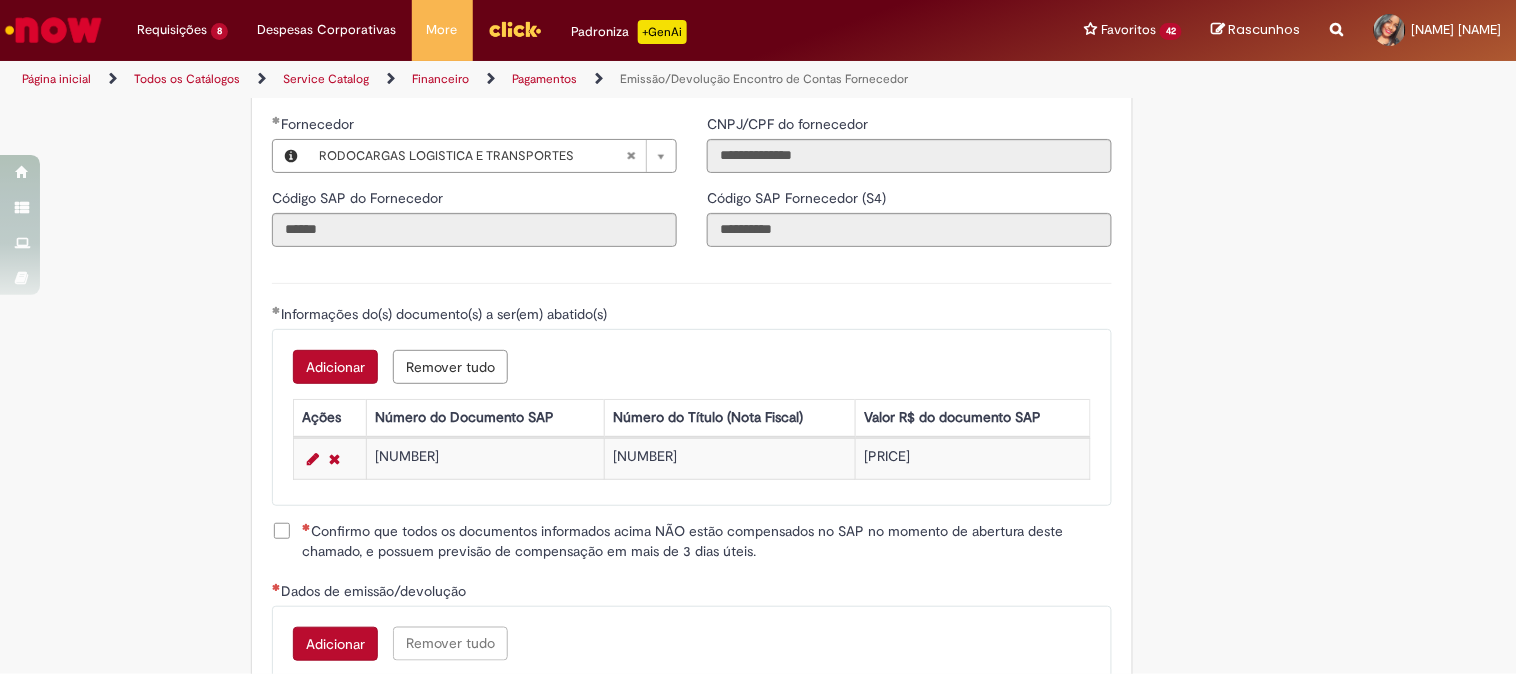 drag, startPoint x: 276, startPoint y: 538, endPoint x: 292, endPoint y: 582, distance: 46.818798 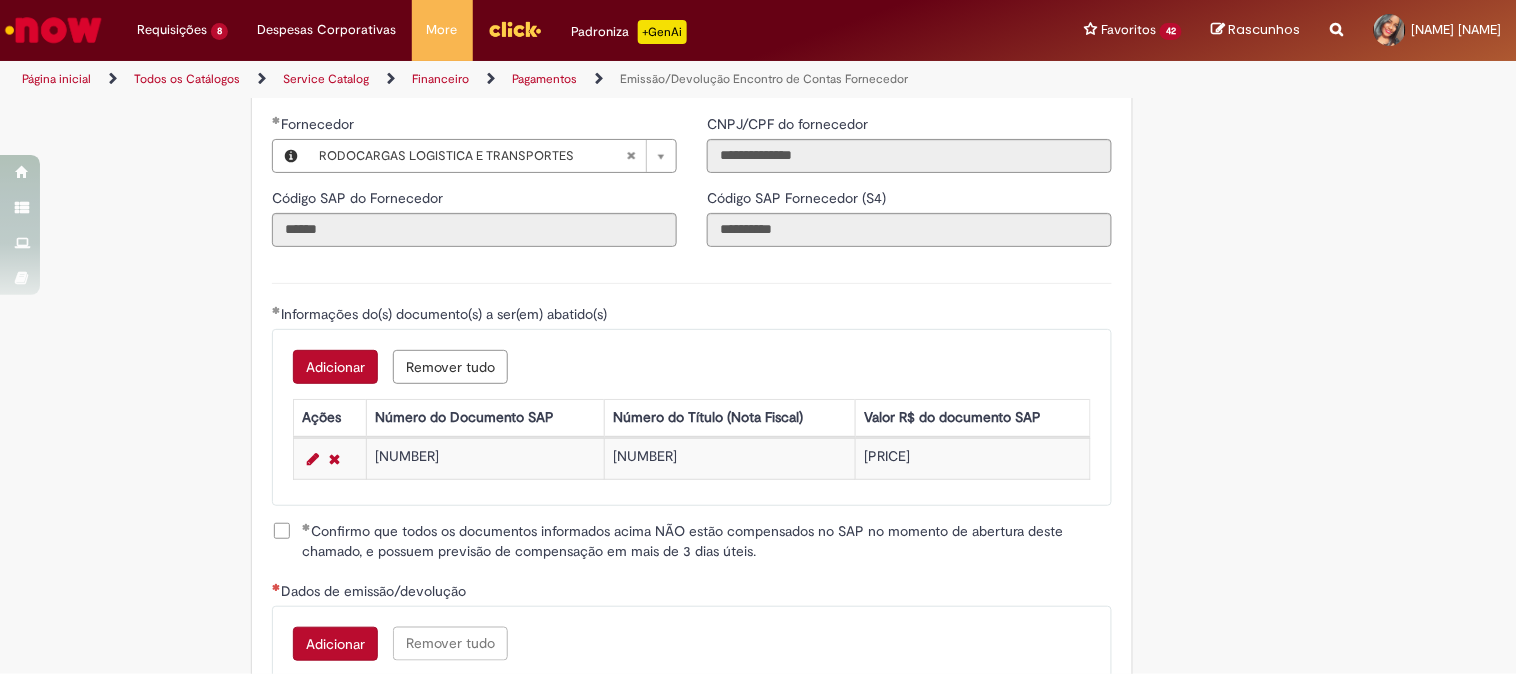 click on "Adicionar" at bounding box center [335, 644] 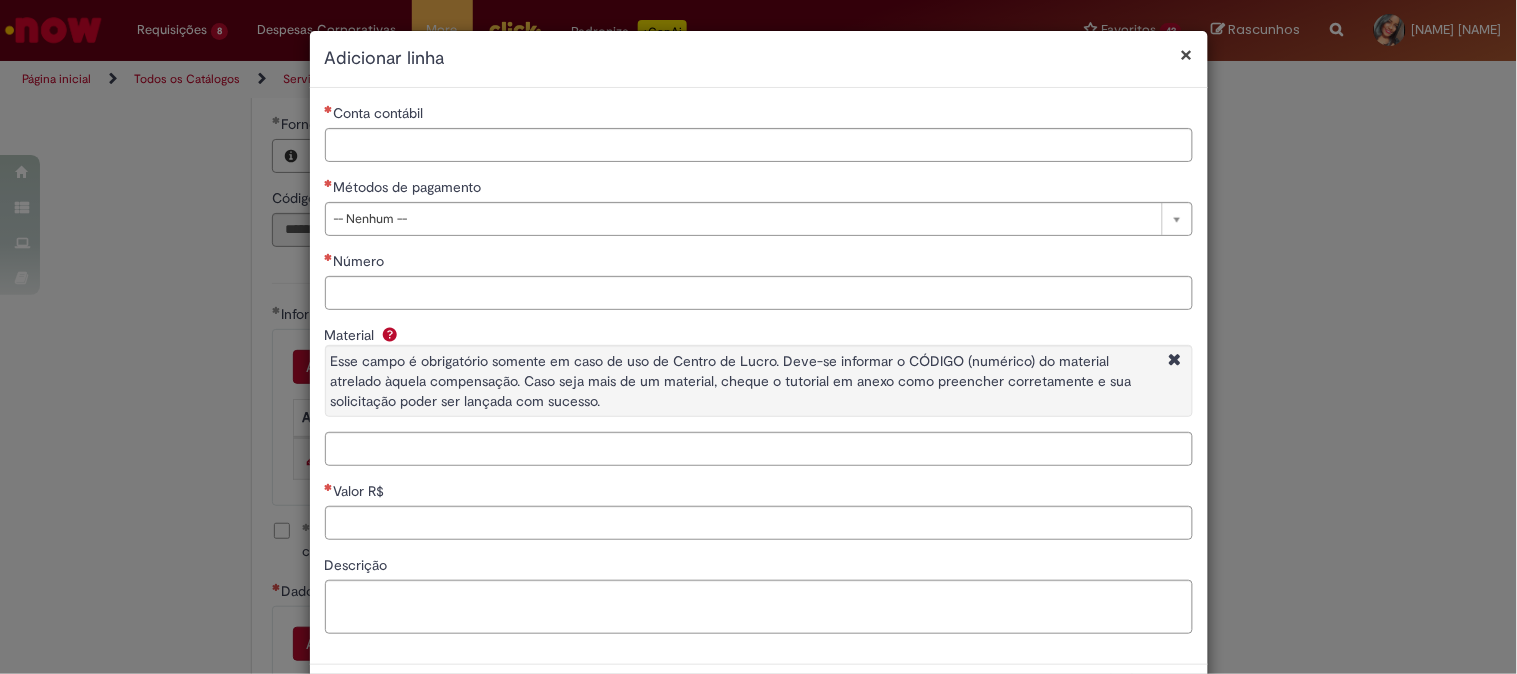 type 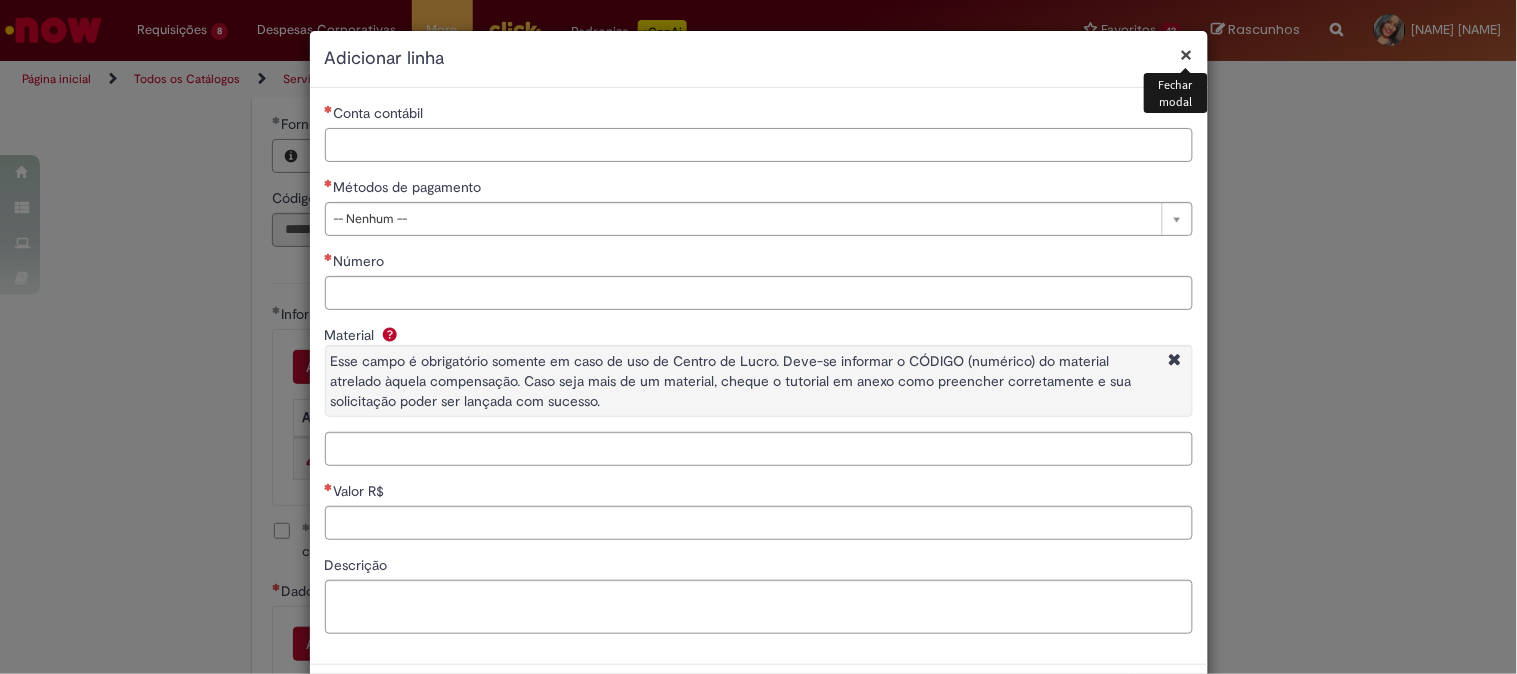click on "Conta contábil" at bounding box center (759, 145) 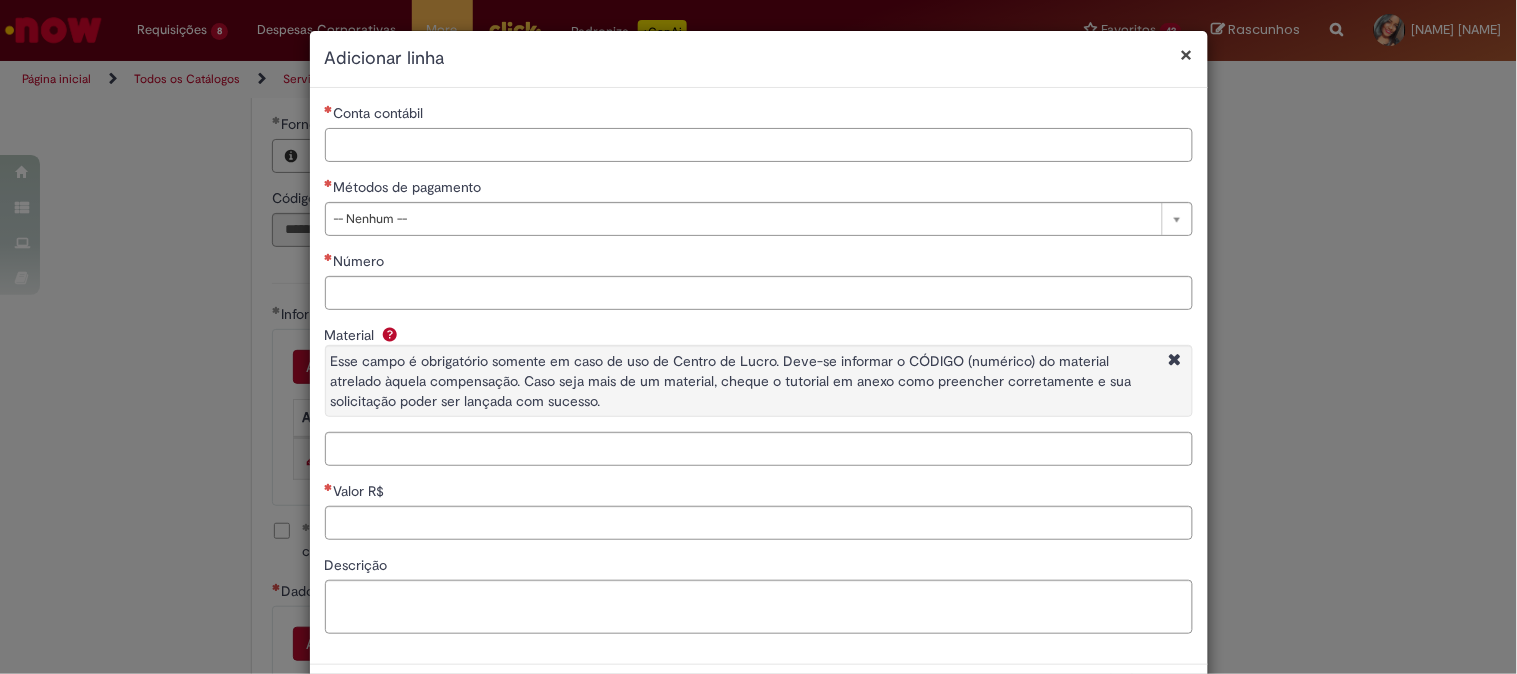 paste on "********" 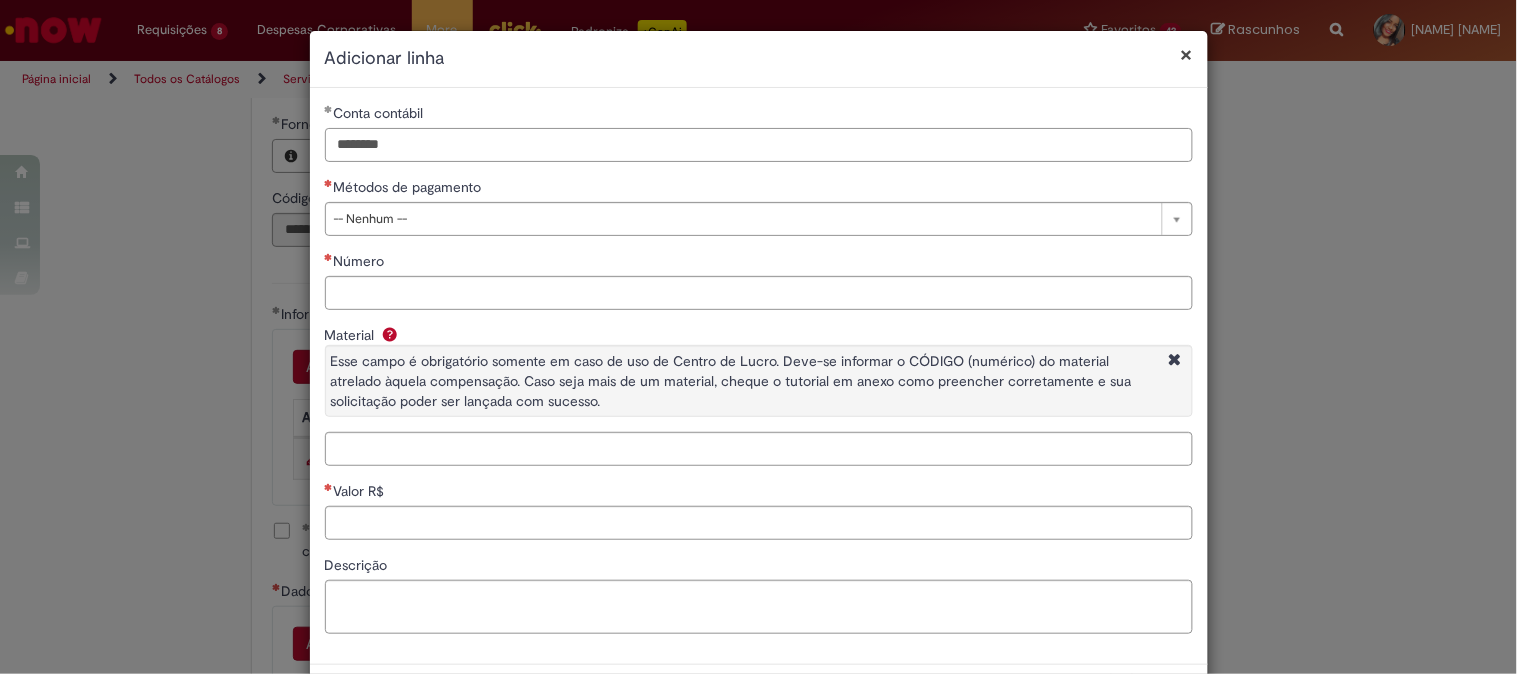 type on "********" 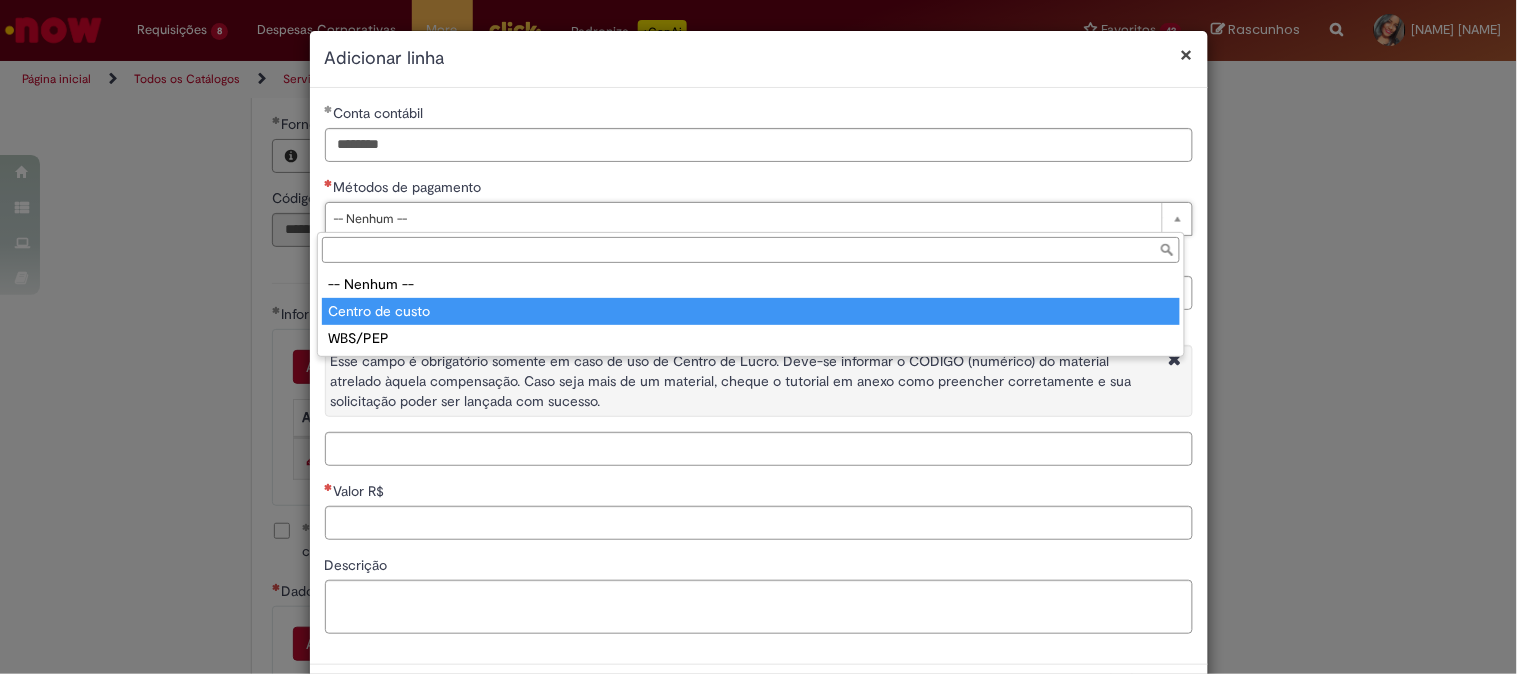 type on "**********" 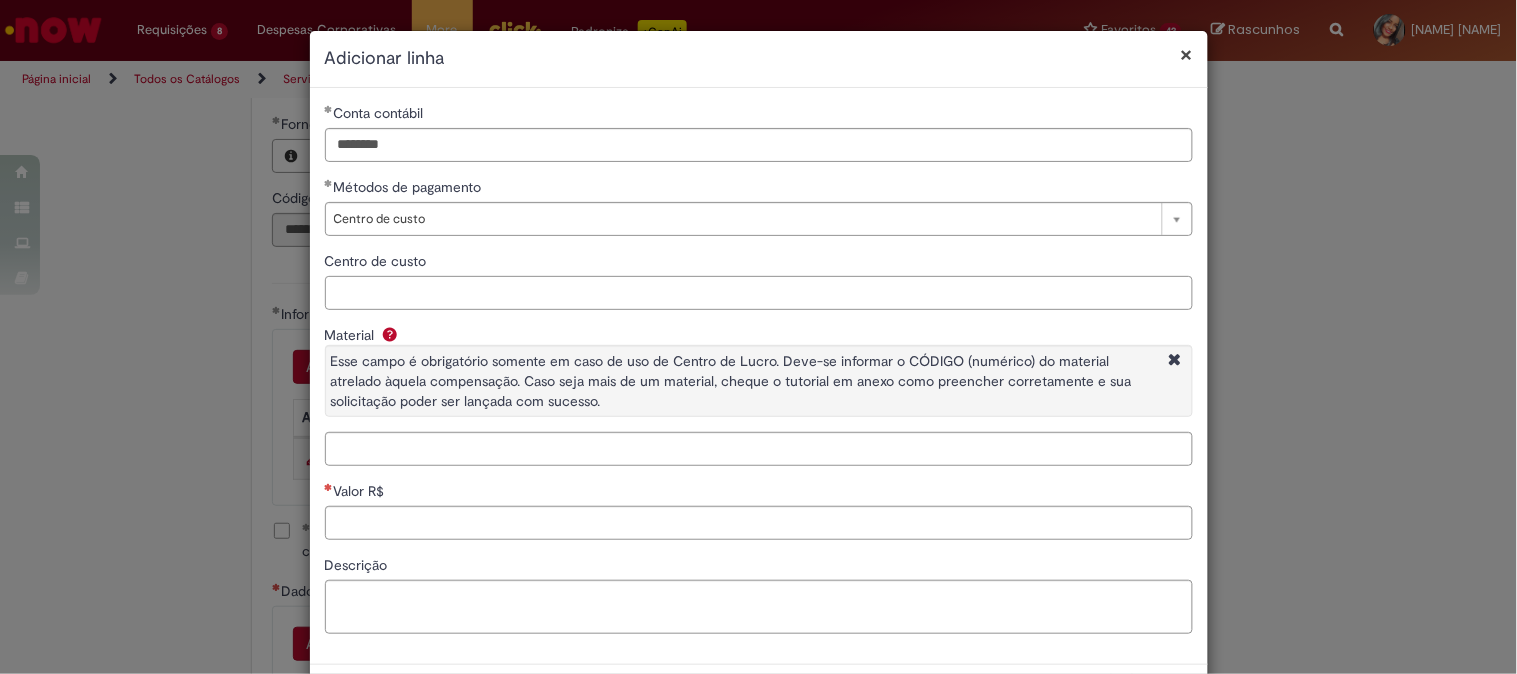 click on "Centro de custo" at bounding box center (759, 293) 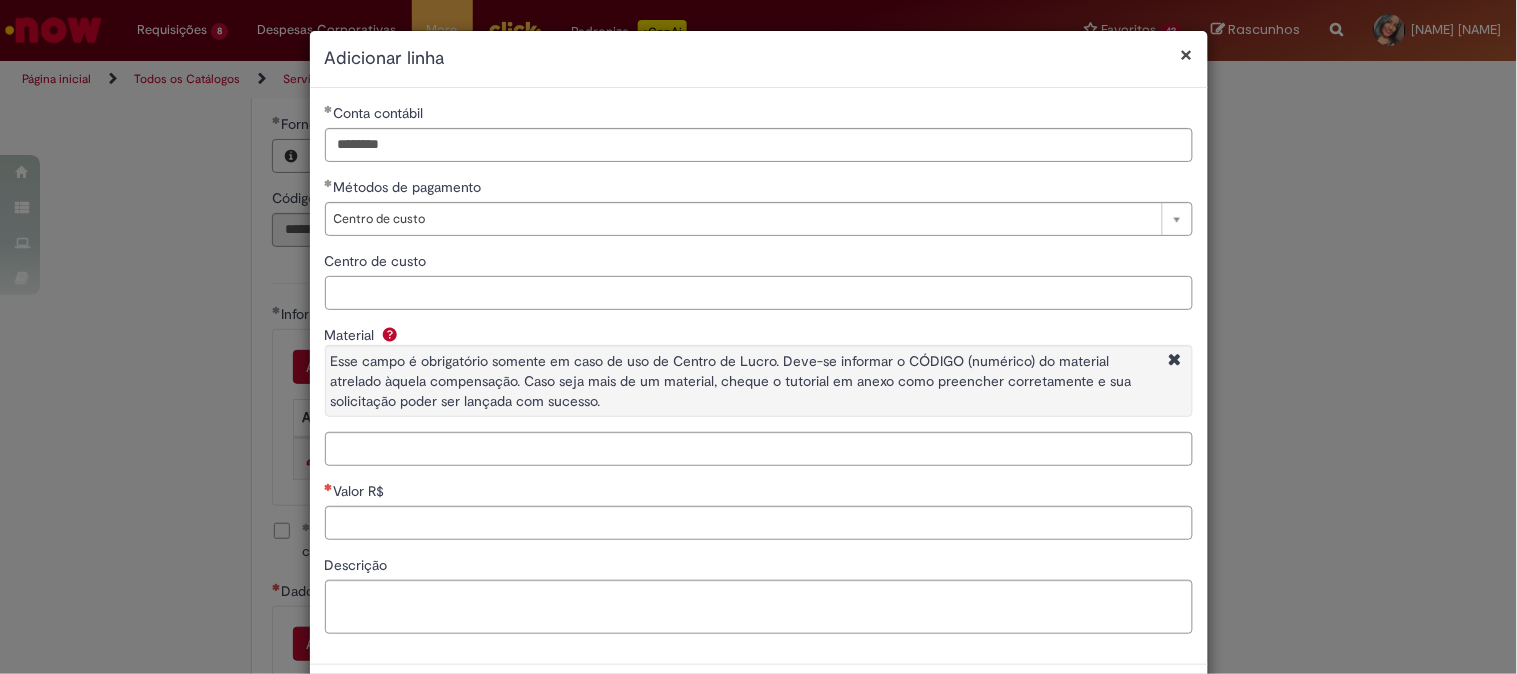paste on "**********" 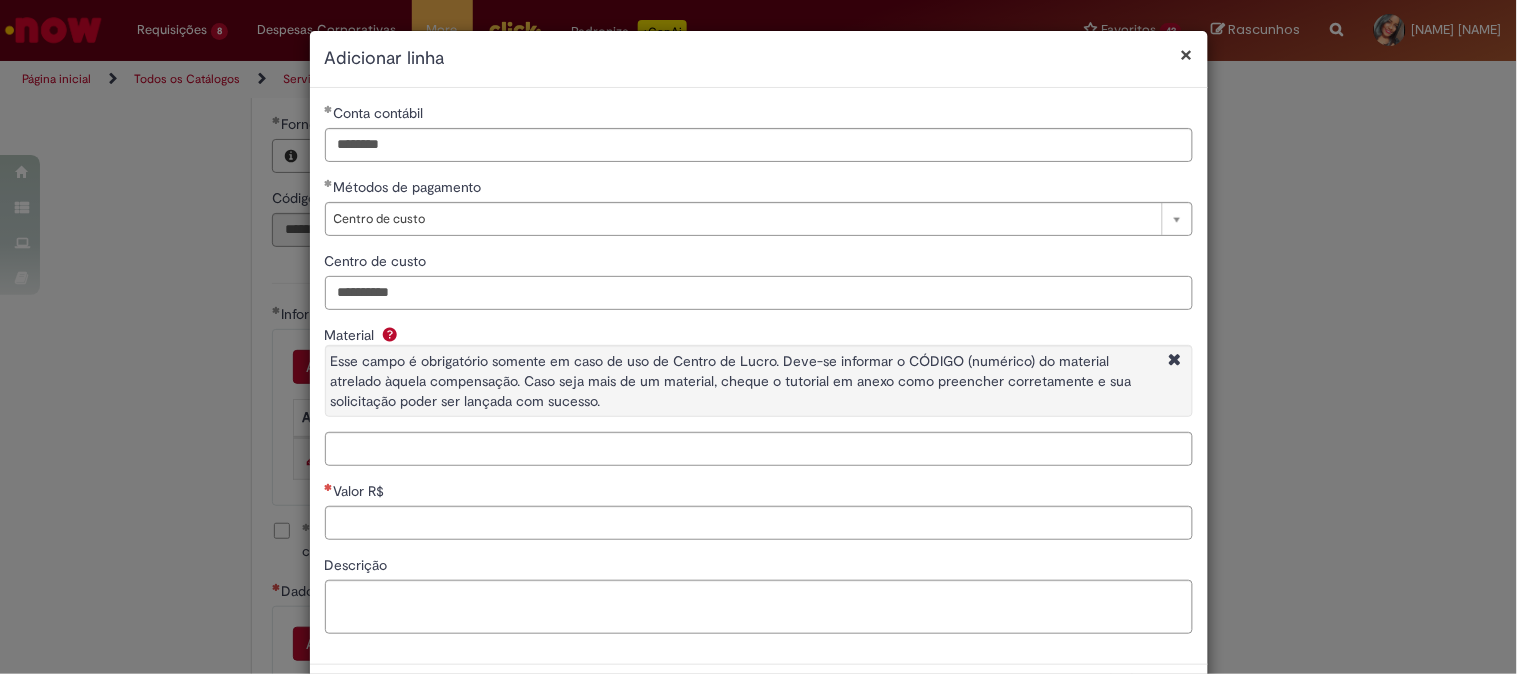 type on "**********" 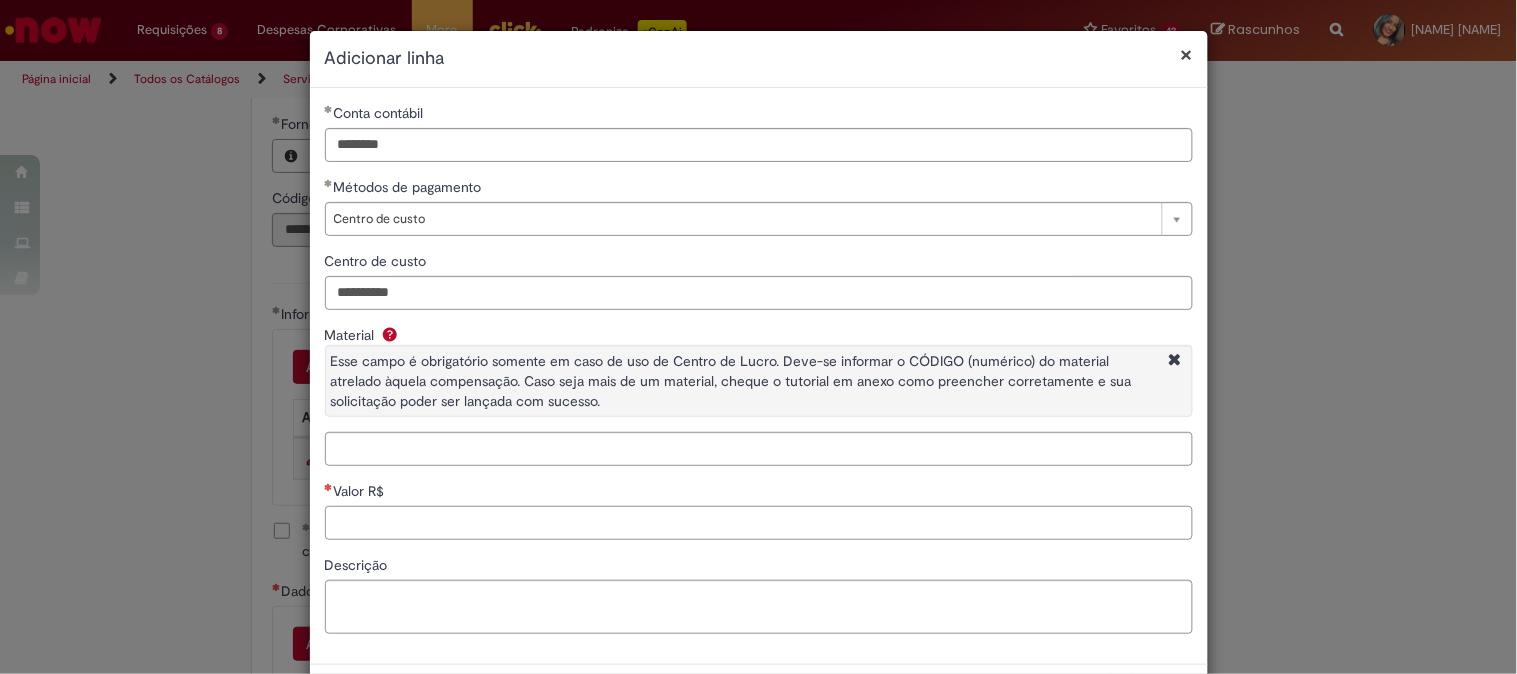 click on "Valor R$" at bounding box center [759, 523] 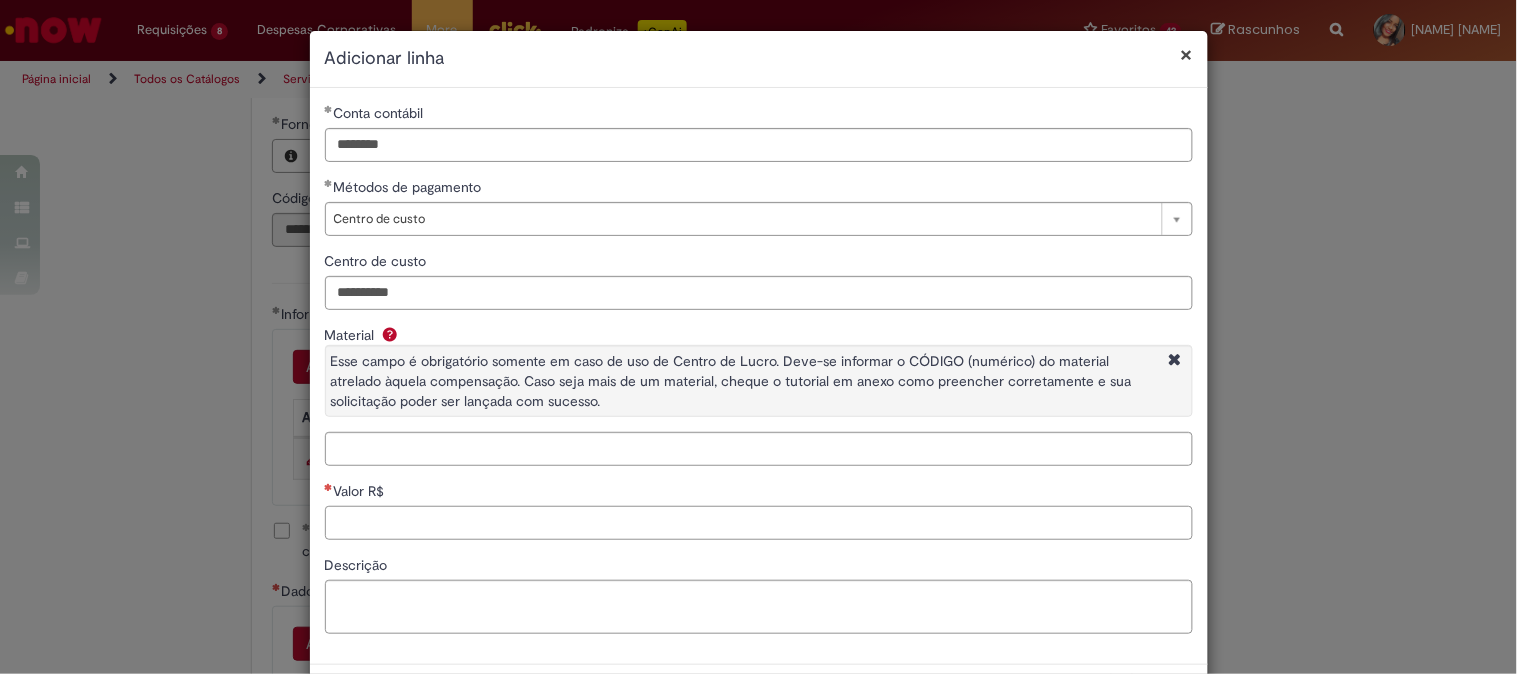 paste on "*******" 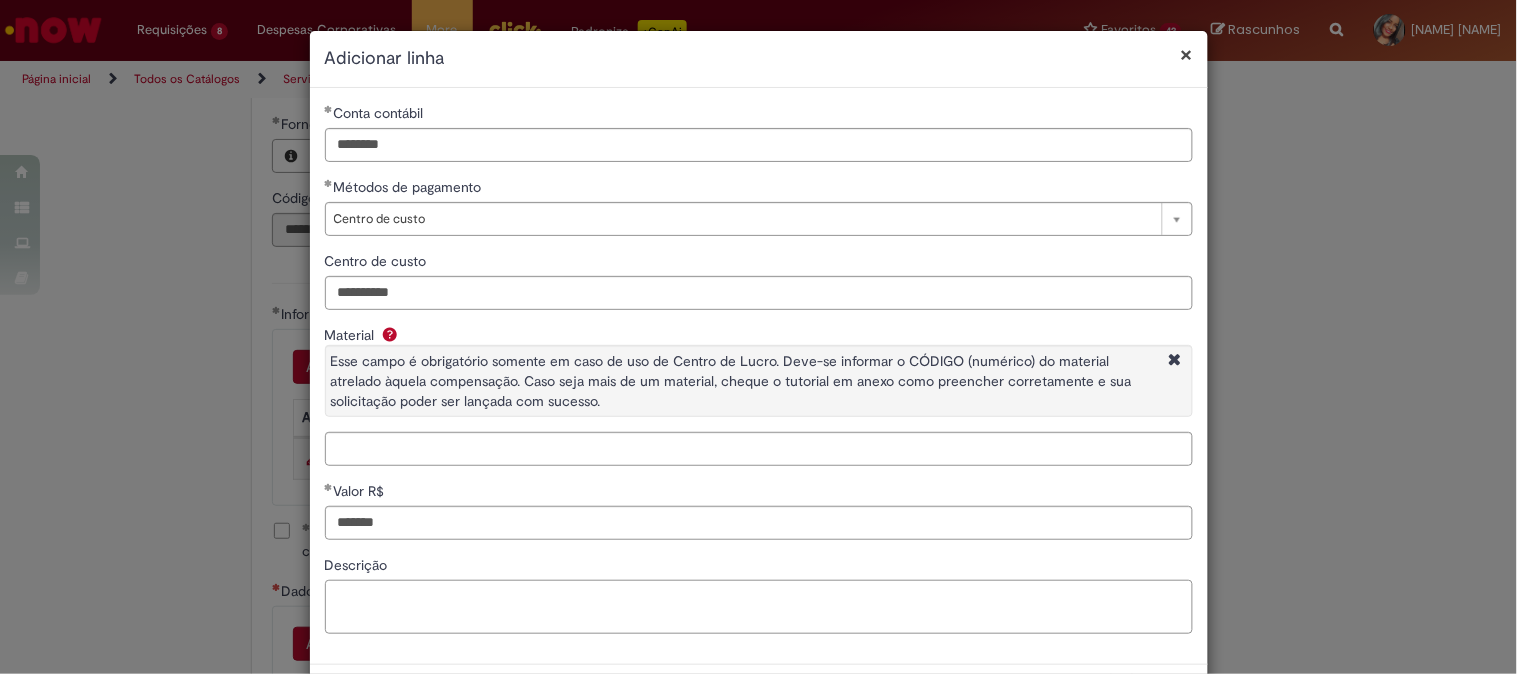 type on "********" 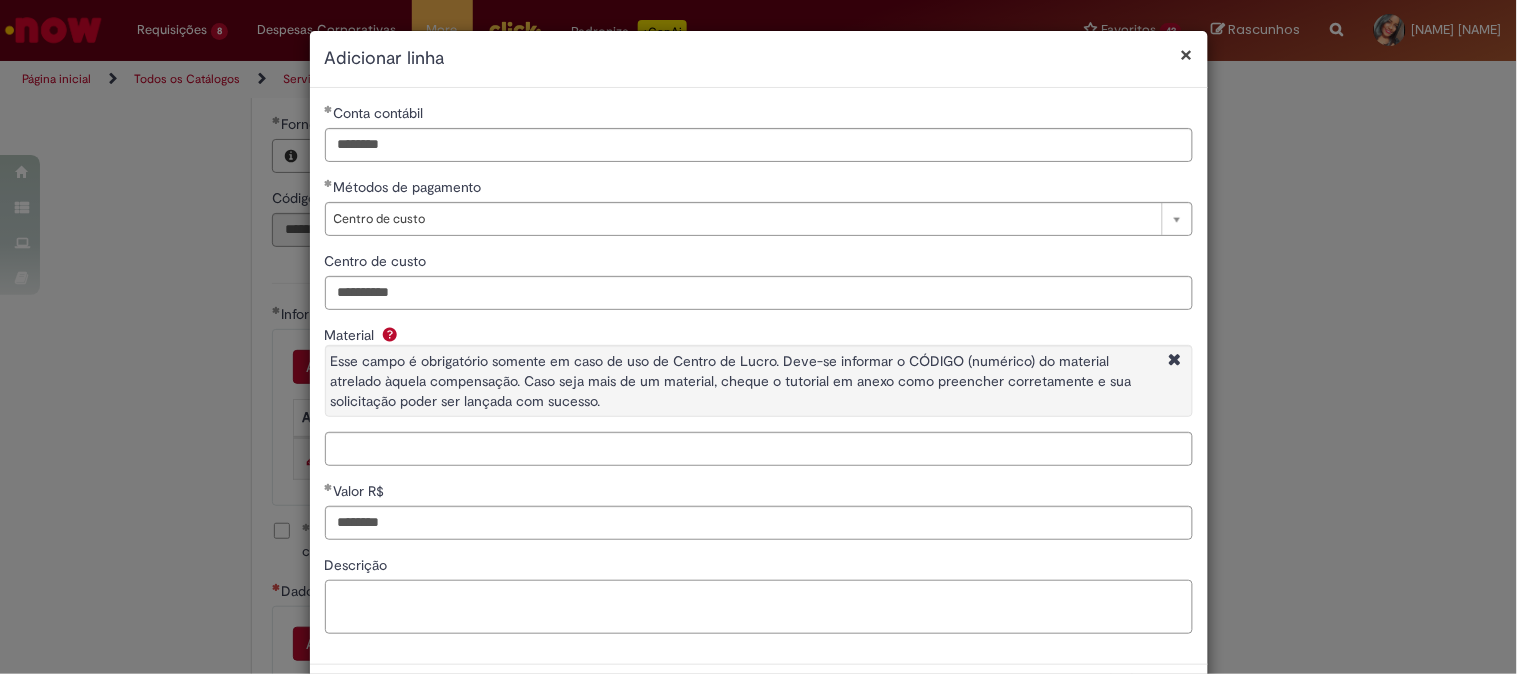 click on "Descrição" at bounding box center [759, 607] 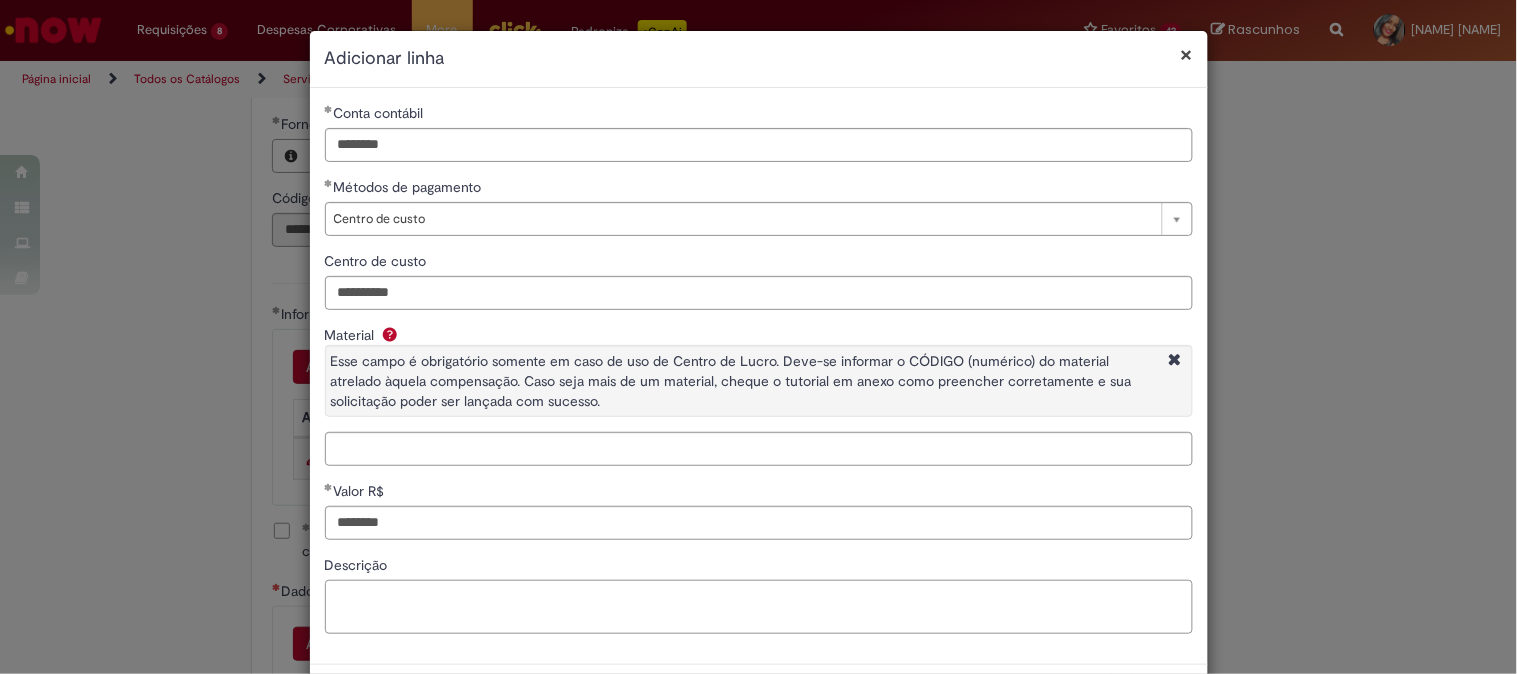 scroll, scrollTop: 87, scrollLeft: 0, axis: vertical 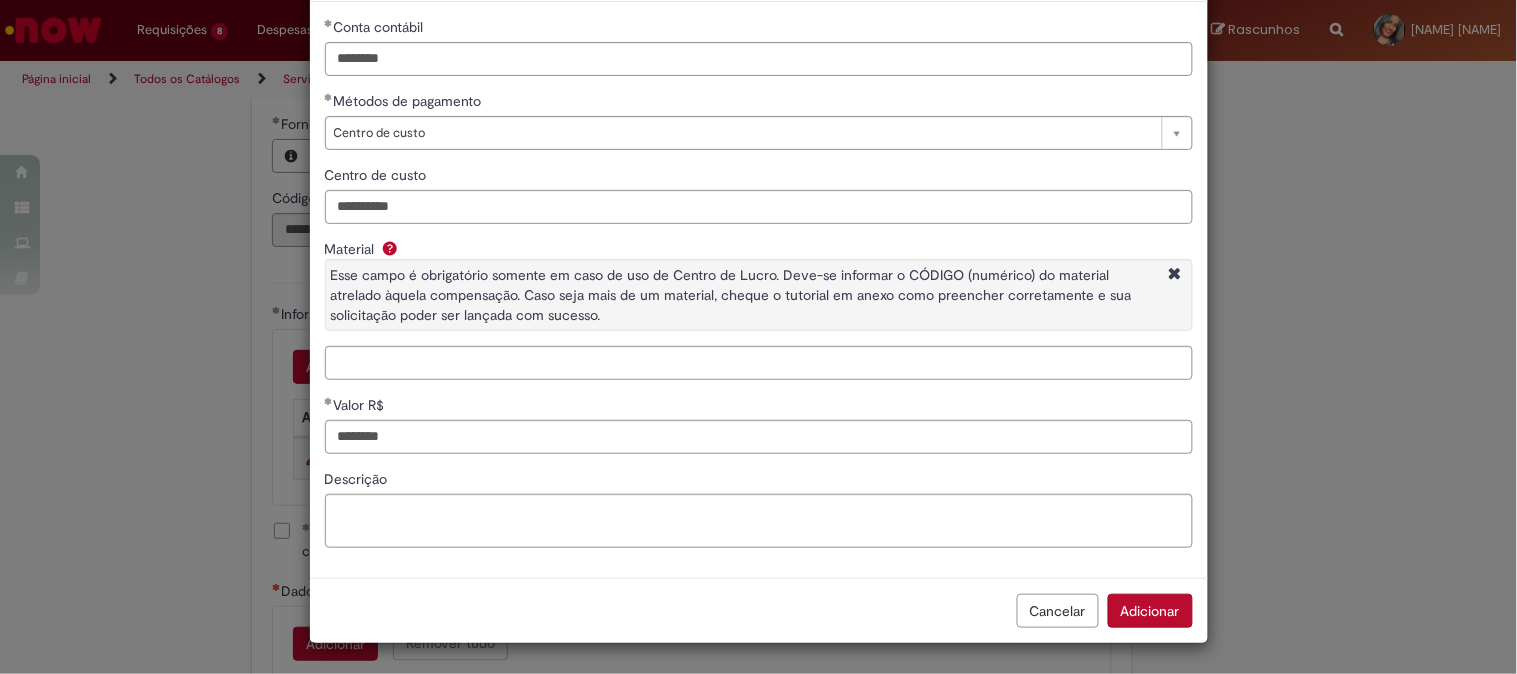 click on "Adicionar" at bounding box center (1150, 611) 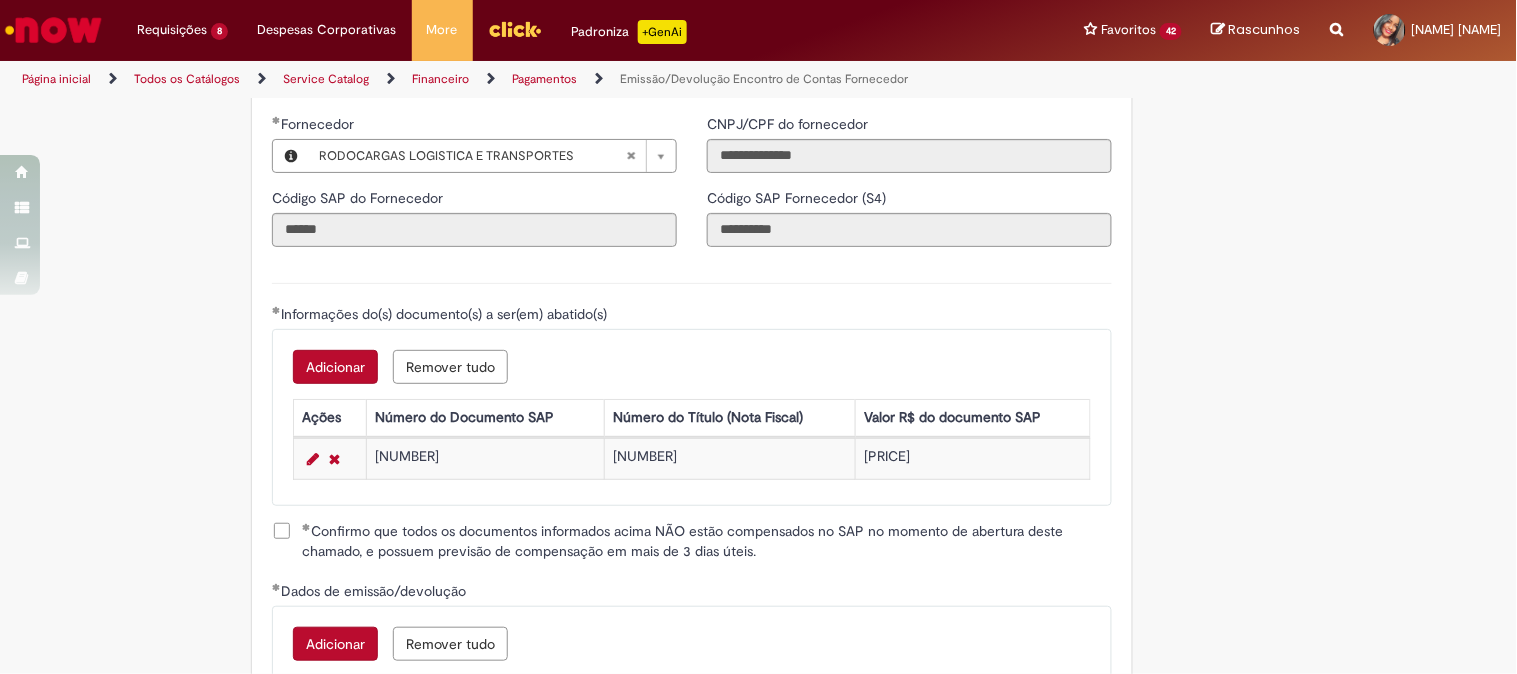 scroll, scrollTop: 2856, scrollLeft: 0, axis: vertical 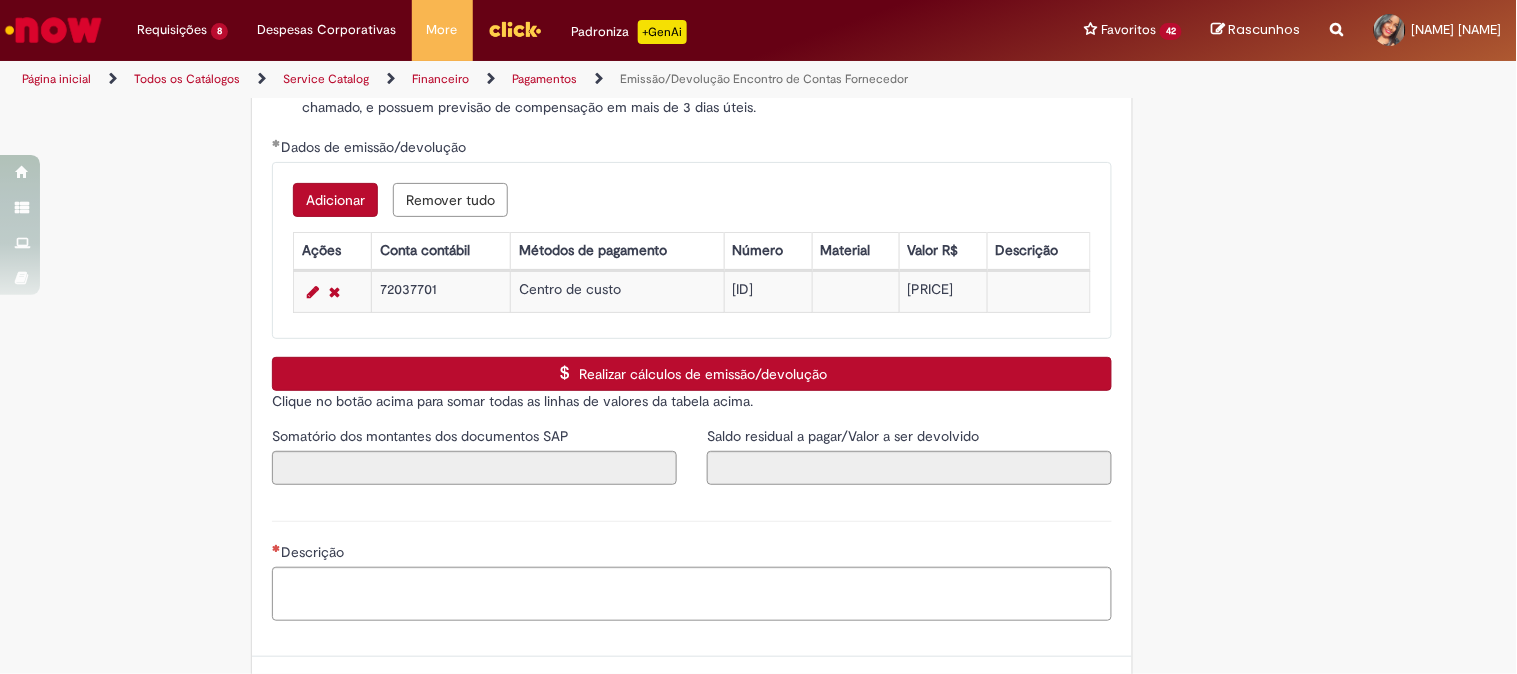 click on "Realizar cálculos de emissão/devolução" at bounding box center [692, 374] 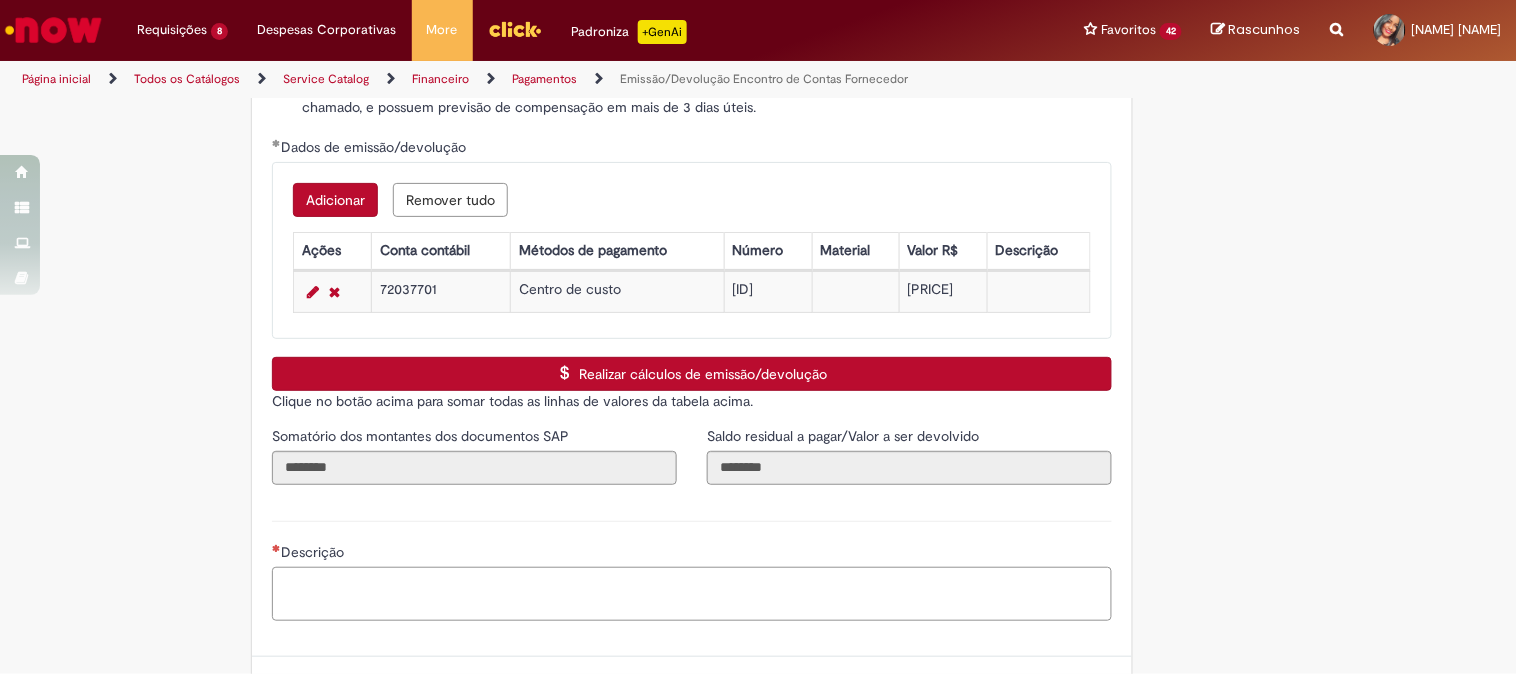 click on "Descrição" at bounding box center (692, 594) 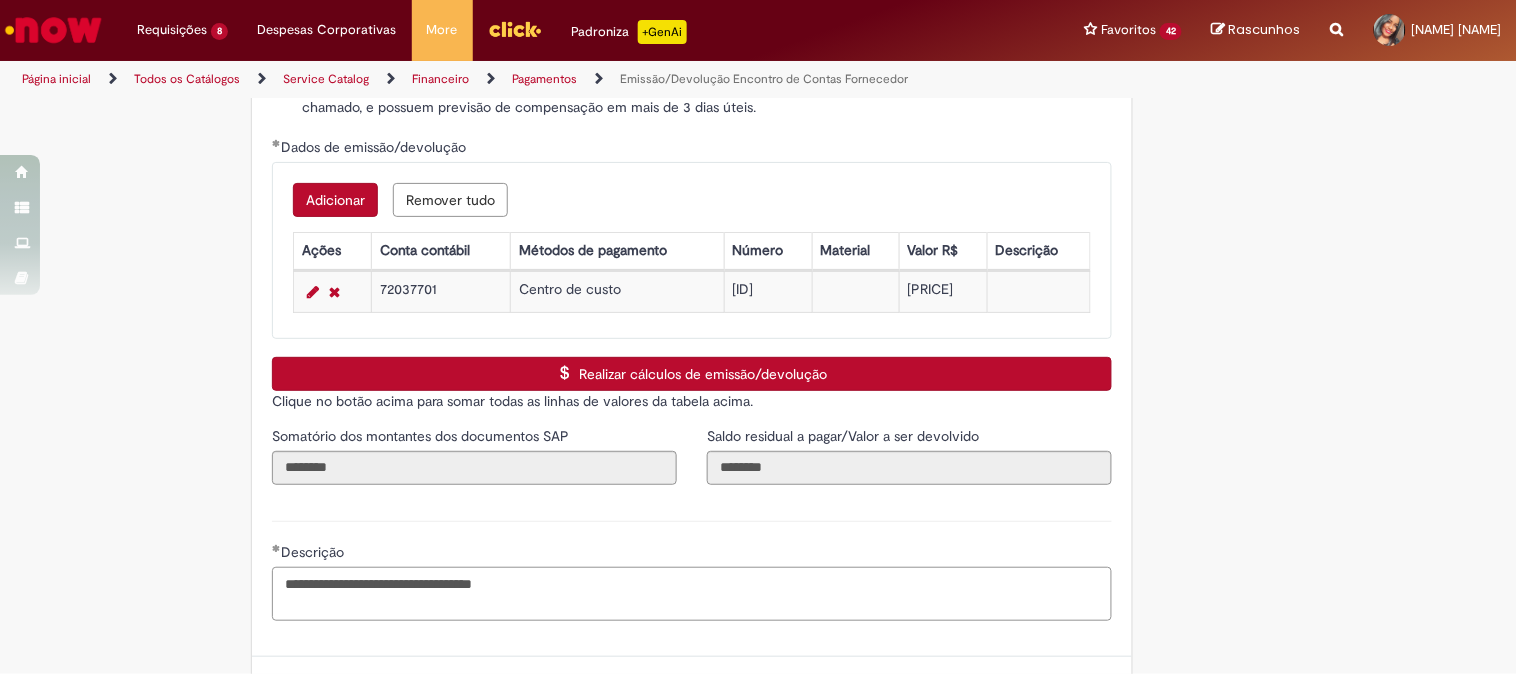 scroll, scrollTop: 3026, scrollLeft: 0, axis: vertical 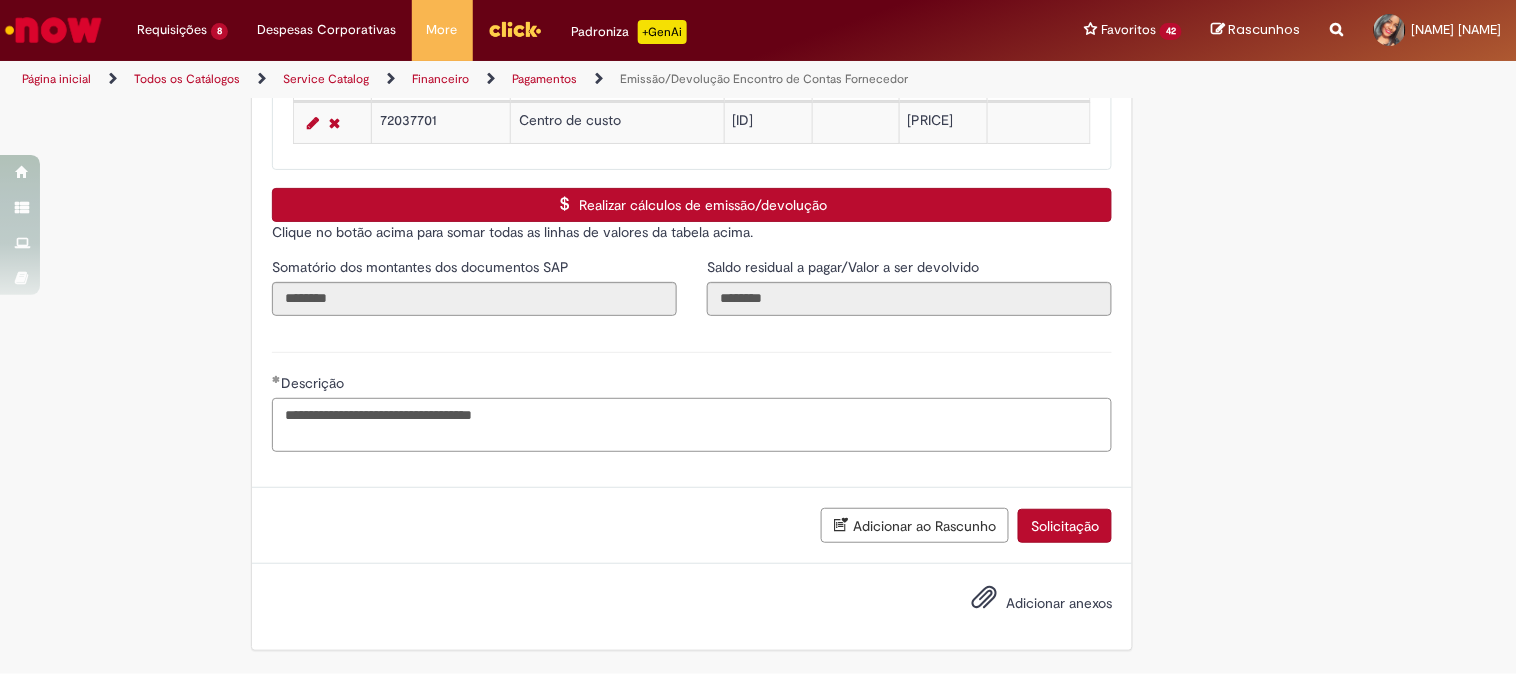 type on "**********" 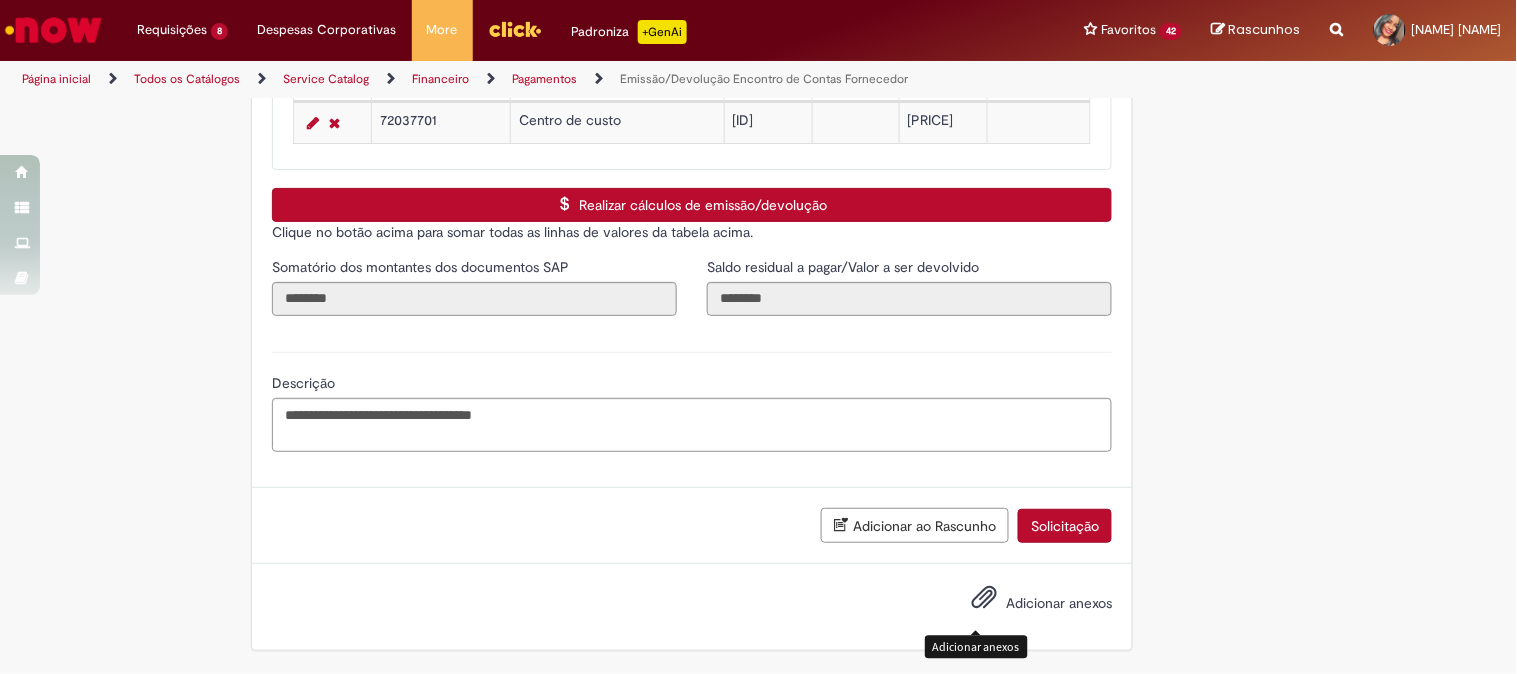 click at bounding box center [984, 598] 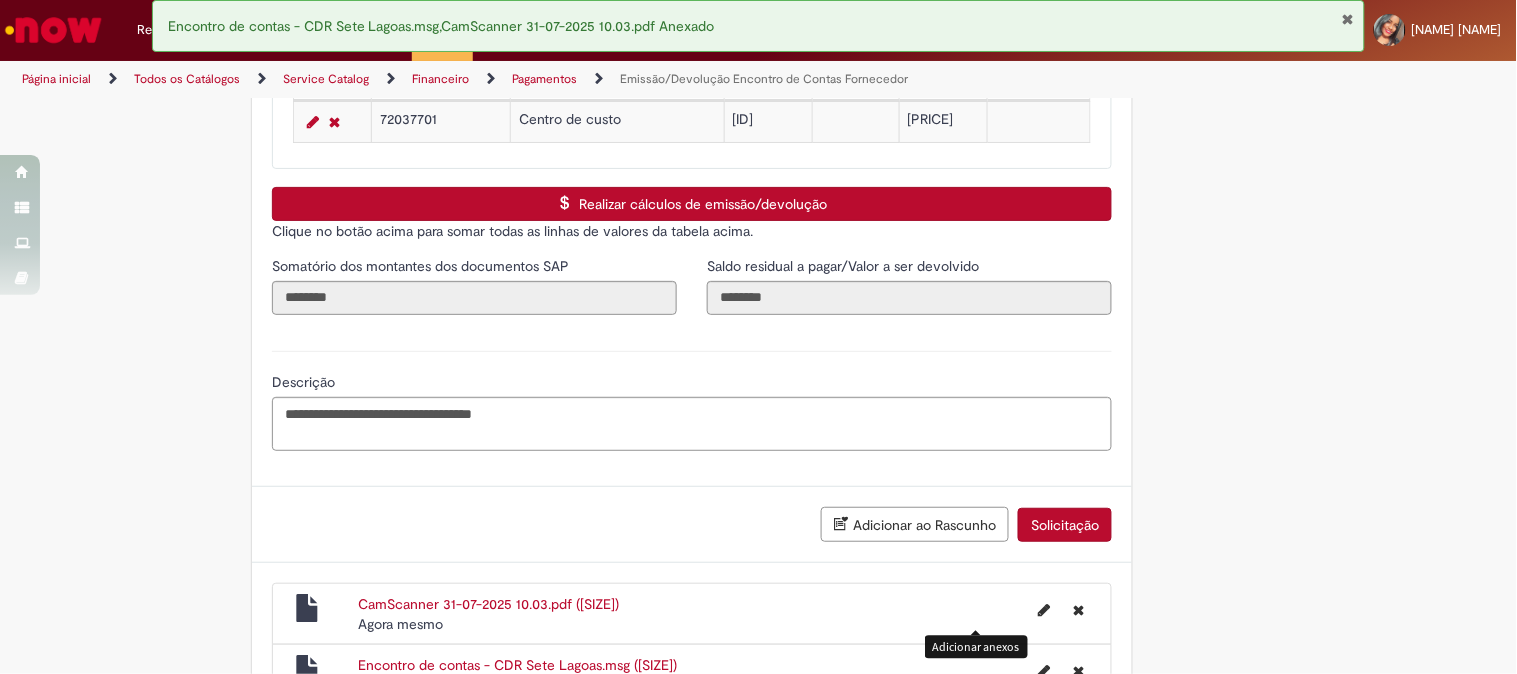 scroll, scrollTop: 3160, scrollLeft: 0, axis: vertical 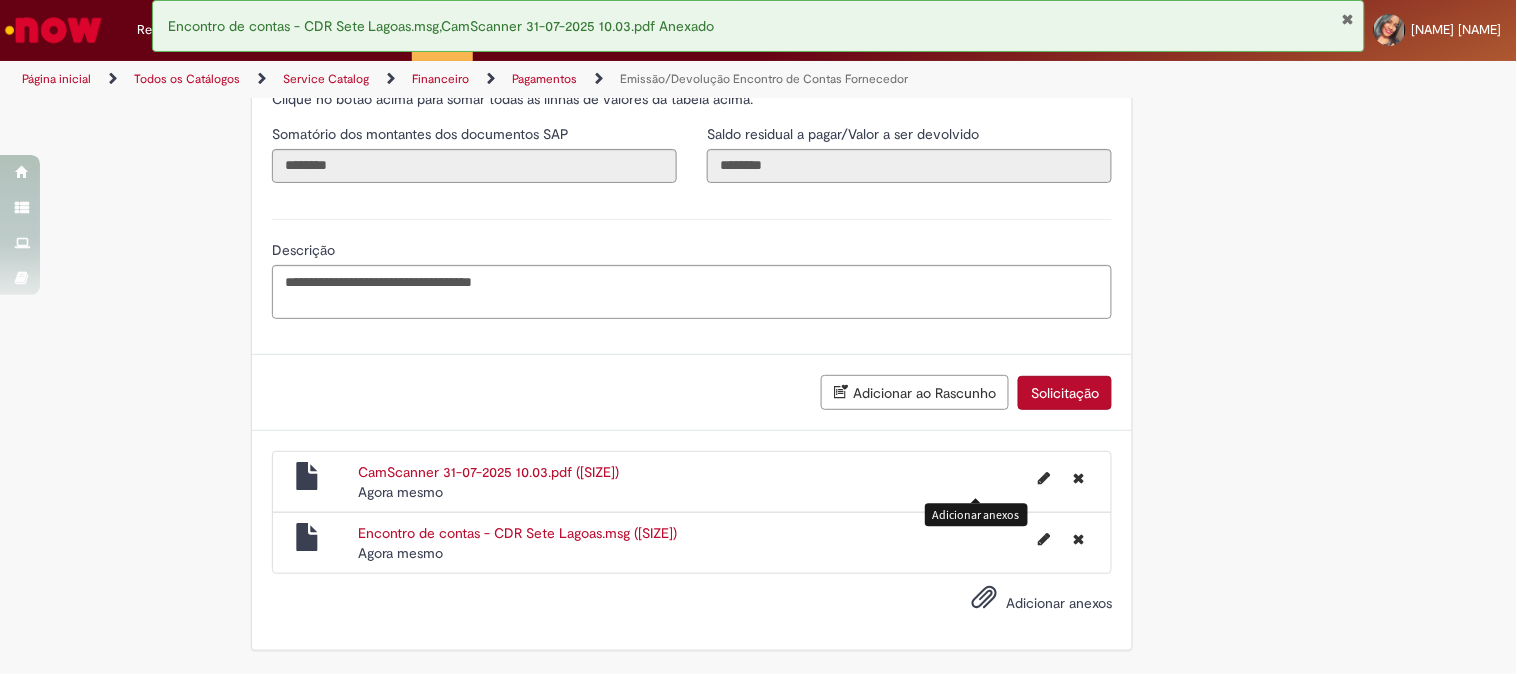 click on "Solicitação" at bounding box center [1065, 393] 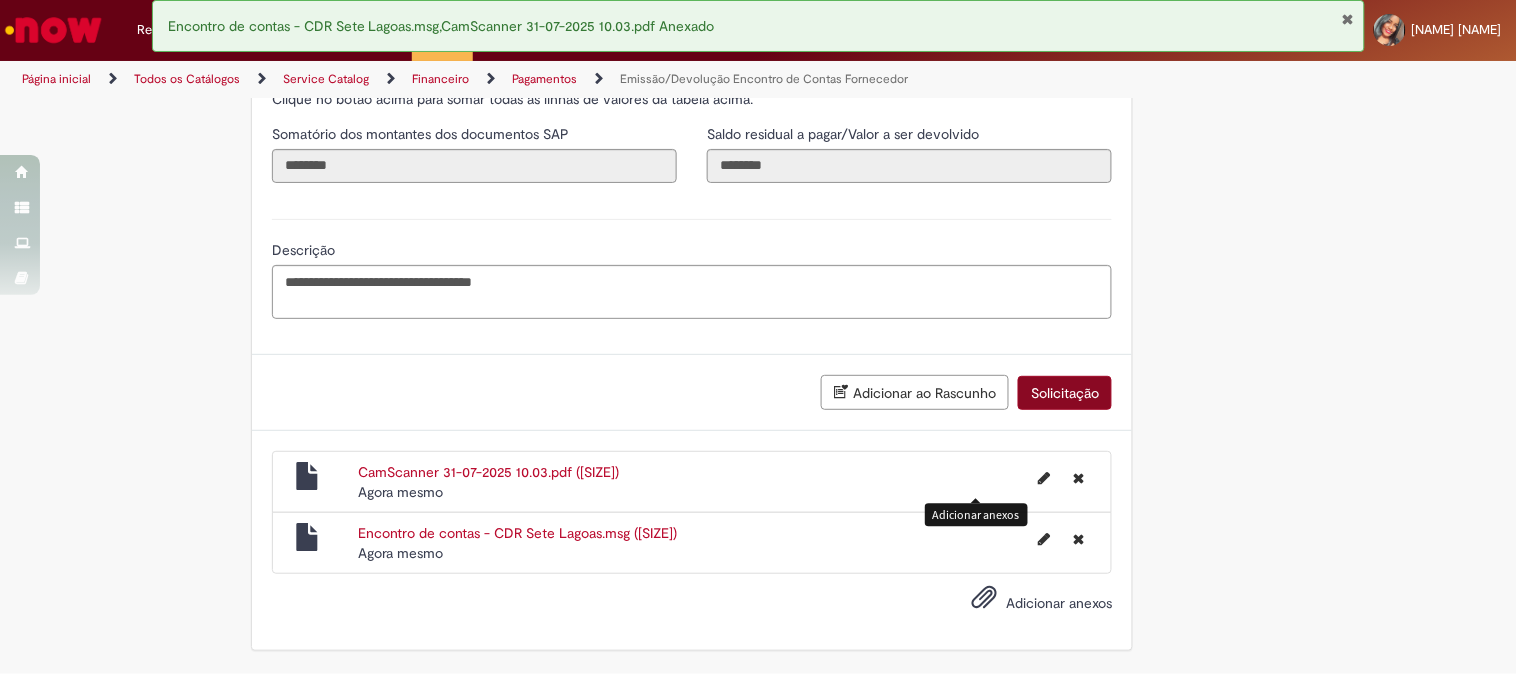 scroll, scrollTop: 3113, scrollLeft: 0, axis: vertical 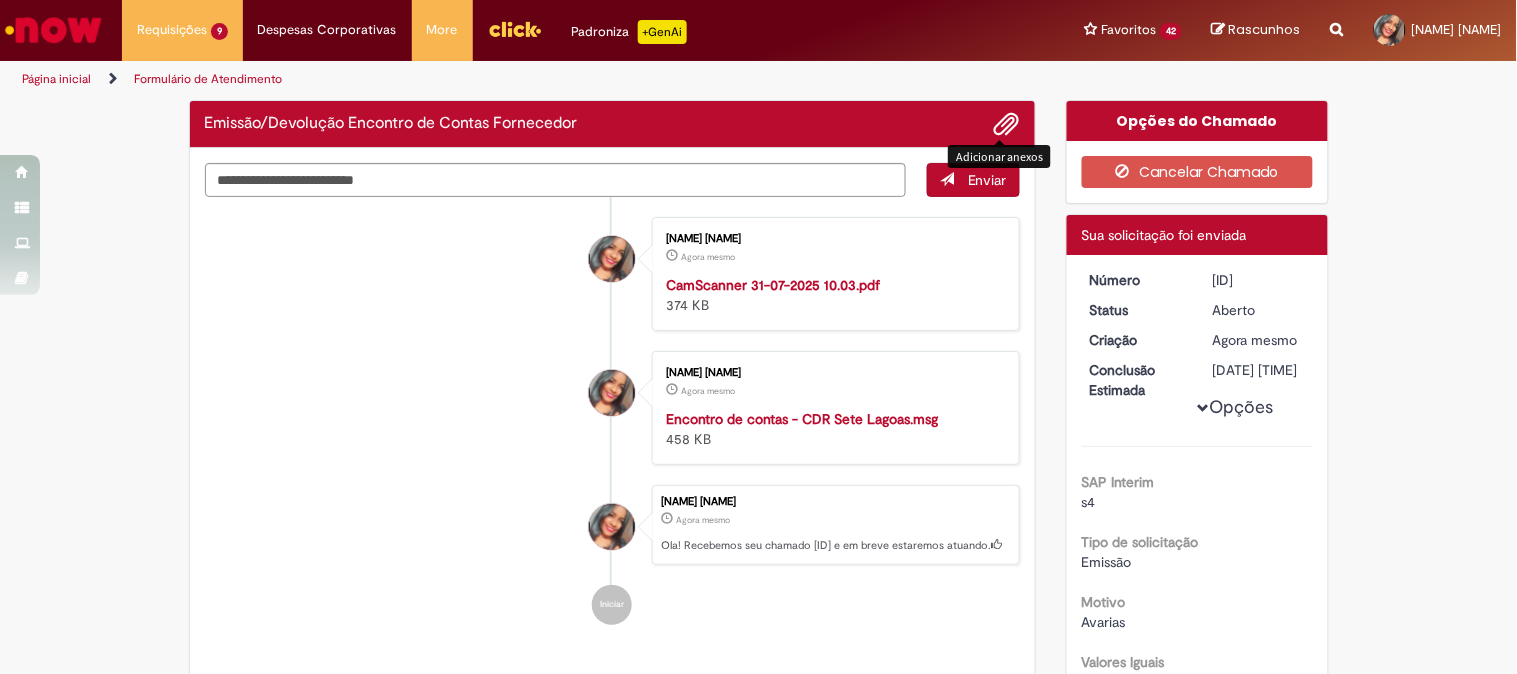 click at bounding box center [1007, 125] 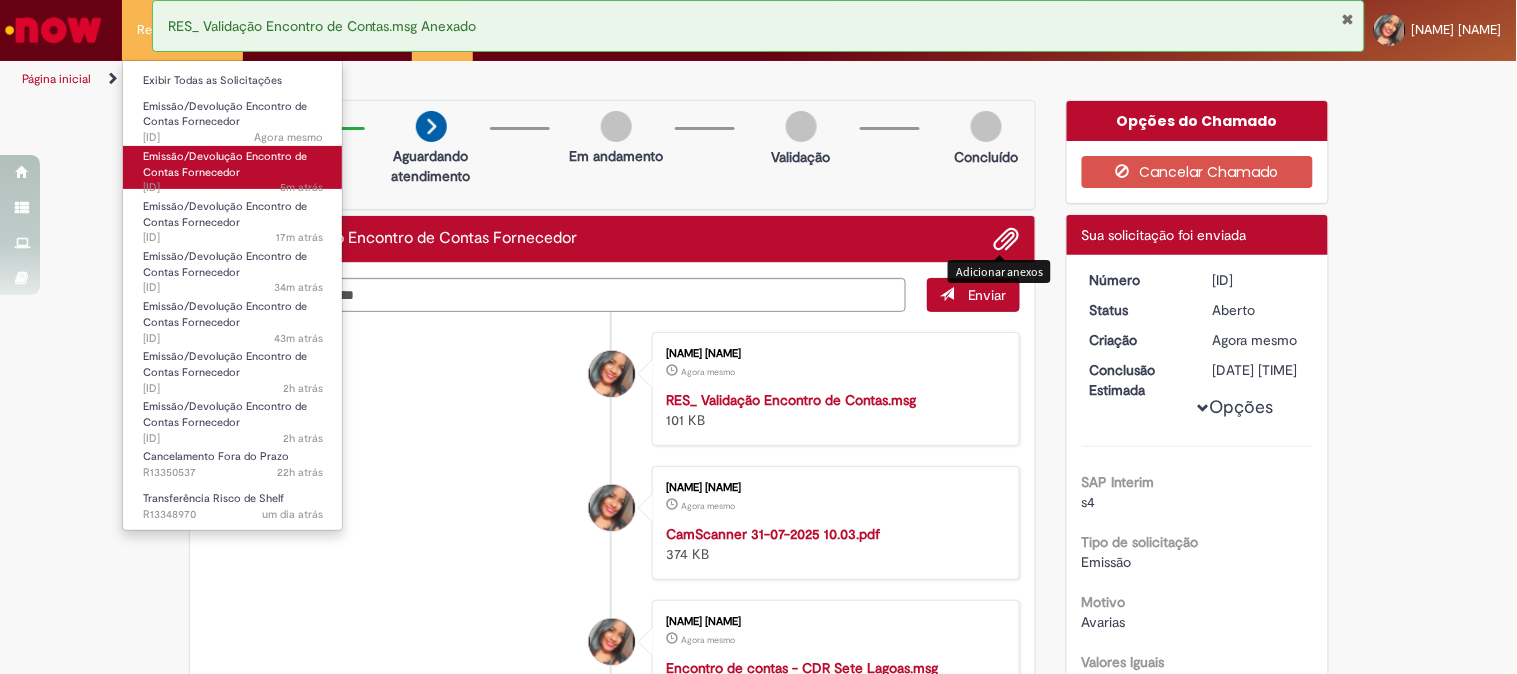 click on "Emissão/Devolução Encontro de Contas Fornecedor" at bounding box center (225, 164) 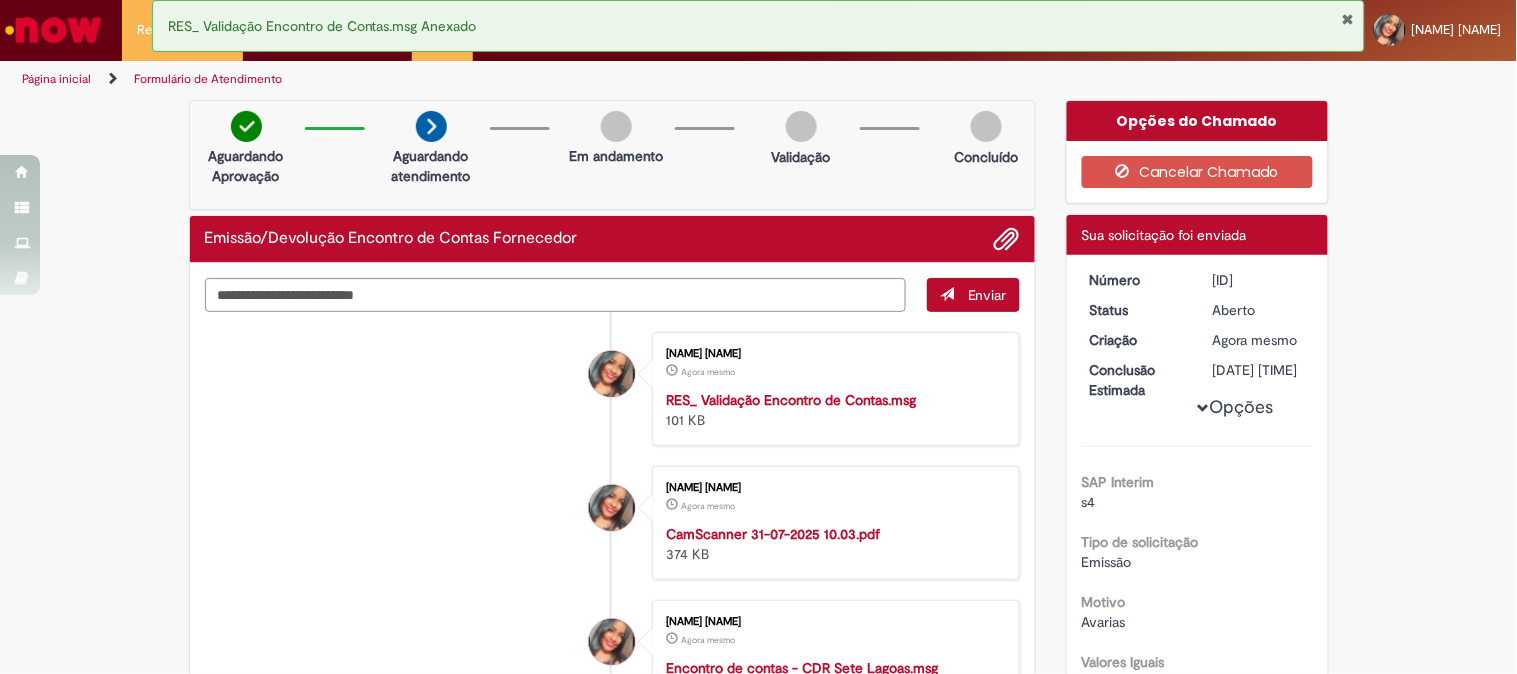 click at bounding box center (1347, 19) 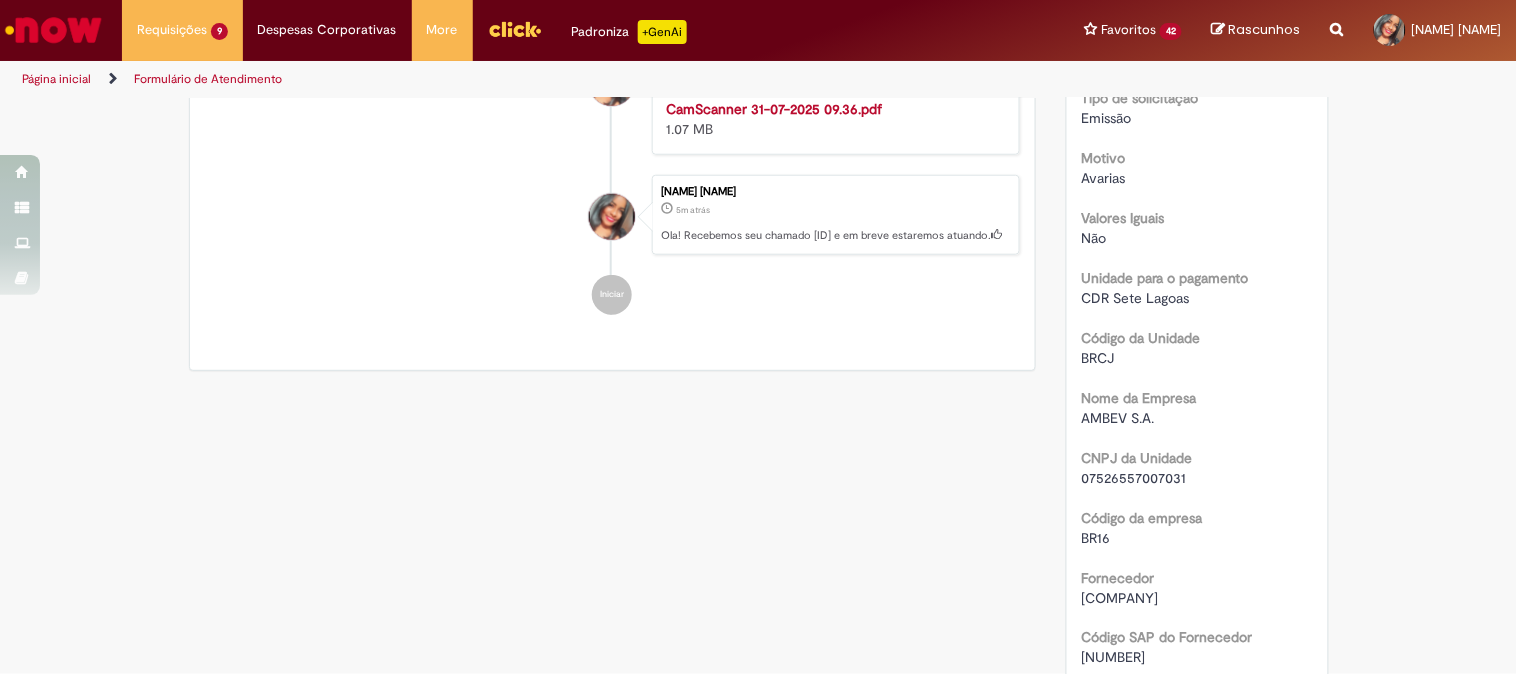 scroll, scrollTop: 0, scrollLeft: 0, axis: both 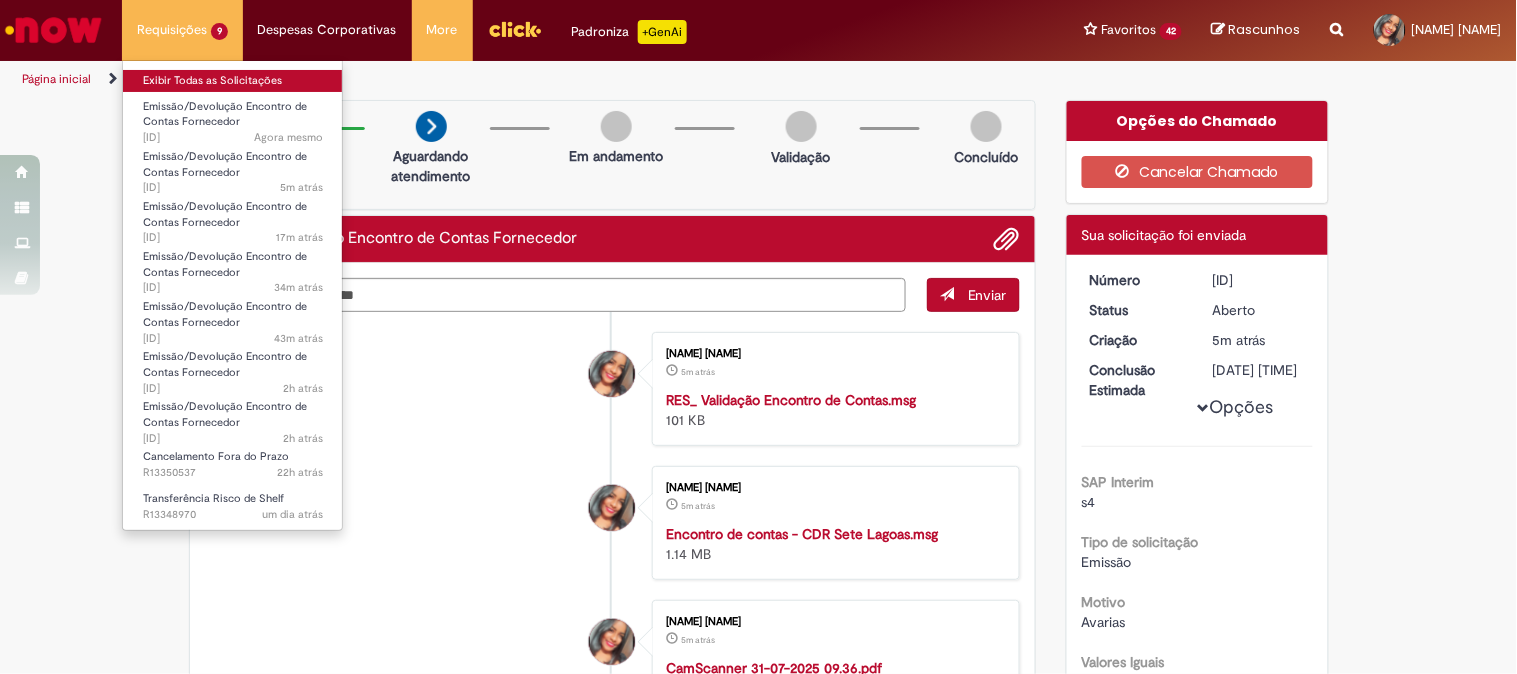 click on "Exibir Todas as Solicitações" at bounding box center [233, 81] 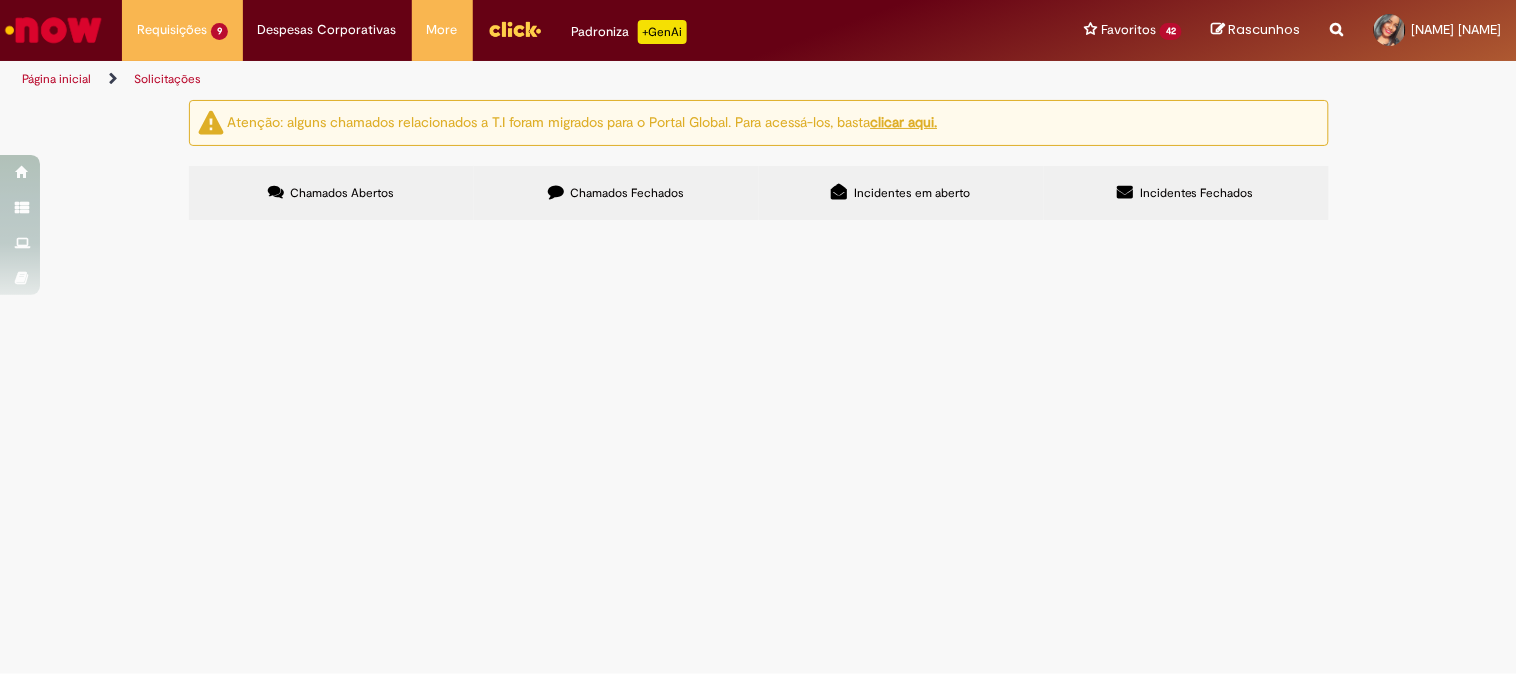 drag, startPoint x: 270, startPoint y: 354, endPoint x: 208, endPoint y: 357, distance: 62.072536 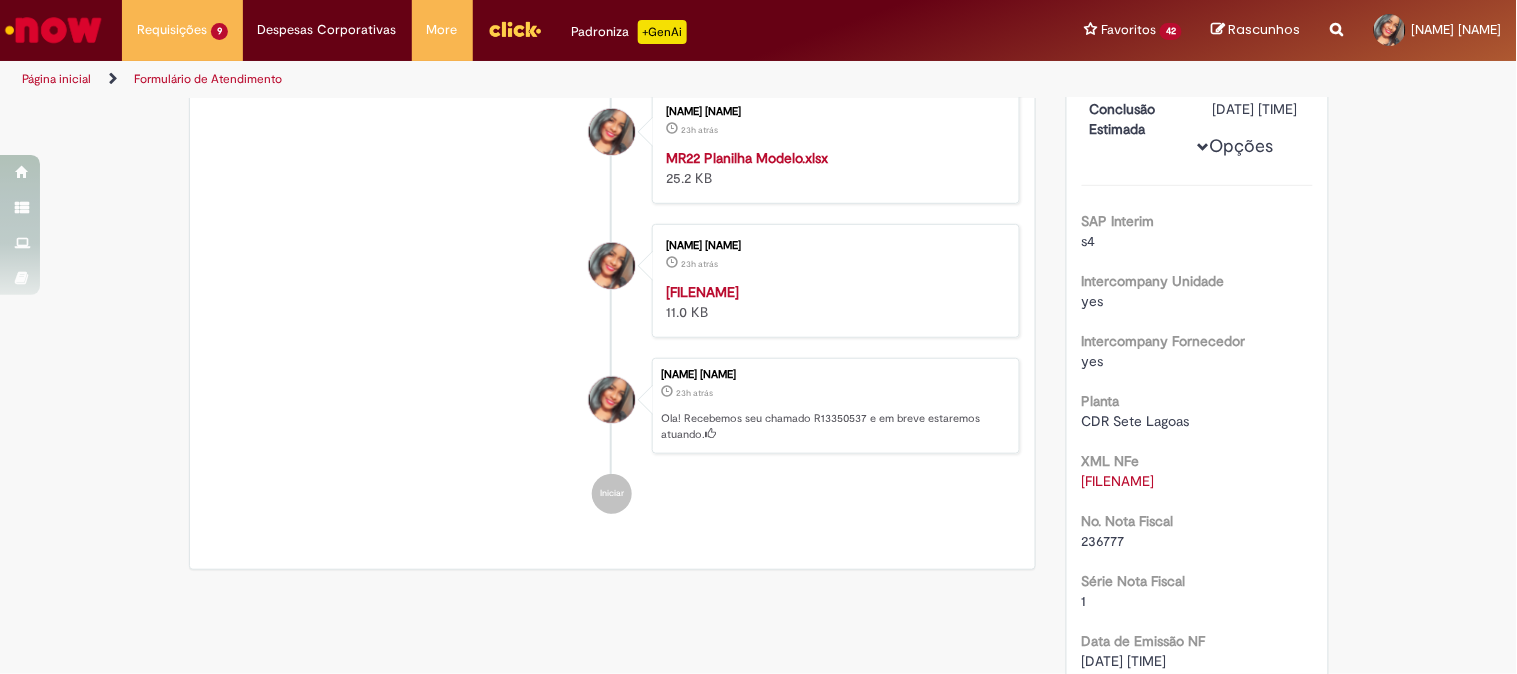 scroll, scrollTop: 0, scrollLeft: 0, axis: both 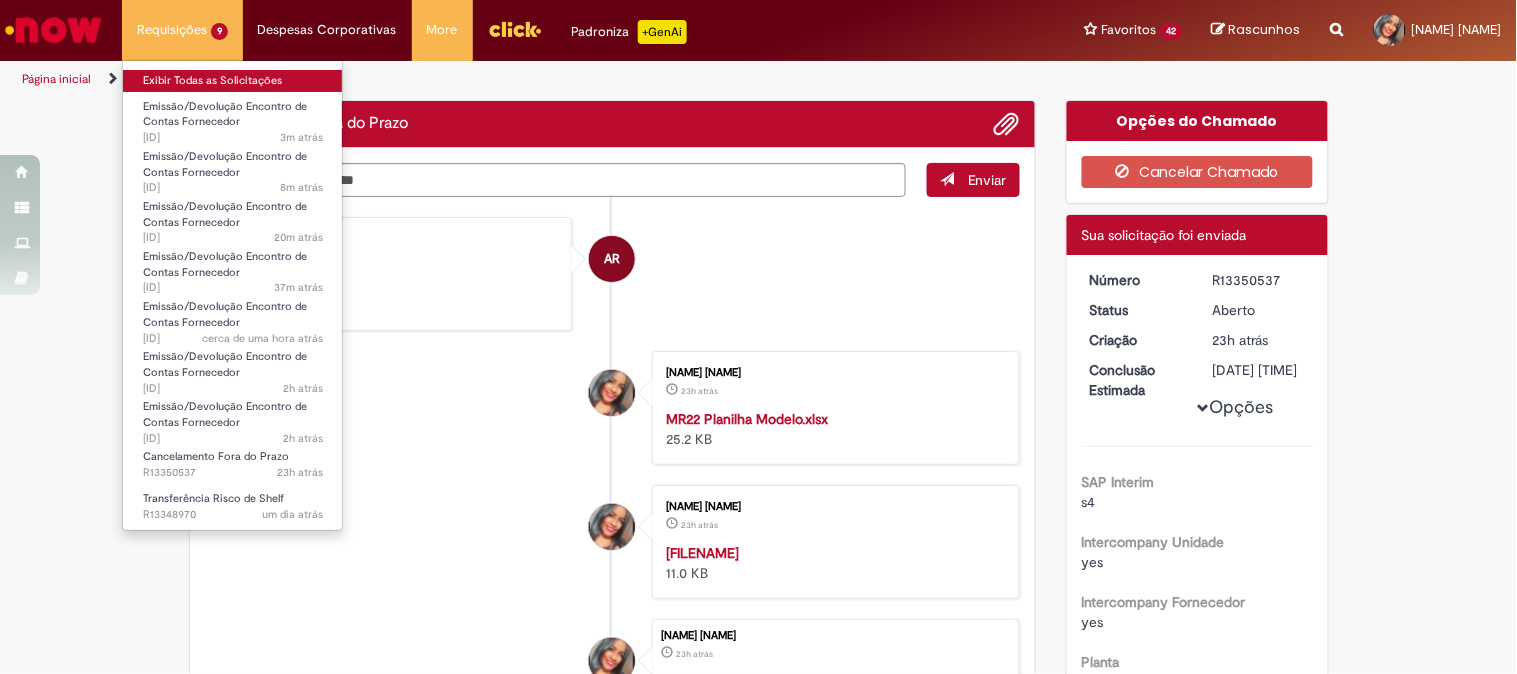 click on "Exibir Todas as Solicitações" at bounding box center [233, 81] 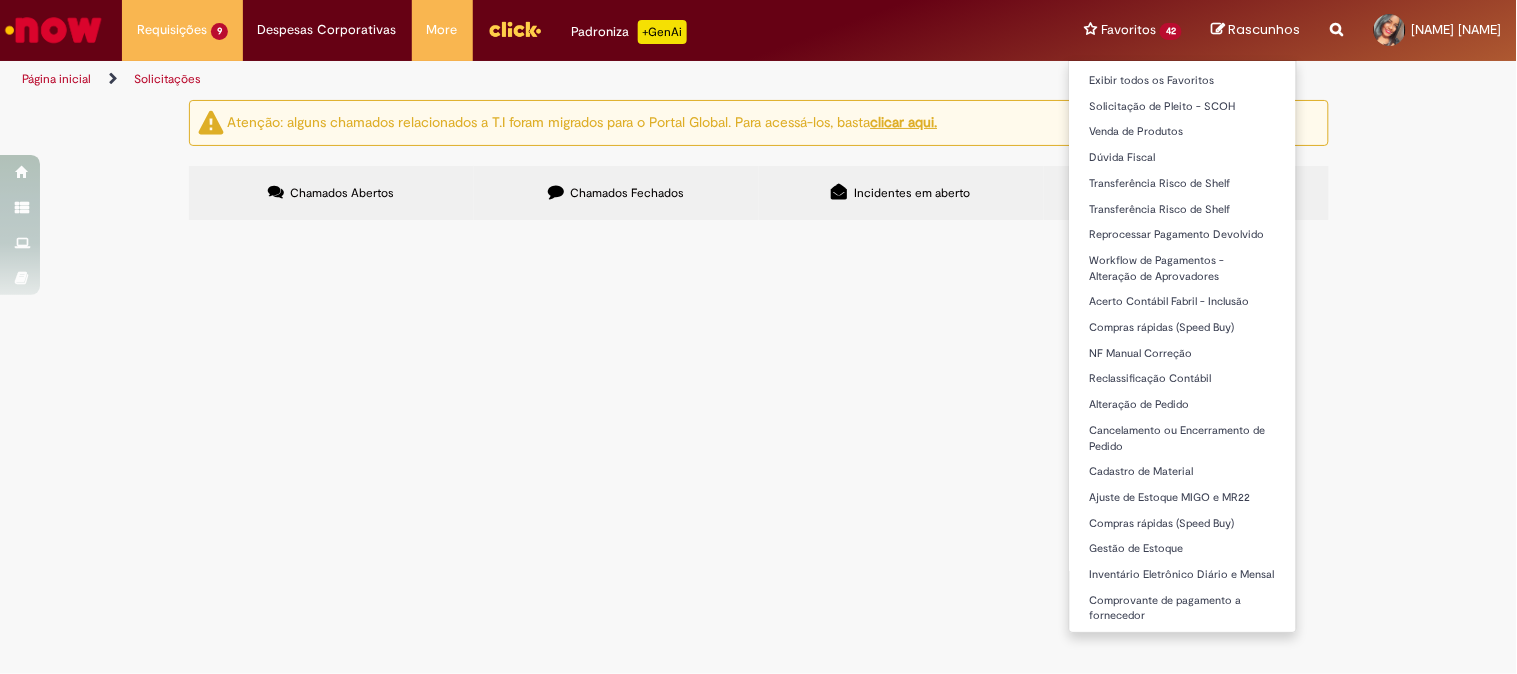 scroll, scrollTop: 555, scrollLeft: 0, axis: vertical 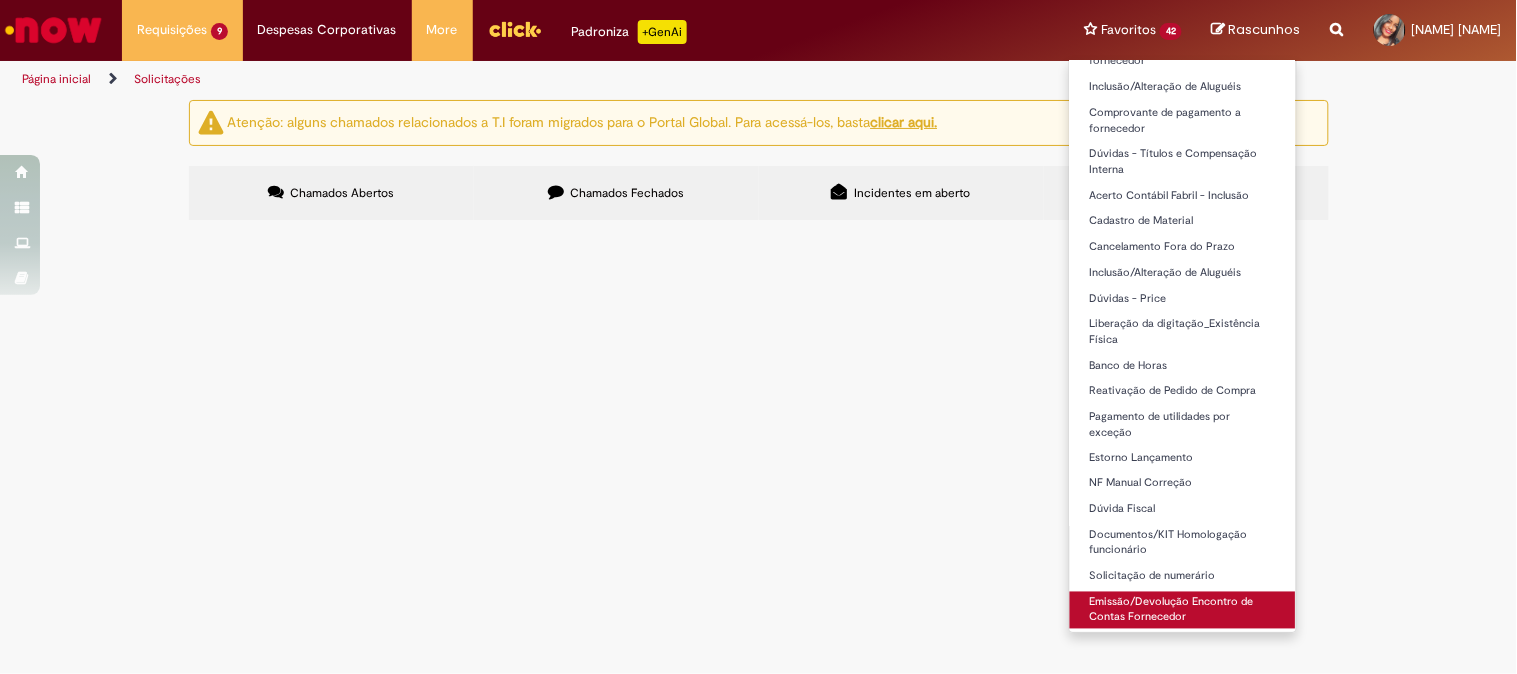 click on "Emissão/Devolução Encontro de Contas Fornecedor" at bounding box center [1183, 610] 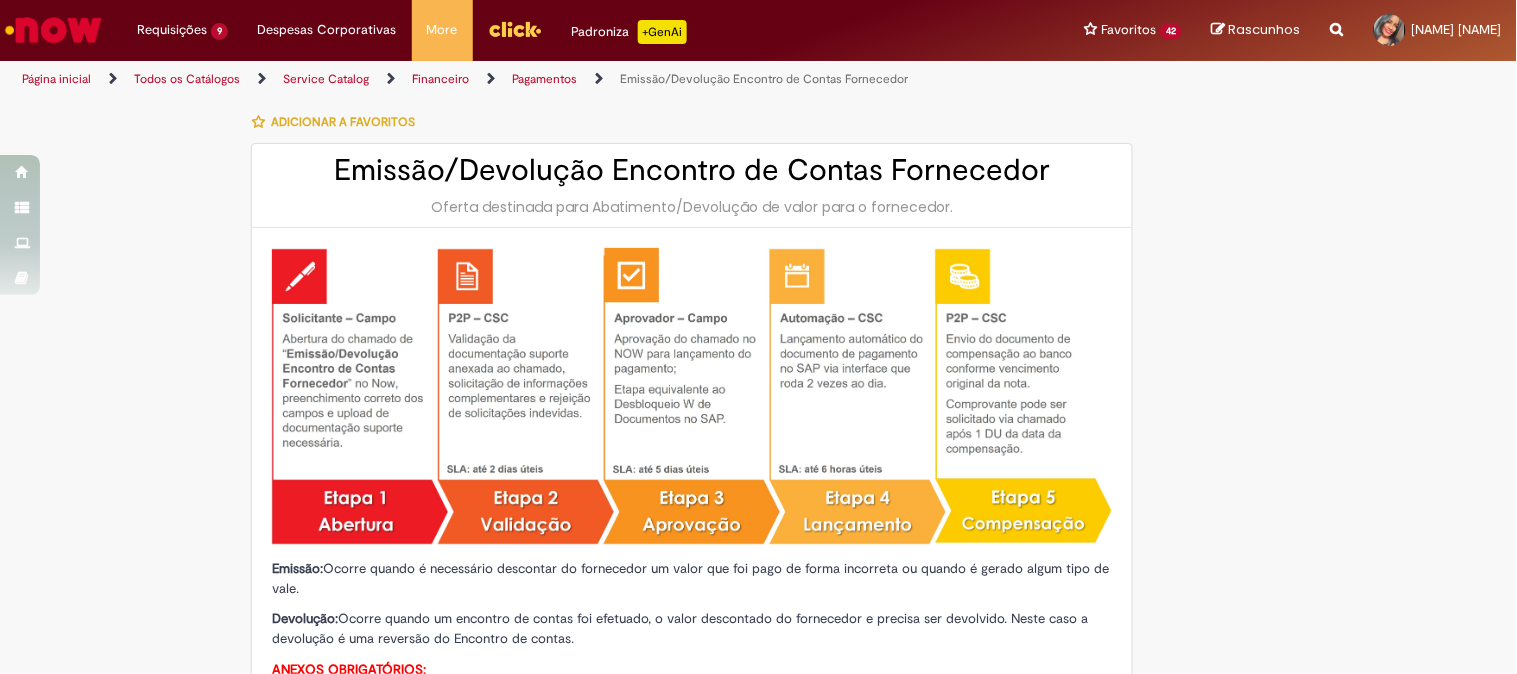 type on "********" 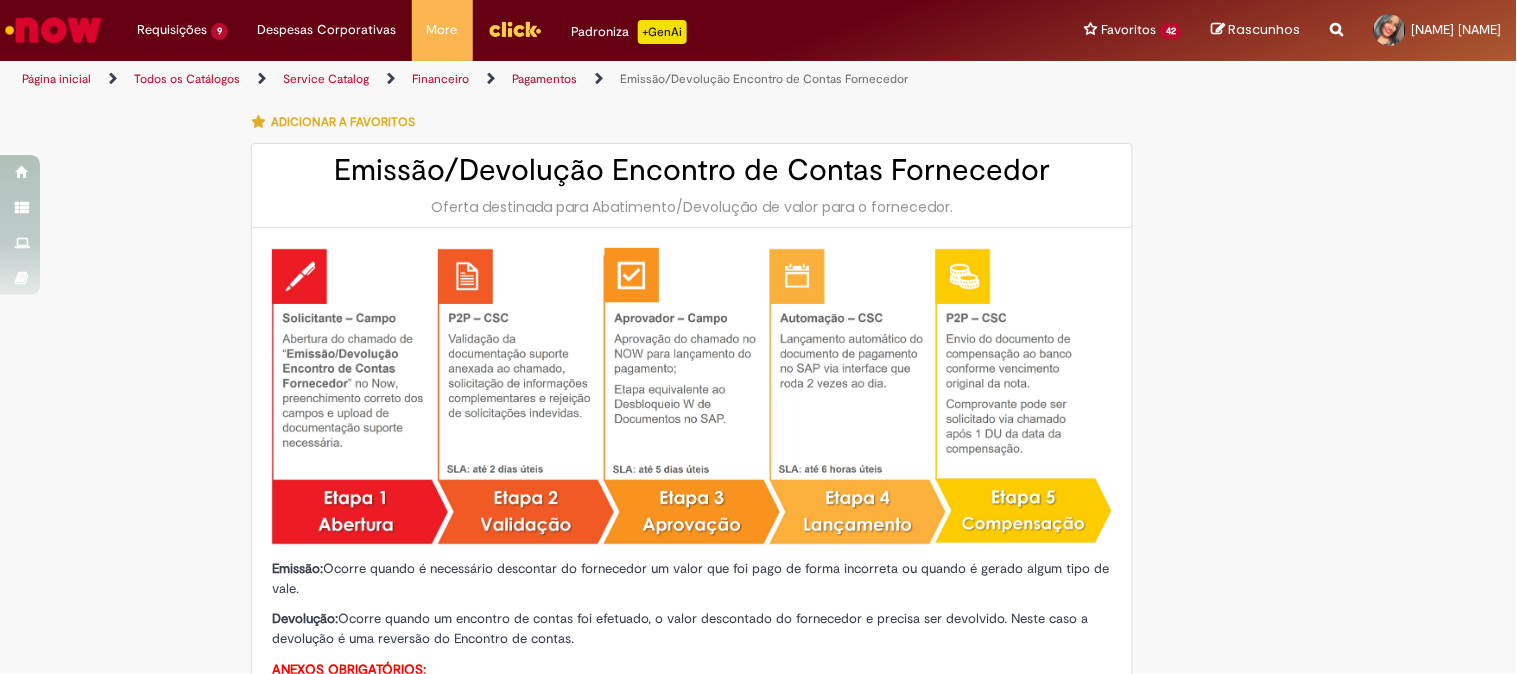 type on "**********" 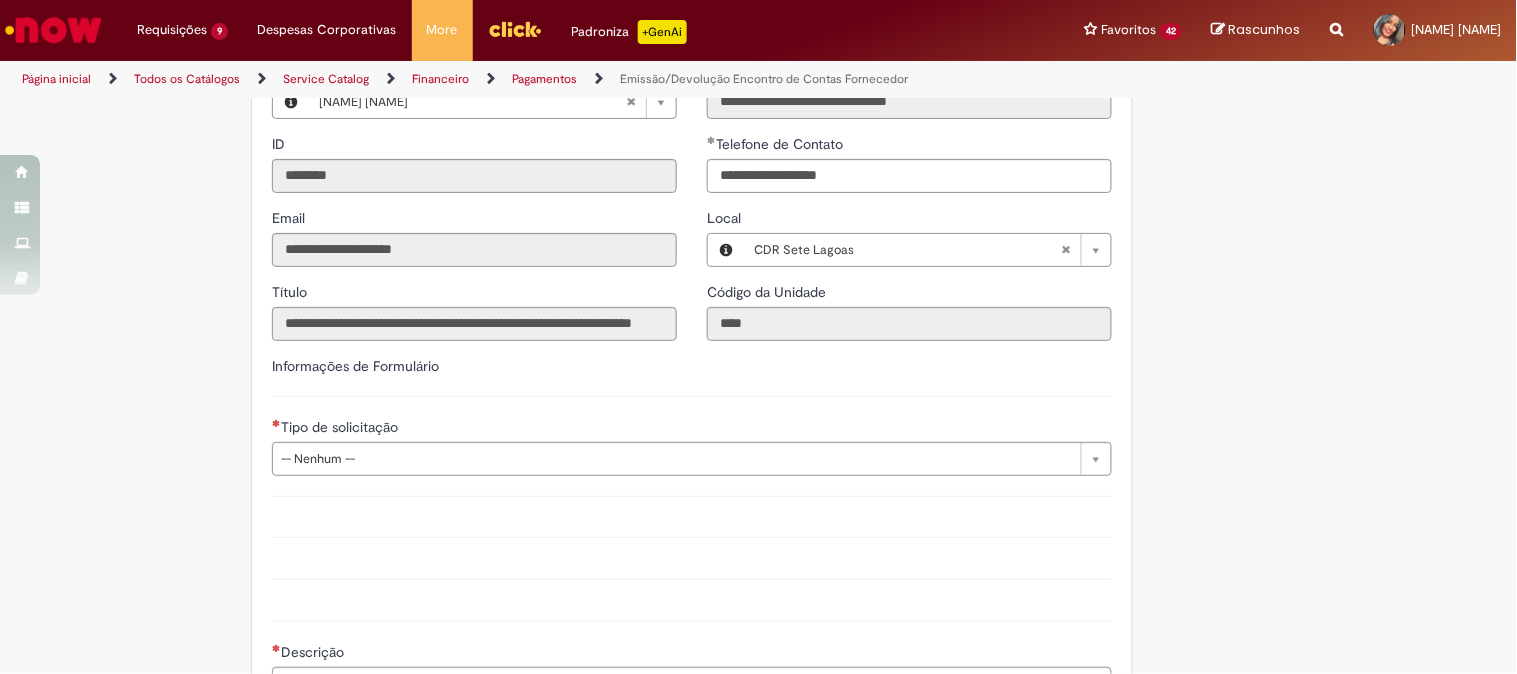 scroll, scrollTop: 1333, scrollLeft: 0, axis: vertical 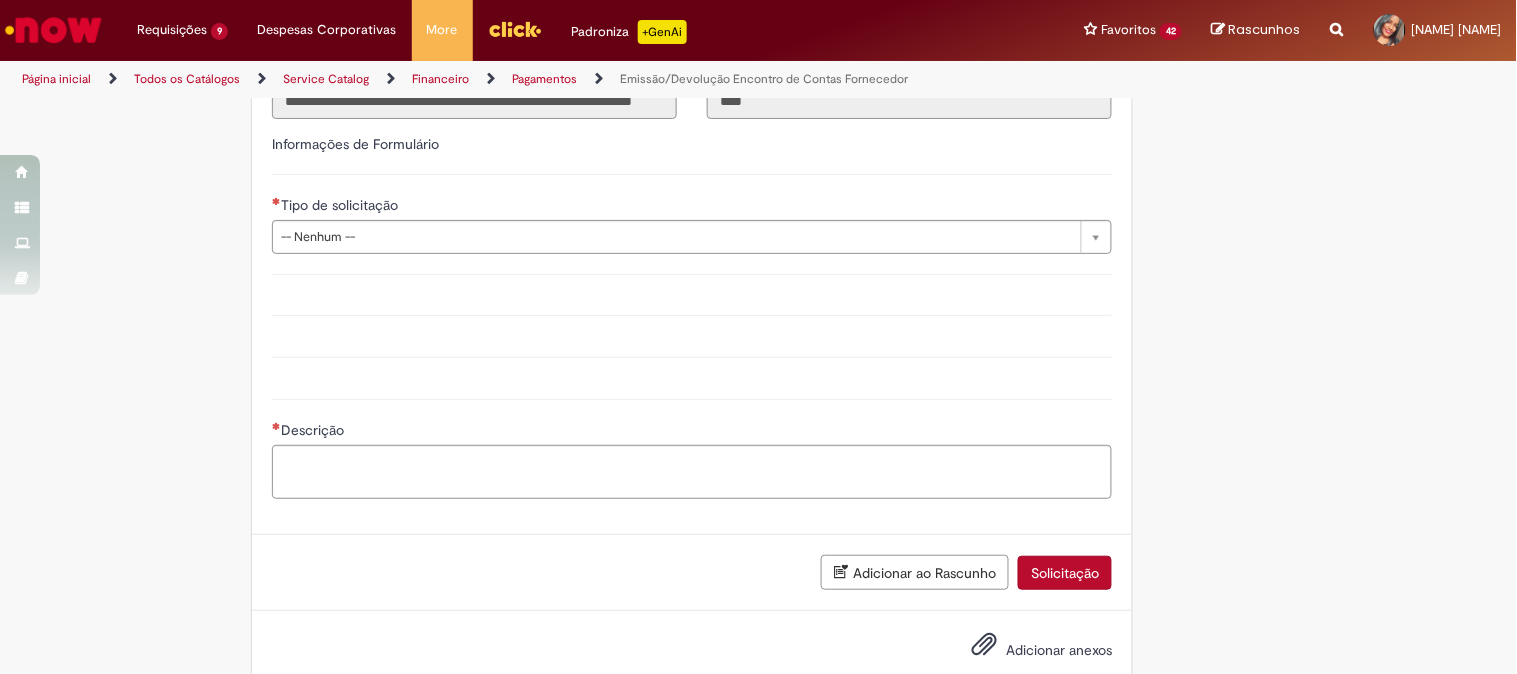 click on "Tipo de solicitação" at bounding box center [692, 207] 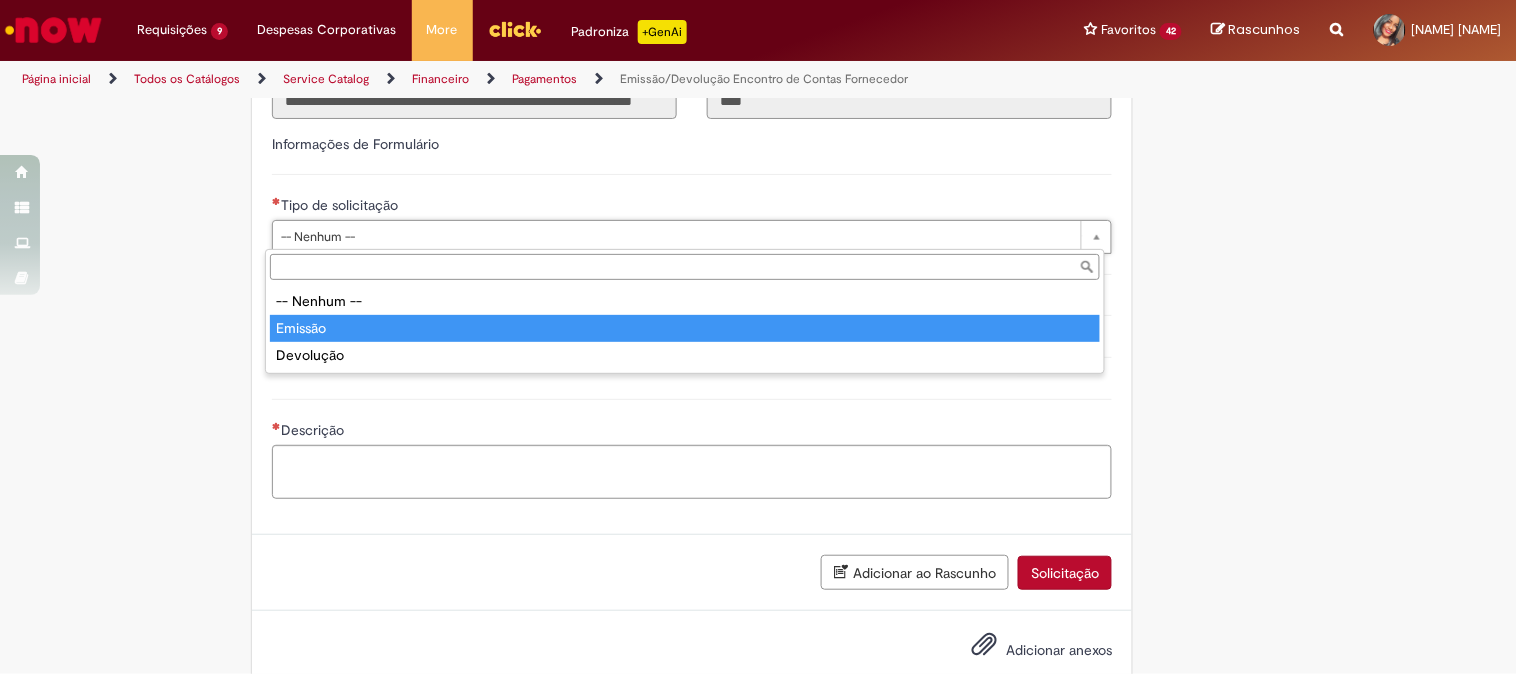 type on "*******" 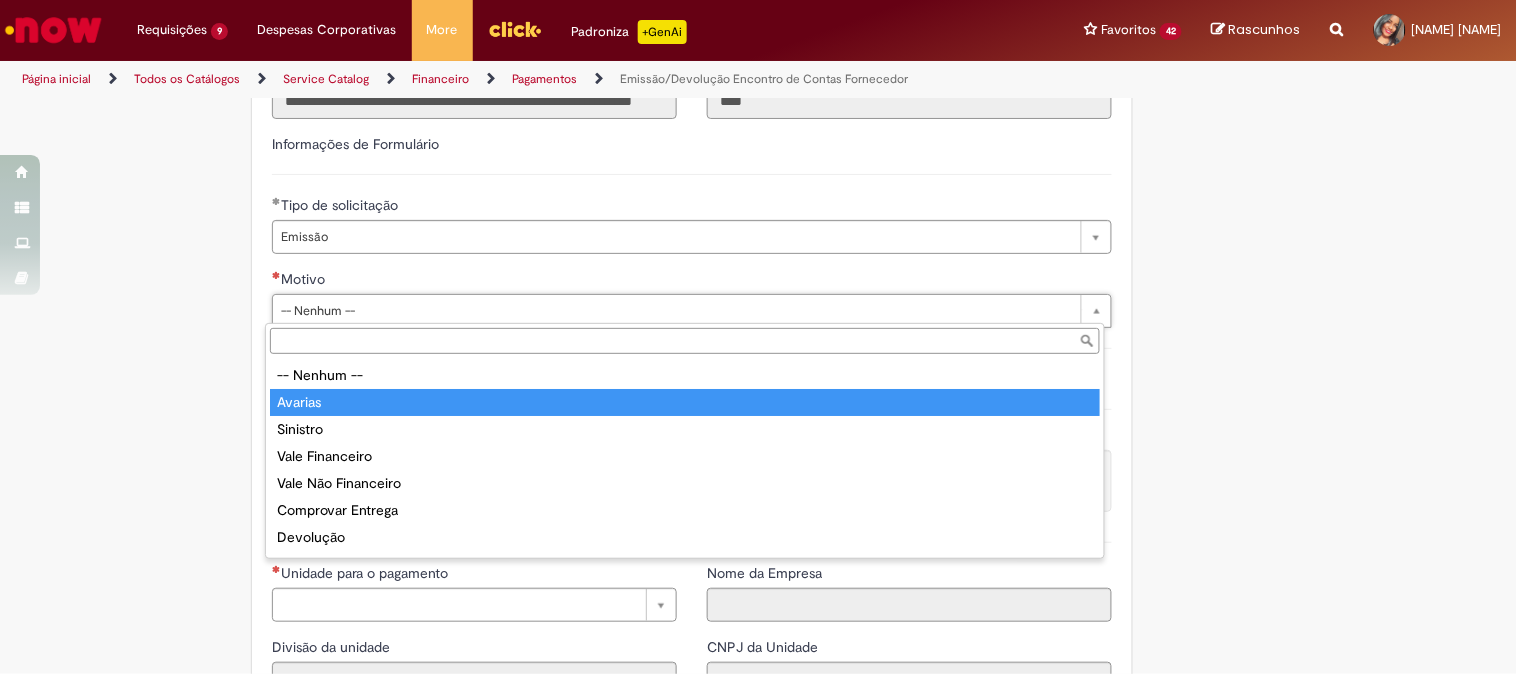 type on "*******" 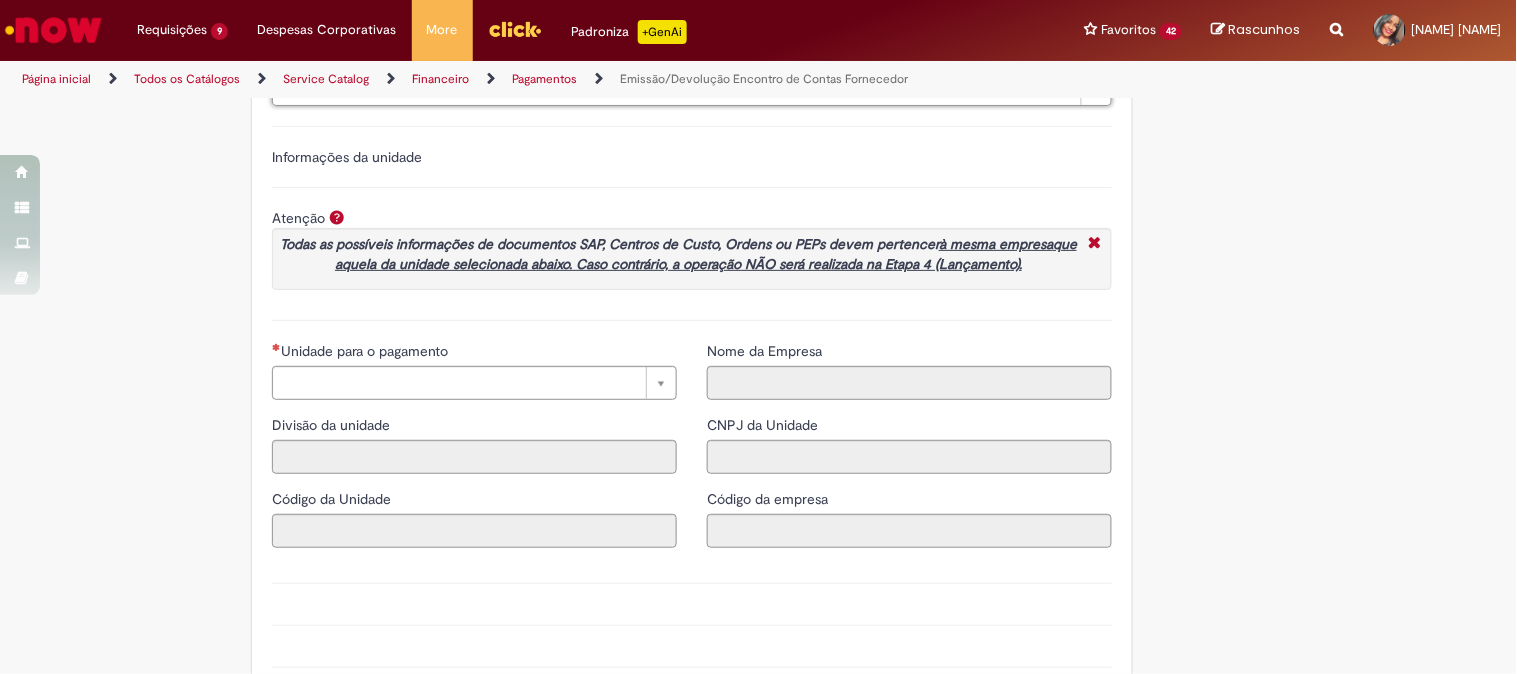 scroll, scrollTop: 1666, scrollLeft: 0, axis: vertical 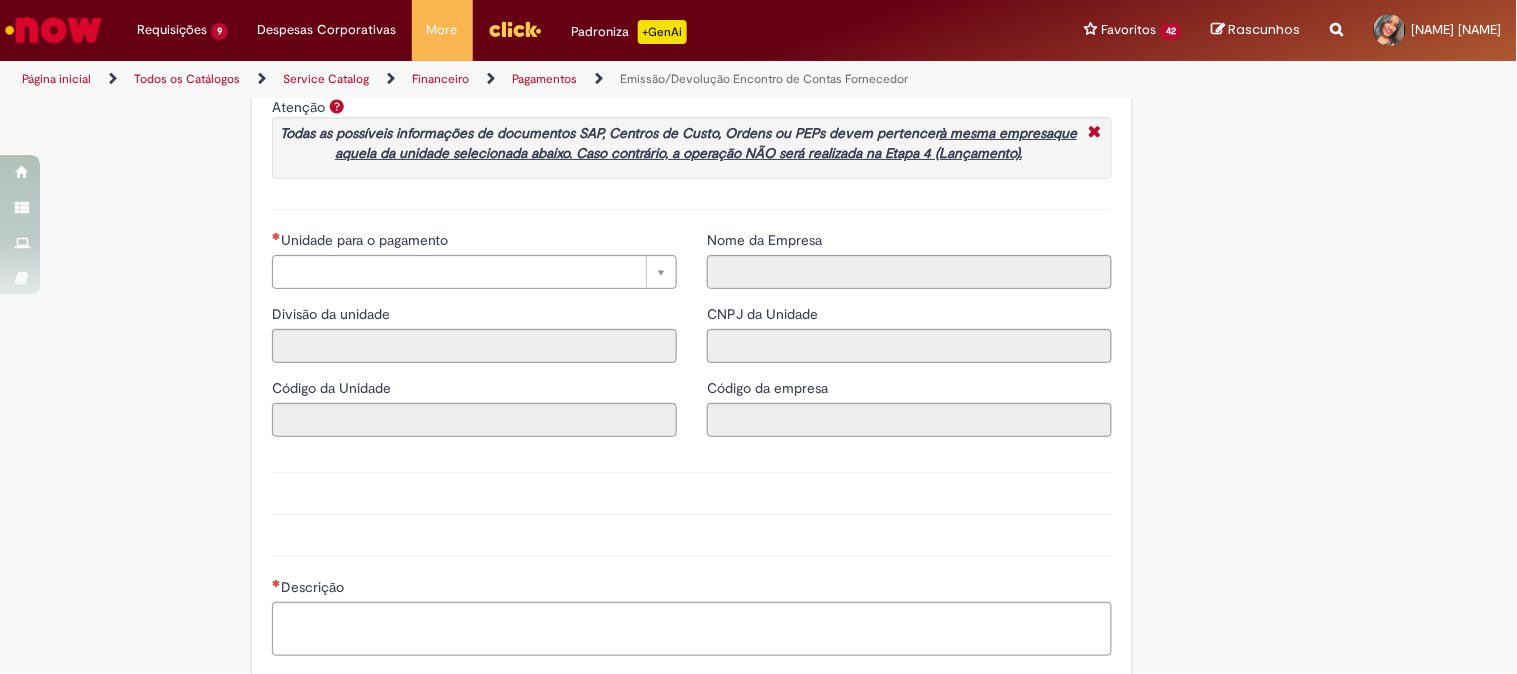click on "Código da Unidade" at bounding box center [333, 388] 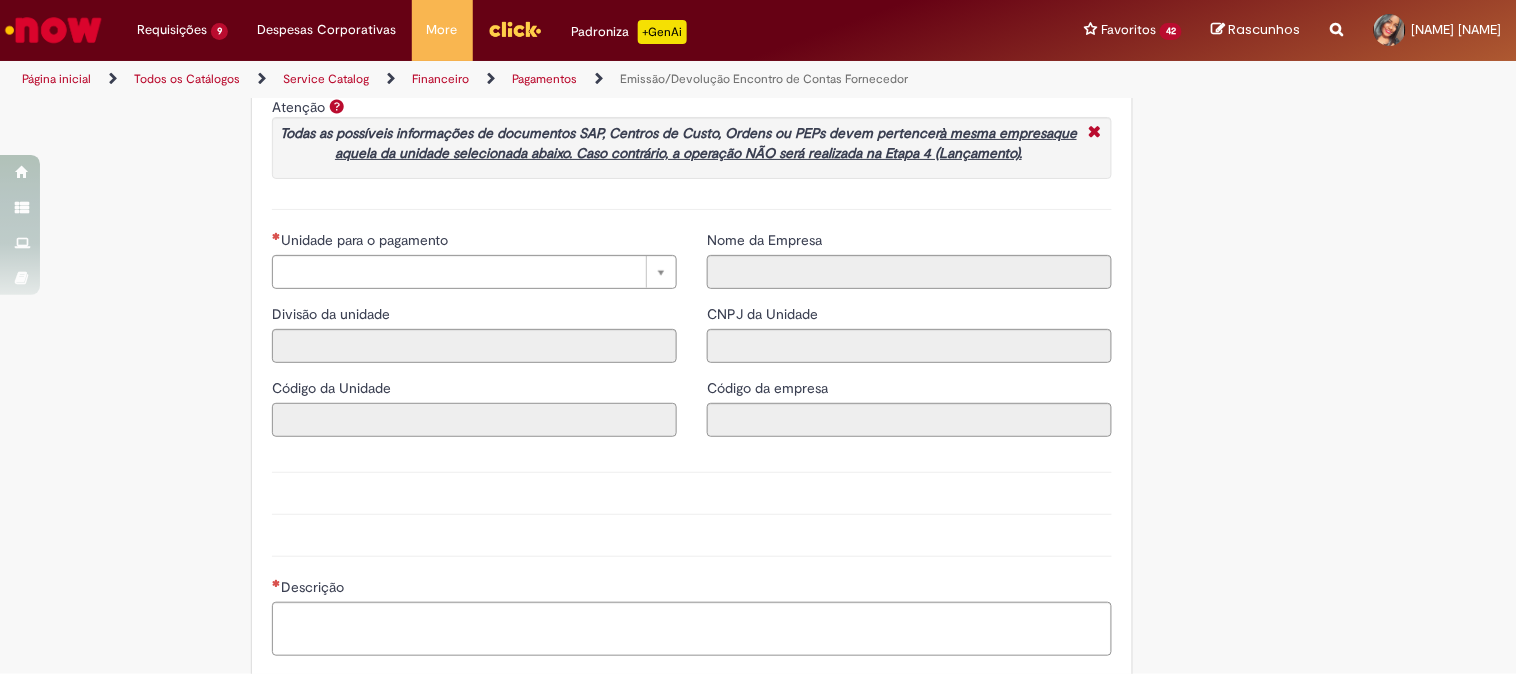 click on "Código da Unidade" at bounding box center [474, 420] 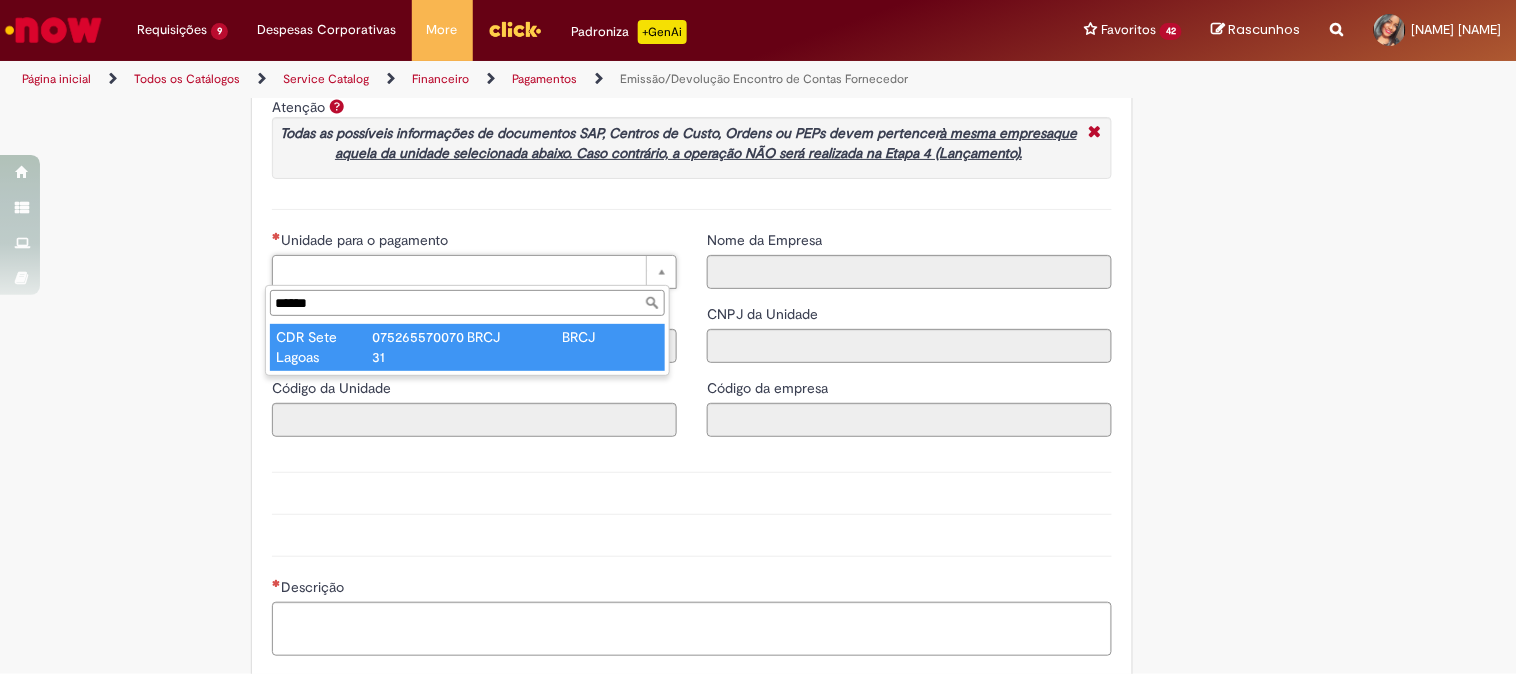 type on "******" 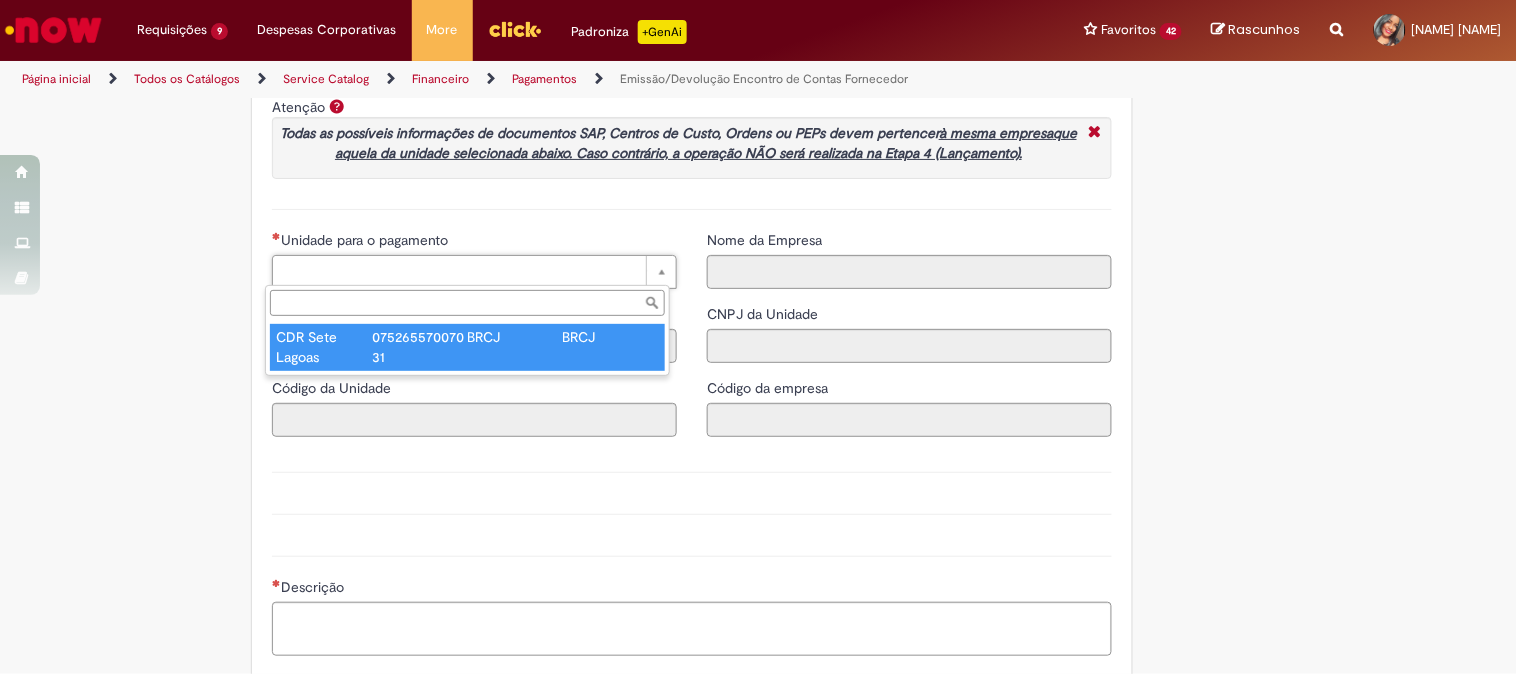 type on "****" 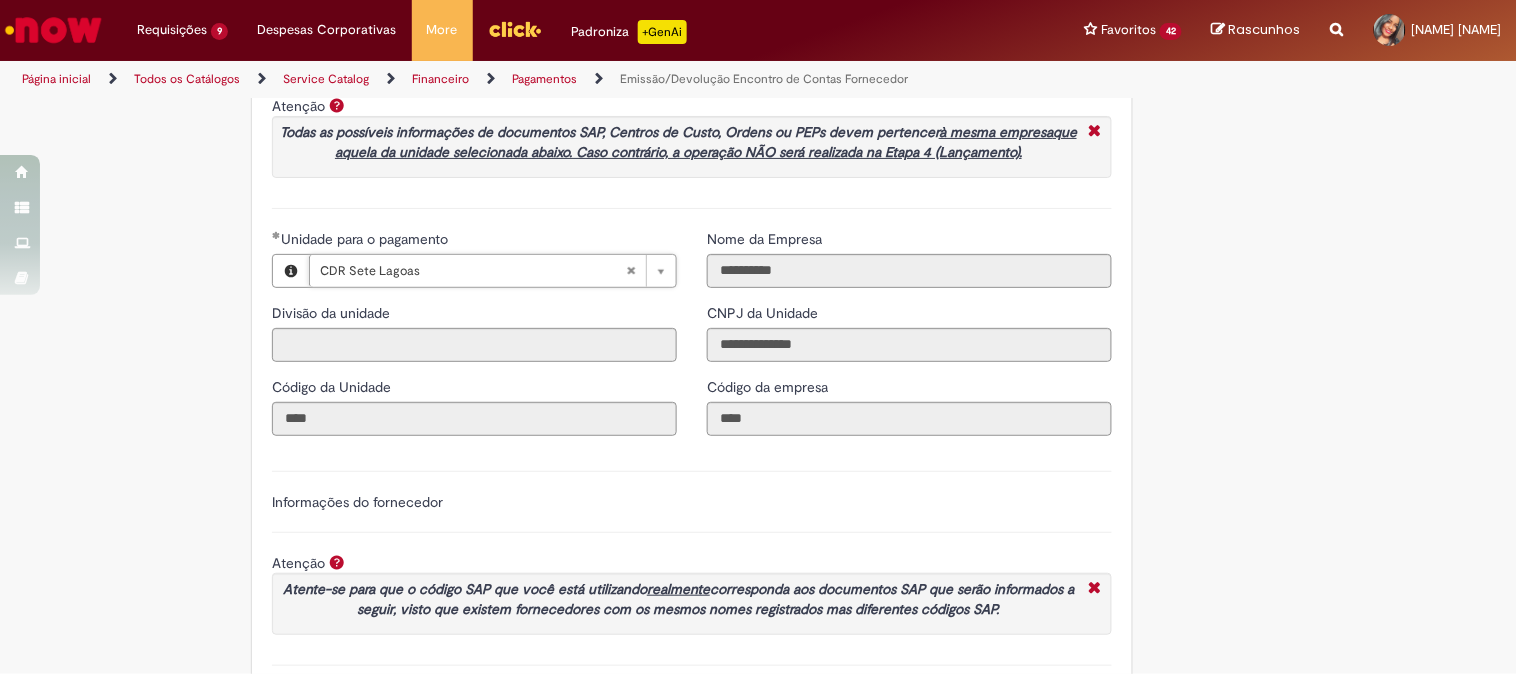 scroll, scrollTop: 2173, scrollLeft: 0, axis: vertical 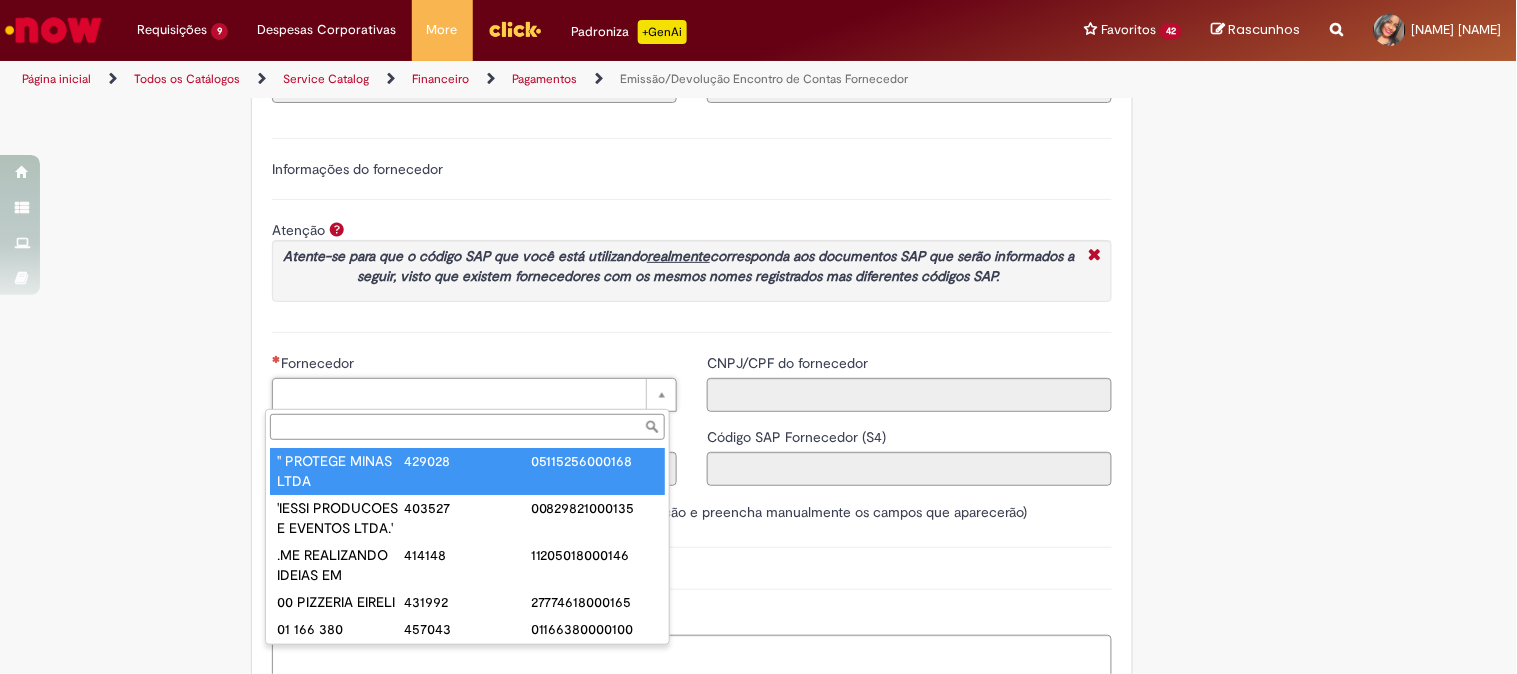 paste on "**********" 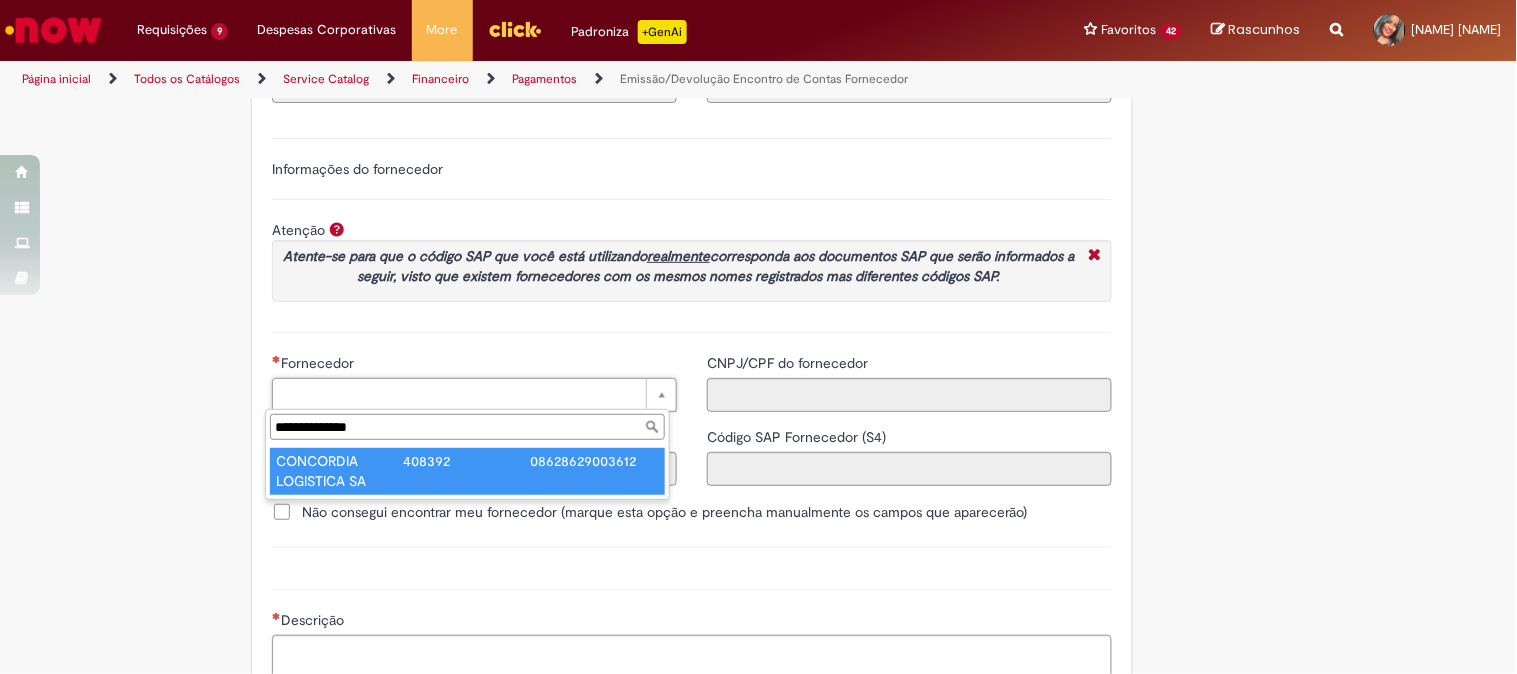 type on "**********" 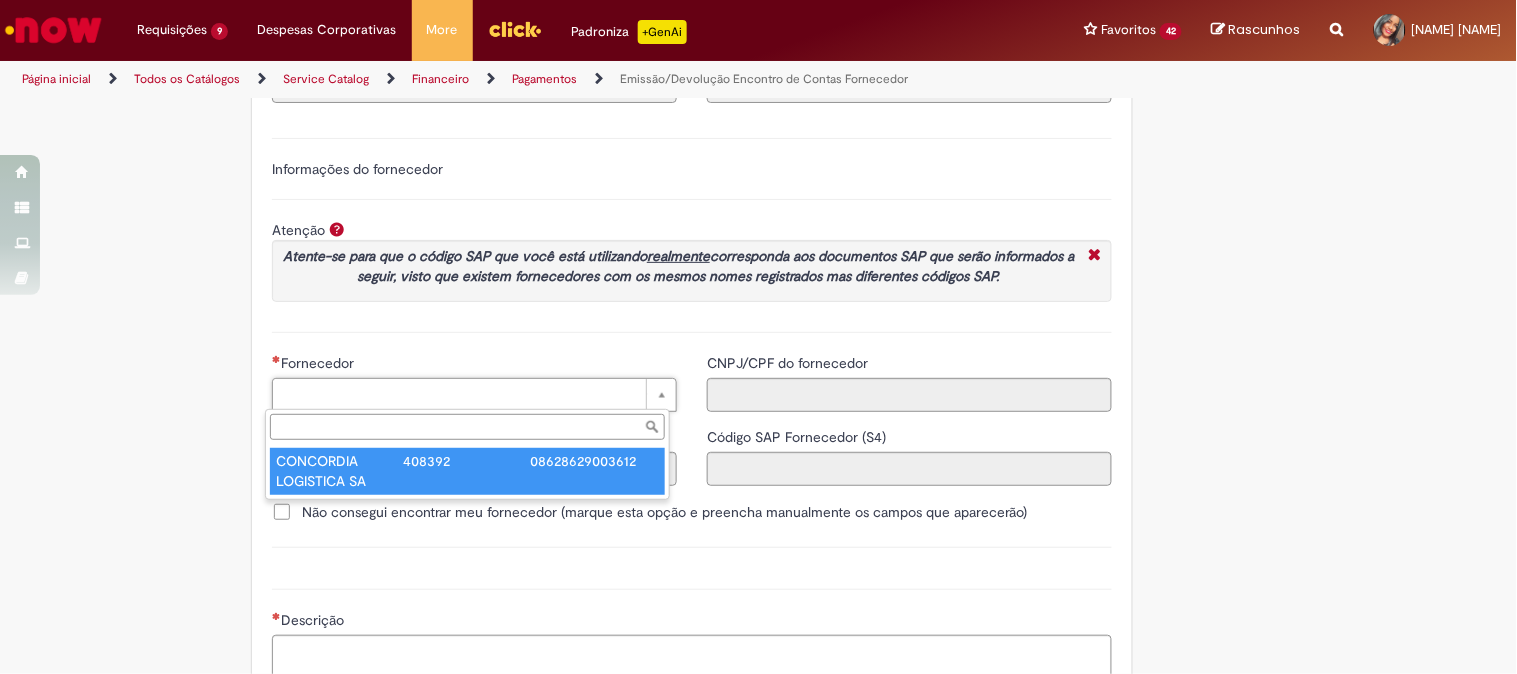 type on "******" 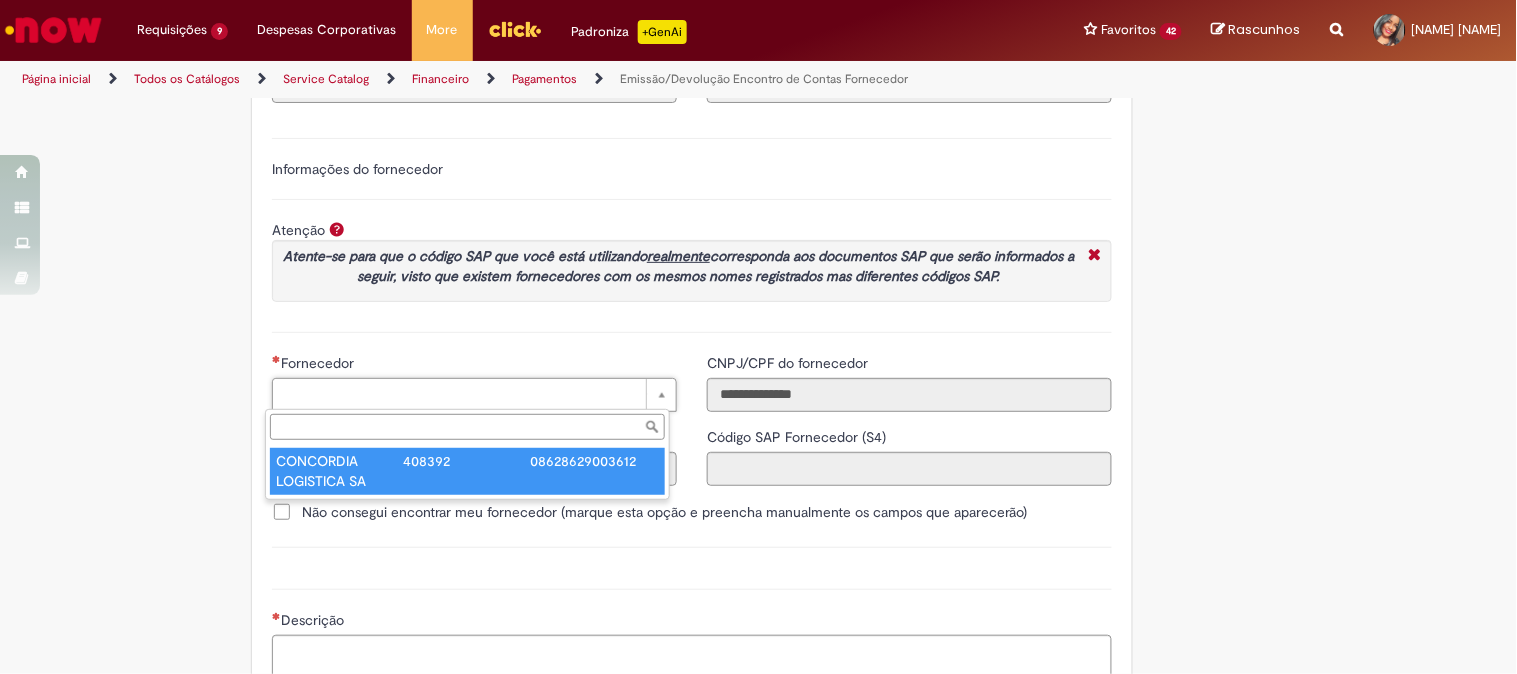 type on "**********" 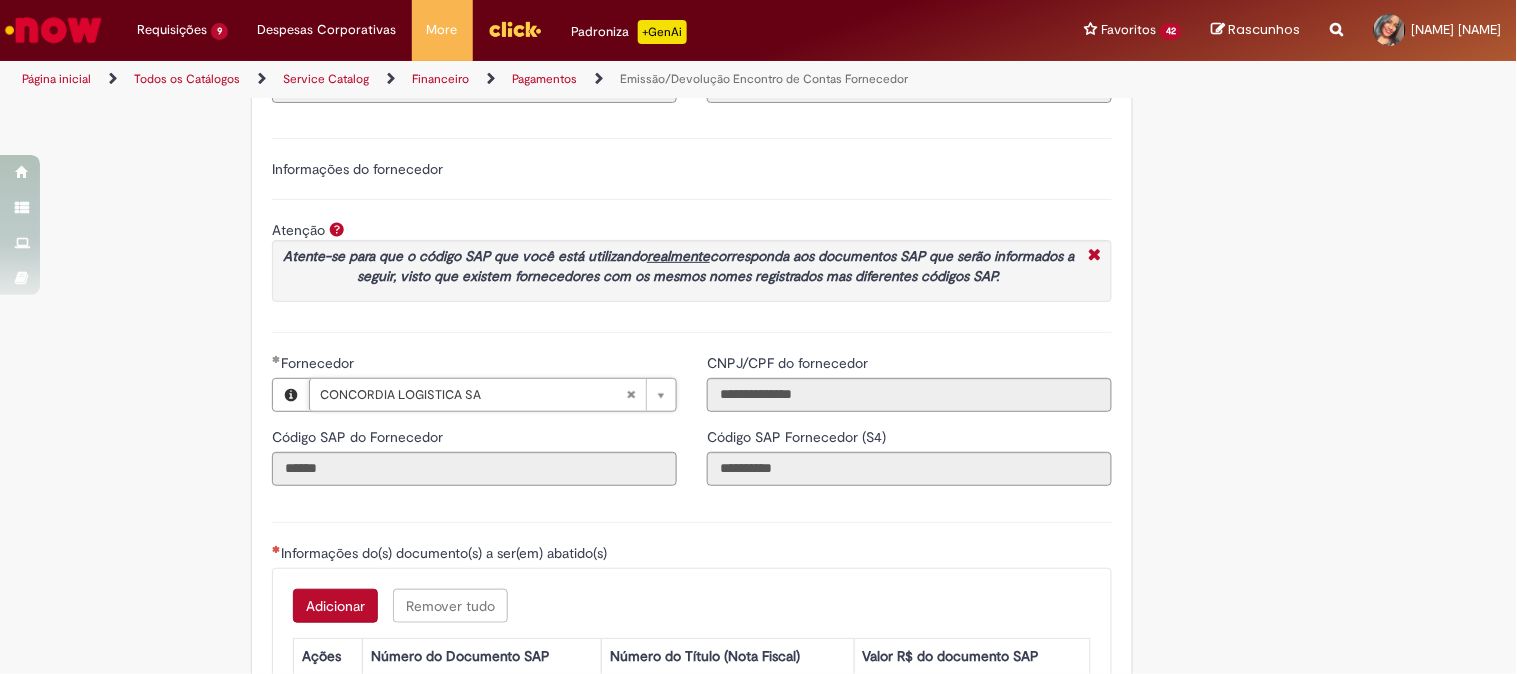 scroll, scrollTop: 2506, scrollLeft: 0, axis: vertical 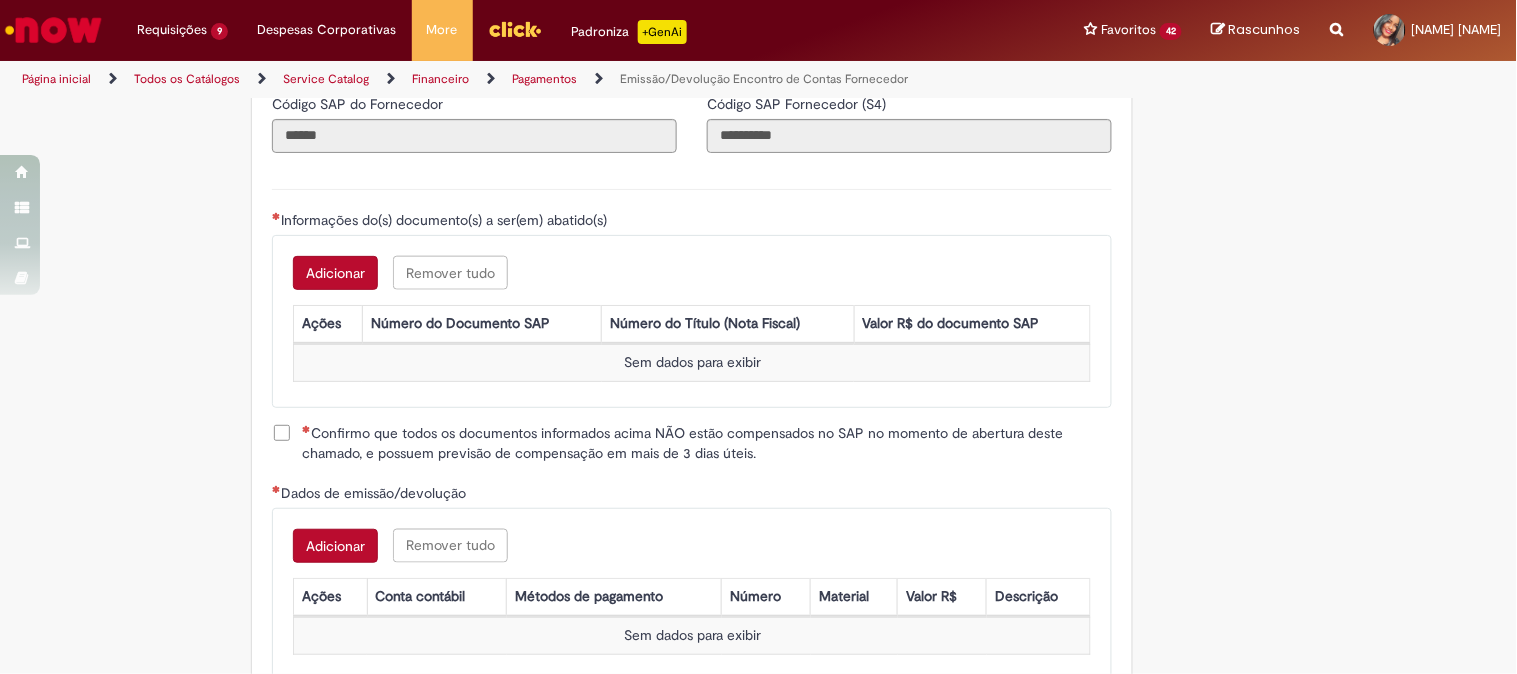 click on "Adicionar" at bounding box center [335, 273] 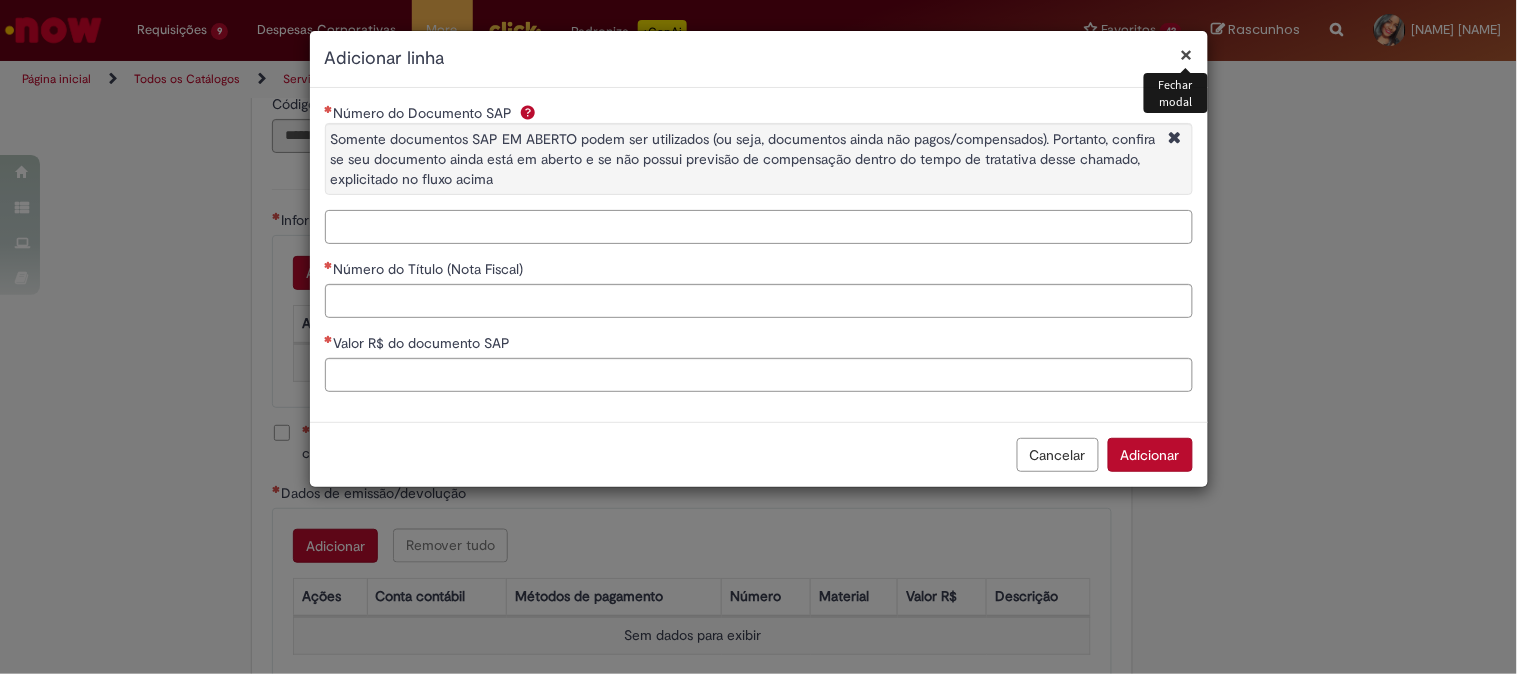 click on "Número do Documento SAP Somente documentos SAP EM ABERTO podem ser utilizados (ou seja, documentos ainda não pagos/compensados). Portanto, confira se seu documento ainda está em aberto e se não possui previsão de compensação dentro do tempo de tratativa desse chamado, explicitado no fluxo acima" at bounding box center [759, 227] 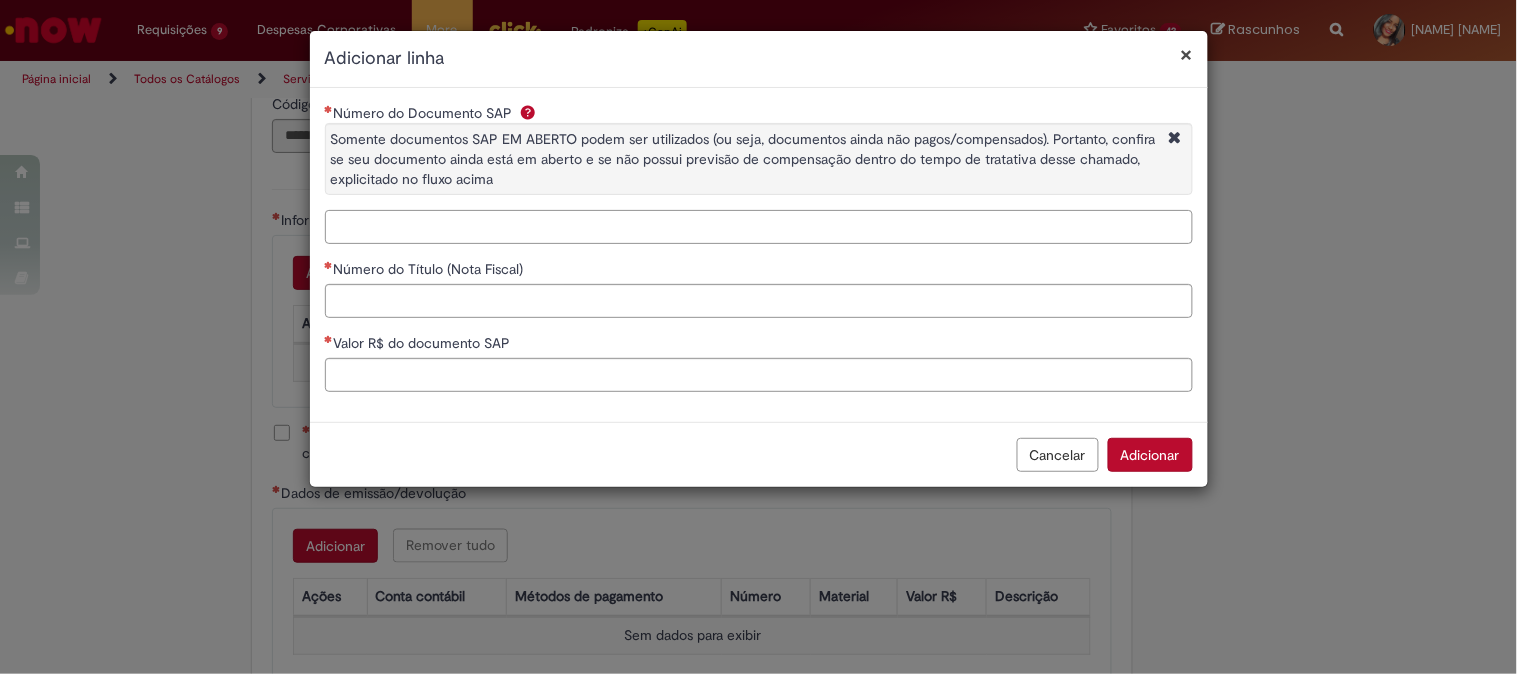 paste on "**********" 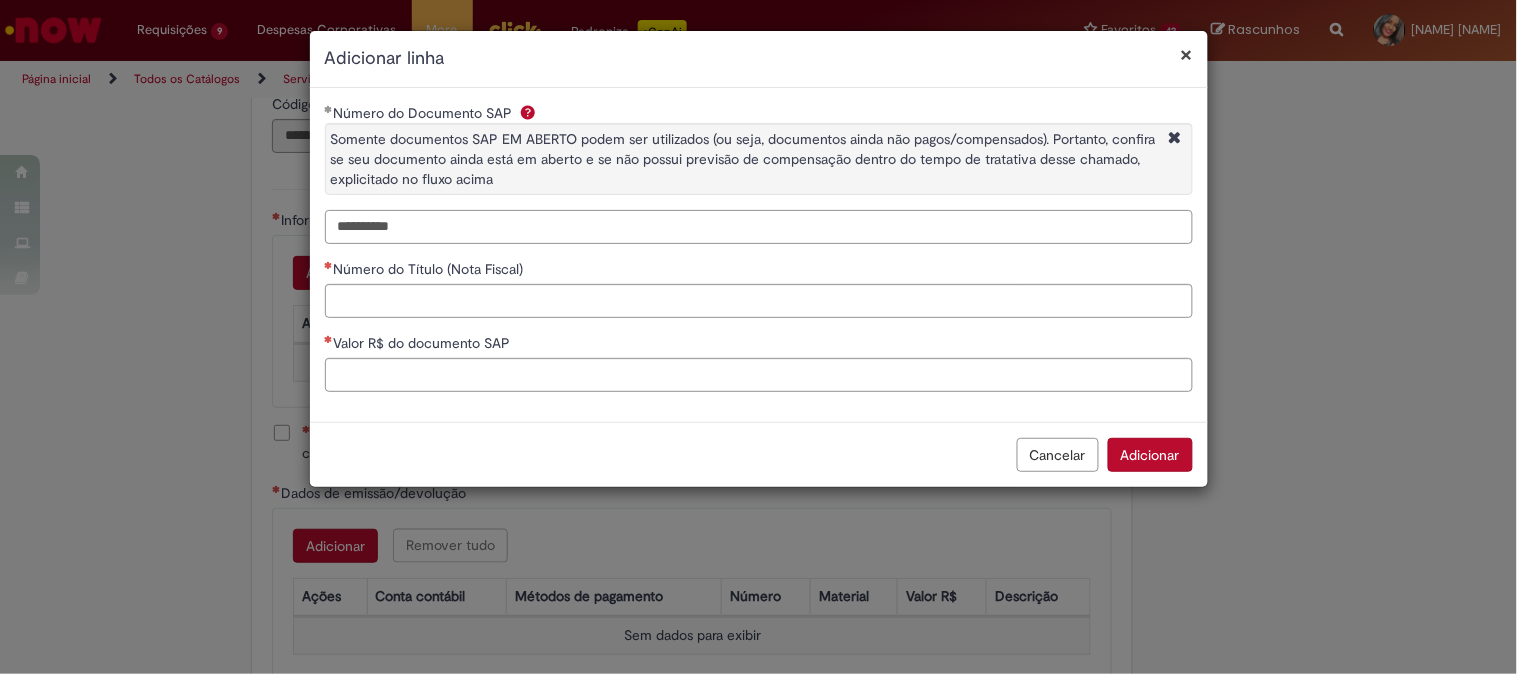 type on "**********" 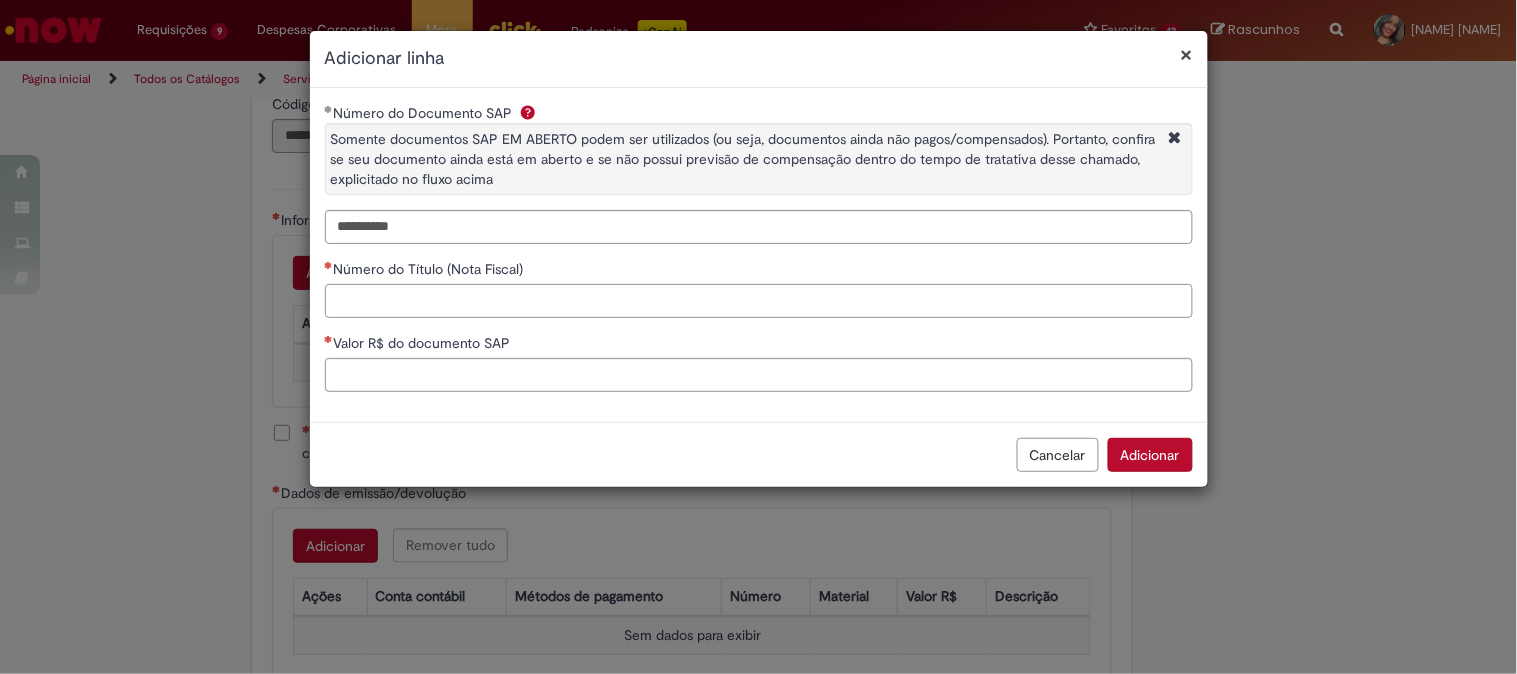 click on "Número do Título (Nota Fiscal)" at bounding box center [759, 301] 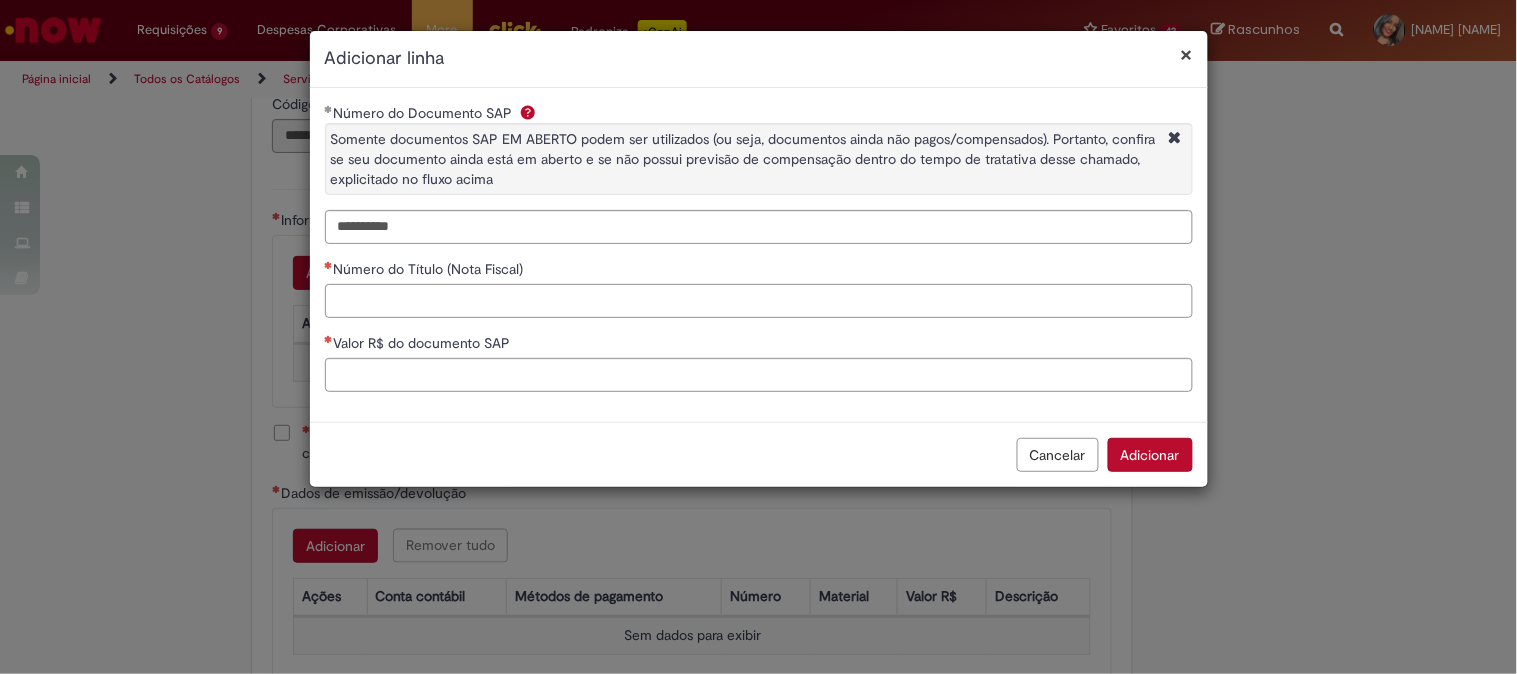 paste on "**********" 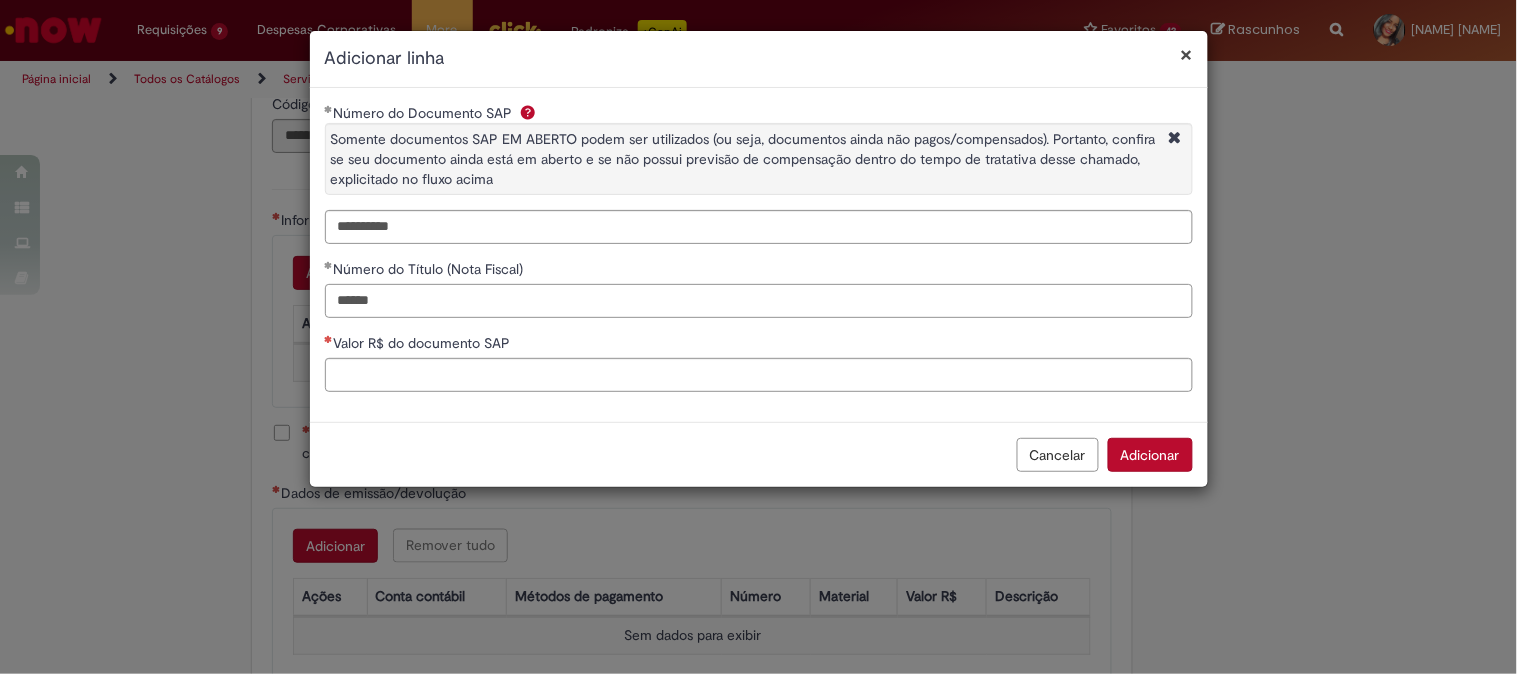 type on "******" 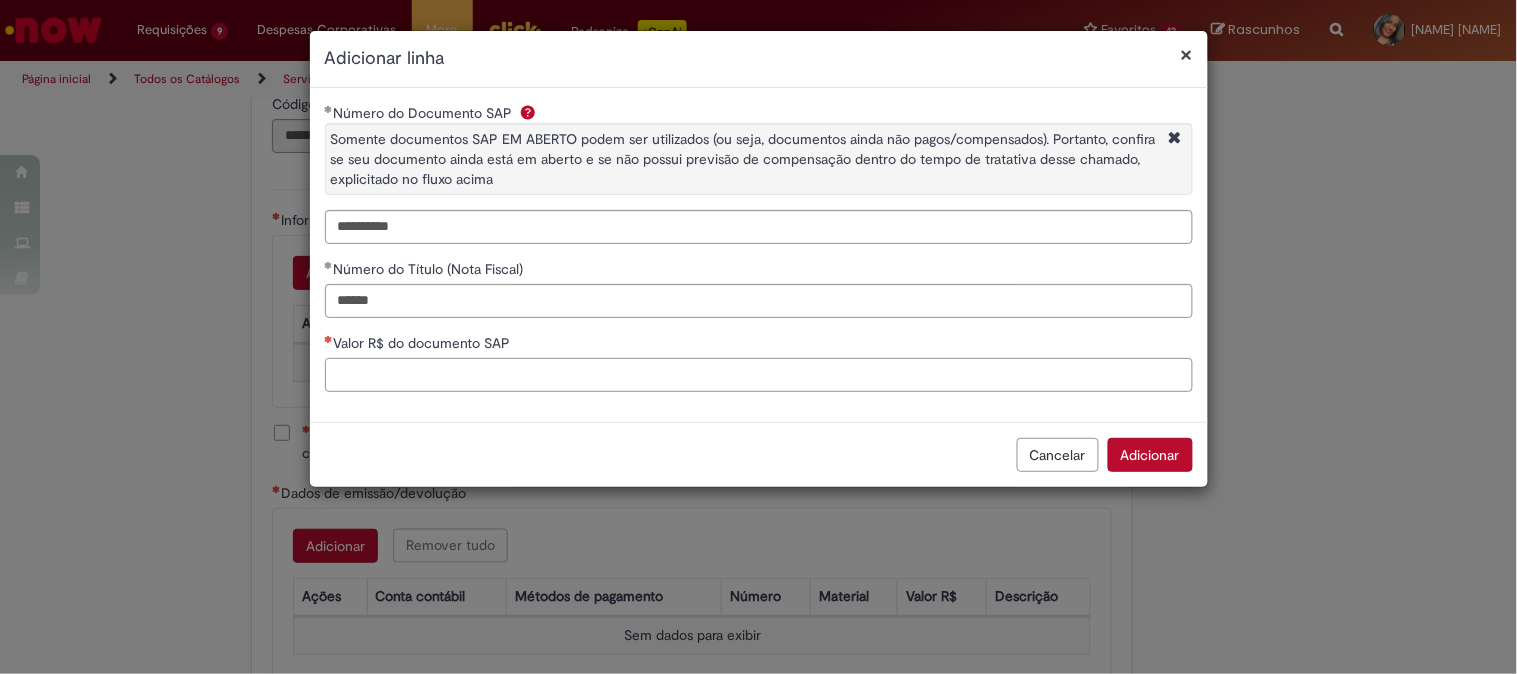 drag, startPoint x: 397, startPoint y: 374, endPoint x: 328, endPoint y: 2, distance: 378.3451 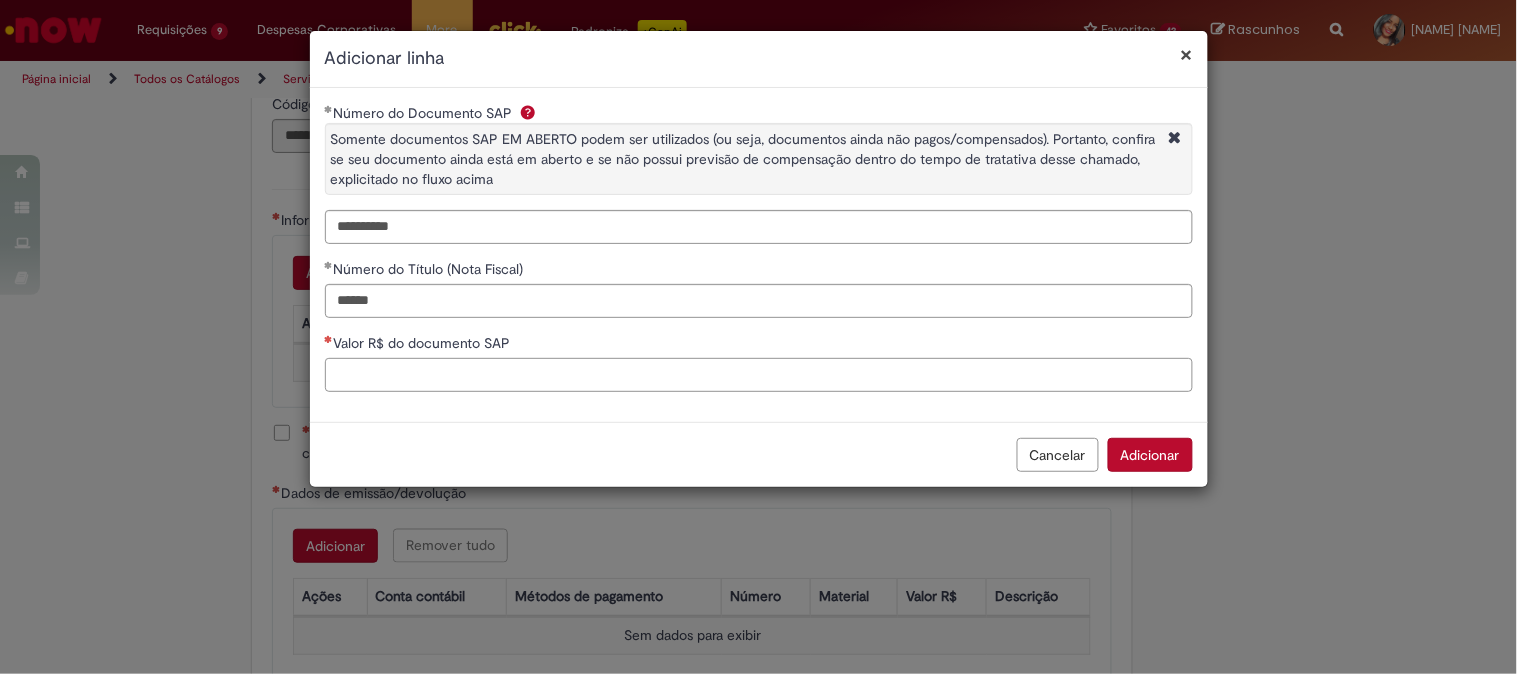 paste on "*********" 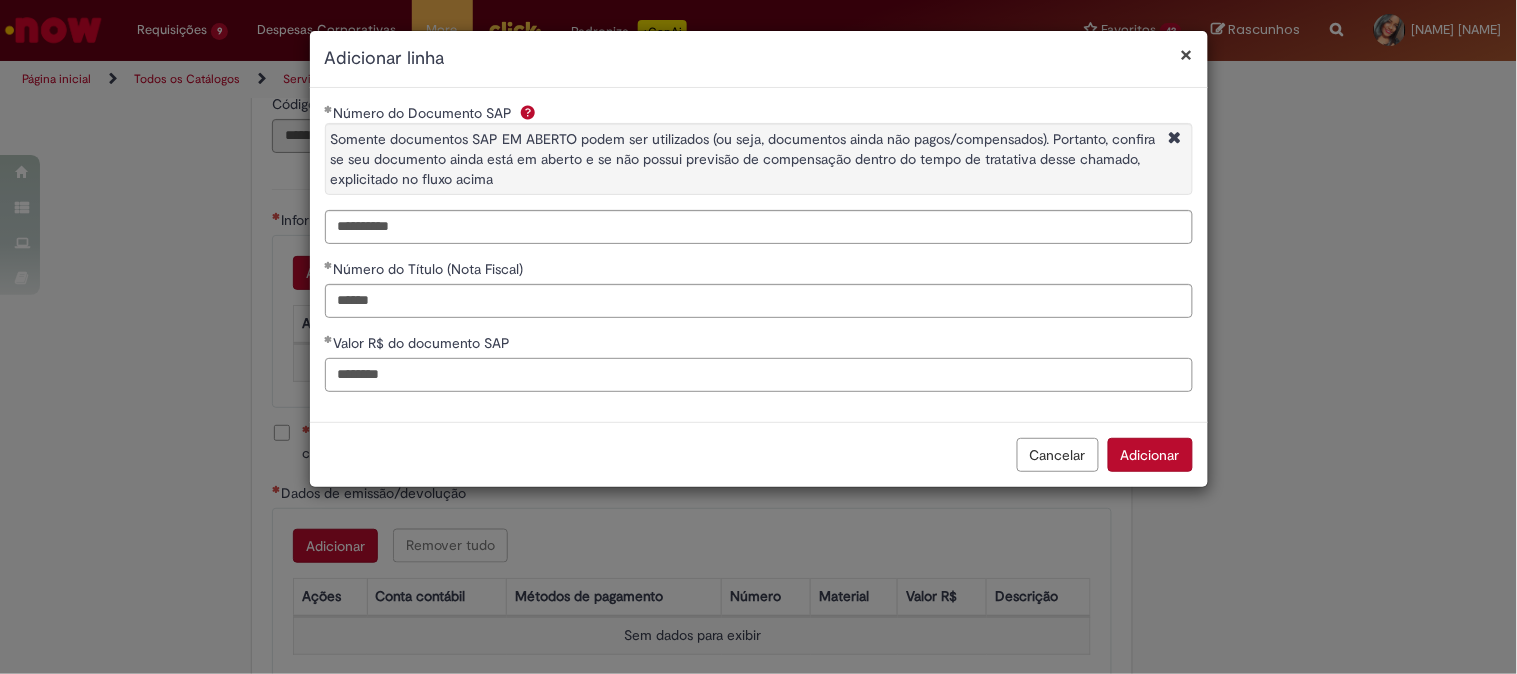 type on "********" 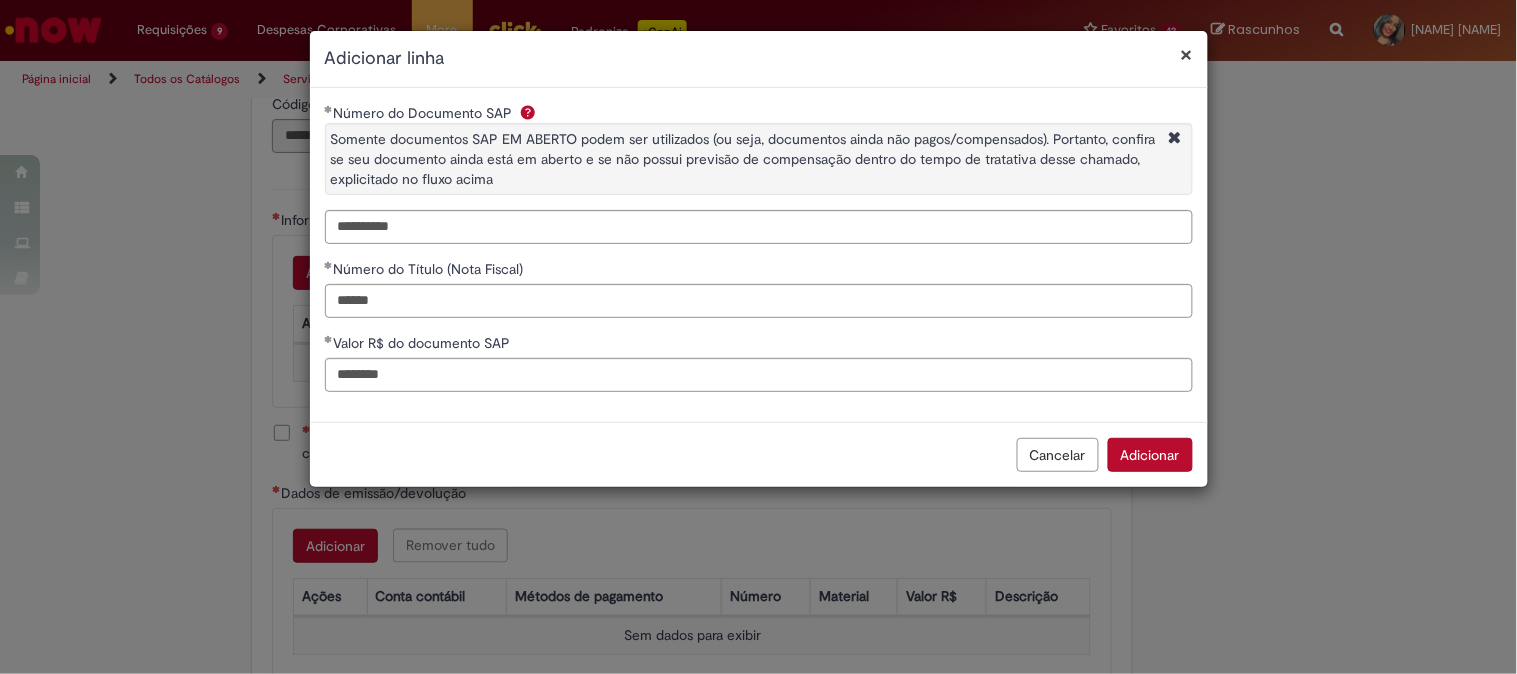 click on "Adicionar" at bounding box center [1150, 455] 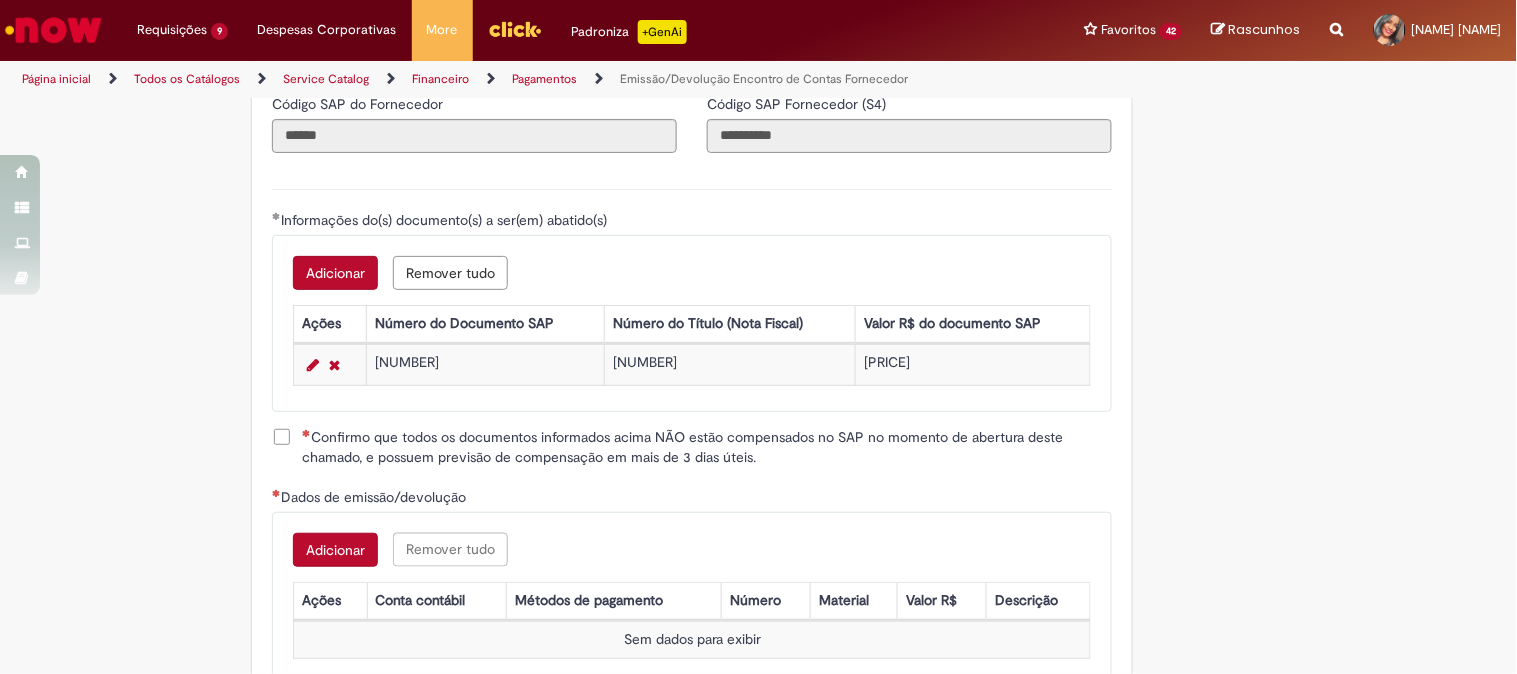 click on "Confirmo que todos os documentos informados acima NÃO estão compensados no SAP no momento de abertura deste chamado, e possuem previsão de compensação em mais de 3 dias úteis." at bounding box center [707, 447] 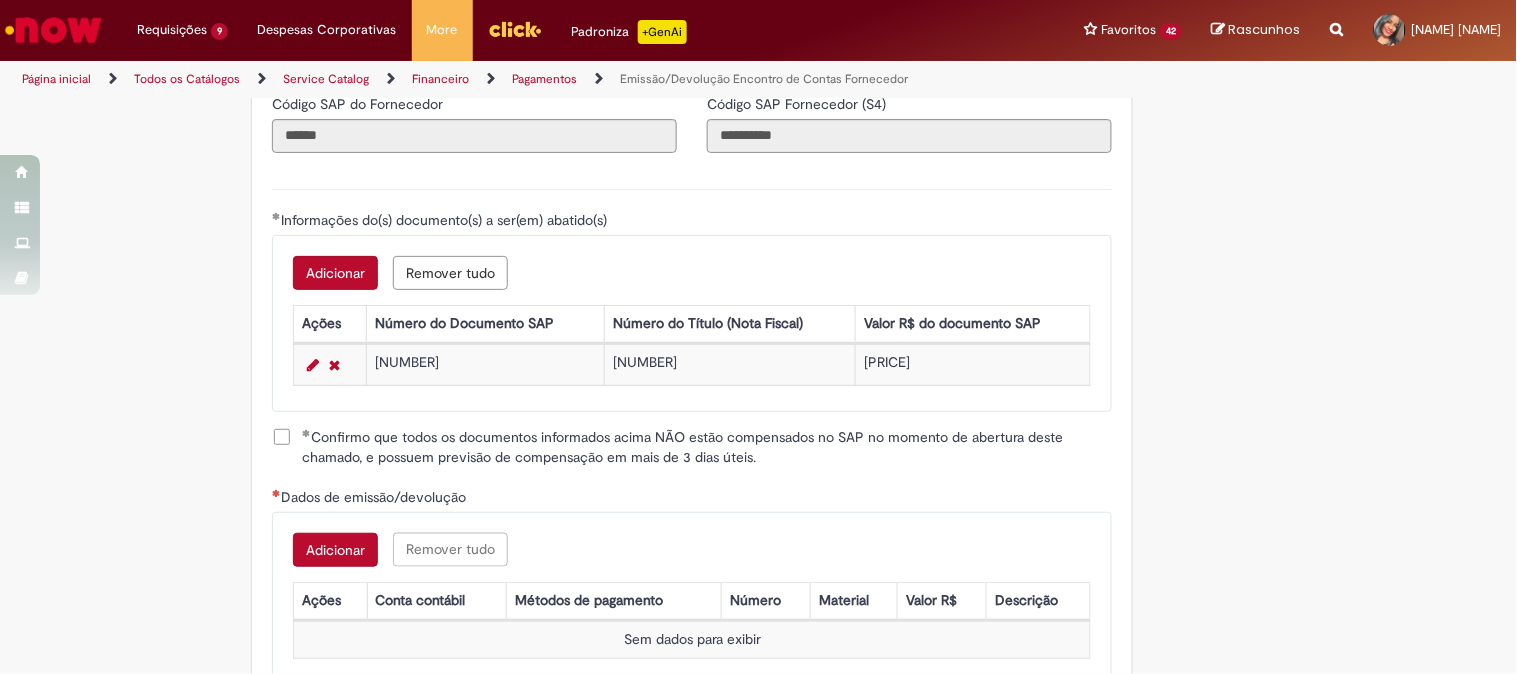 click on "Adicionar" at bounding box center (335, 550) 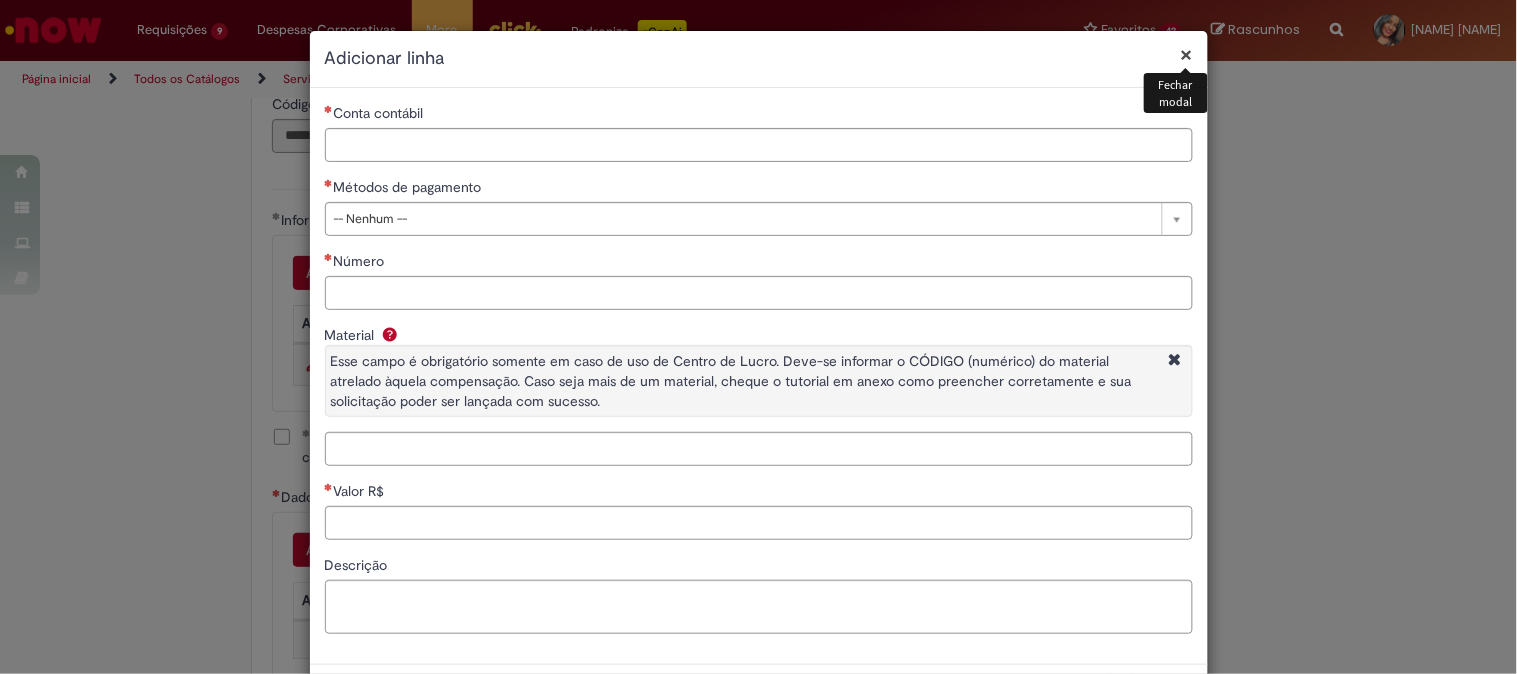 click on "Conta contábil" at bounding box center [381, 113] 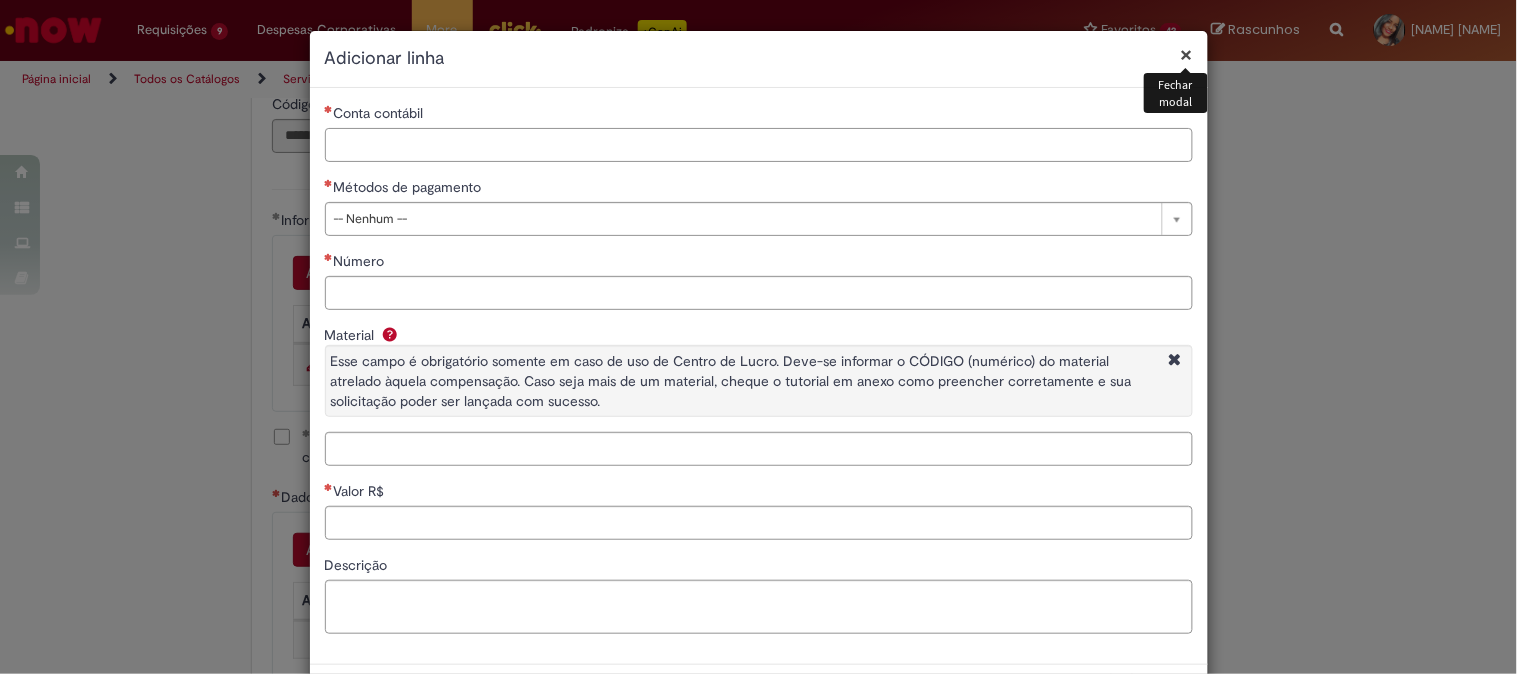 click on "Conta contábil" at bounding box center (759, 145) 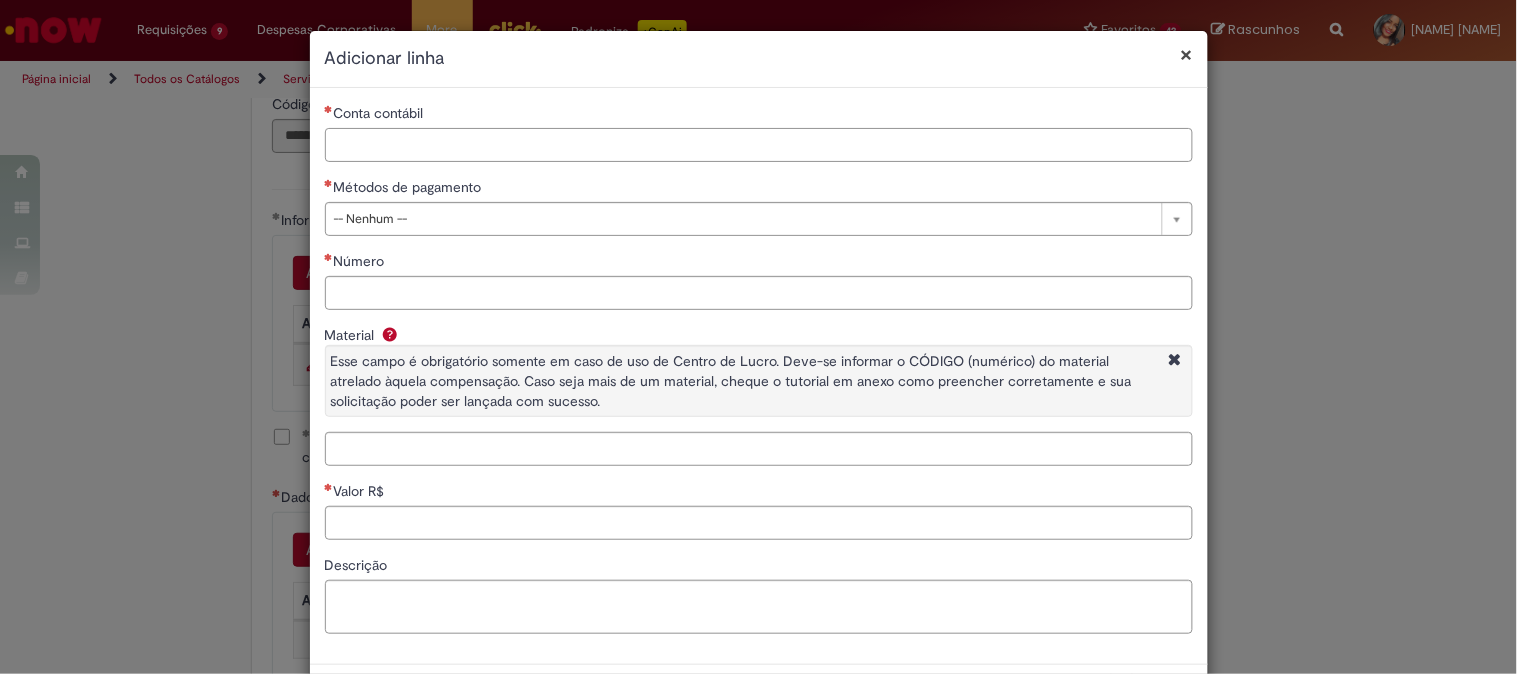 click on "Conta contábil" at bounding box center (759, 145) 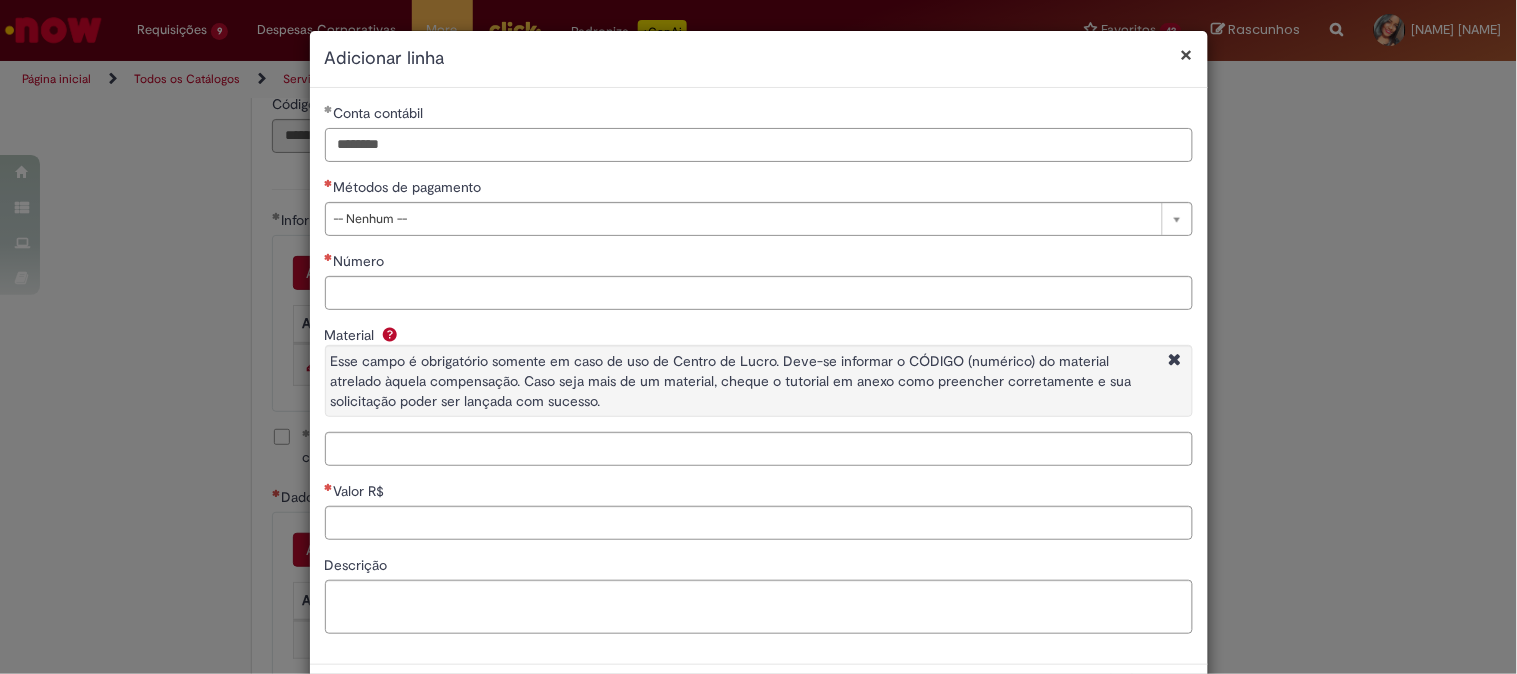 type on "********" 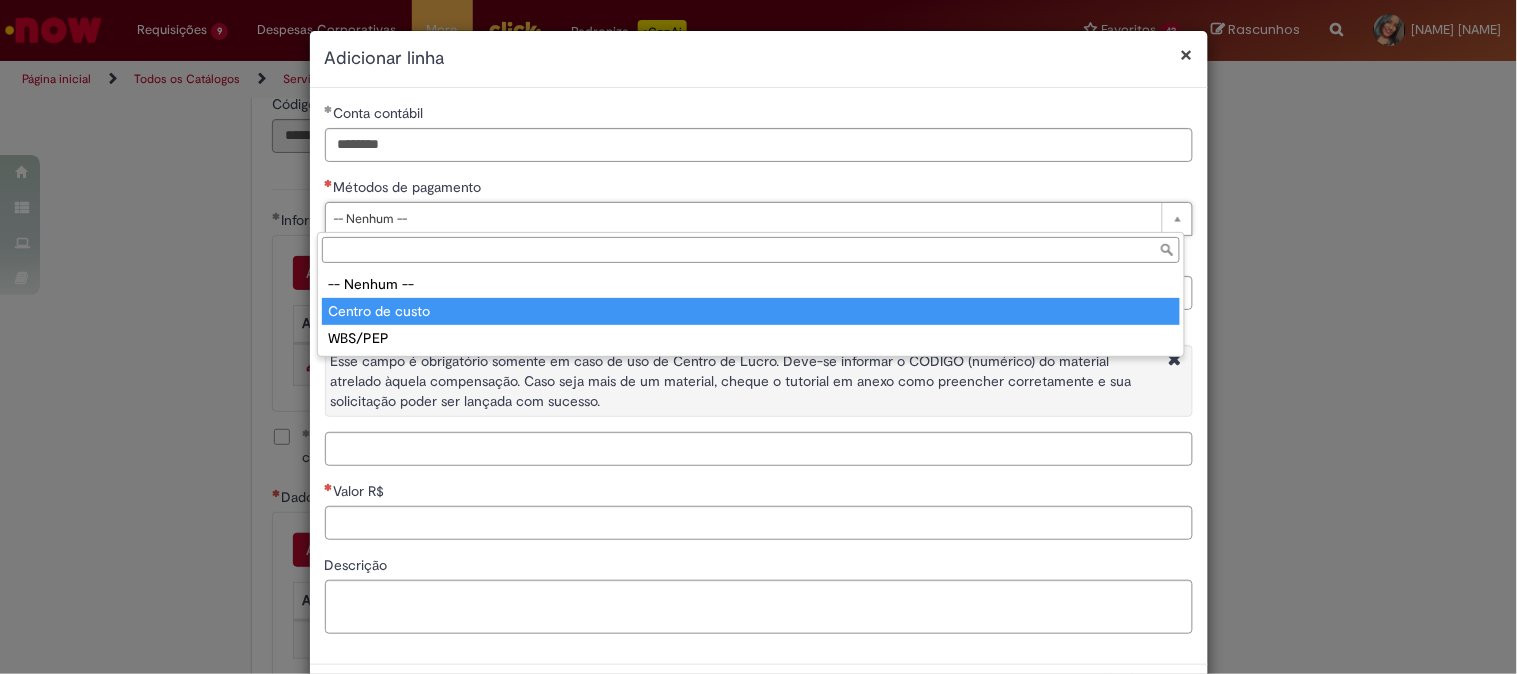 type on "**********" 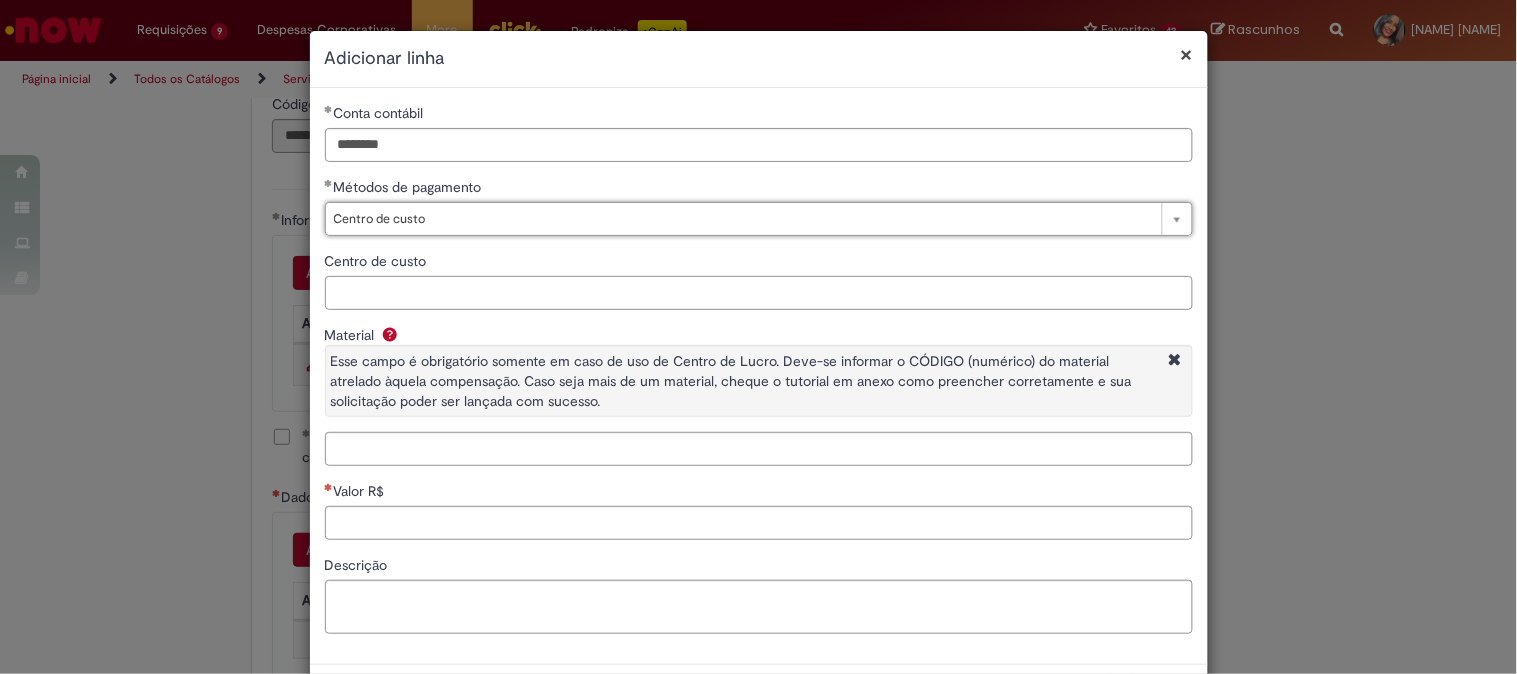 click on "Centro de custo" at bounding box center (759, 293) 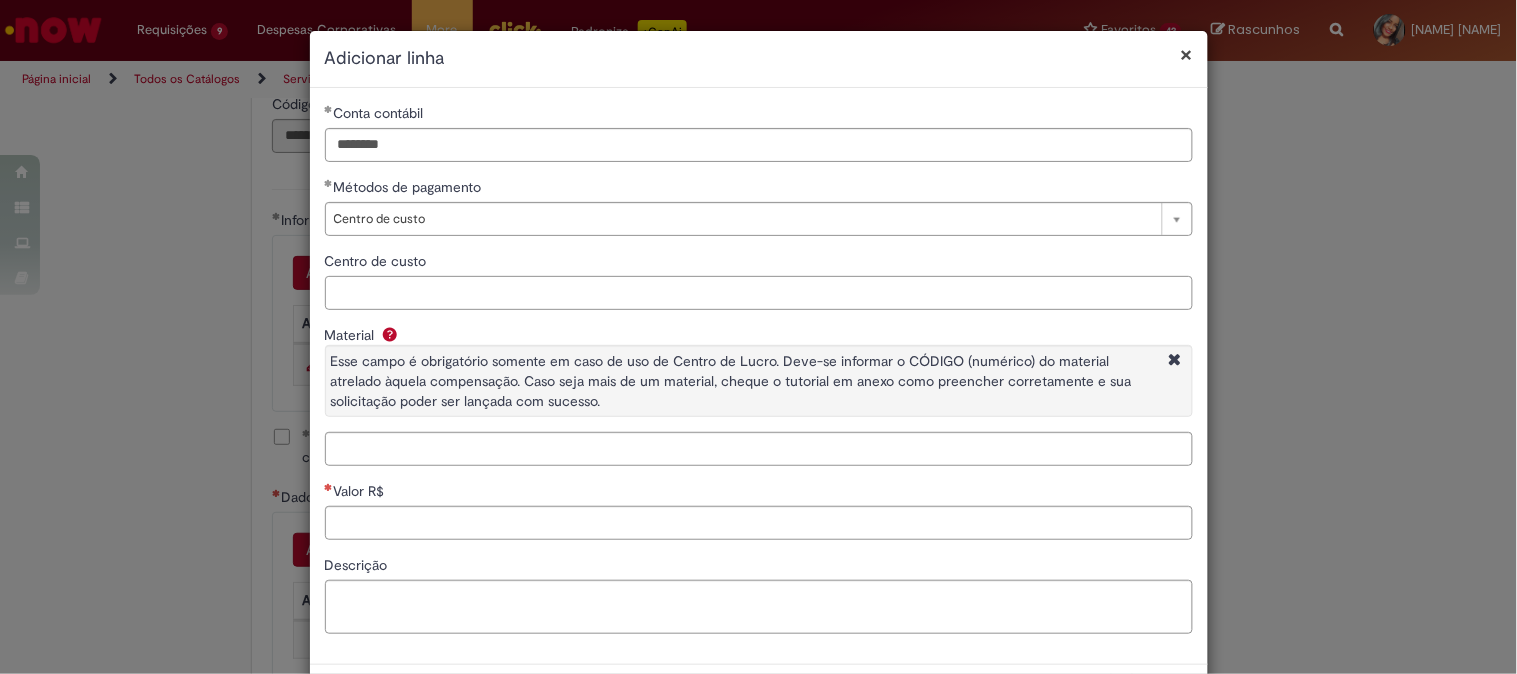 paste on "**********" 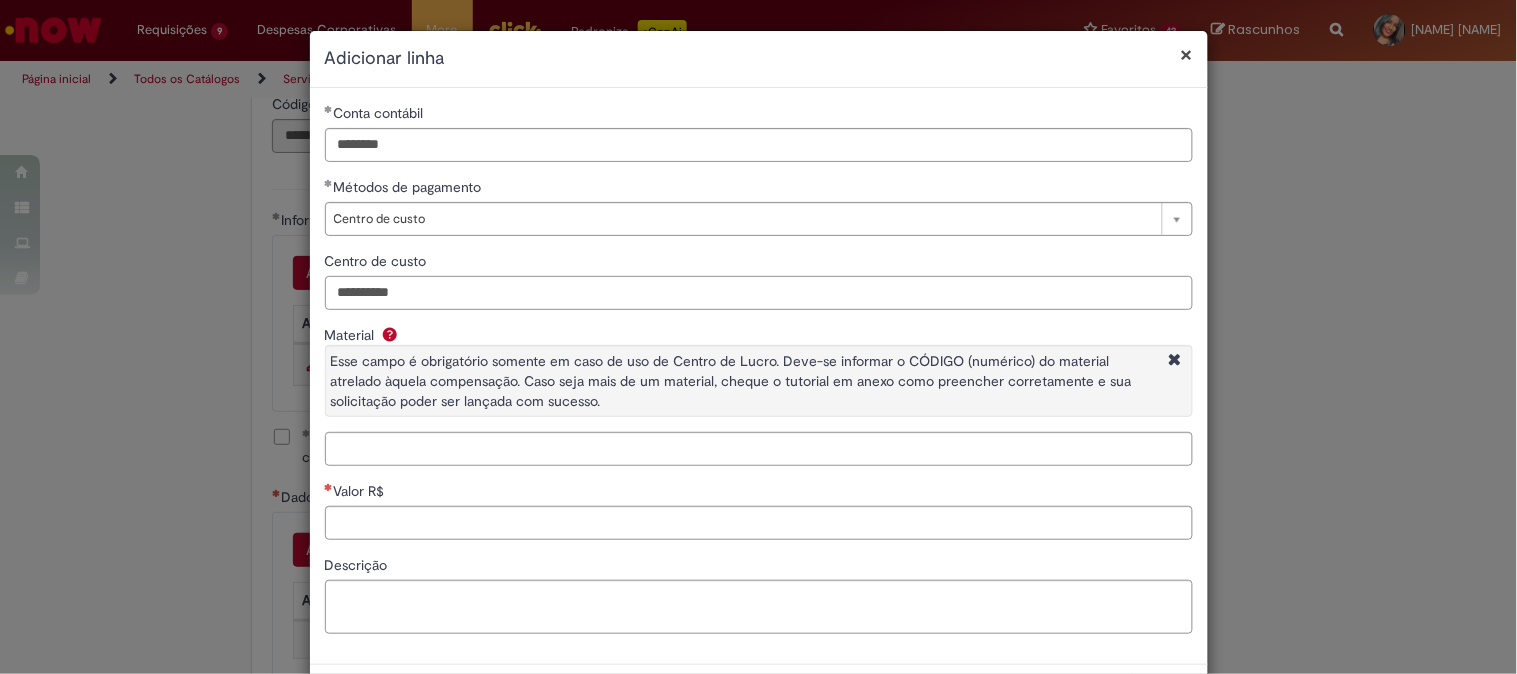 type on "**********" 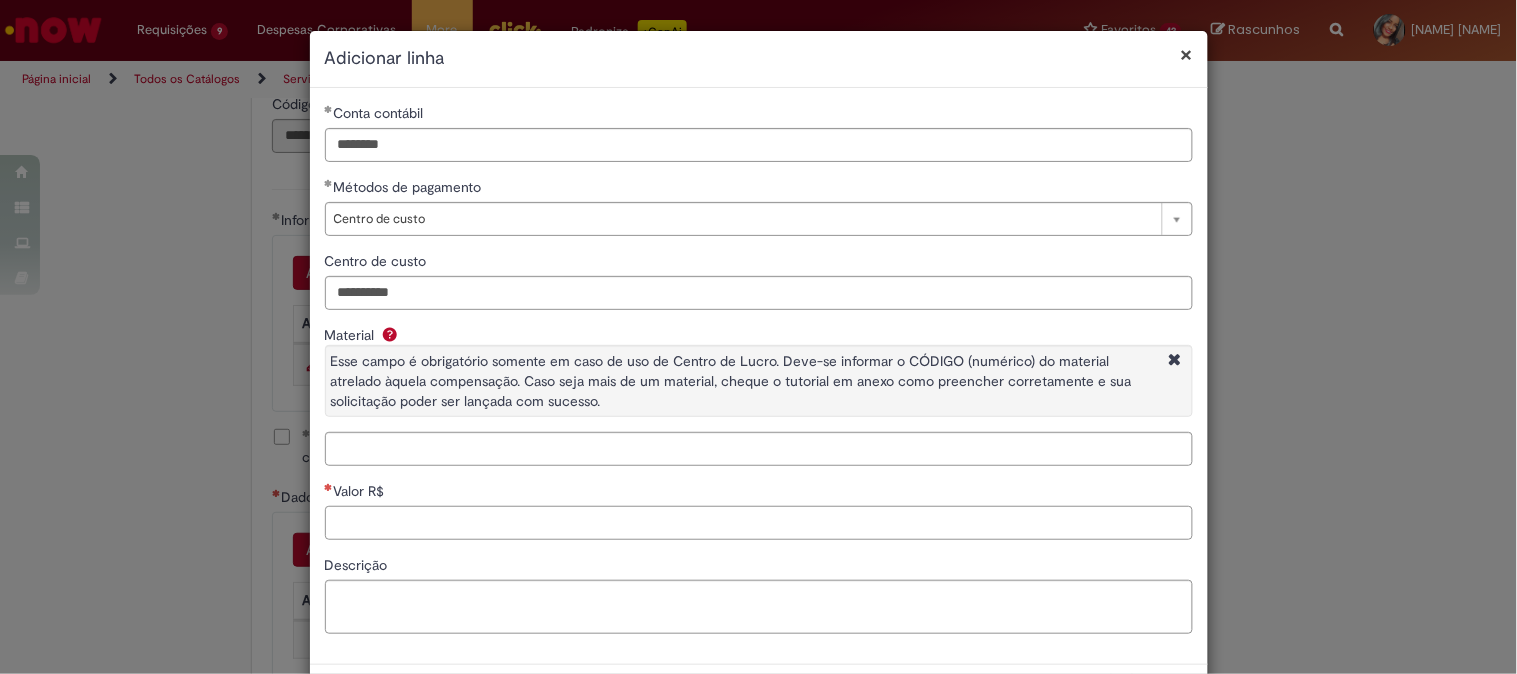 click on "Valor R$" at bounding box center [759, 523] 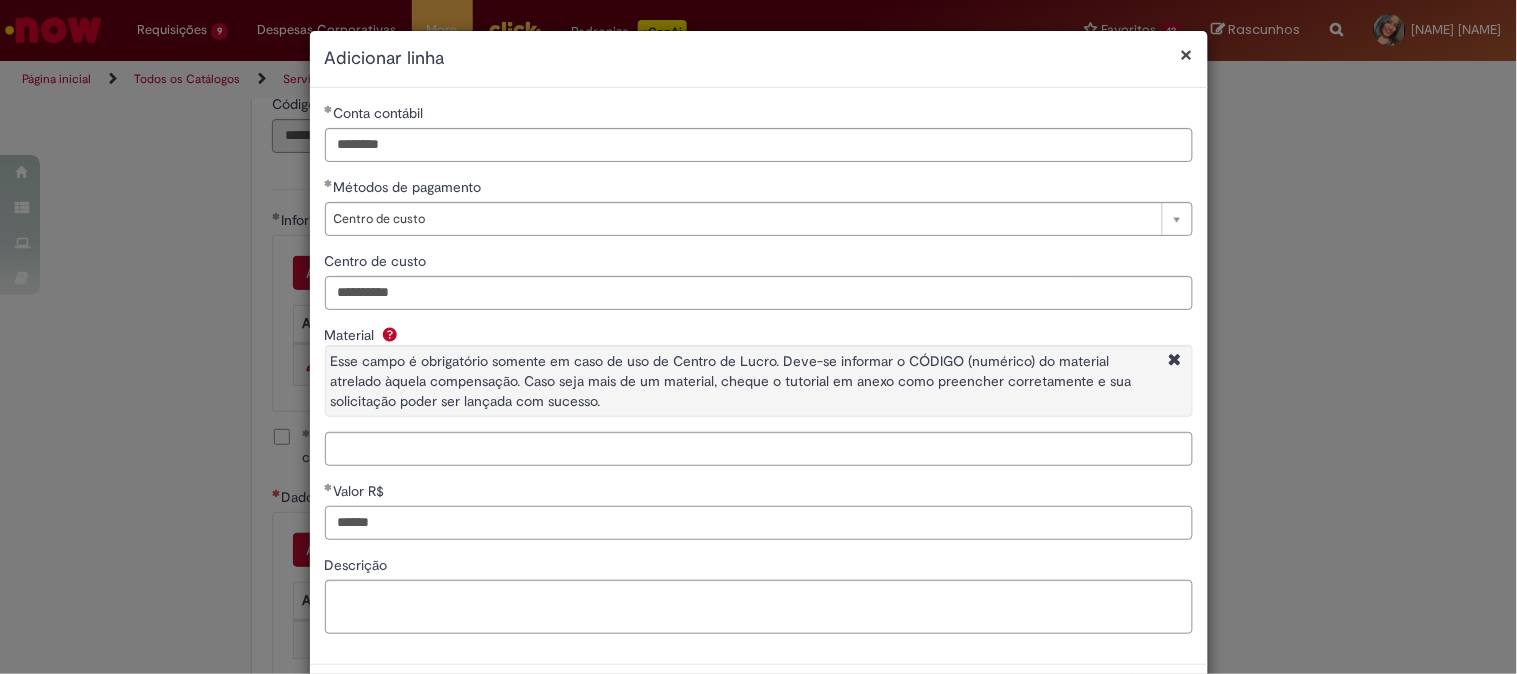 type on "******" 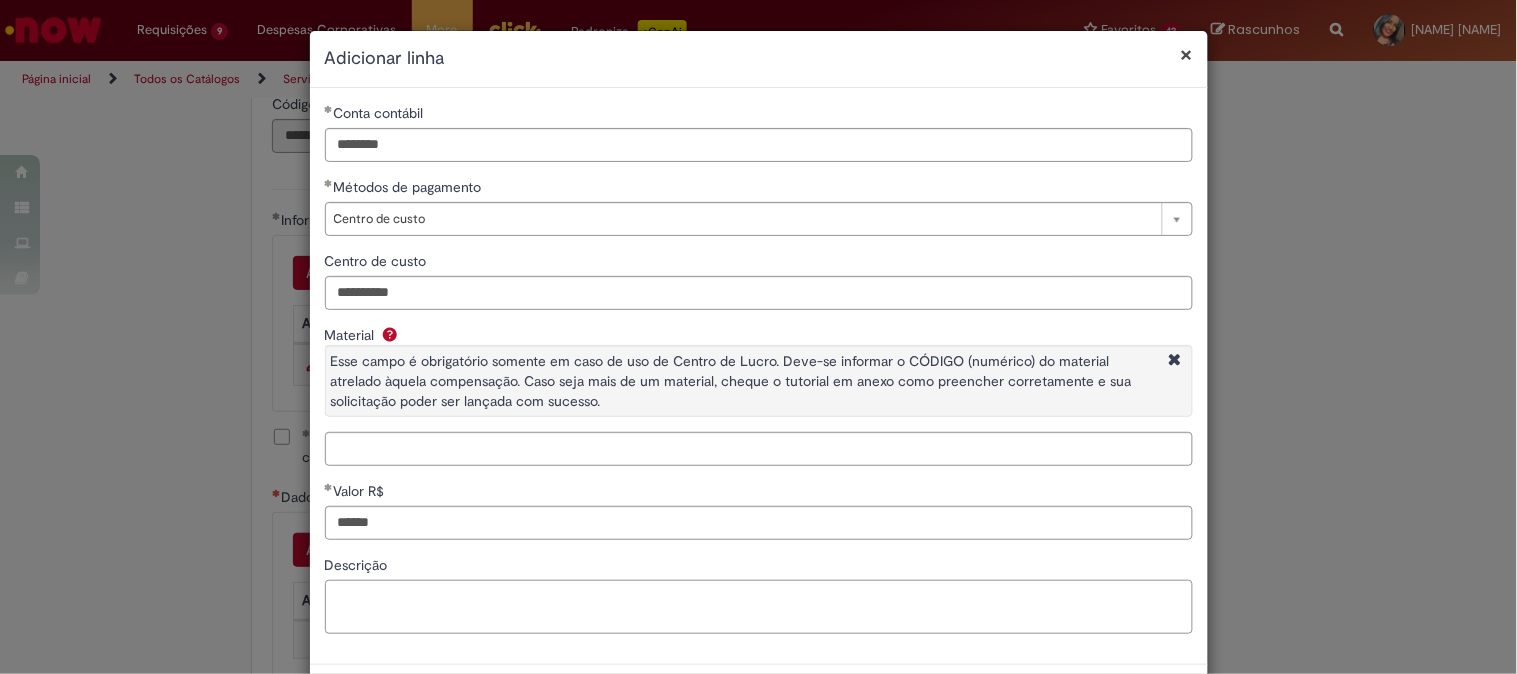 click on "Descrição" at bounding box center (759, 607) 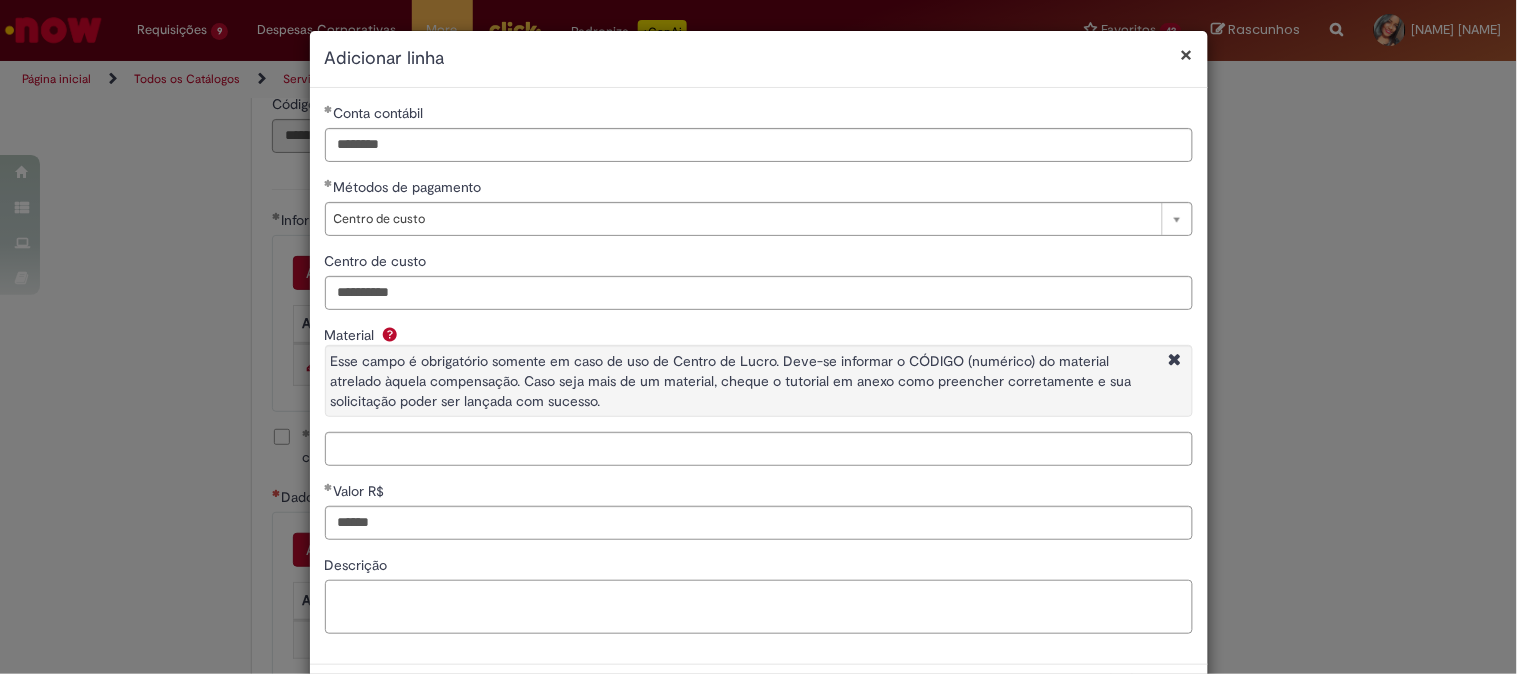 scroll, scrollTop: 87, scrollLeft: 0, axis: vertical 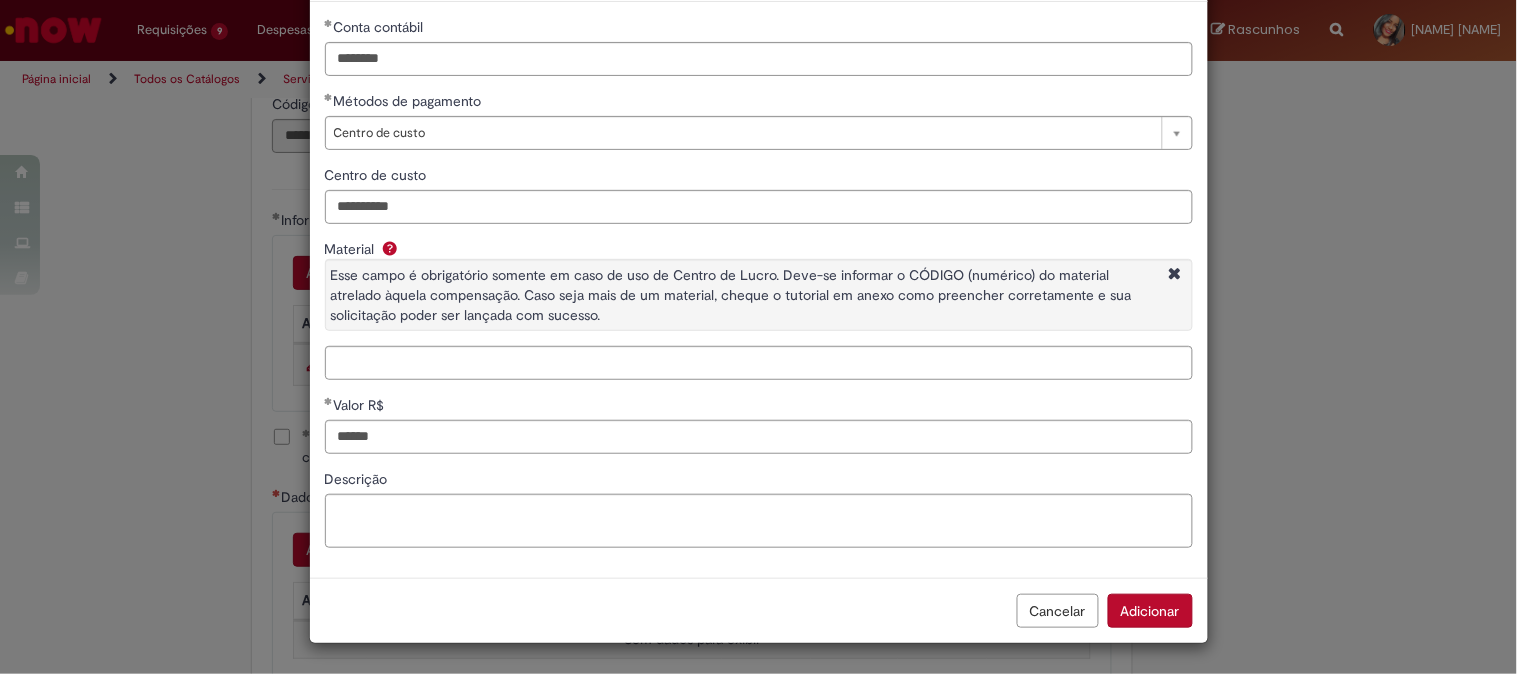 click on "Adicionar" at bounding box center [1150, 611] 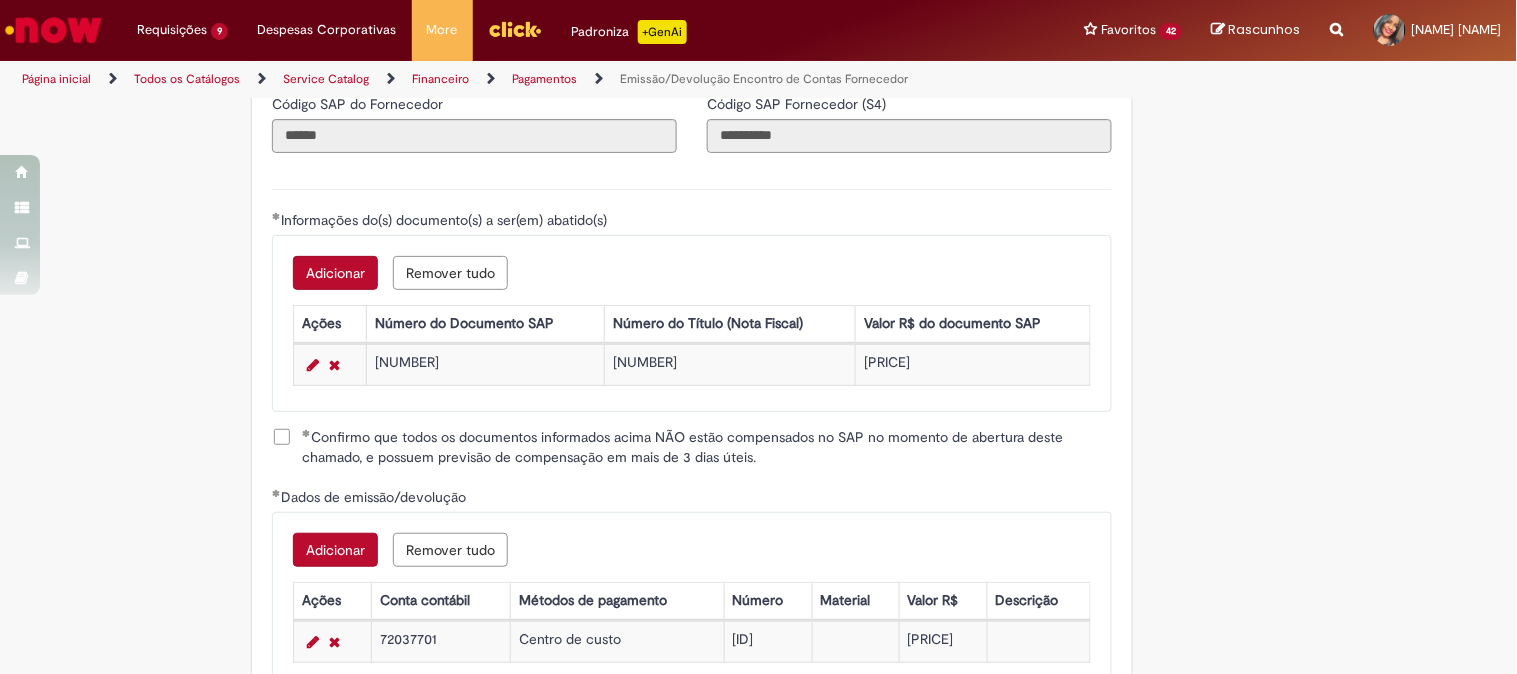 scroll, scrollTop: 2728, scrollLeft: 0, axis: vertical 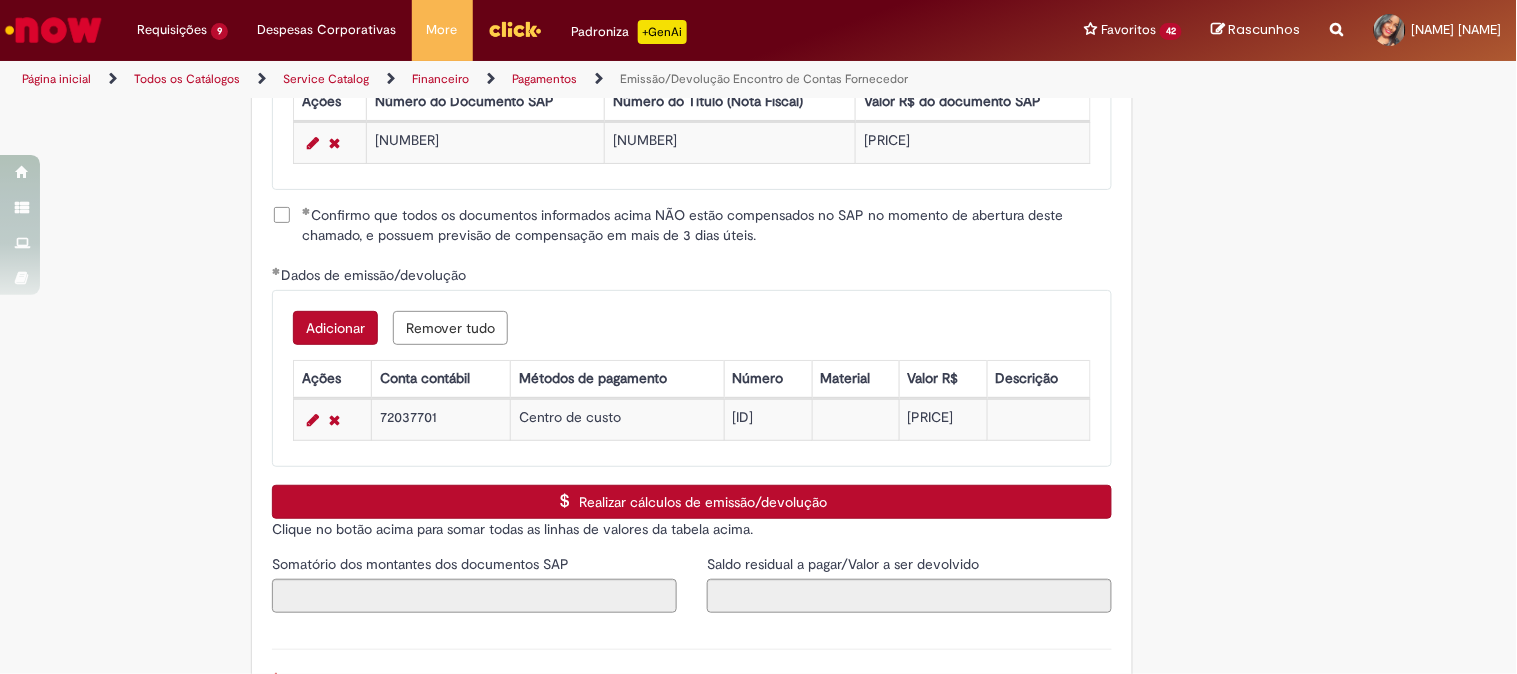 click on "Realizar cálculos de emissão/devolução" at bounding box center [692, 502] 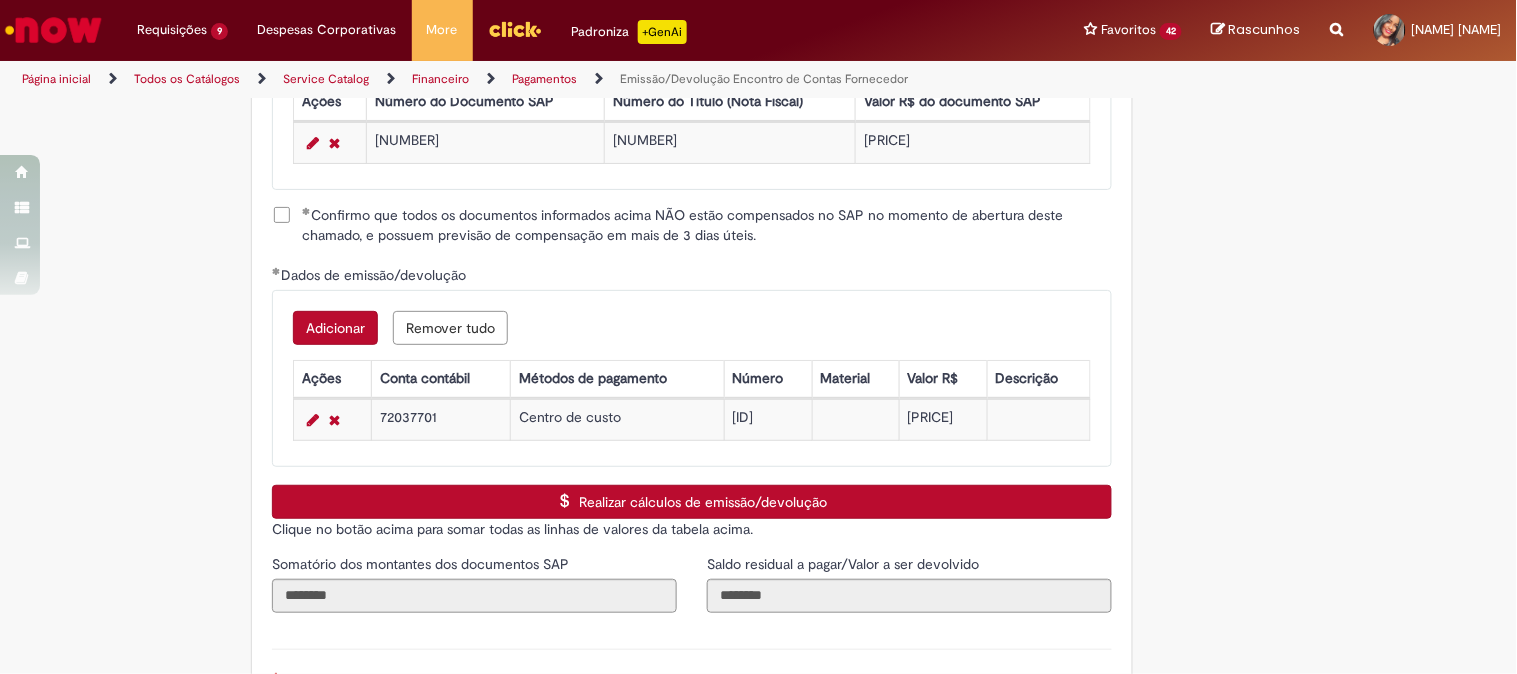 scroll, scrollTop: 3026, scrollLeft: 0, axis: vertical 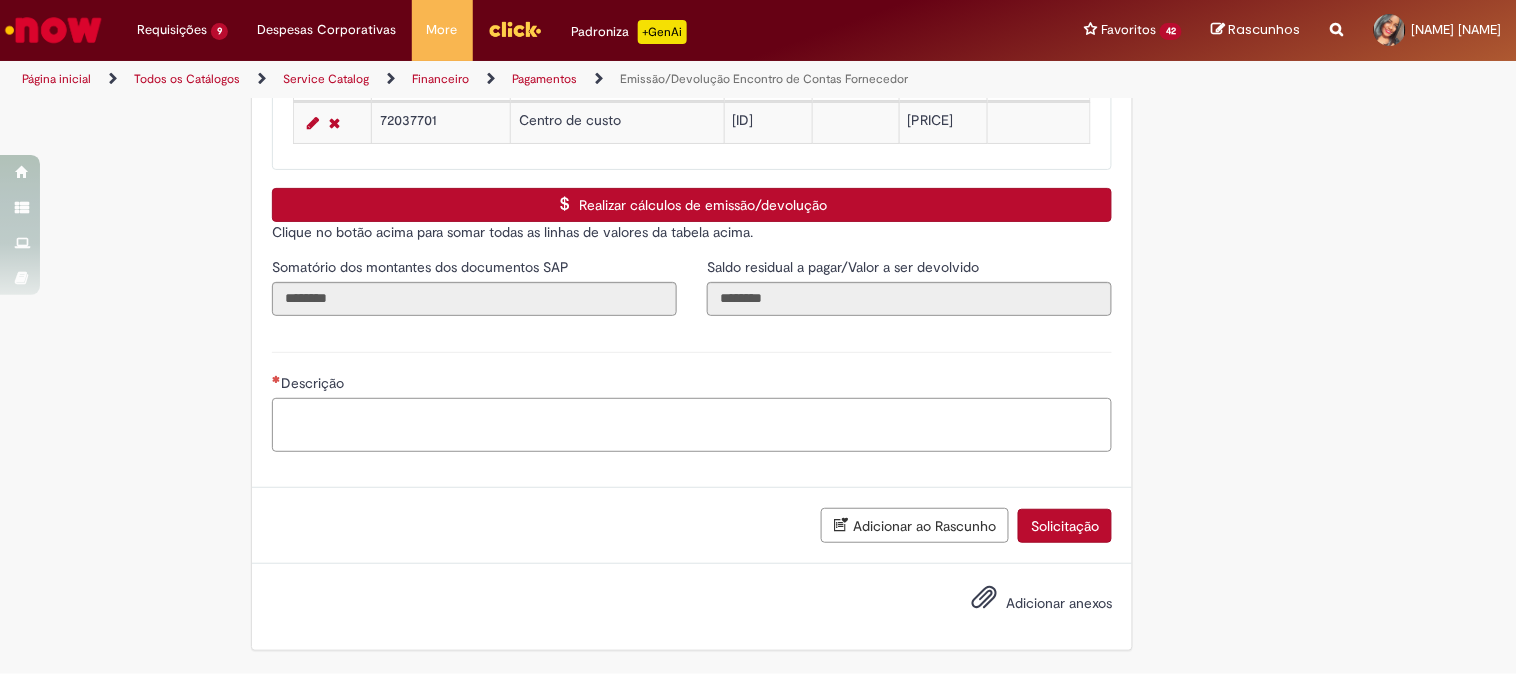 click on "Descrição" at bounding box center (692, 425) 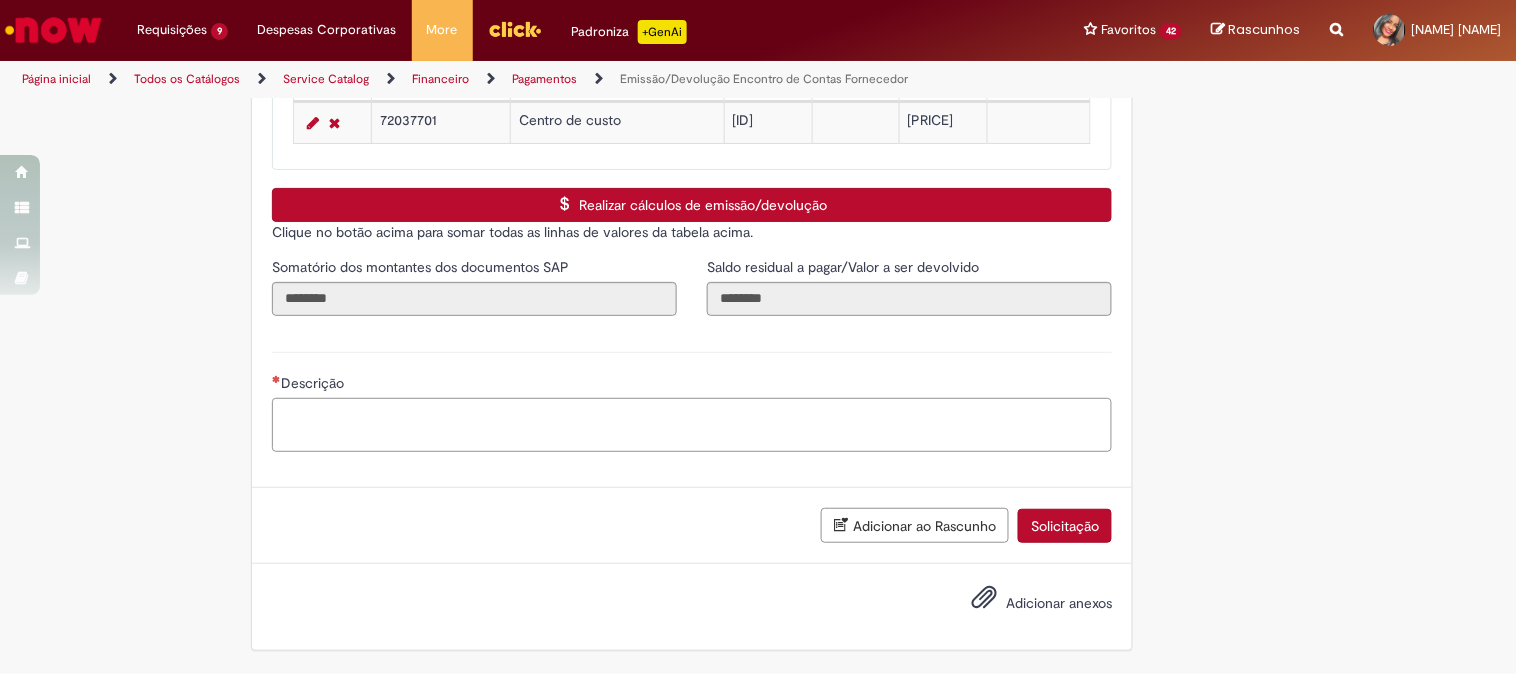 paste on "**********" 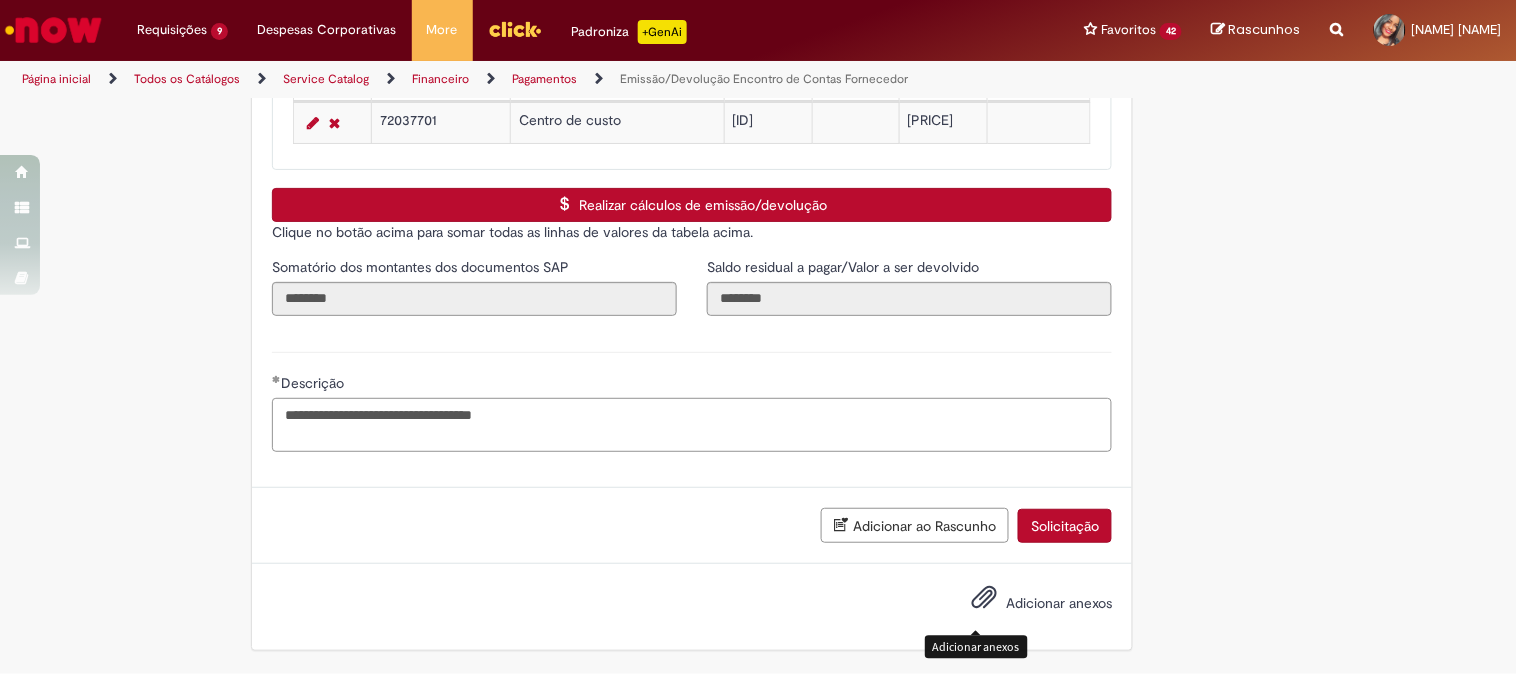 type on "**********" 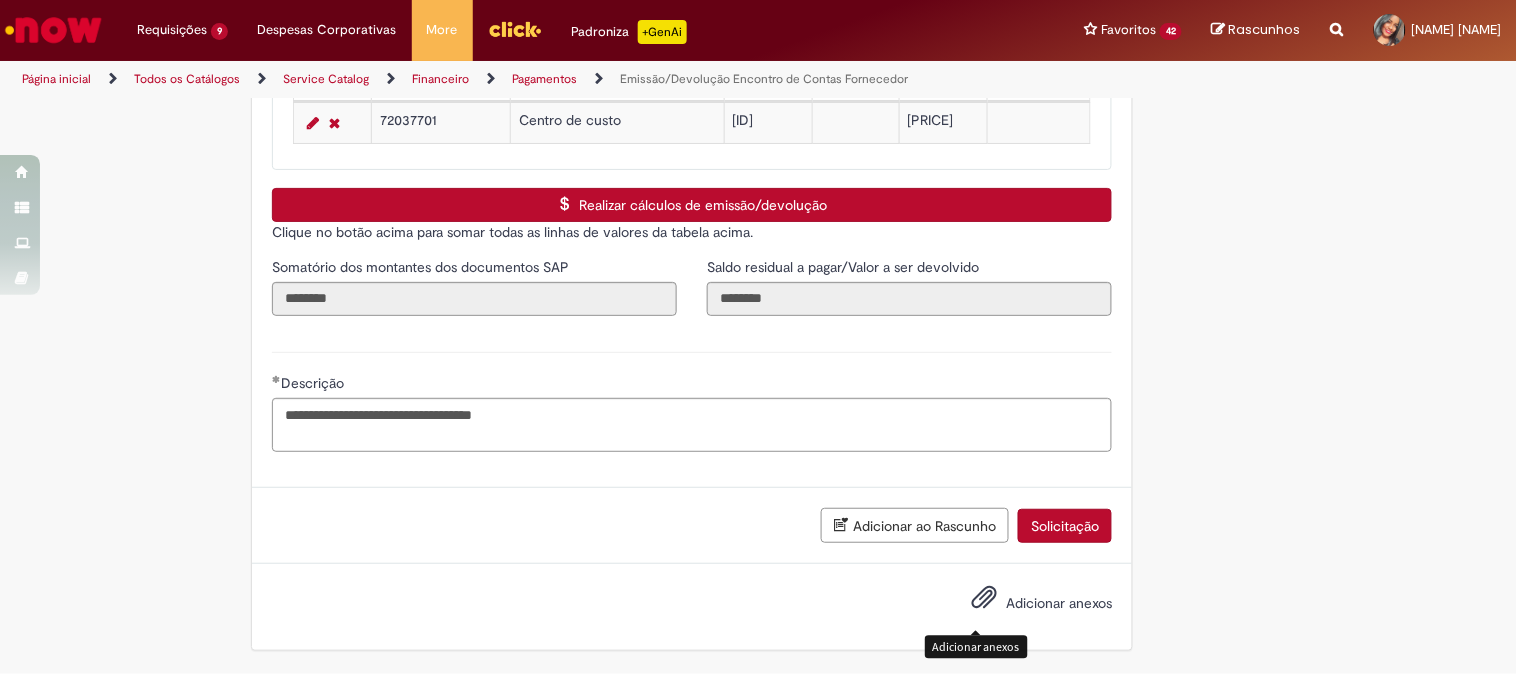 click at bounding box center (984, 598) 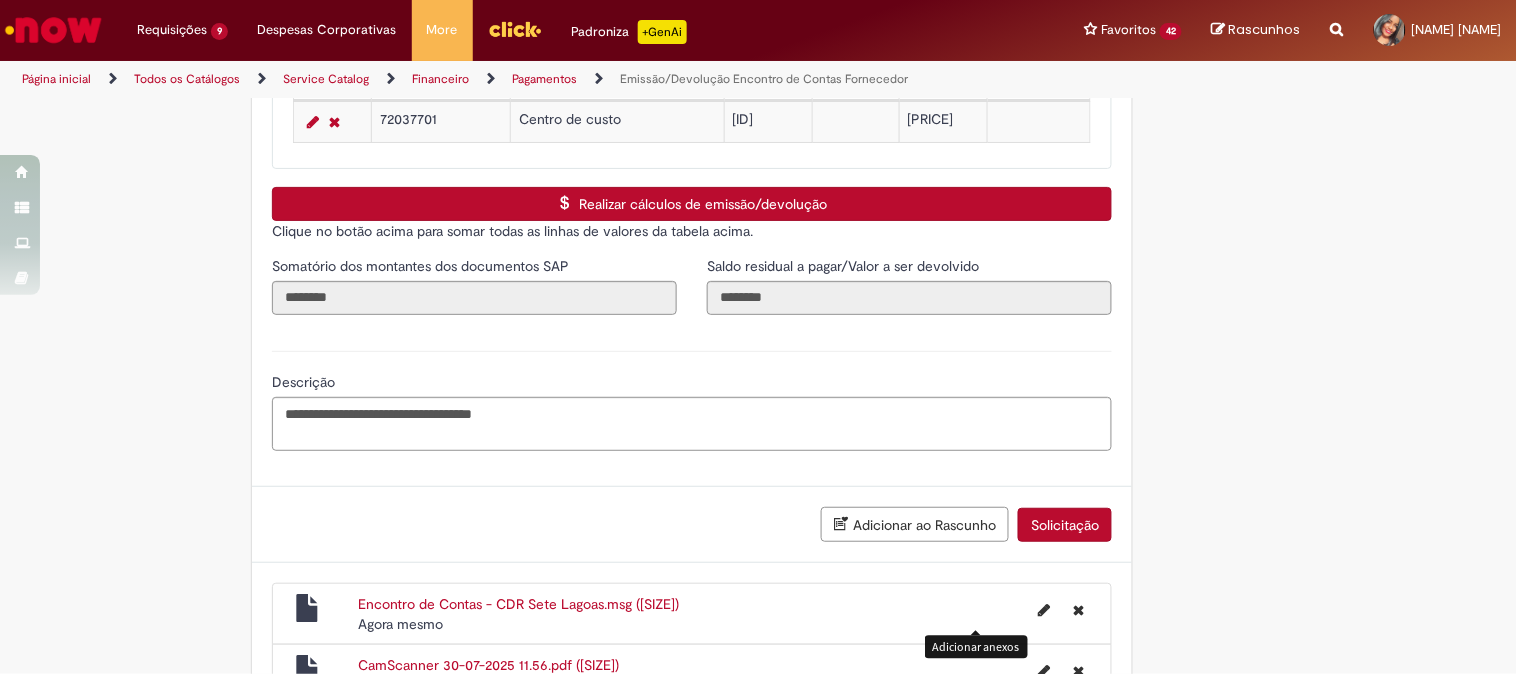 click on "Solicitação" at bounding box center (1065, 525) 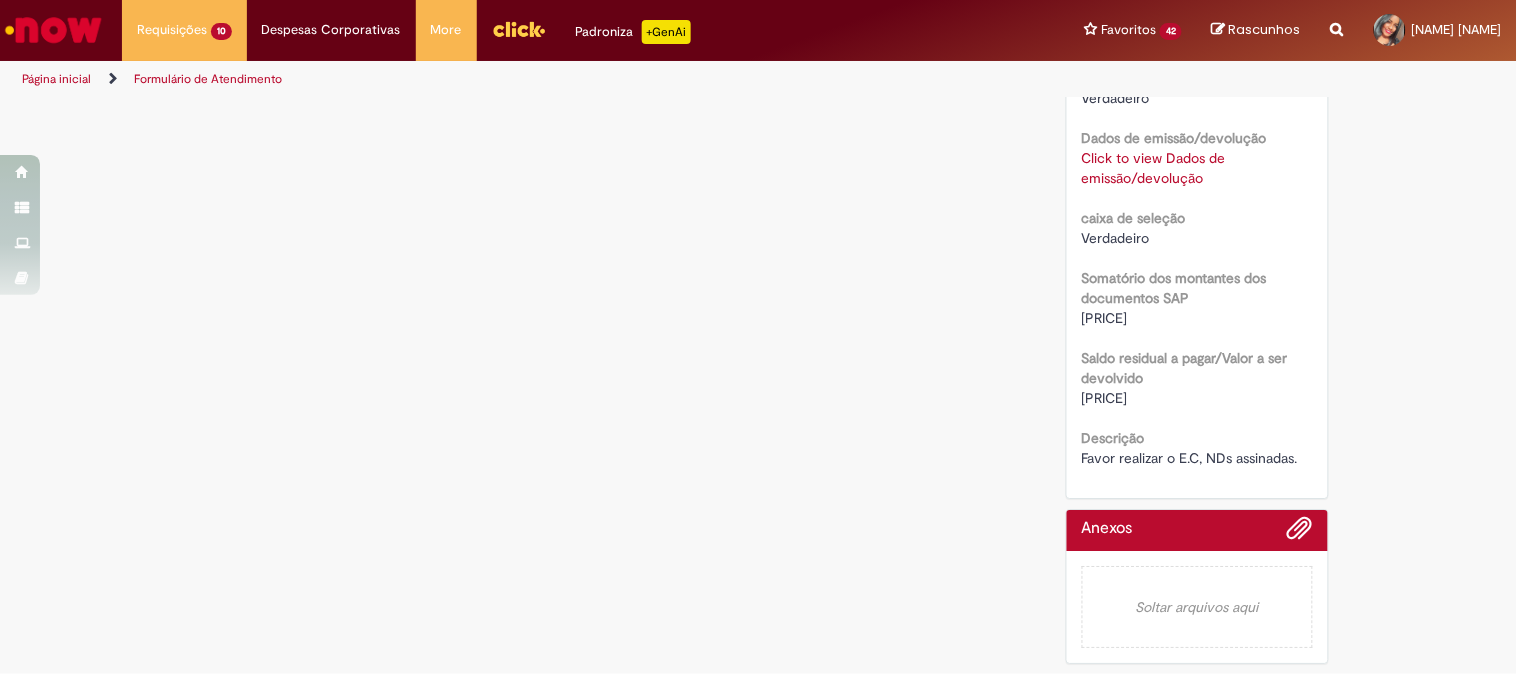 scroll, scrollTop: 0, scrollLeft: 0, axis: both 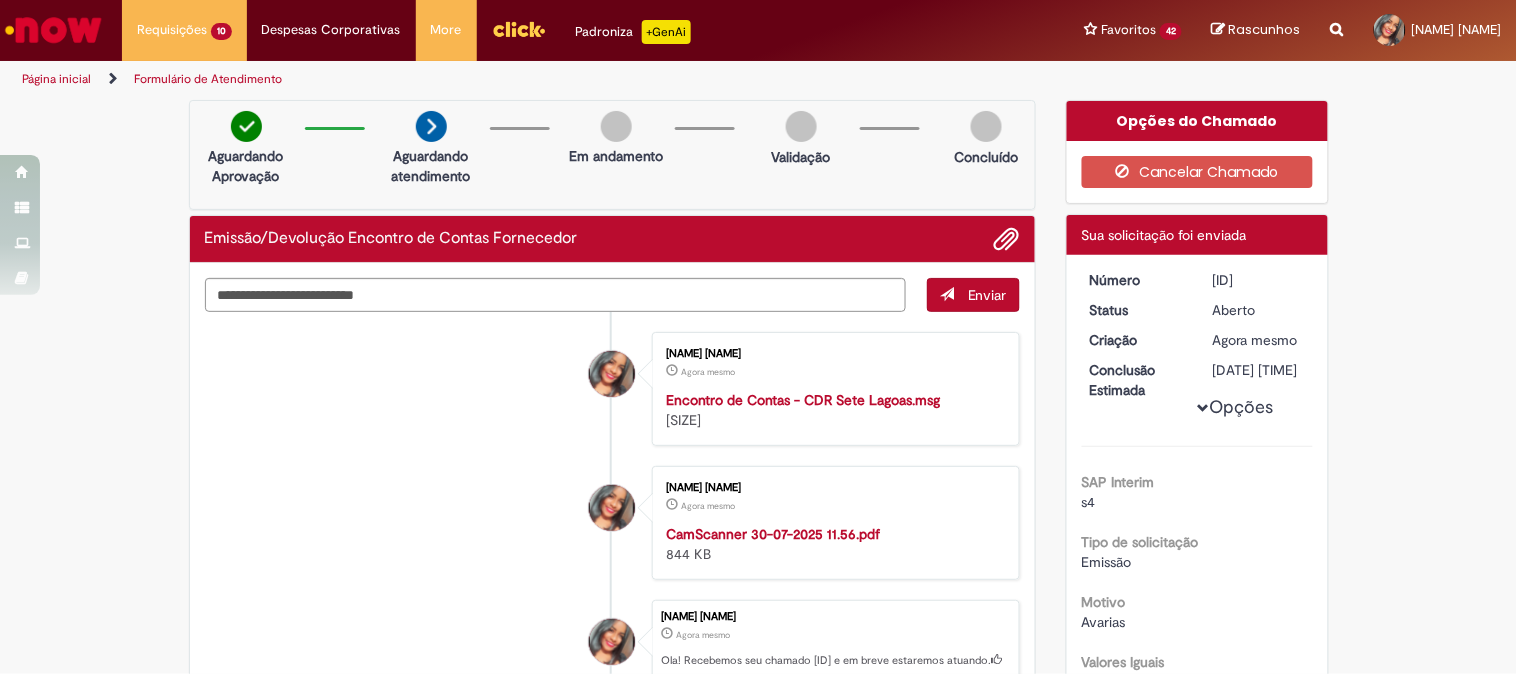 click on "[ID]" at bounding box center (1259, 280) 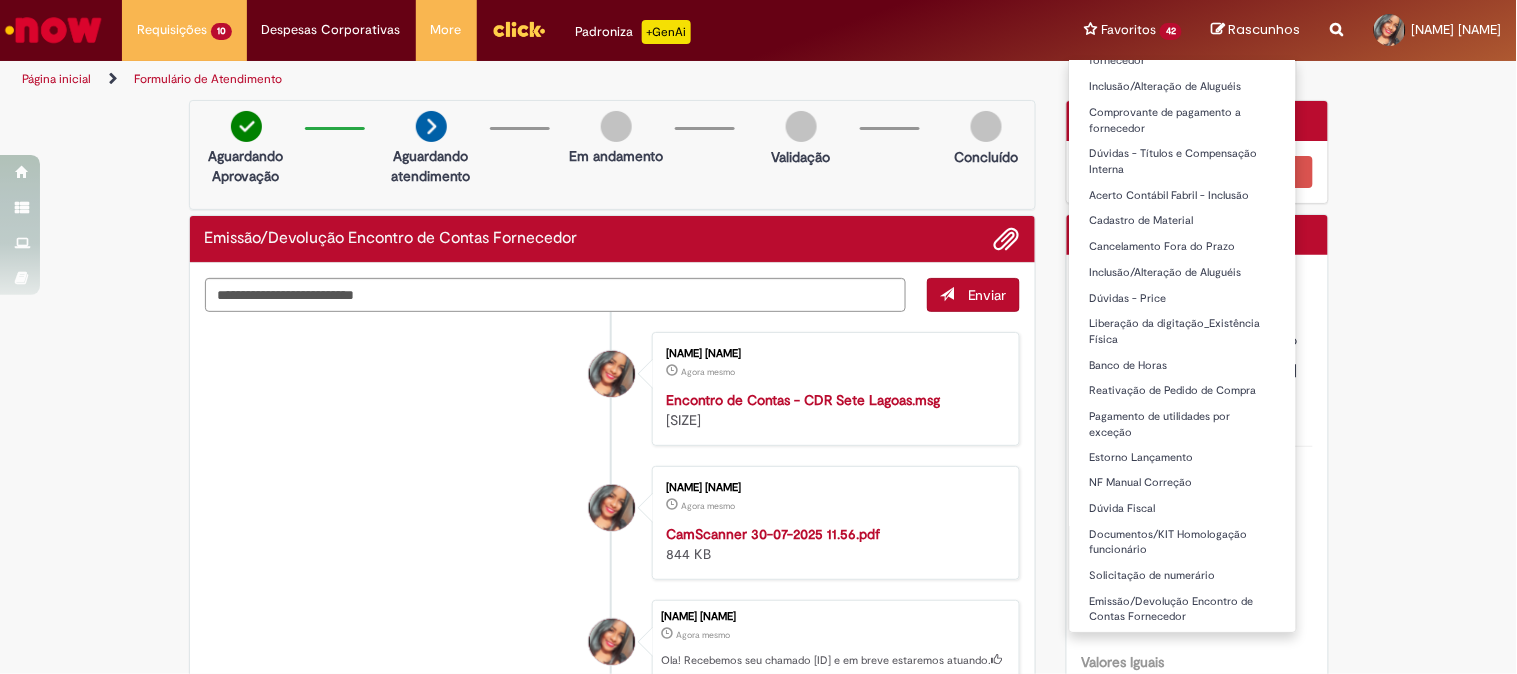 scroll, scrollTop: 731, scrollLeft: 0, axis: vertical 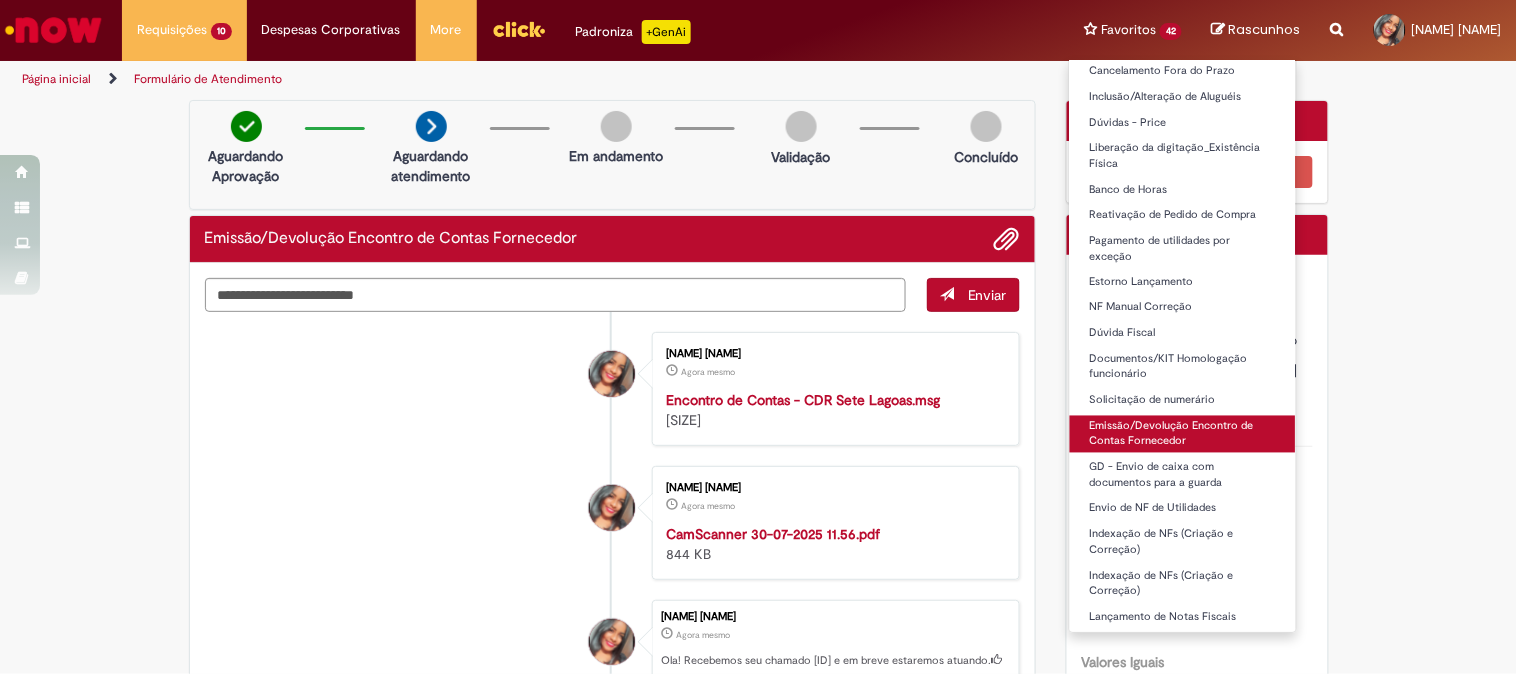 click on "Emissão/Devolução Encontro de Contas Fornecedor" at bounding box center [1183, 434] 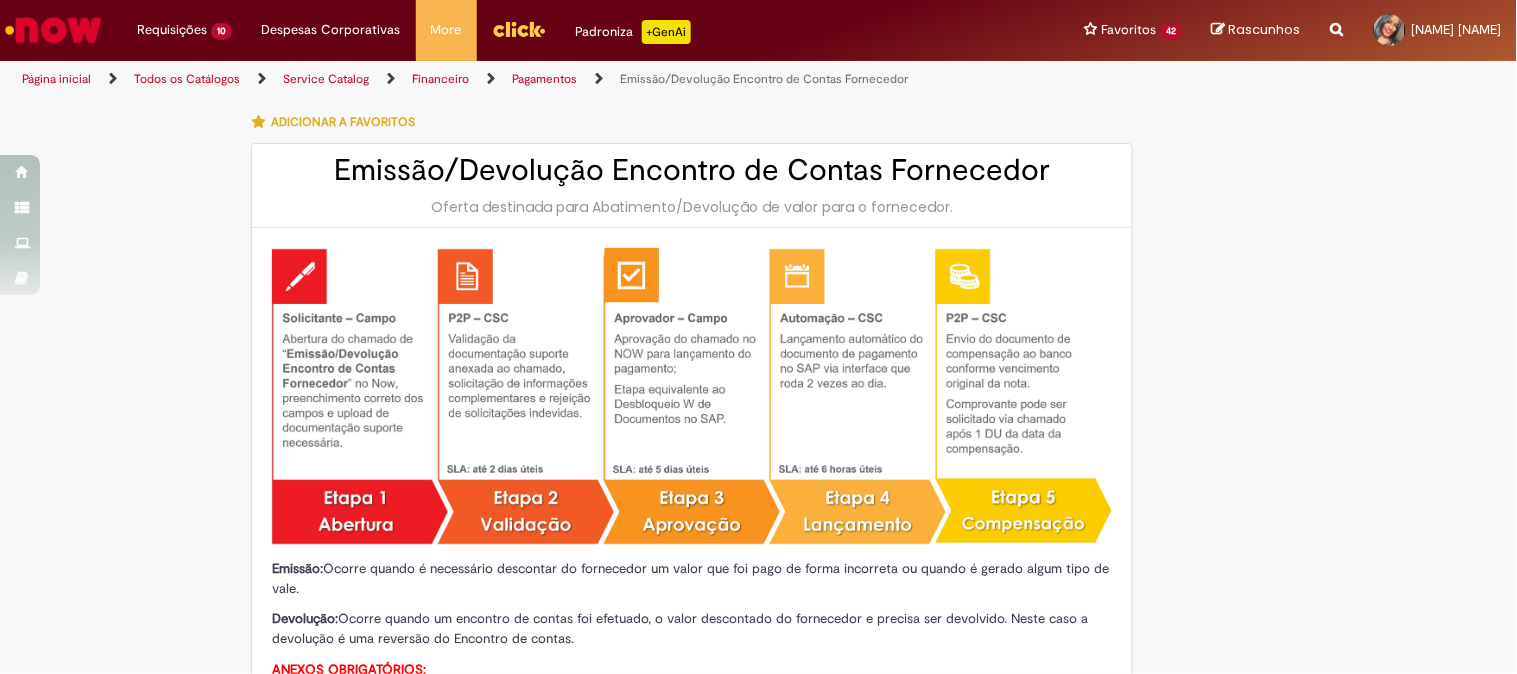 type on "********" 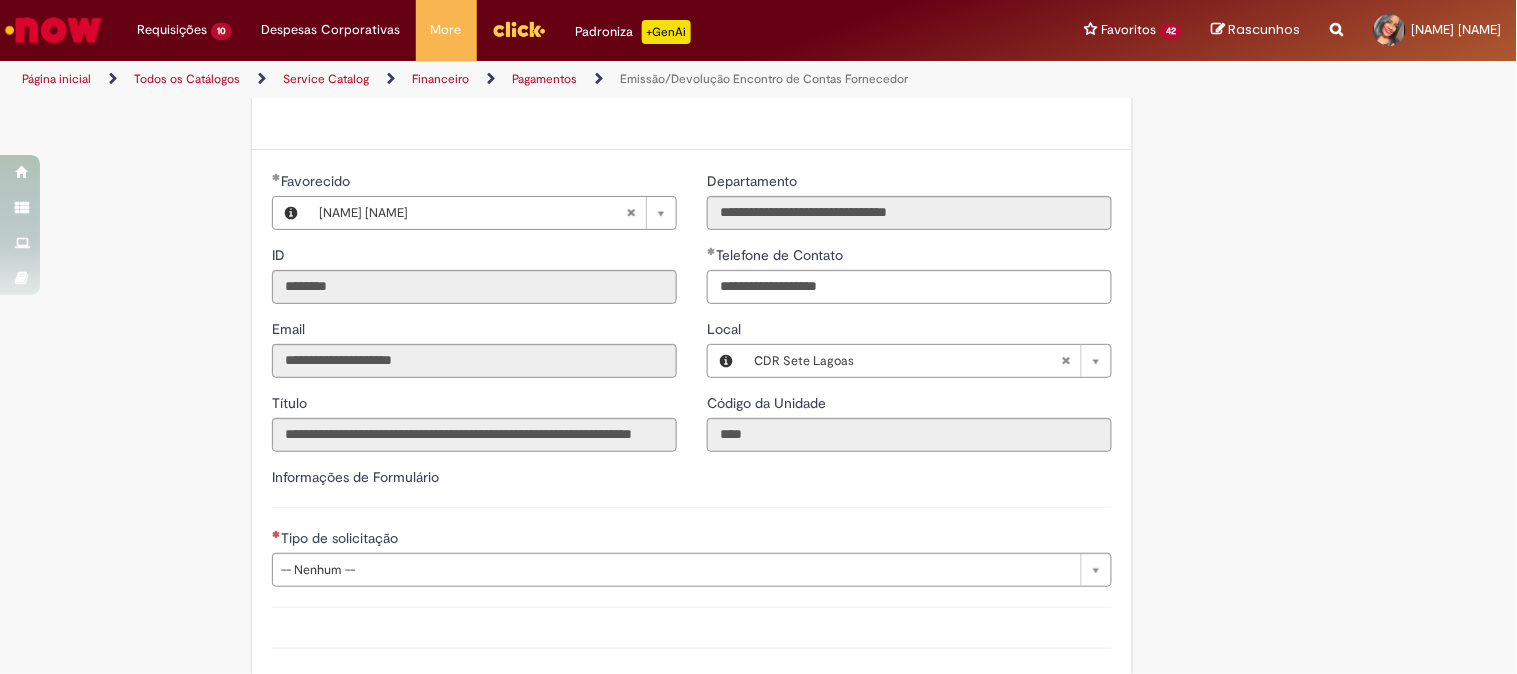 scroll, scrollTop: 1333, scrollLeft: 0, axis: vertical 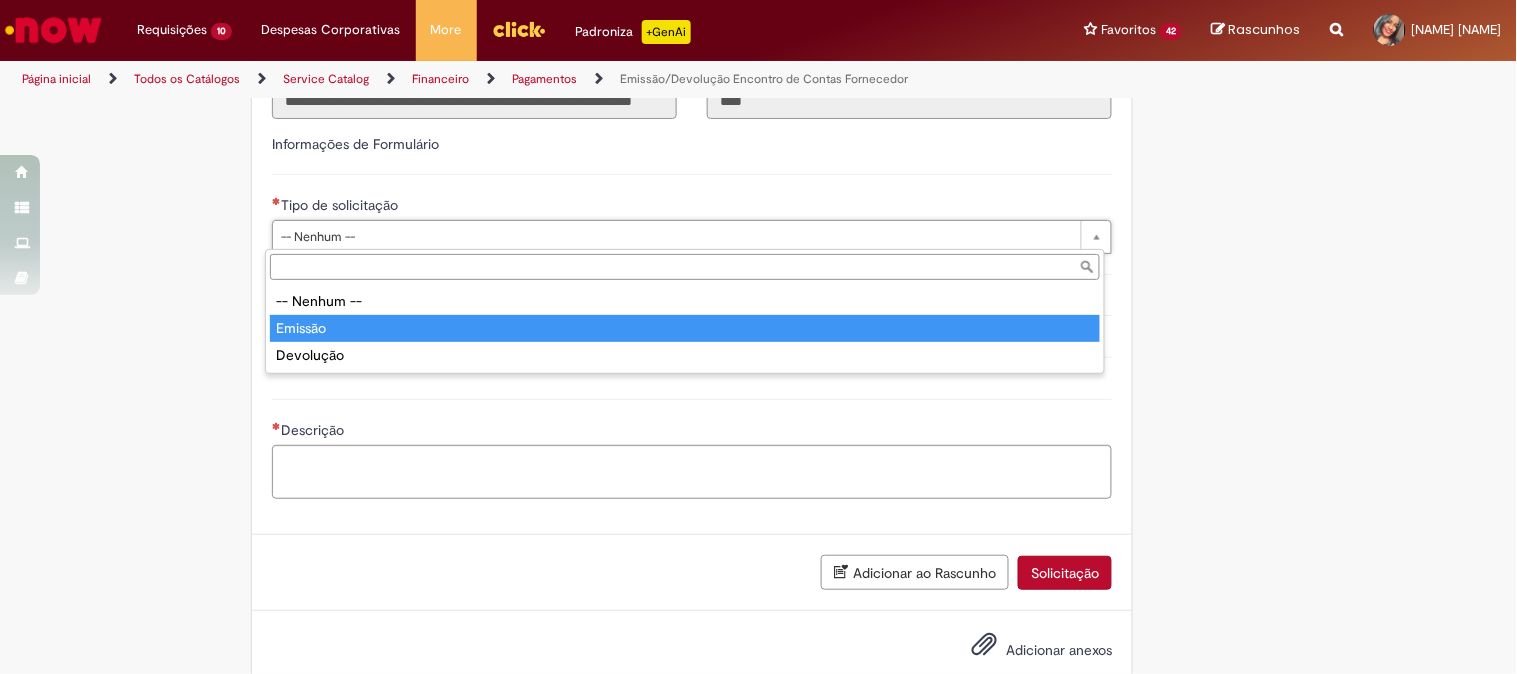 type on "*******" 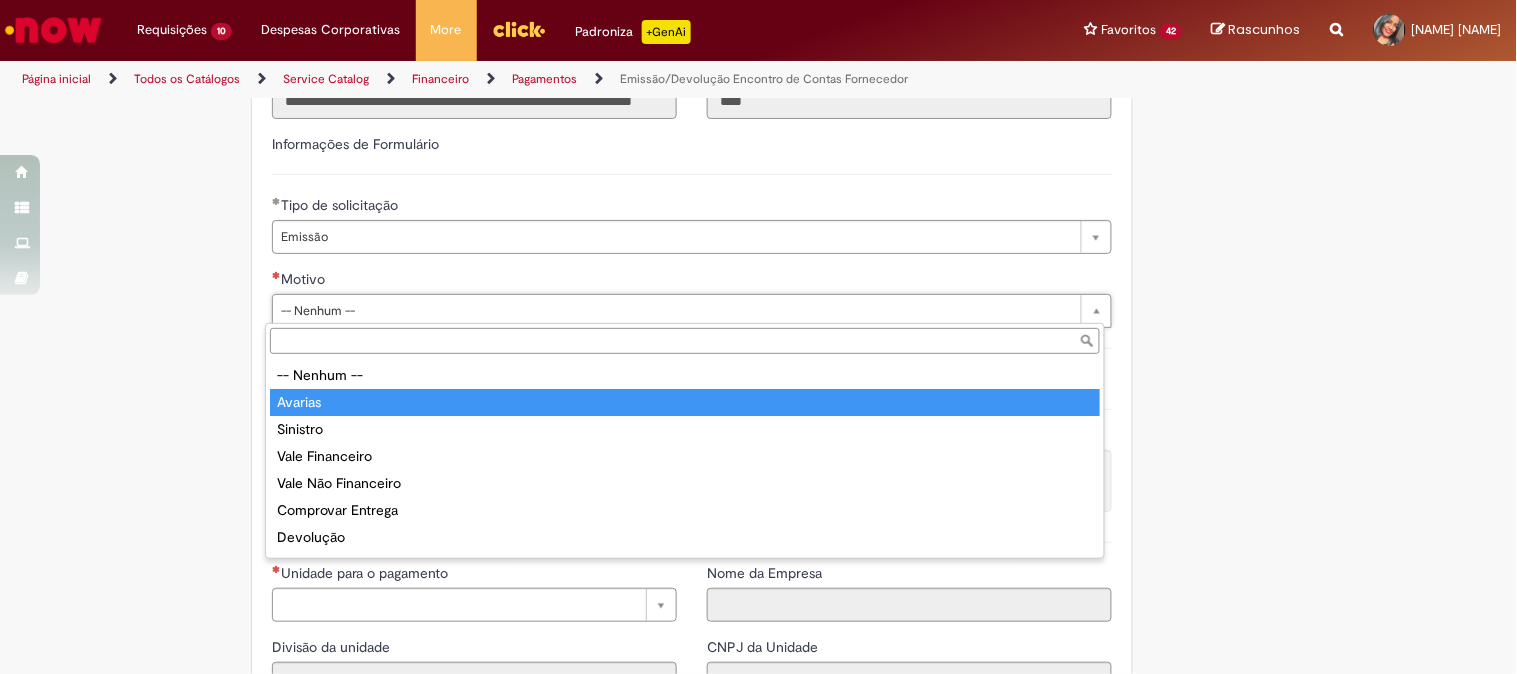 type on "*******" 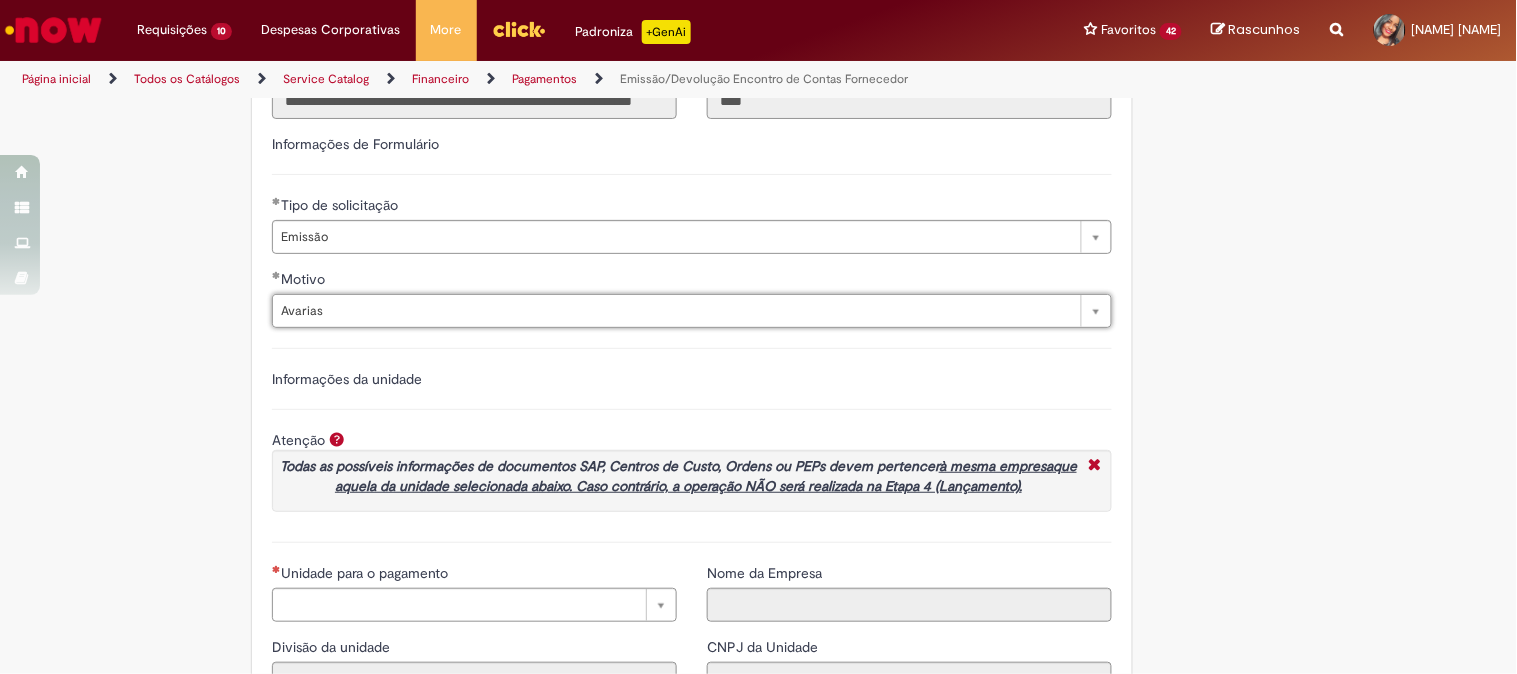 scroll, scrollTop: 1666, scrollLeft: 0, axis: vertical 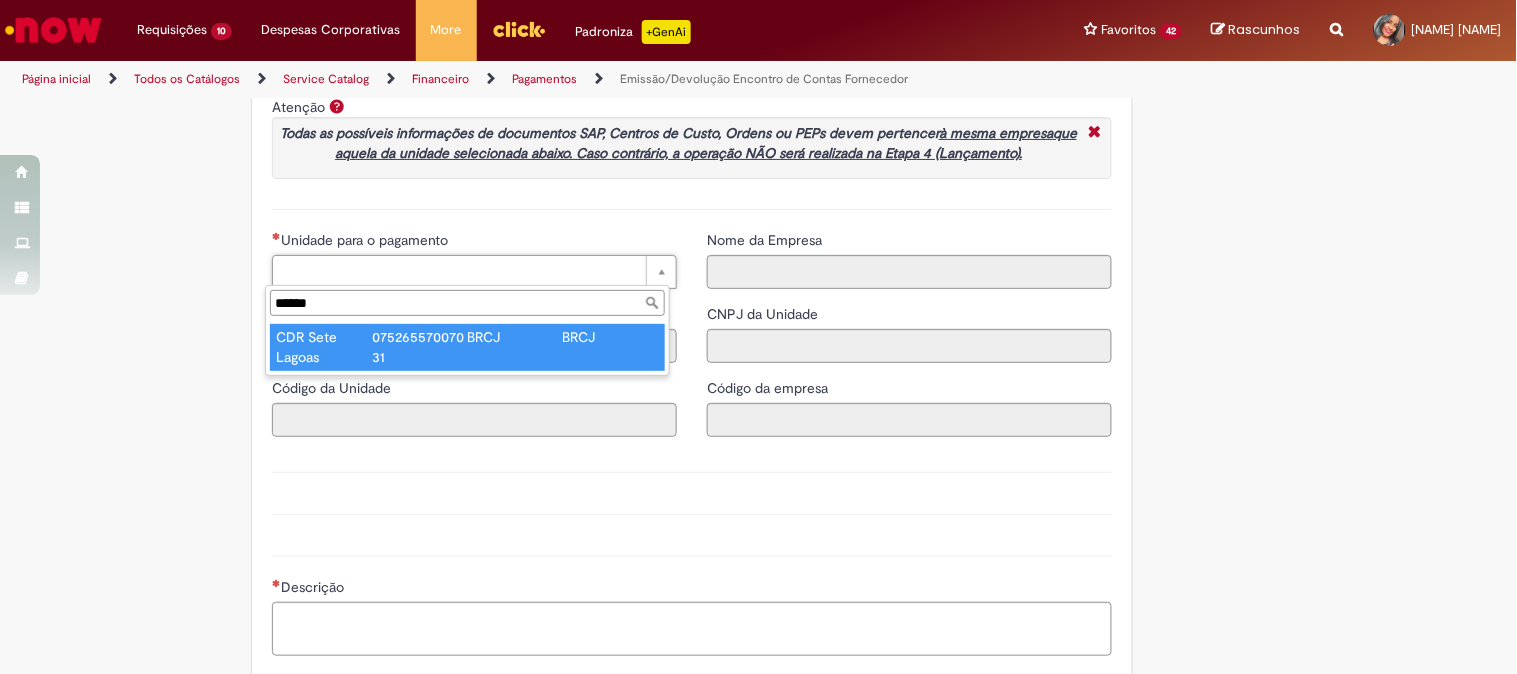 type on "******" 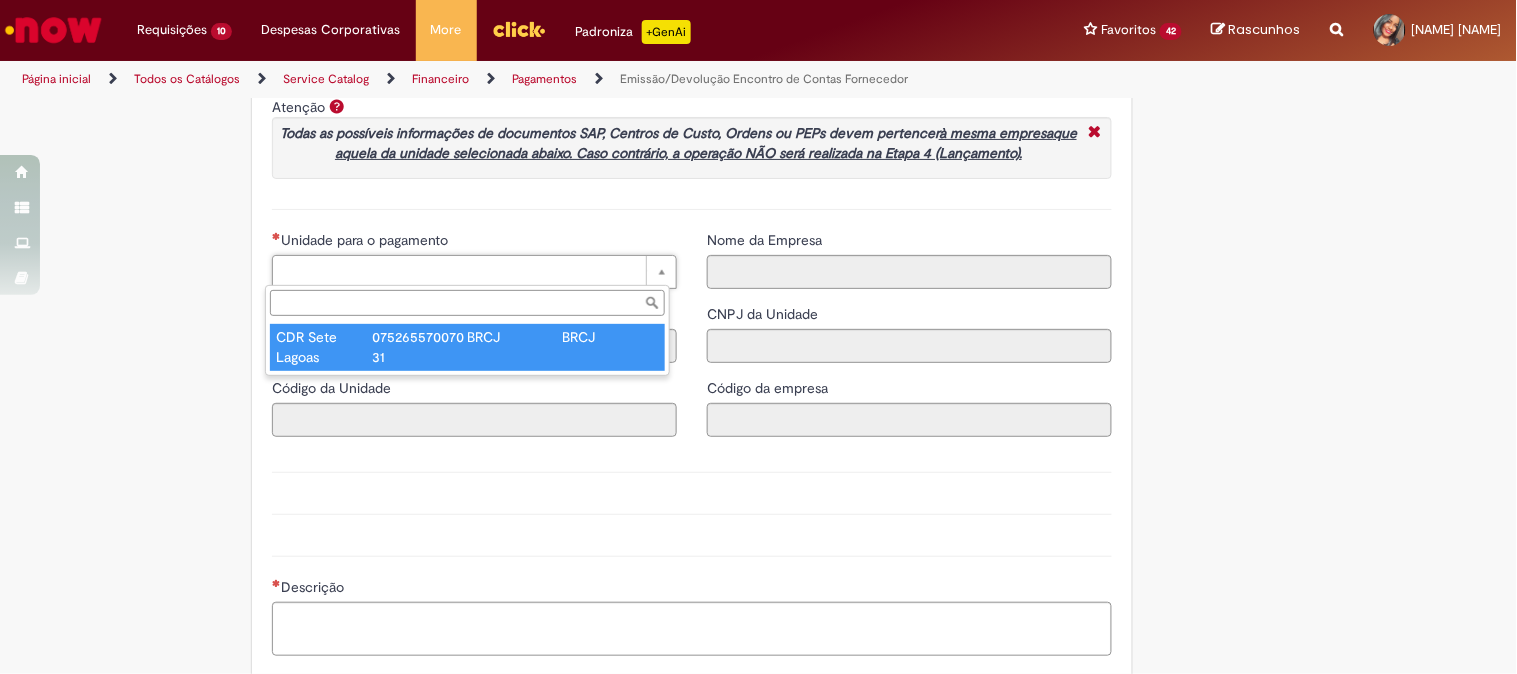 type on "****" 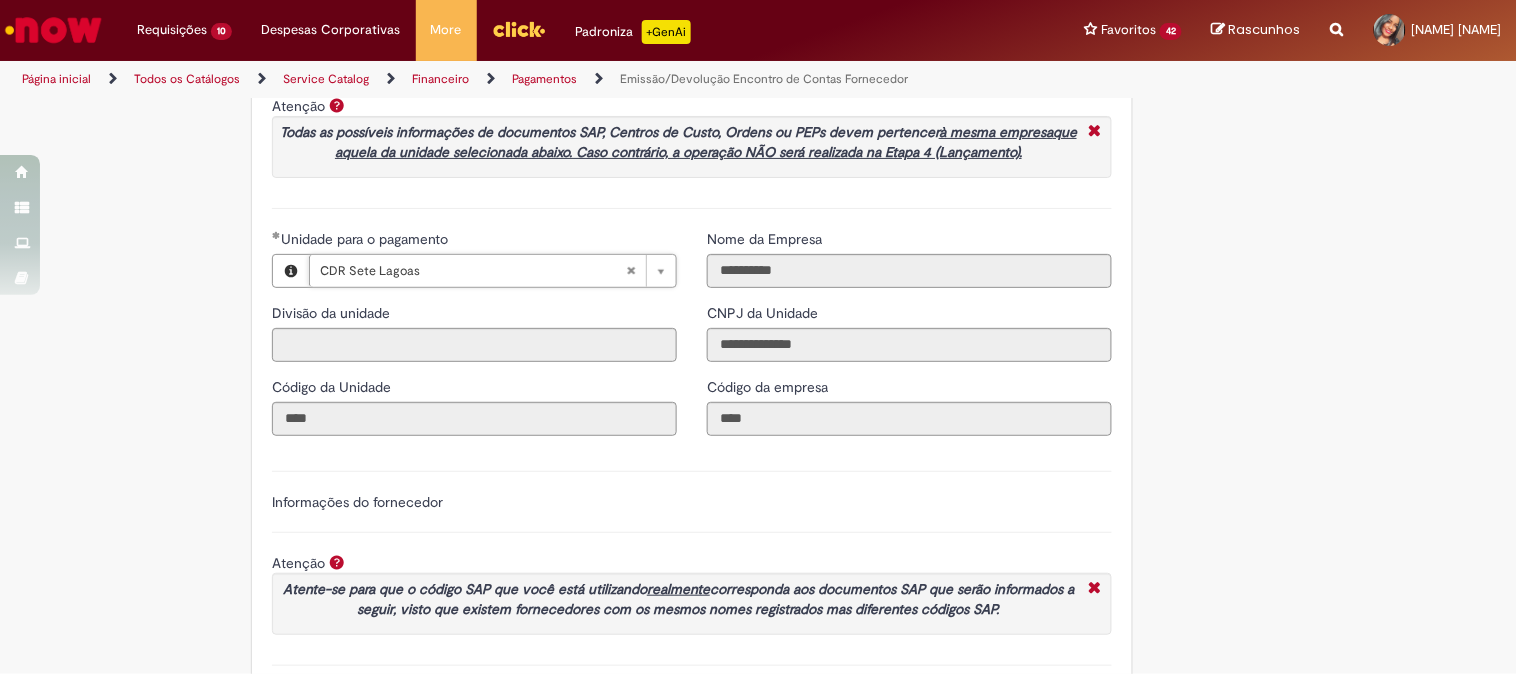 scroll, scrollTop: 2284, scrollLeft: 0, axis: vertical 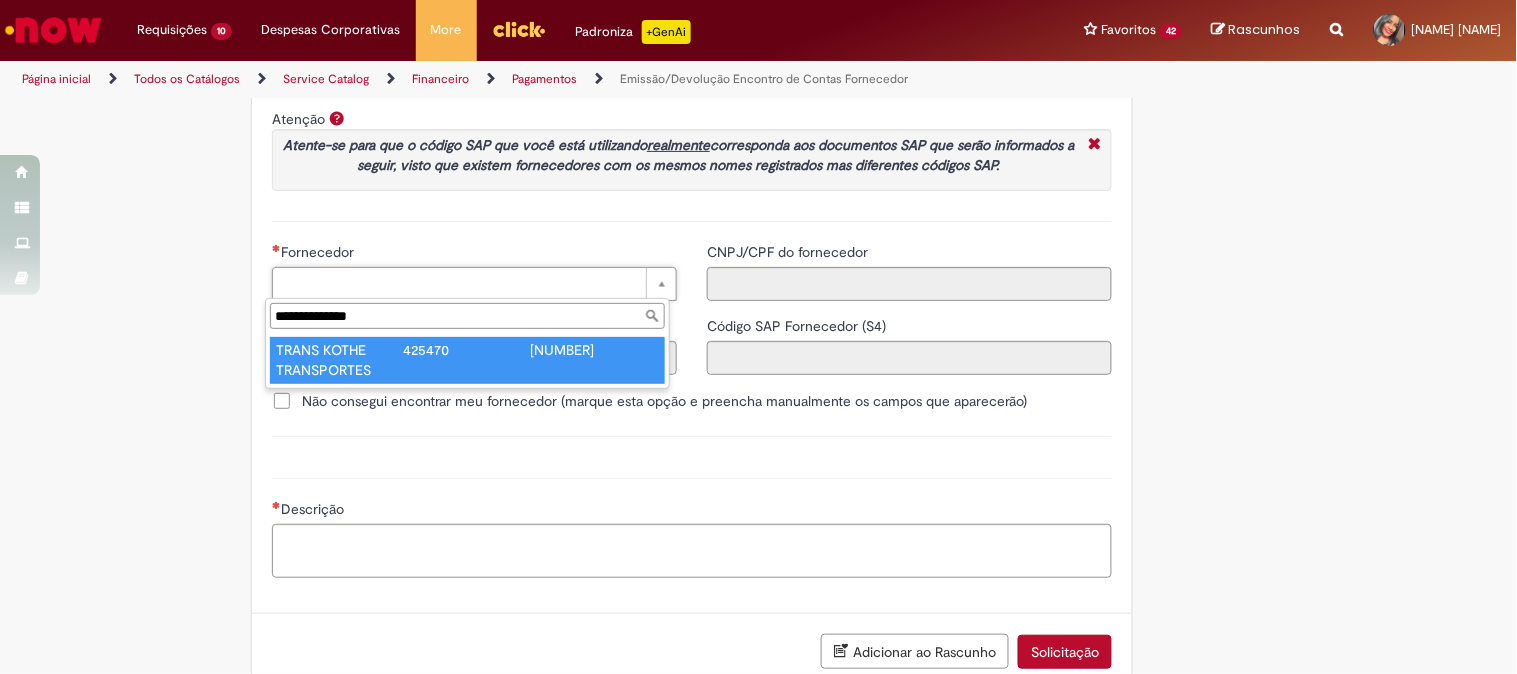 type on "**********" 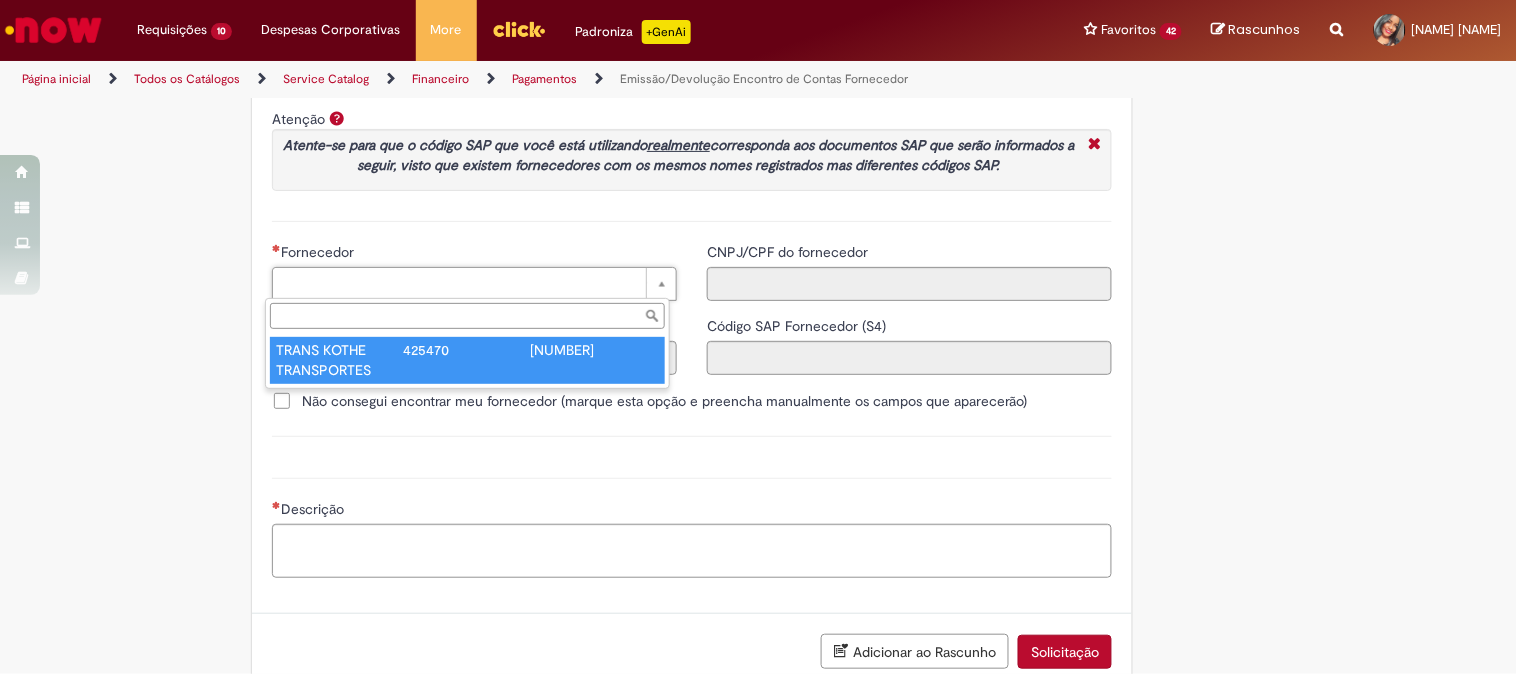 type on "******" 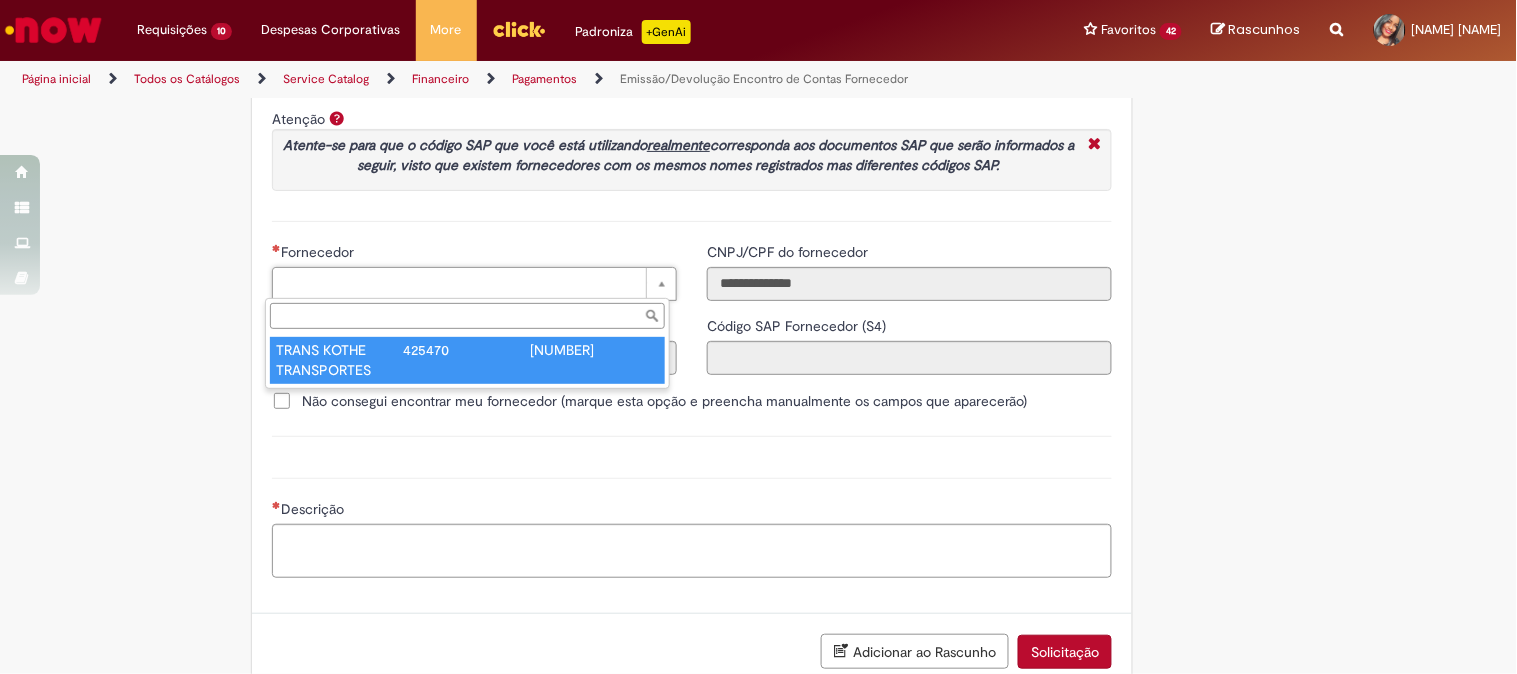 type on "**********" 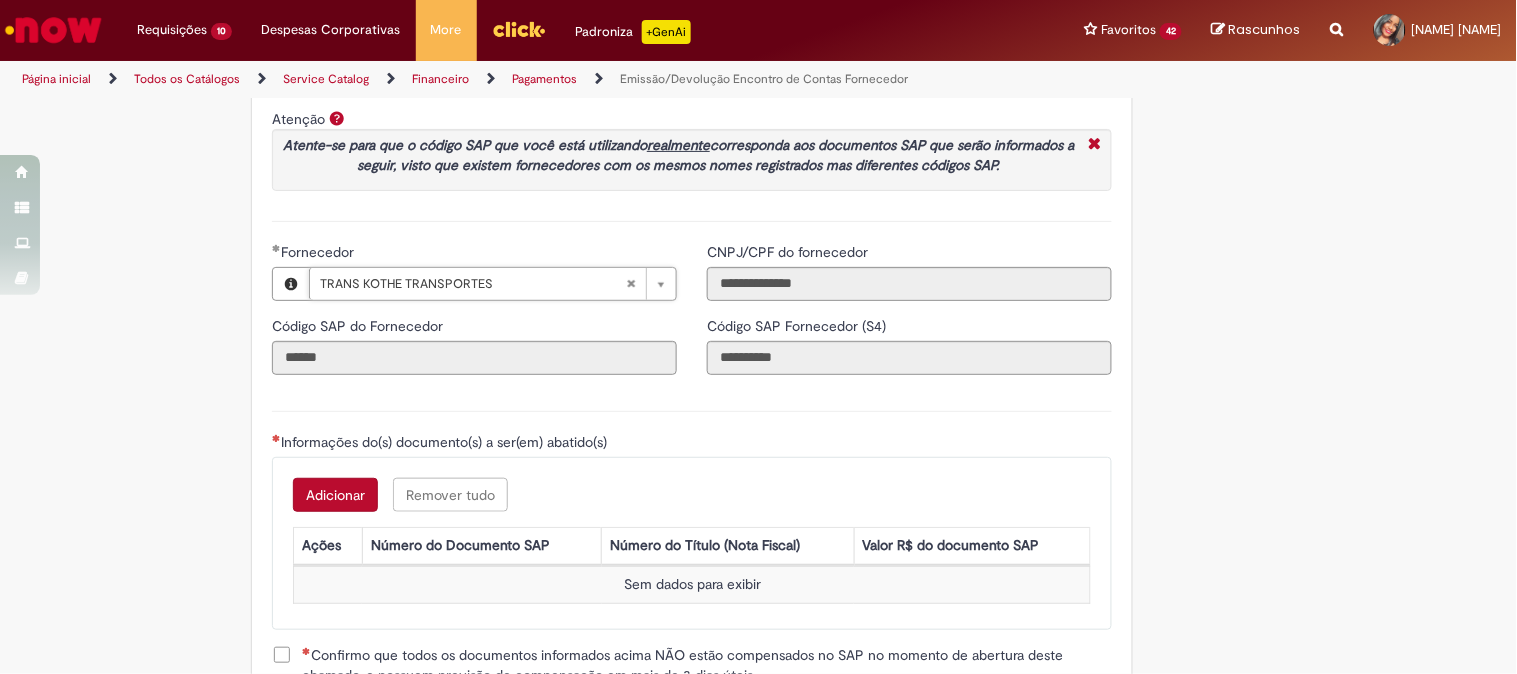 scroll, scrollTop: 2506, scrollLeft: 0, axis: vertical 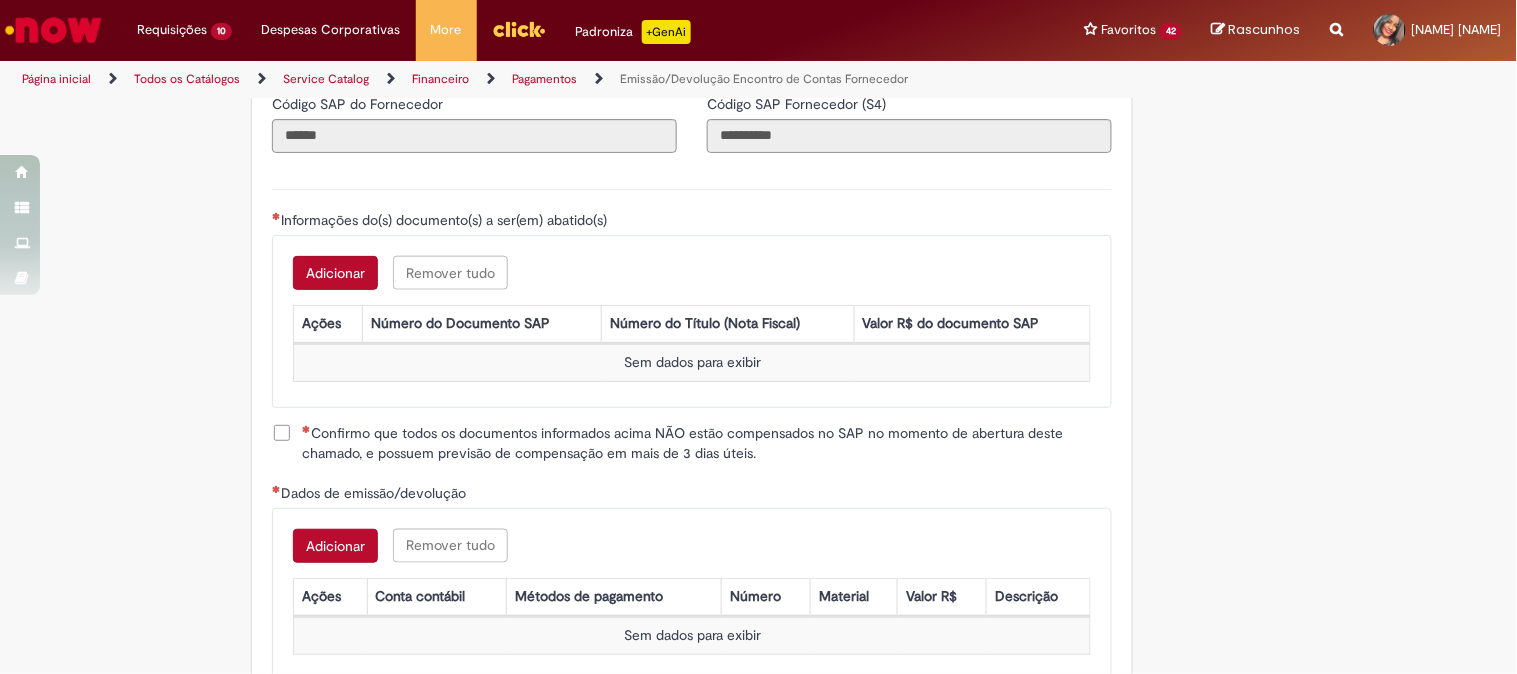 click on "Adicionar" at bounding box center (335, 273) 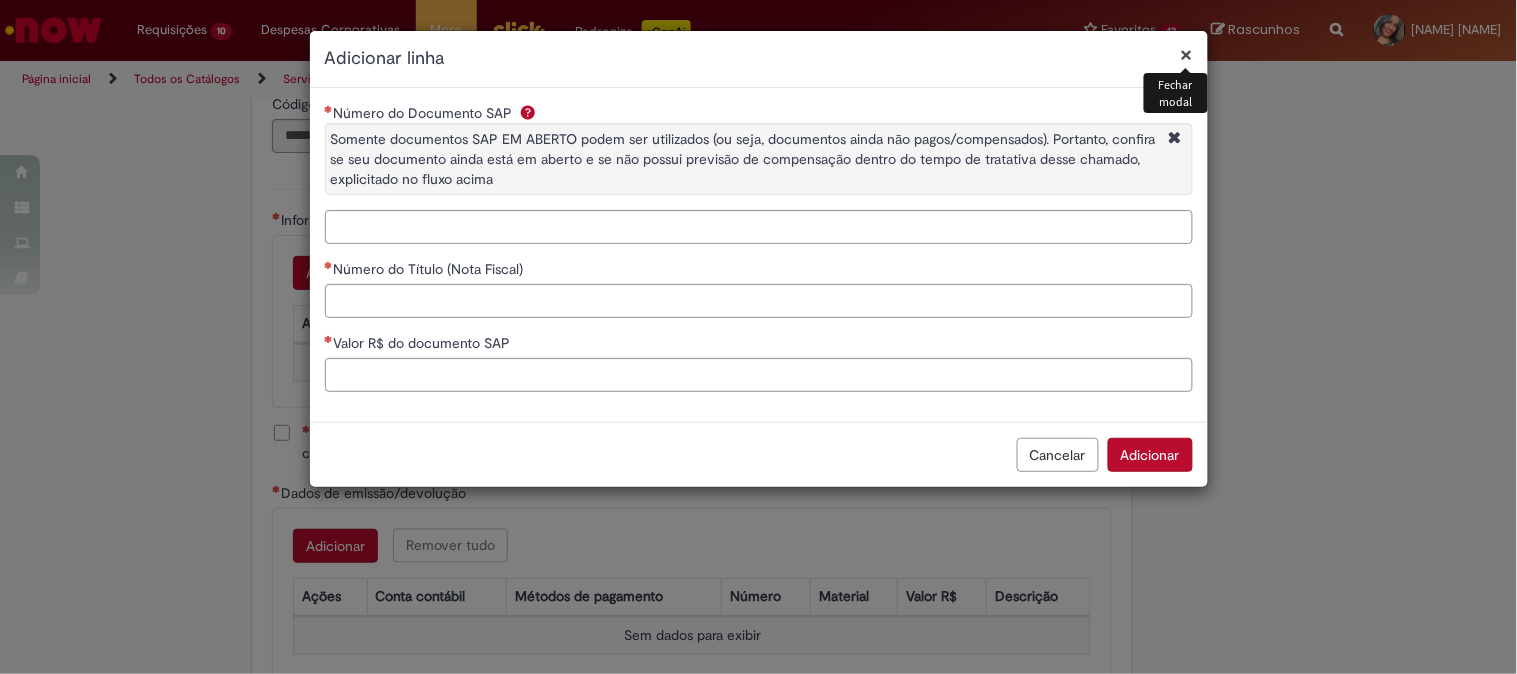 type 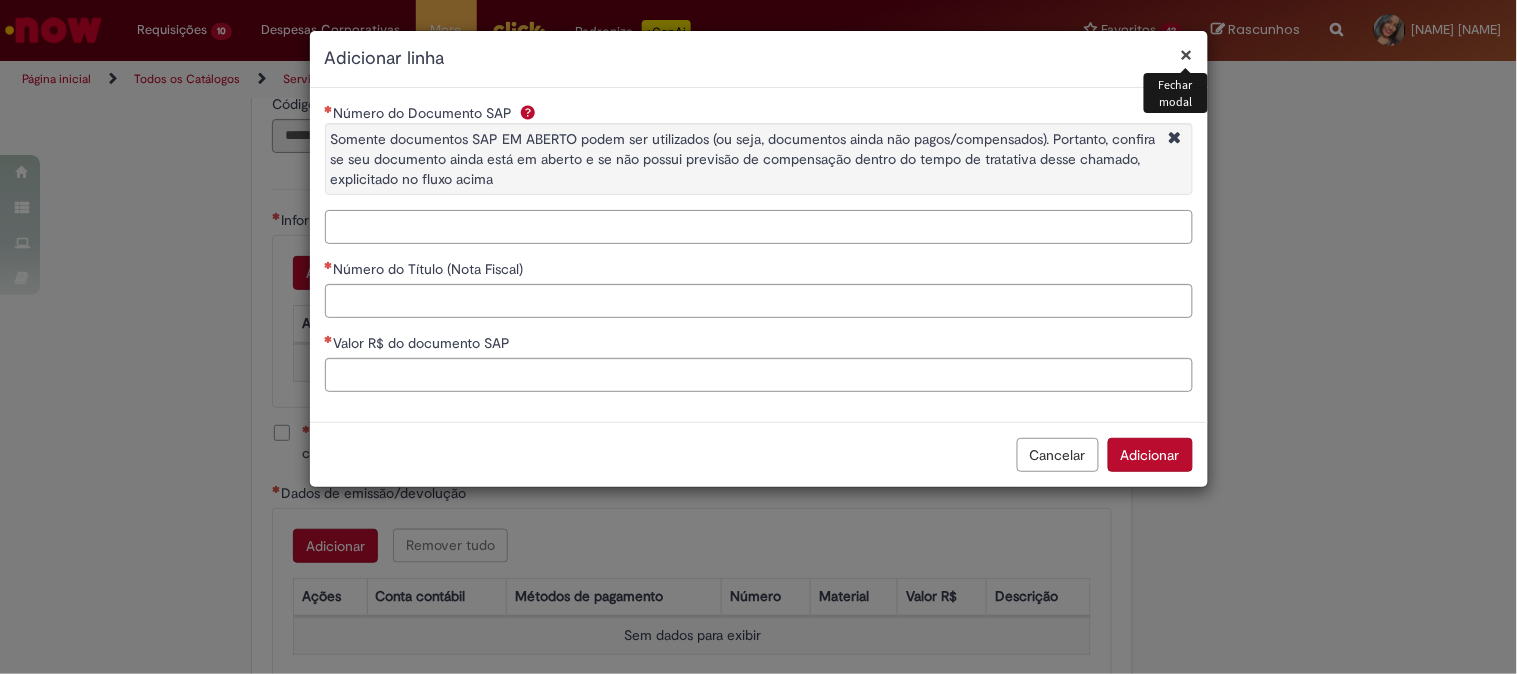 drag, startPoint x: 435, startPoint y: 218, endPoint x: 417, endPoint y: 234, distance: 24.083189 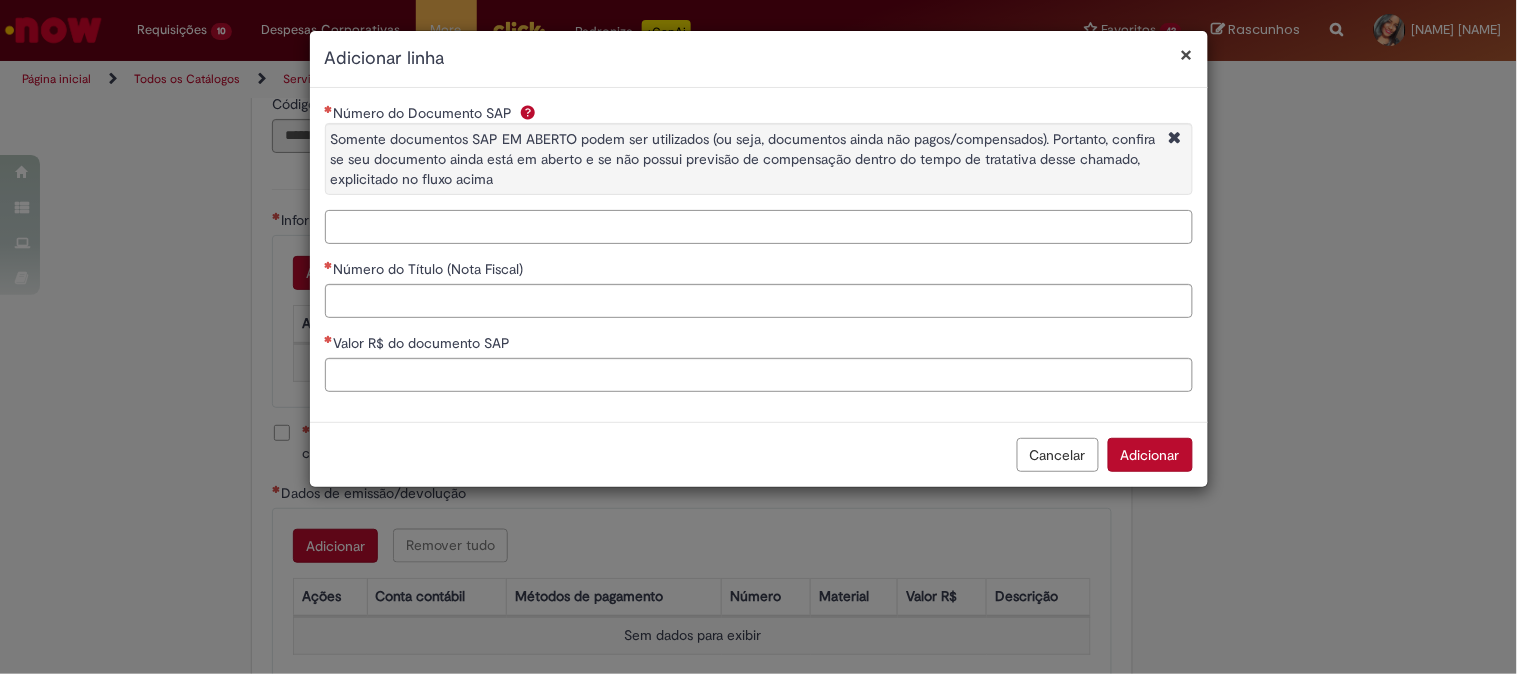 paste on "**********" 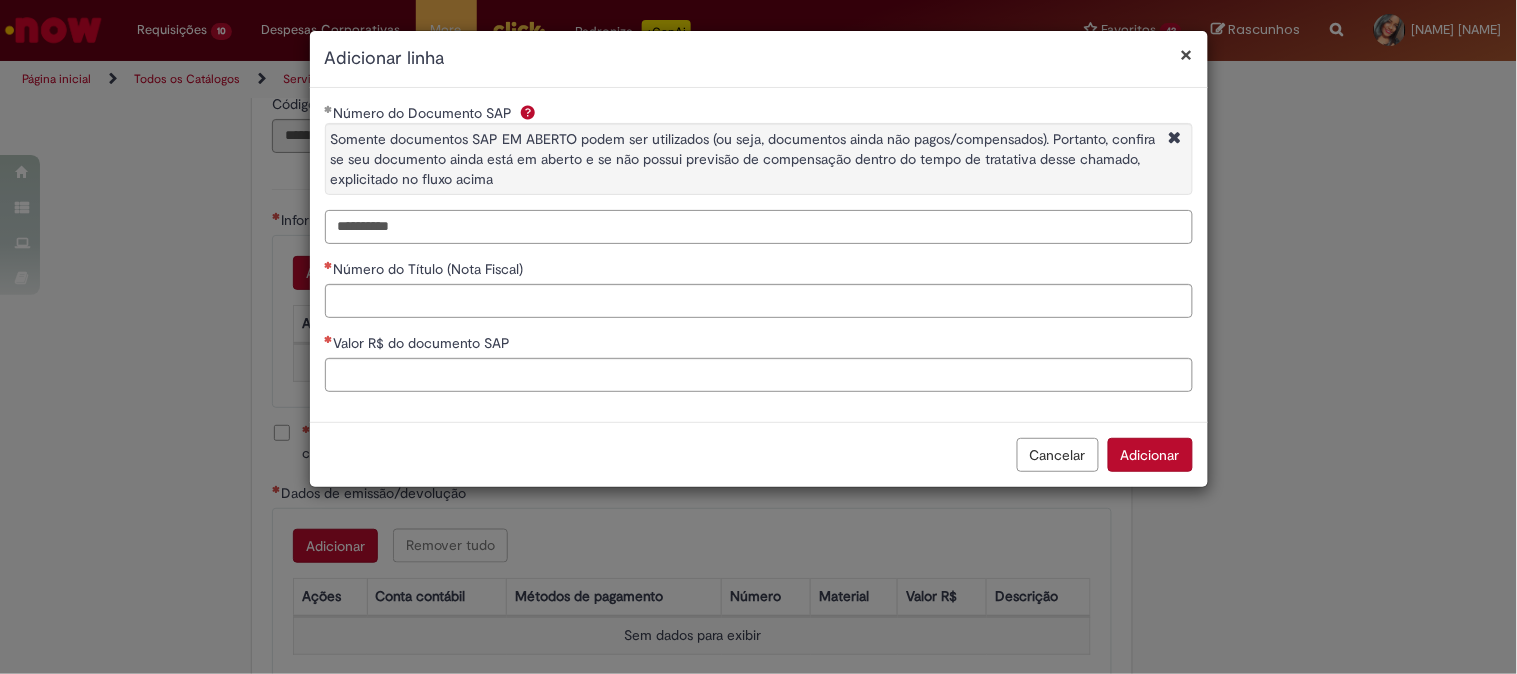 type on "**********" 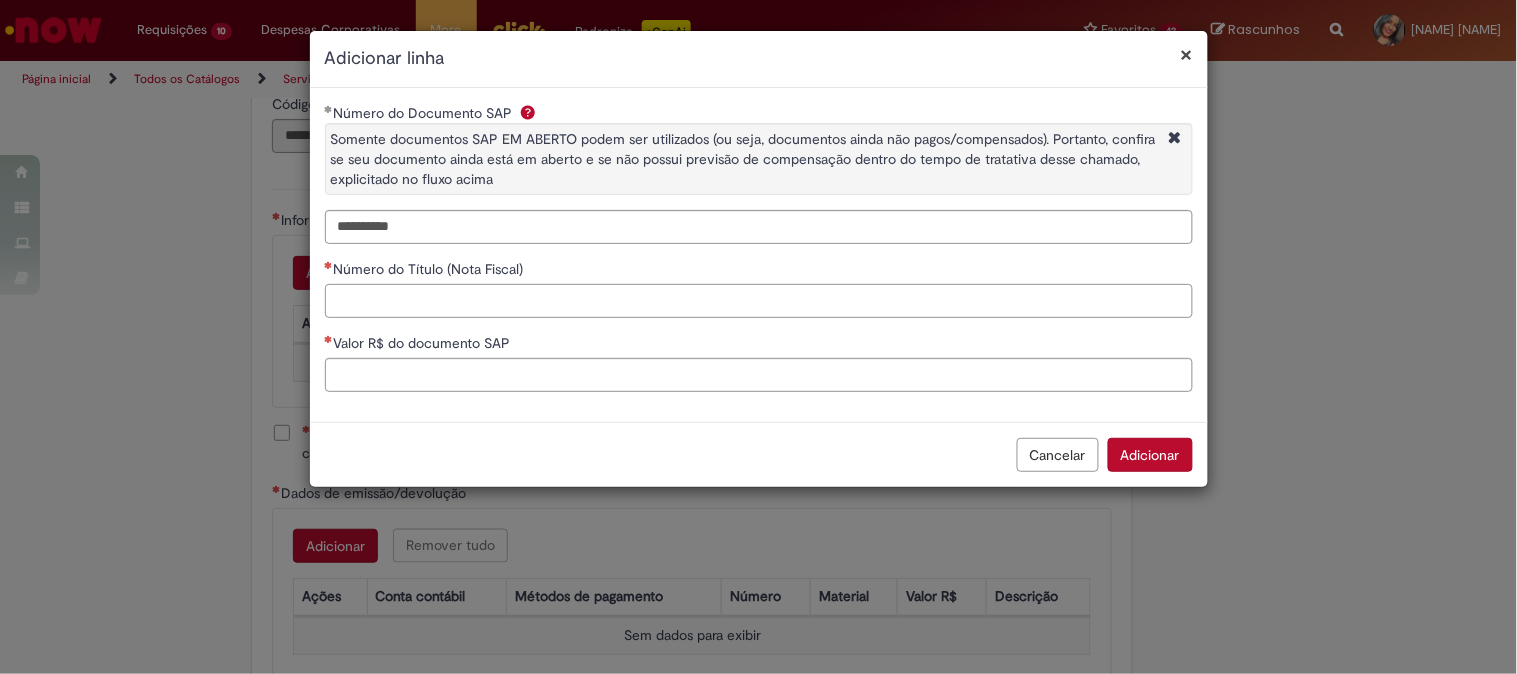 click on "Número do Título (Nota Fiscal)" at bounding box center (759, 301) 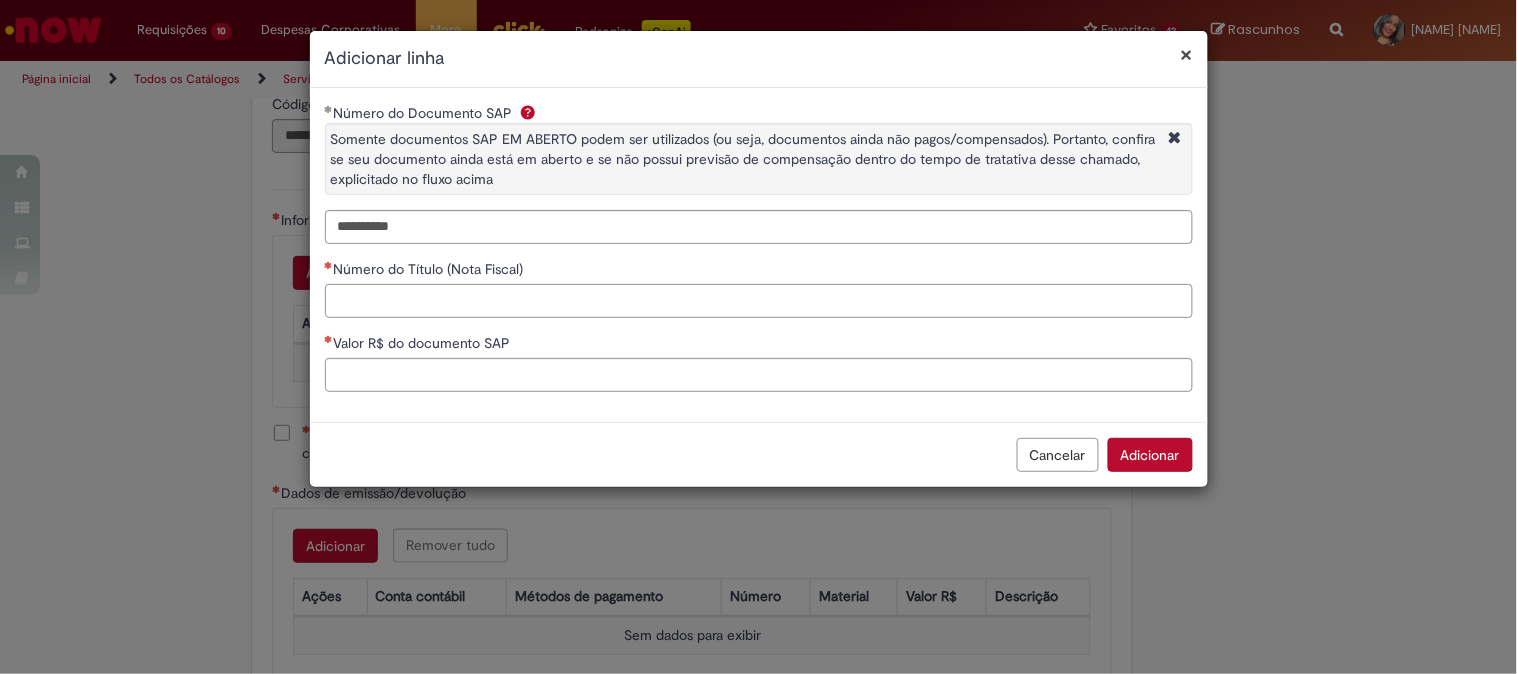 paste on "*******" 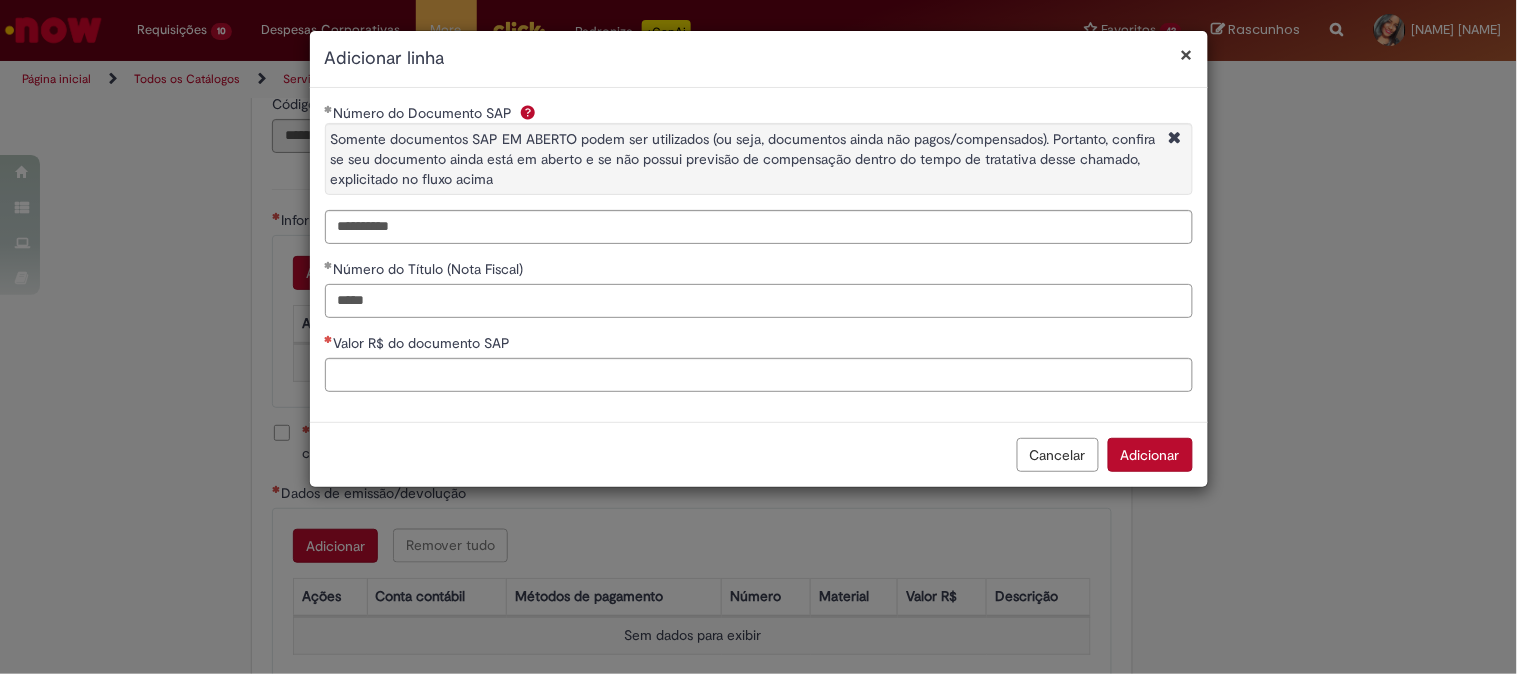 type on "*****" 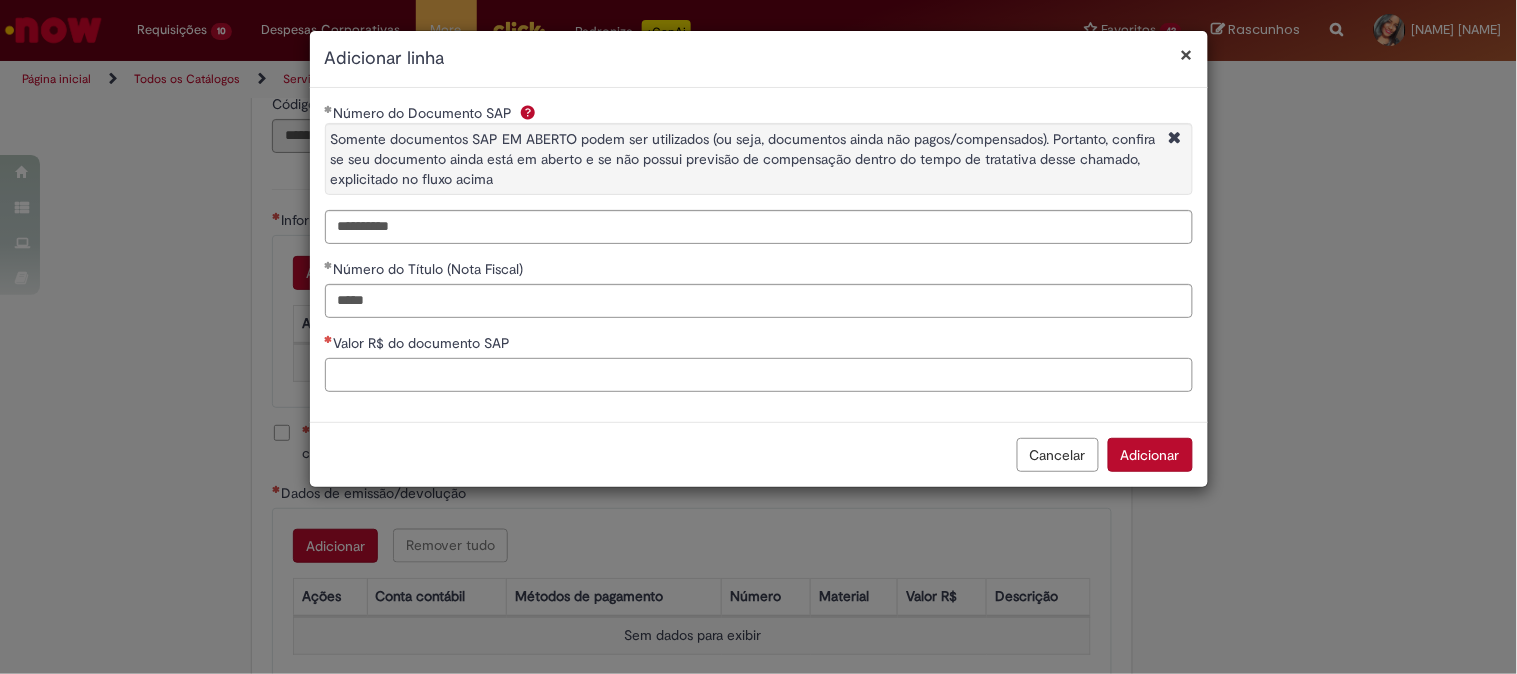 click on "Valor R$ do documento SAP" at bounding box center (759, 375) 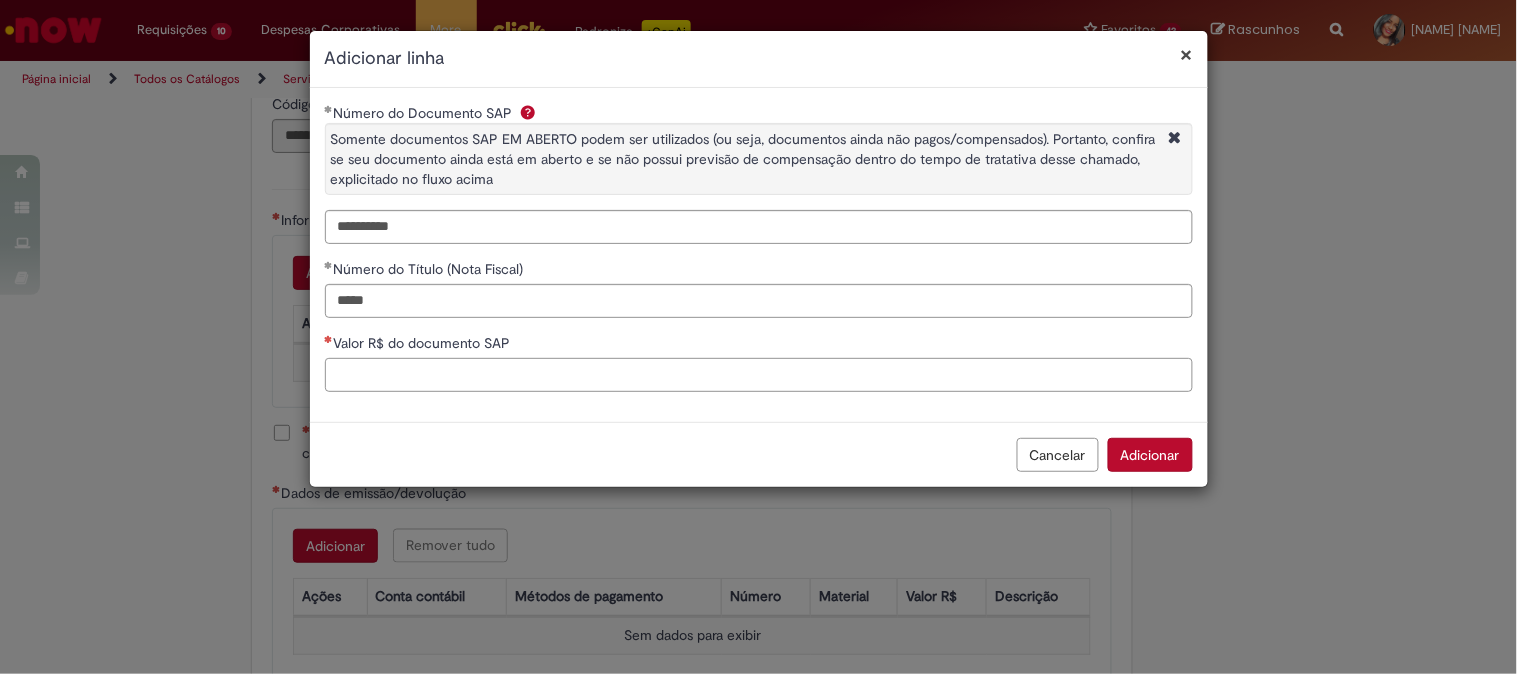 paste on "**********" 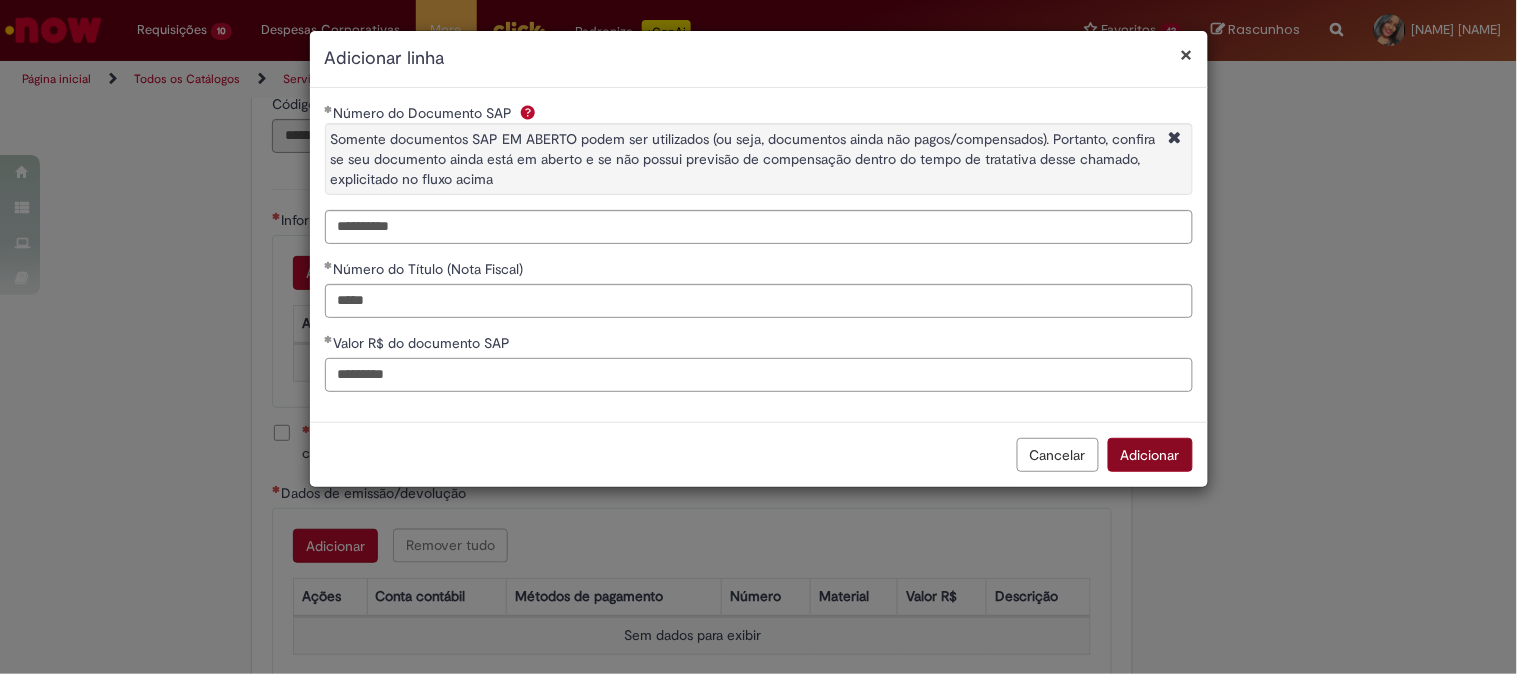 type on "*********" 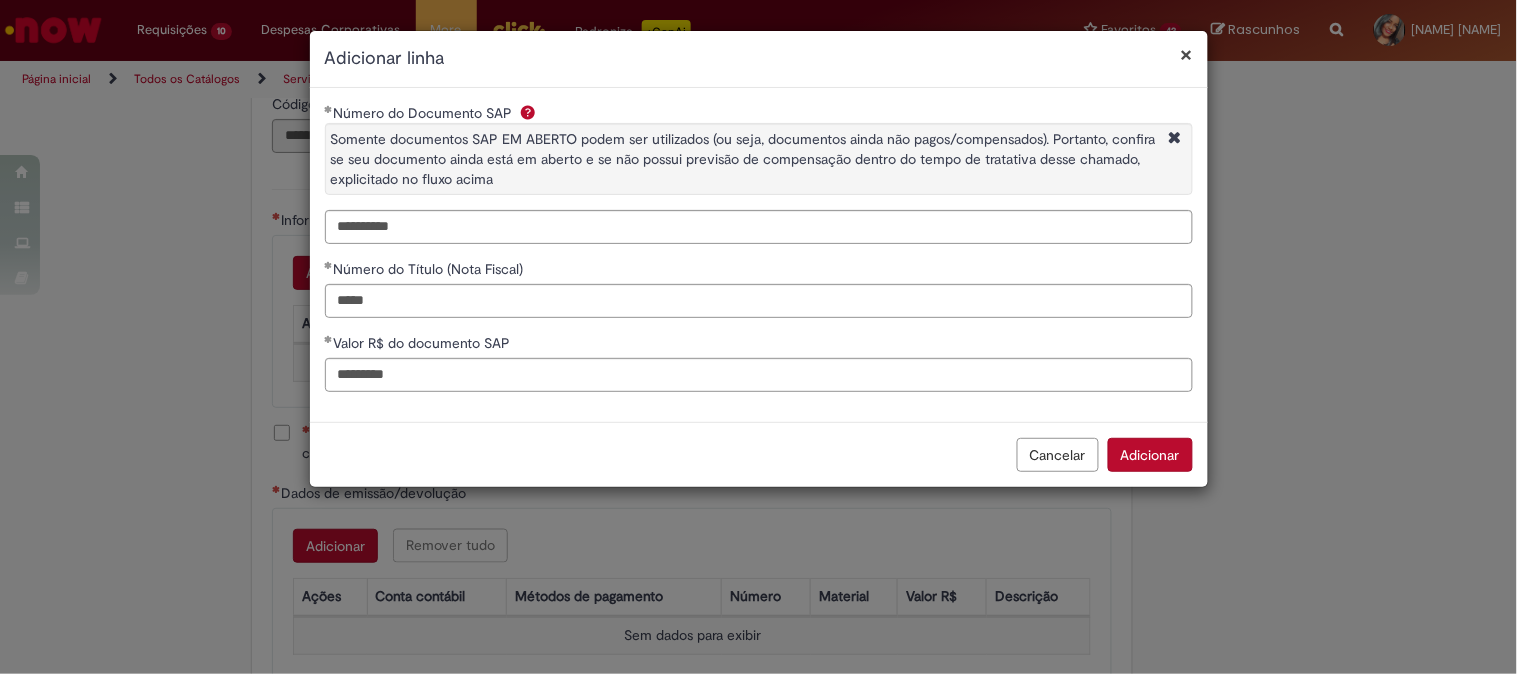 click on "Adicionar" at bounding box center (1150, 455) 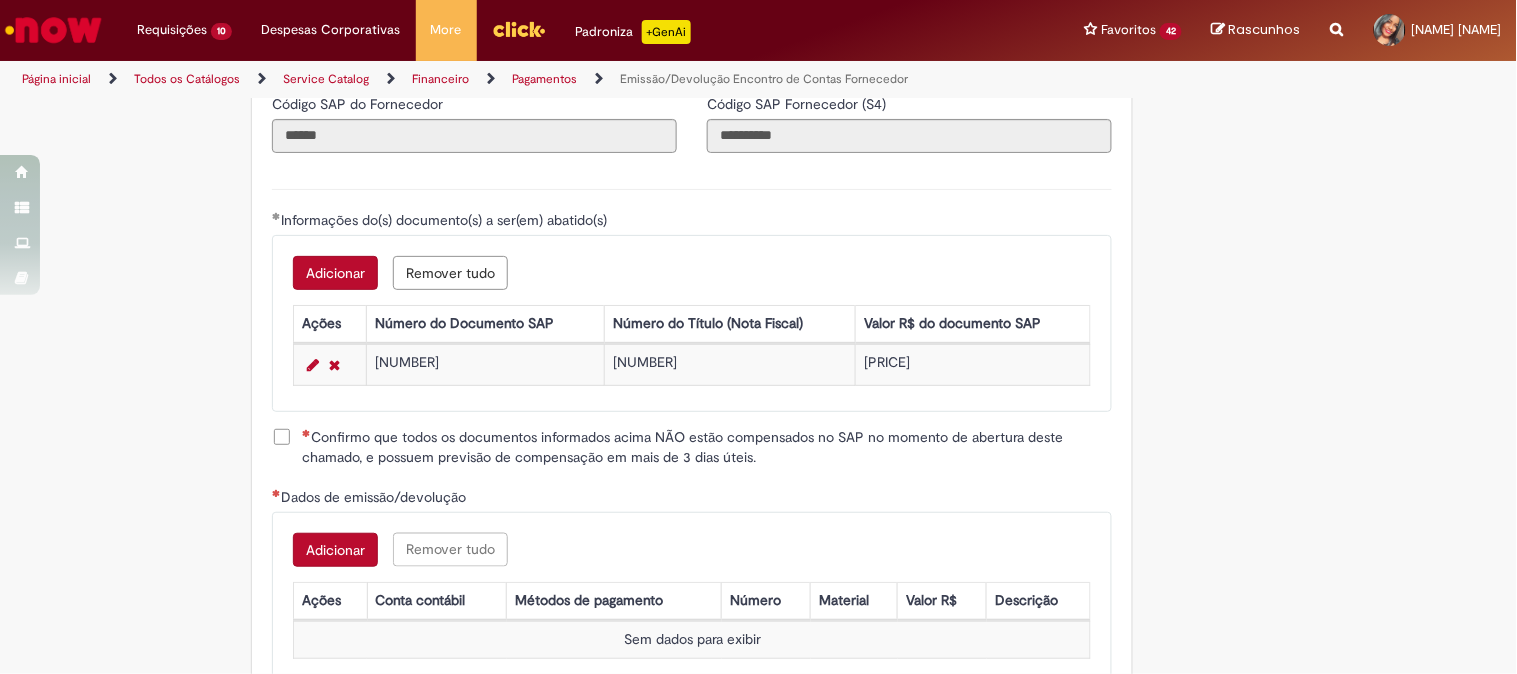 click at bounding box center [306, 433] 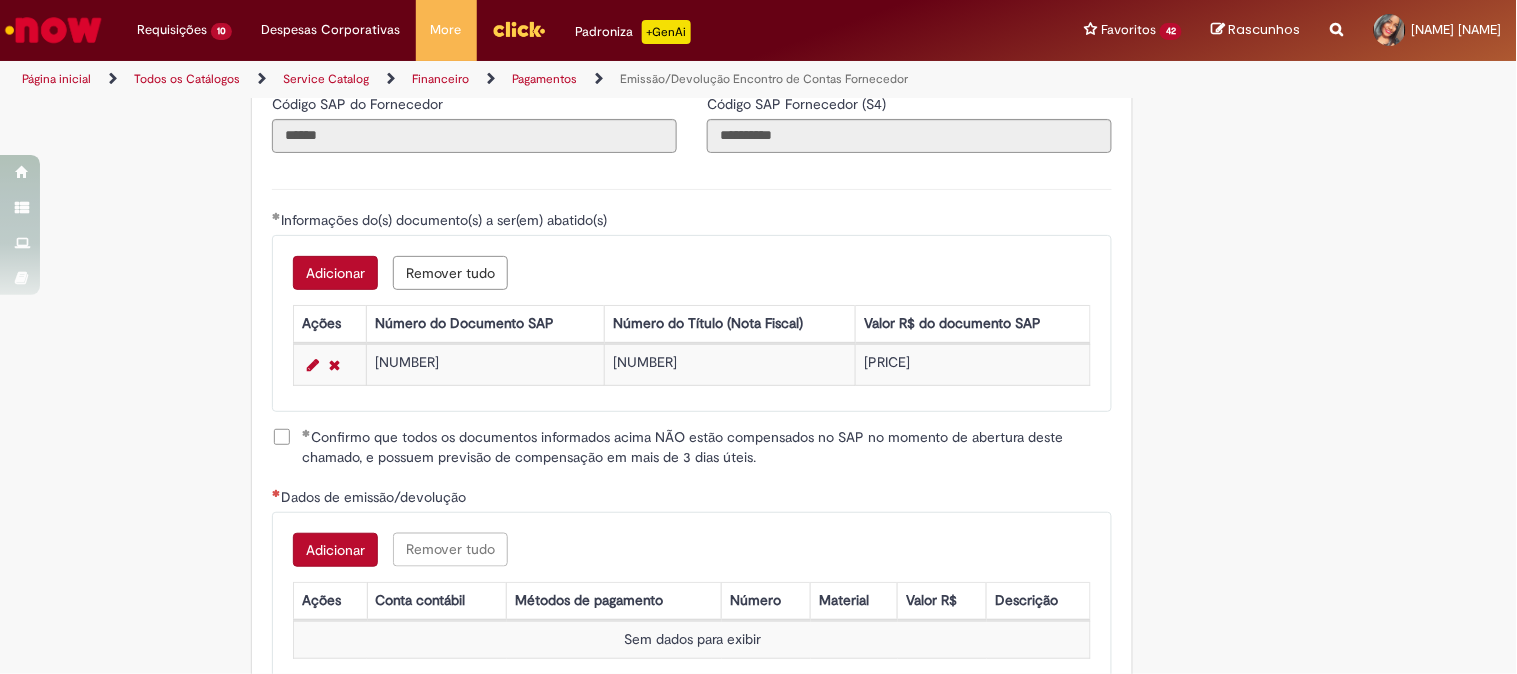 click on "Adicionar Remover tudo Dados de emissão/devolução Ações Conta contábil Métodos de pagamento Número Material Valor R$ Descrição Sem dados para exibir" at bounding box center [692, 598] 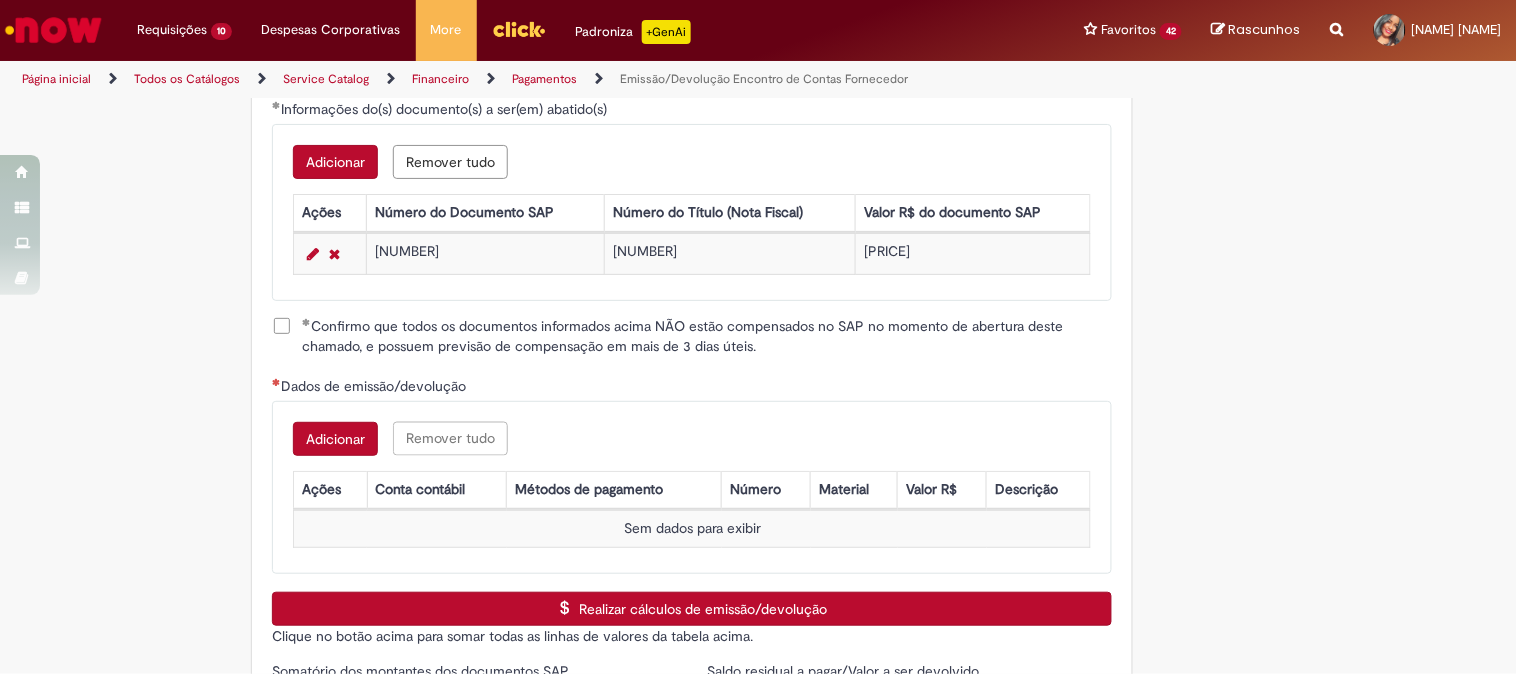 scroll, scrollTop: 2617, scrollLeft: 0, axis: vertical 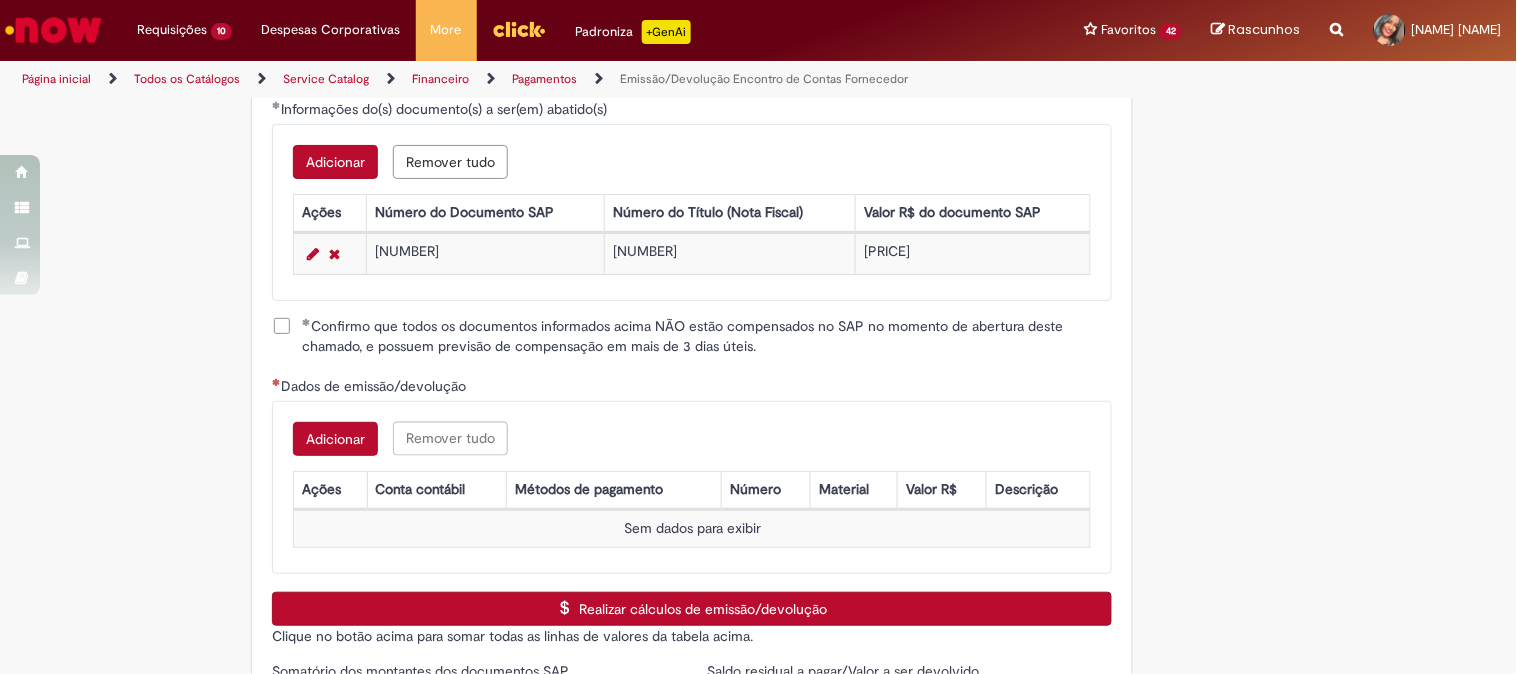 click on "Adicionar" at bounding box center (335, 439) 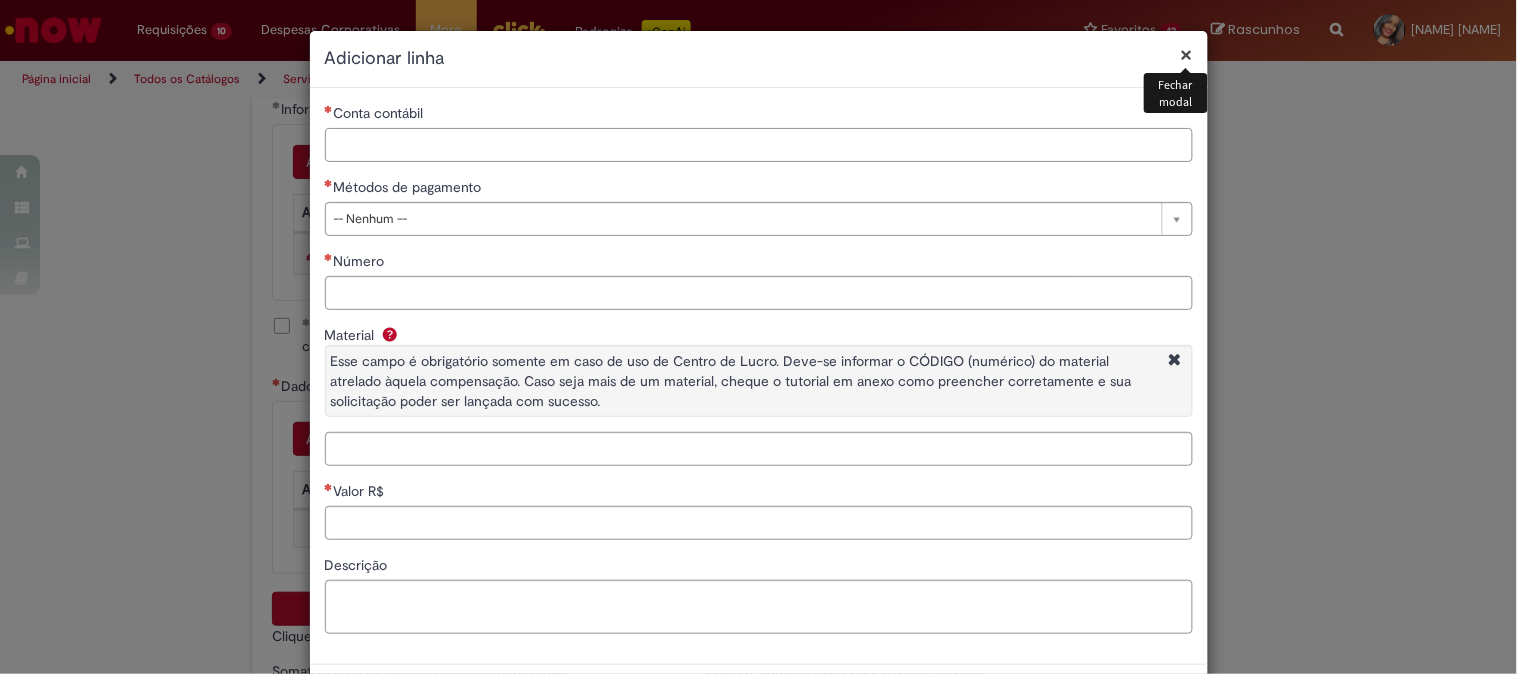 click on "Conta contábil" at bounding box center (759, 145) 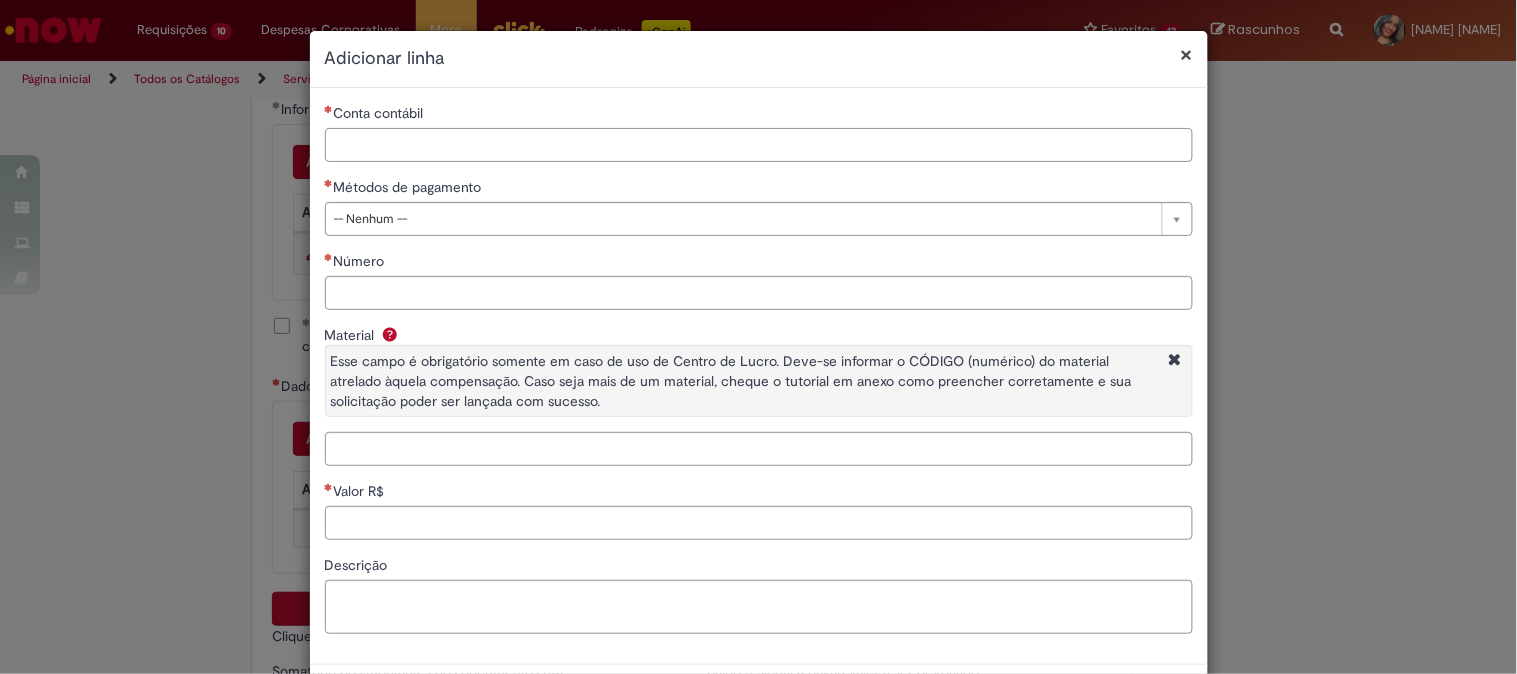 paste on "********" 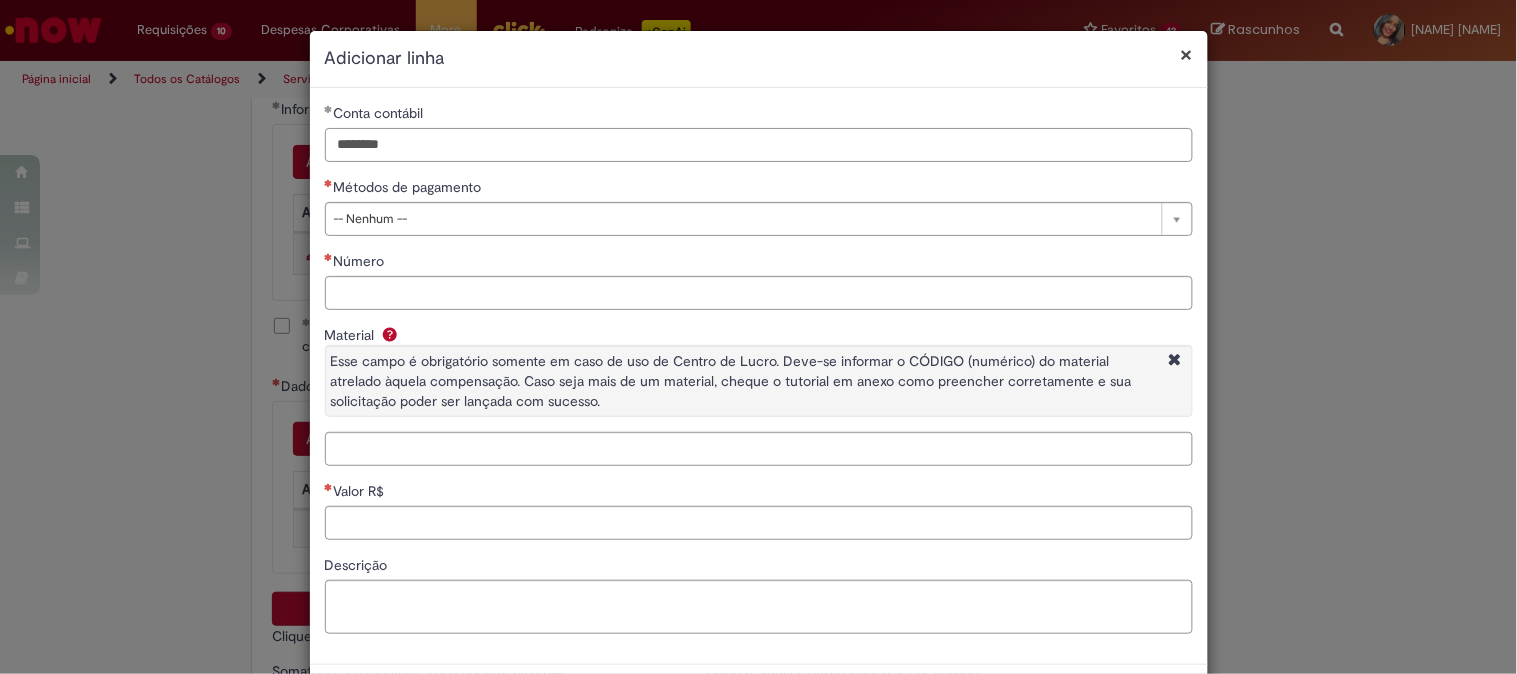 type on "********" 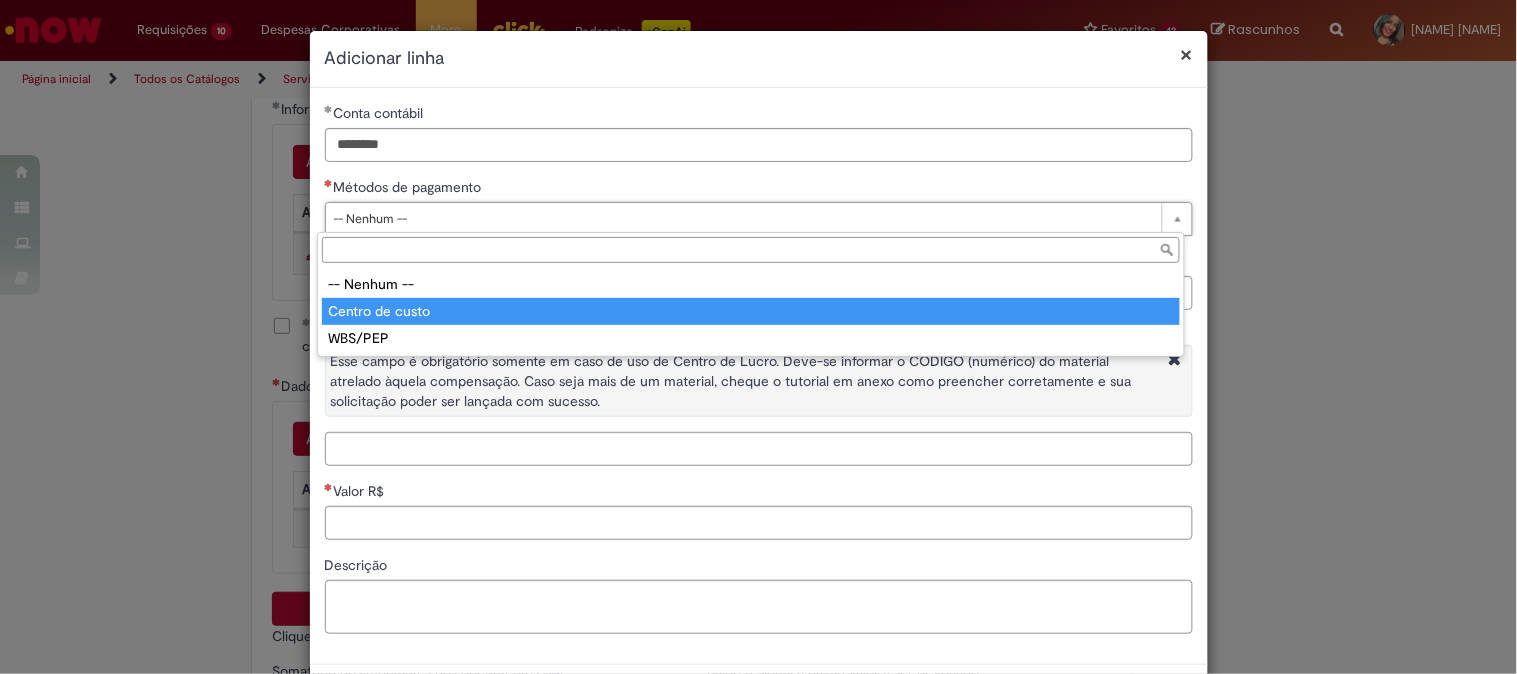 type on "**********" 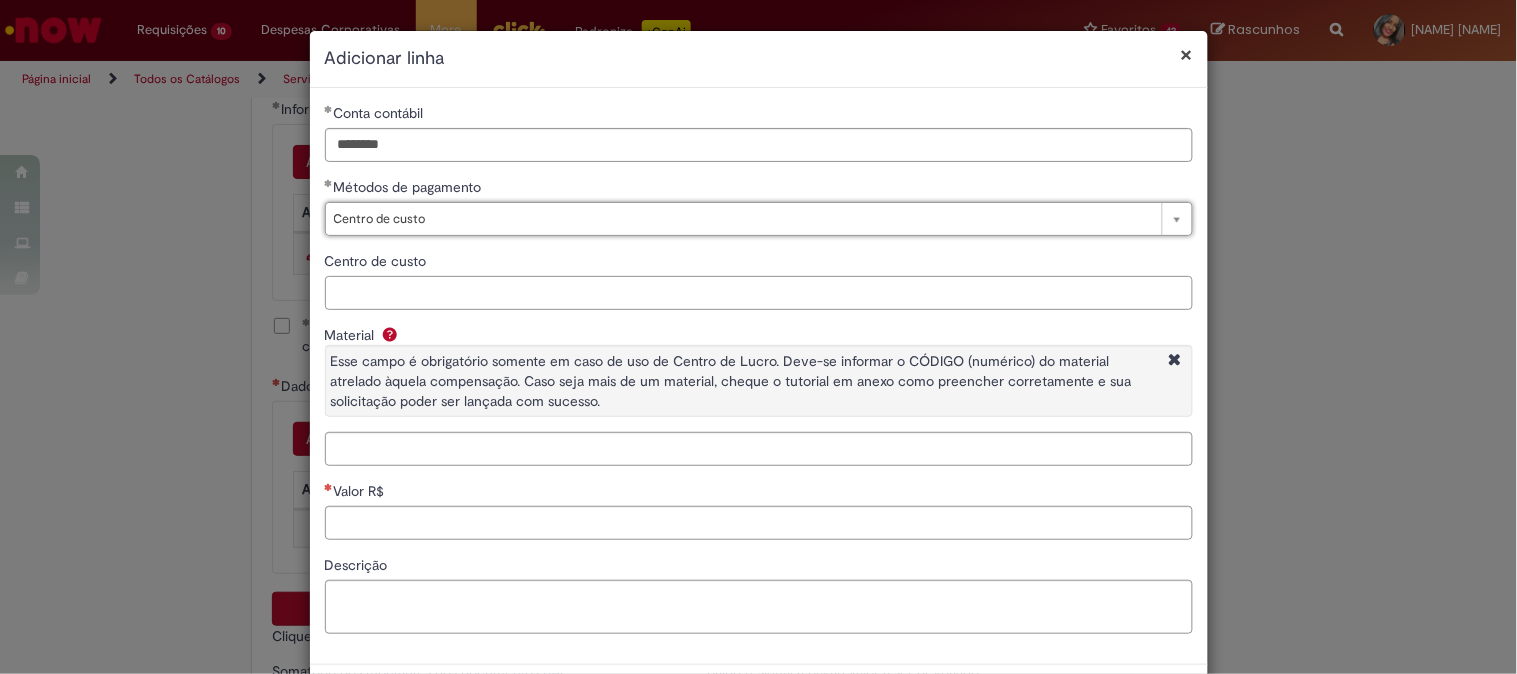 click on "Centro de custo" at bounding box center (759, 293) 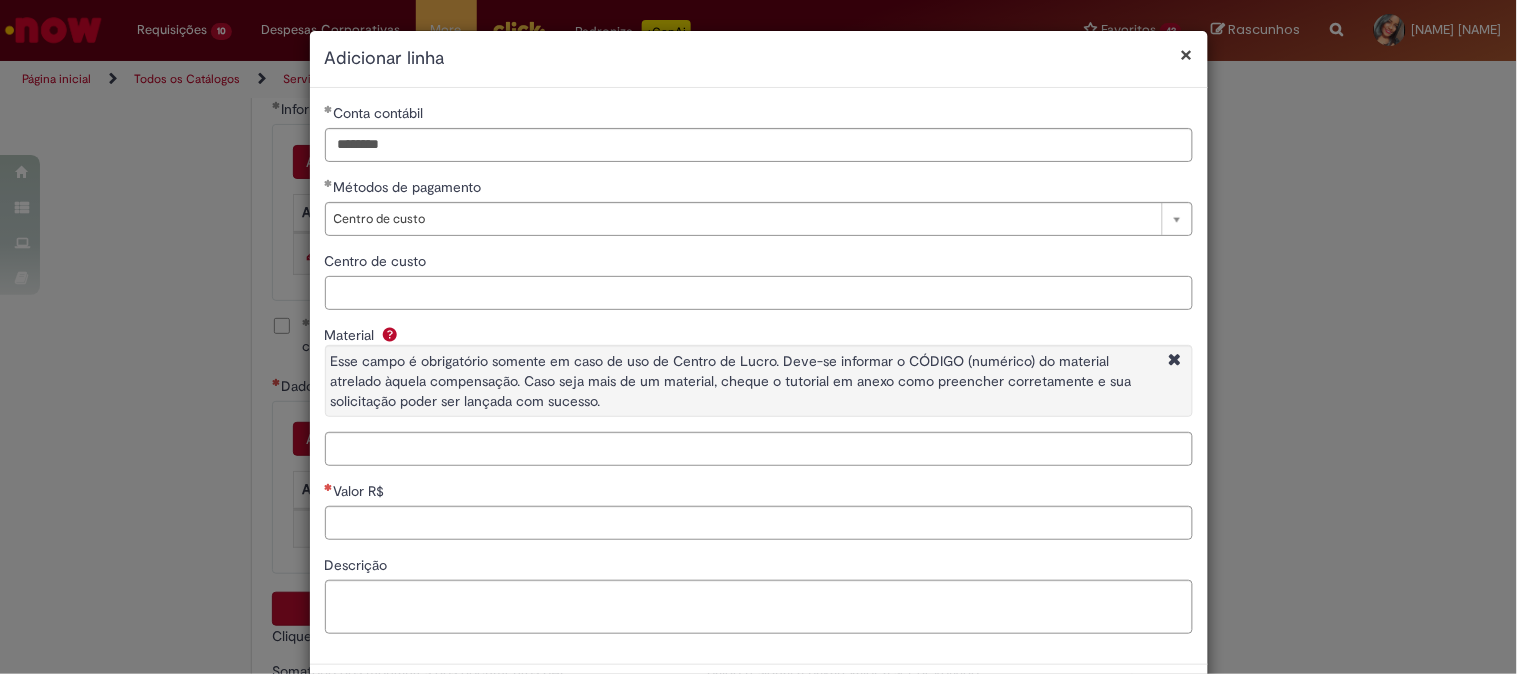 paste on "**********" 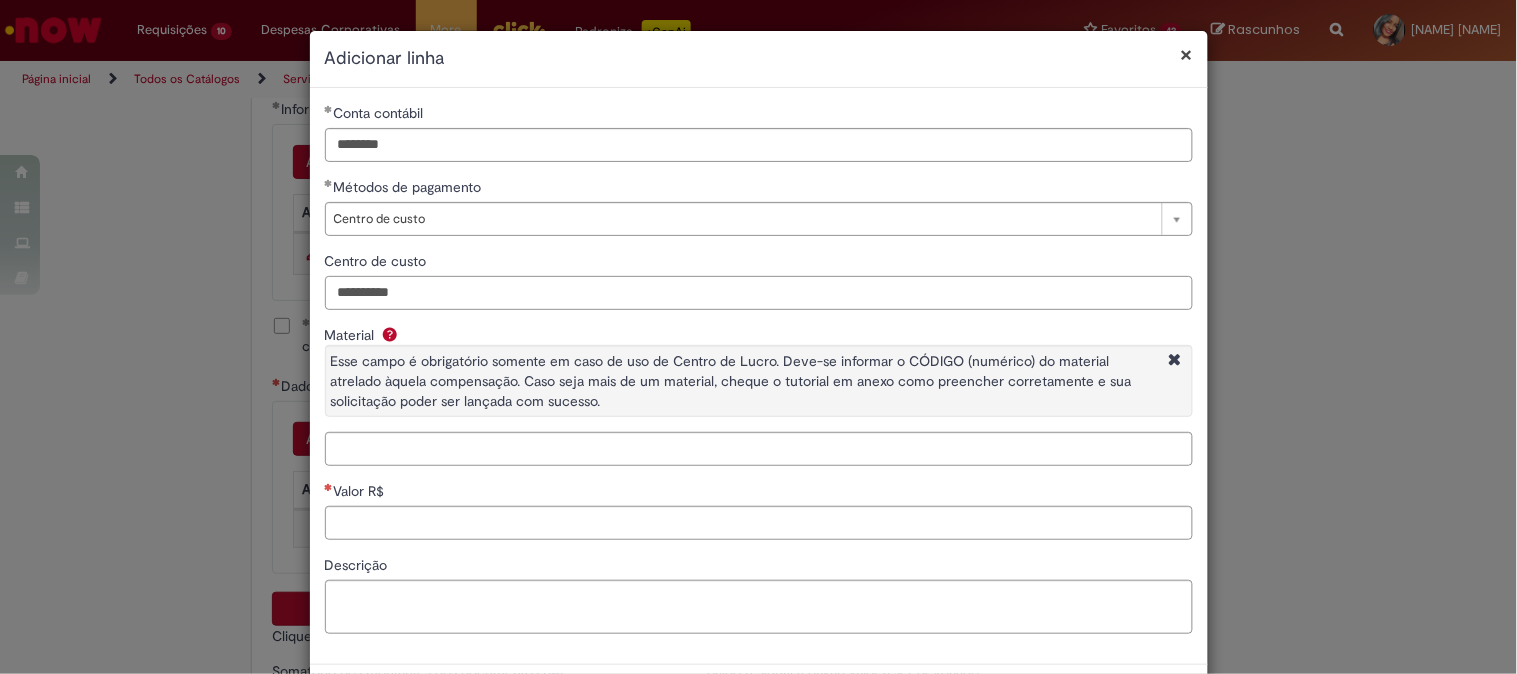type on "**********" 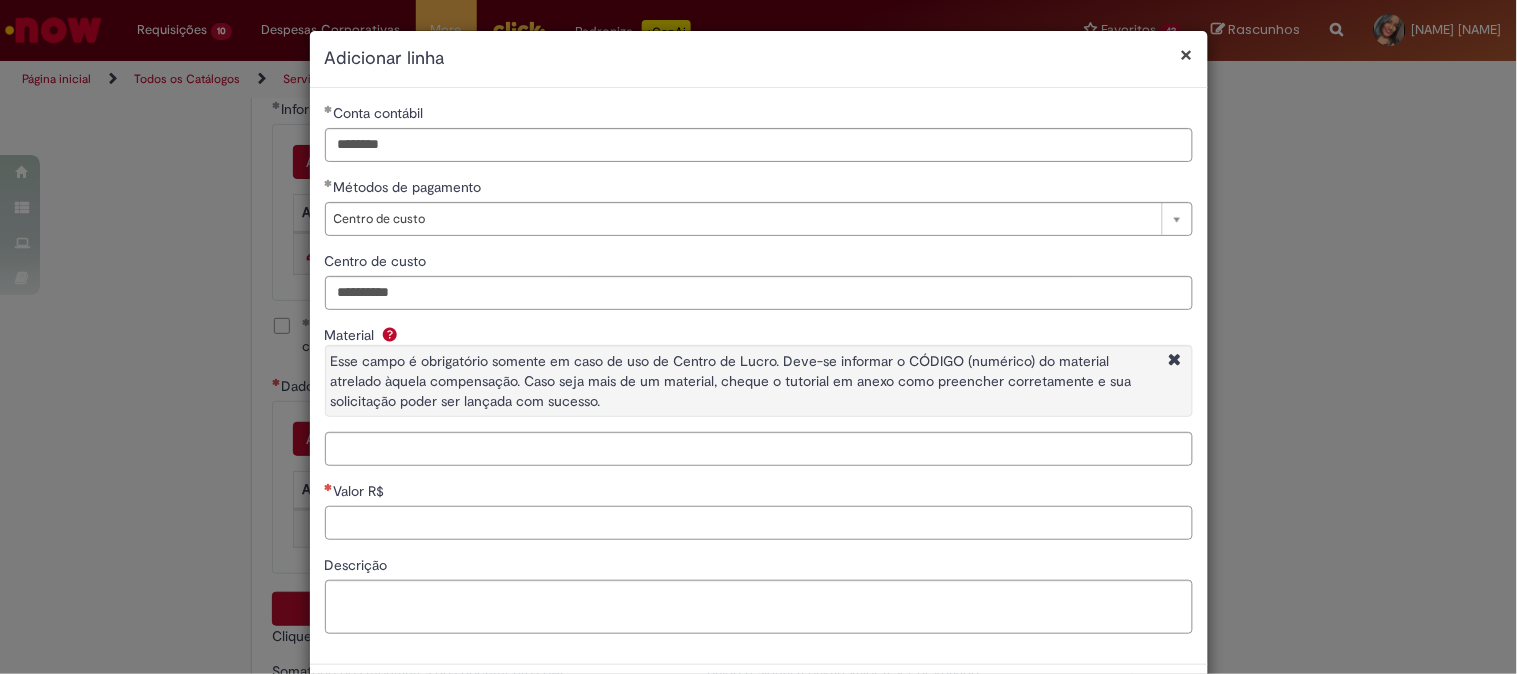 click on "Valor R$" at bounding box center (759, 523) 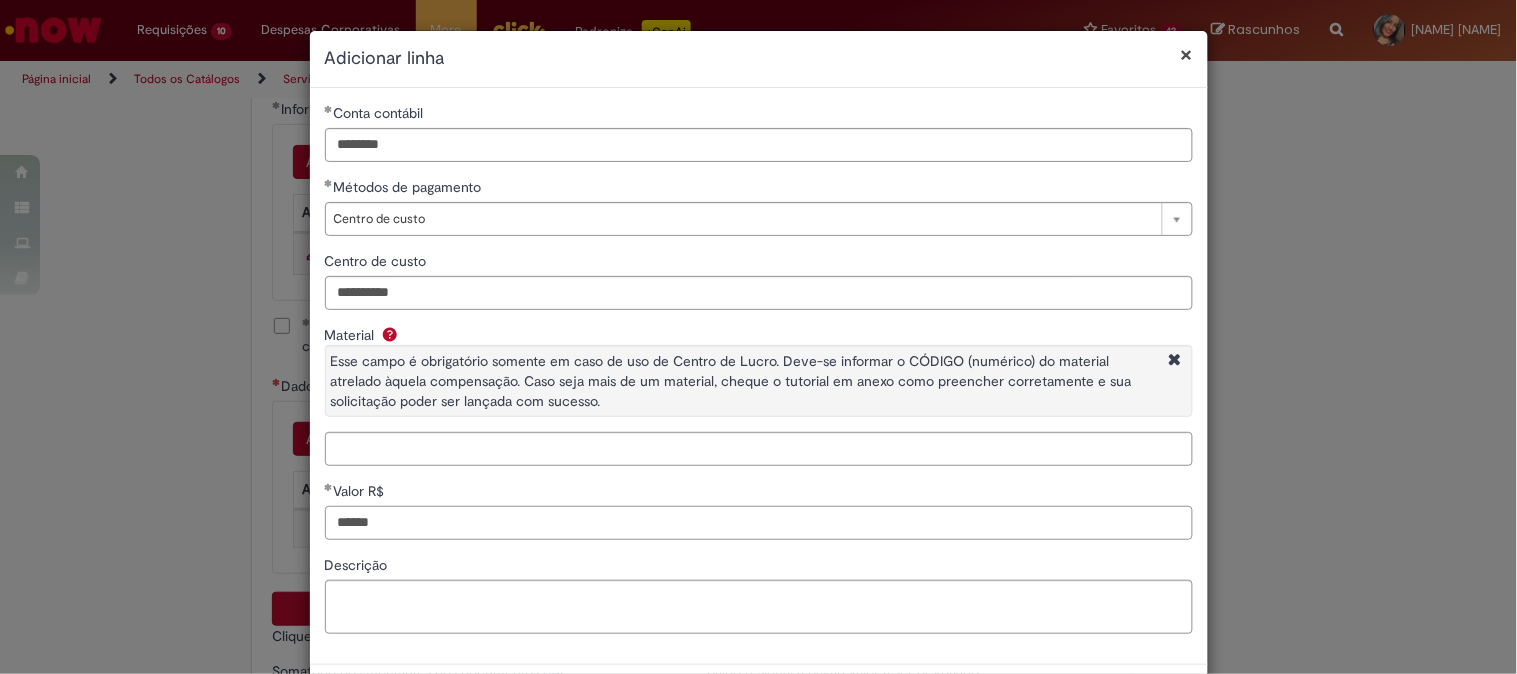 scroll, scrollTop: 87, scrollLeft: 0, axis: vertical 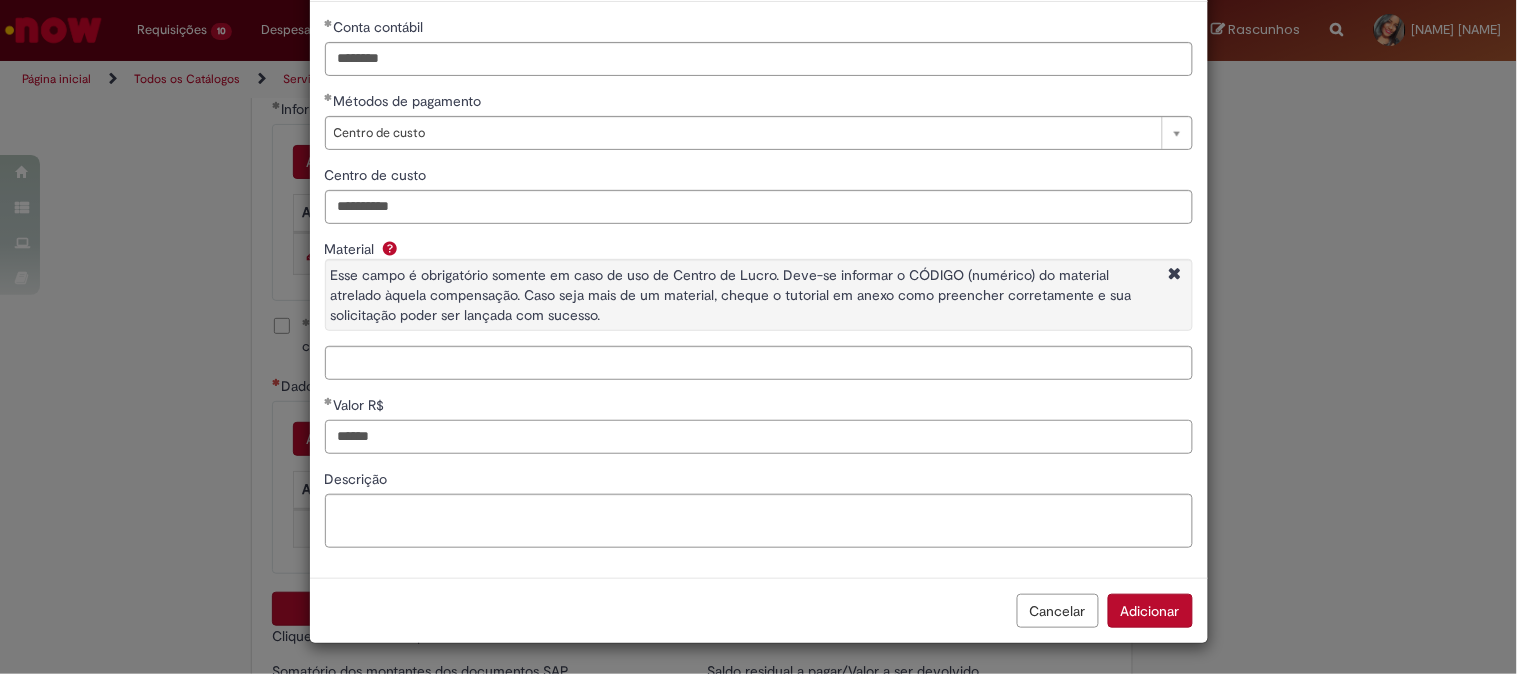 type on "******" 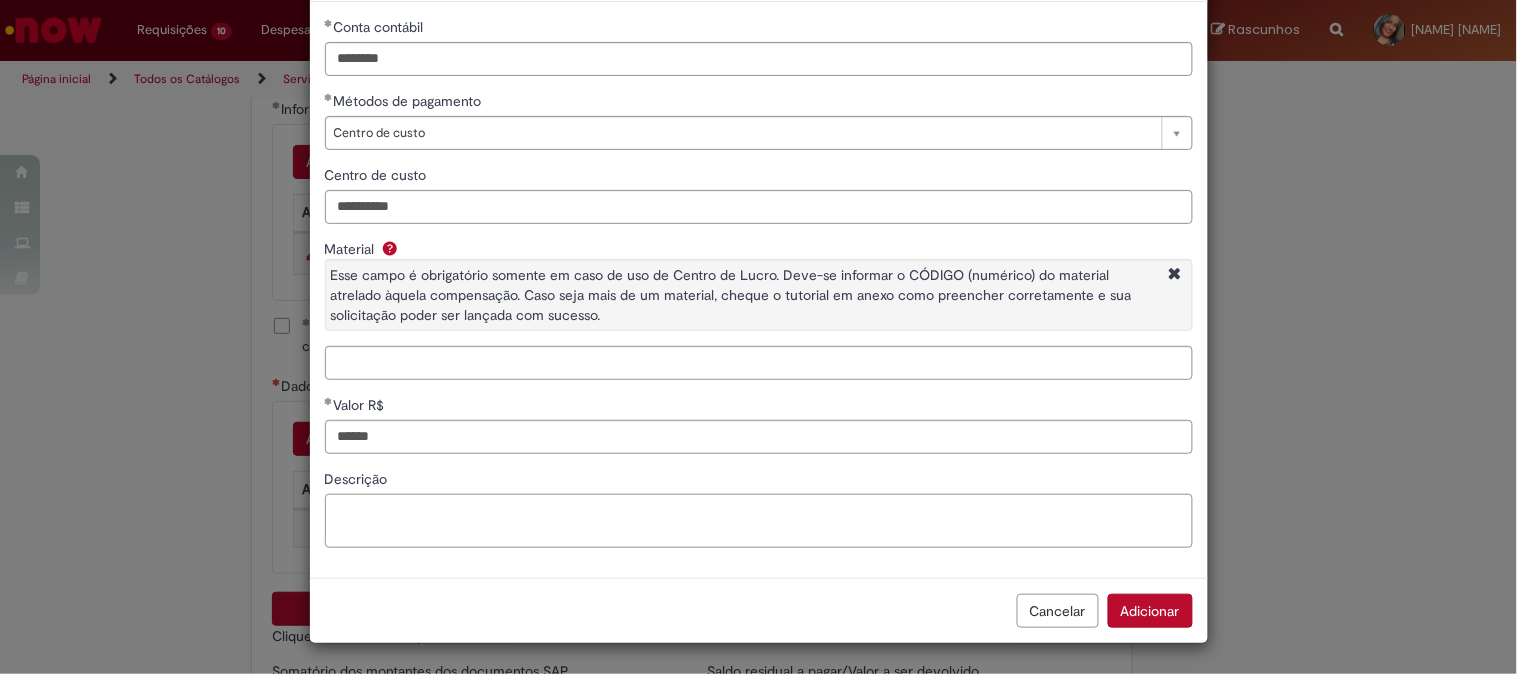 drag, startPoint x: 797, startPoint y: 511, endPoint x: 1175, endPoint y: 567, distance: 382.12564 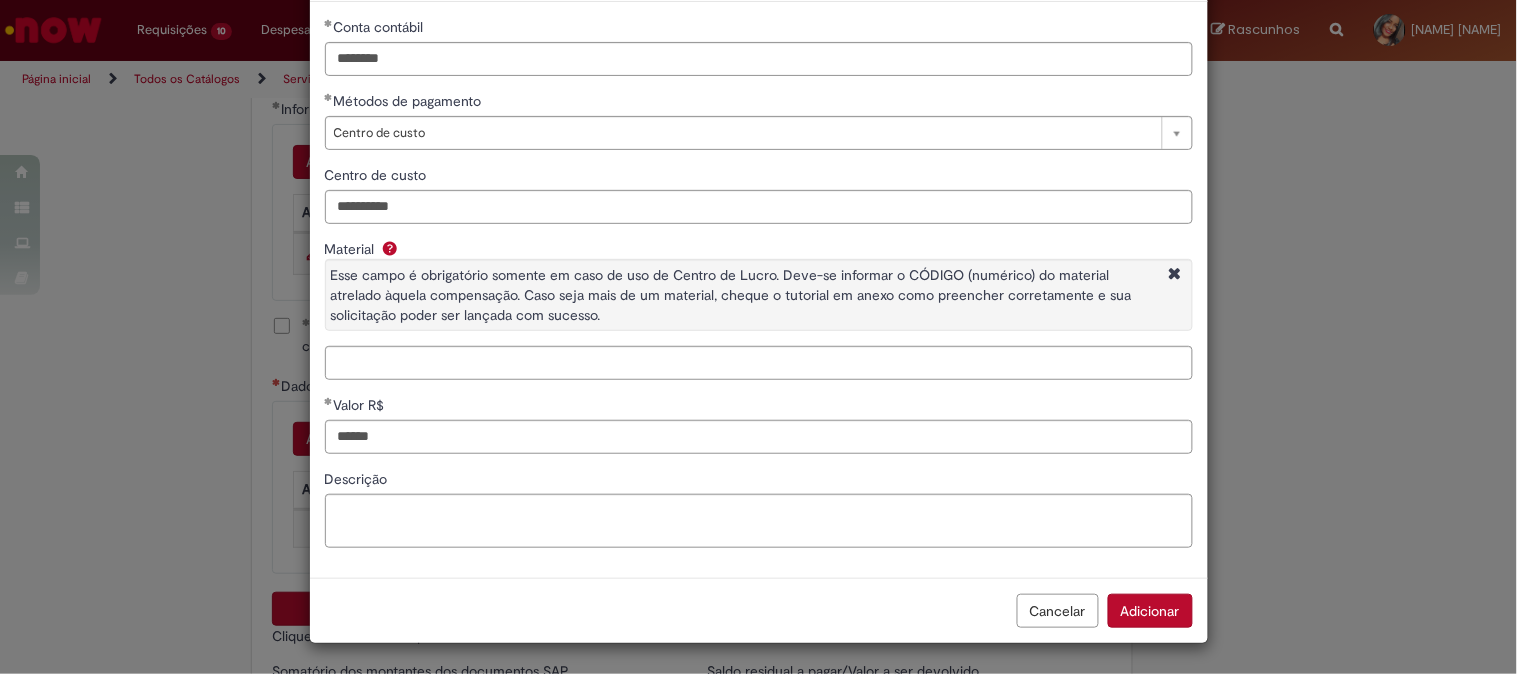 click on "Adicionar" at bounding box center [1150, 611] 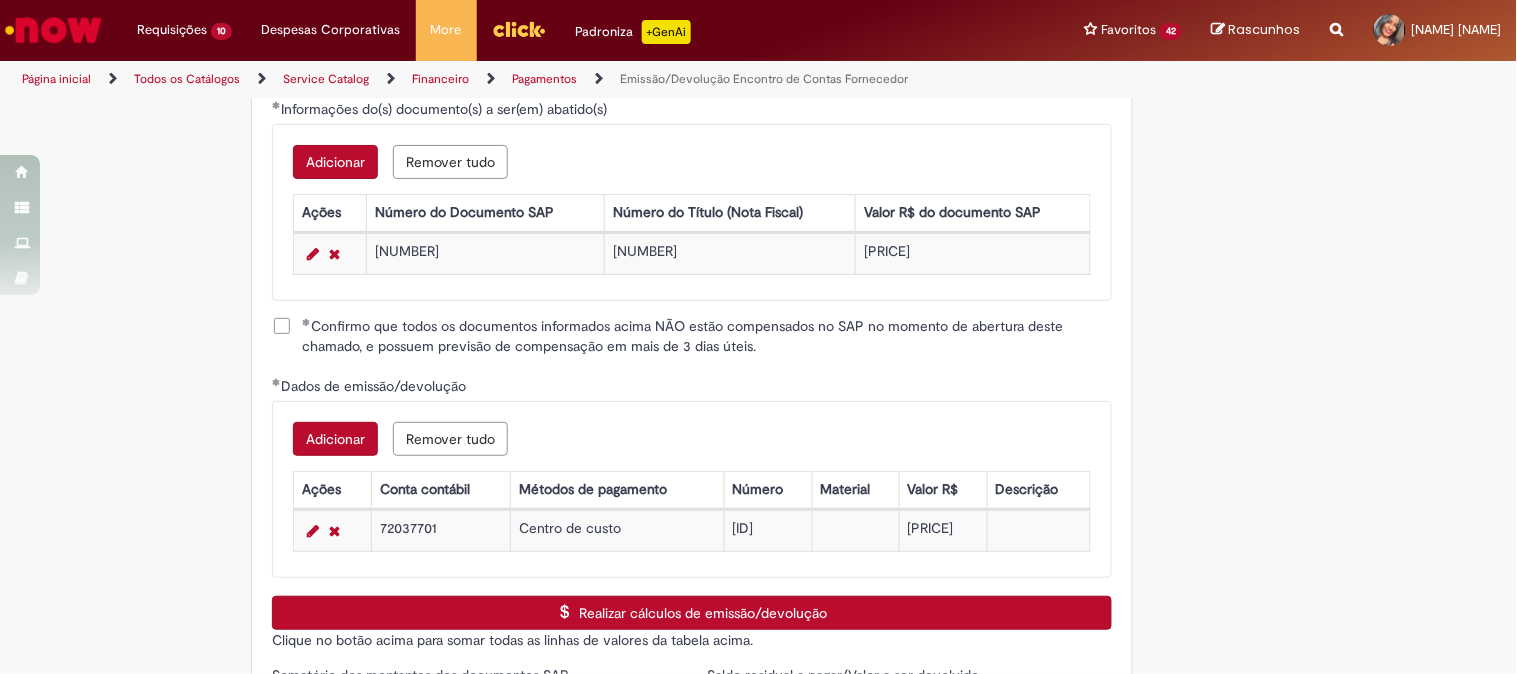 scroll, scrollTop: 3026, scrollLeft: 0, axis: vertical 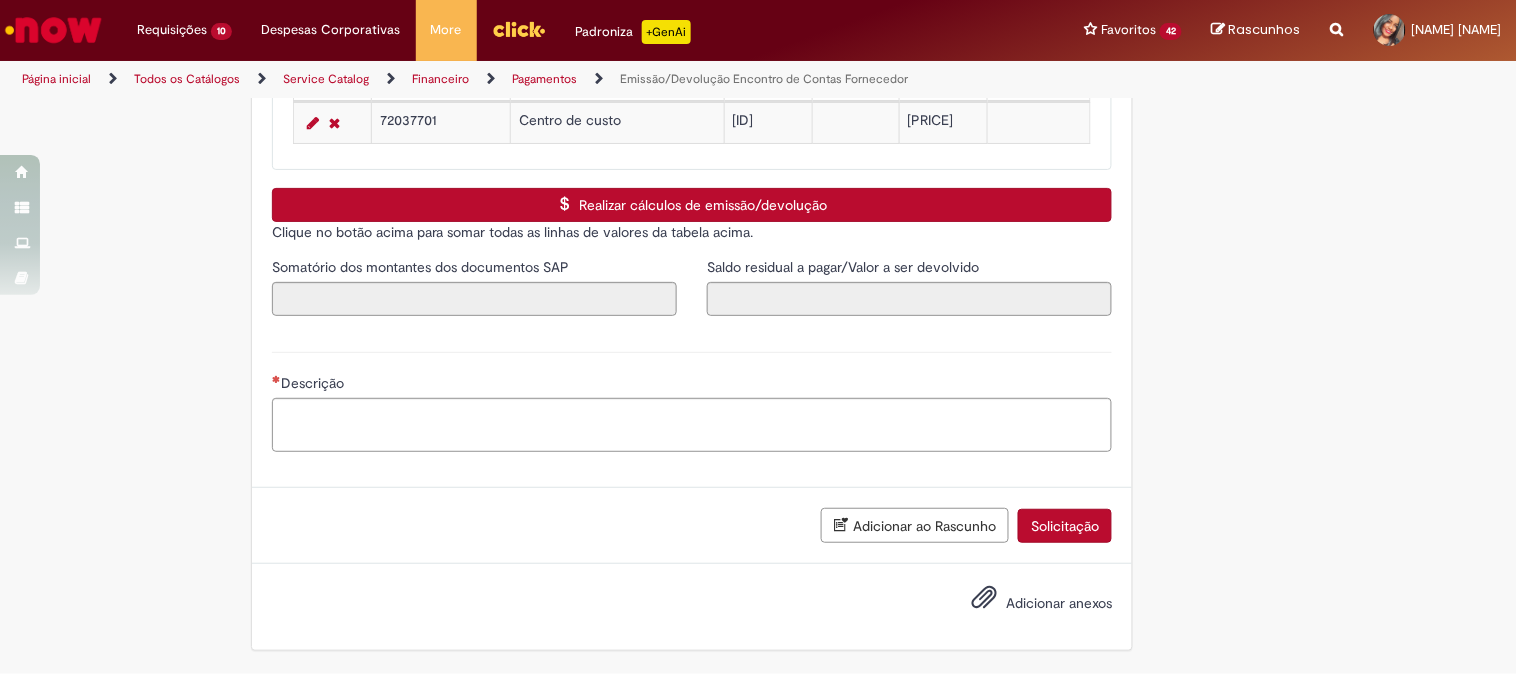 click on "Realizar cálculos de emissão/devolução" at bounding box center [692, 205] 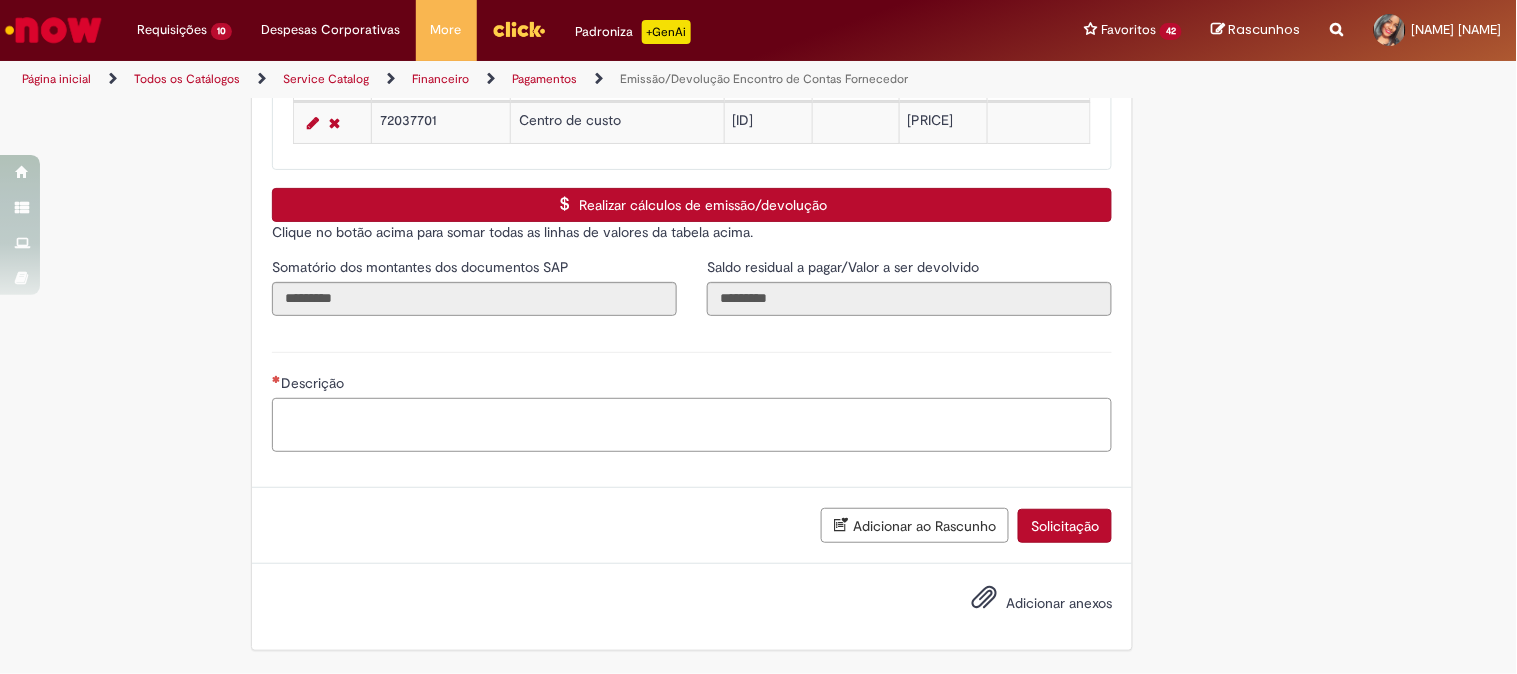 click on "Descrição" at bounding box center [692, 425] 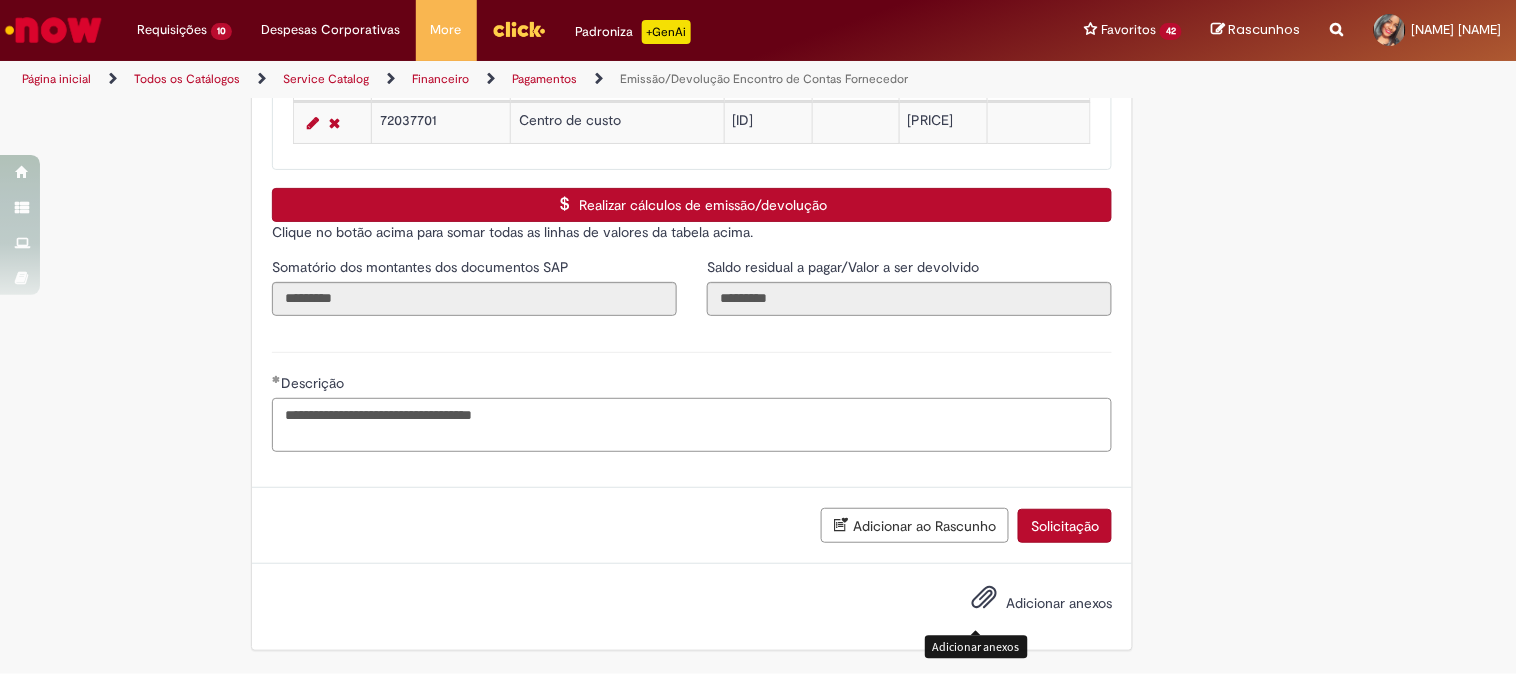 type on "**********" 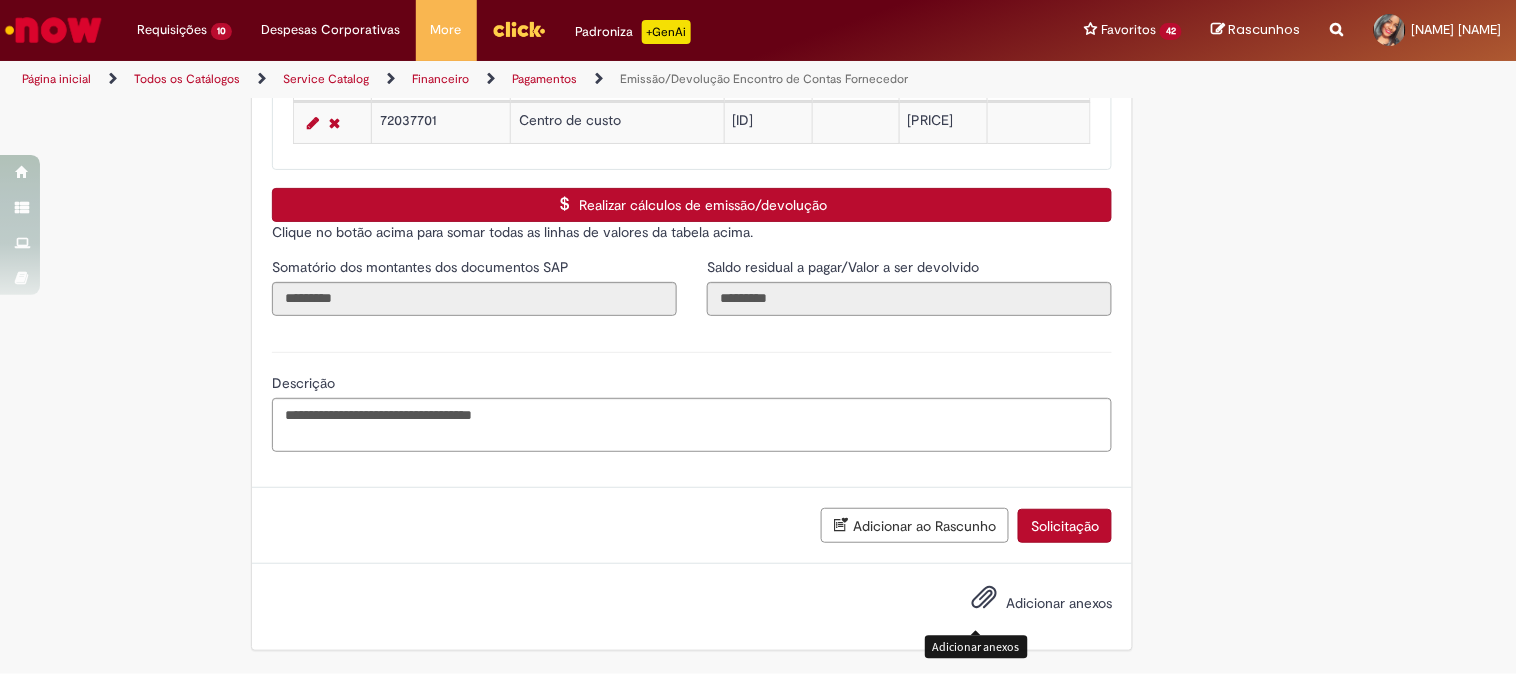 click at bounding box center [984, 598] 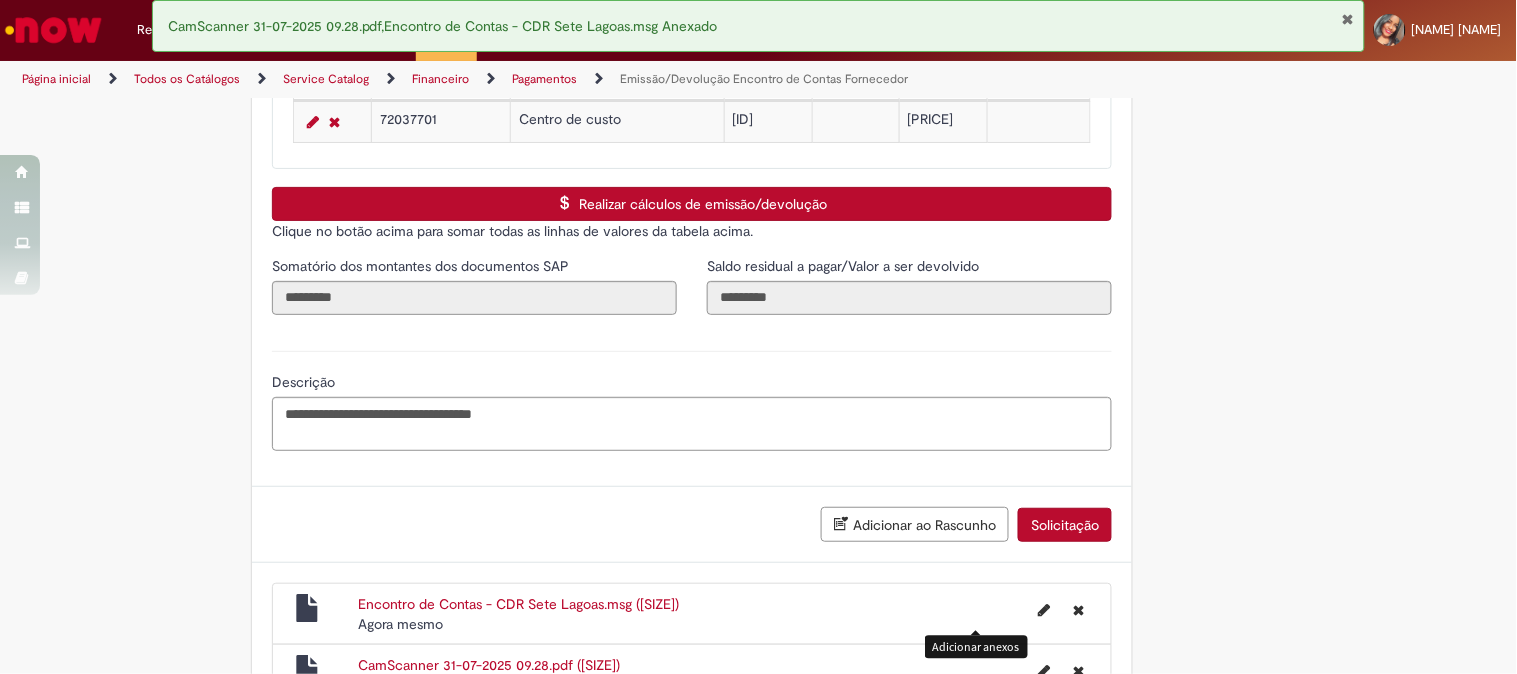scroll, scrollTop: 3160, scrollLeft: 0, axis: vertical 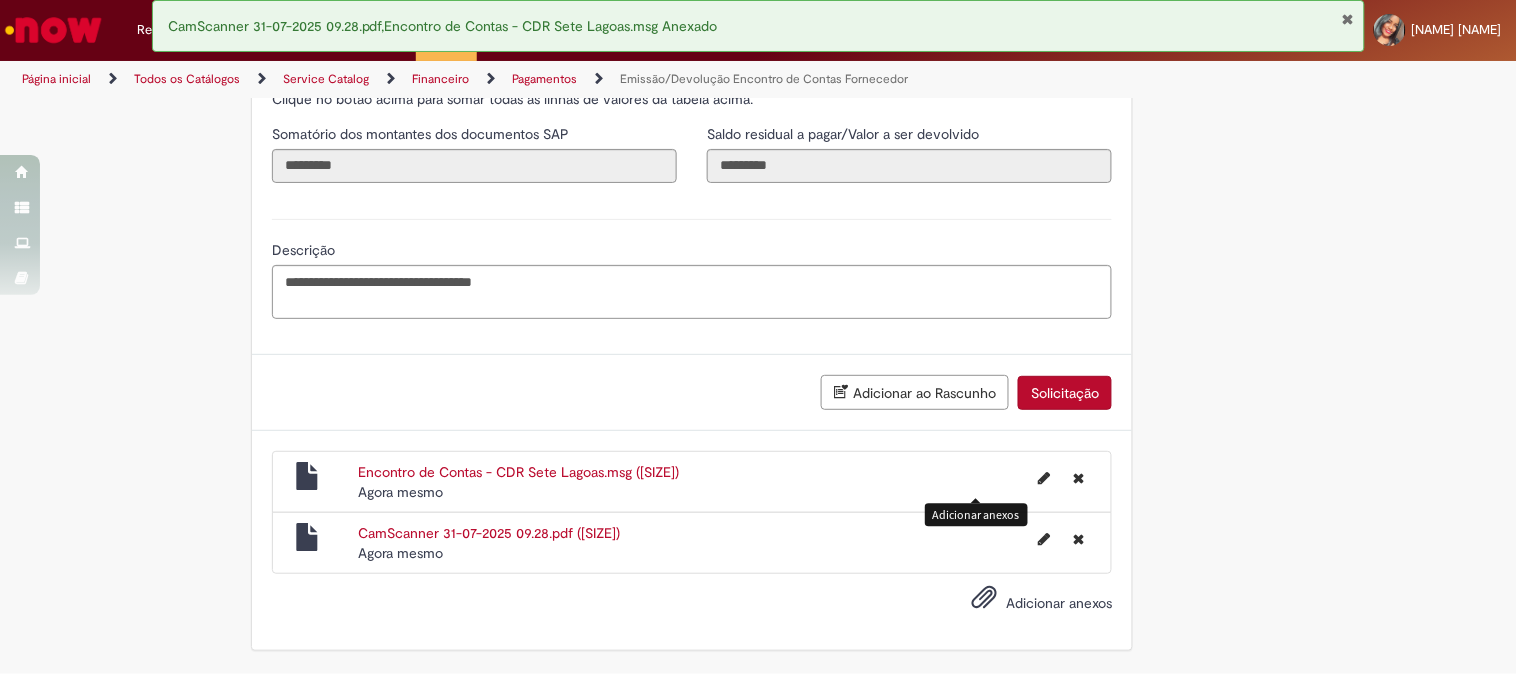 click on "Adicionar anexos" at bounding box center (984, 602) 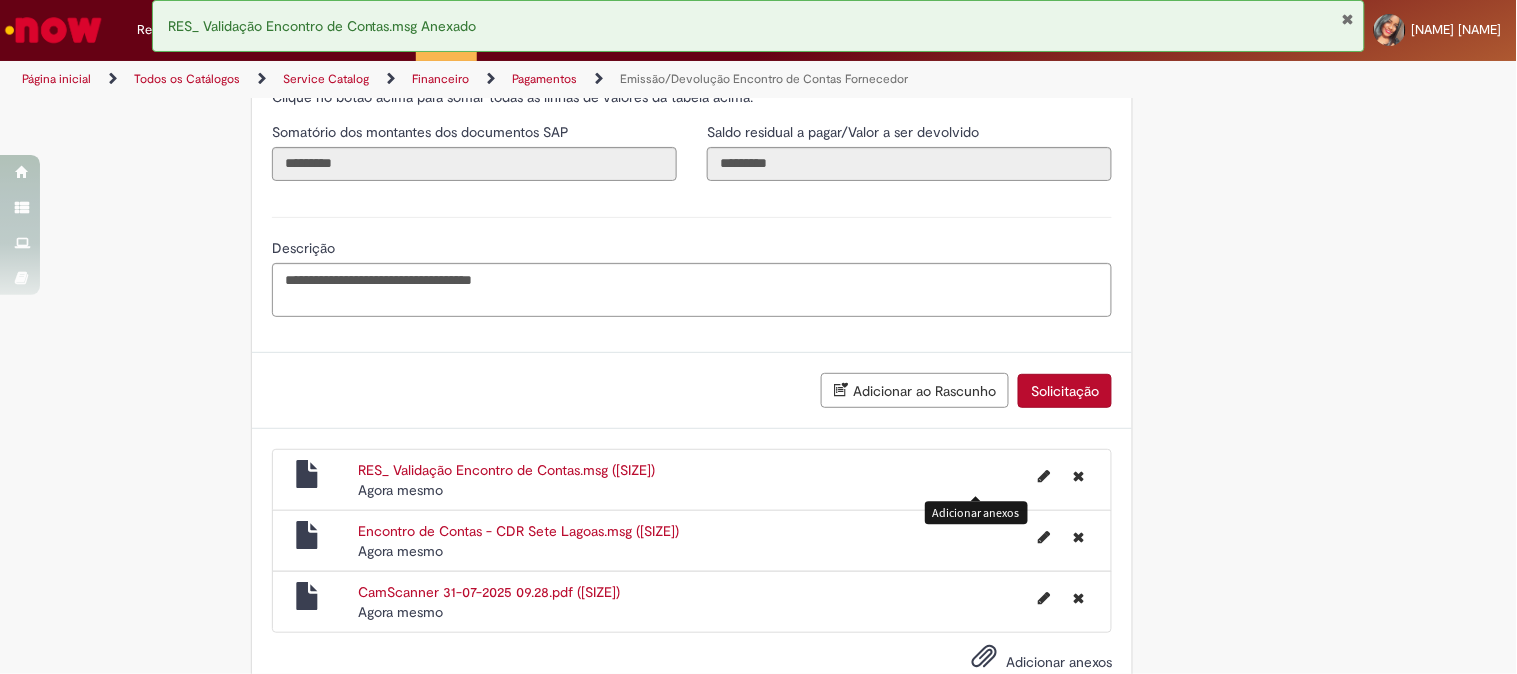 click at bounding box center [1347, 19] 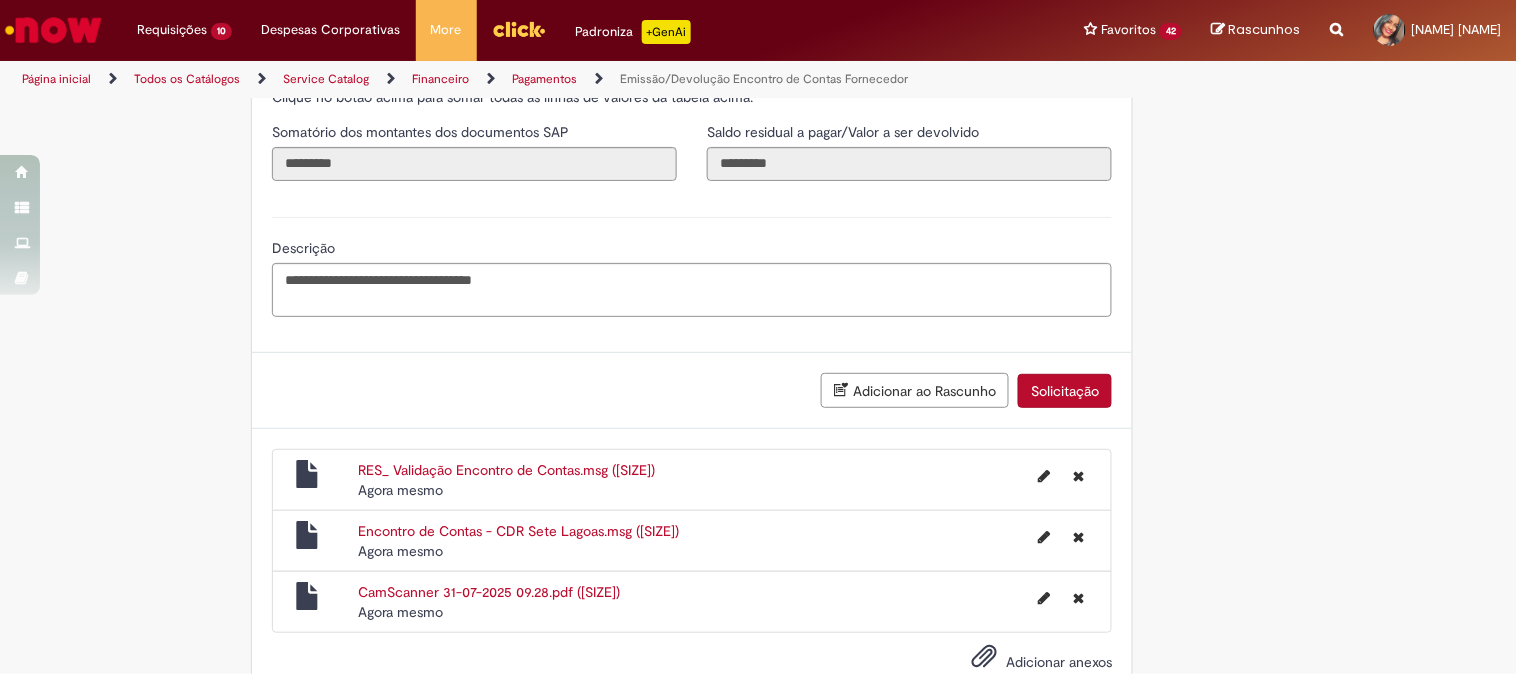 click on "Solicitação" at bounding box center (1065, 391) 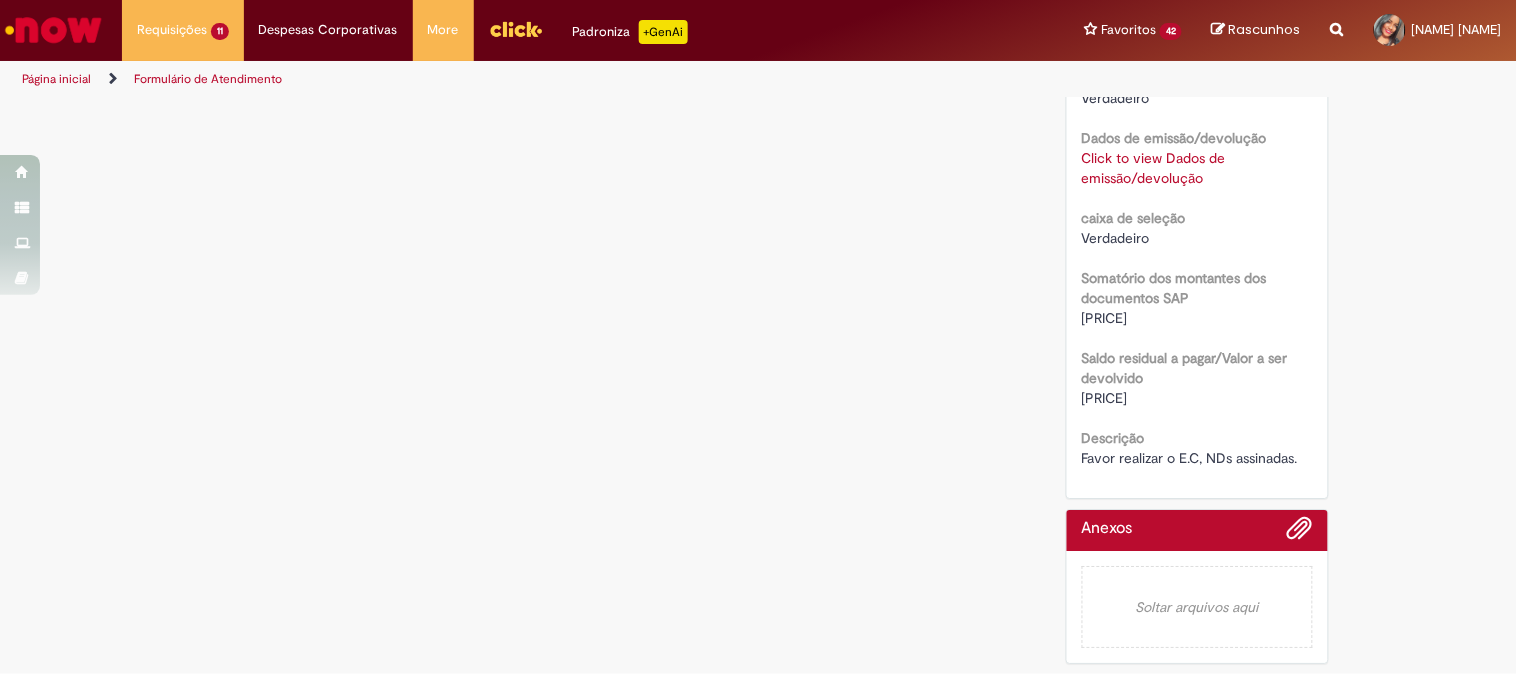 scroll, scrollTop: 0, scrollLeft: 0, axis: both 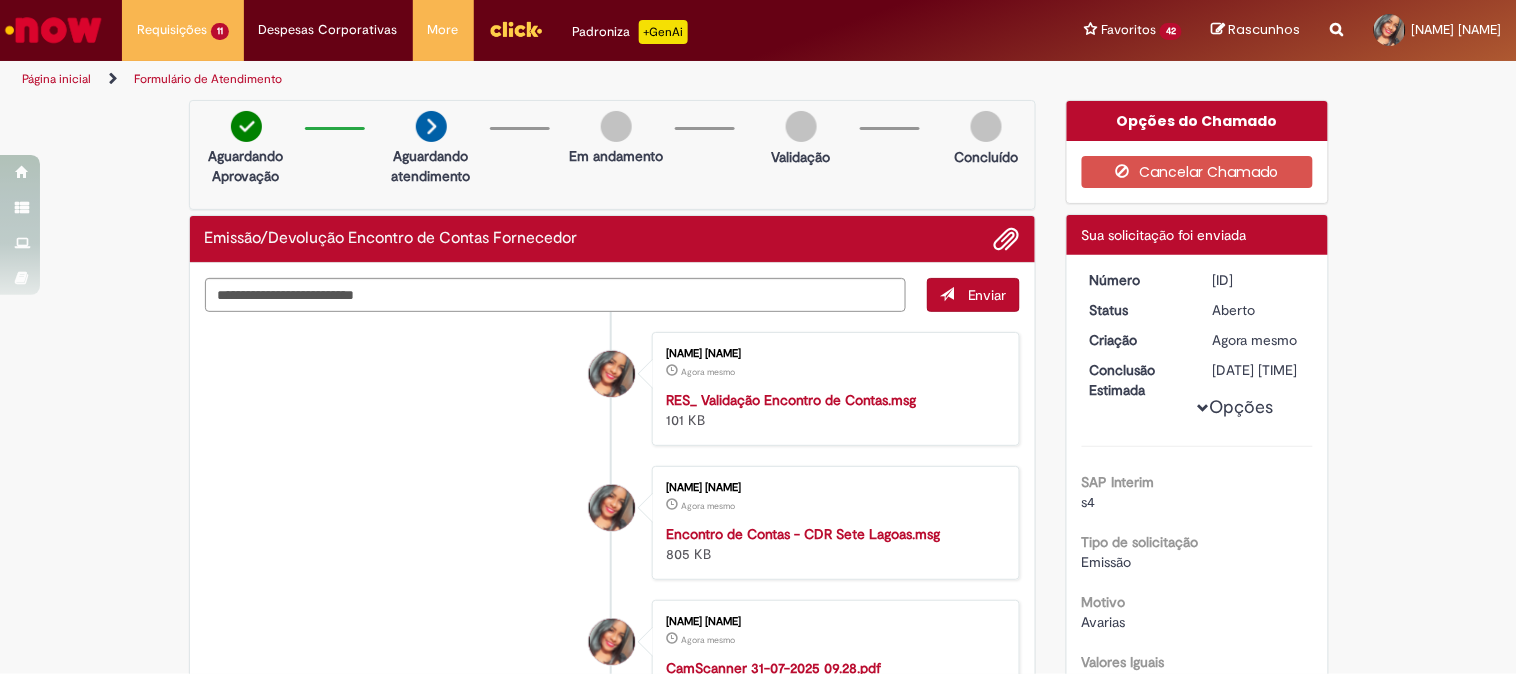 click on "[ID]" at bounding box center [1259, 280] 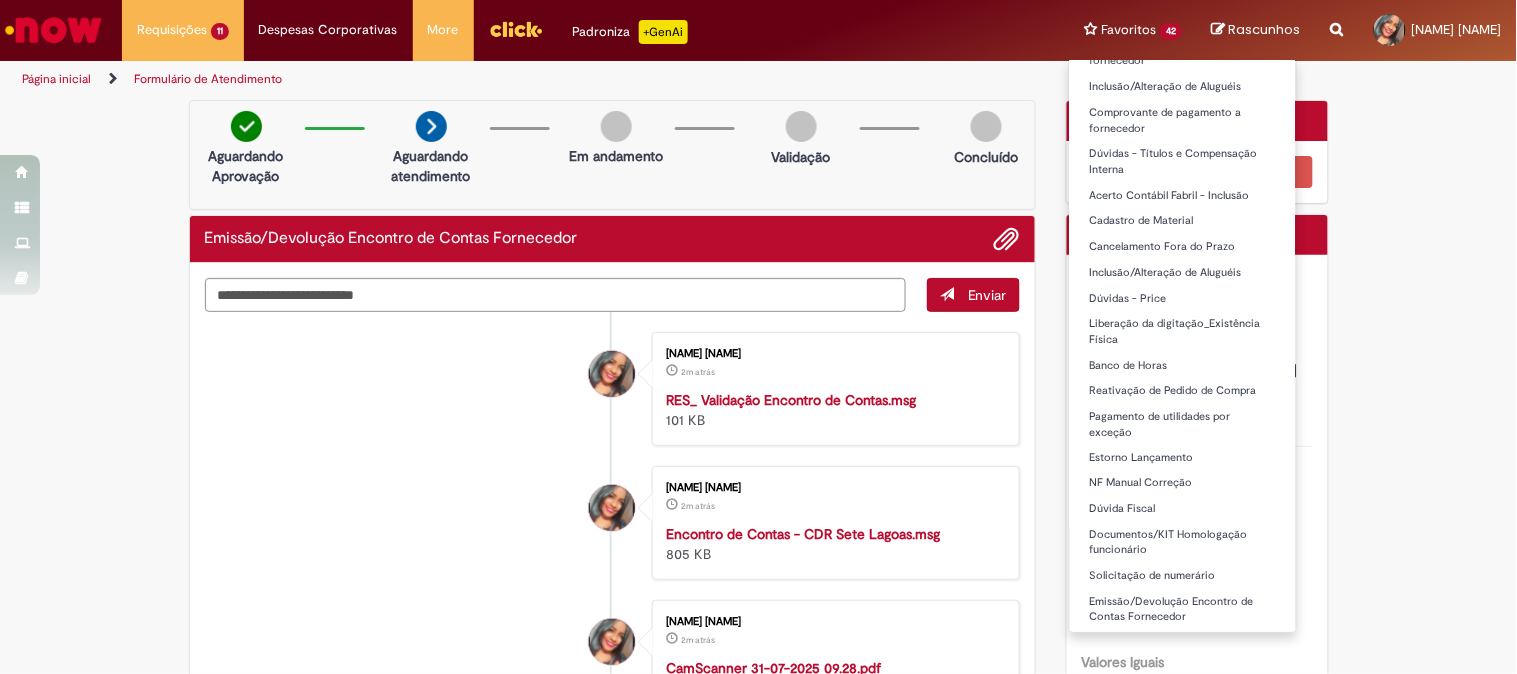 scroll, scrollTop: 731, scrollLeft: 0, axis: vertical 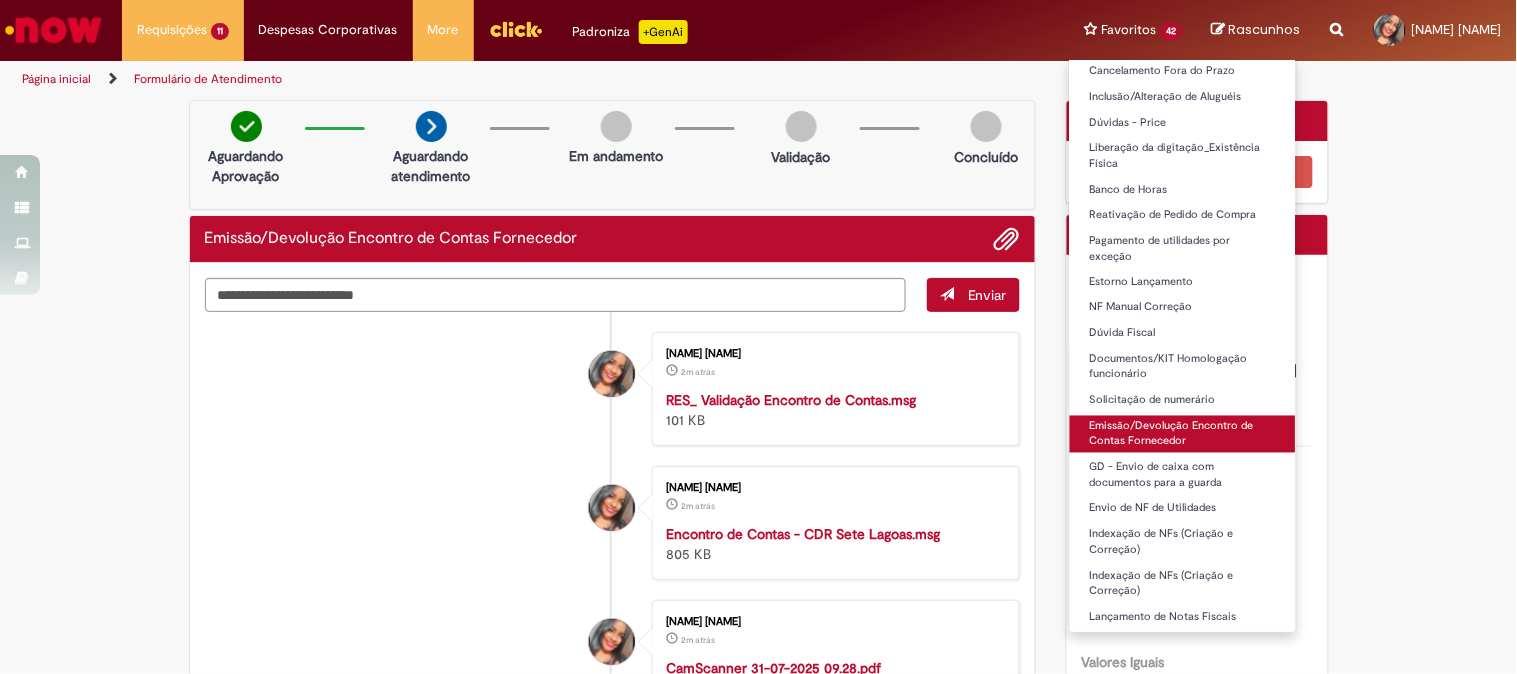 click on "Emissão/Devolução Encontro de Contas Fornecedor" at bounding box center (1183, 434) 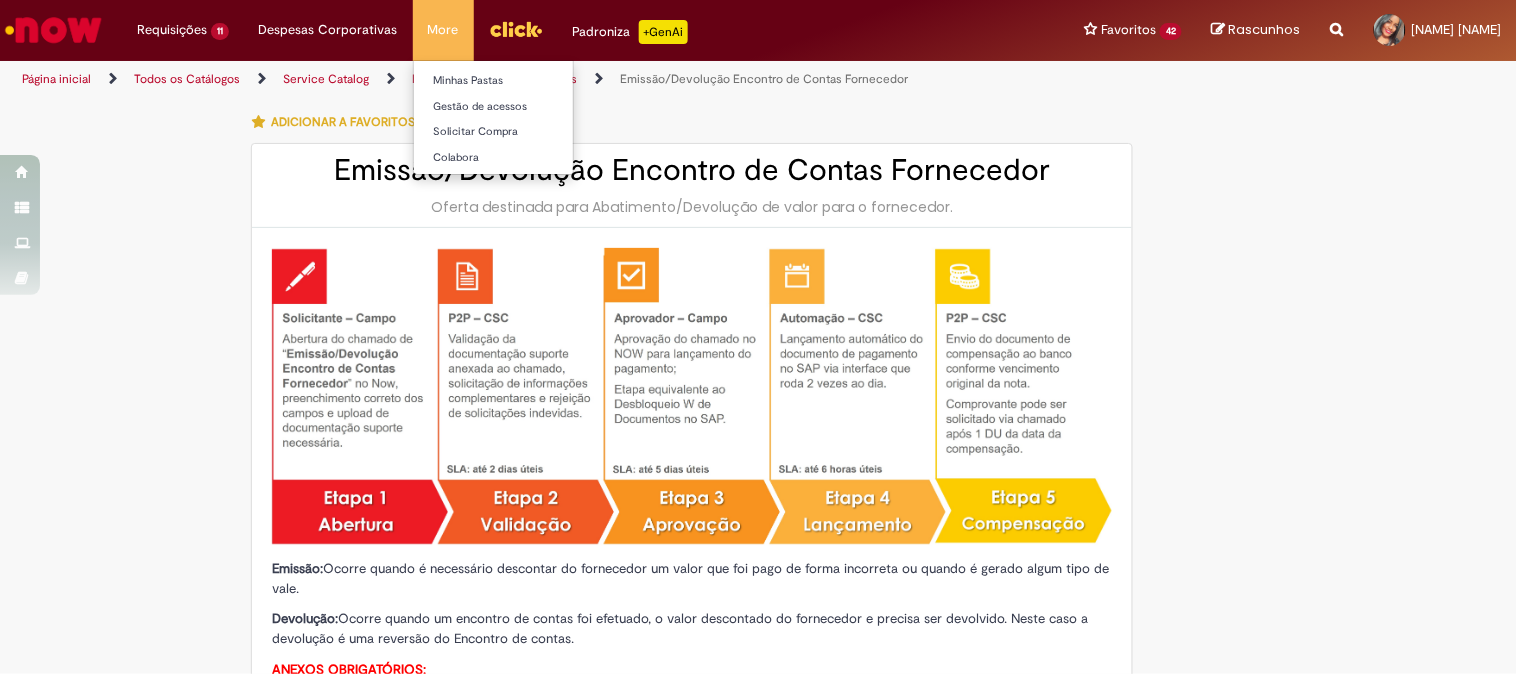 type on "**********" 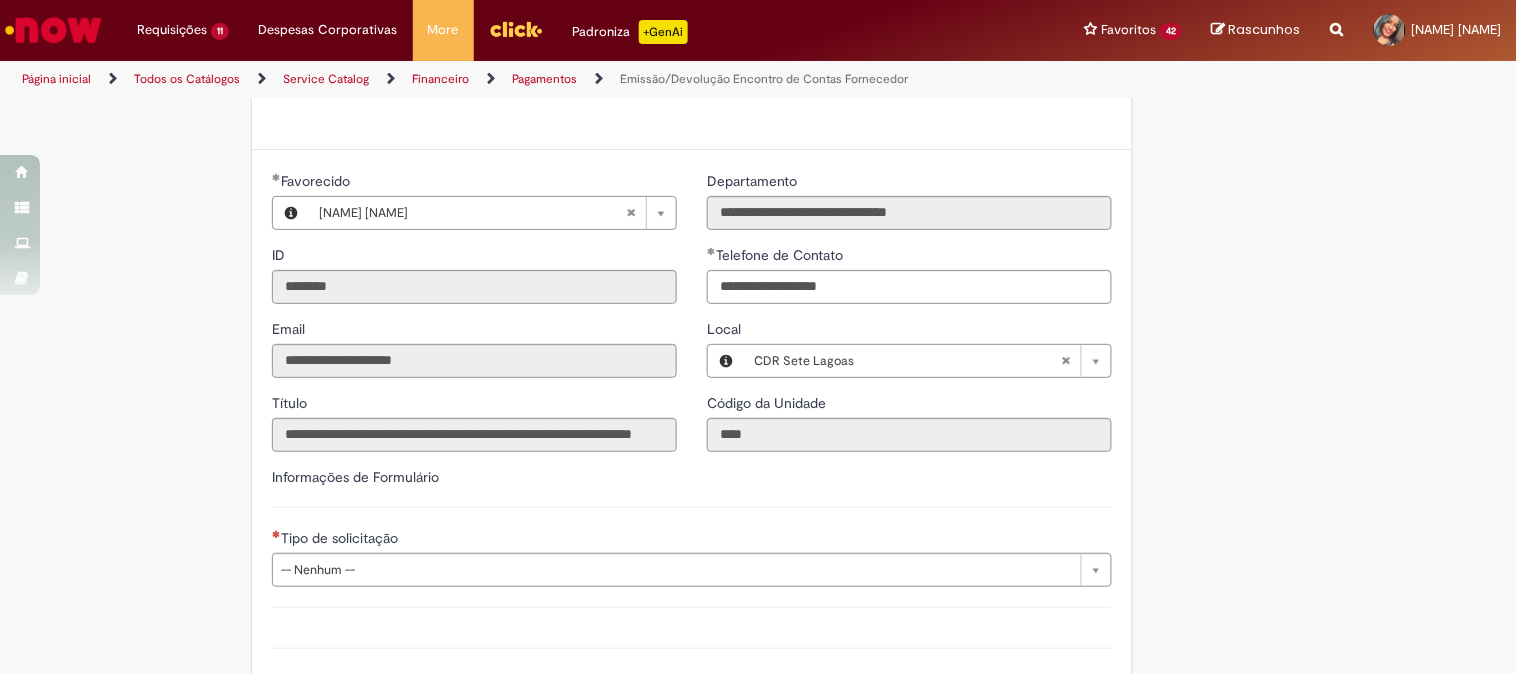 scroll, scrollTop: 1381, scrollLeft: 0, axis: vertical 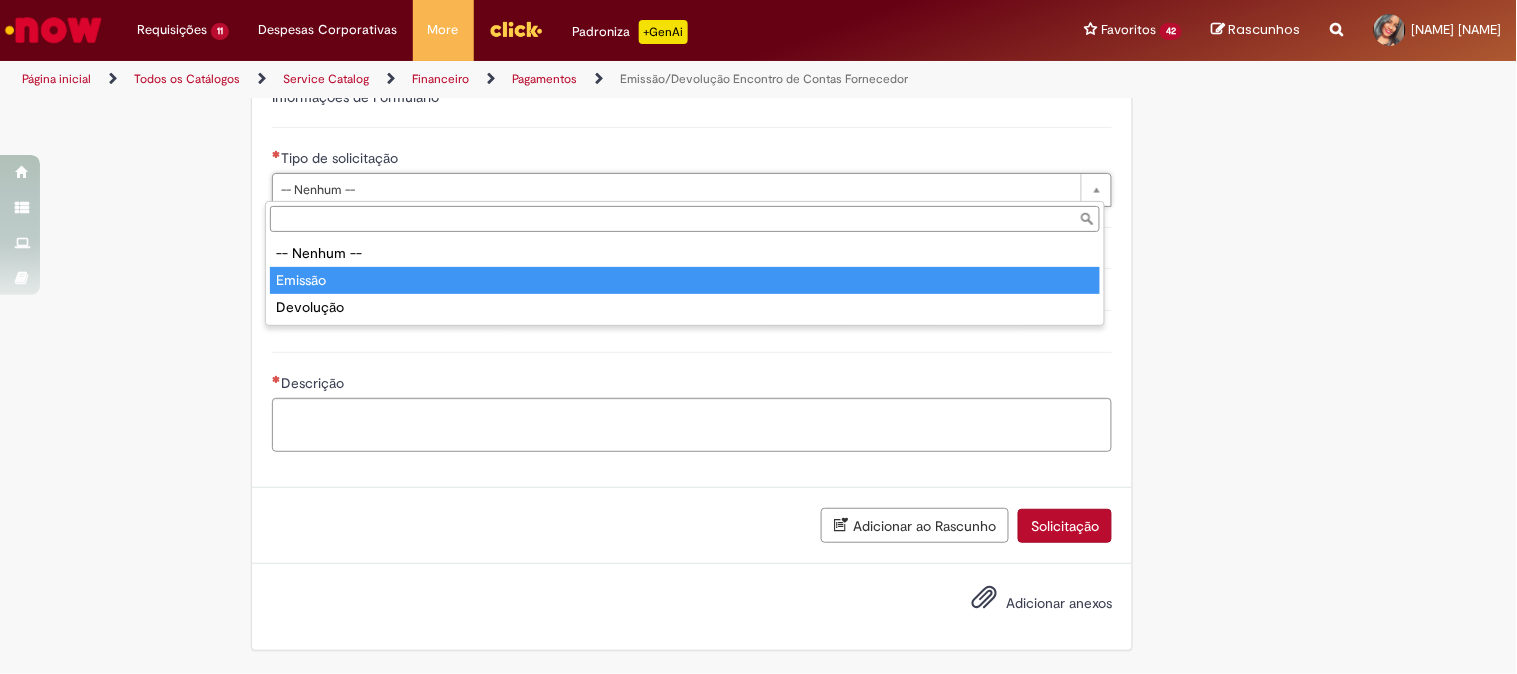 type on "*******" 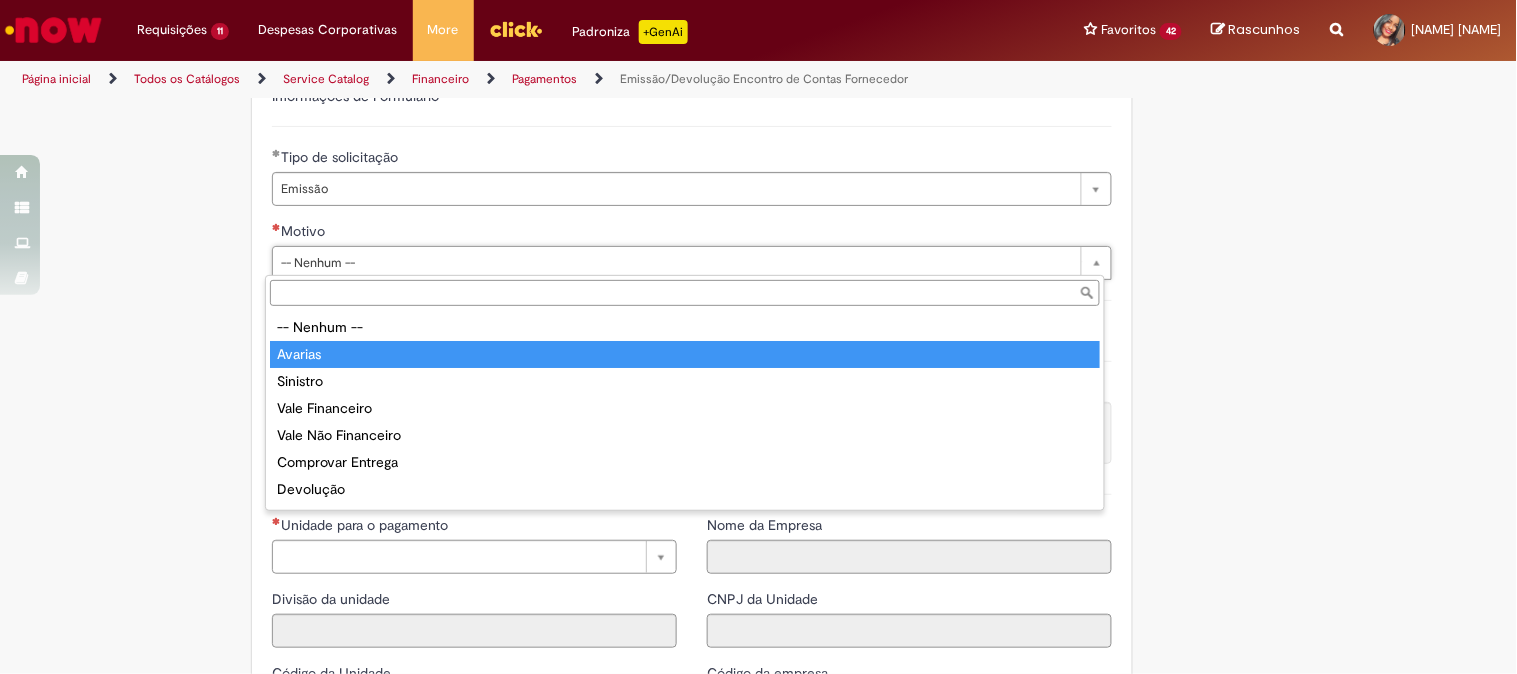 type on "*******" 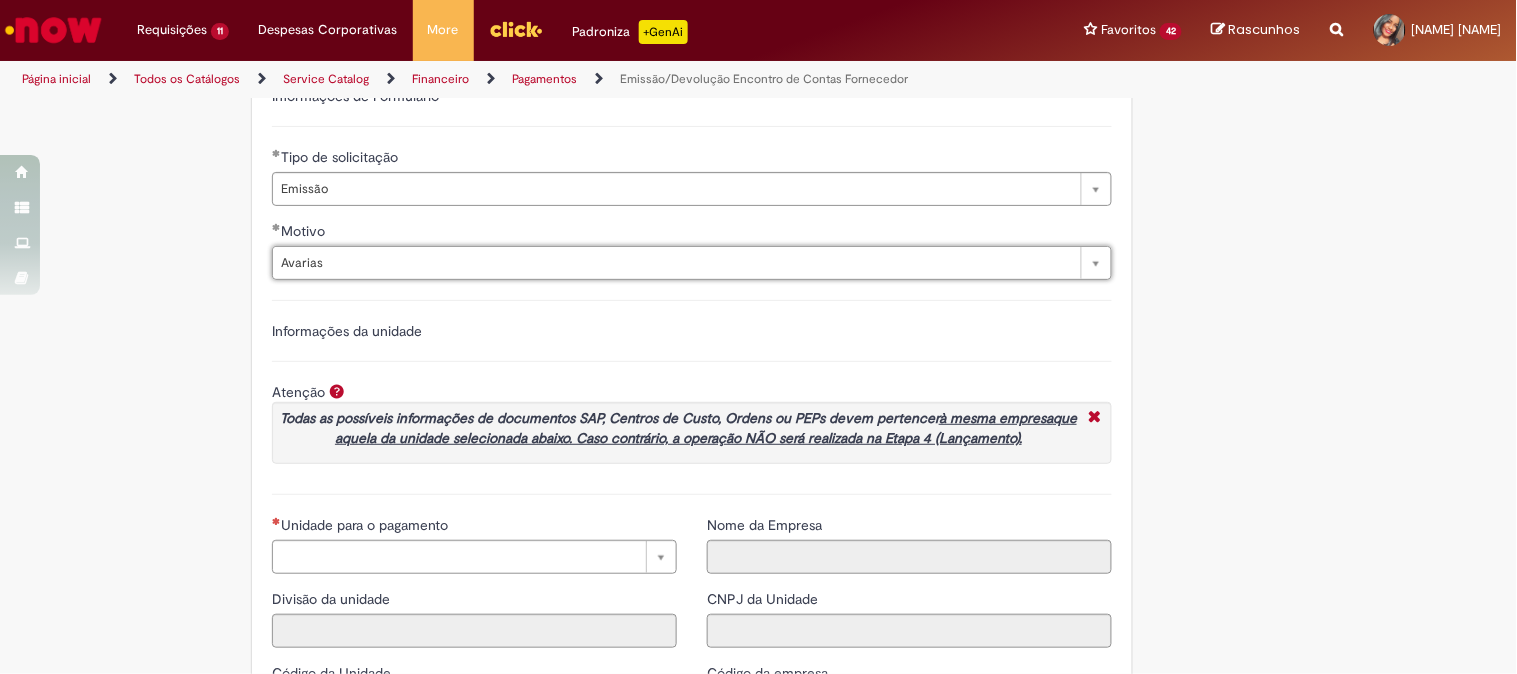 scroll, scrollTop: 1603, scrollLeft: 0, axis: vertical 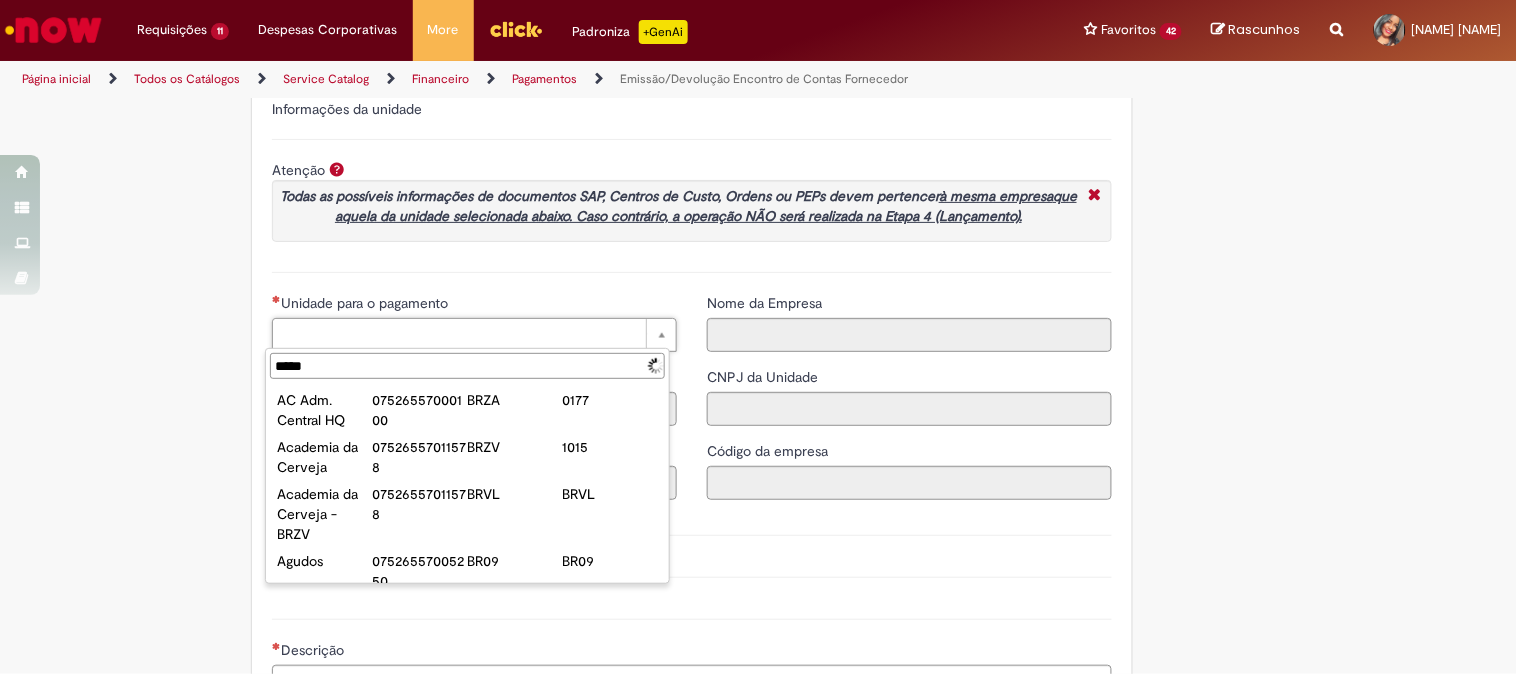 type on "******" 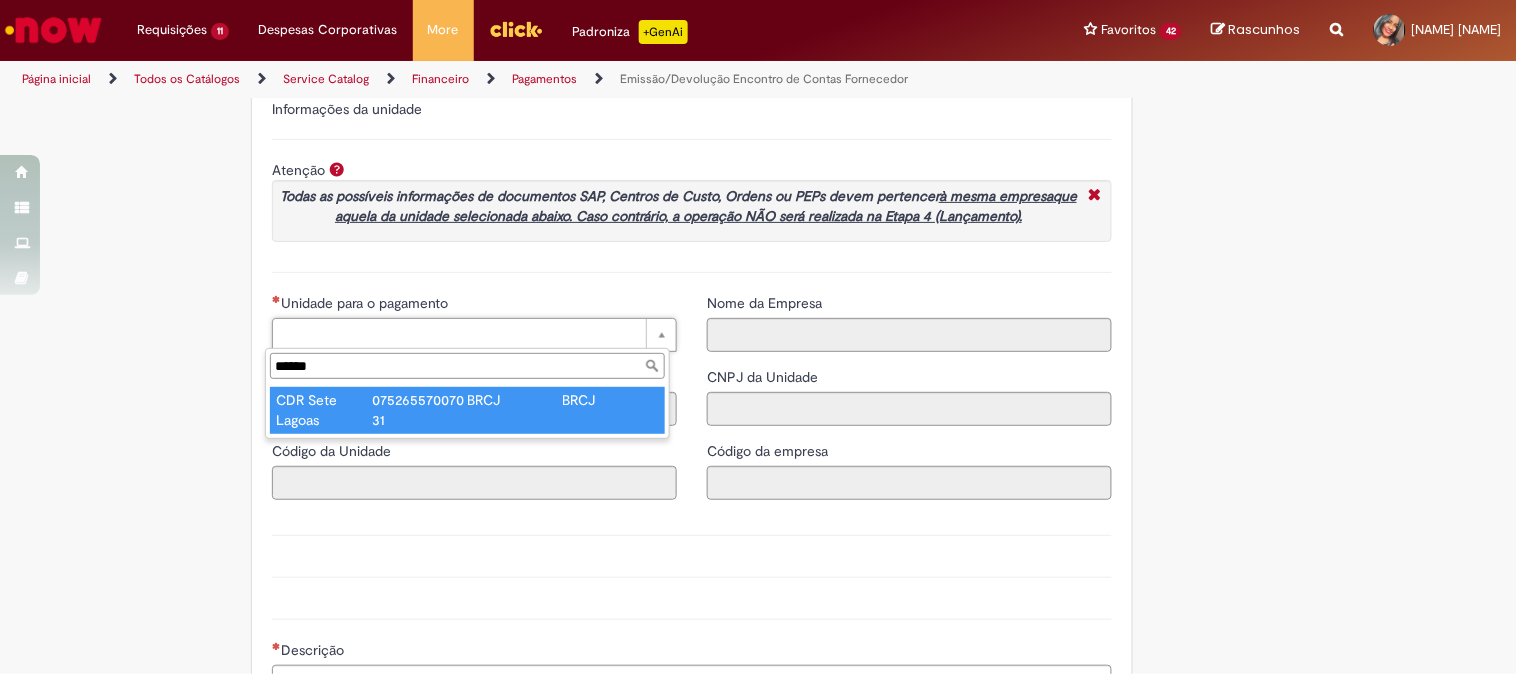 type on "**********" 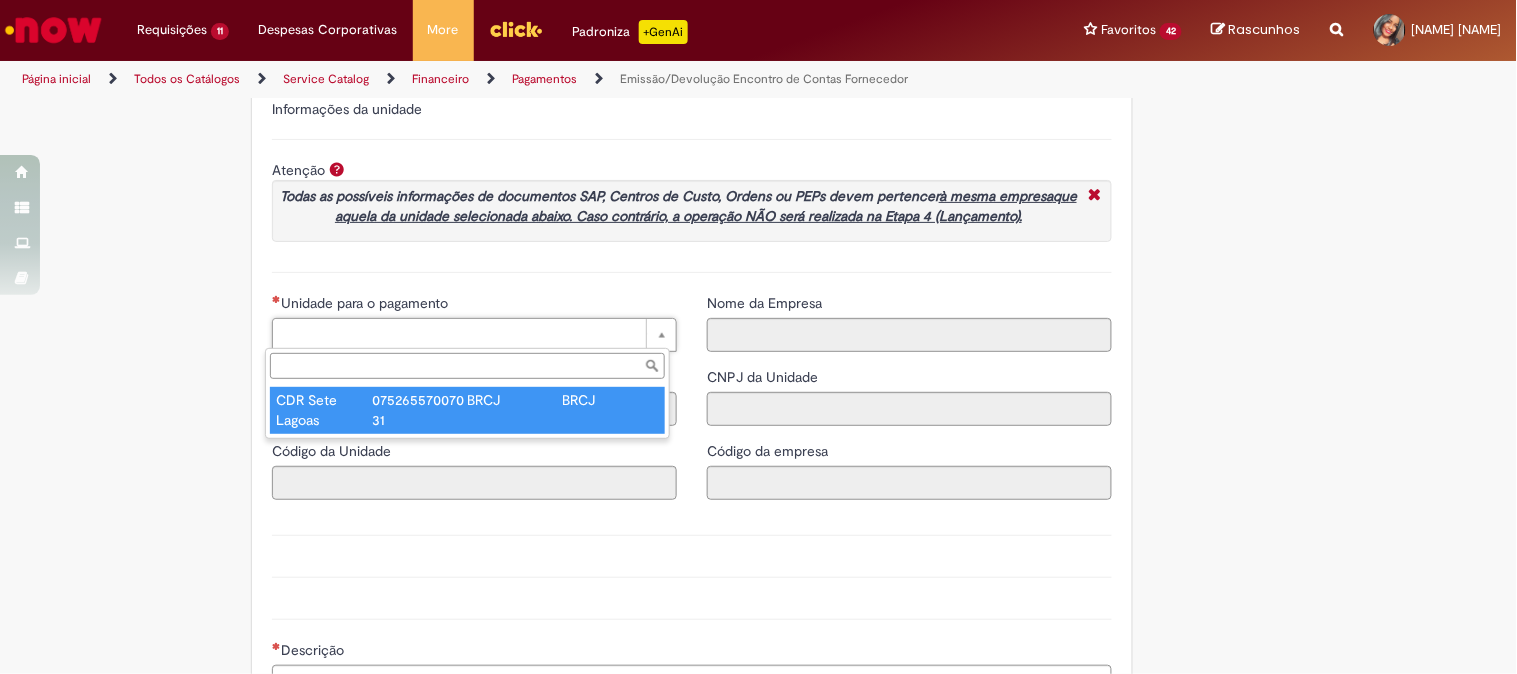 type on "****" 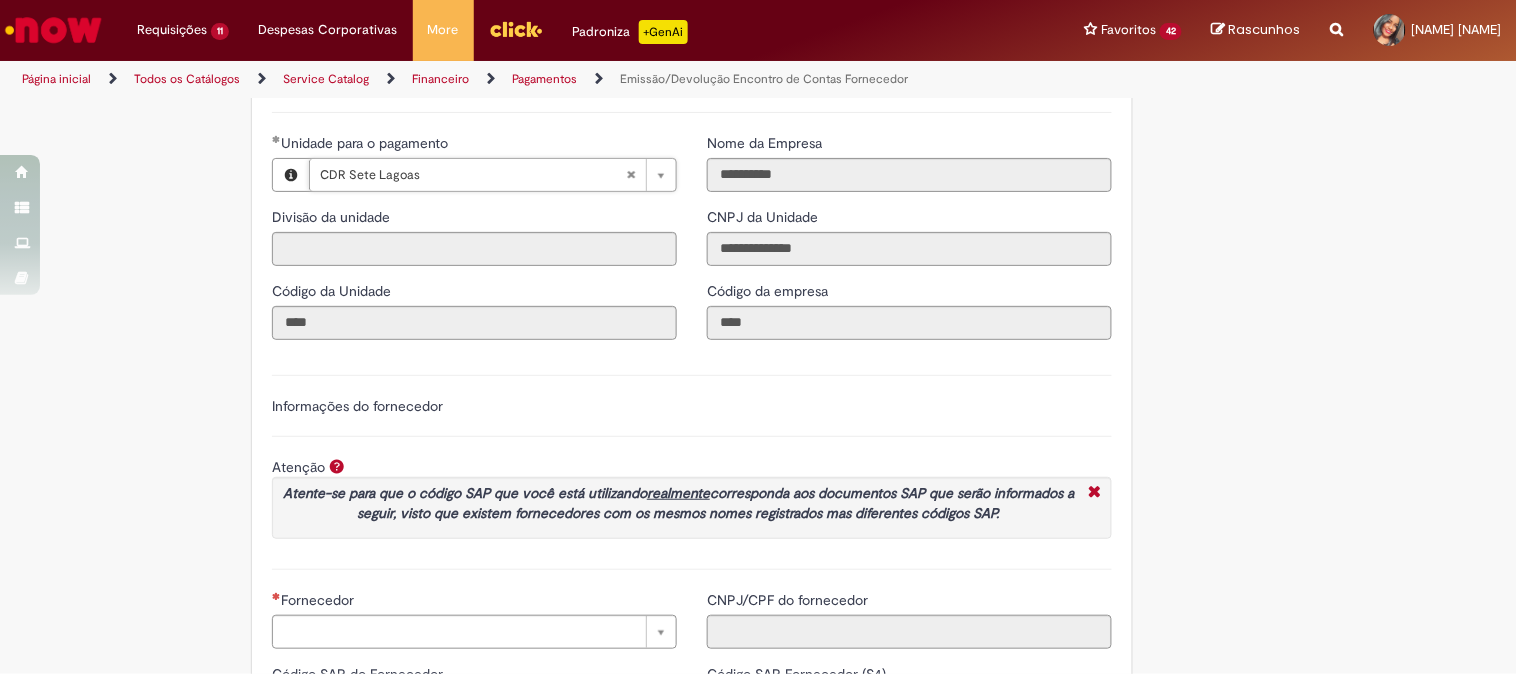 scroll, scrollTop: 2270, scrollLeft: 0, axis: vertical 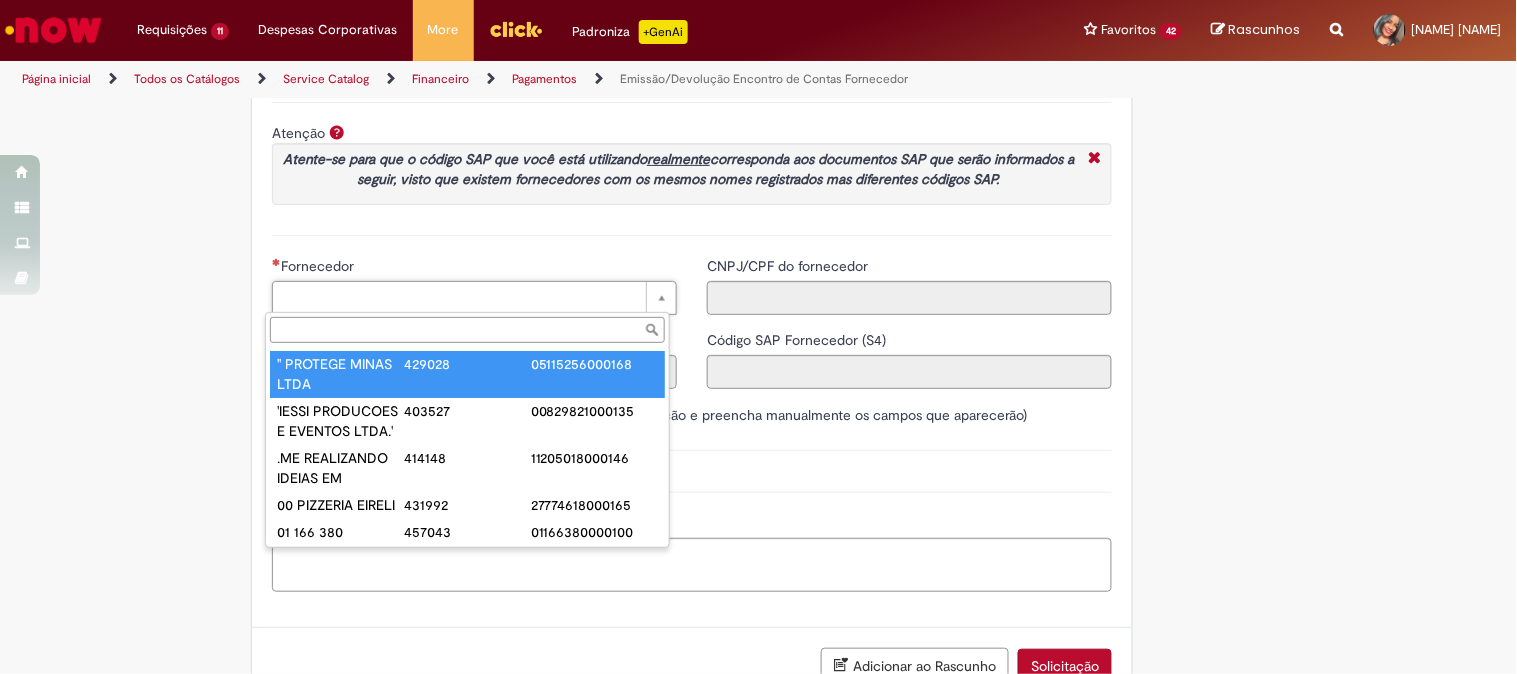 type on "**********" 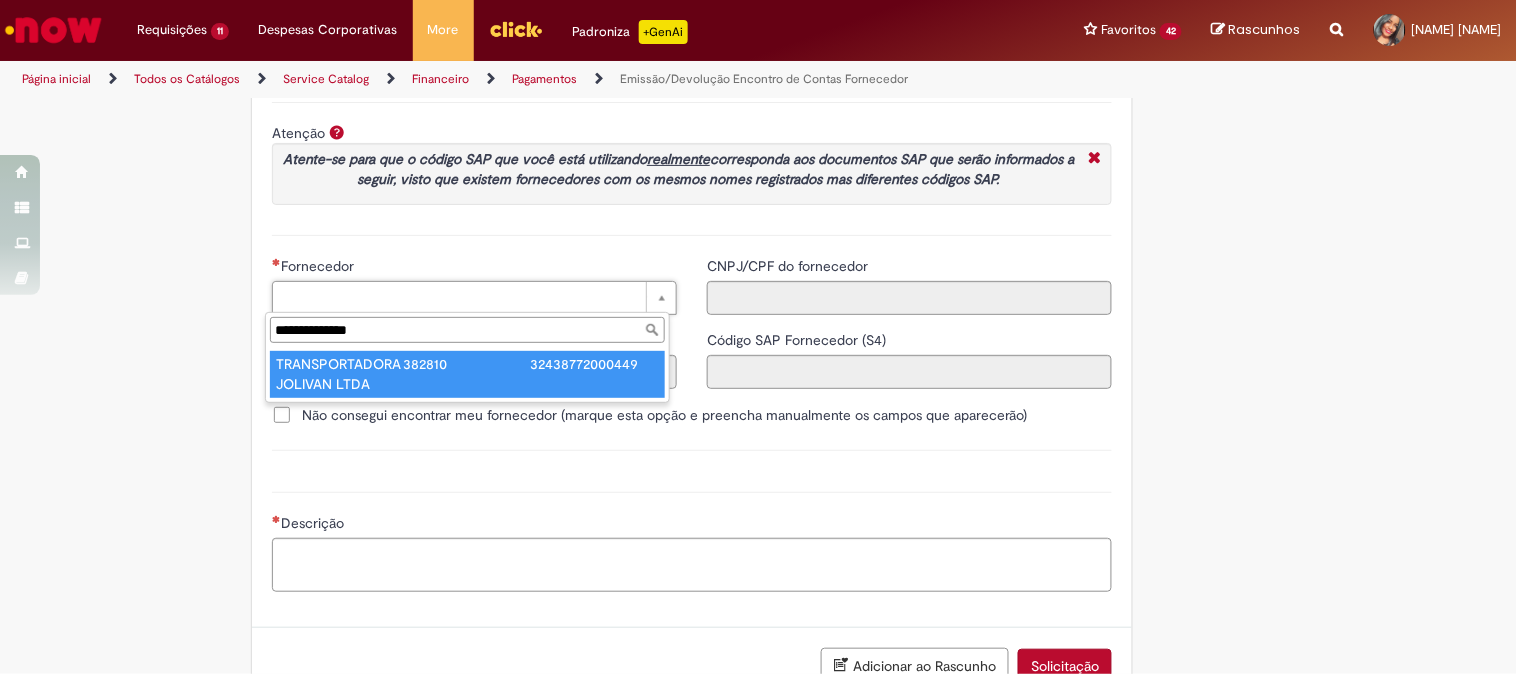 type on "**********" 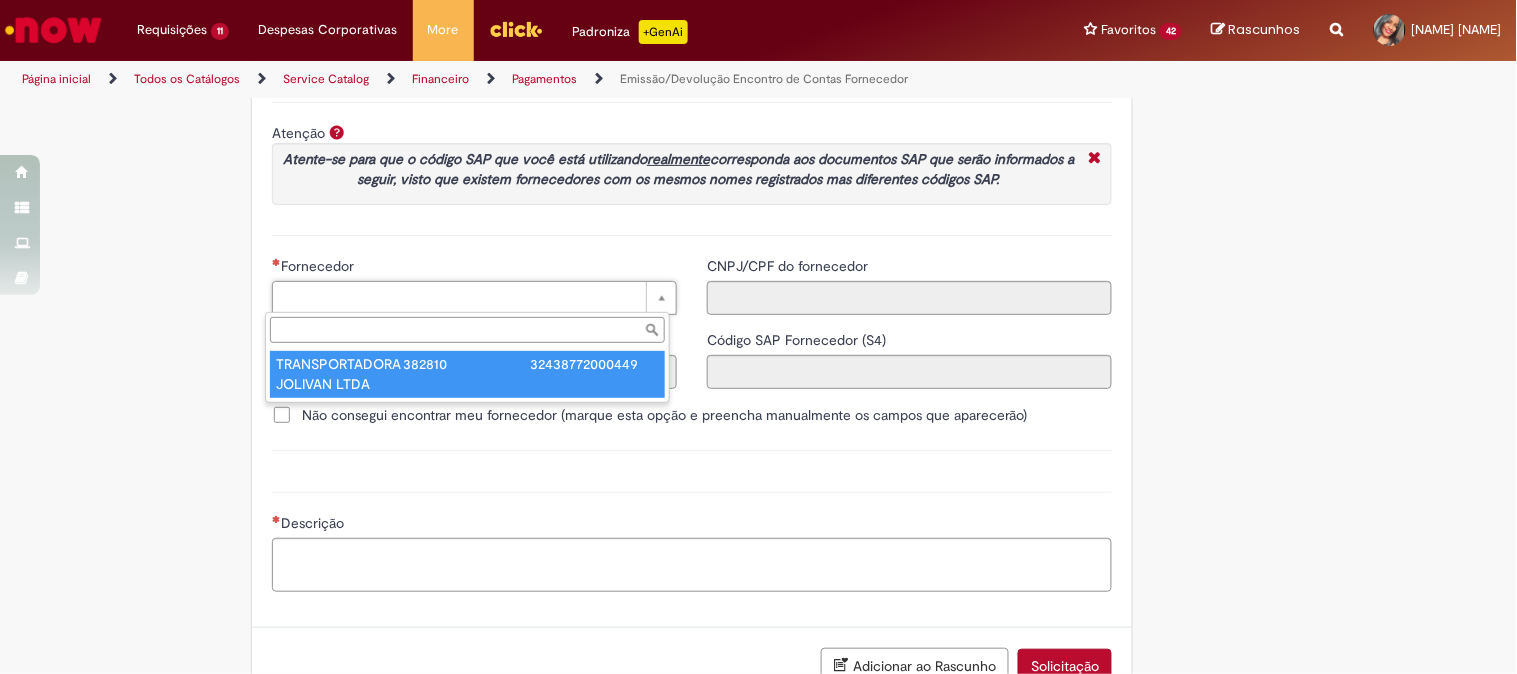 type on "******" 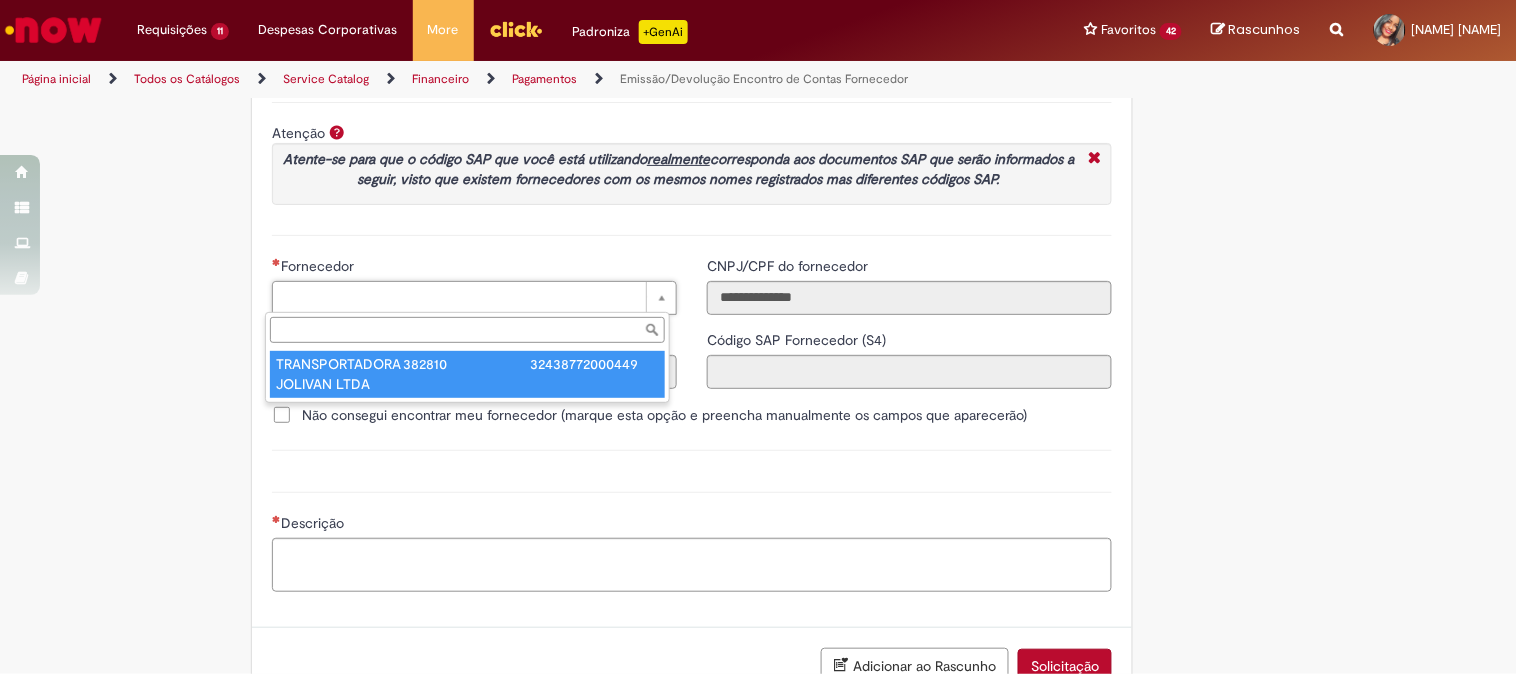 type on "**********" 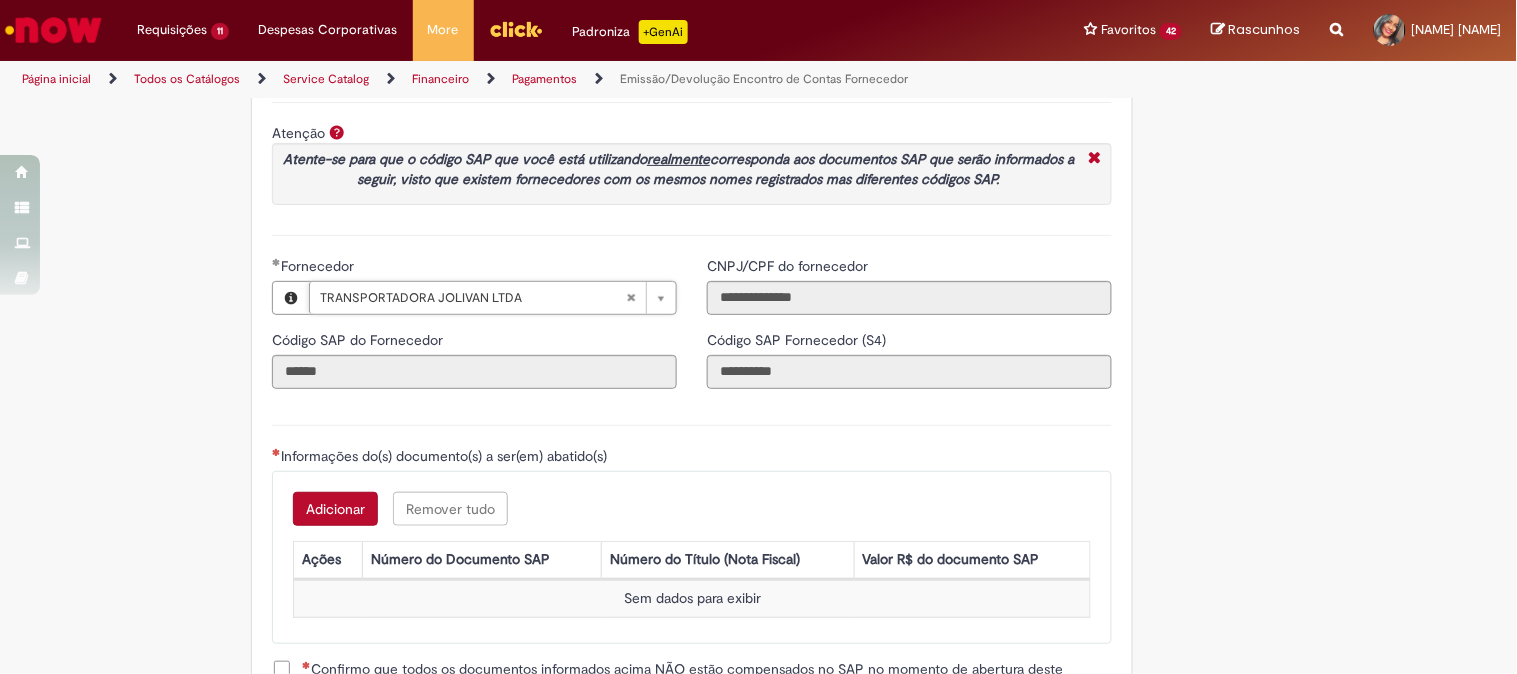 scroll, scrollTop: 2492, scrollLeft: 0, axis: vertical 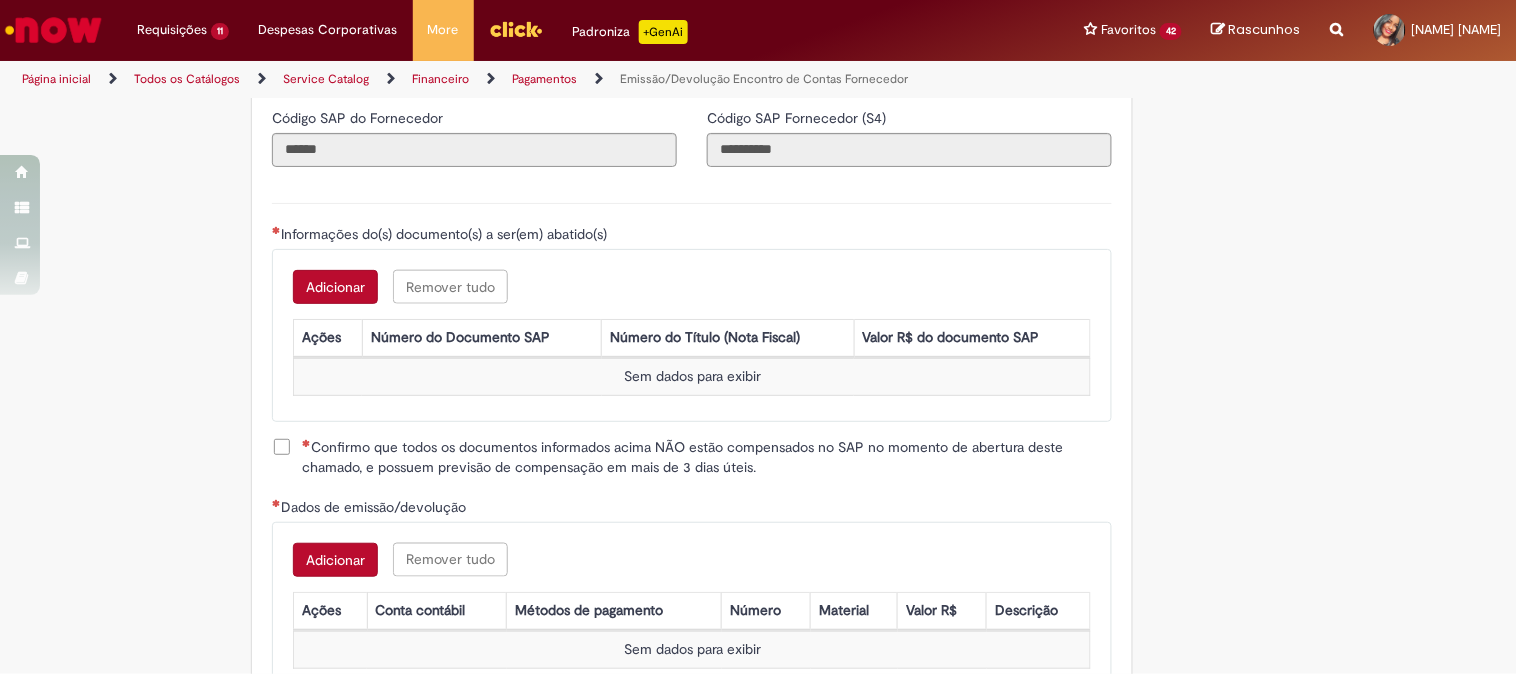 click on "Adicionar Remover tudo Informações do(s) documento(s) a ser(em) abatido(s) Ações Número do Documento SAP Número do Título (Nota Fiscal) Valor R$ do documento SAP Sem dados para exibir" at bounding box center (692, 335) 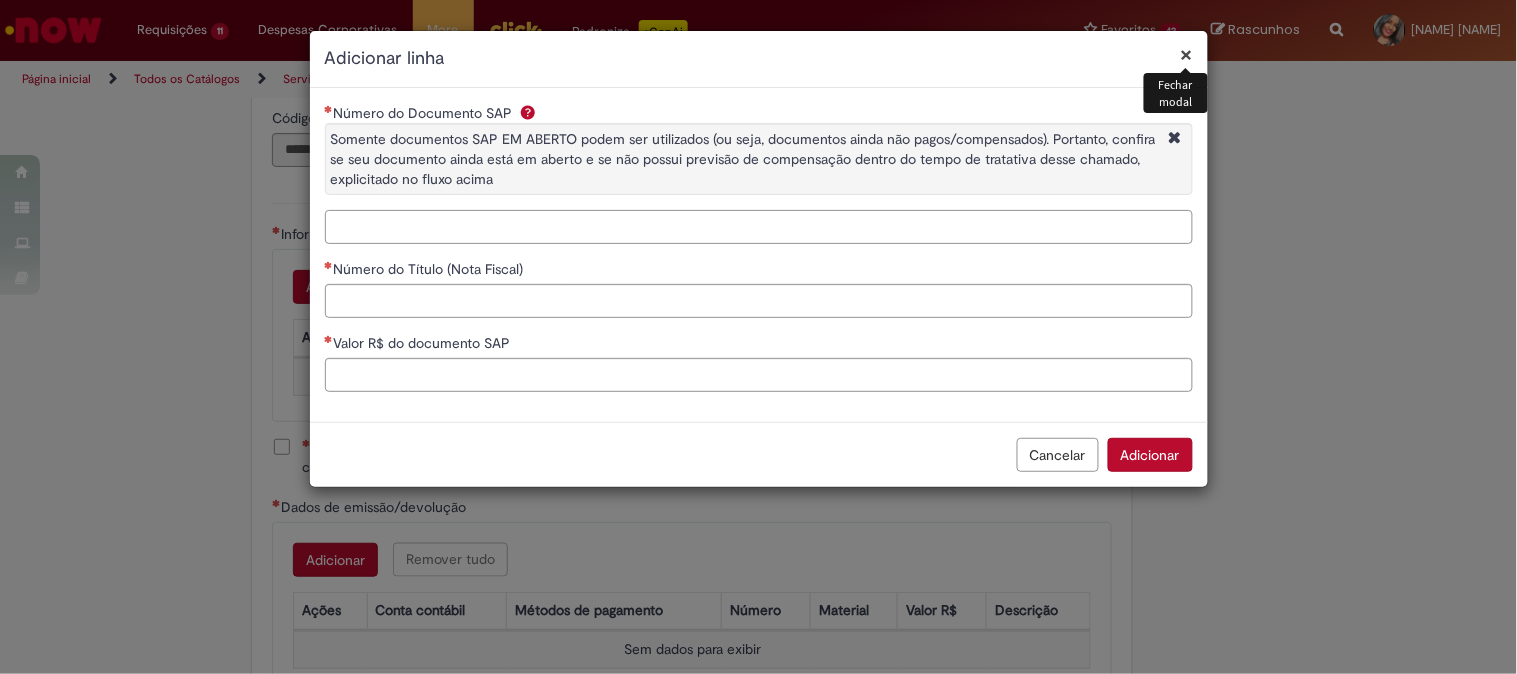 click on "Número do Documento SAP Somente documentos SAP EM ABERTO podem ser utilizados (ou seja, documentos ainda não pagos/compensados). Portanto, confira se seu documento ainda está em aberto e se não possui previsão de compensação dentro do tempo de tratativa desse chamado, explicitado no fluxo acima" at bounding box center [759, 227] 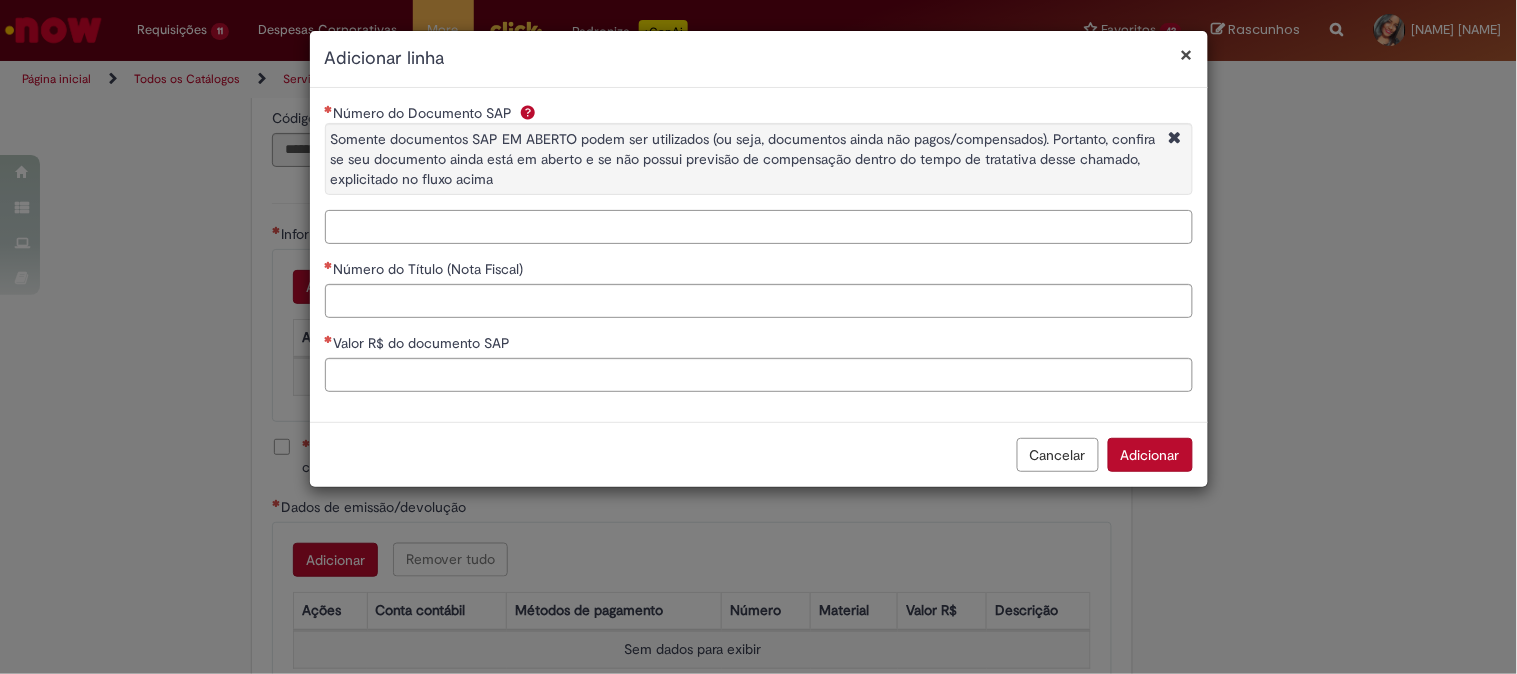 paste on "**********" 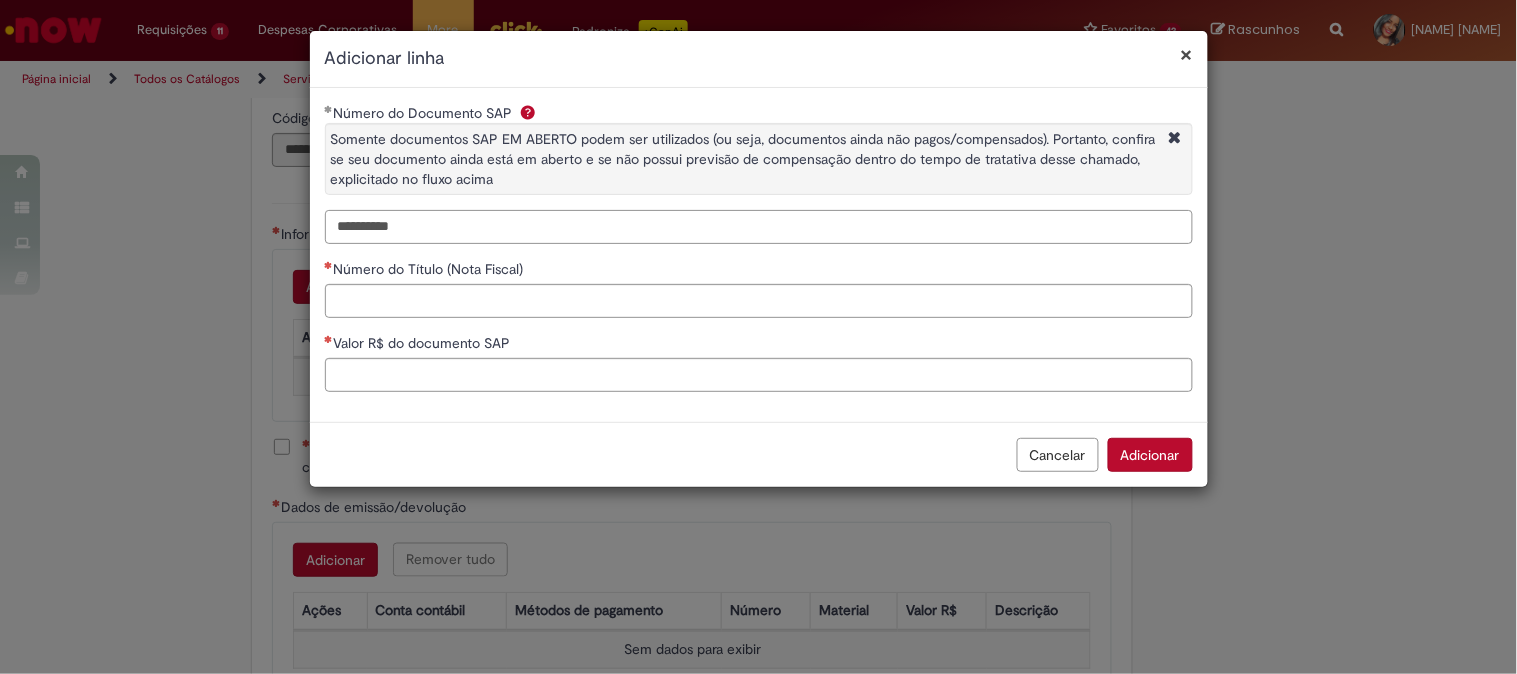 type on "**********" 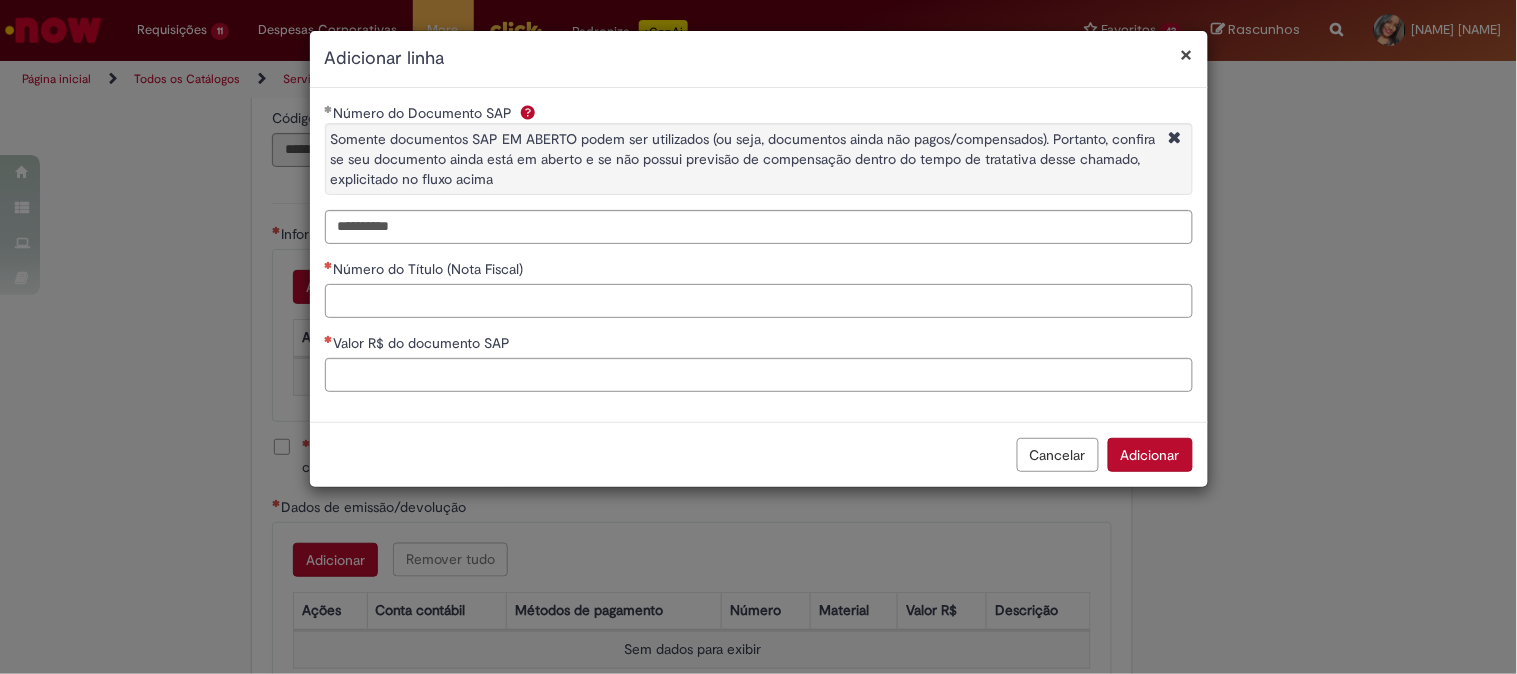 click on "Número do Título (Nota Fiscal)" at bounding box center [759, 301] 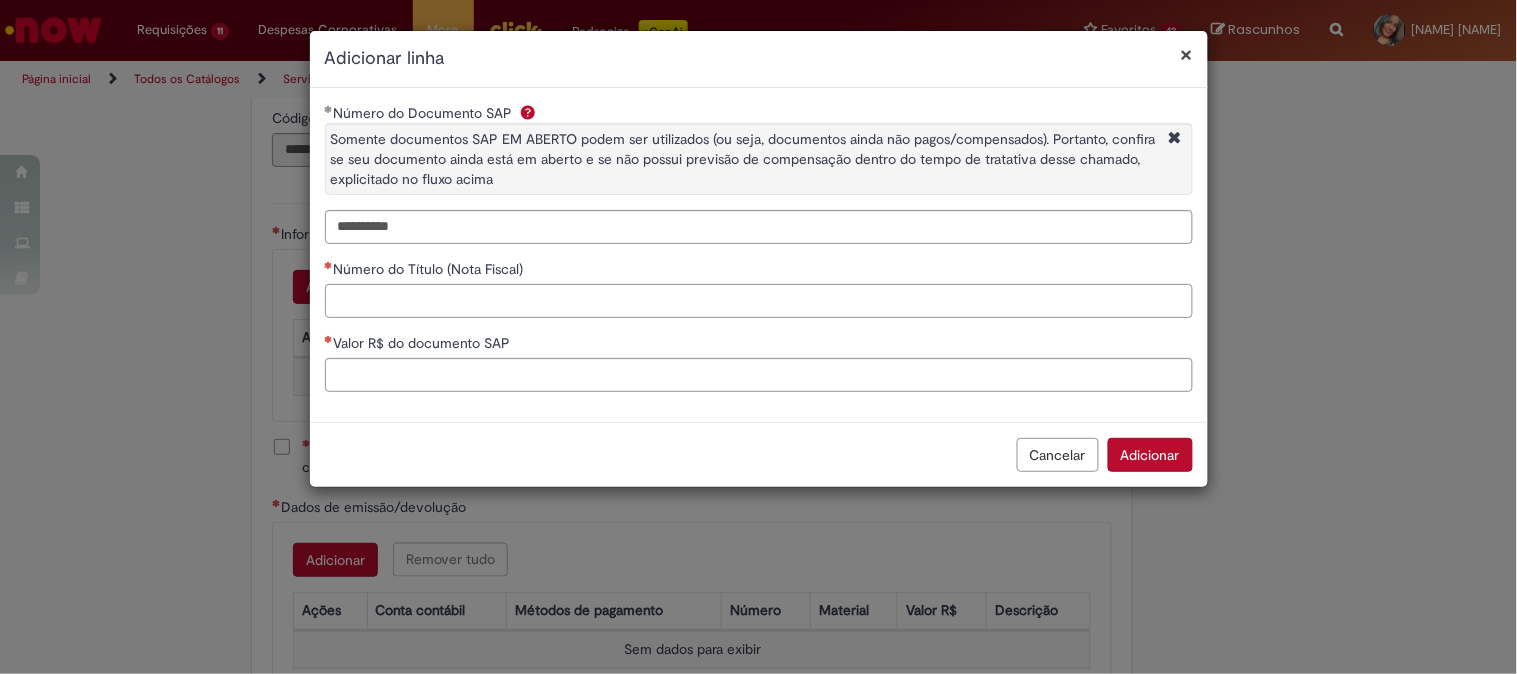 paste on "*******" 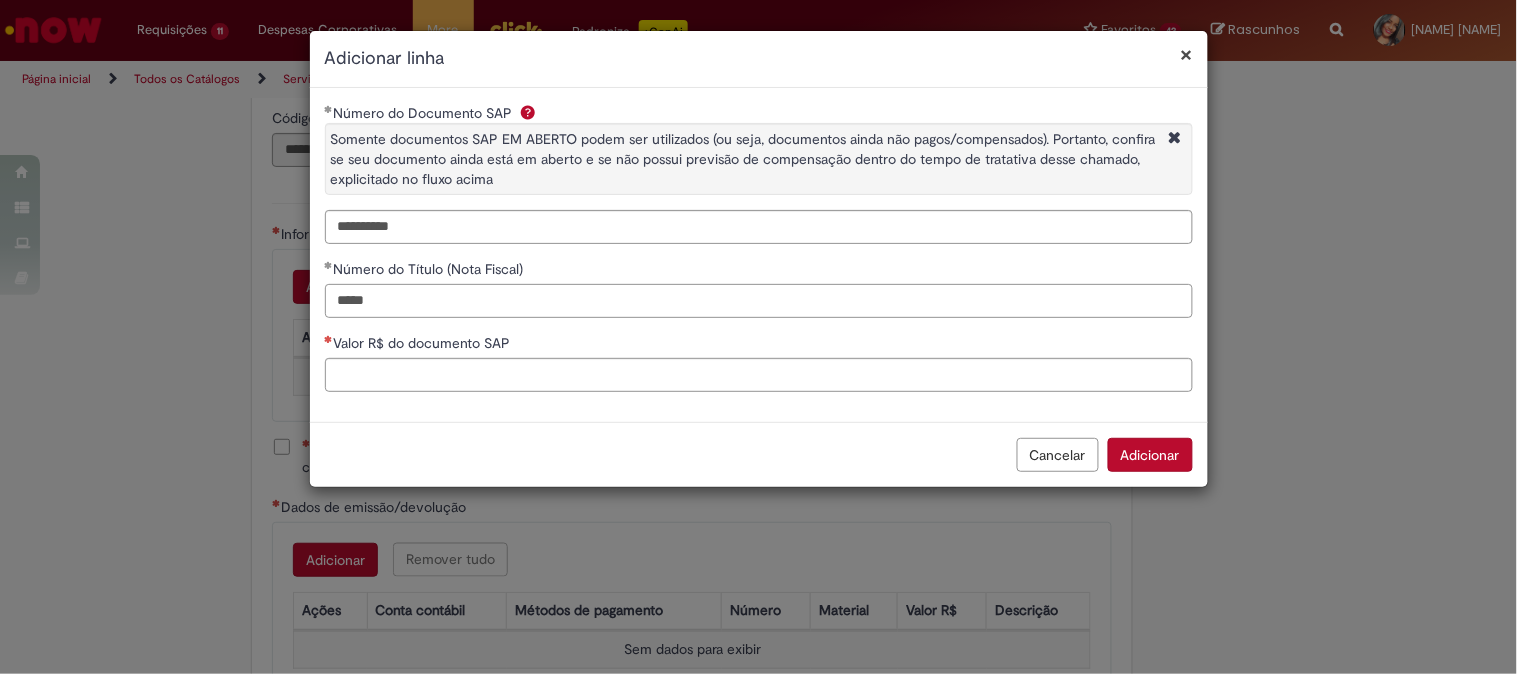 type on "*****" 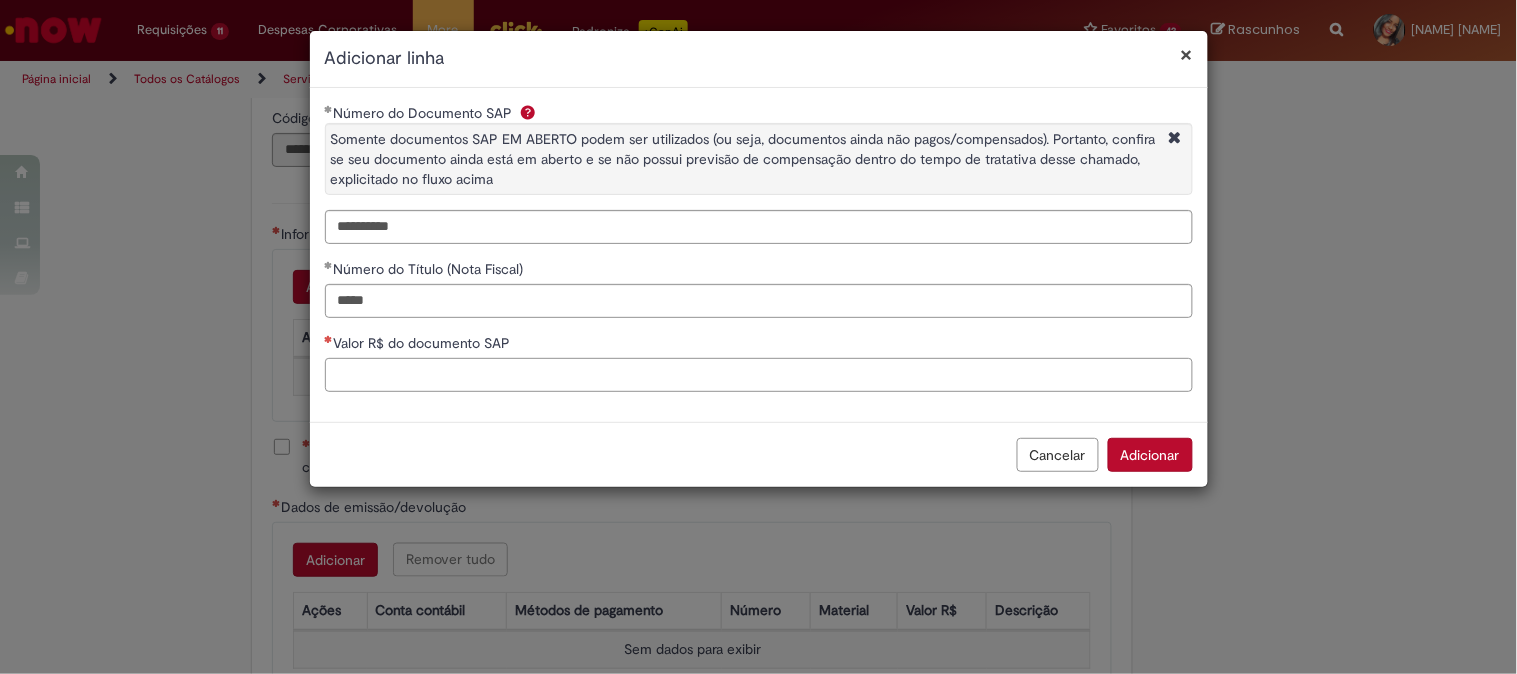 click on "Valor R$ do documento SAP" at bounding box center [759, 375] 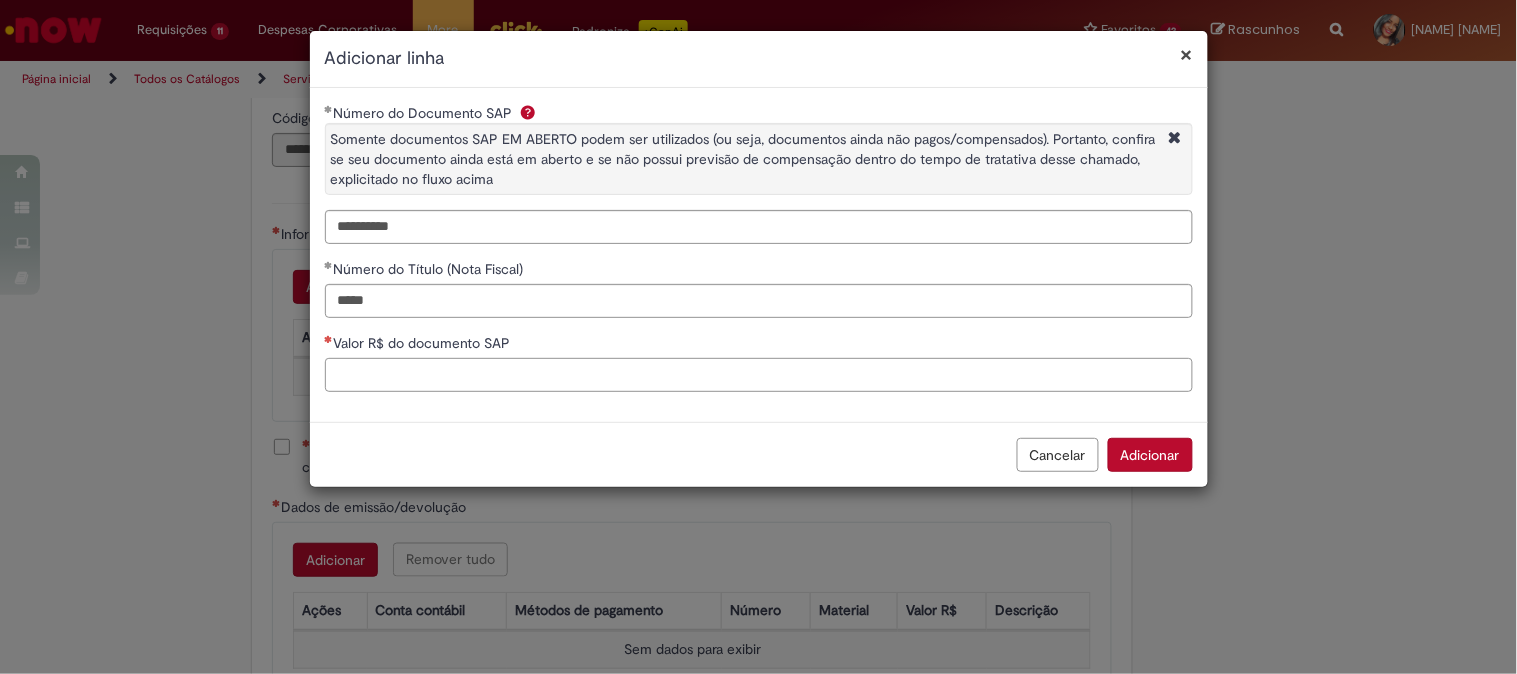 paste on "*******" 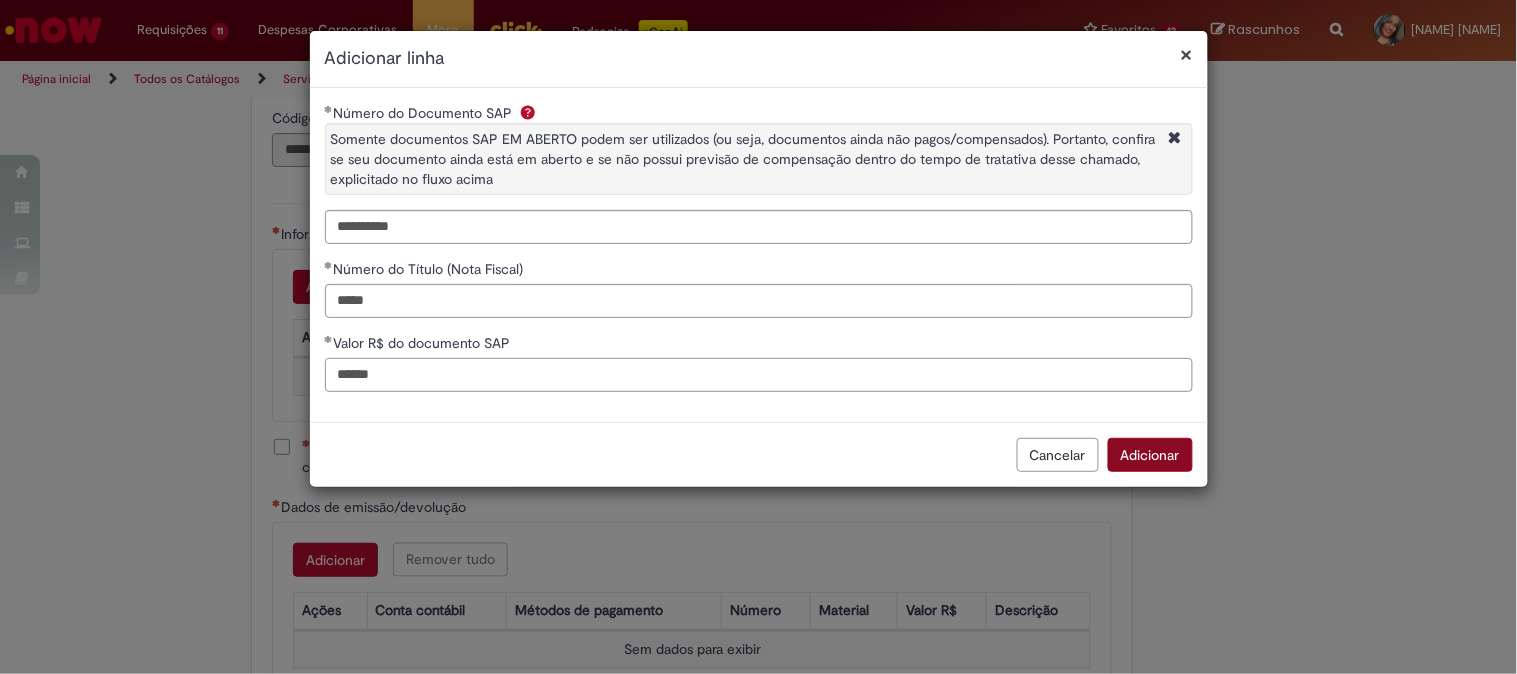 type on "******" 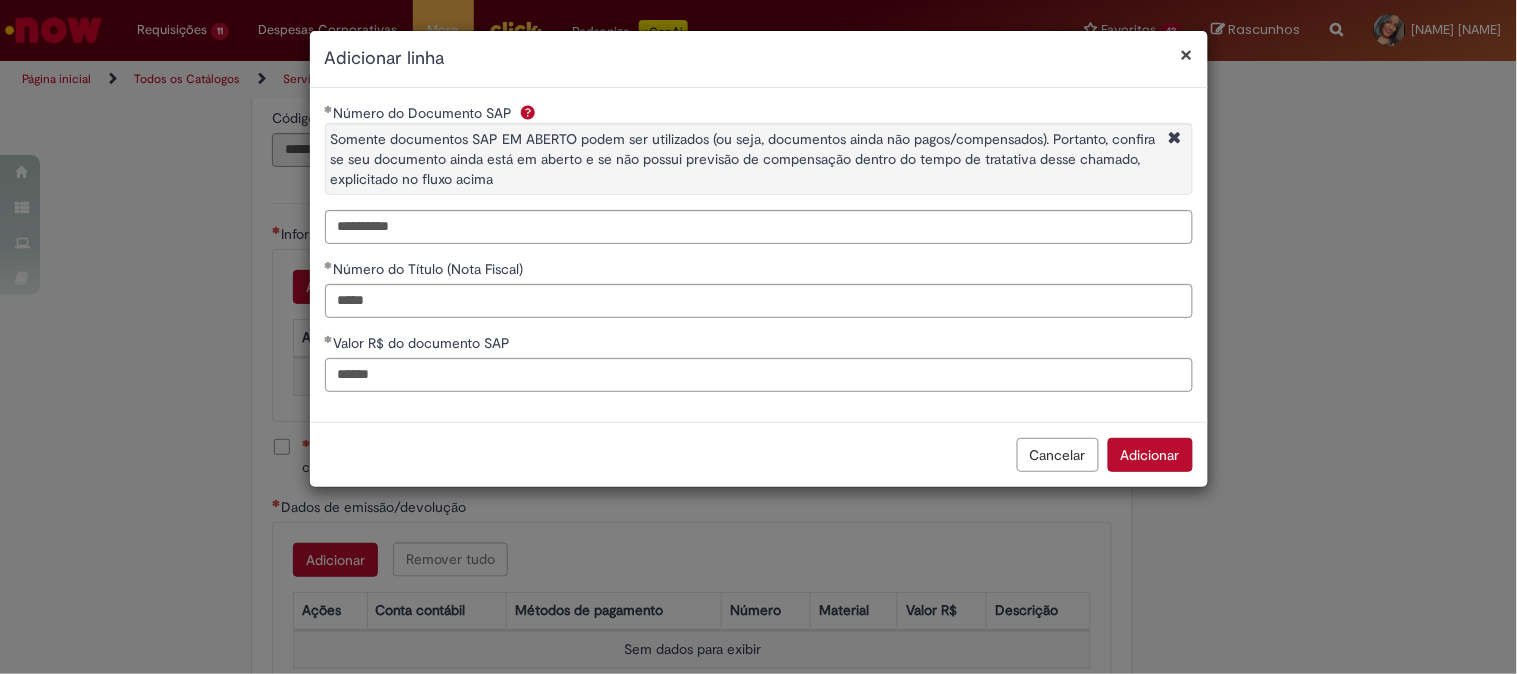 click on "Adicionar" at bounding box center (1150, 455) 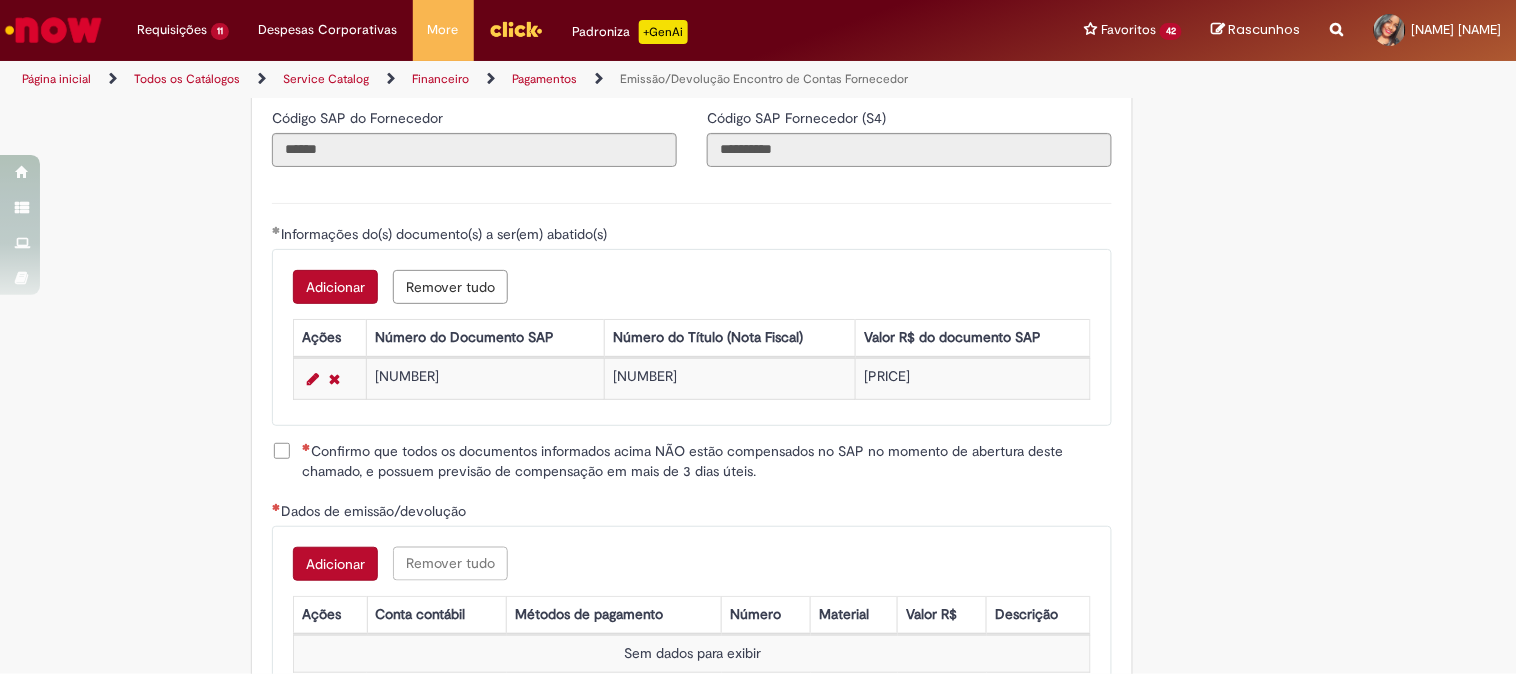 click on "Confirmo que todos os documentos informados acima NÃO estão compensados no SAP no momento de abertura deste chamado, e possuem previsão de compensação em mais de 3 dias úteis." at bounding box center (707, 461) 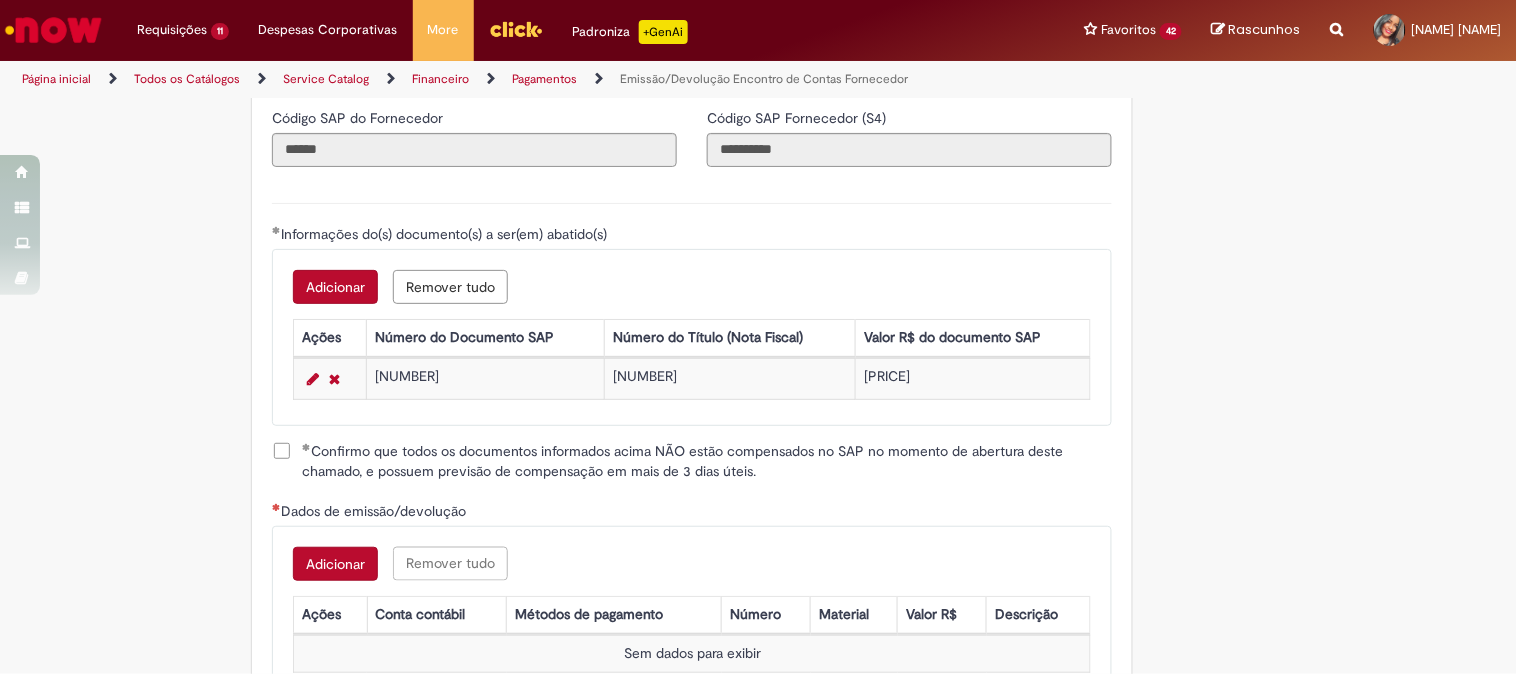 scroll, scrollTop: 2825, scrollLeft: 0, axis: vertical 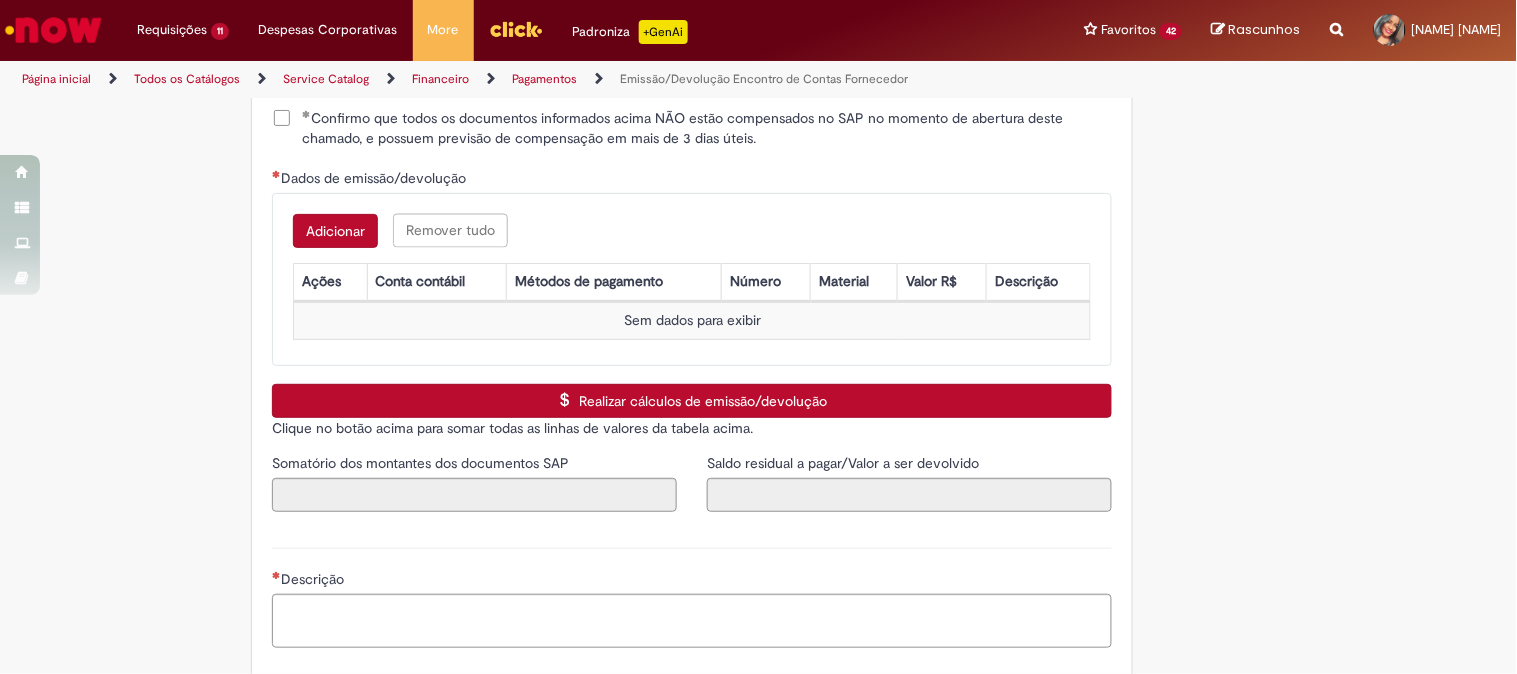 click on "Adicionar" at bounding box center [335, 231] 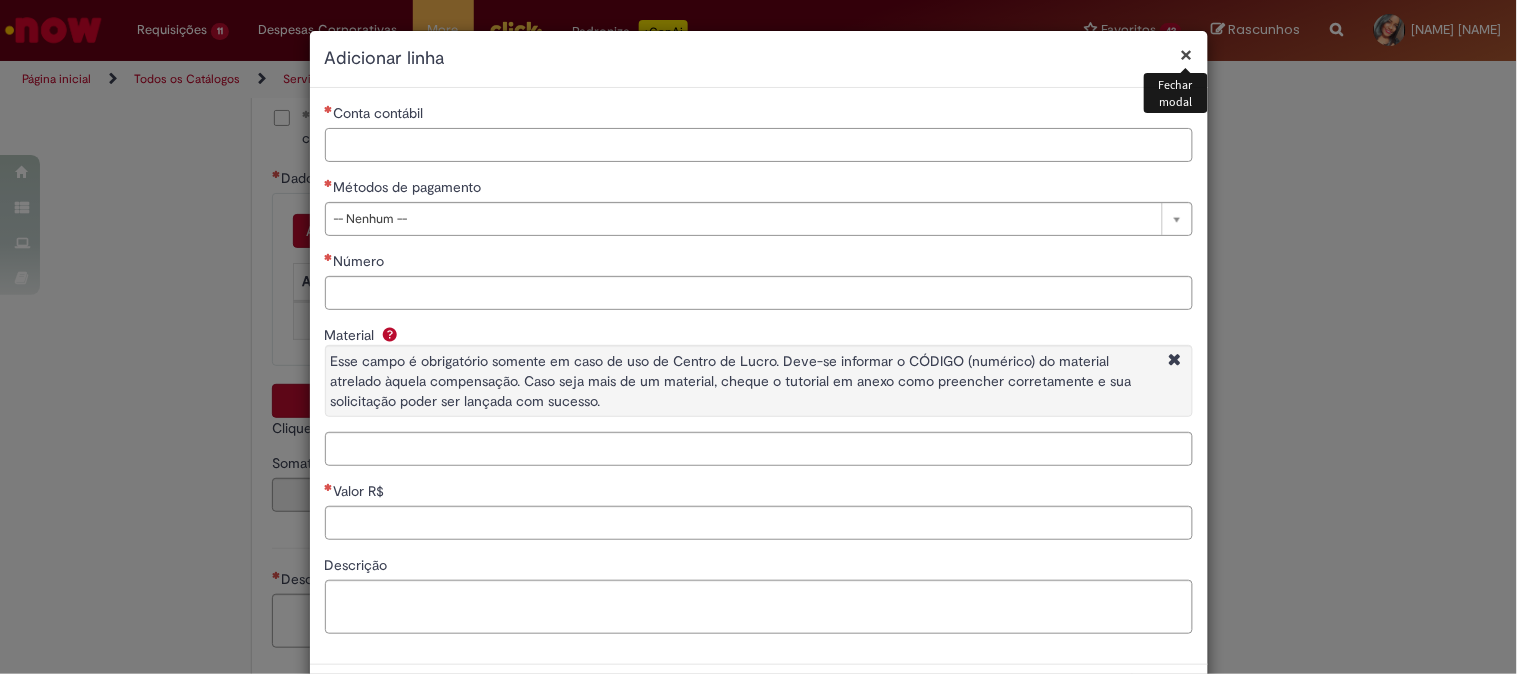 click on "Conta contábil" at bounding box center [759, 145] 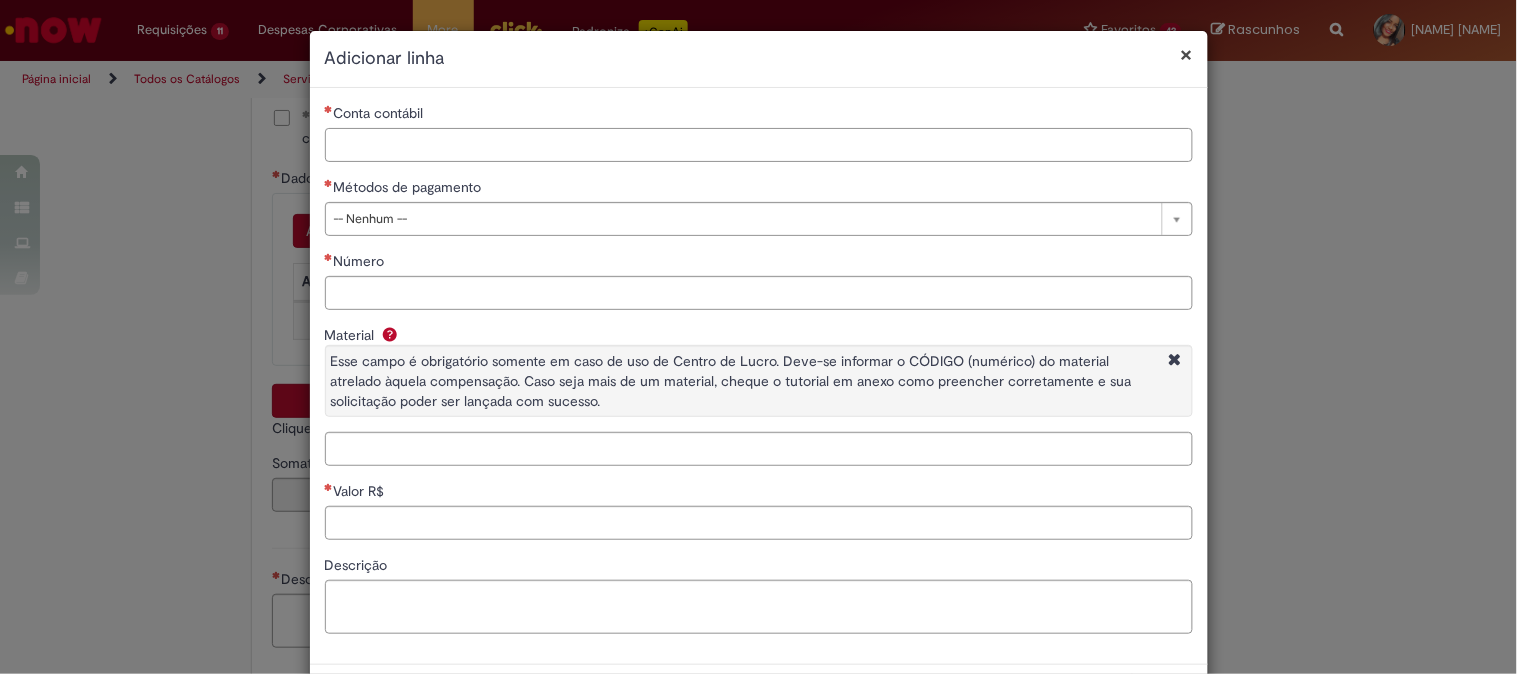paste on "********" 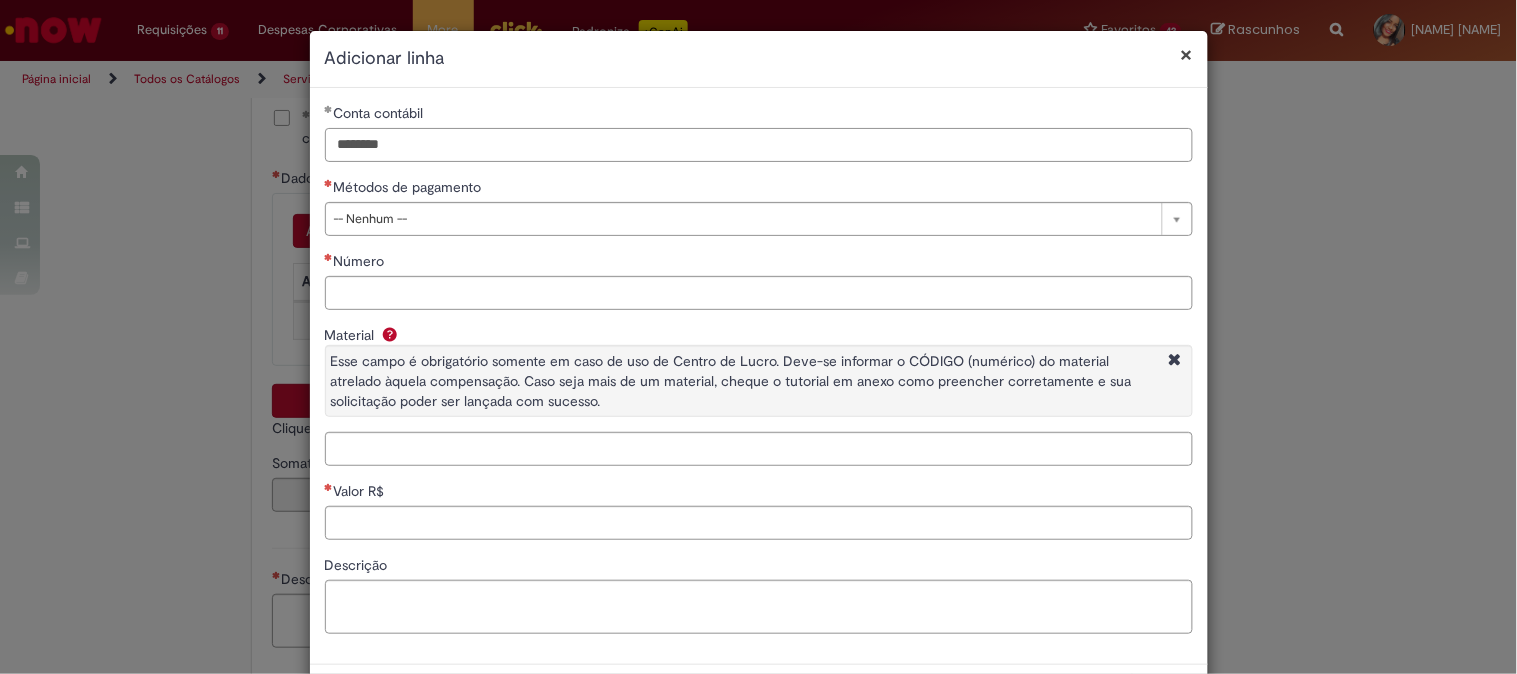 type on "********" 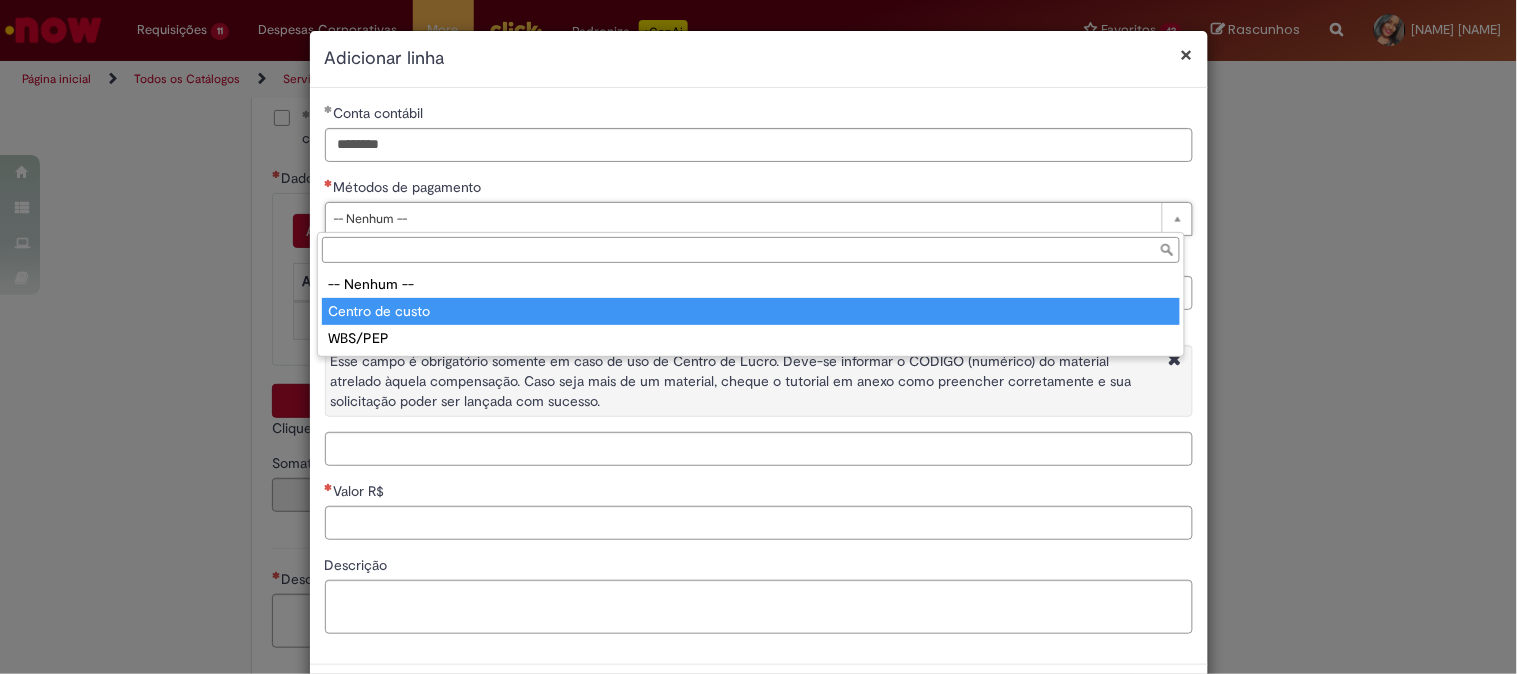 type on "**********" 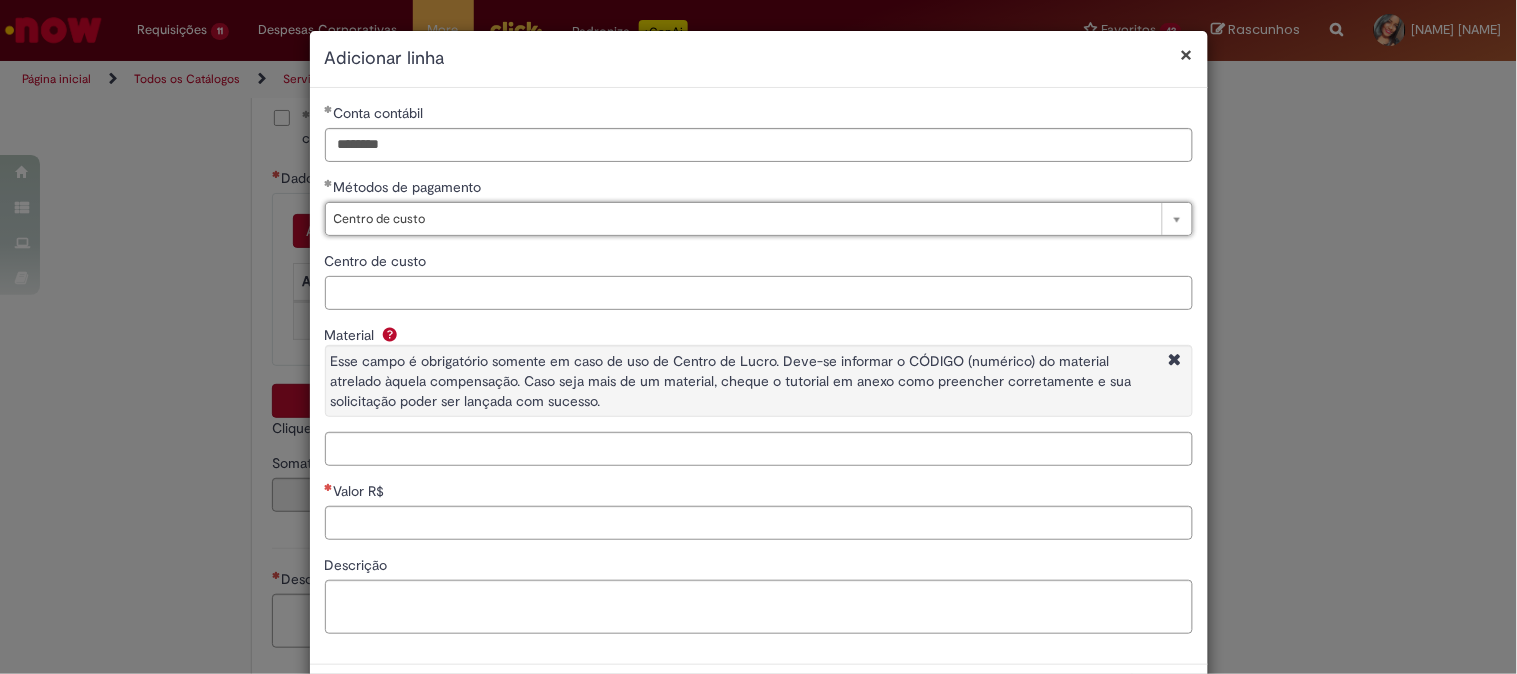 click on "Centro de custo" at bounding box center (759, 293) 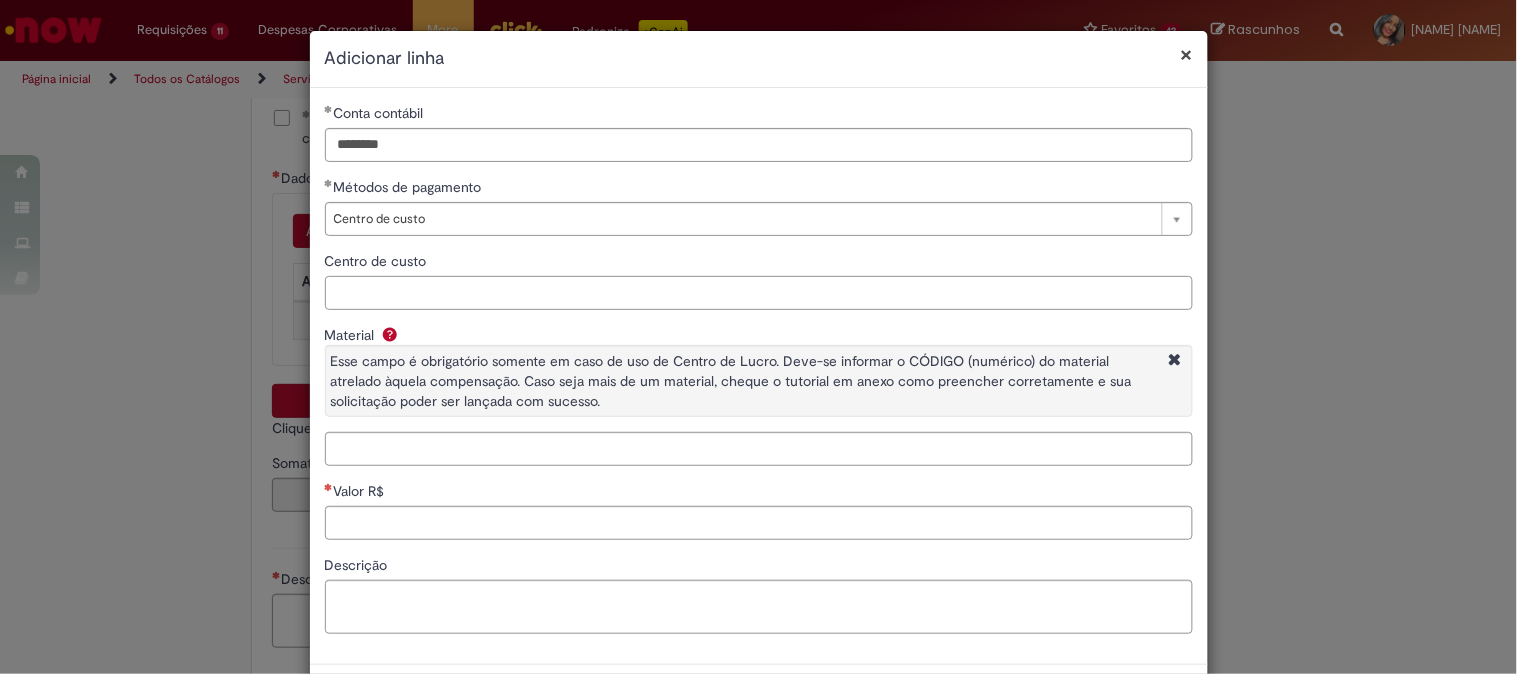 paste on "**********" 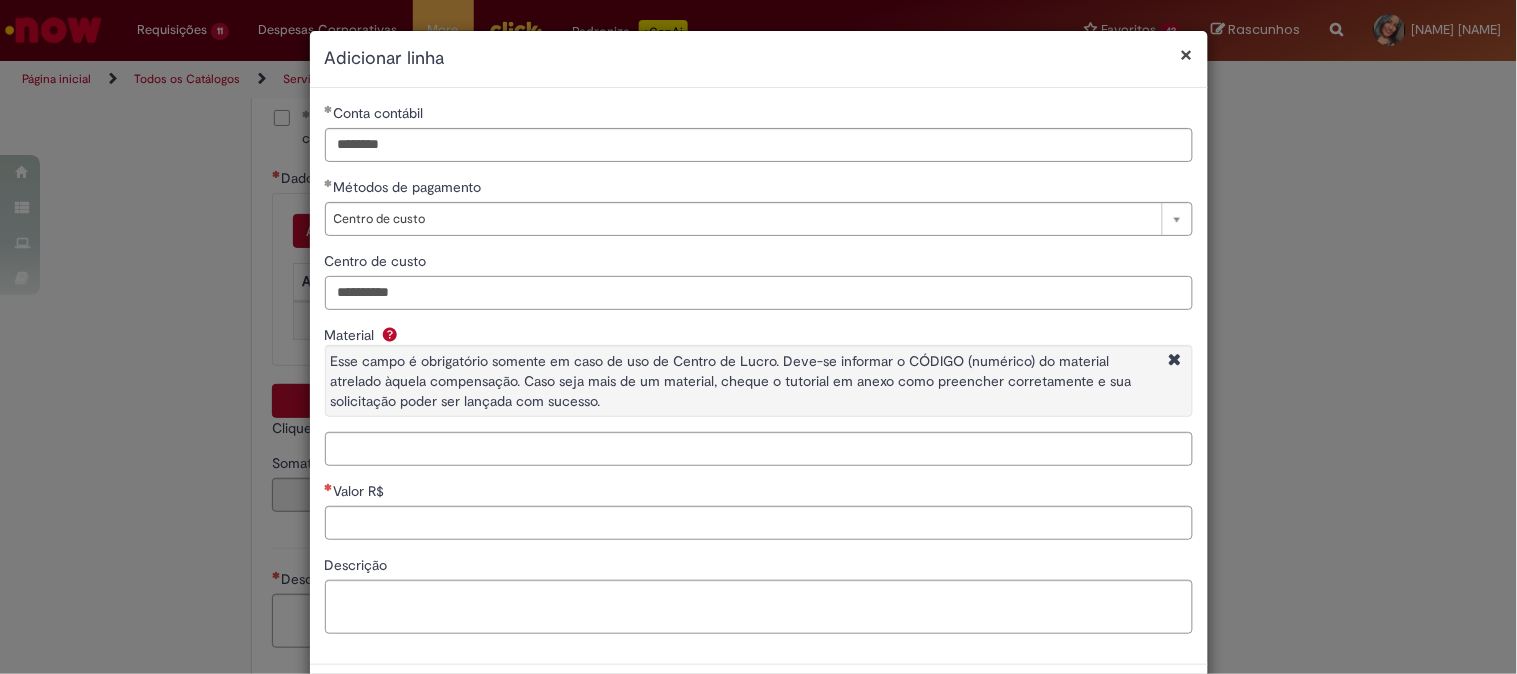 type on "**********" 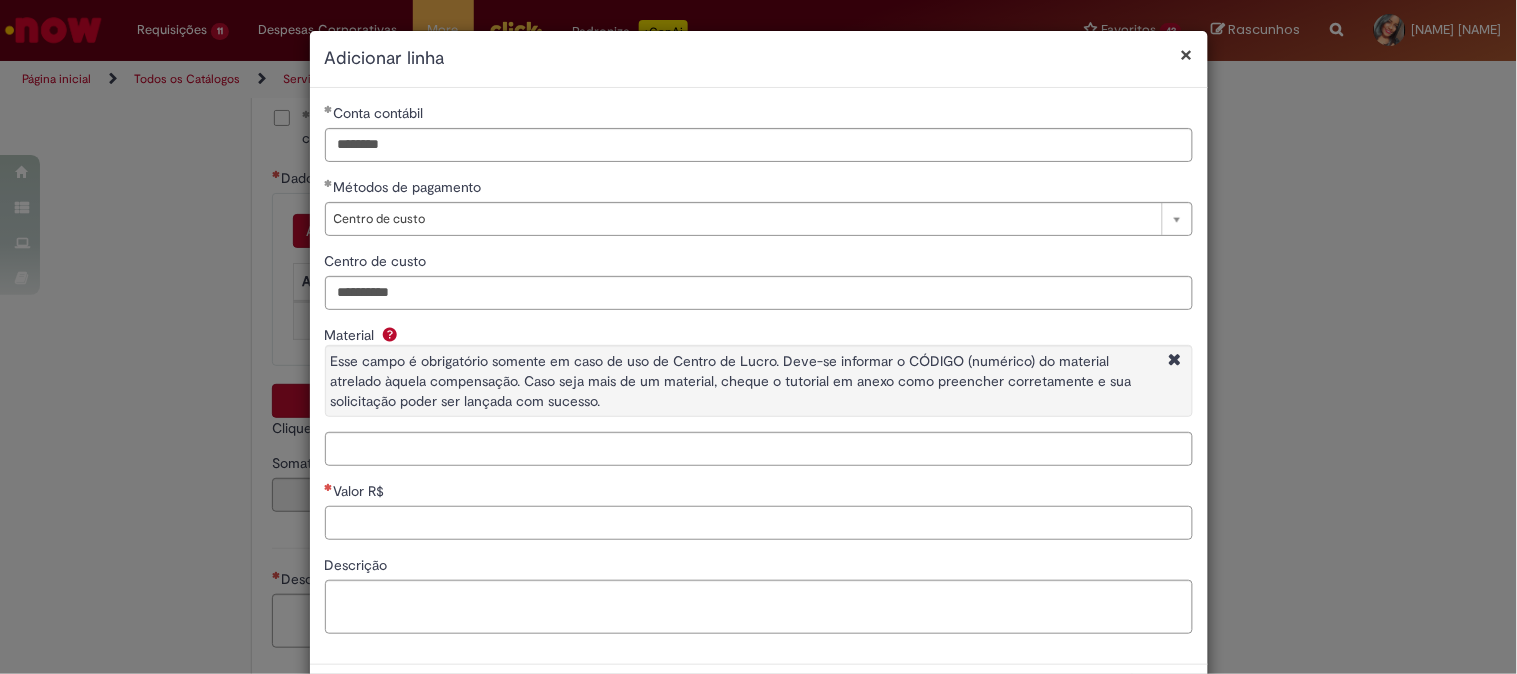 click on "Valor R$" at bounding box center [759, 523] 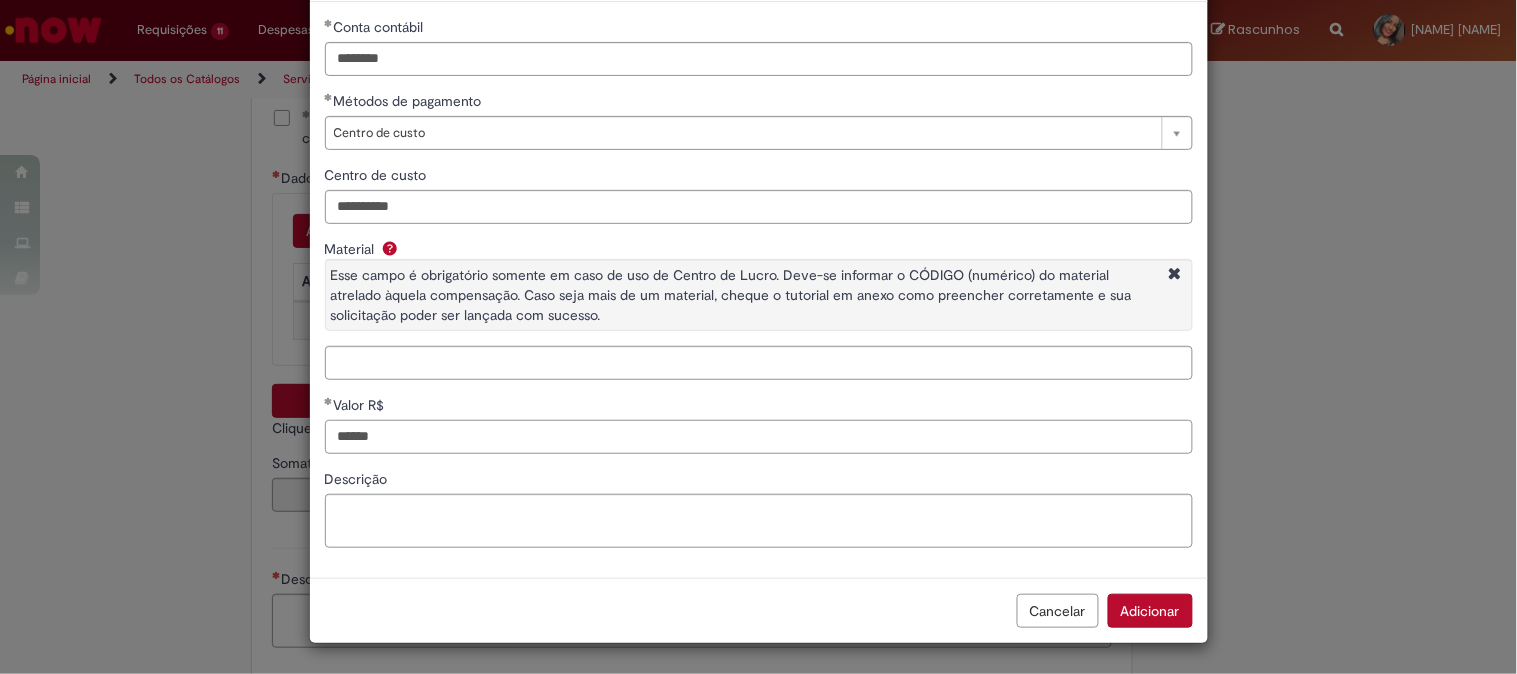 type on "******" 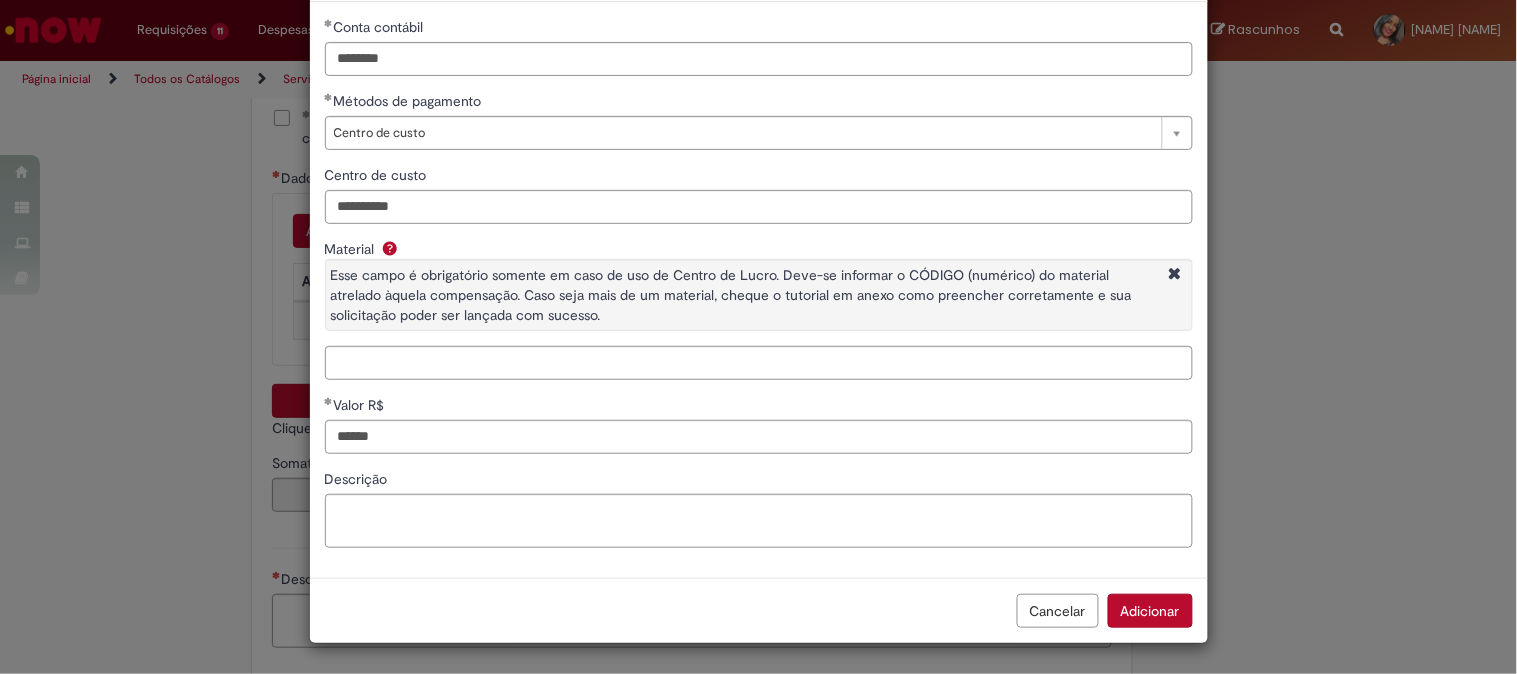 click on "Descrição" at bounding box center (759, 481) 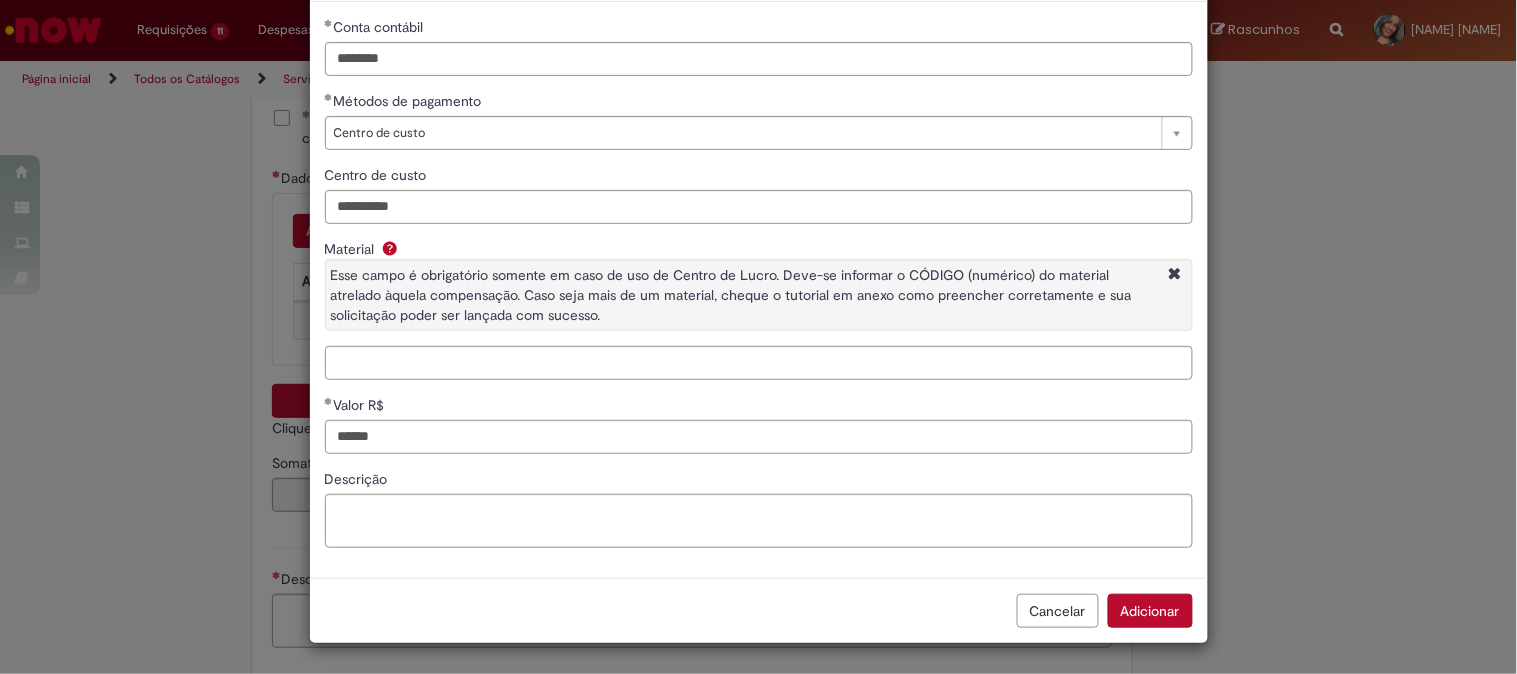 scroll, scrollTop: 88, scrollLeft: 0, axis: vertical 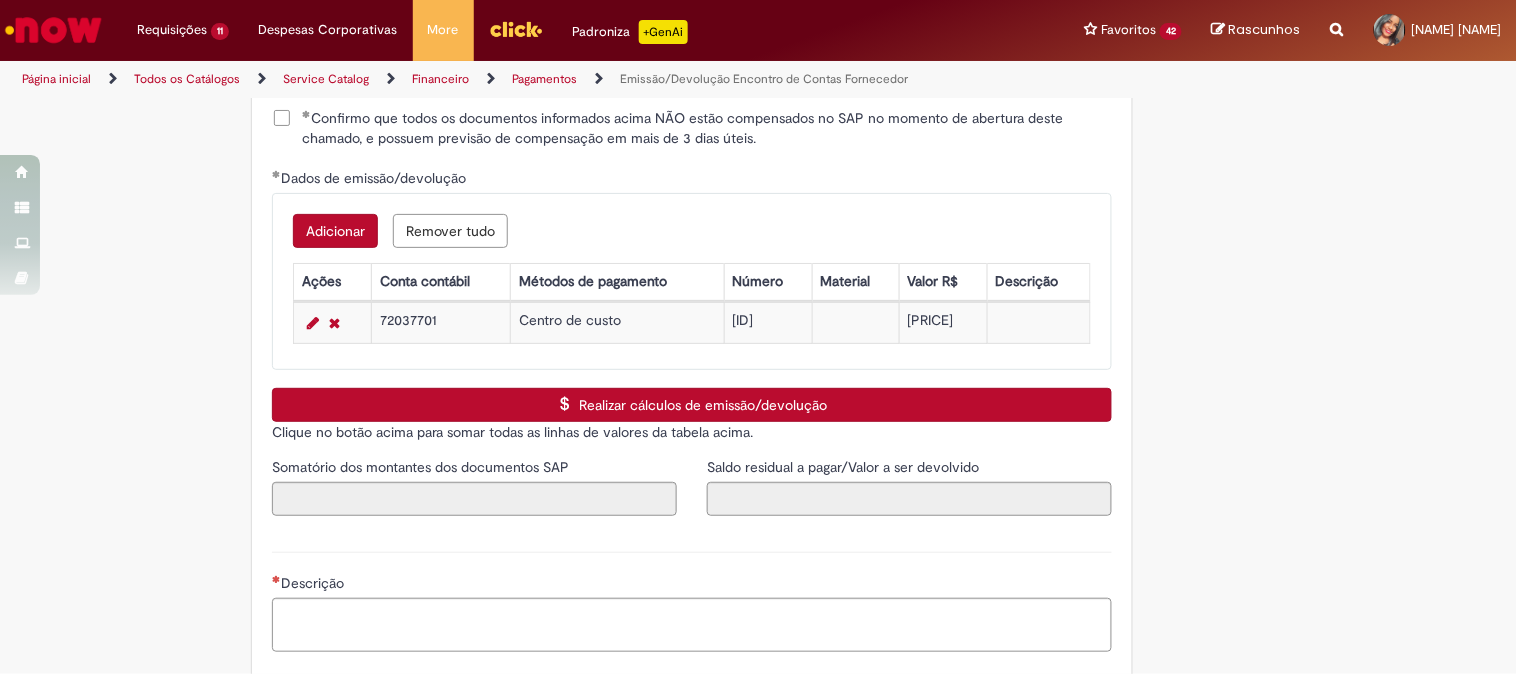 click on "Realizar cálculos de emissão/devolução" at bounding box center (692, 405) 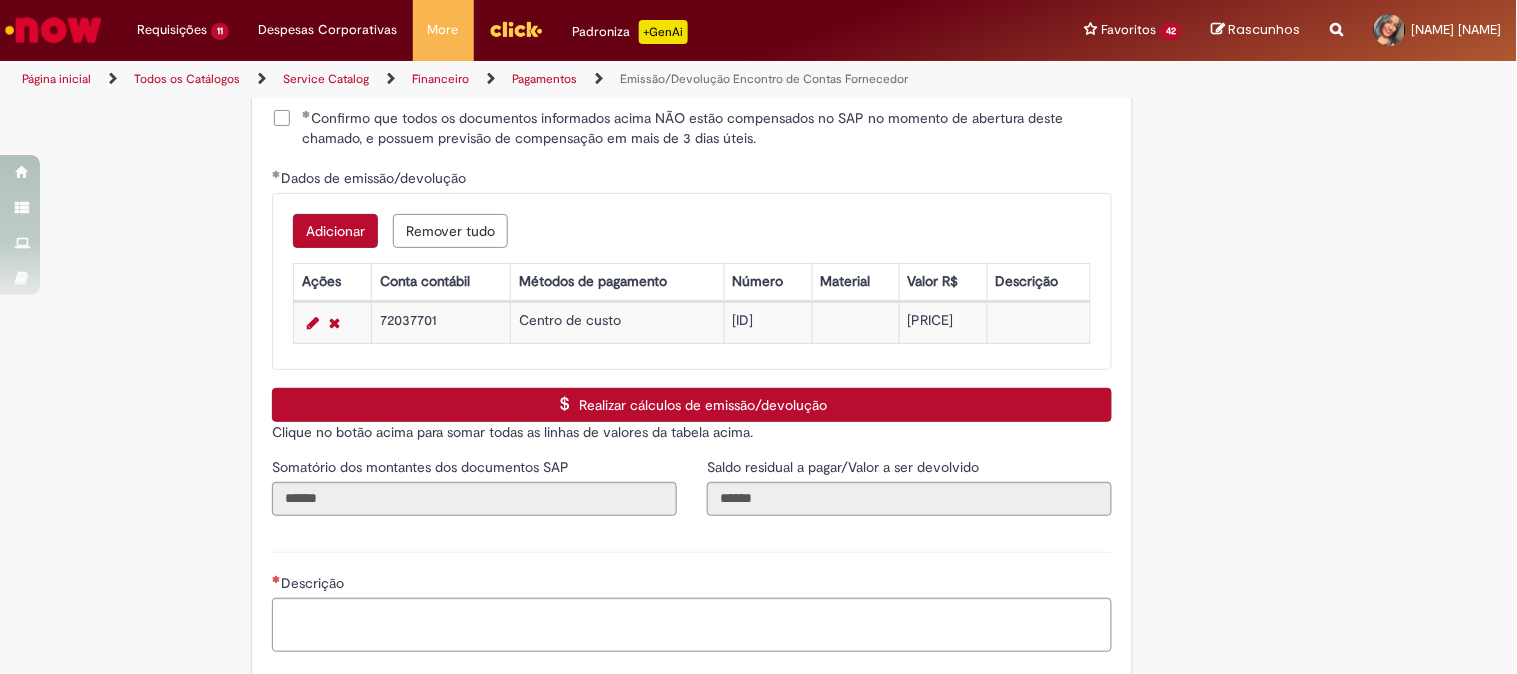 scroll, scrollTop: 3026, scrollLeft: 0, axis: vertical 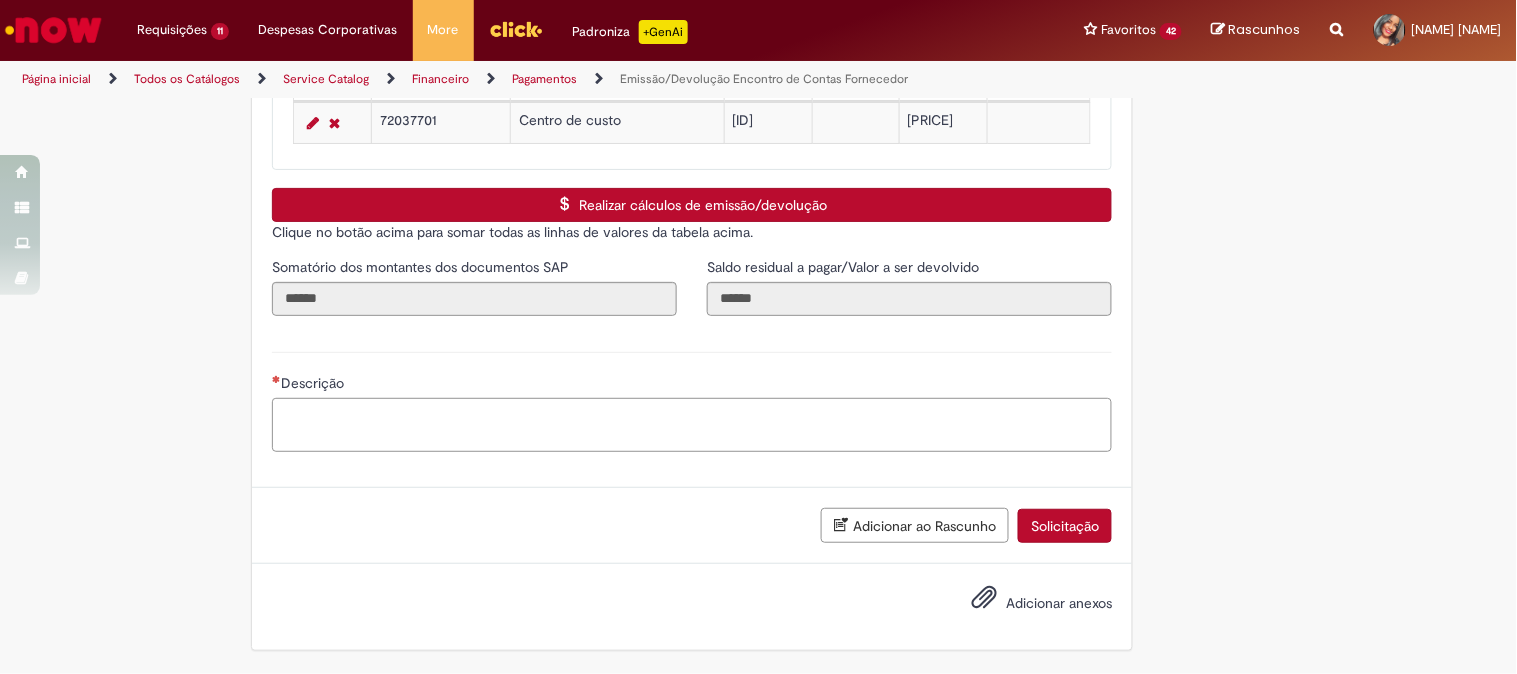 click on "Descrição" at bounding box center [692, 425] 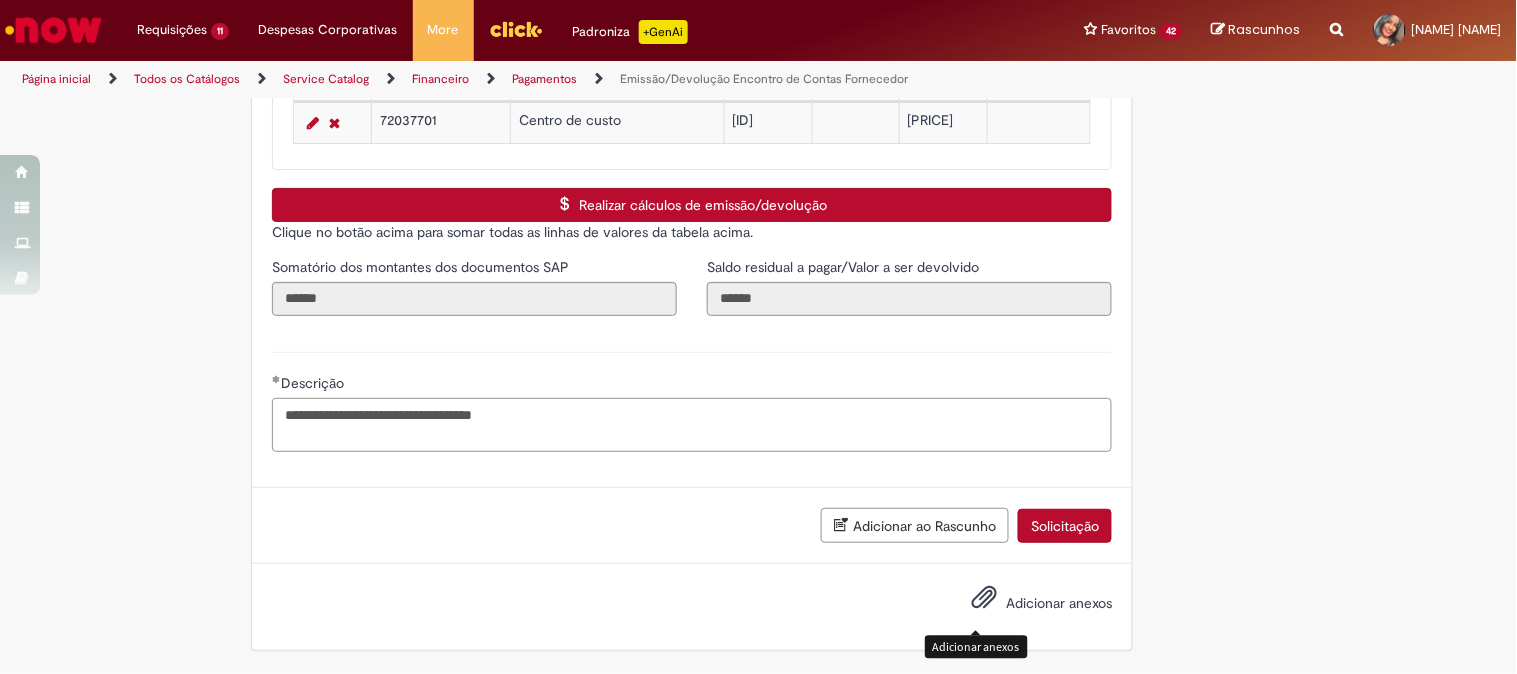 type on "**********" 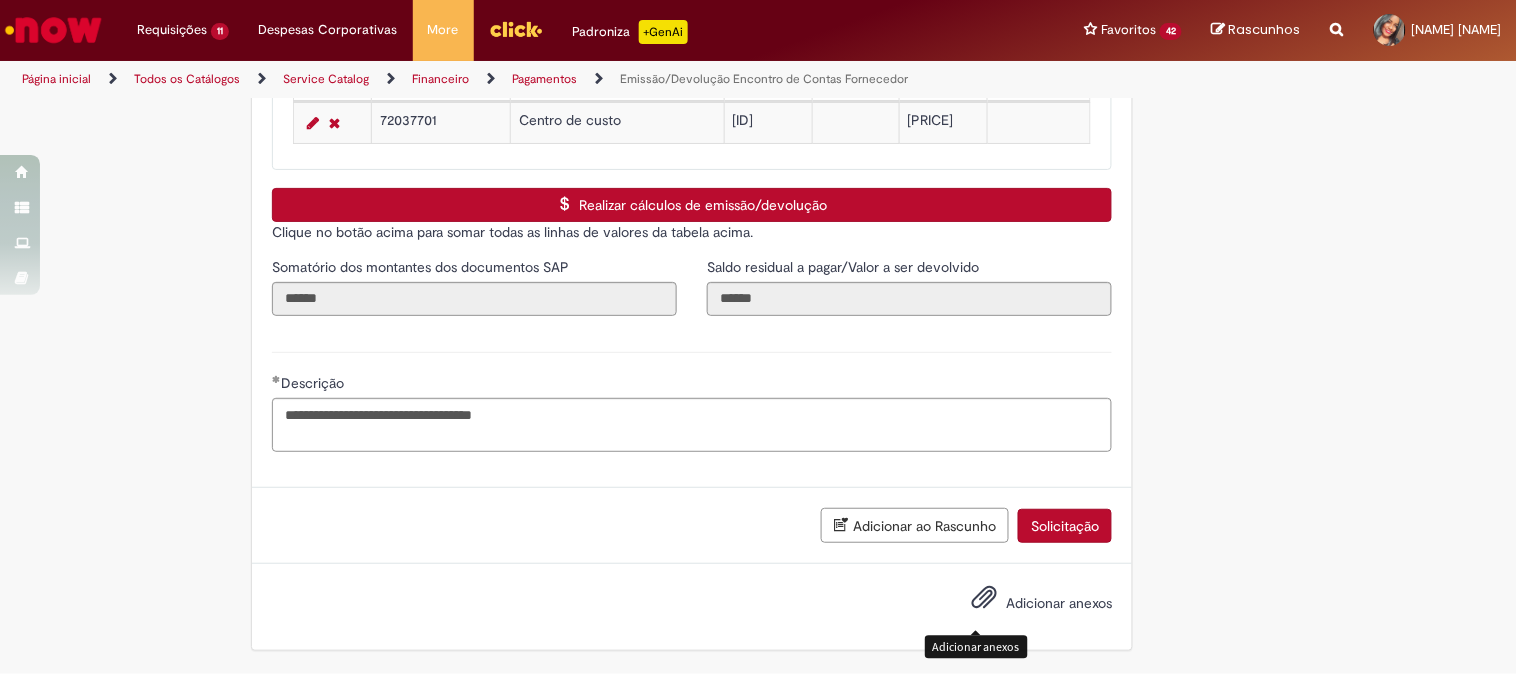 click at bounding box center (984, 598) 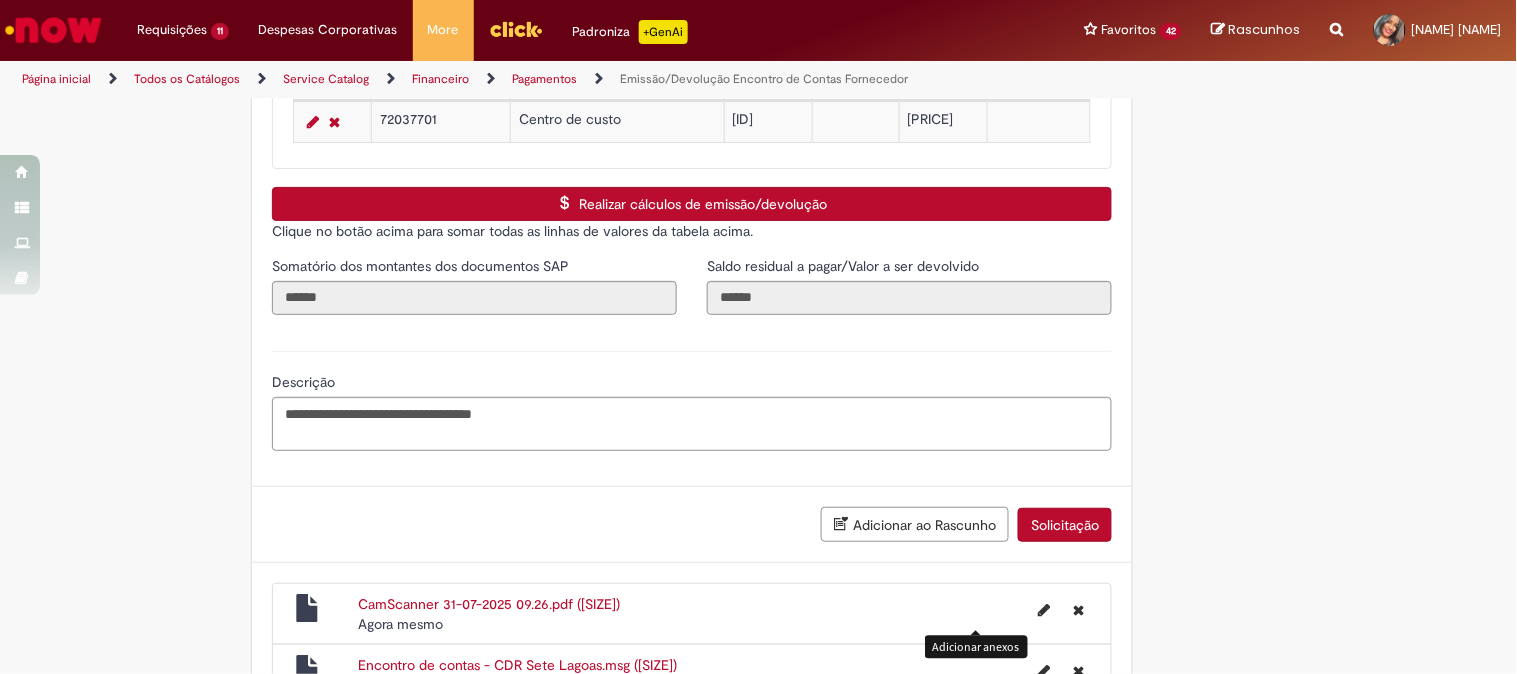 scroll, scrollTop: 3160, scrollLeft: 0, axis: vertical 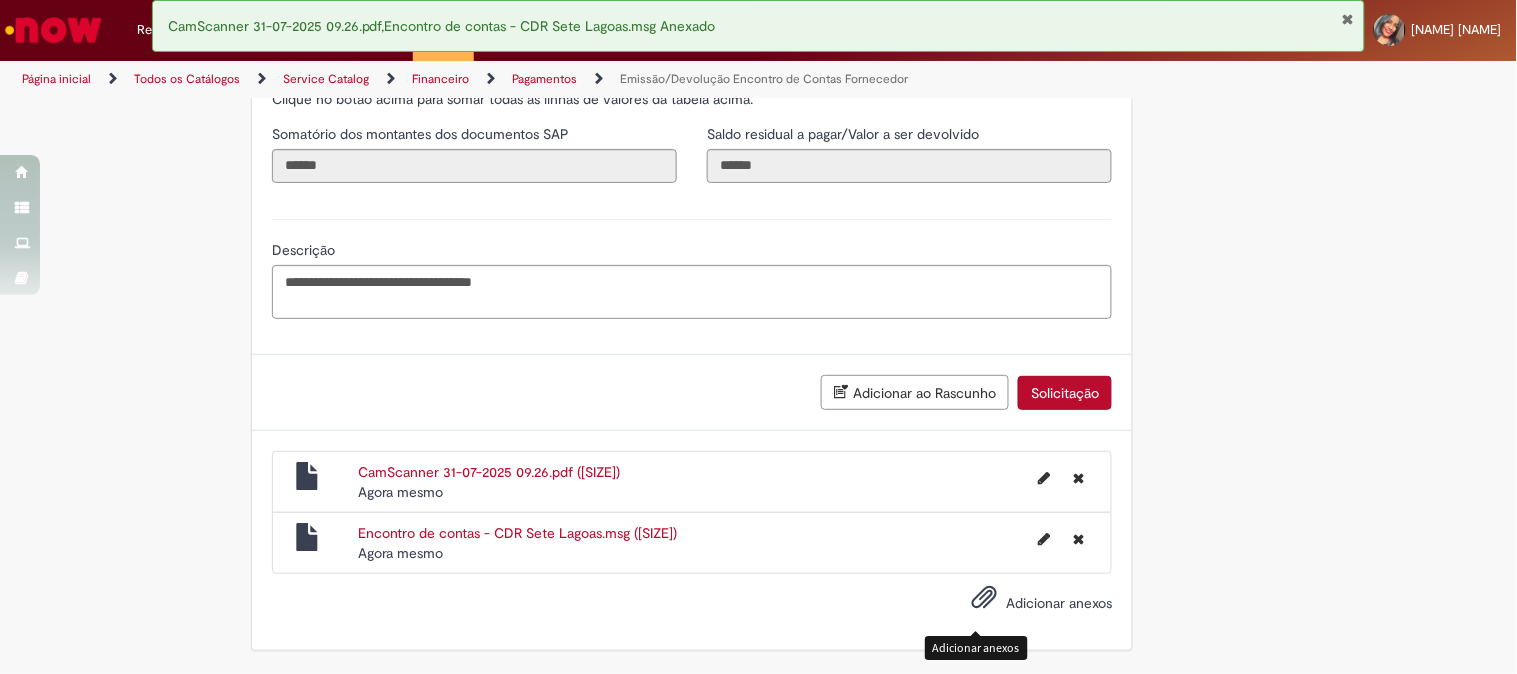 click at bounding box center [984, 598] 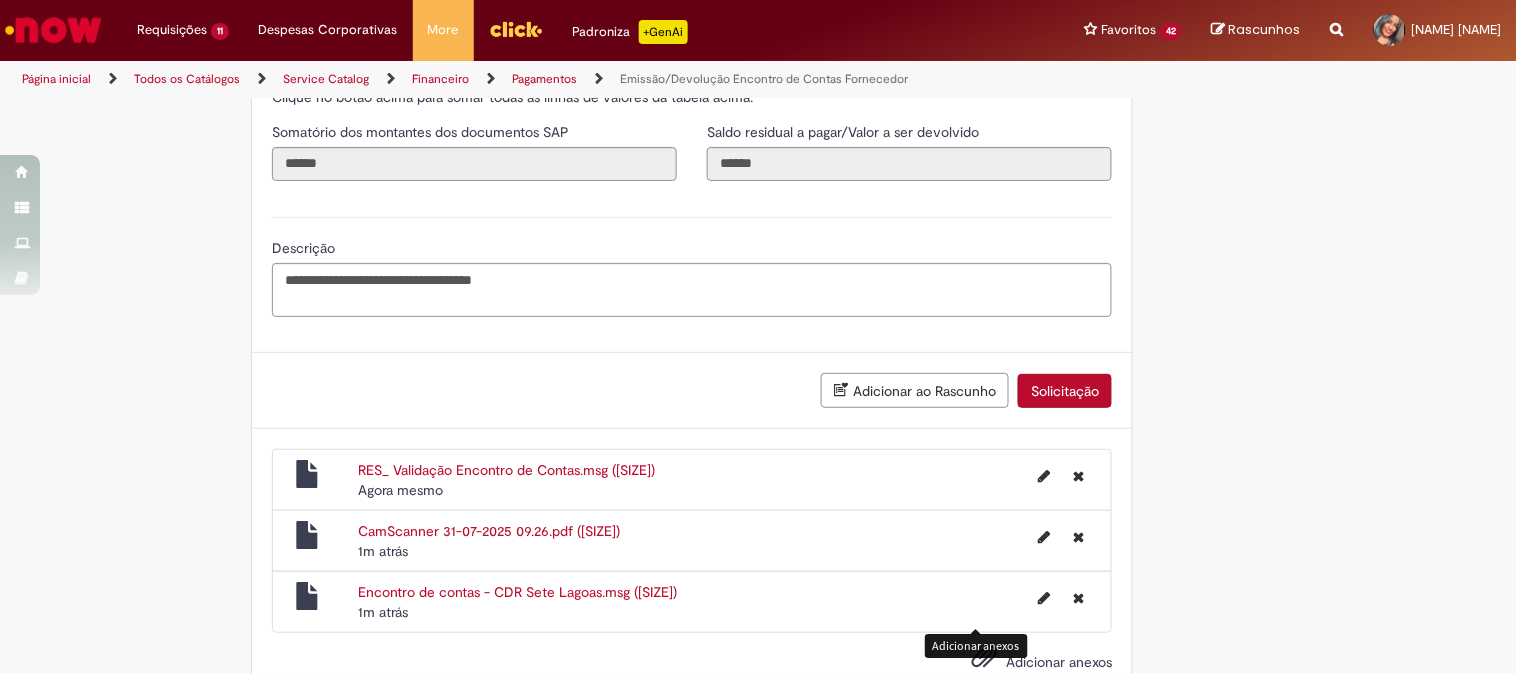 click on "Adicionar ao Rascunho        Solicitação" at bounding box center (692, 390) 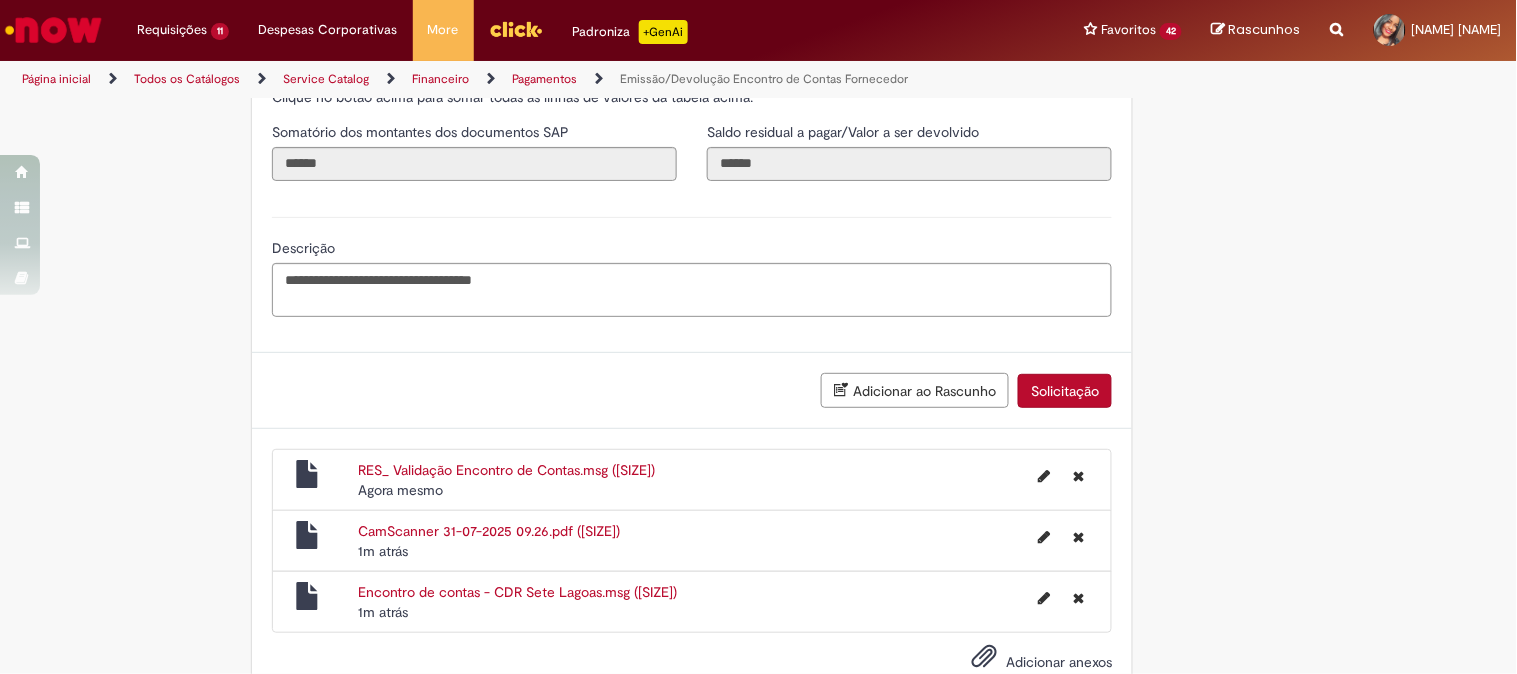 click on "Solicitação" at bounding box center (1065, 391) 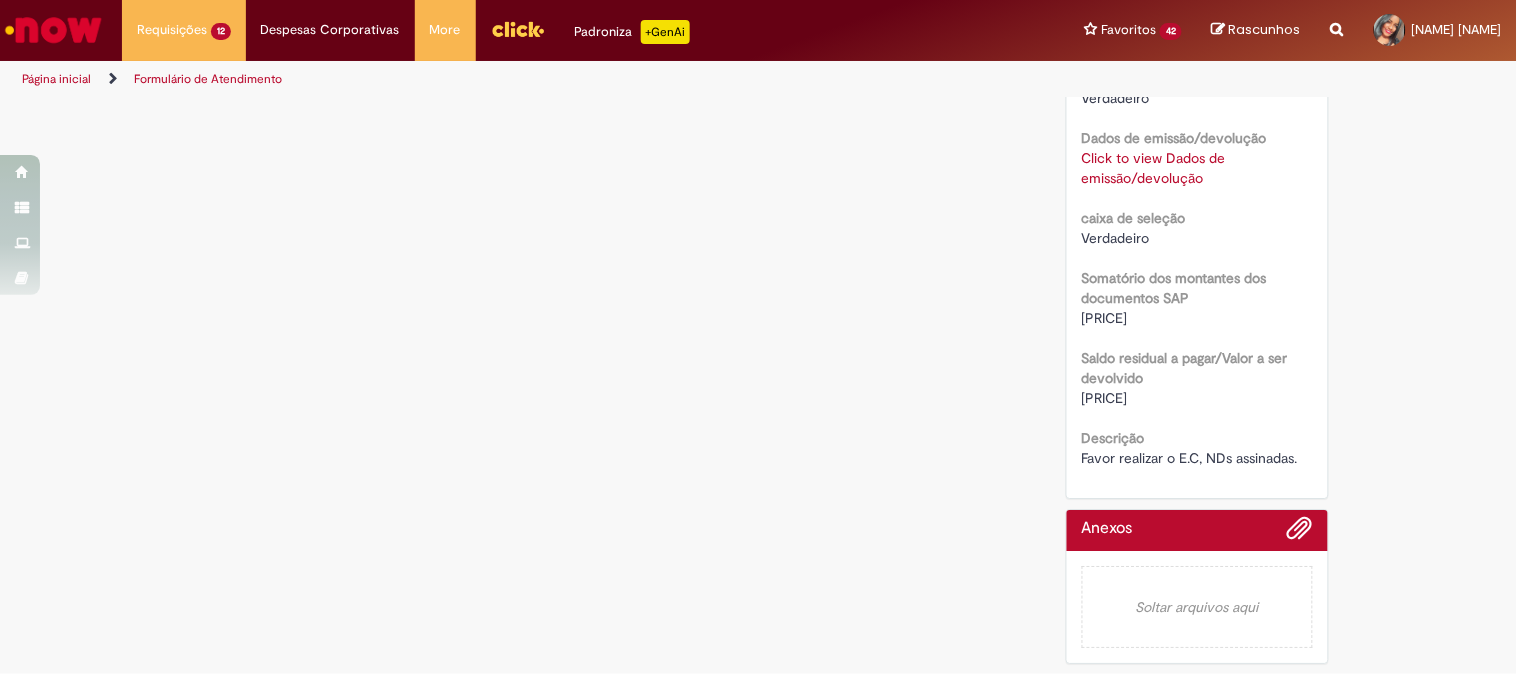 scroll, scrollTop: 0, scrollLeft: 0, axis: both 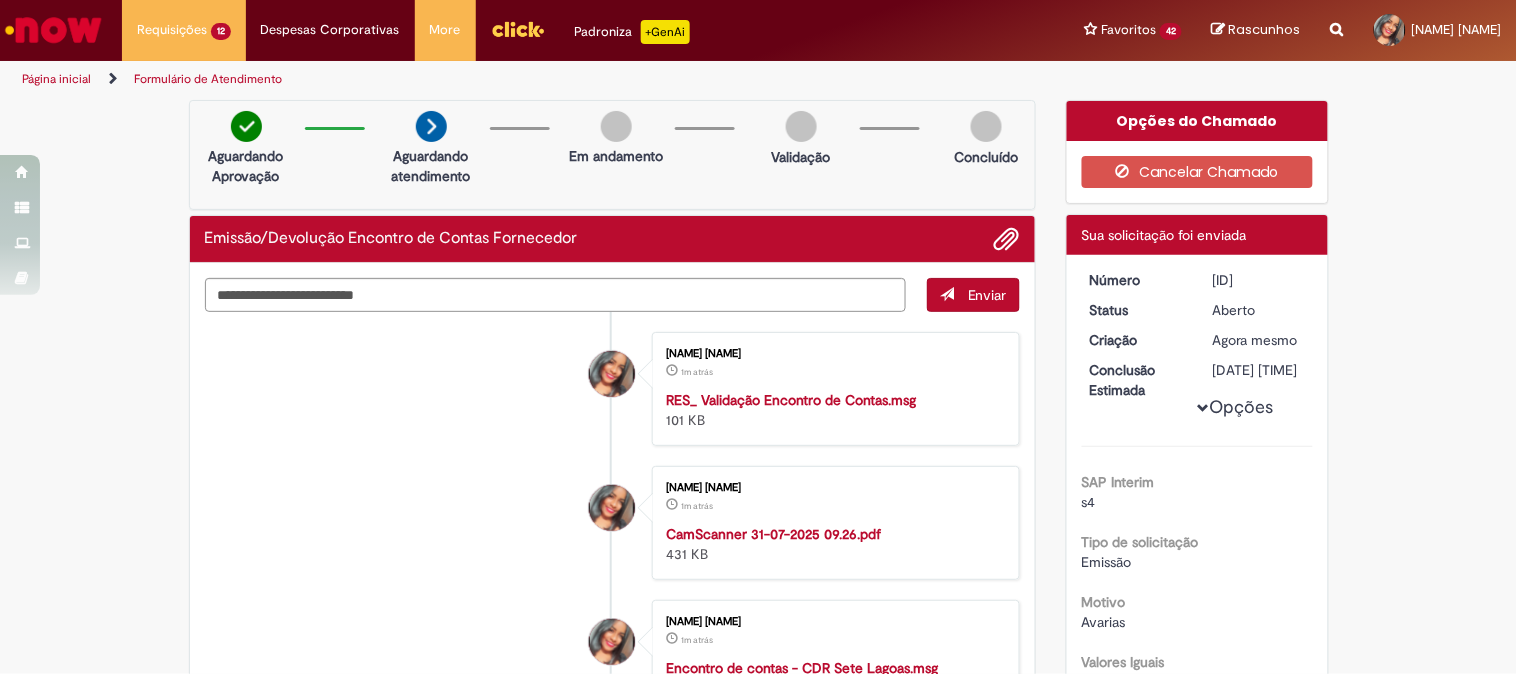click on "[ID]" at bounding box center (1259, 280) 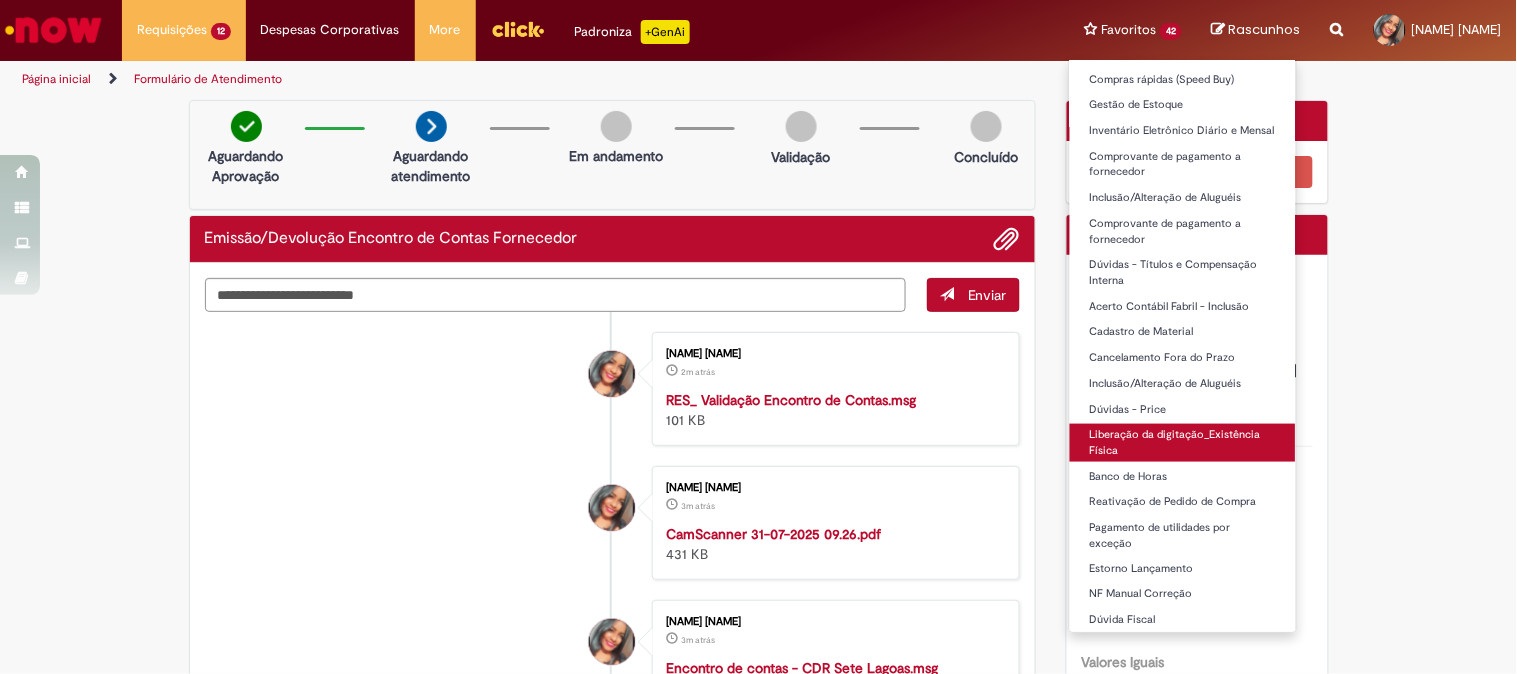 scroll, scrollTop: 731, scrollLeft: 0, axis: vertical 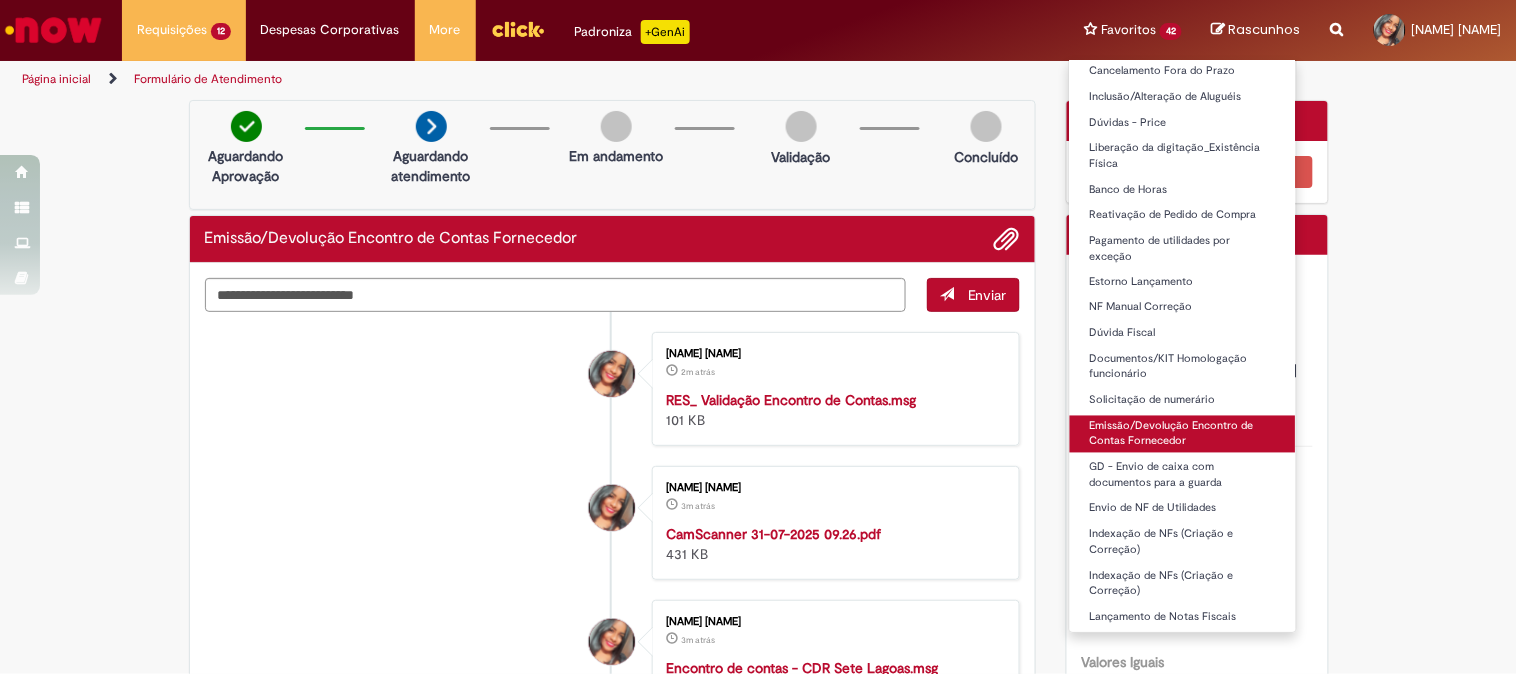 click on "Emissão/Devolução Encontro de Contas Fornecedor" at bounding box center (1183, 434) 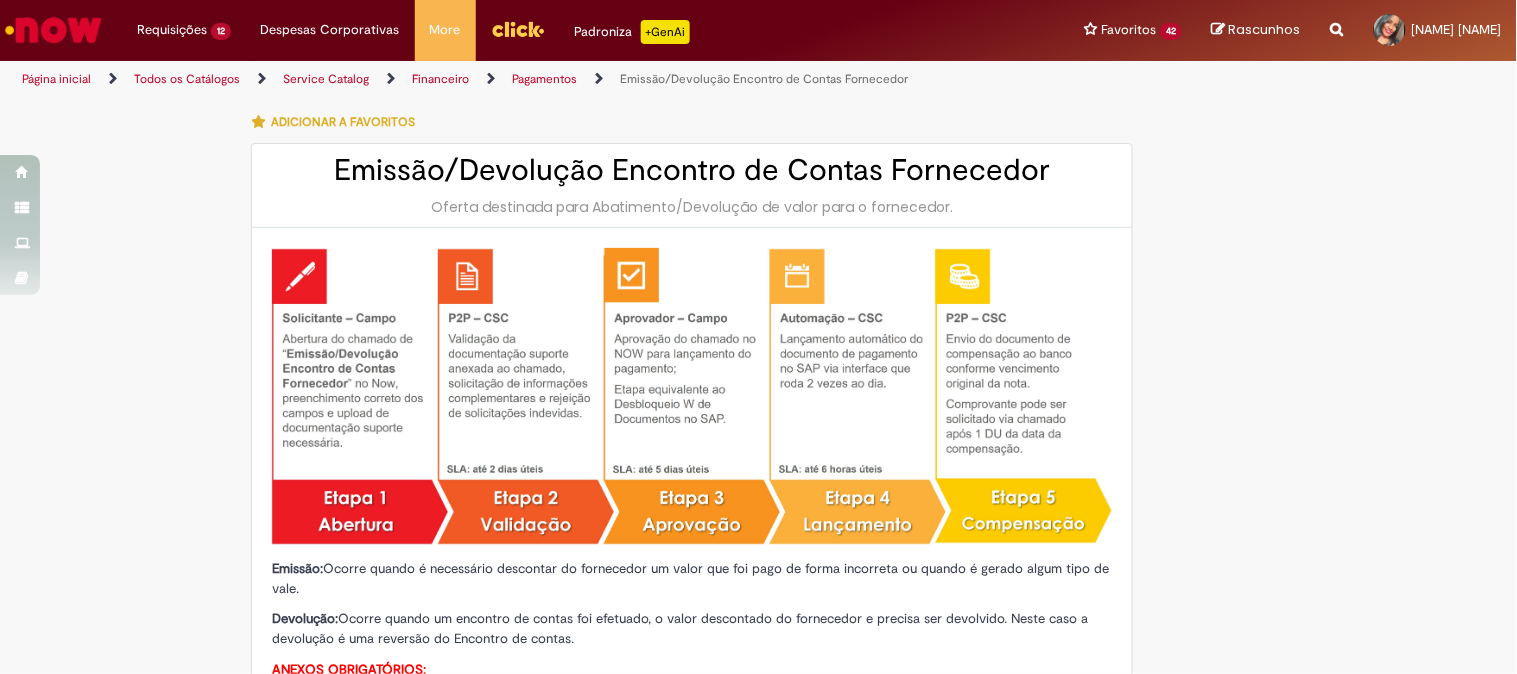 type on "********" 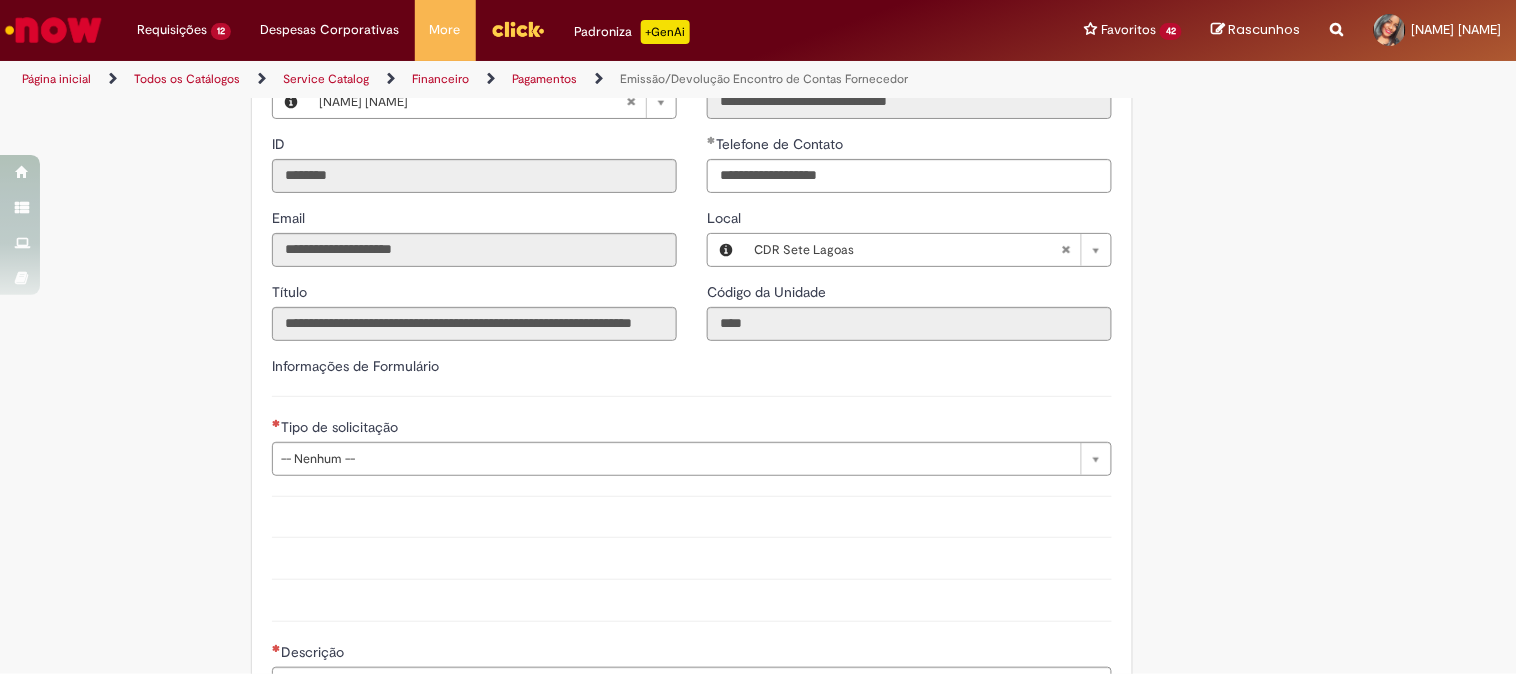 scroll, scrollTop: 1333, scrollLeft: 0, axis: vertical 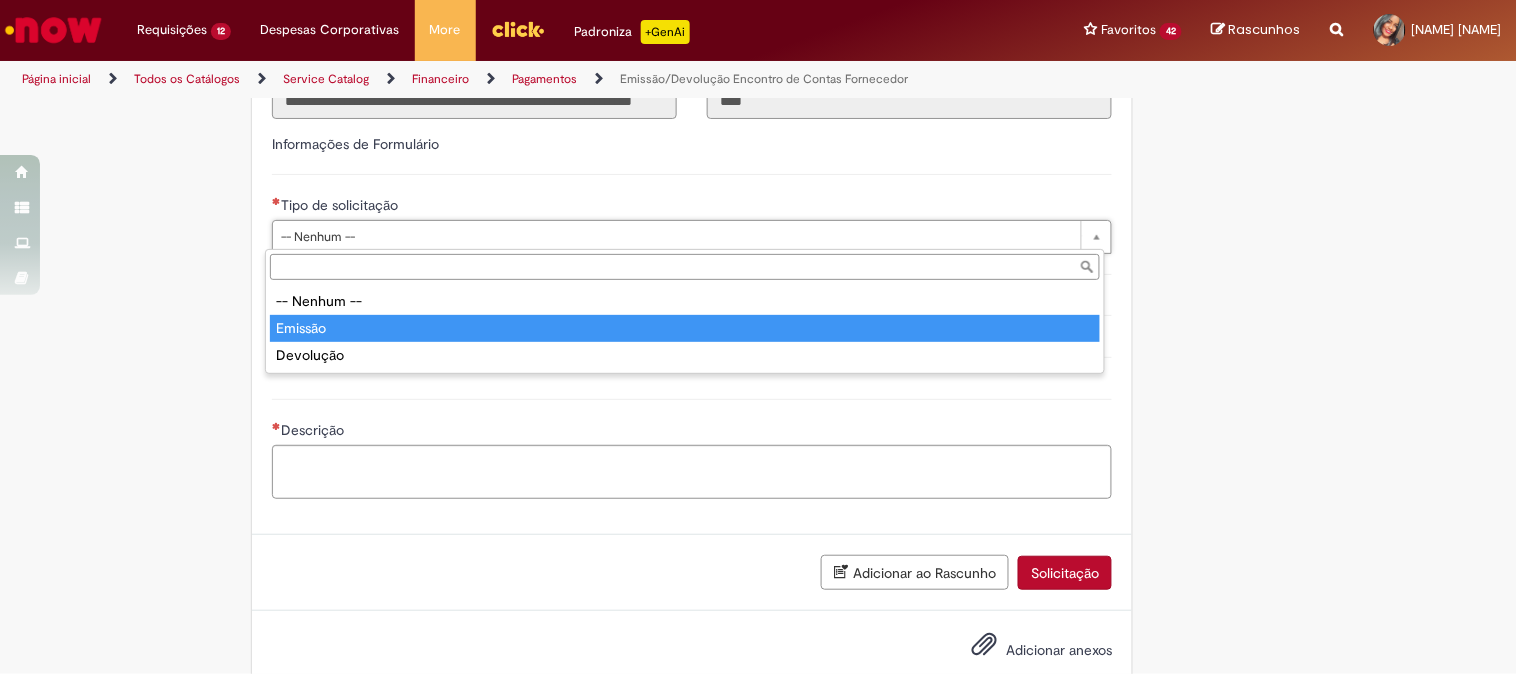 type on "*******" 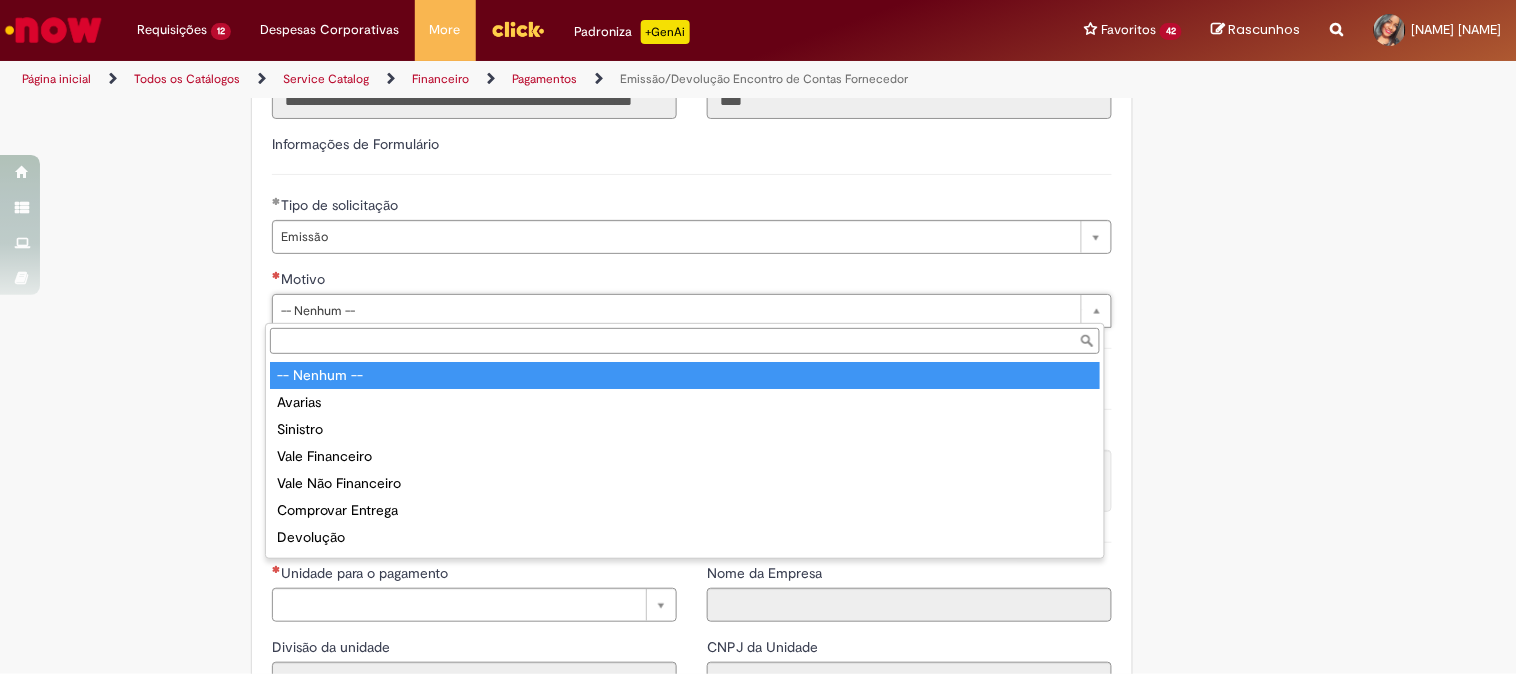 type on "*******" 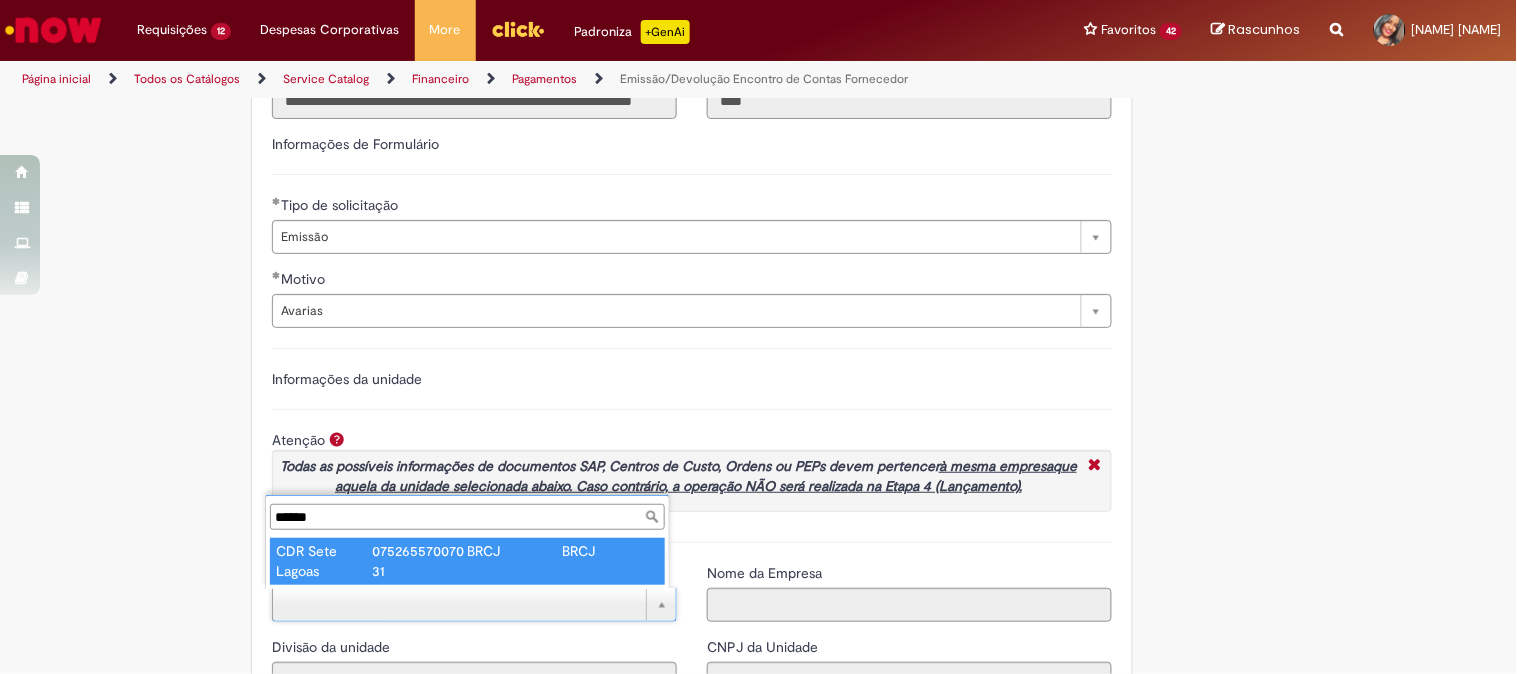 scroll, scrollTop: 0, scrollLeft: 0, axis: both 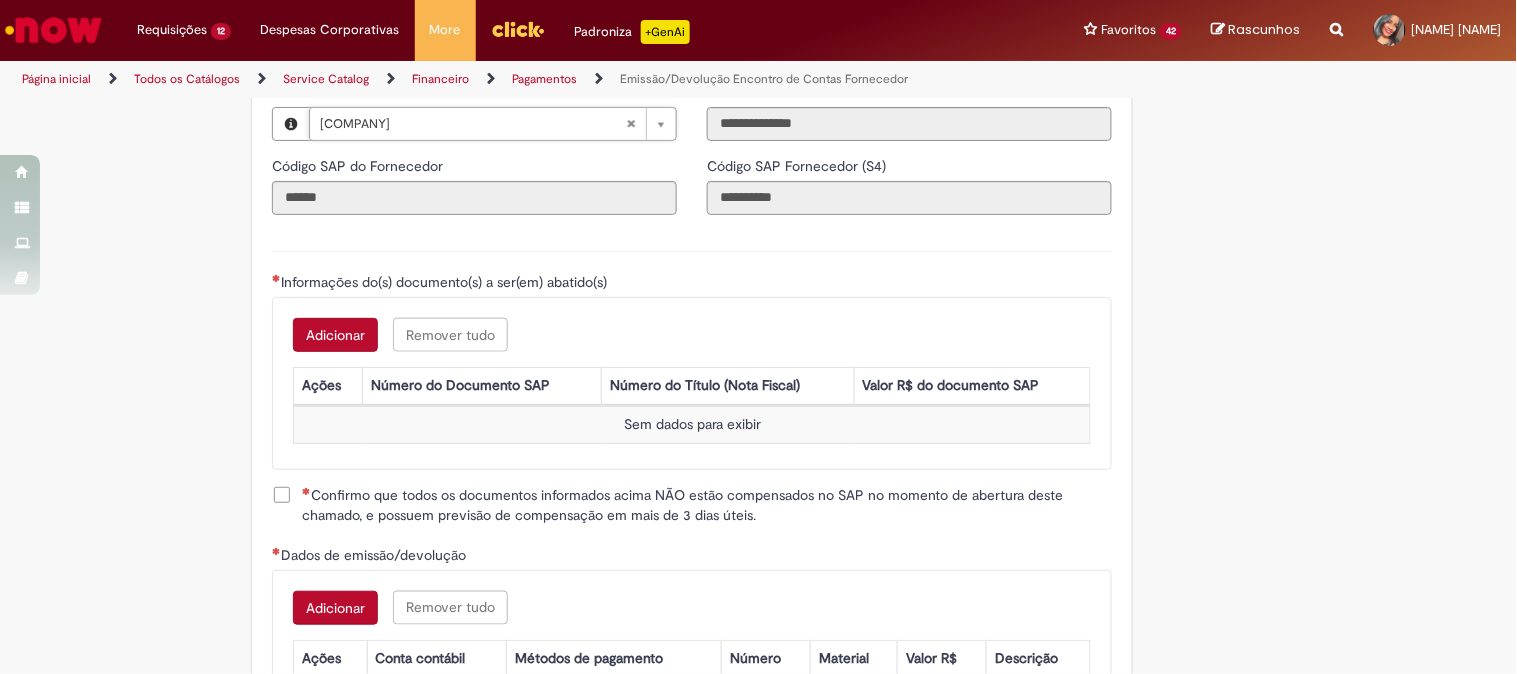 click on "Adicionar" at bounding box center (335, 335) 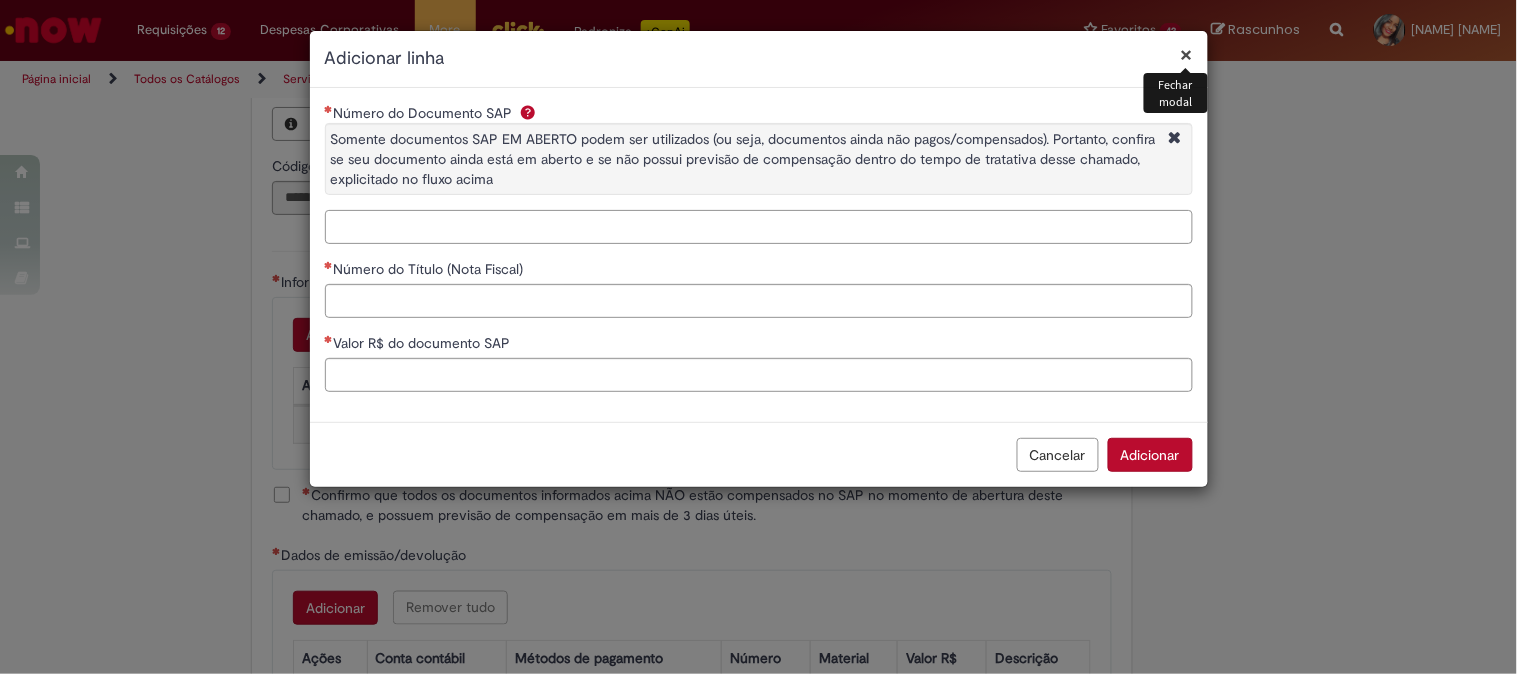 drag, startPoint x: 388, startPoint y: 227, endPoint x: 374, endPoint y: 21, distance: 206.47517 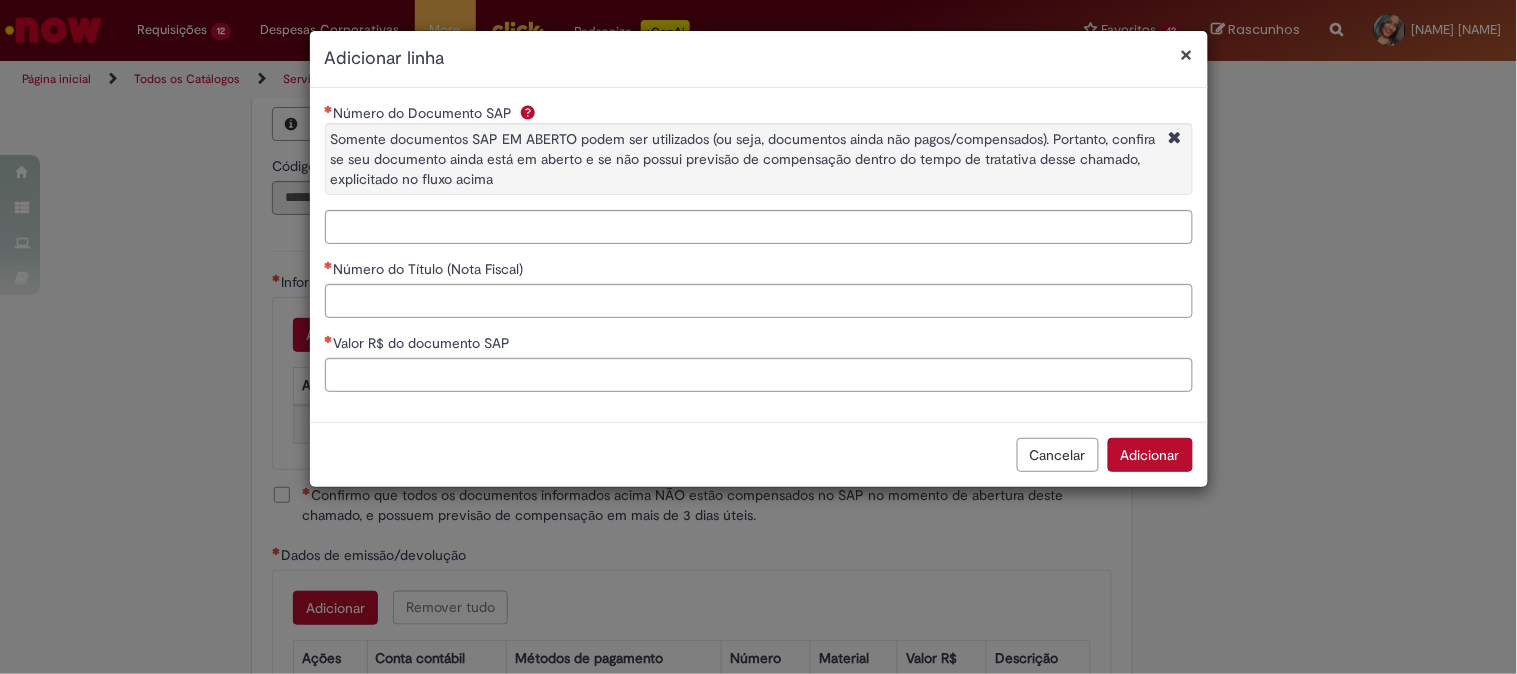 click on "×" at bounding box center (1187, 54) 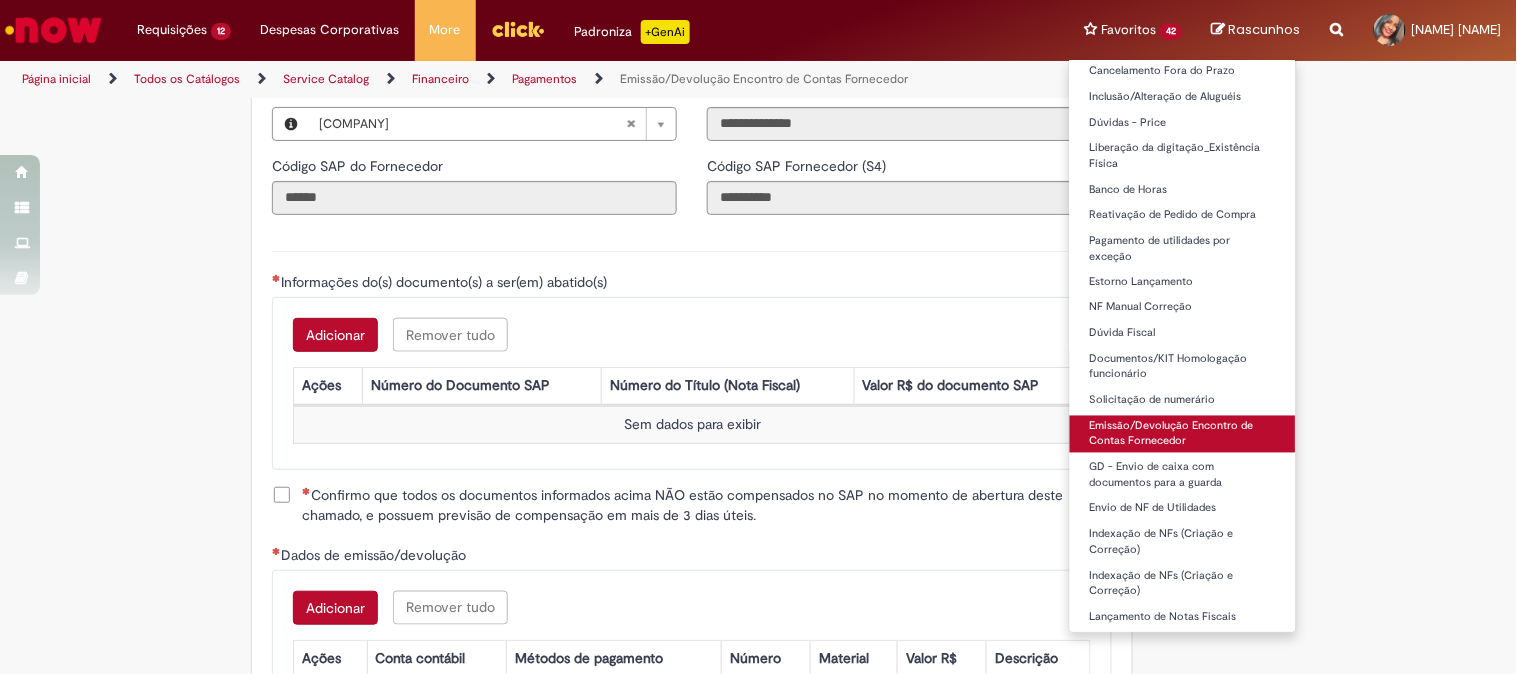 click on "Emissão/Devolução Encontro de Contas Fornecedor" at bounding box center (1183, 434) 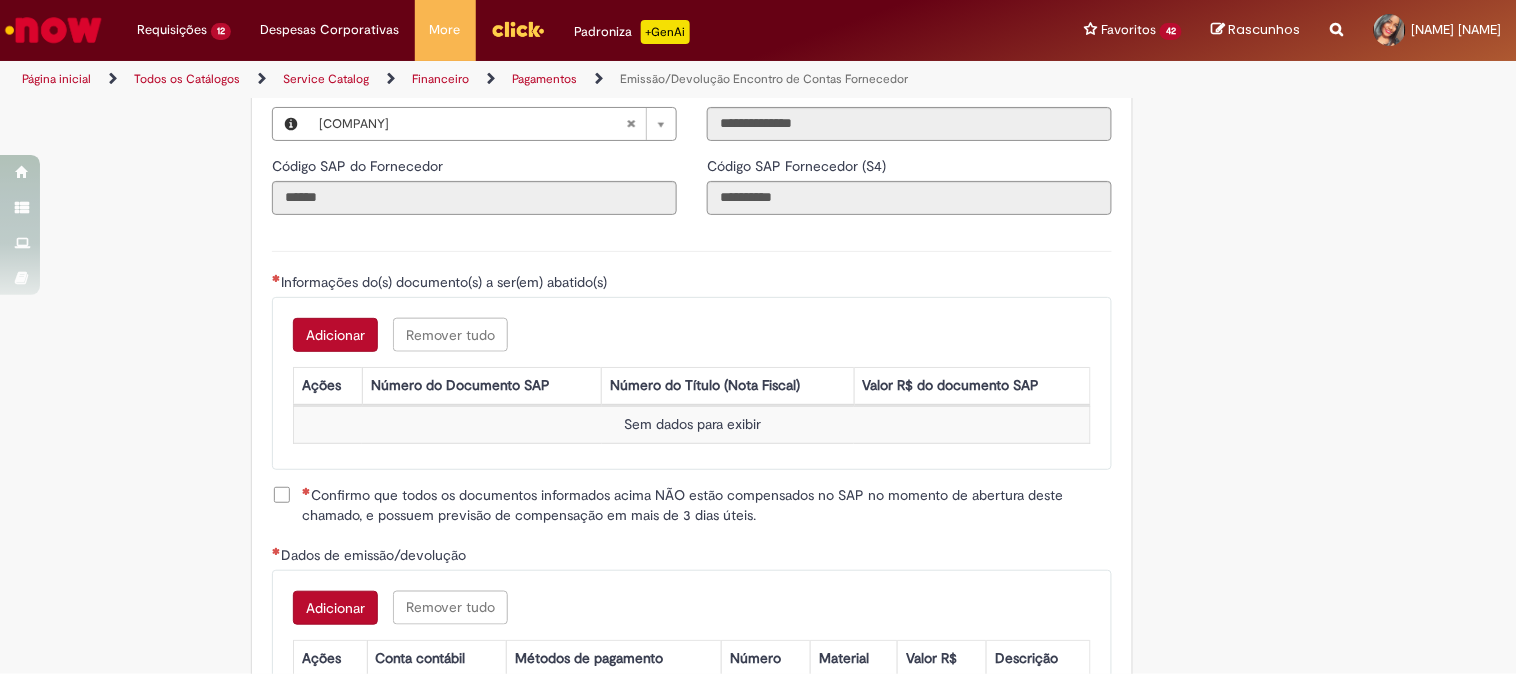 scroll, scrollTop: 2333, scrollLeft: 0, axis: vertical 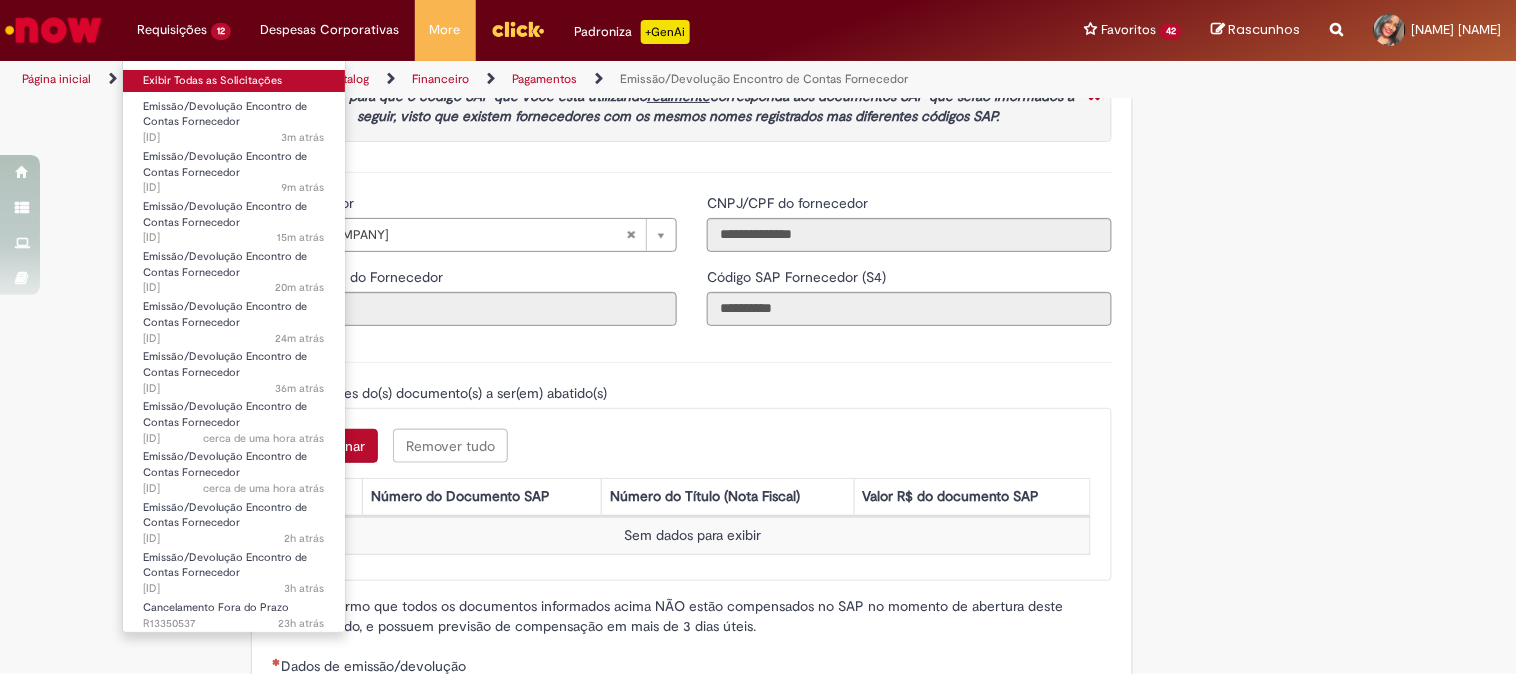 click on "Exibir Todas as Solicitações" at bounding box center (234, 81) 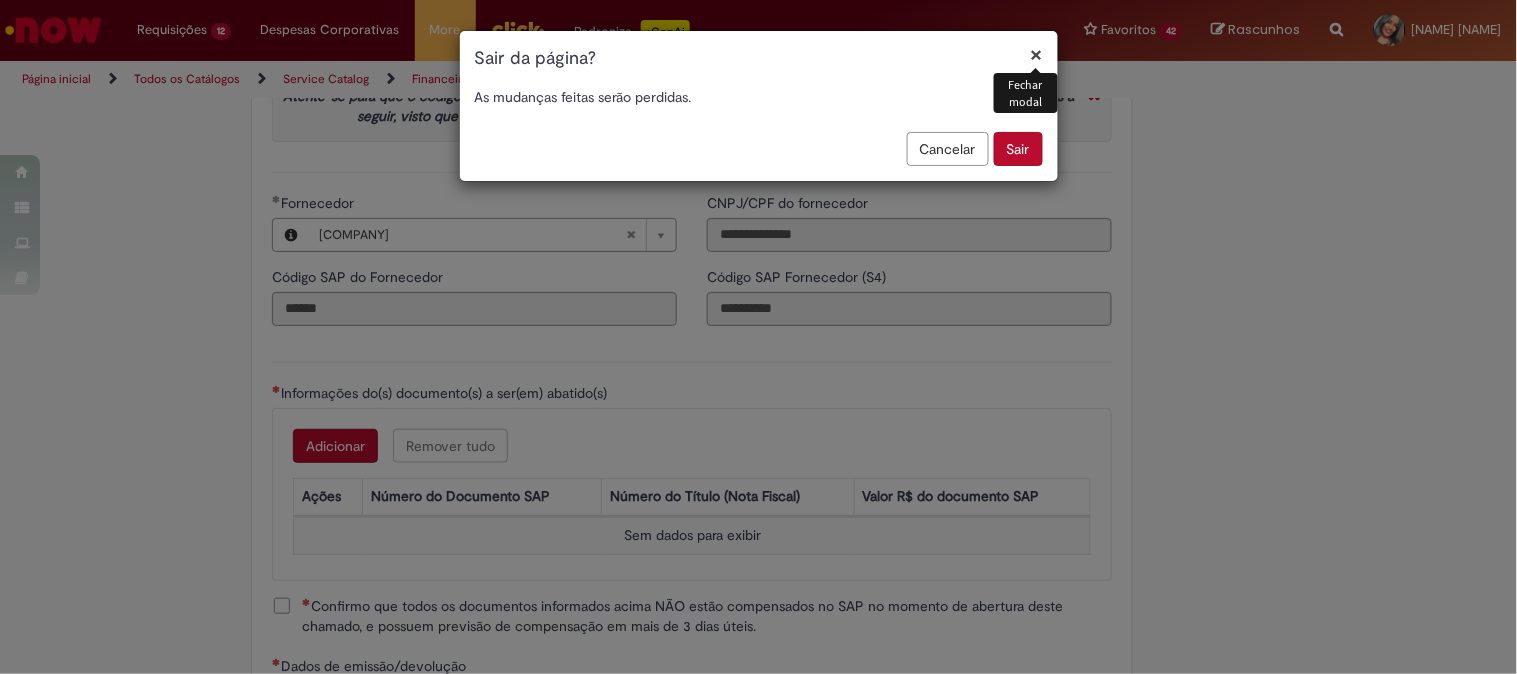 click on "Sair" at bounding box center (1018, 149) 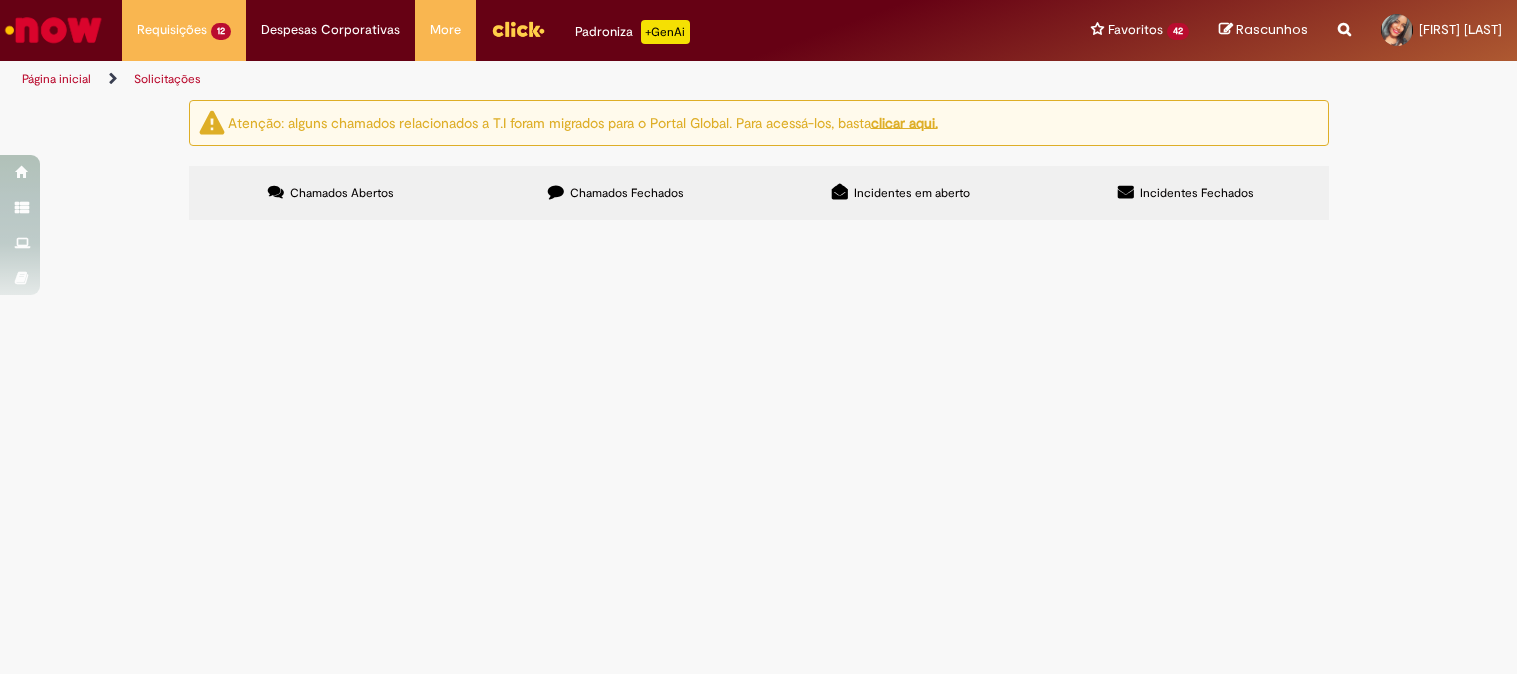 scroll, scrollTop: 0, scrollLeft: 0, axis: both 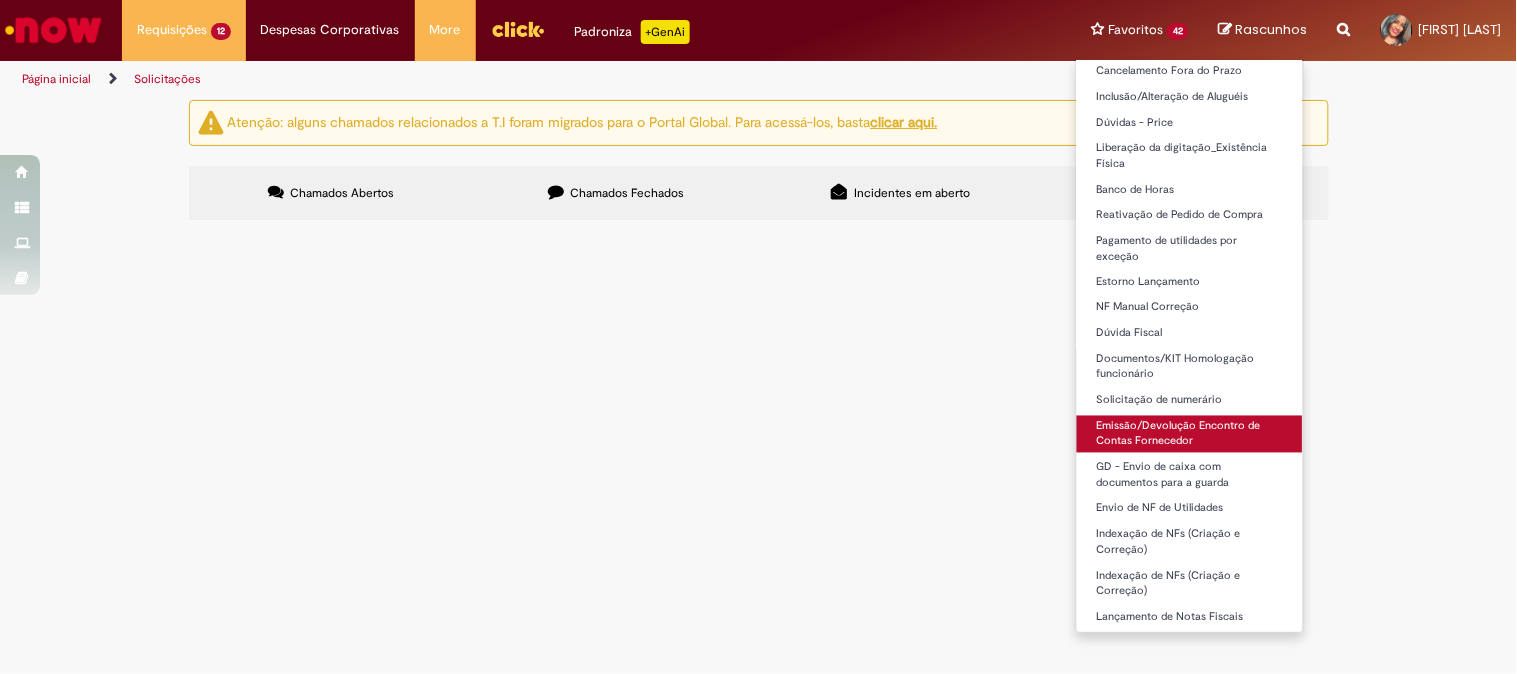 click on "Emissão/Devolução Encontro de Contas Fornecedor" at bounding box center [1190, 434] 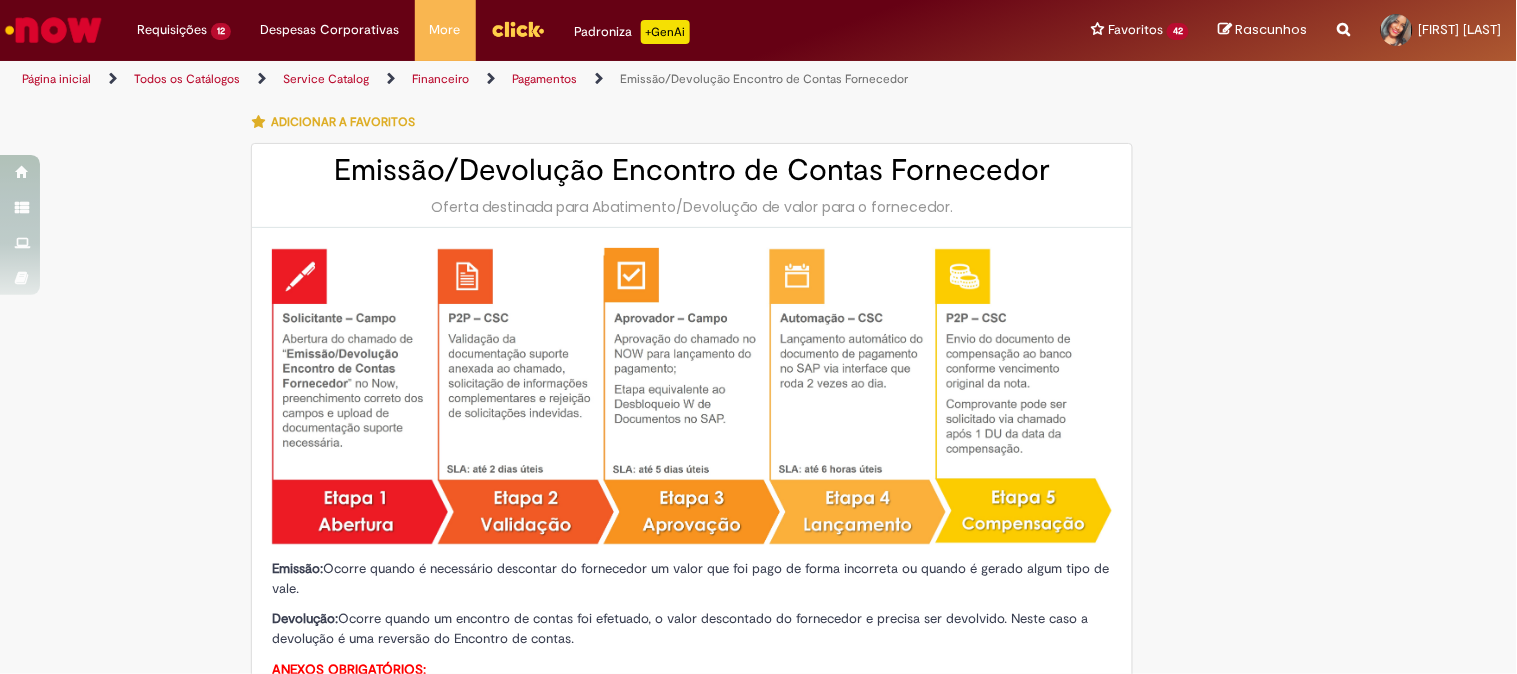 type on "********" 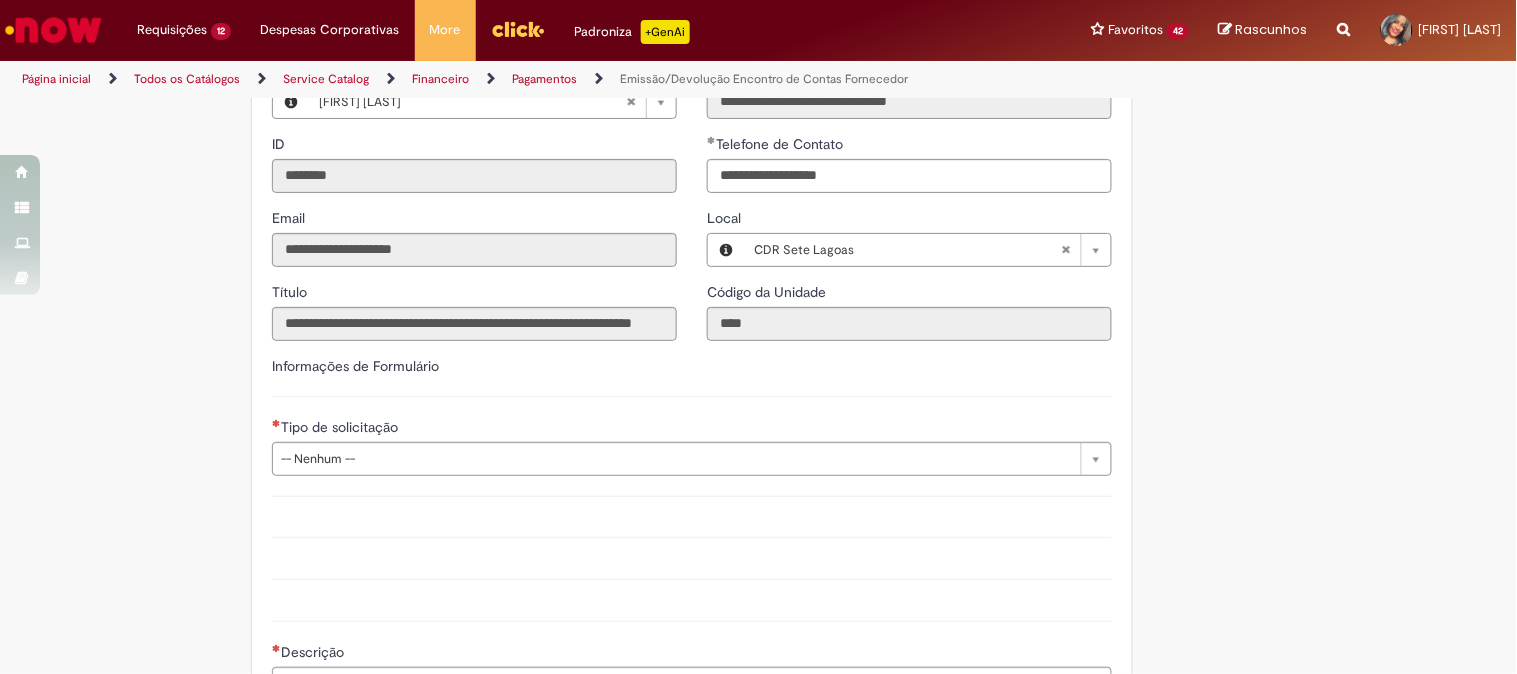 scroll, scrollTop: 1222, scrollLeft: 0, axis: vertical 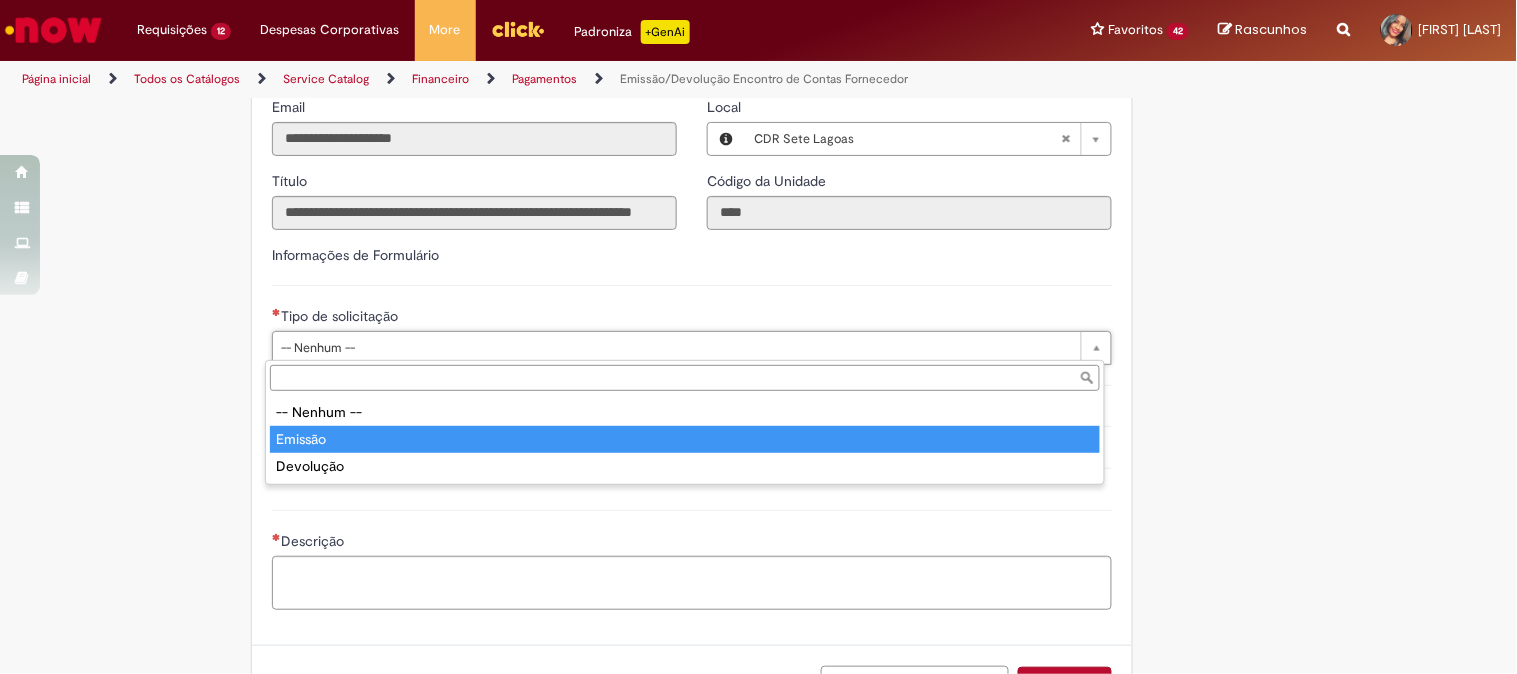 type on "*******" 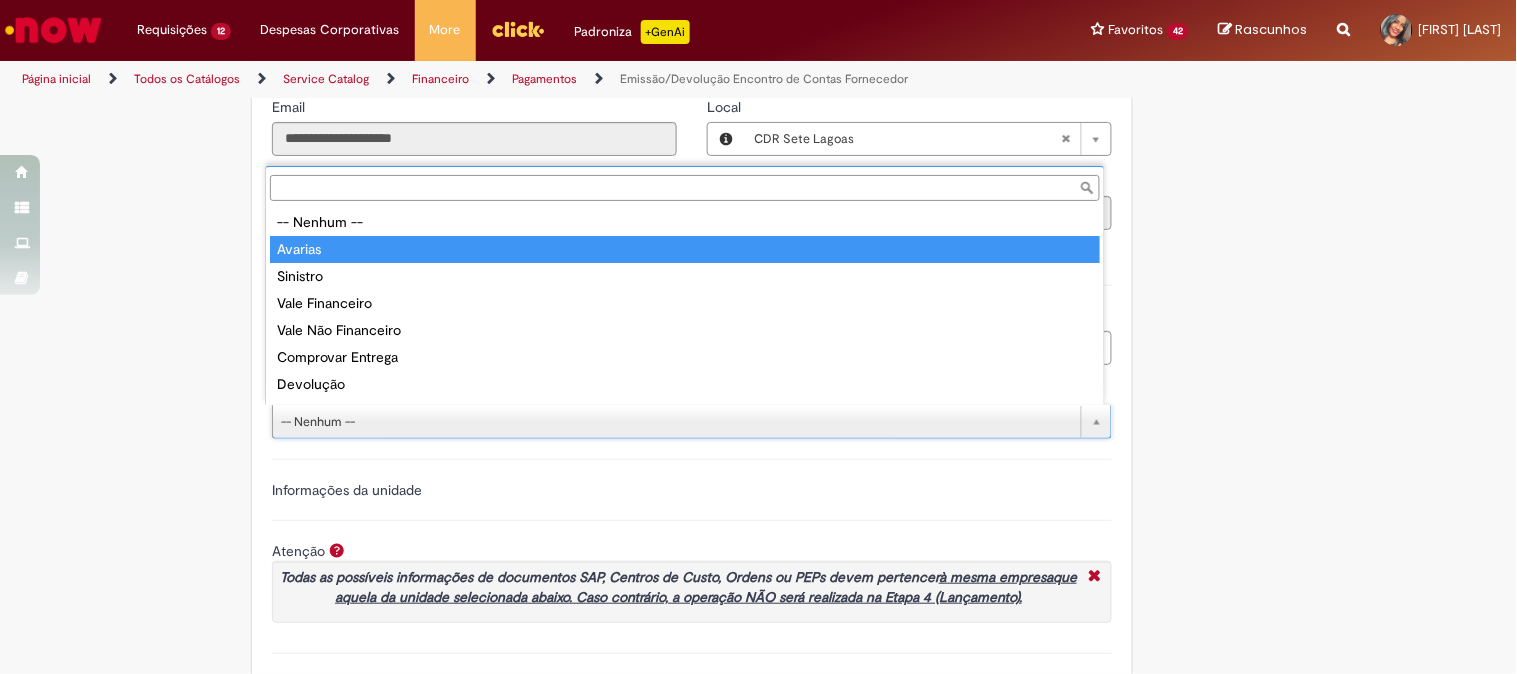 type on "*******" 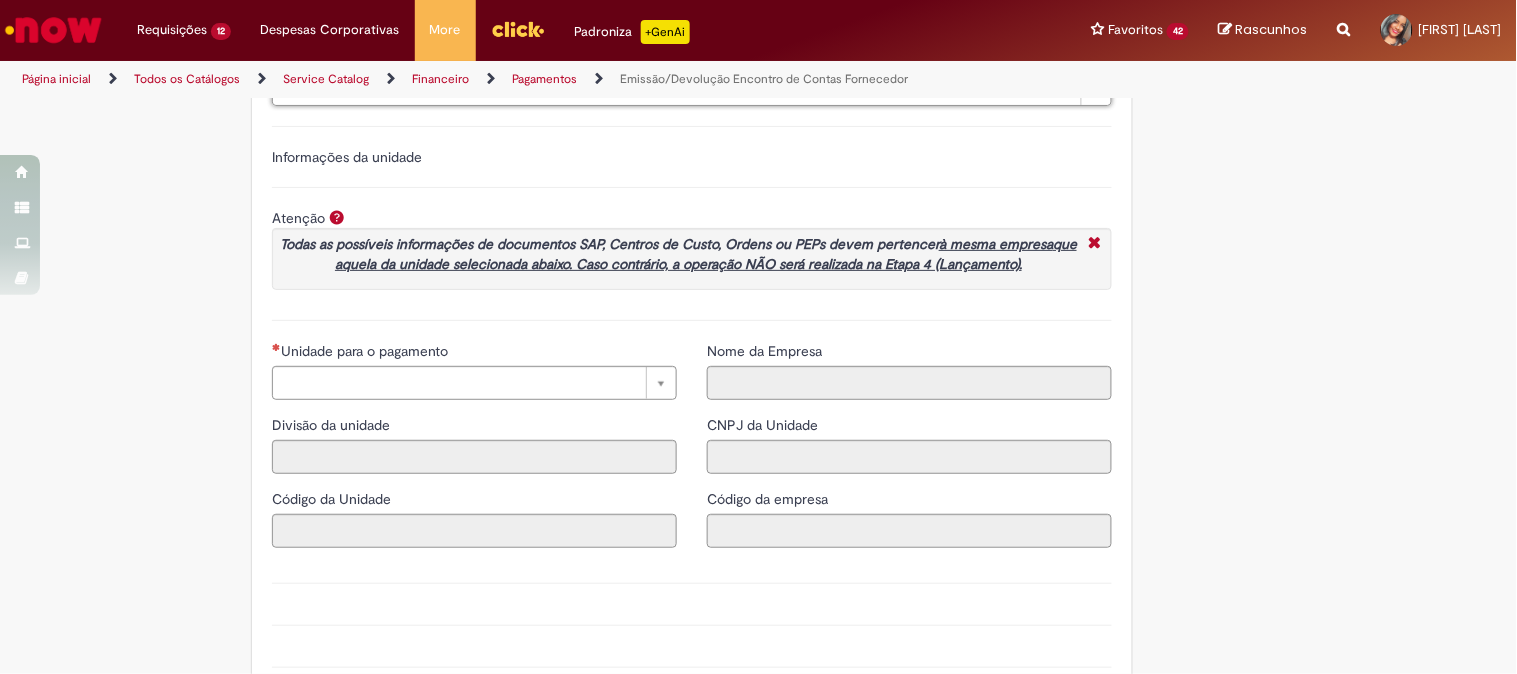 scroll, scrollTop: 1777, scrollLeft: 0, axis: vertical 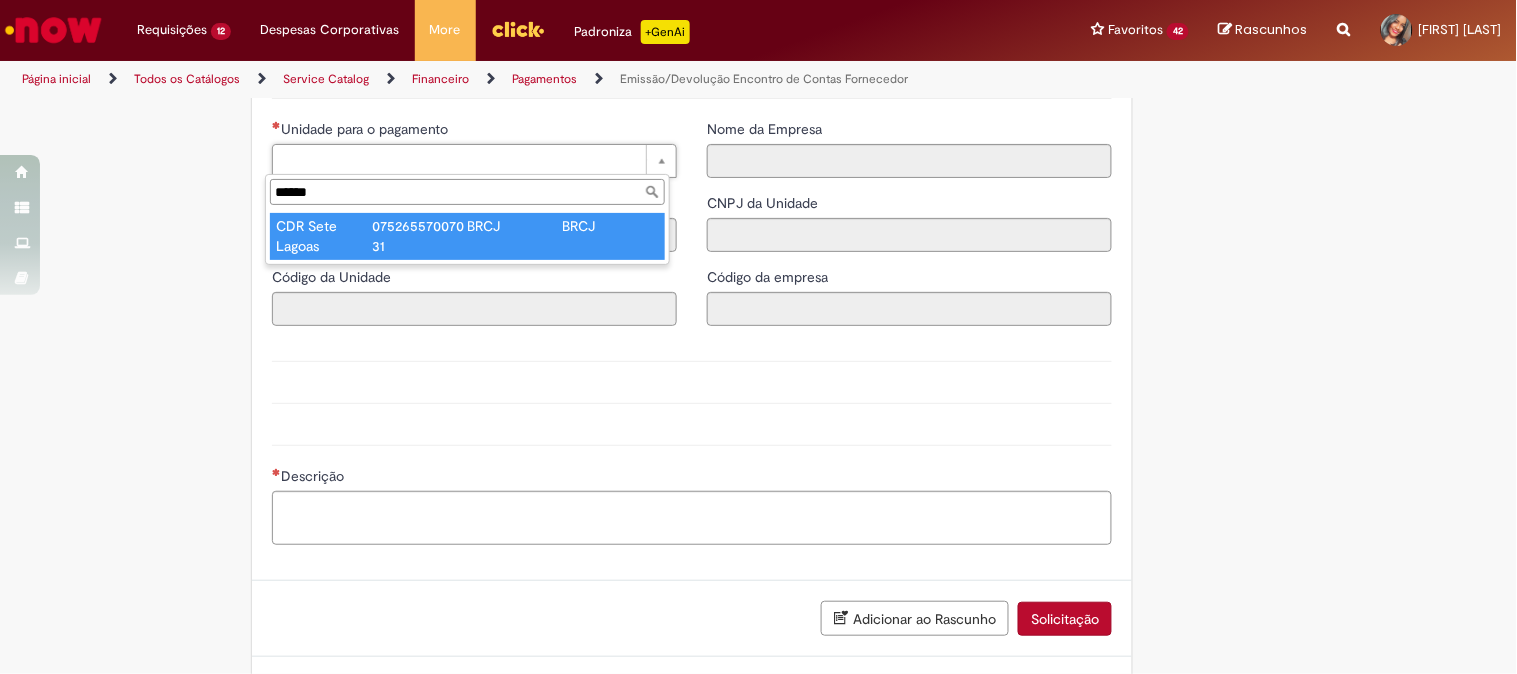 type on "******" 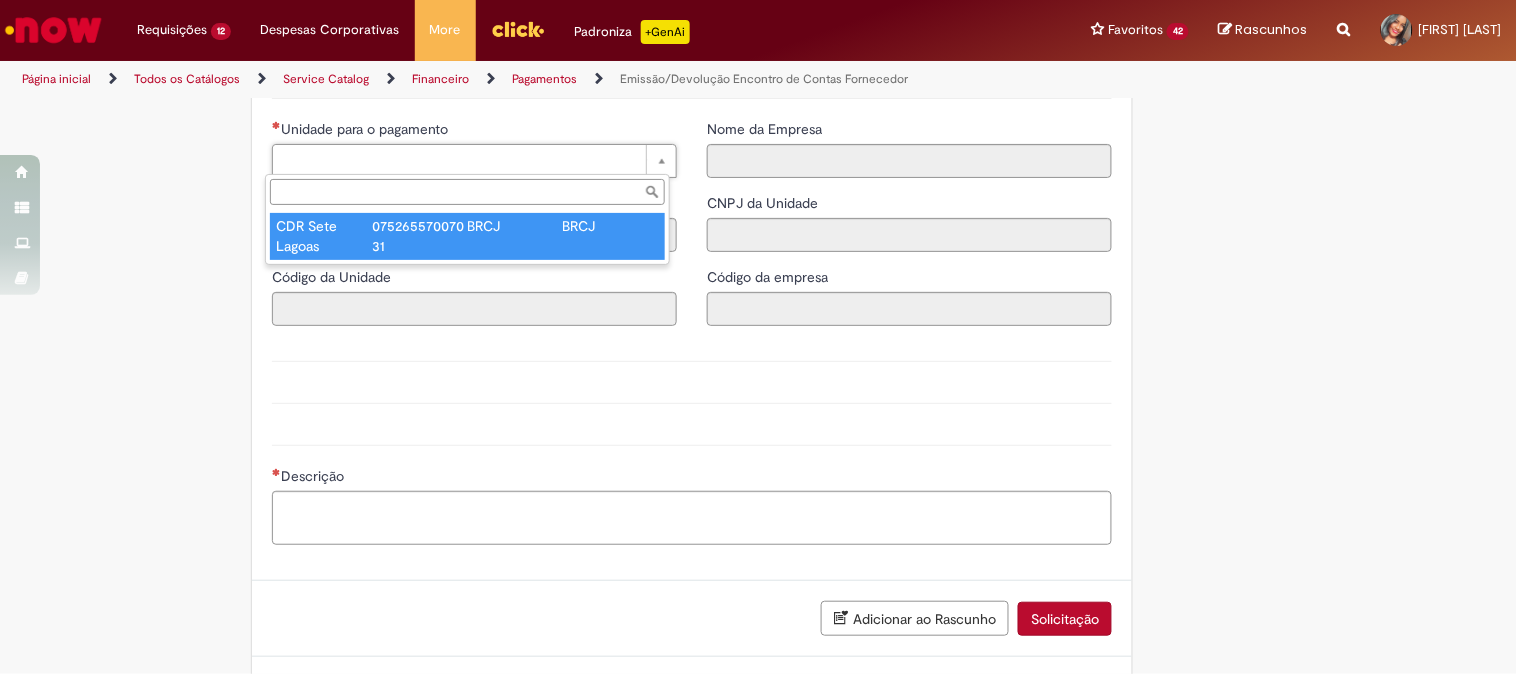 type on "****" 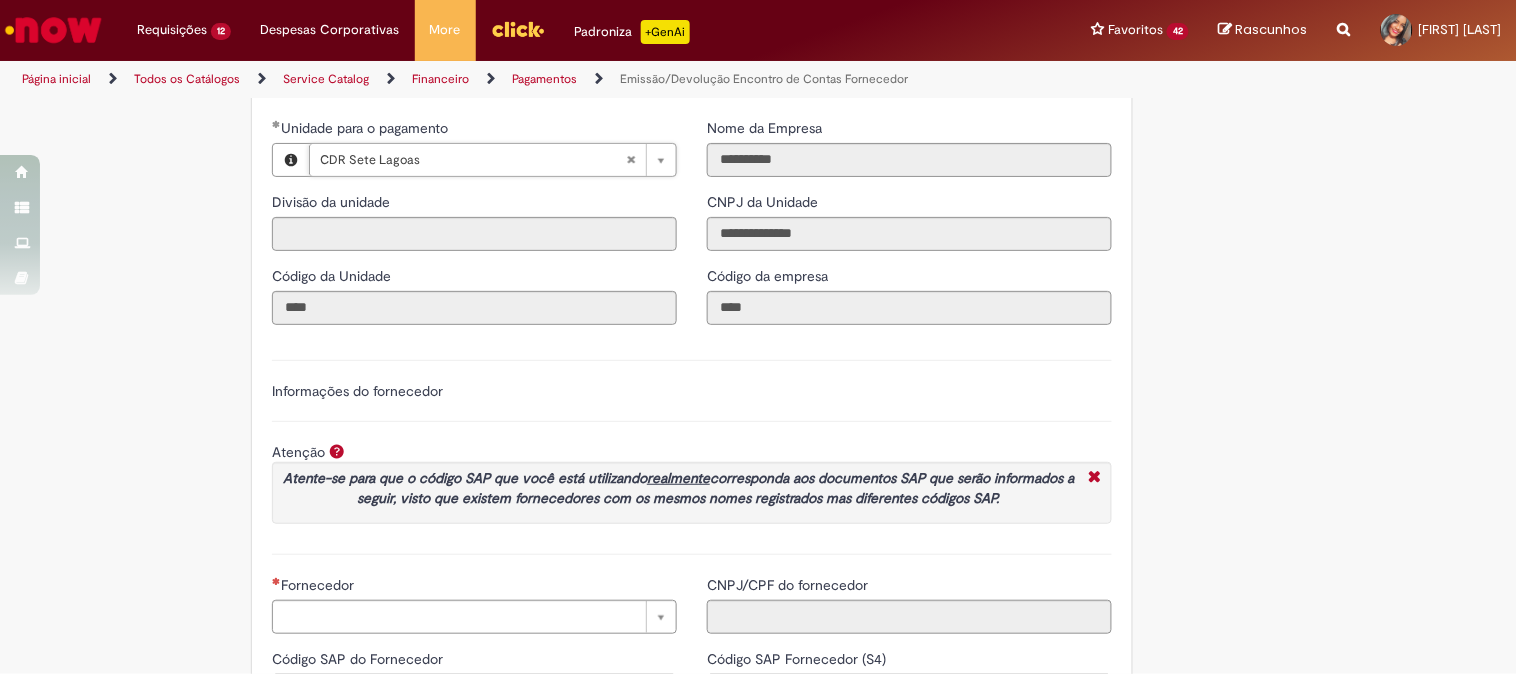 scroll, scrollTop: 2284, scrollLeft: 0, axis: vertical 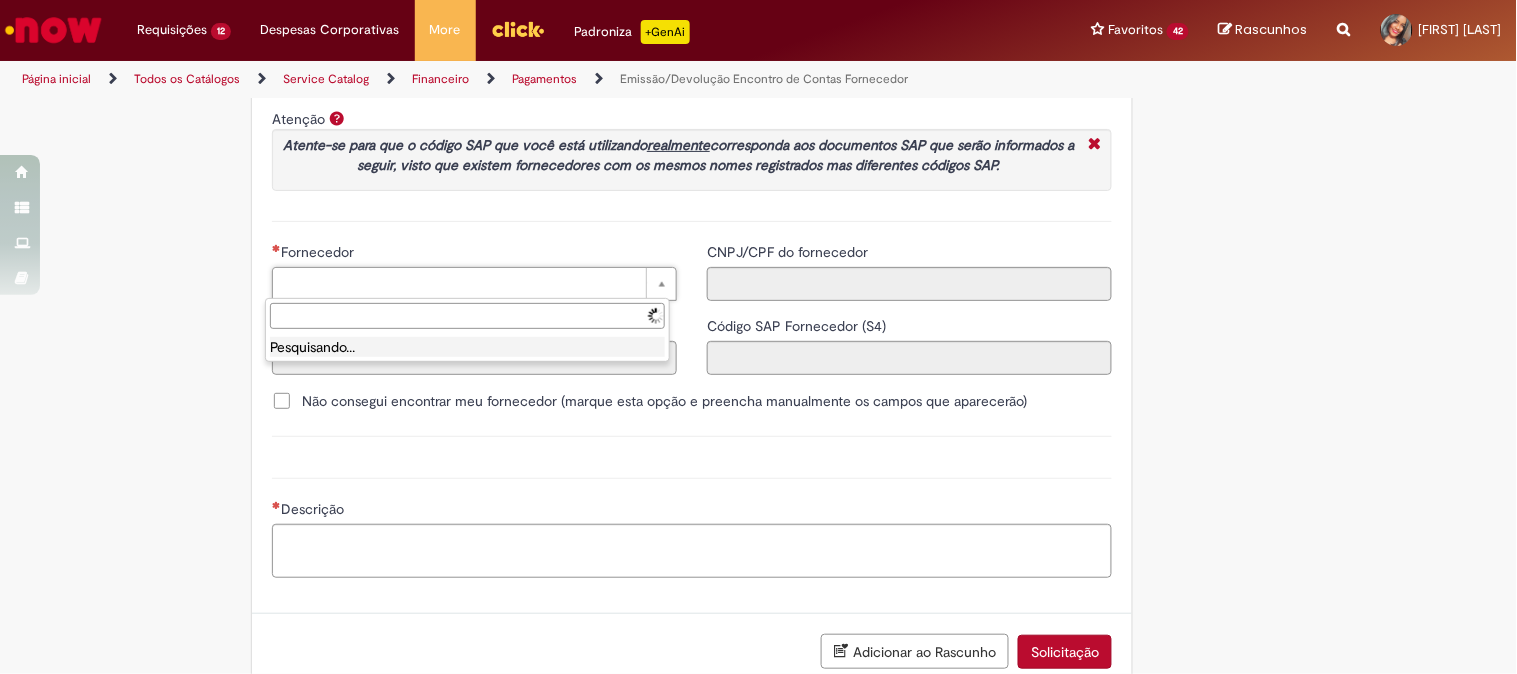 type on "**********" 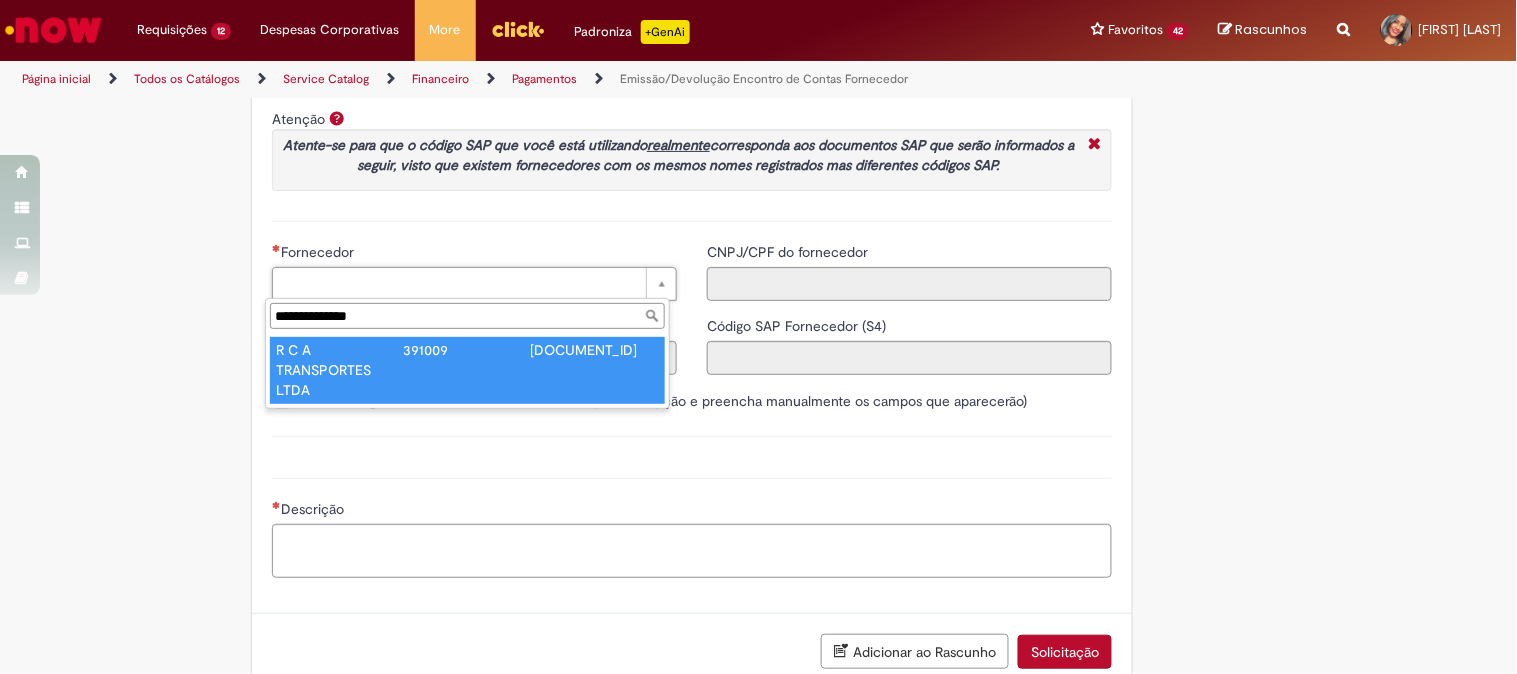 type on "**********" 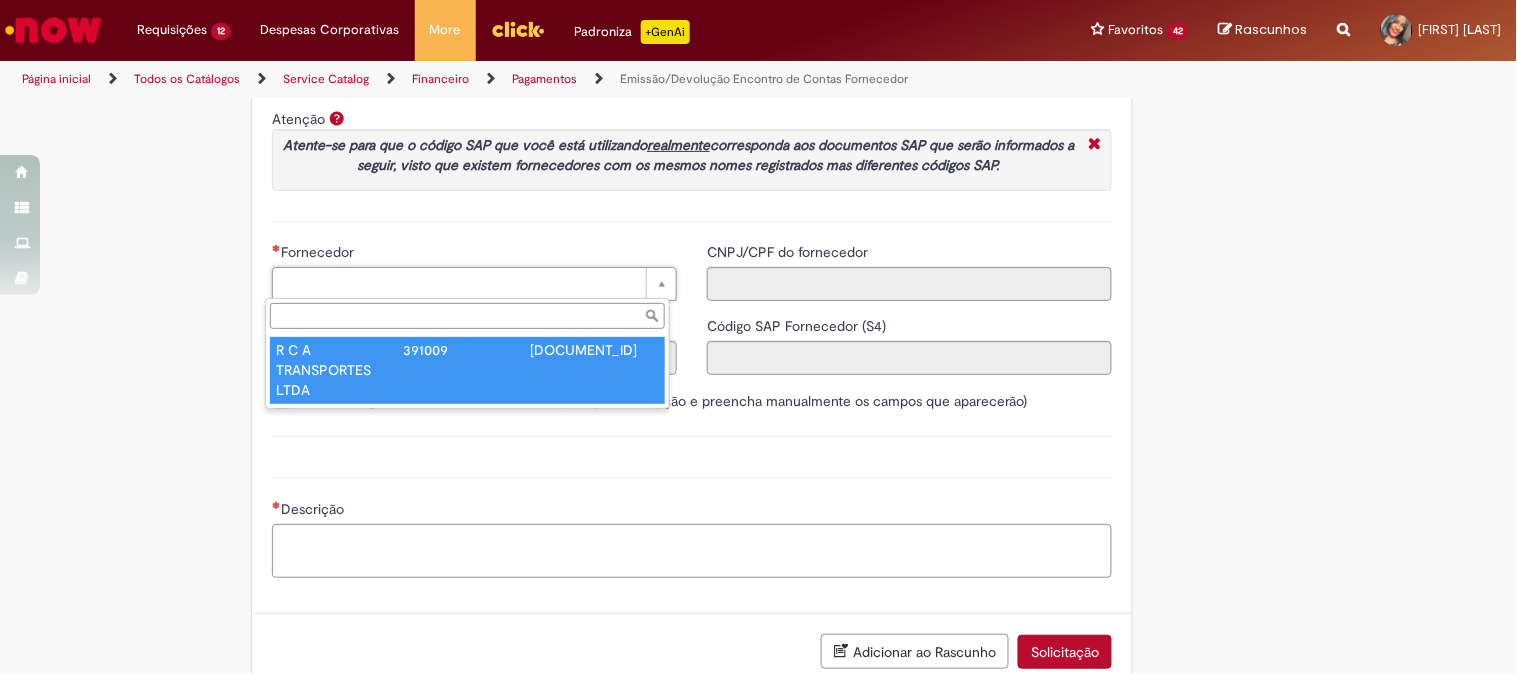 type on "******" 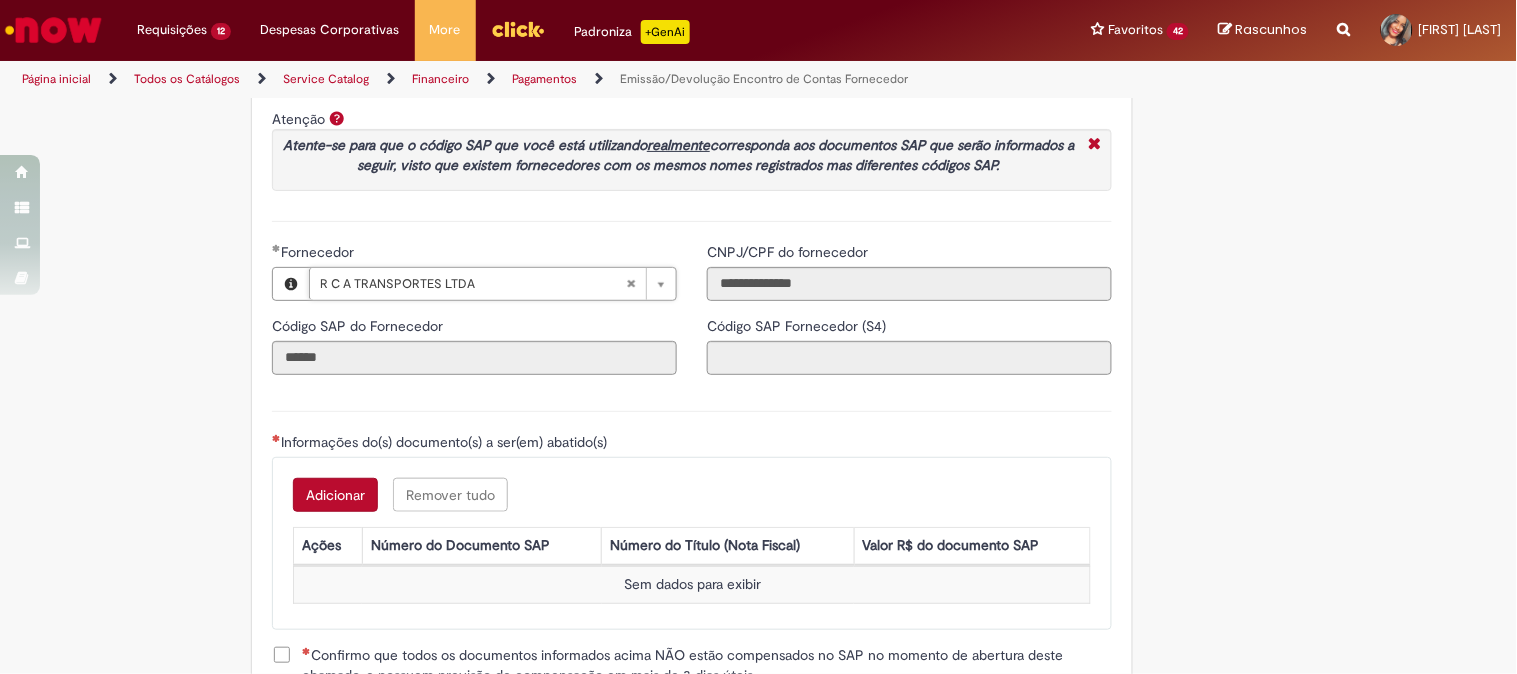 scroll, scrollTop: 2617, scrollLeft: 0, axis: vertical 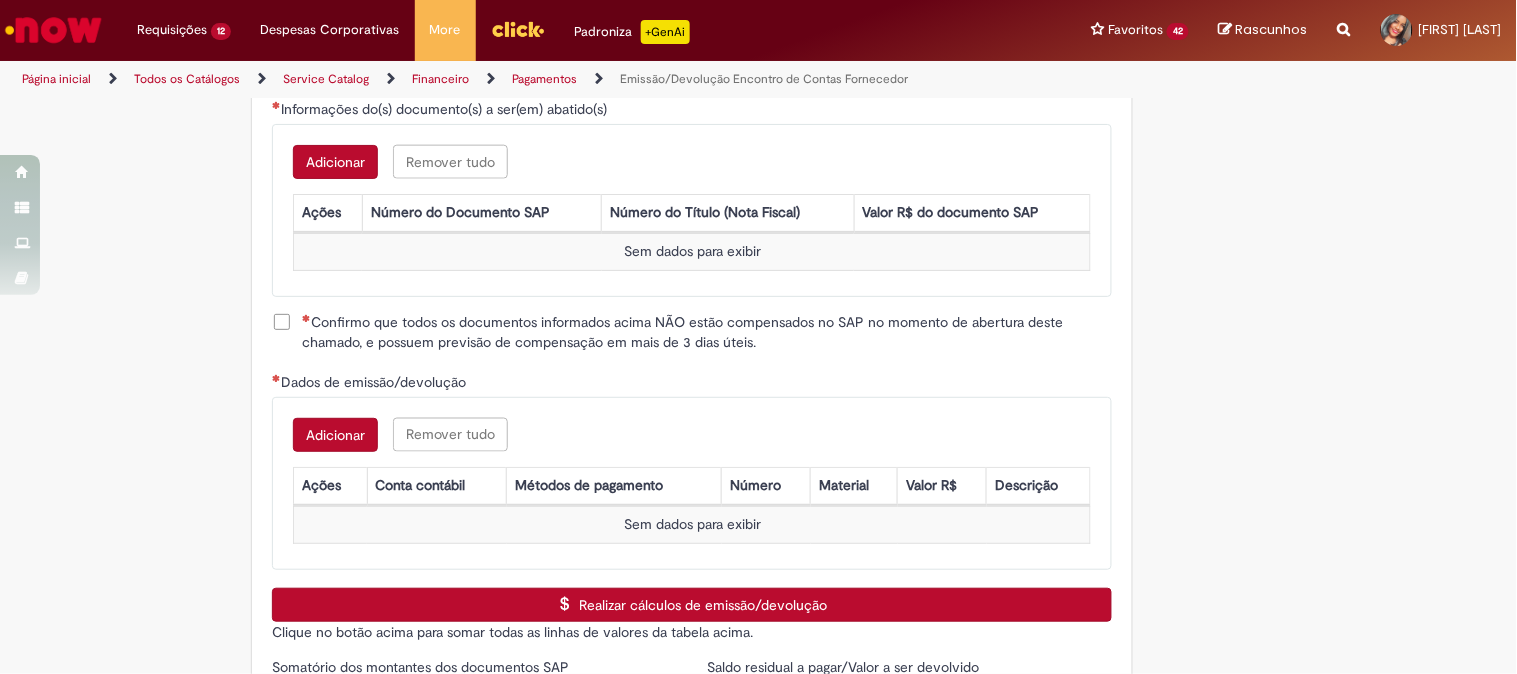 click on "Adicionar" at bounding box center [335, 162] 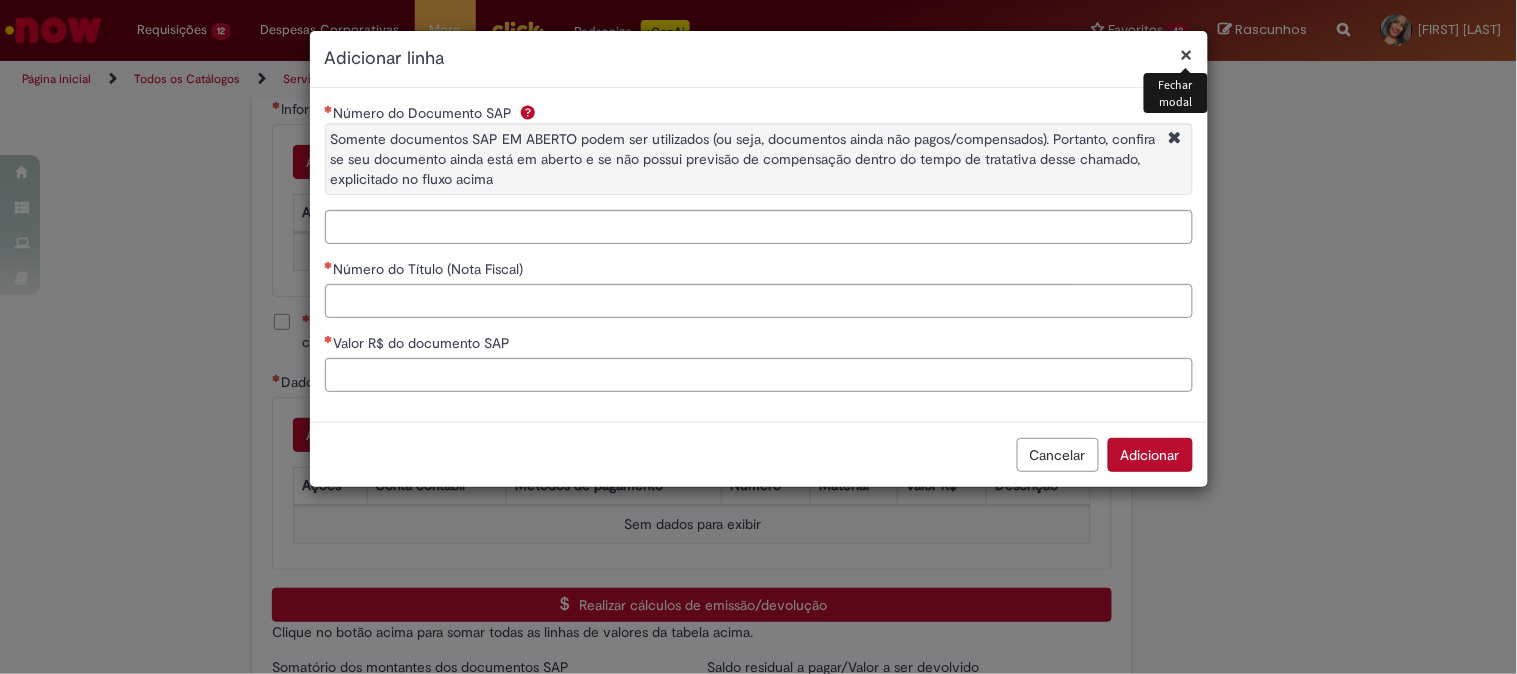 type on "**********" 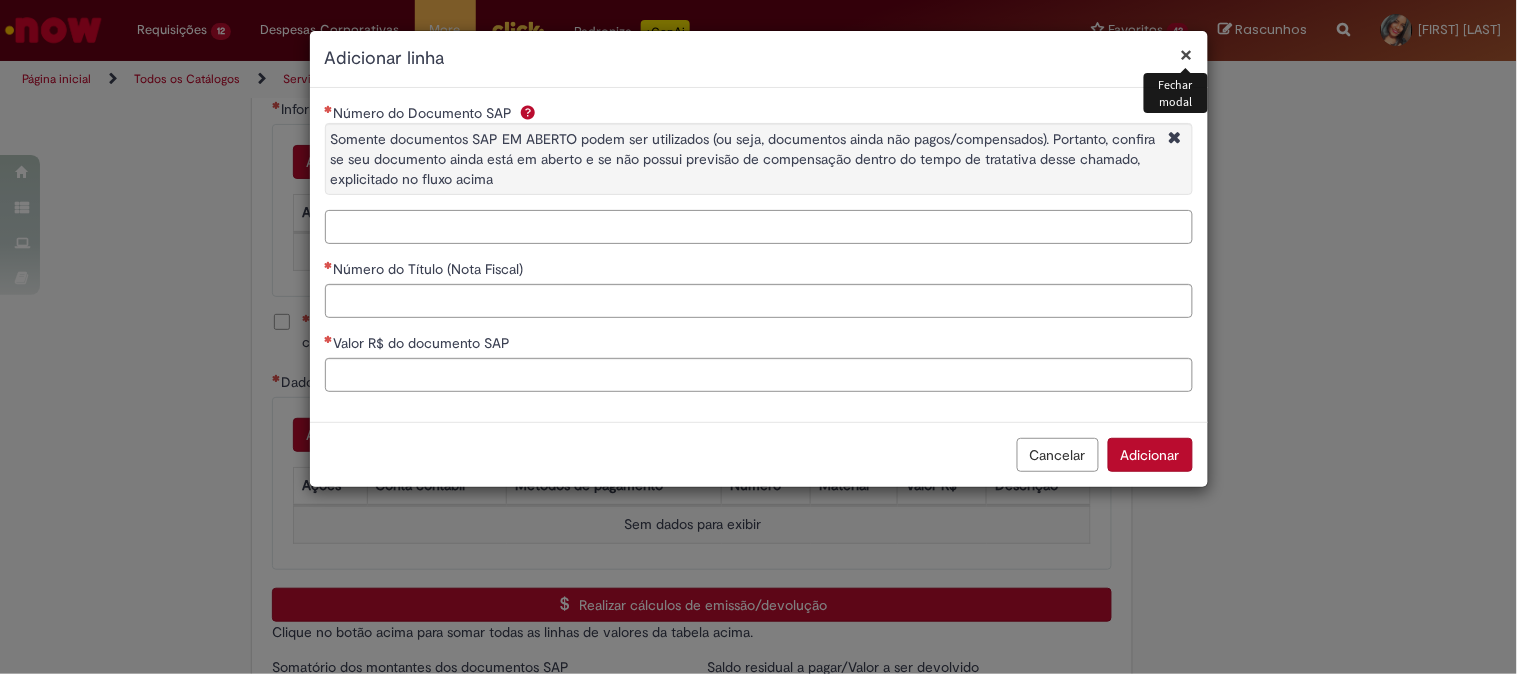 click on "Número do Documento SAP Somente documentos SAP EM ABERTO podem ser utilizados (ou seja, documentos ainda não pagos/compensados). Portanto, confira se seu documento ainda está em aberto e se não possui previsão de compensação dentro do tempo de tratativa desse chamado, explicitado no fluxo acima" at bounding box center [759, 227] 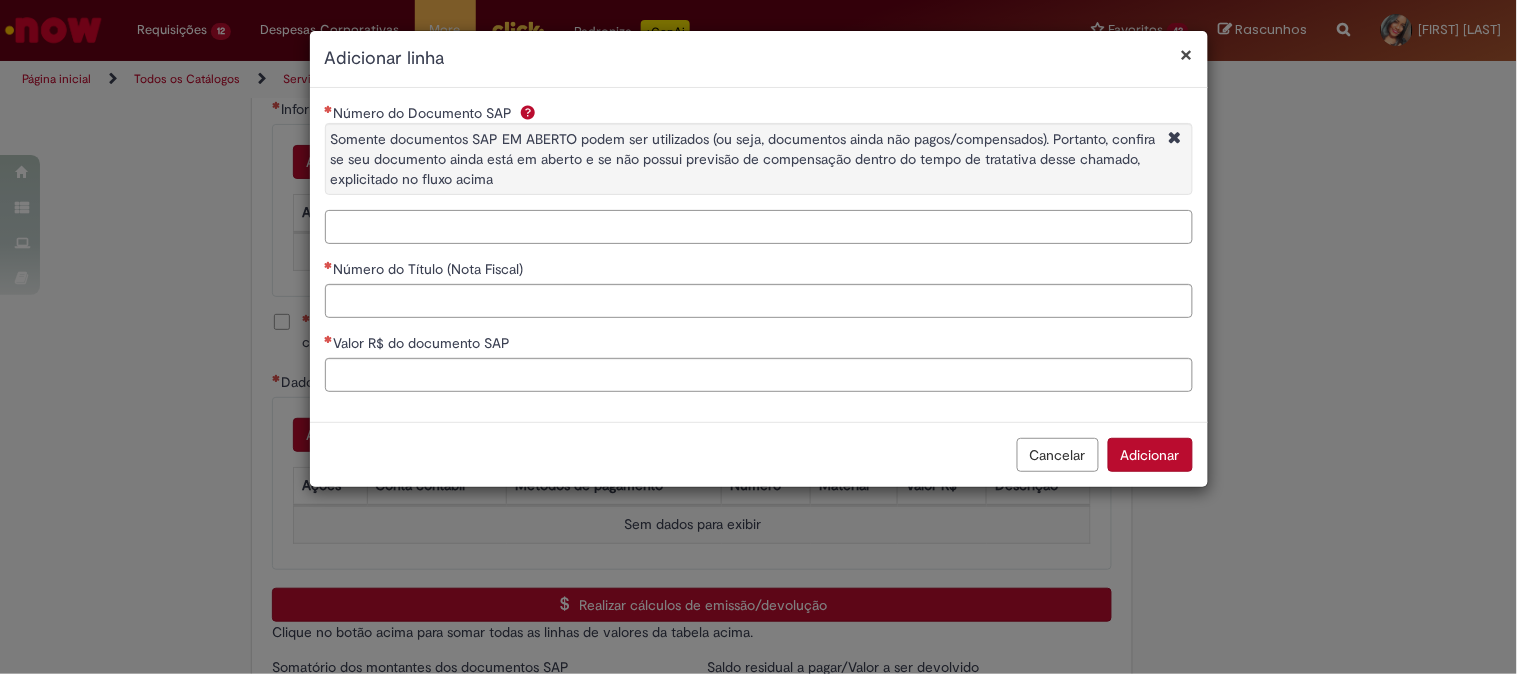 paste on "**********" 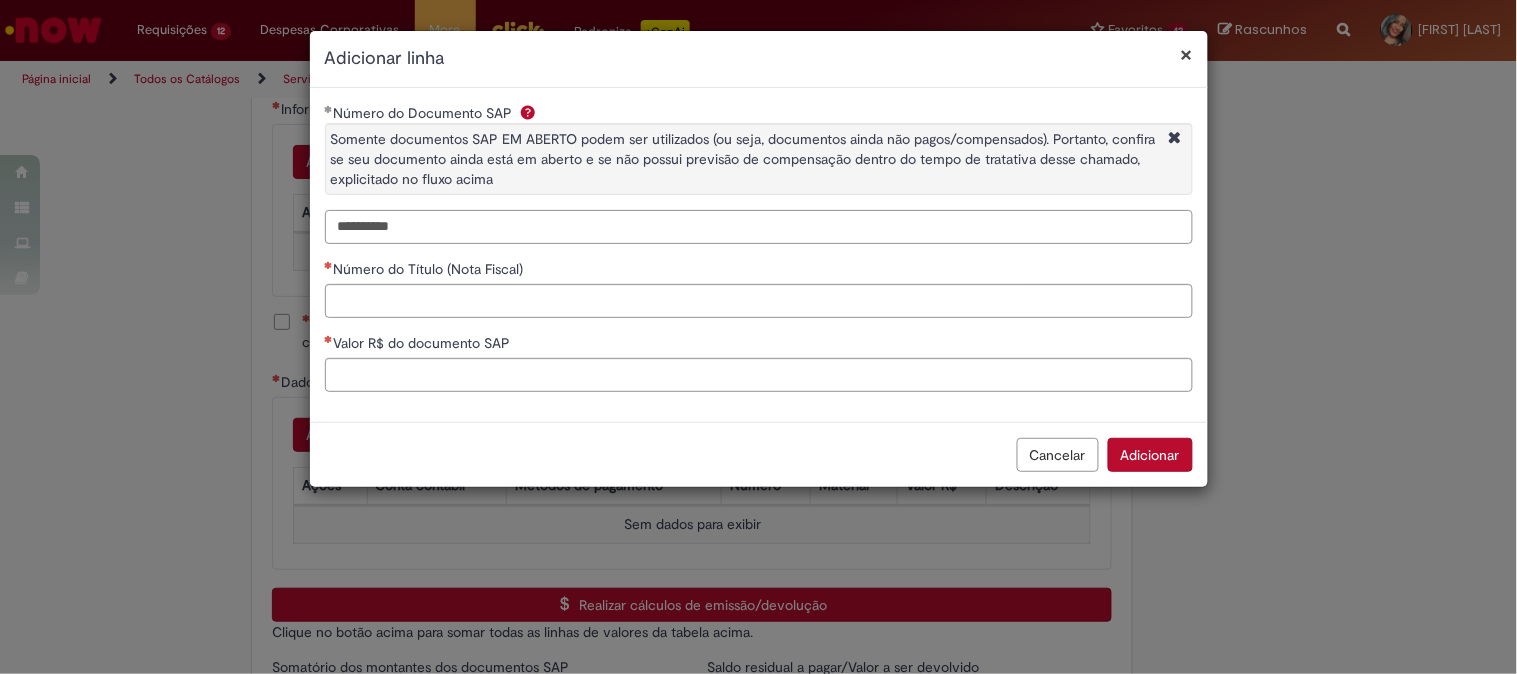 type on "**********" 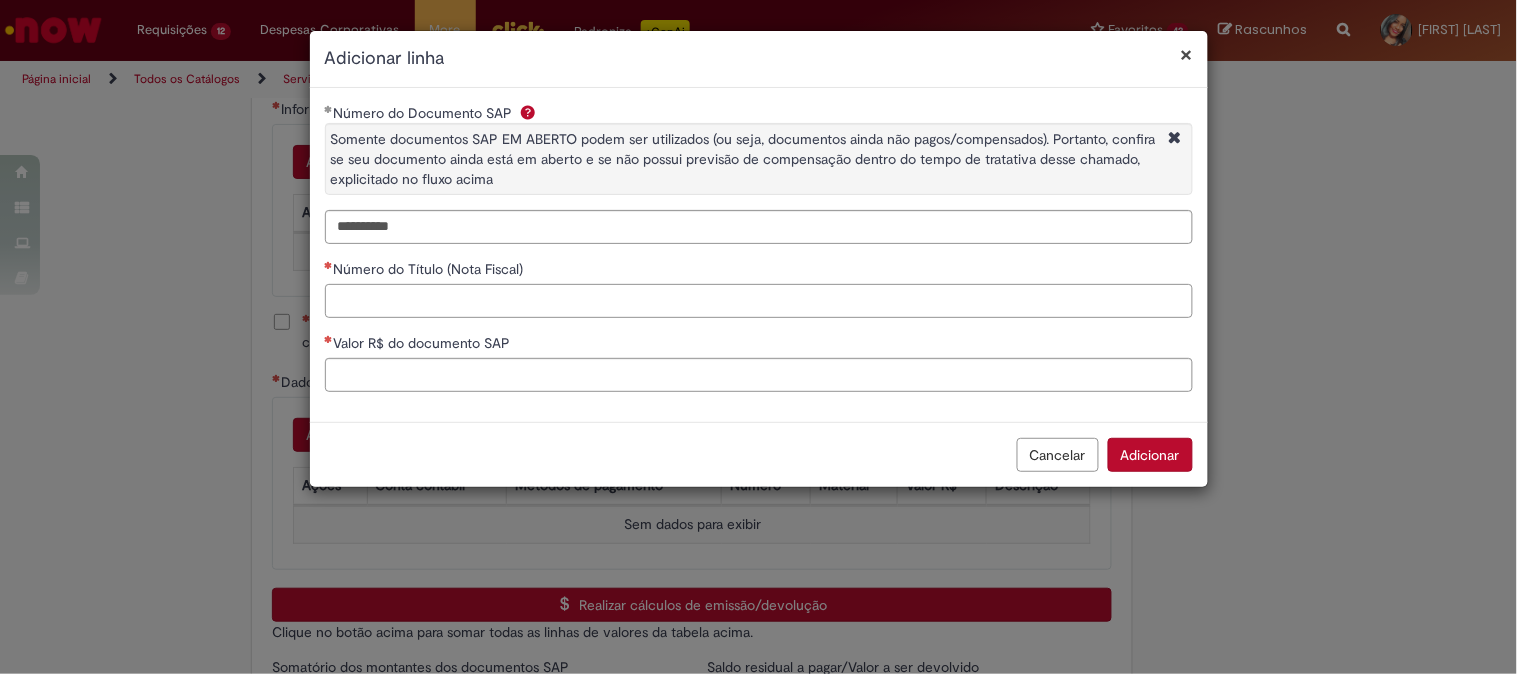 drag, startPoint x: 375, startPoint y: 295, endPoint x: 386, endPoint y: 216, distance: 79.762146 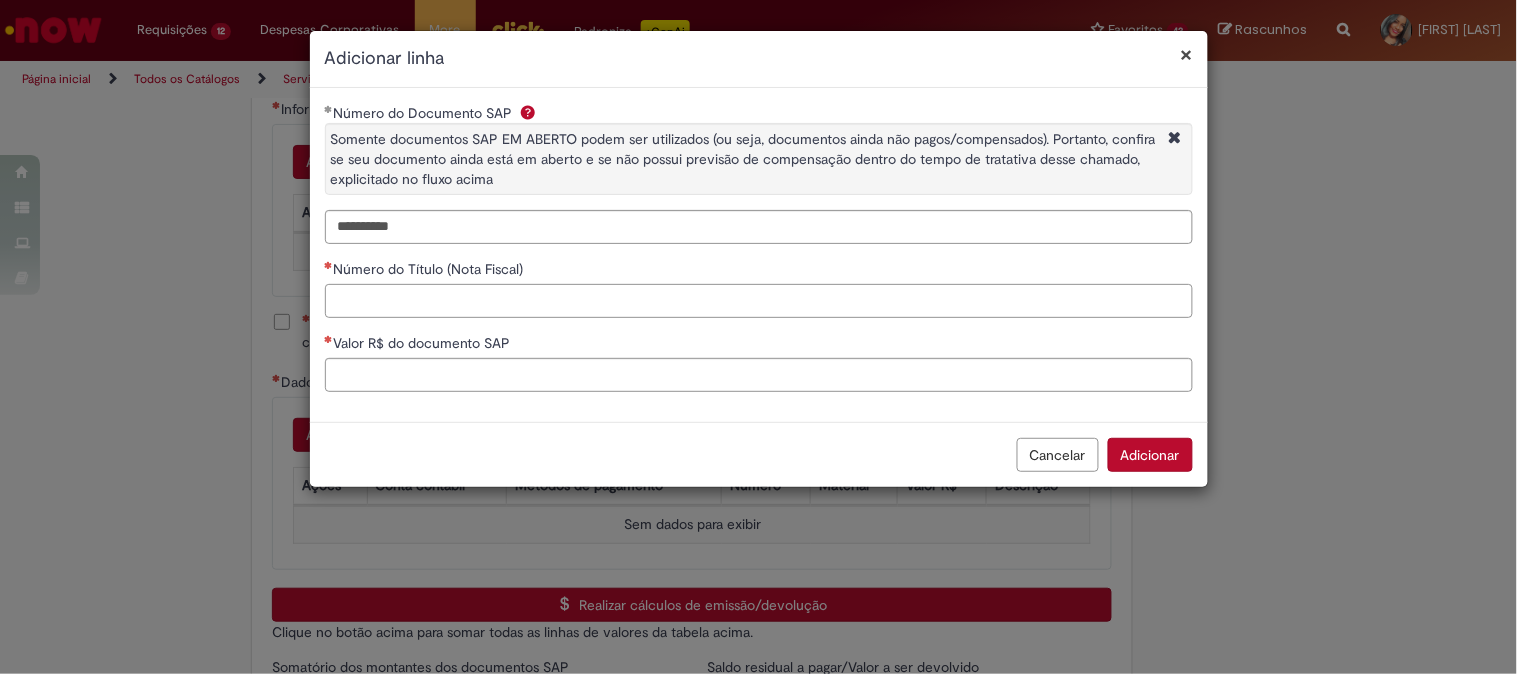 paste on "*******" 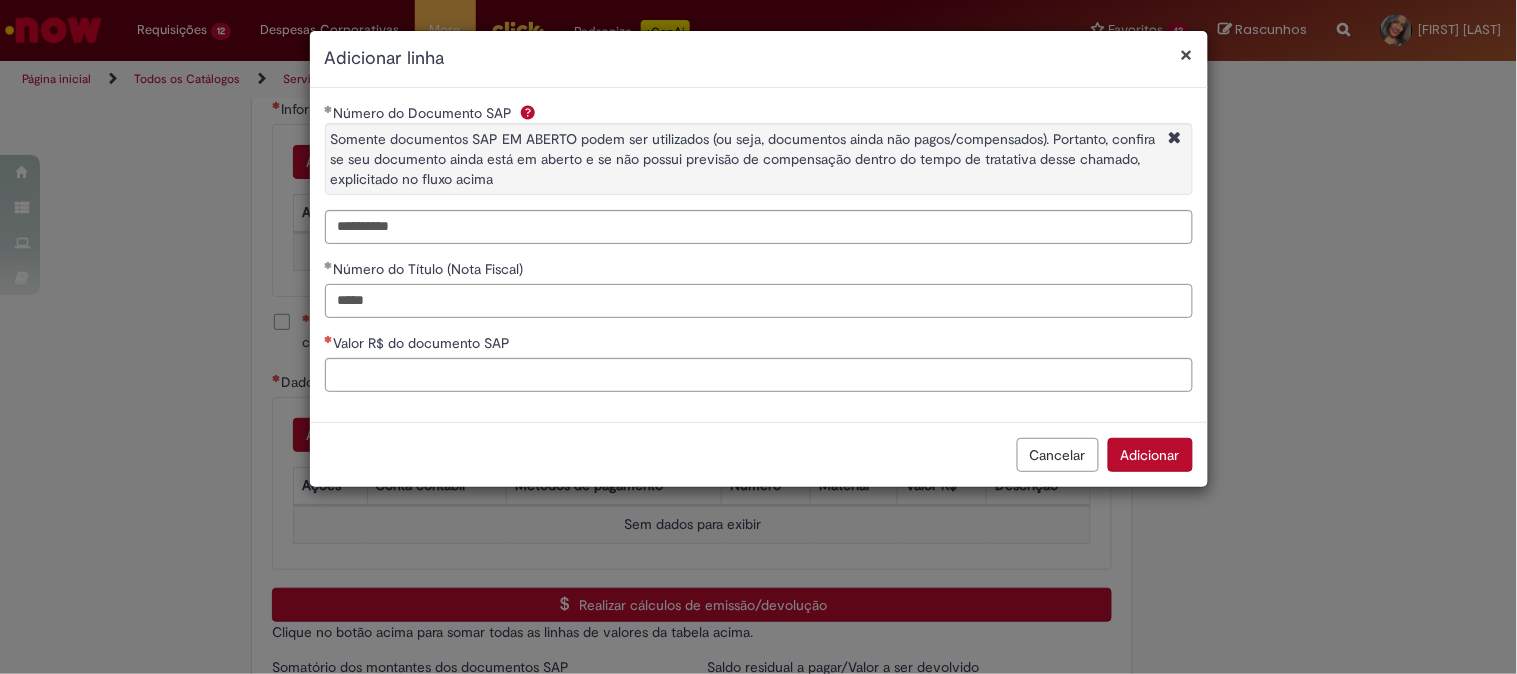 type on "*****" 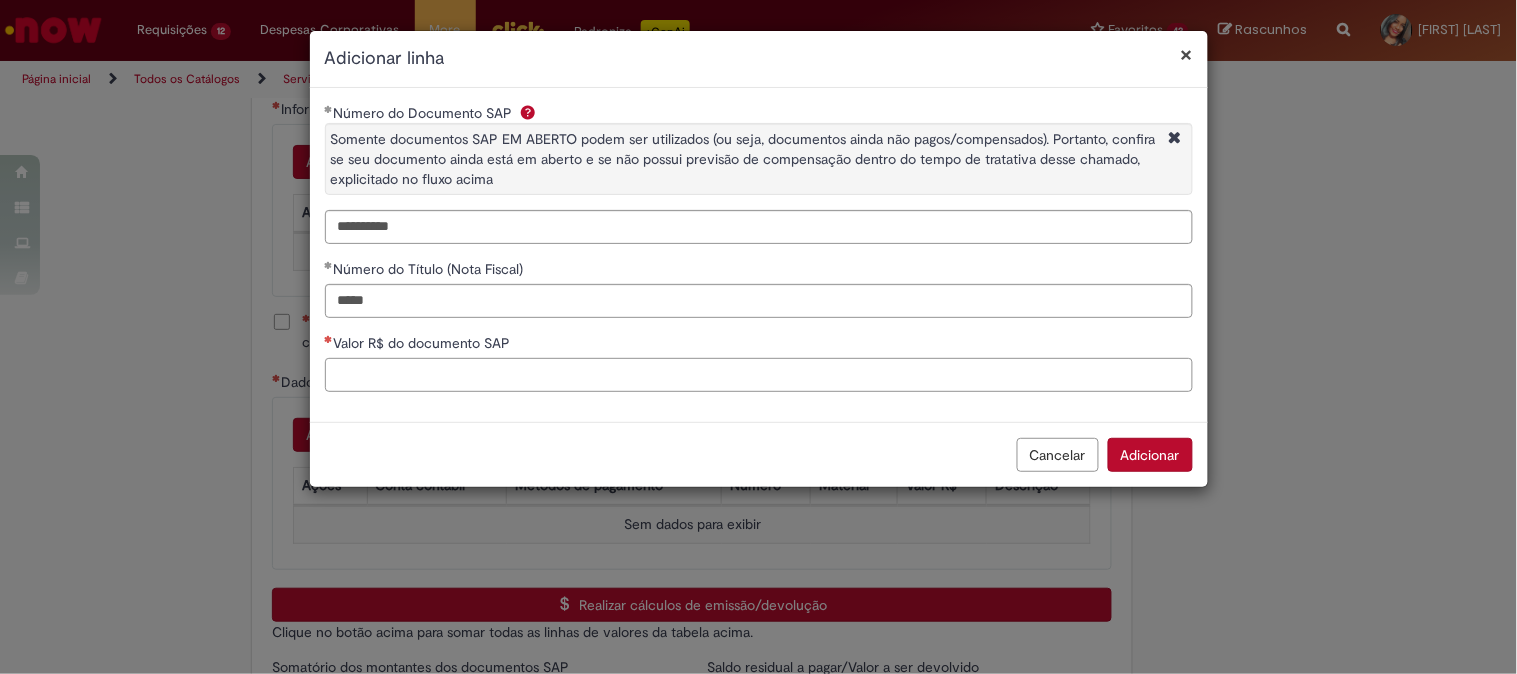 click on "Valor R$ do documento SAP" at bounding box center [759, 375] 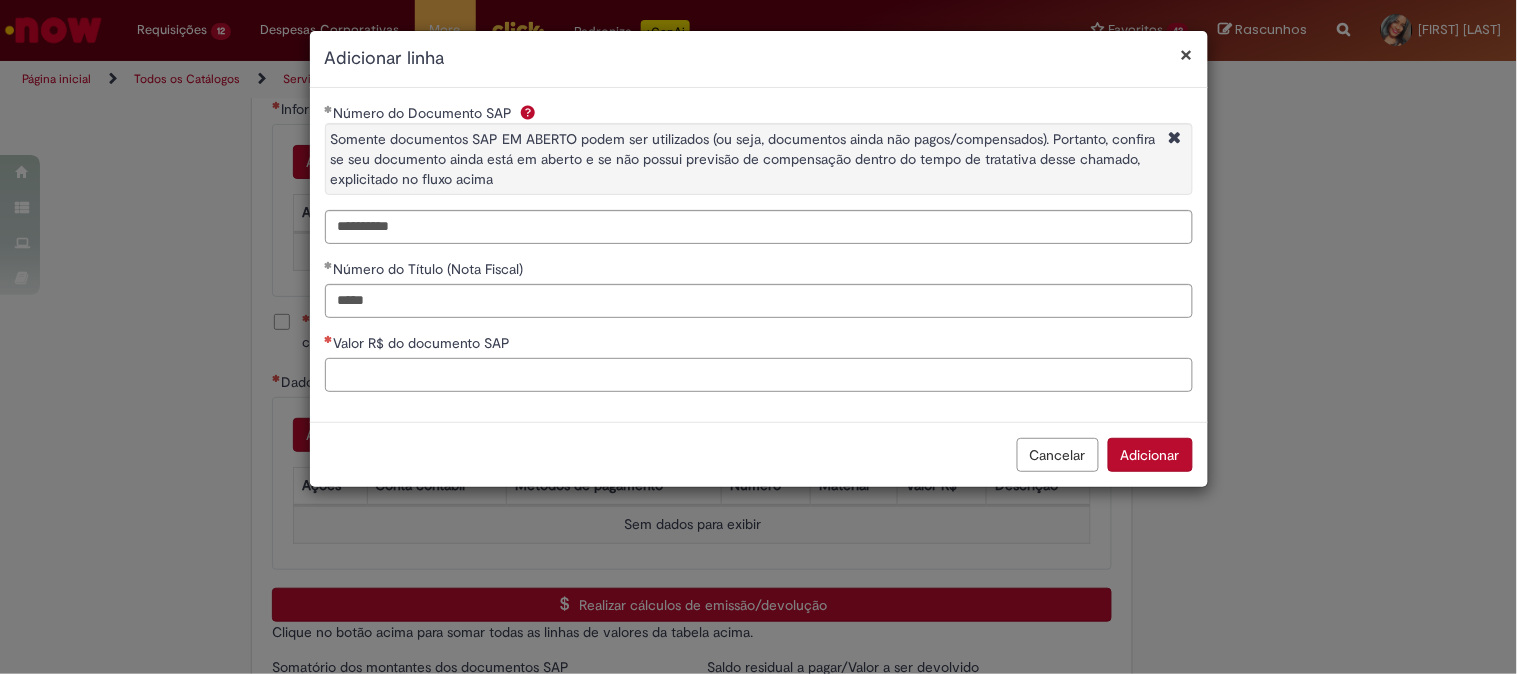 paste on "*******" 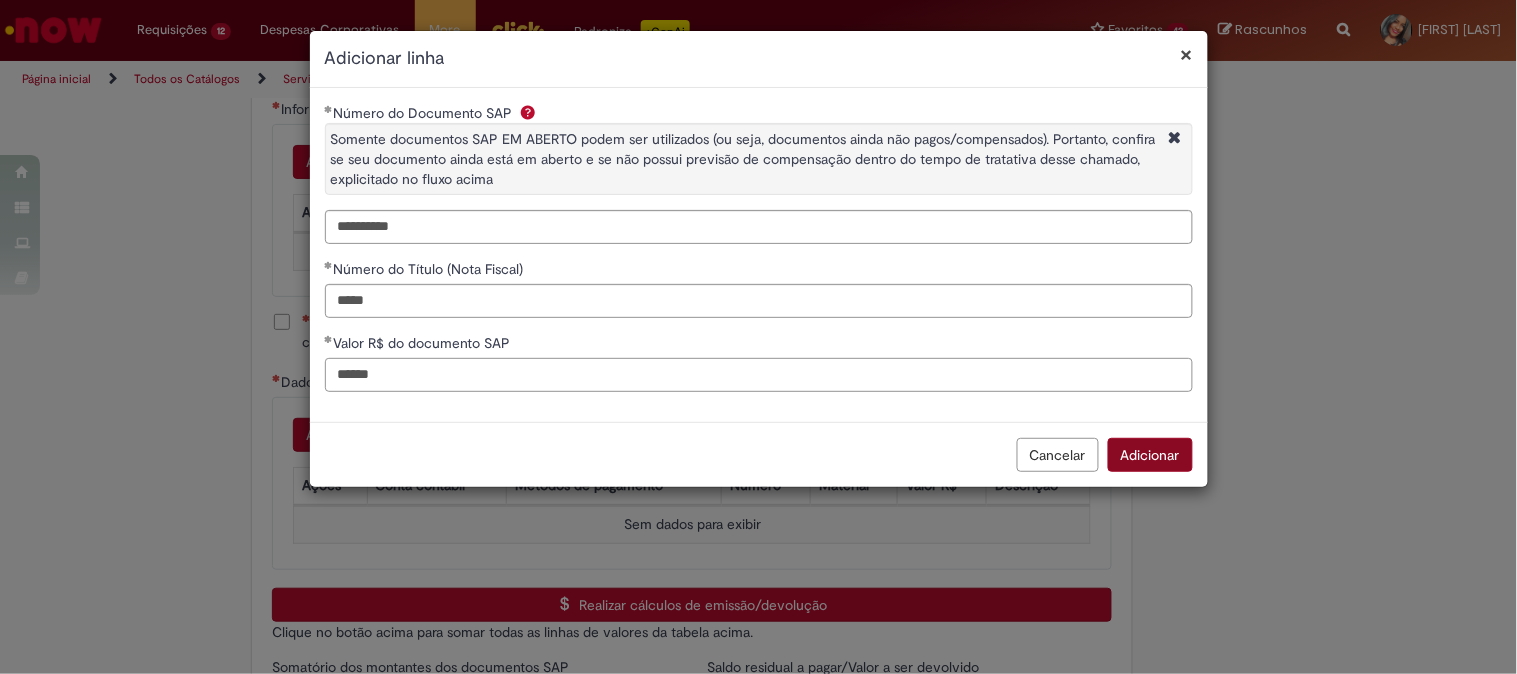 type on "******" 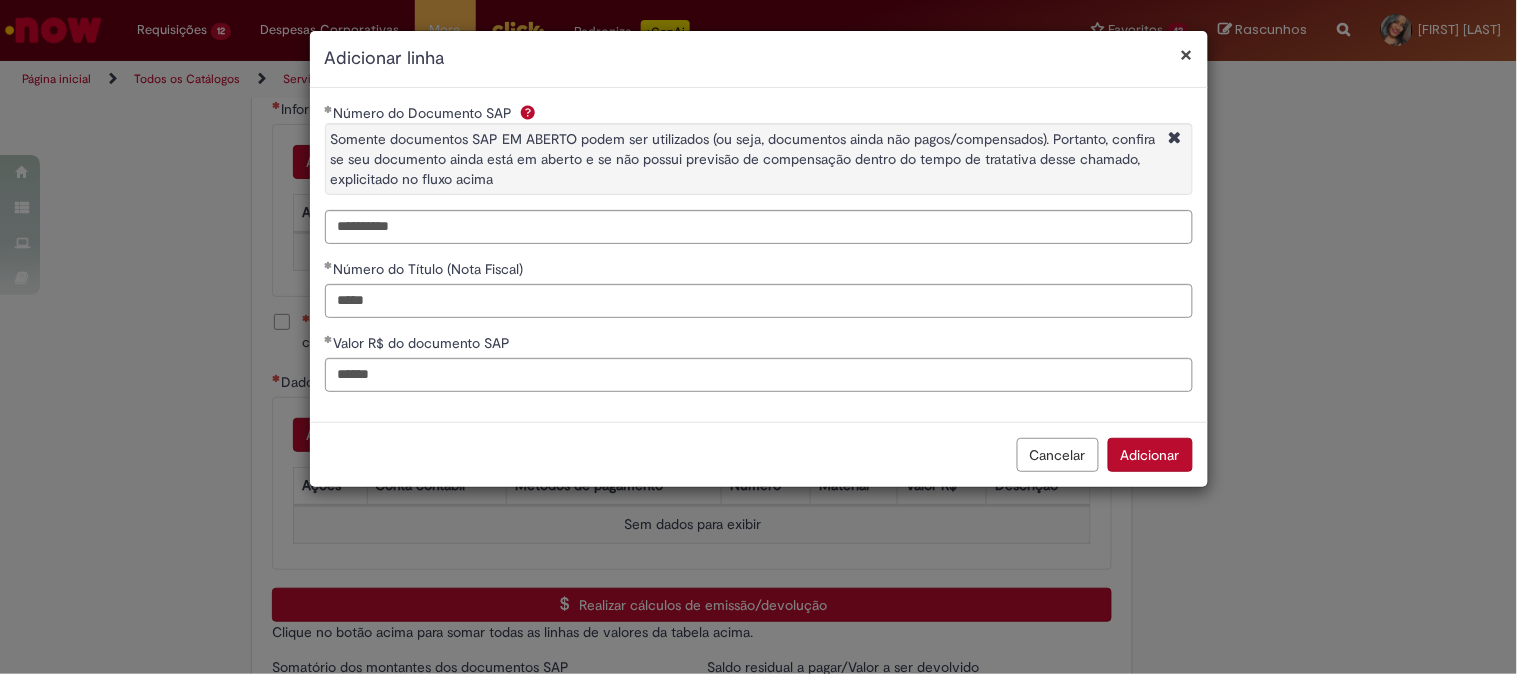 click on "Adicionar" at bounding box center [1150, 455] 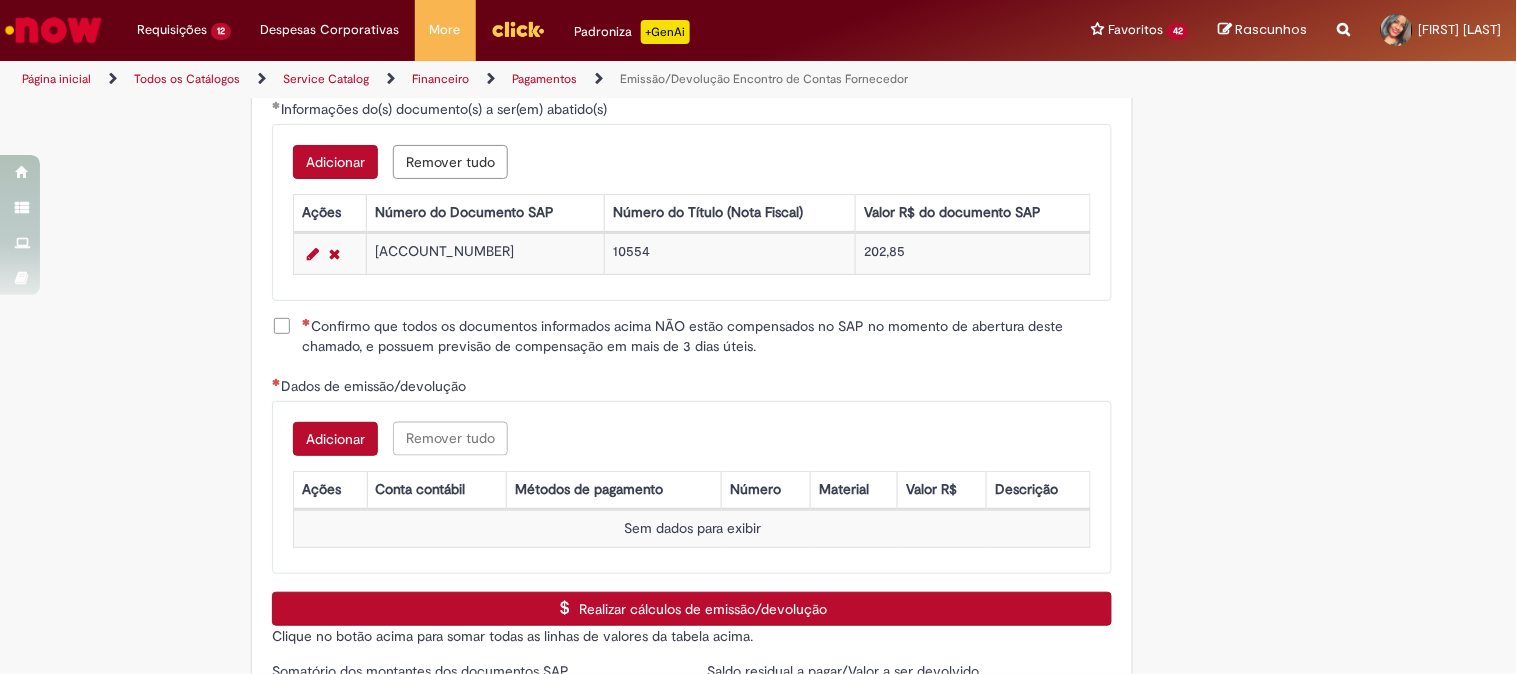 click on "Confirmo que todos os documentos informados acima NÃO estão compensados no SAP no momento de abertura deste chamado, e possuem previsão de compensação em mais de 3 dias úteis." at bounding box center (707, 336) 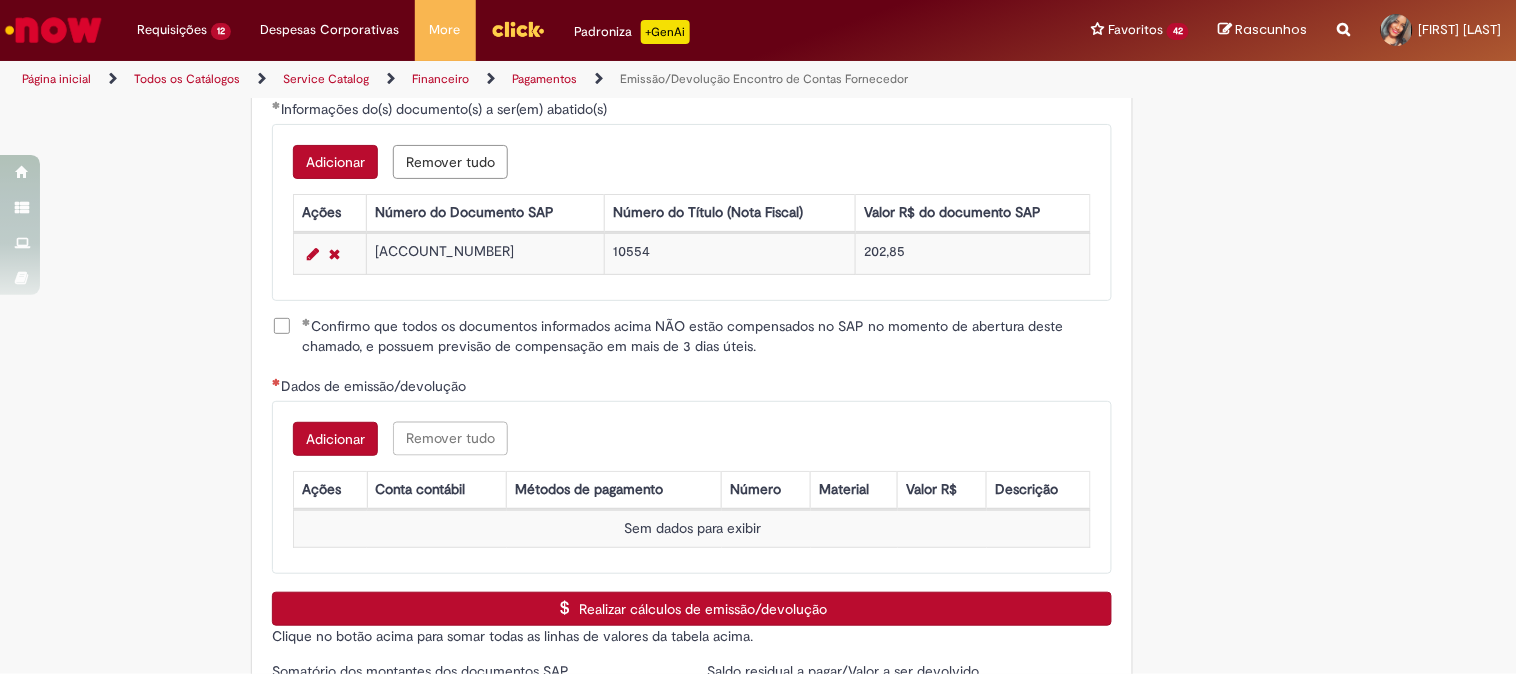 click on "Adicionar" at bounding box center [335, 439] 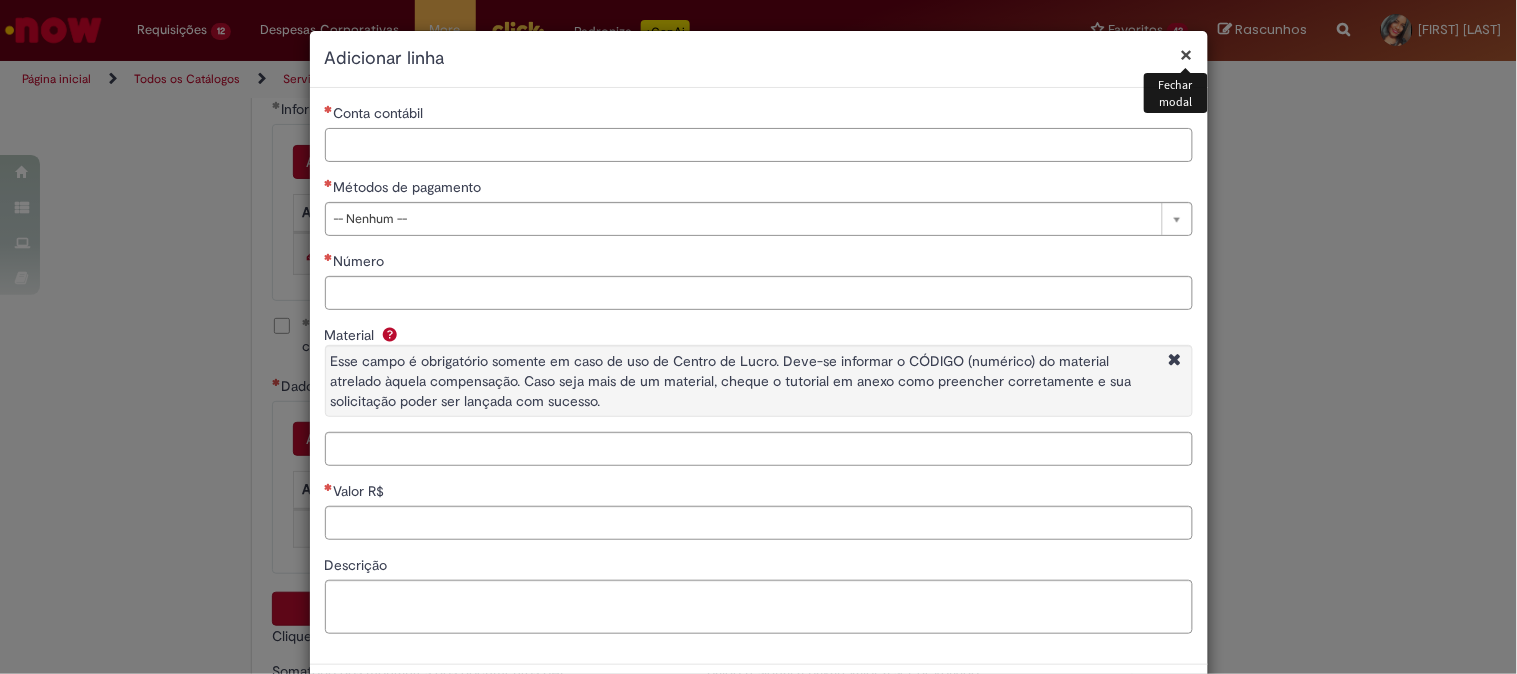 click on "Conta contábil" at bounding box center (759, 145) 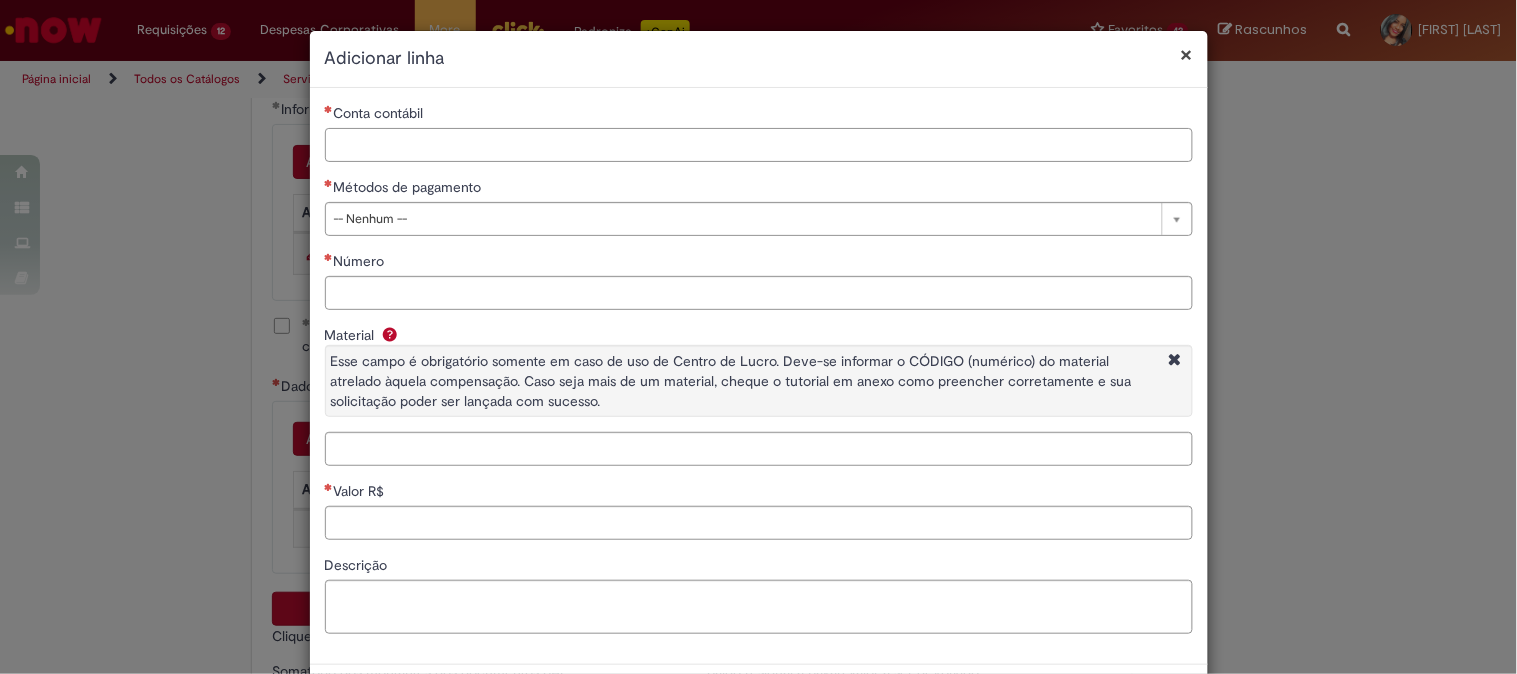 paste on "********" 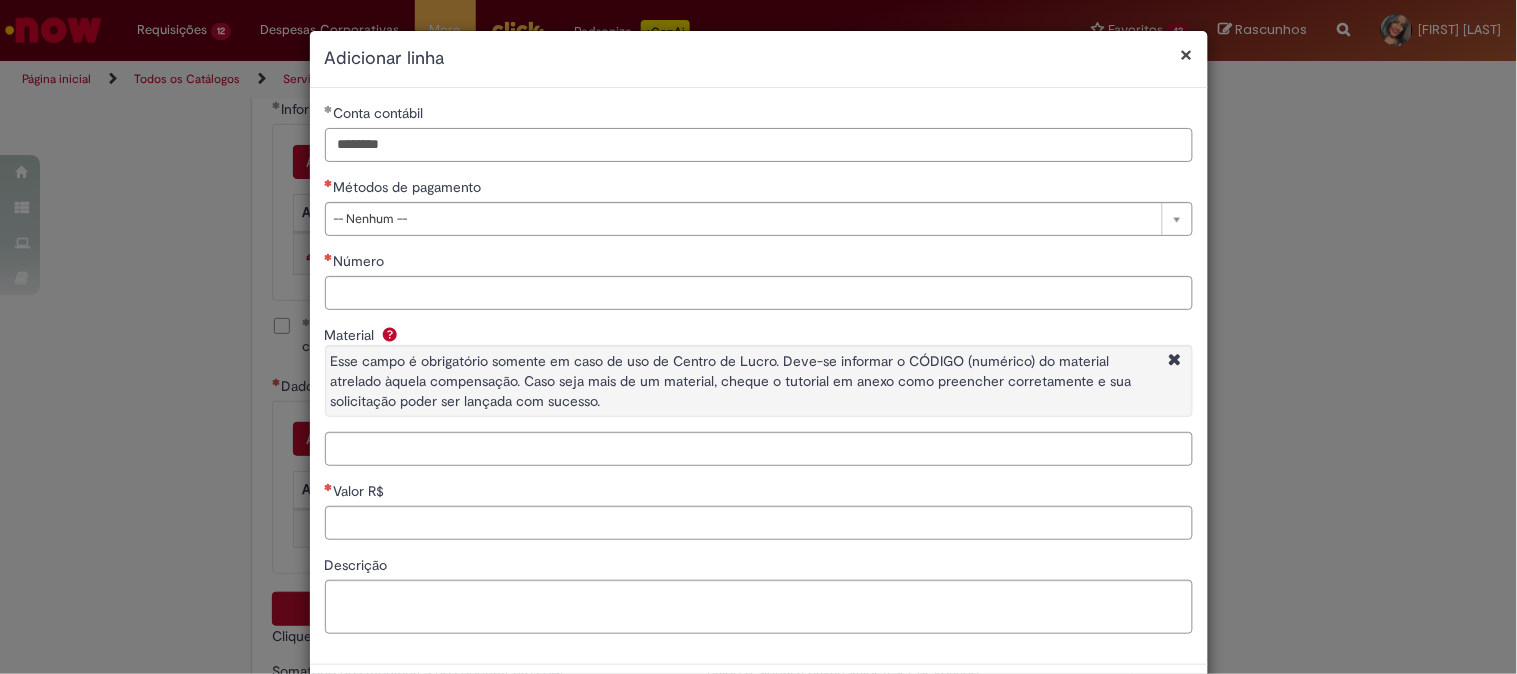 type on "********" 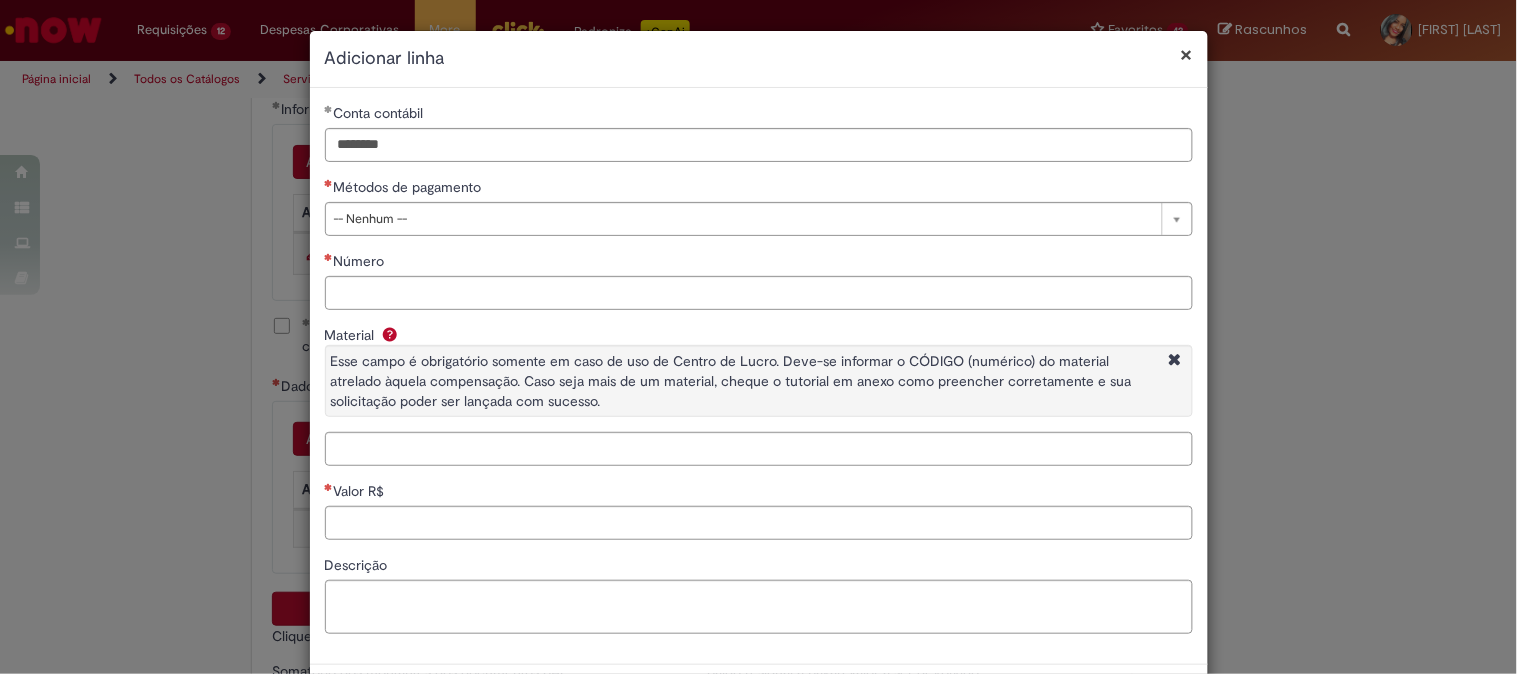 drag, startPoint x: 353, startPoint y: 221, endPoint x: 370, endPoint y: 251, distance: 34.48188 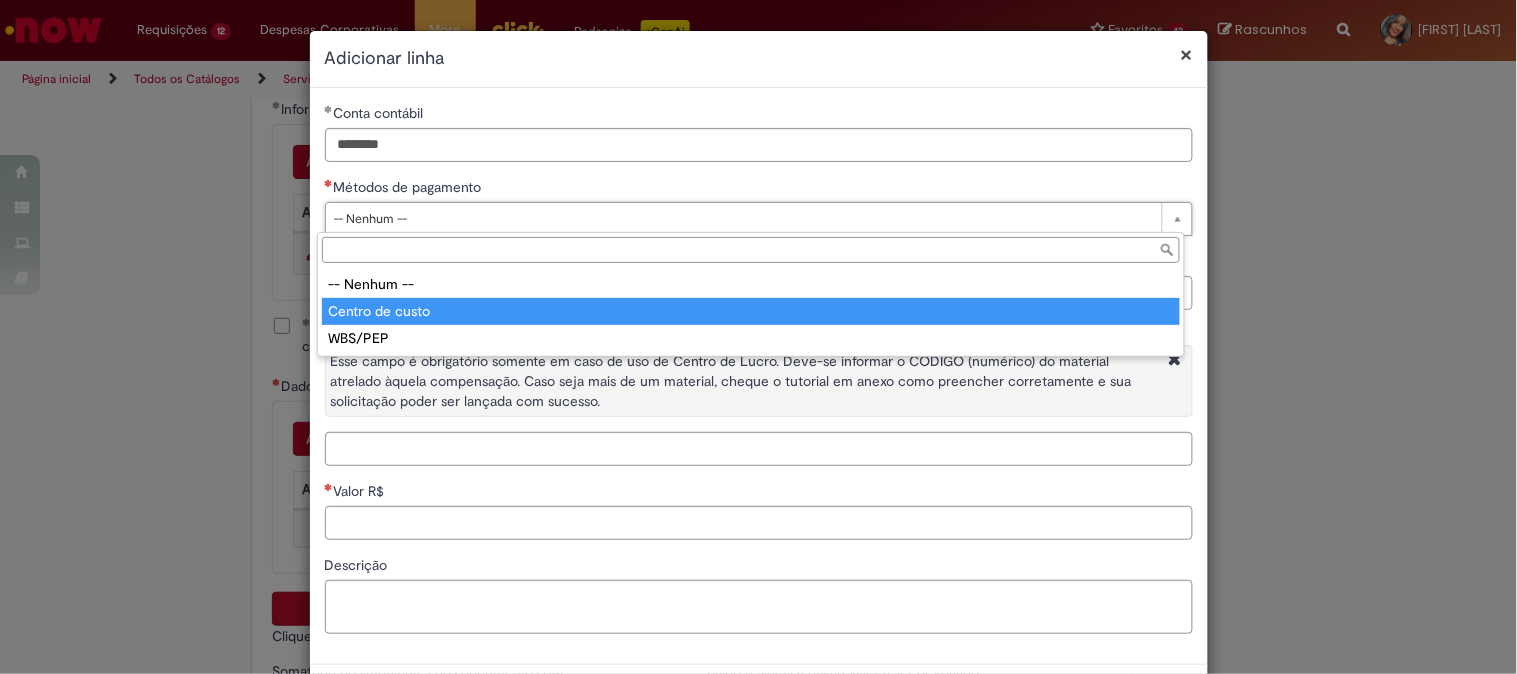 type on "**********" 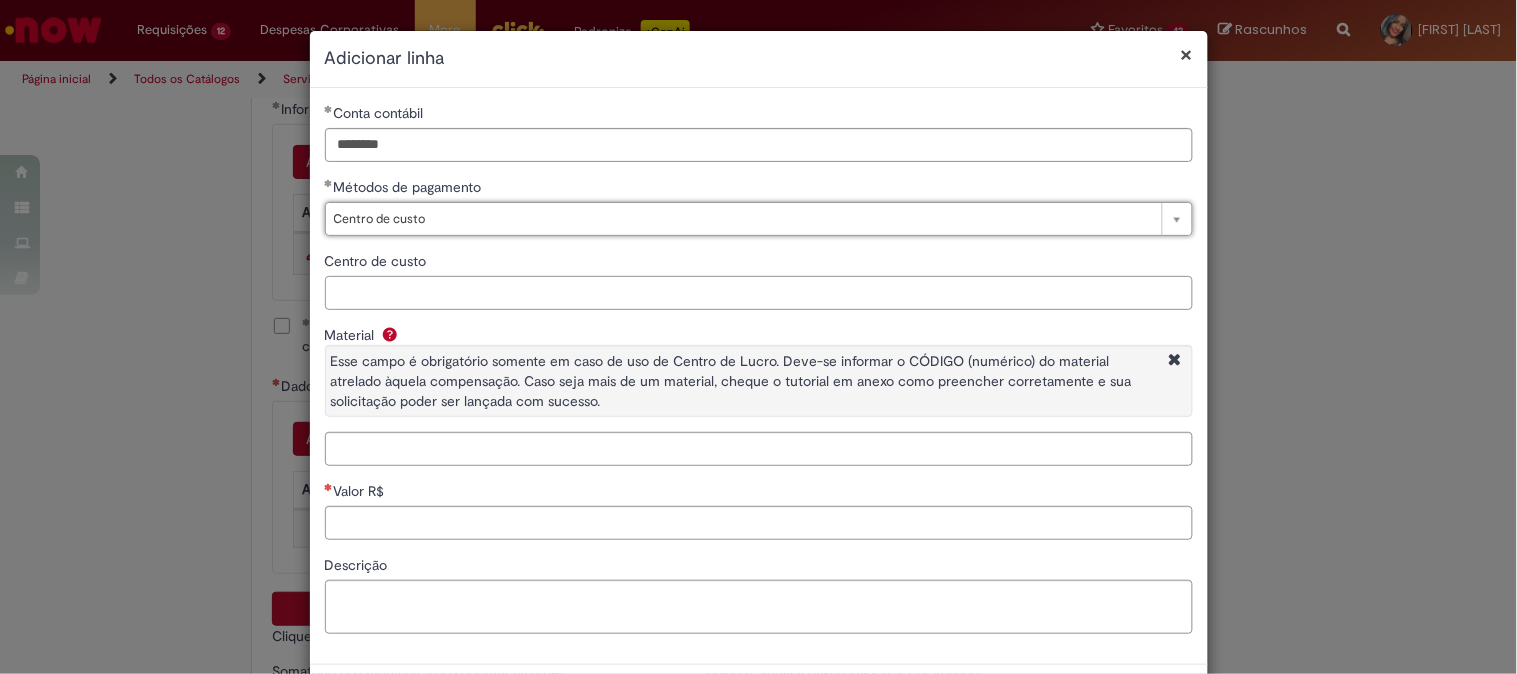 click on "Centro de custo" at bounding box center [759, 293] 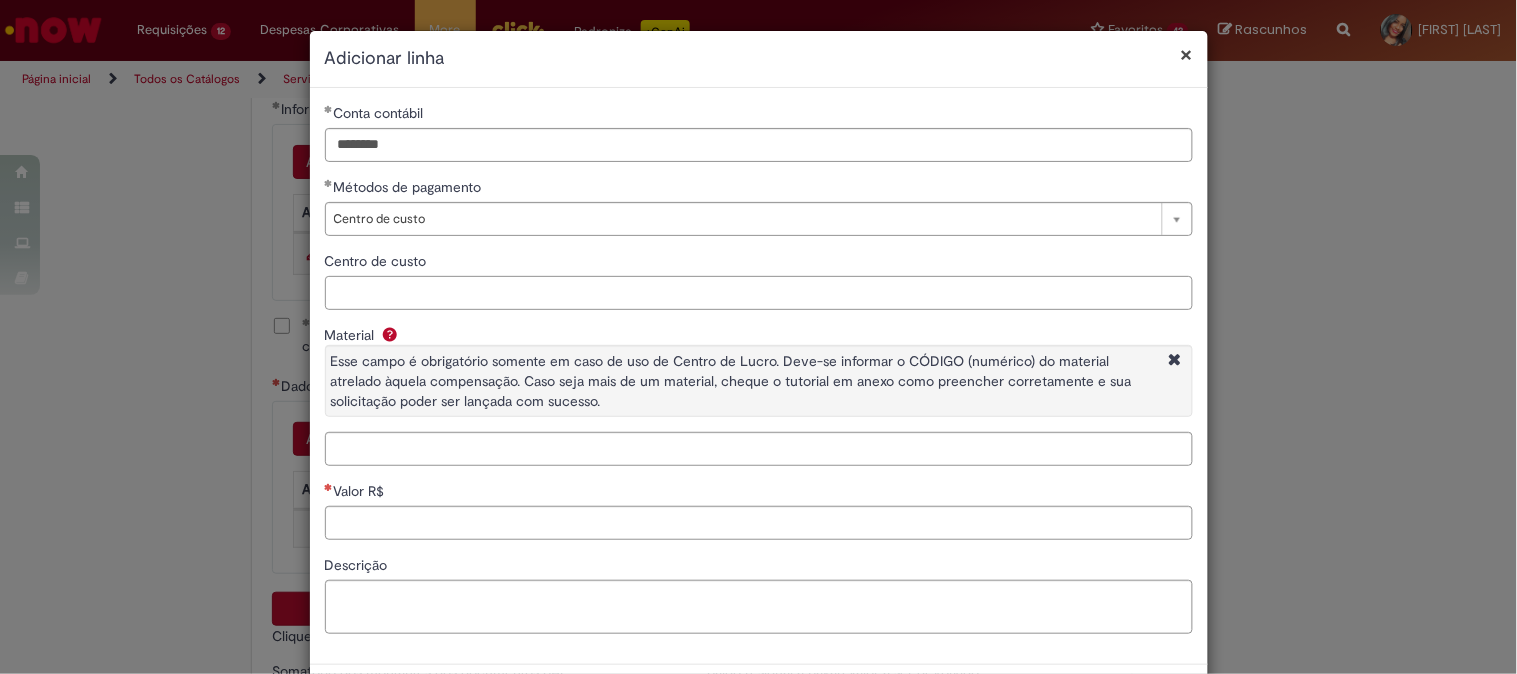paste on "**********" 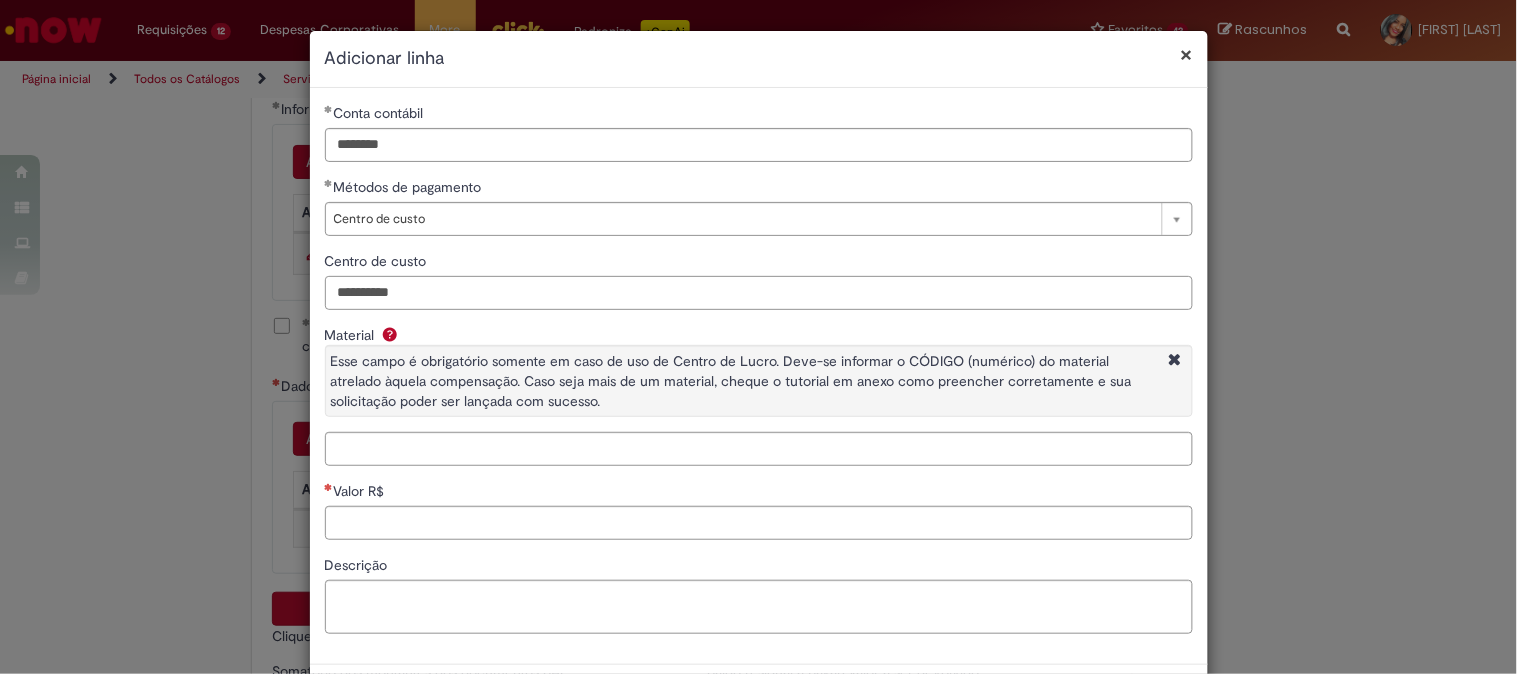 type on "**********" 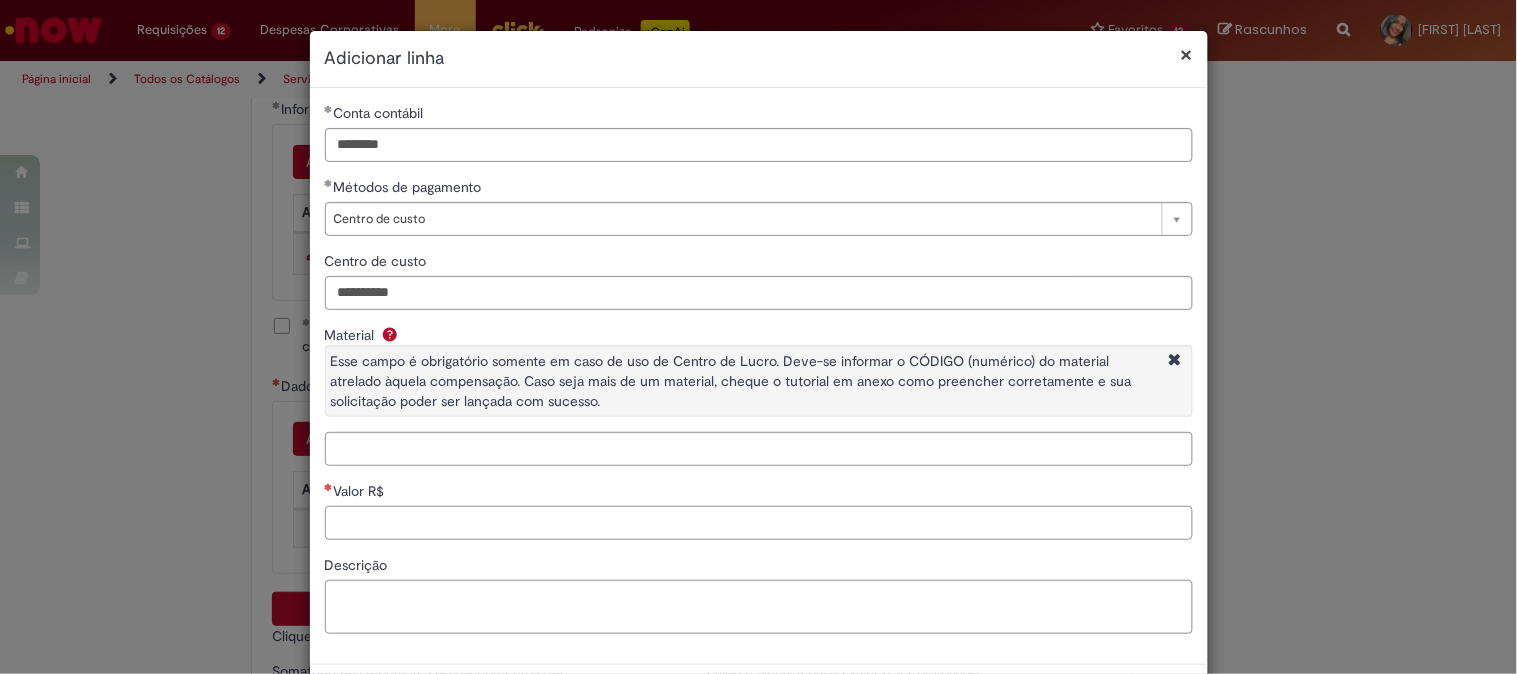 click on "Valor R$" at bounding box center (759, 523) 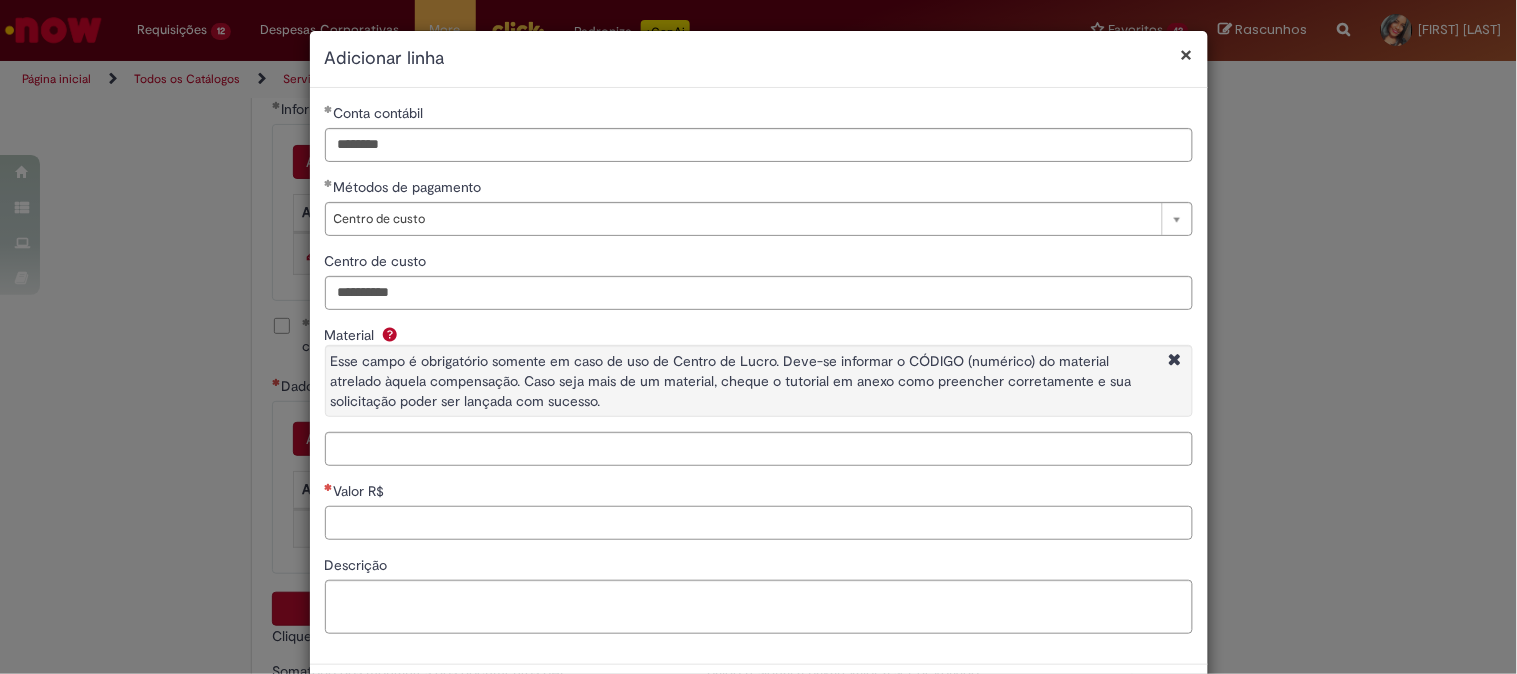 paste on "********" 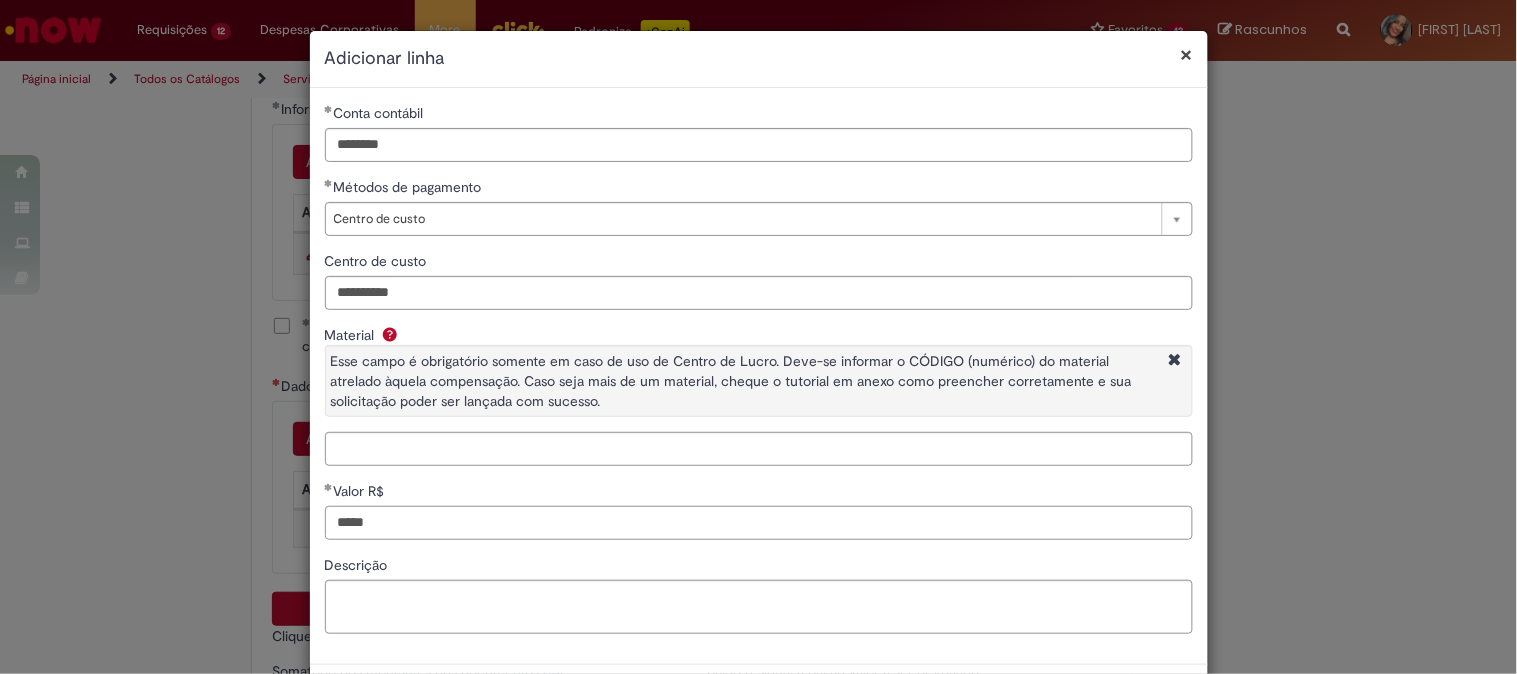 type on "*****" 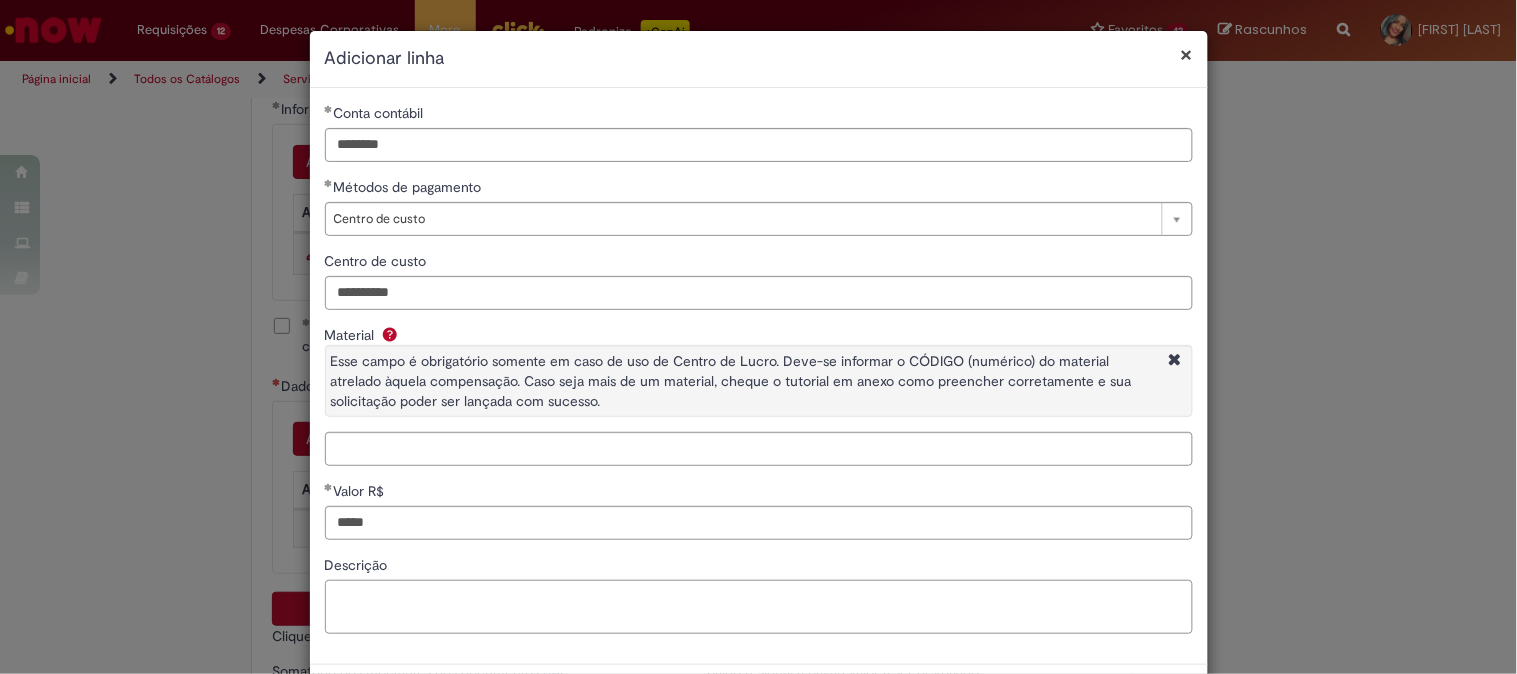 click on "Descrição" at bounding box center (759, 607) 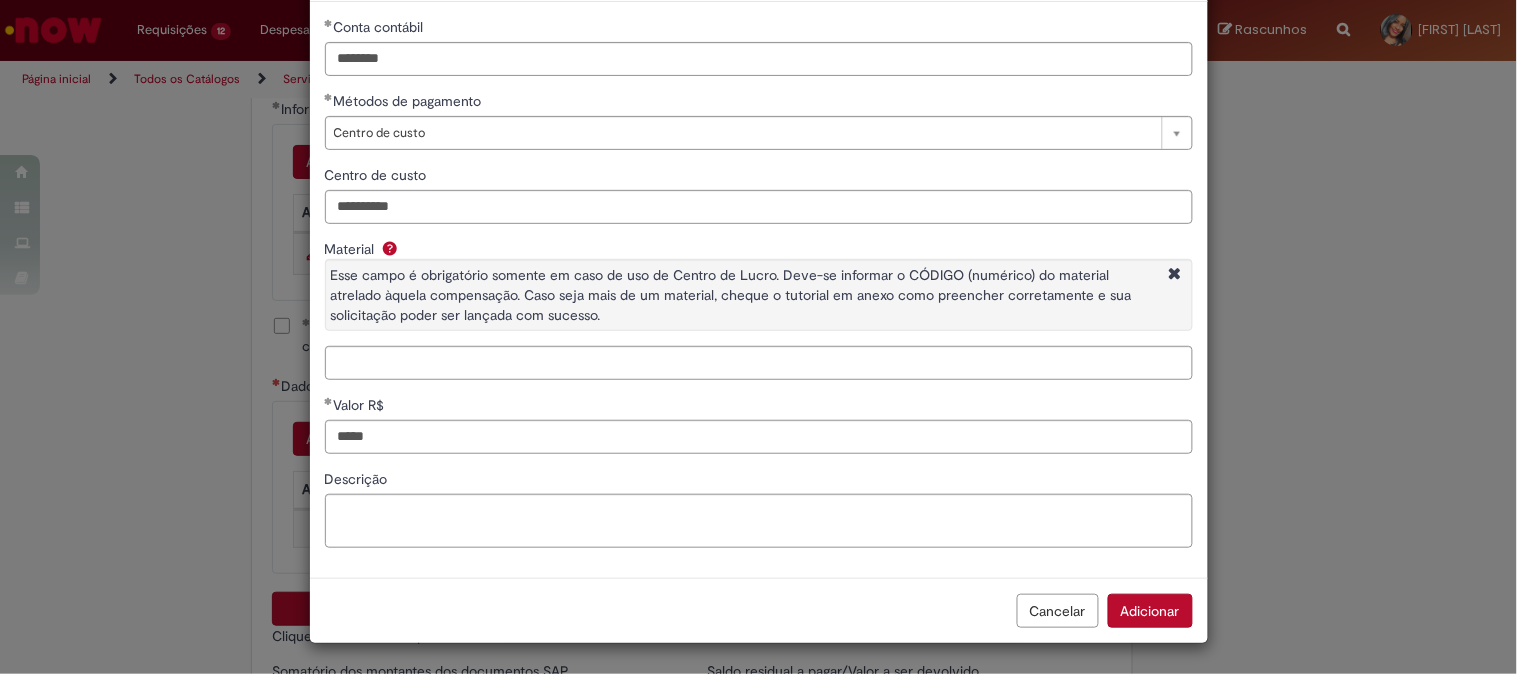 click on "Adicionar" at bounding box center (1150, 611) 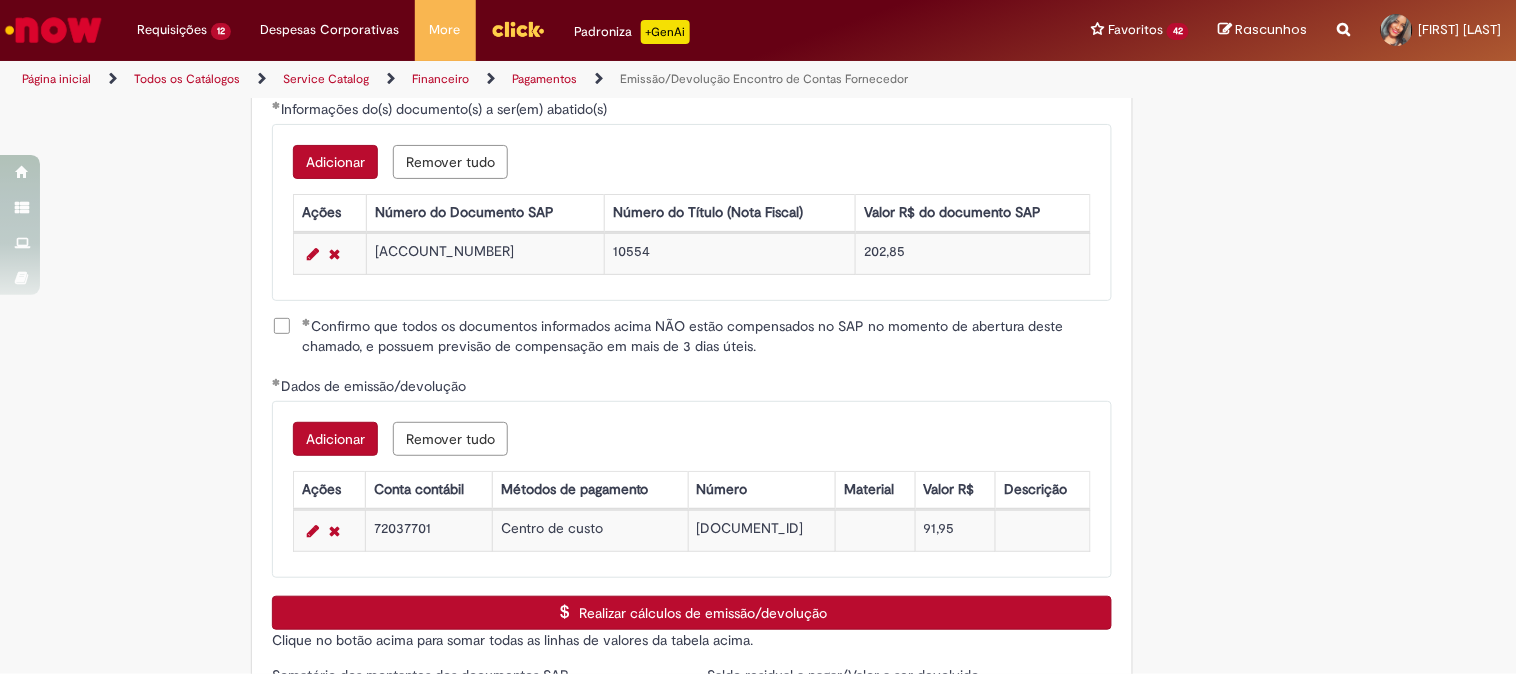scroll, scrollTop: 2840, scrollLeft: 0, axis: vertical 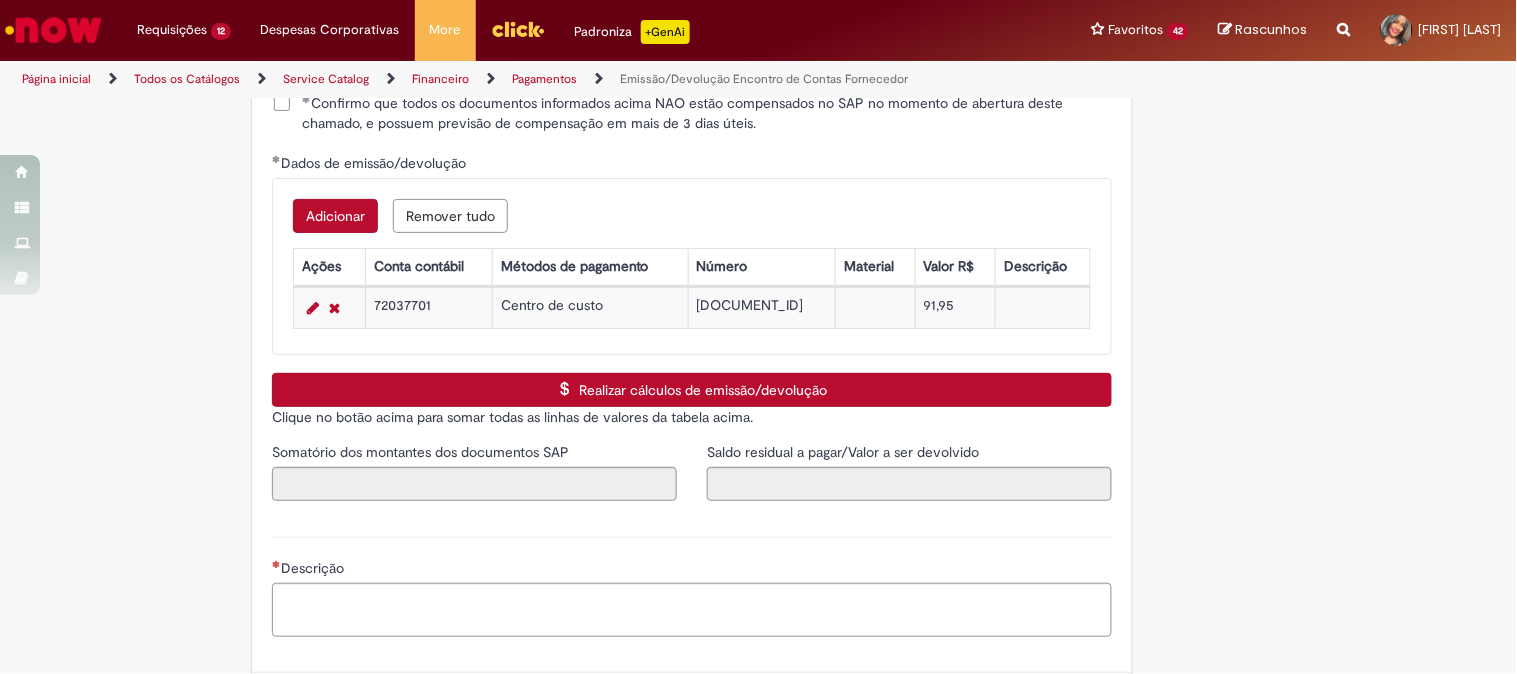 click on "Clique no botão acima para somar todas as linhas de valores da tabela acima." at bounding box center [692, 417] 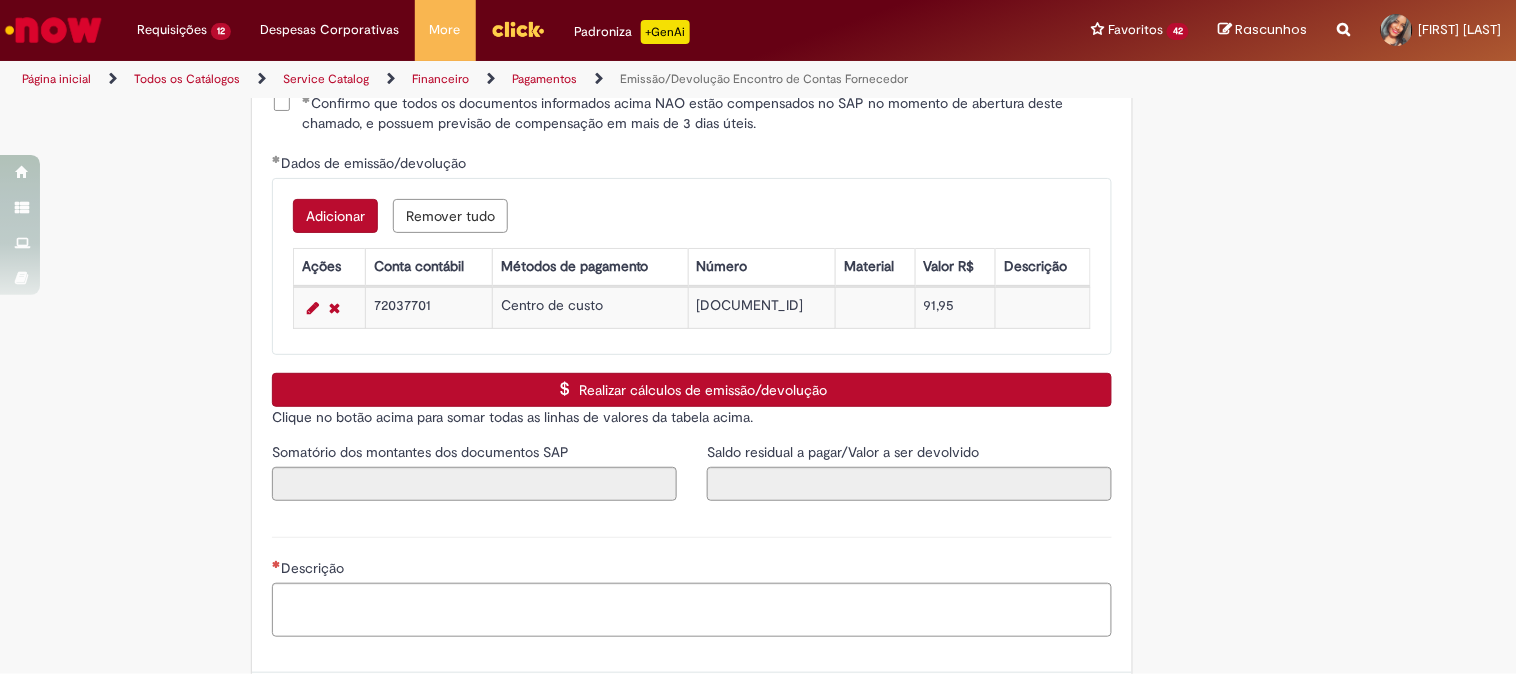 click on "Realizar cálculos de emissão/devolução" at bounding box center (692, 390) 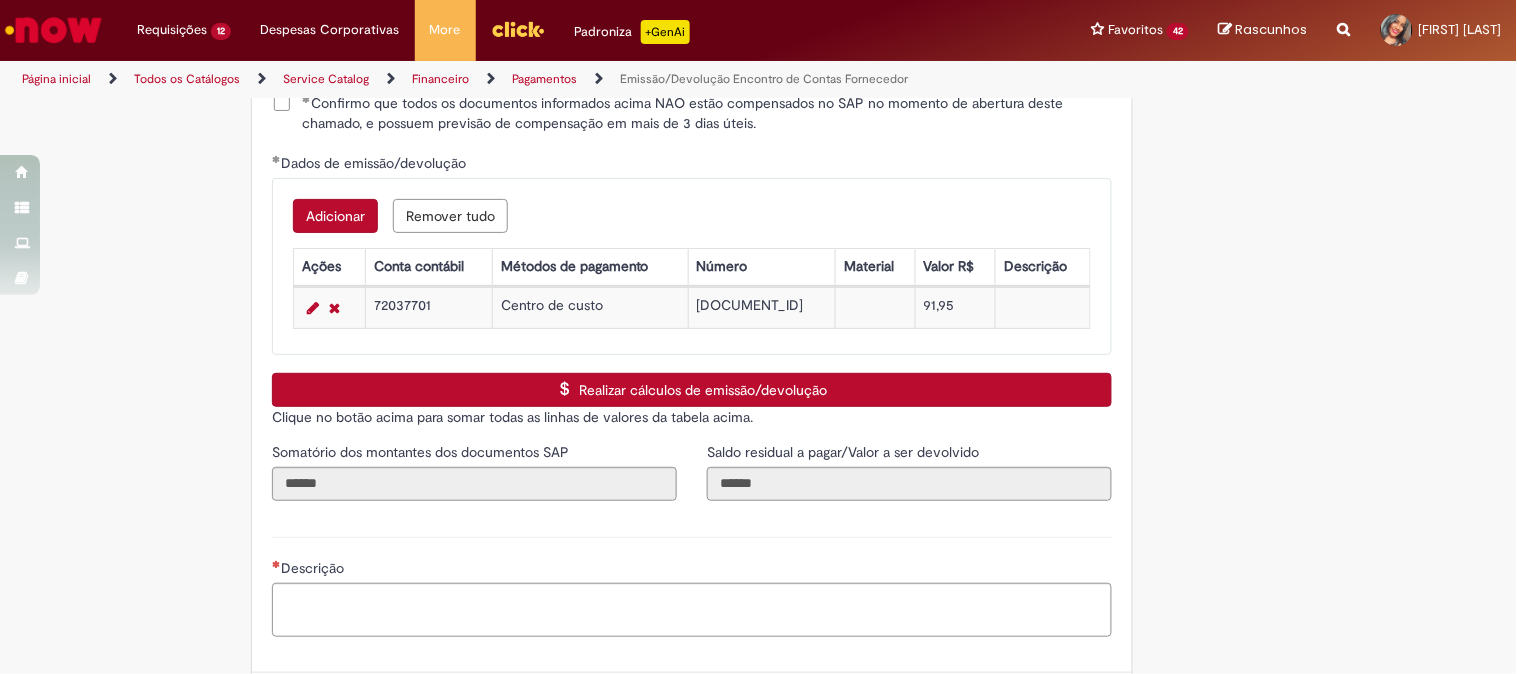 scroll, scrollTop: 3026, scrollLeft: 0, axis: vertical 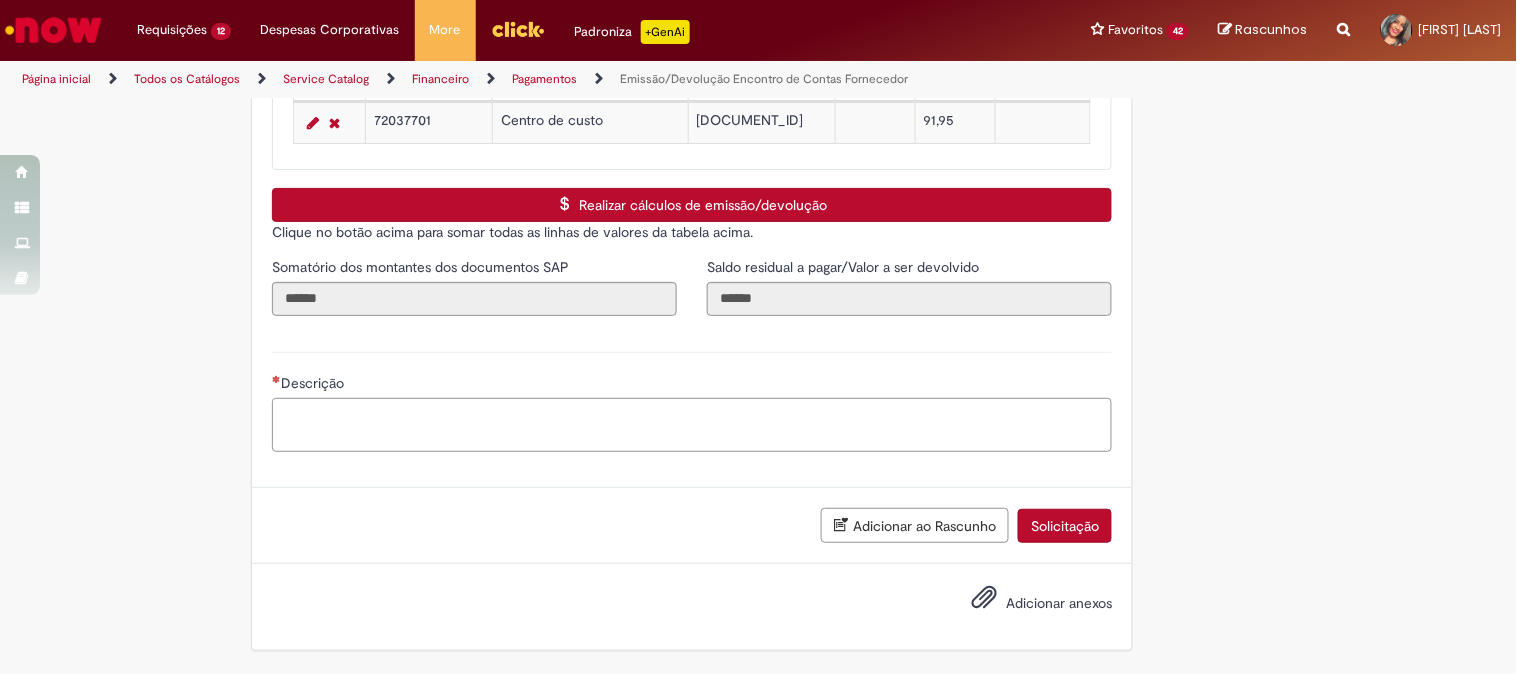click on "Descrição" at bounding box center (692, 425) 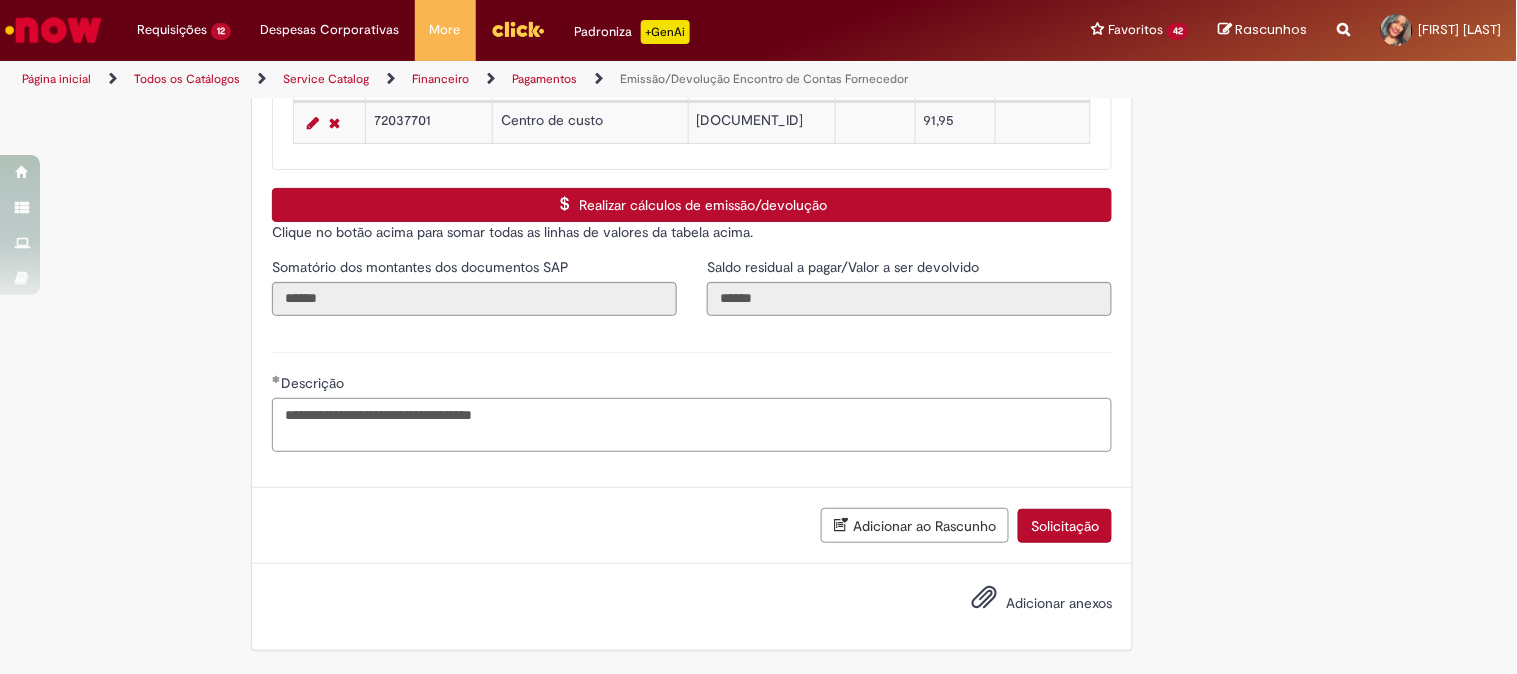 type on "**********" 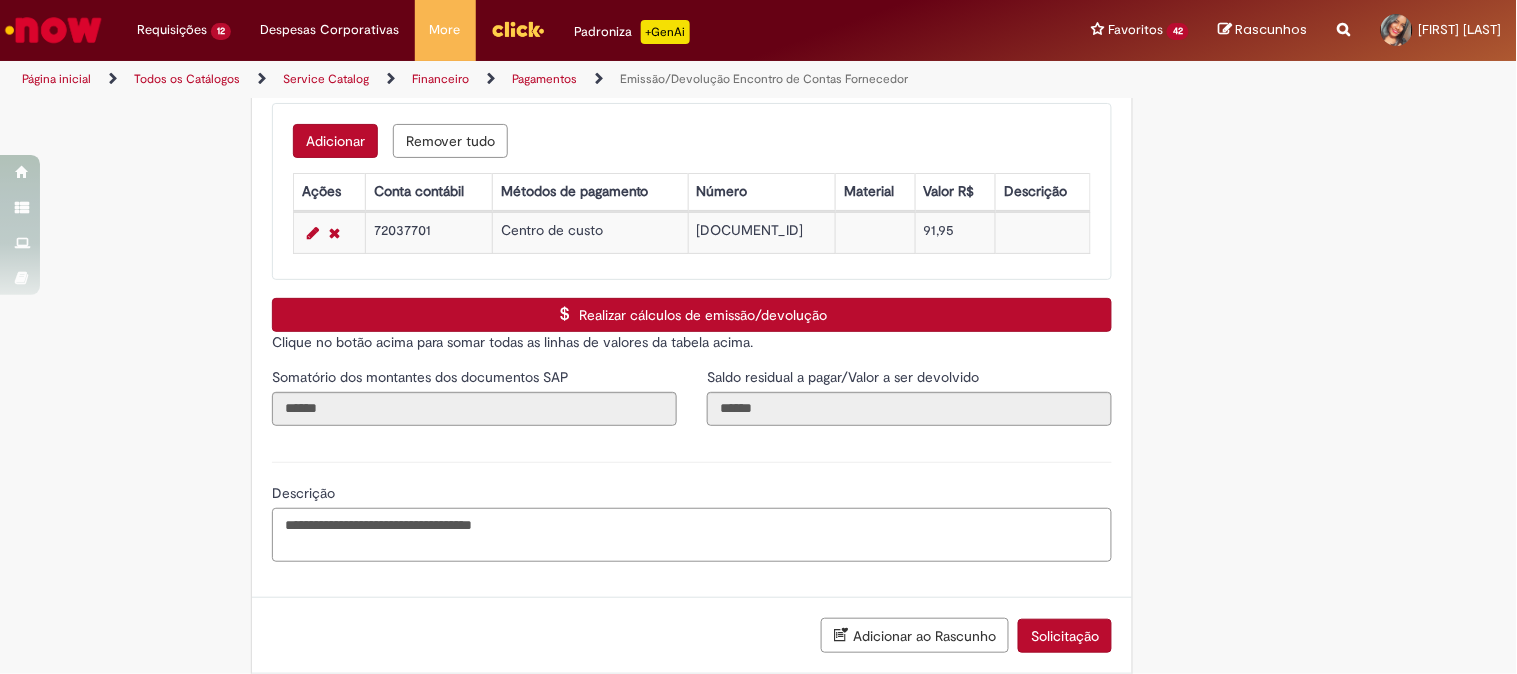 scroll, scrollTop: 3026, scrollLeft: 0, axis: vertical 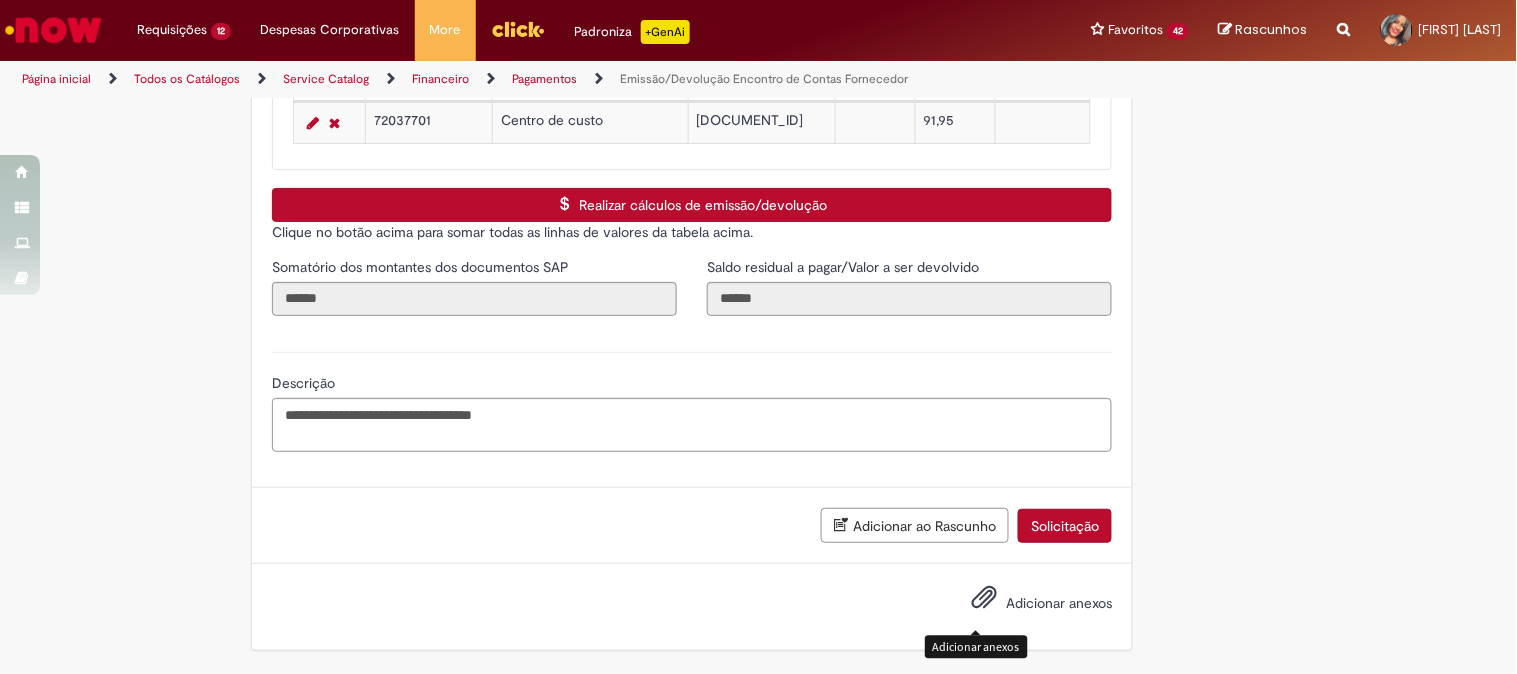 click at bounding box center [984, 598] 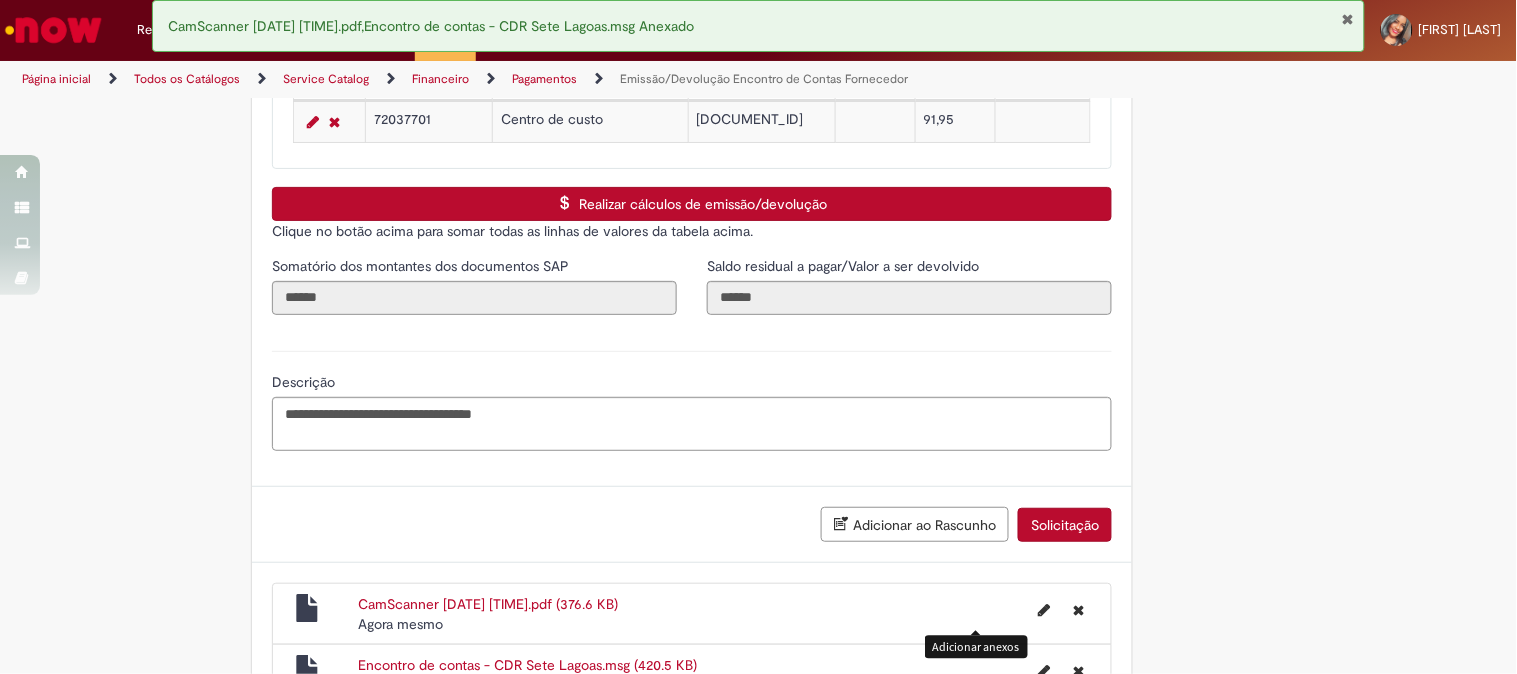 click on "Solicitação" at bounding box center (1065, 525) 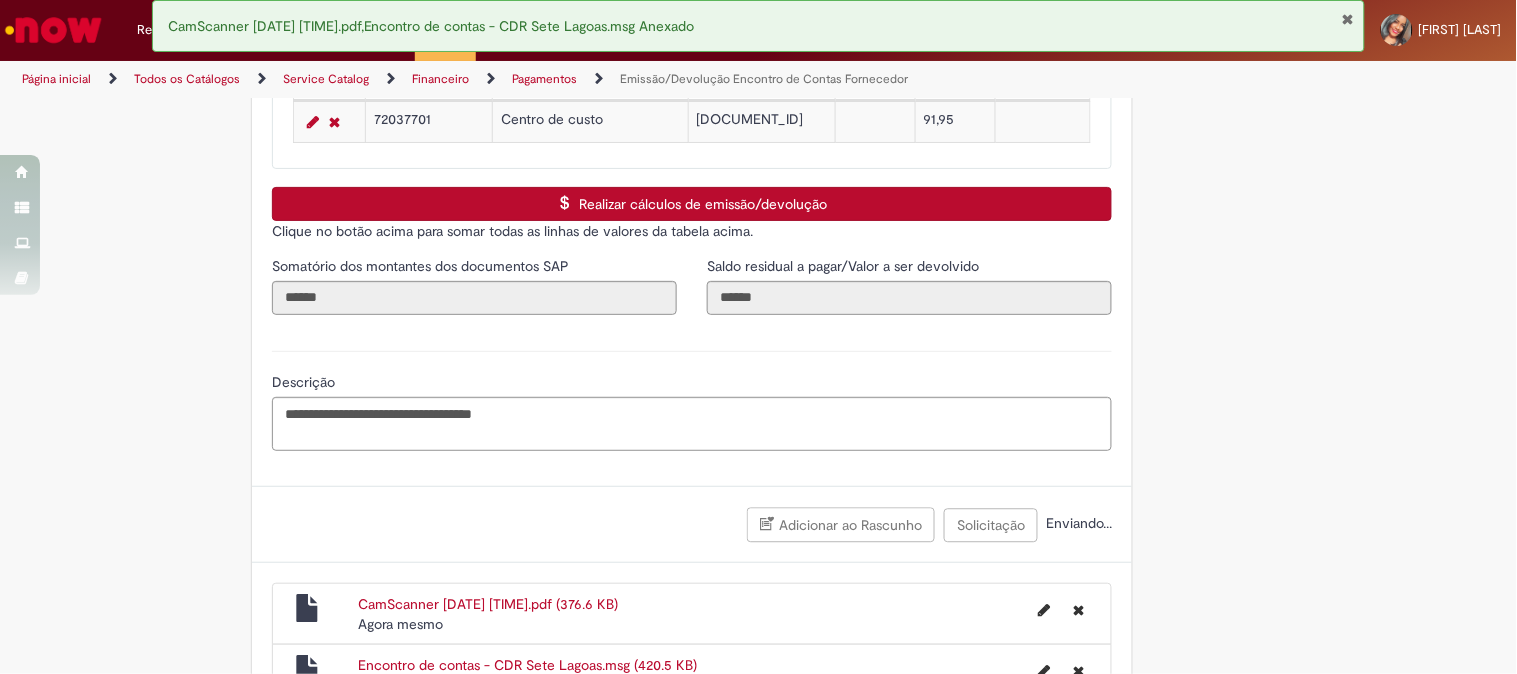 click at bounding box center [1347, 19] 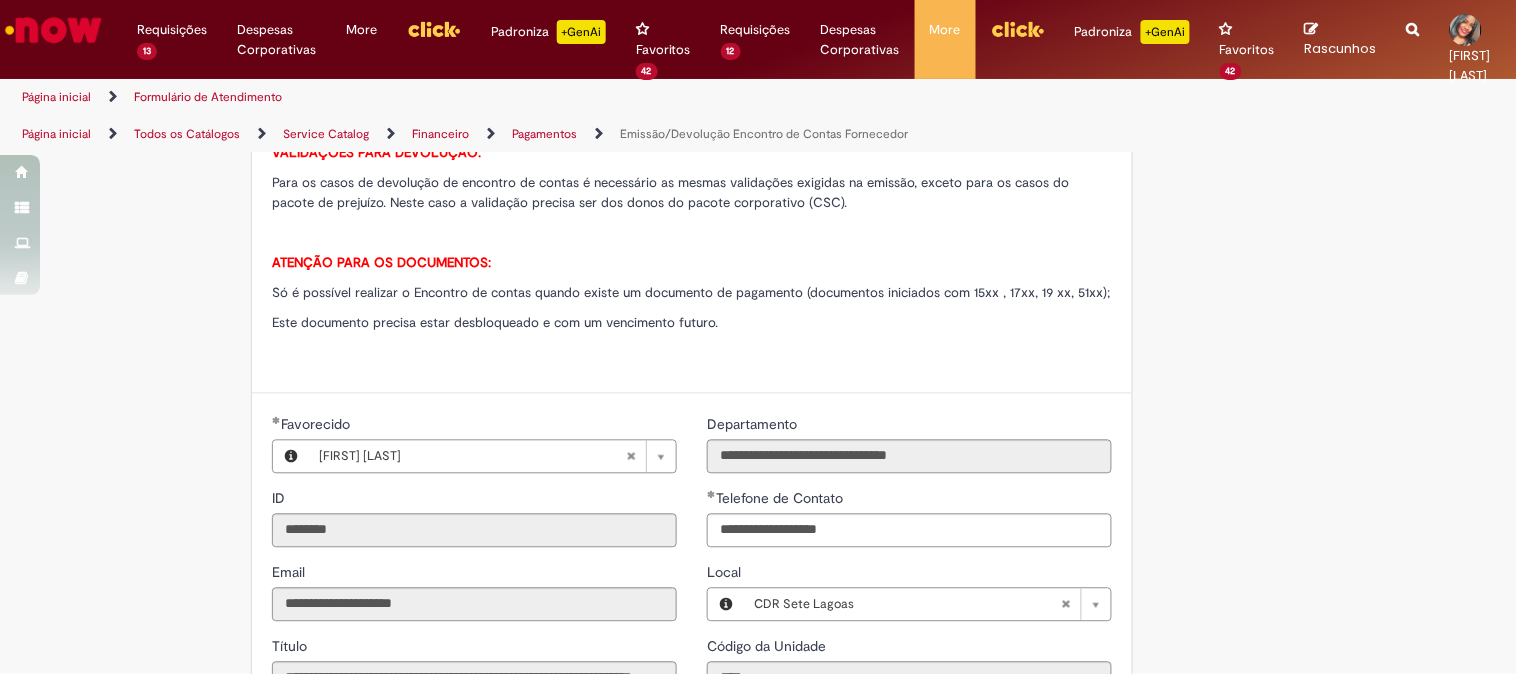 scroll, scrollTop: 0, scrollLeft: 0, axis: both 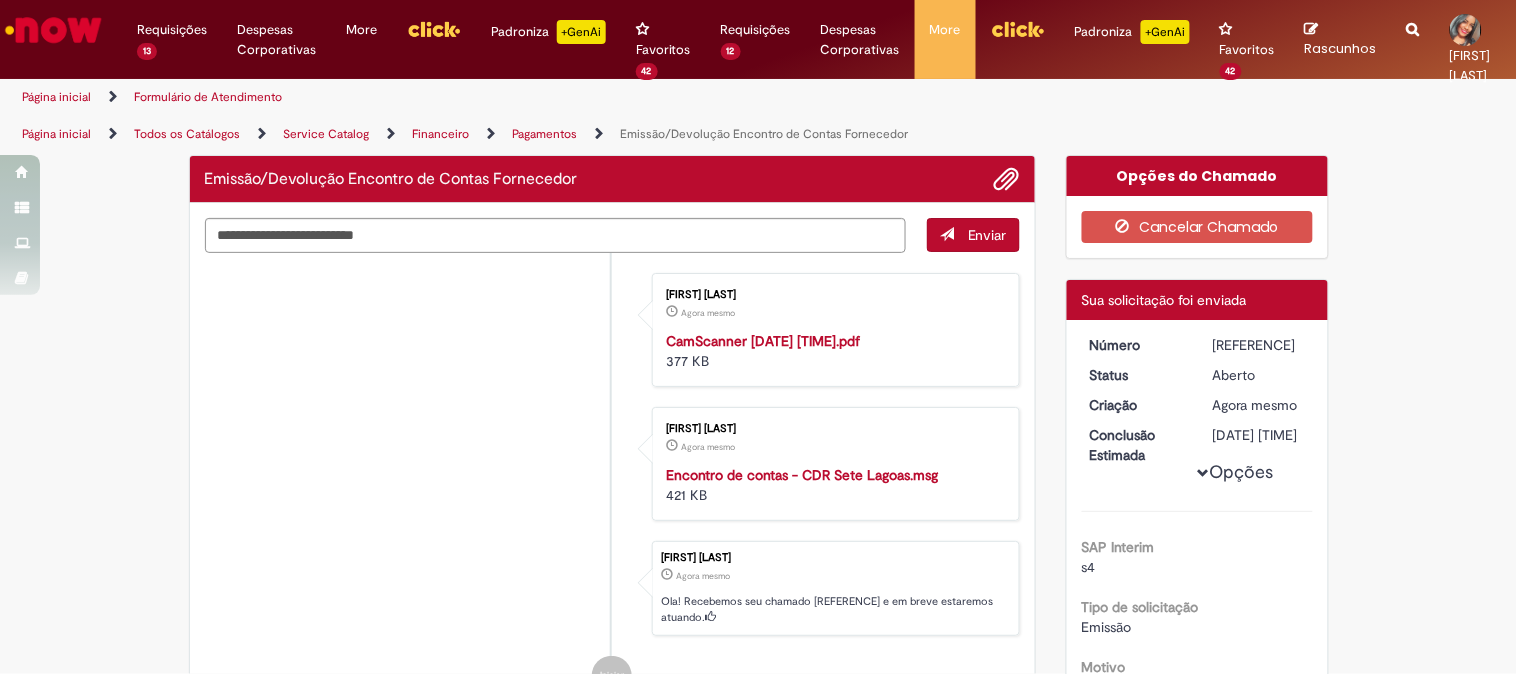 click on "R13354723" at bounding box center (1259, 345) 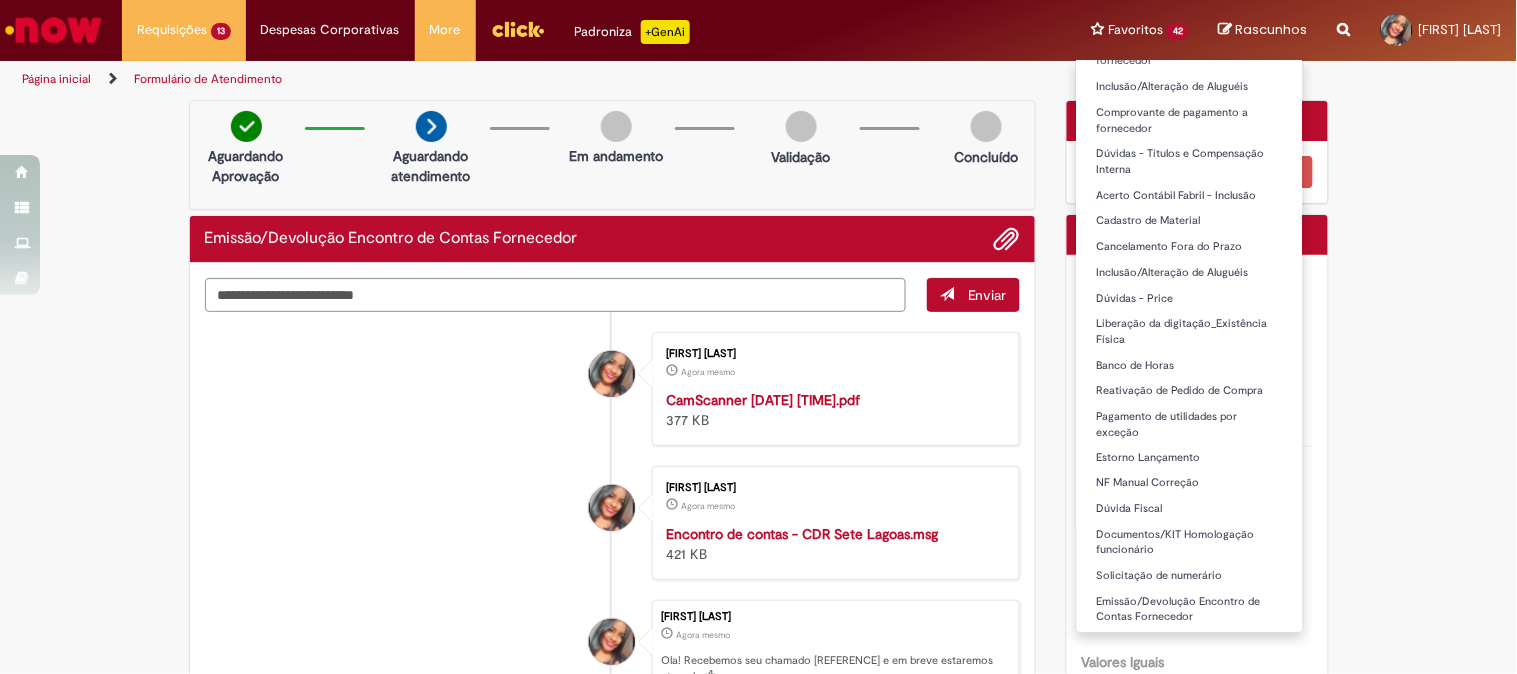 scroll, scrollTop: 731, scrollLeft: 0, axis: vertical 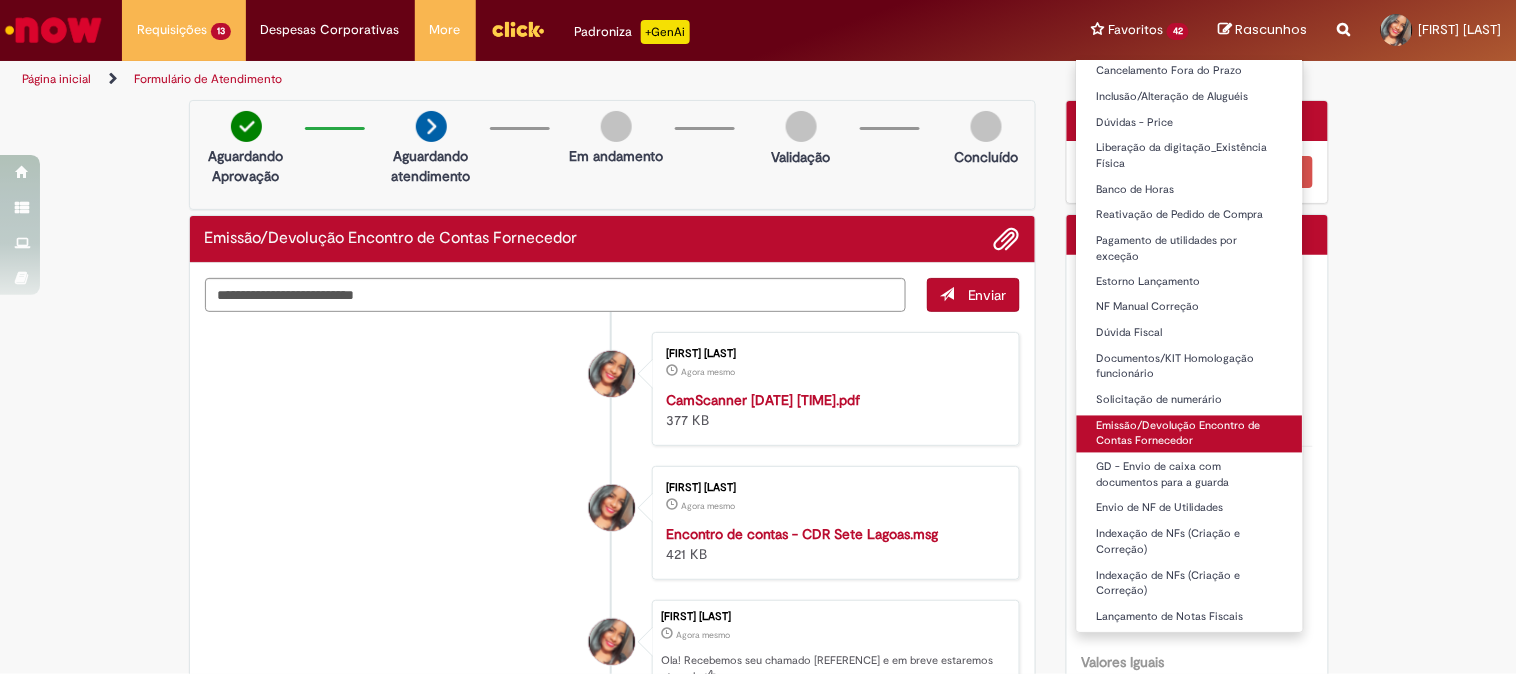 click on "Emissão/Devolução Encontro de Contas Fornecedor" at bounding box center [1190, 434] 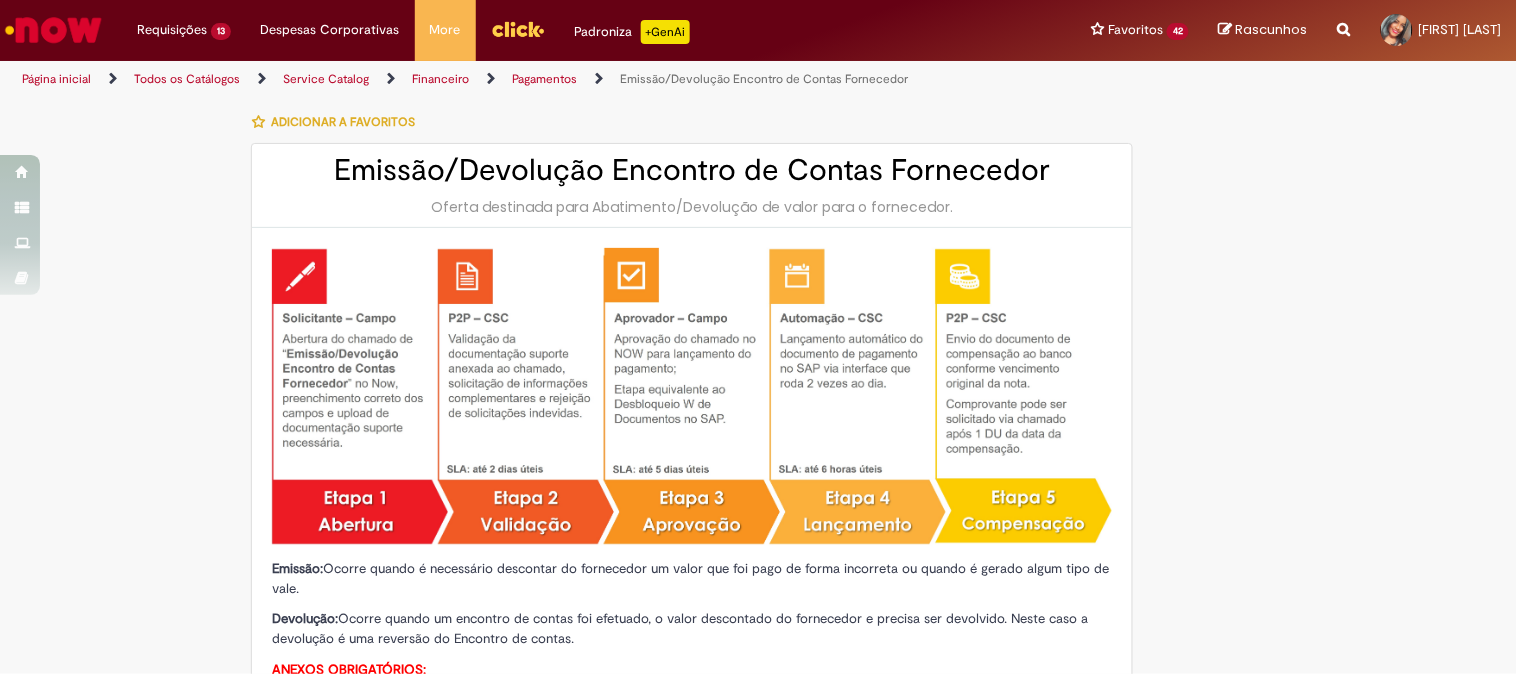 type on "********" 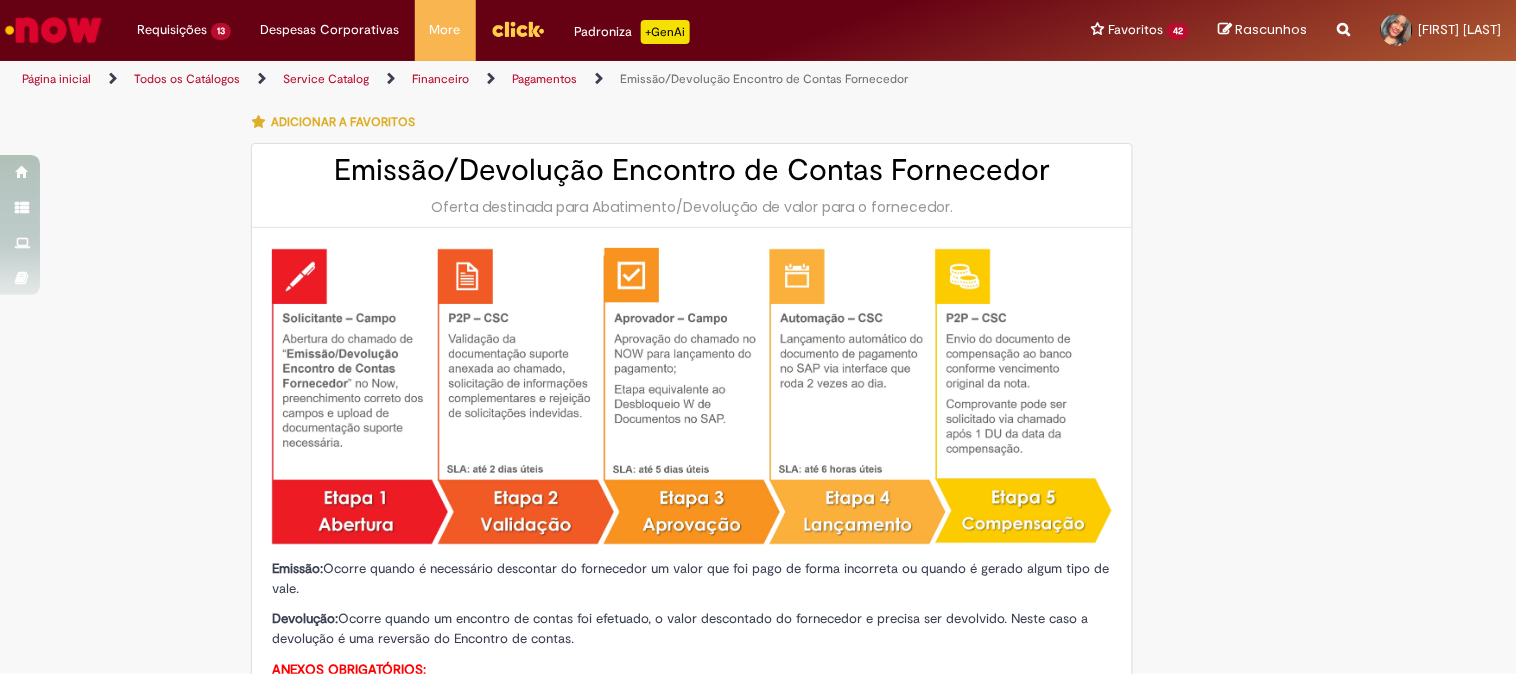 type on "**********" 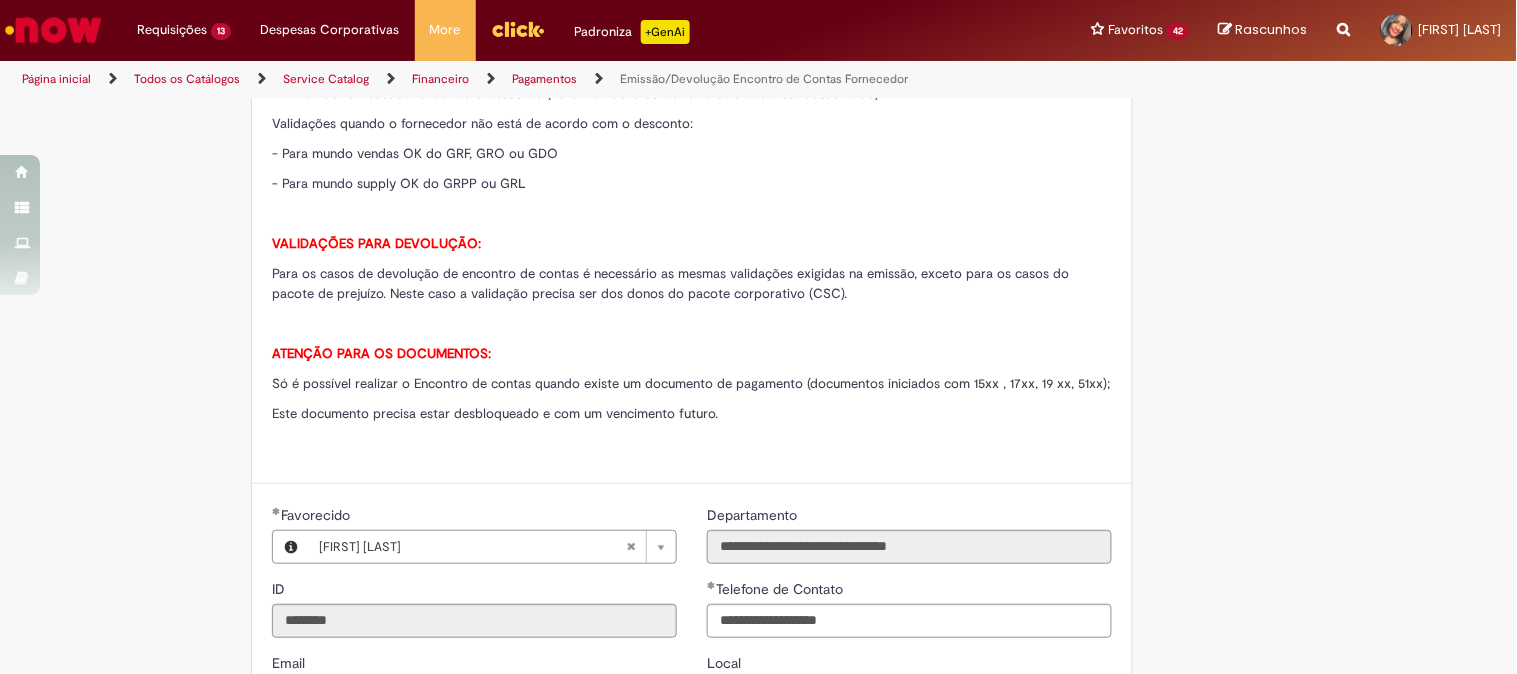 scroll, scrollTop: 1333, scrollLeft: 0, axis: vertical 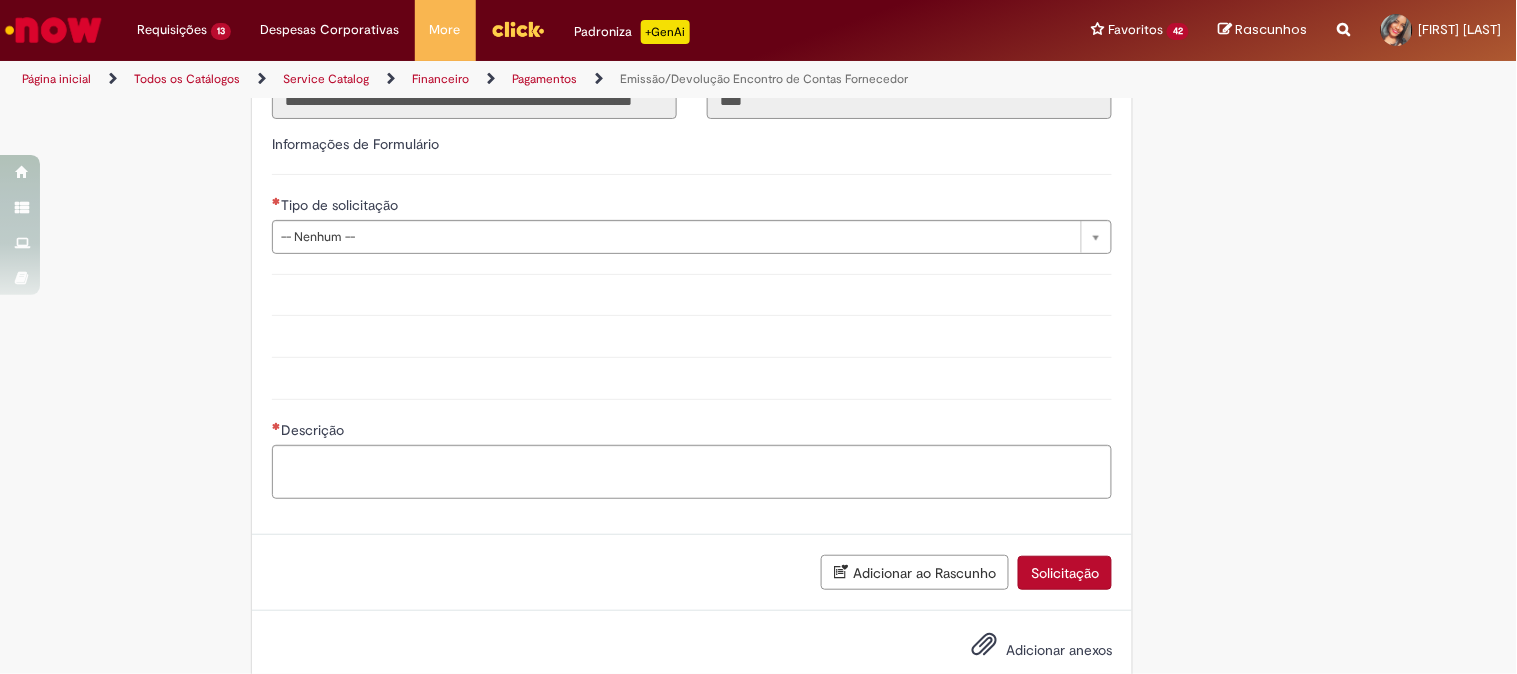 click on "**********" at bounding box center (692, 214) 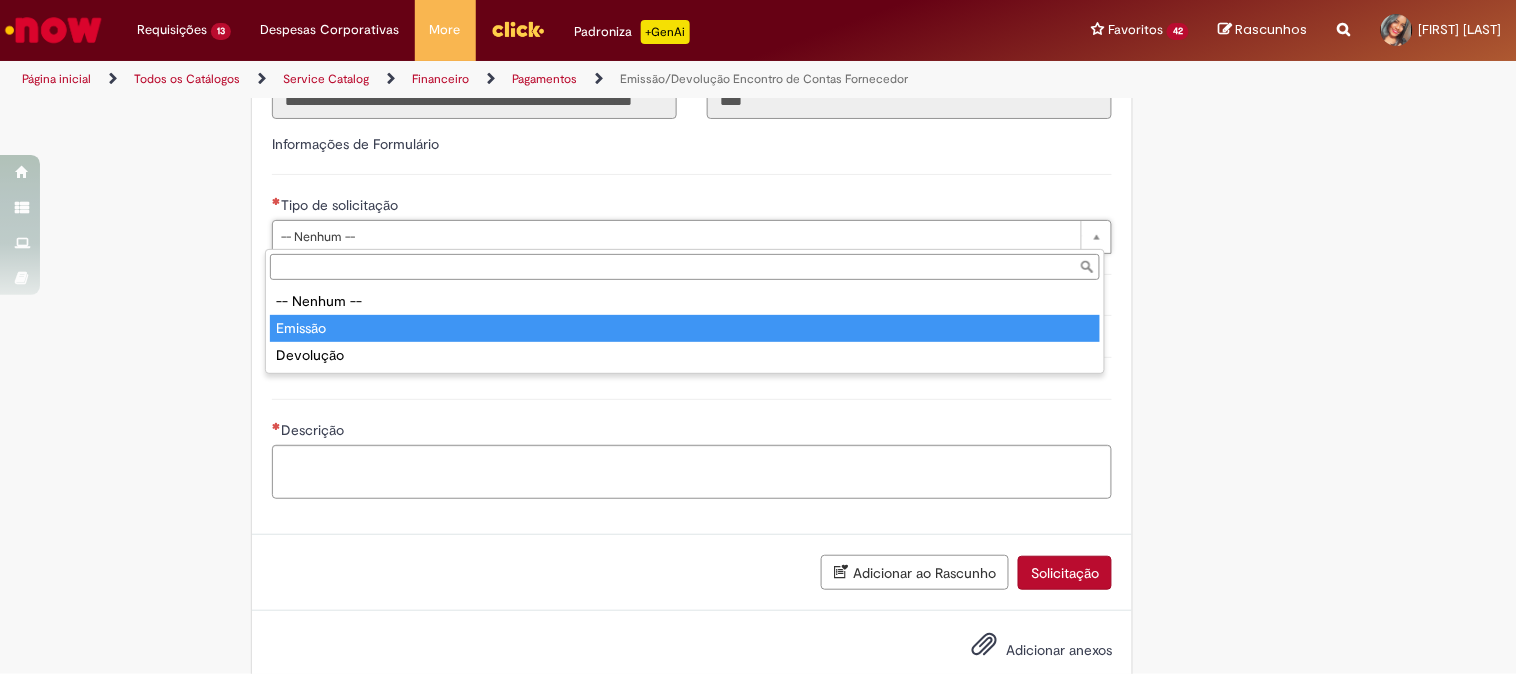type on "*******" 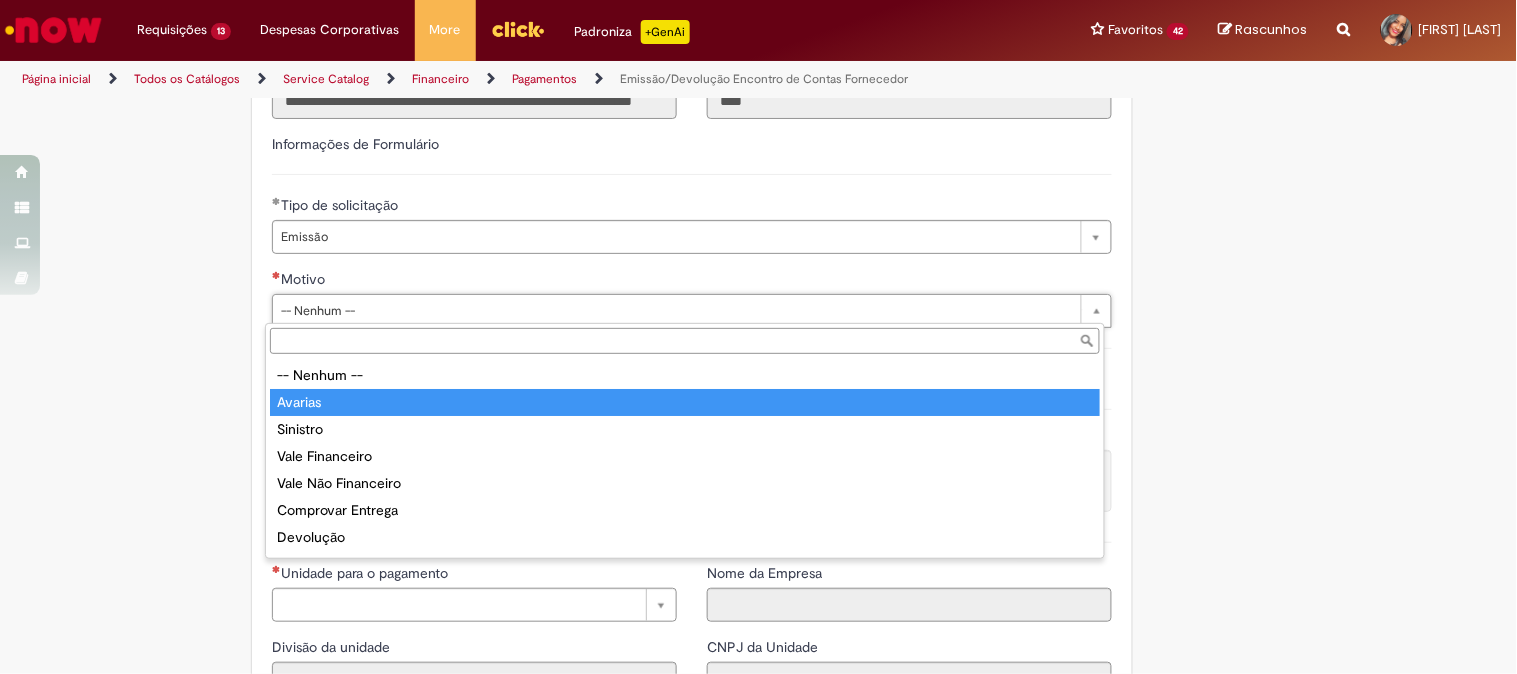 type on "*******" 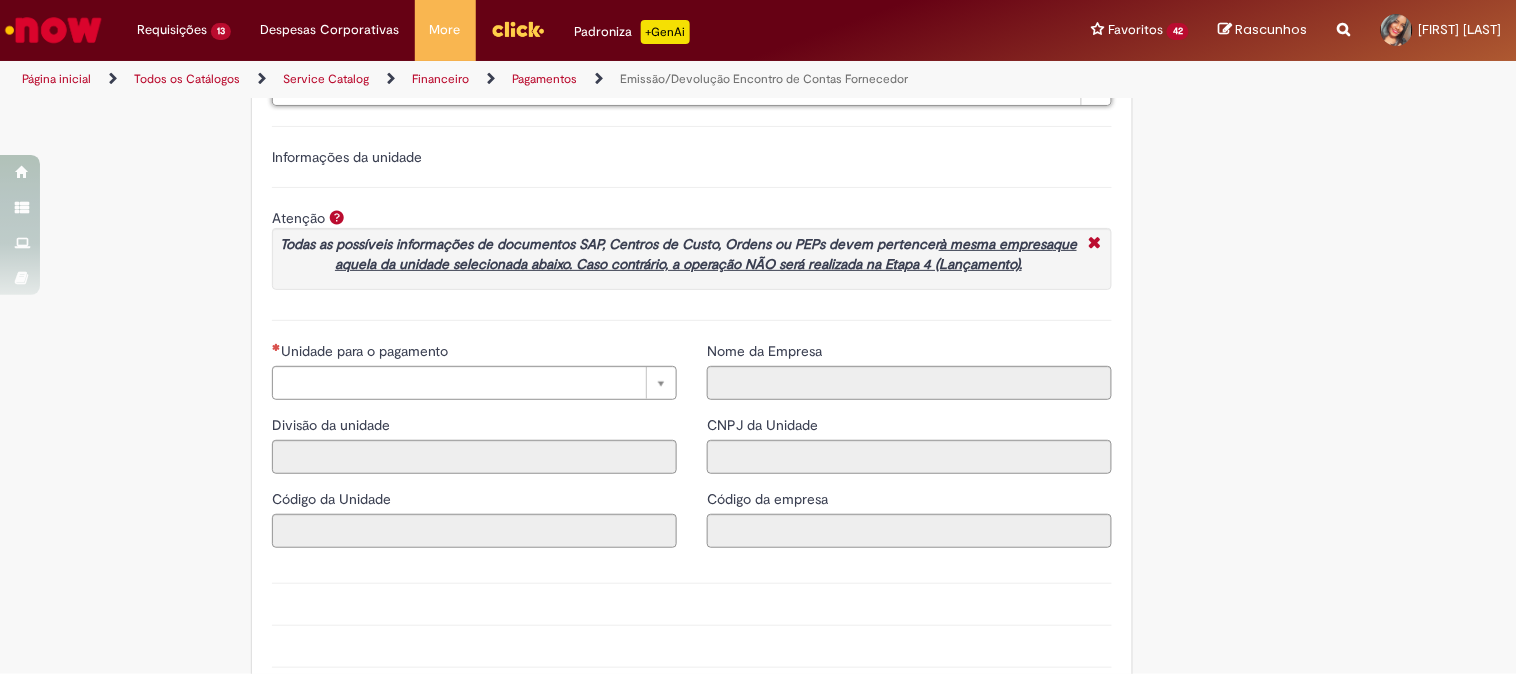 scroll, scrollTop: 1666, scrollLeft: 0, axis: vertical 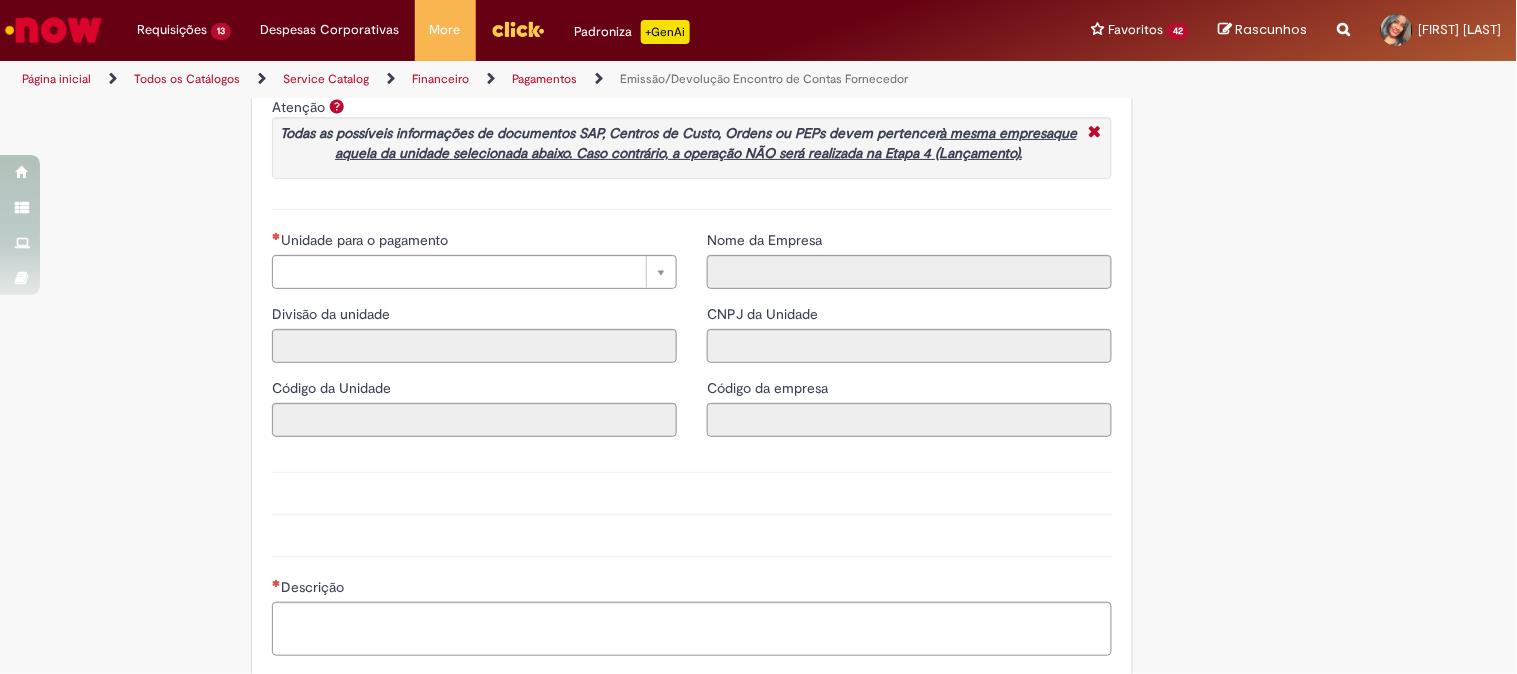 click on "**********" at bounding box center [474, 341] 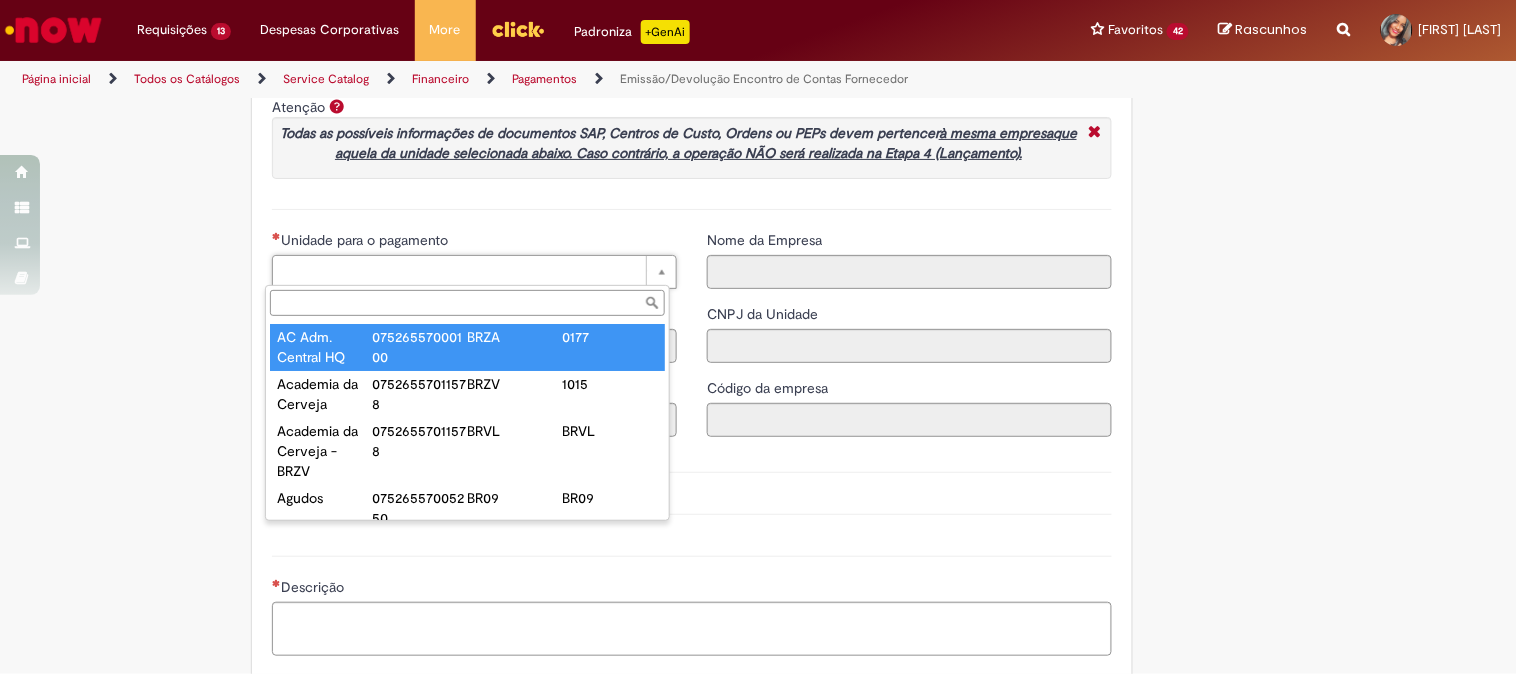 type on "**********" 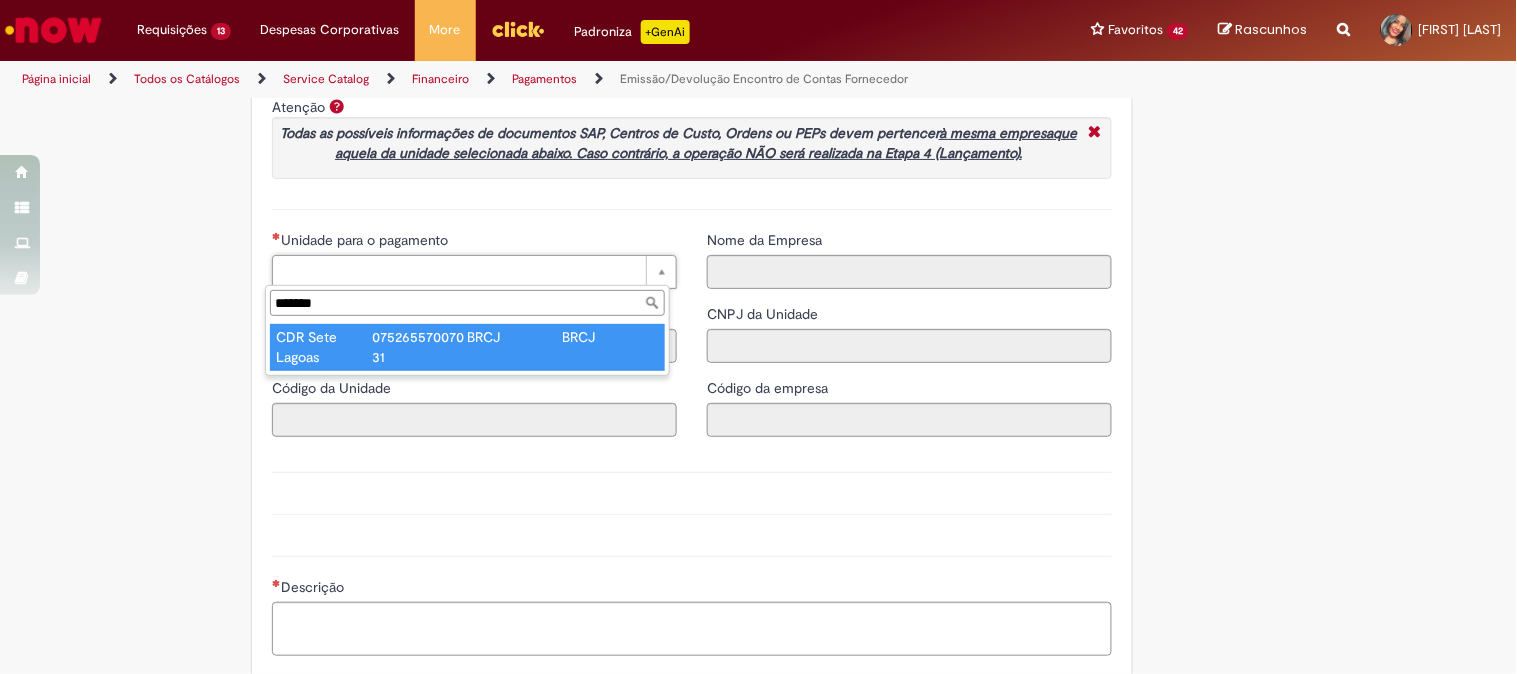 type on "*******" 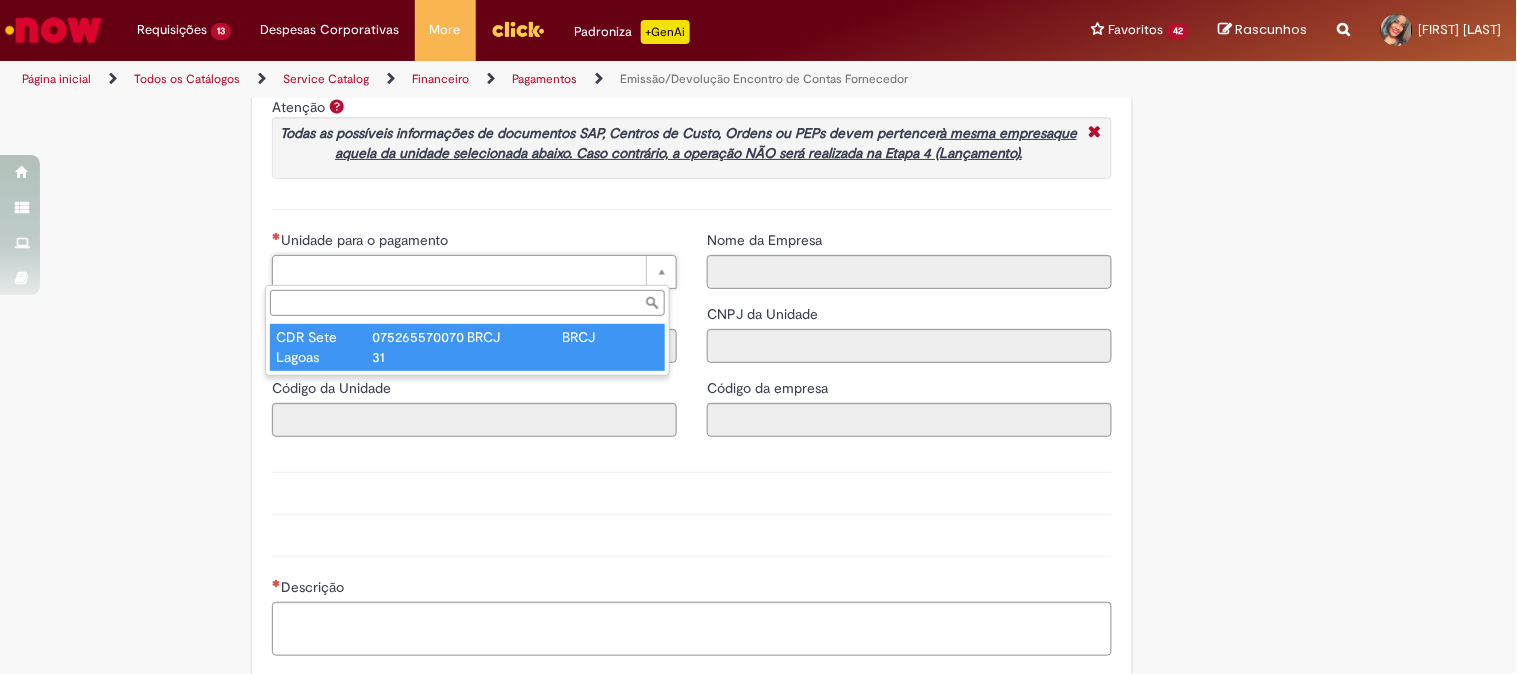 type on "****" 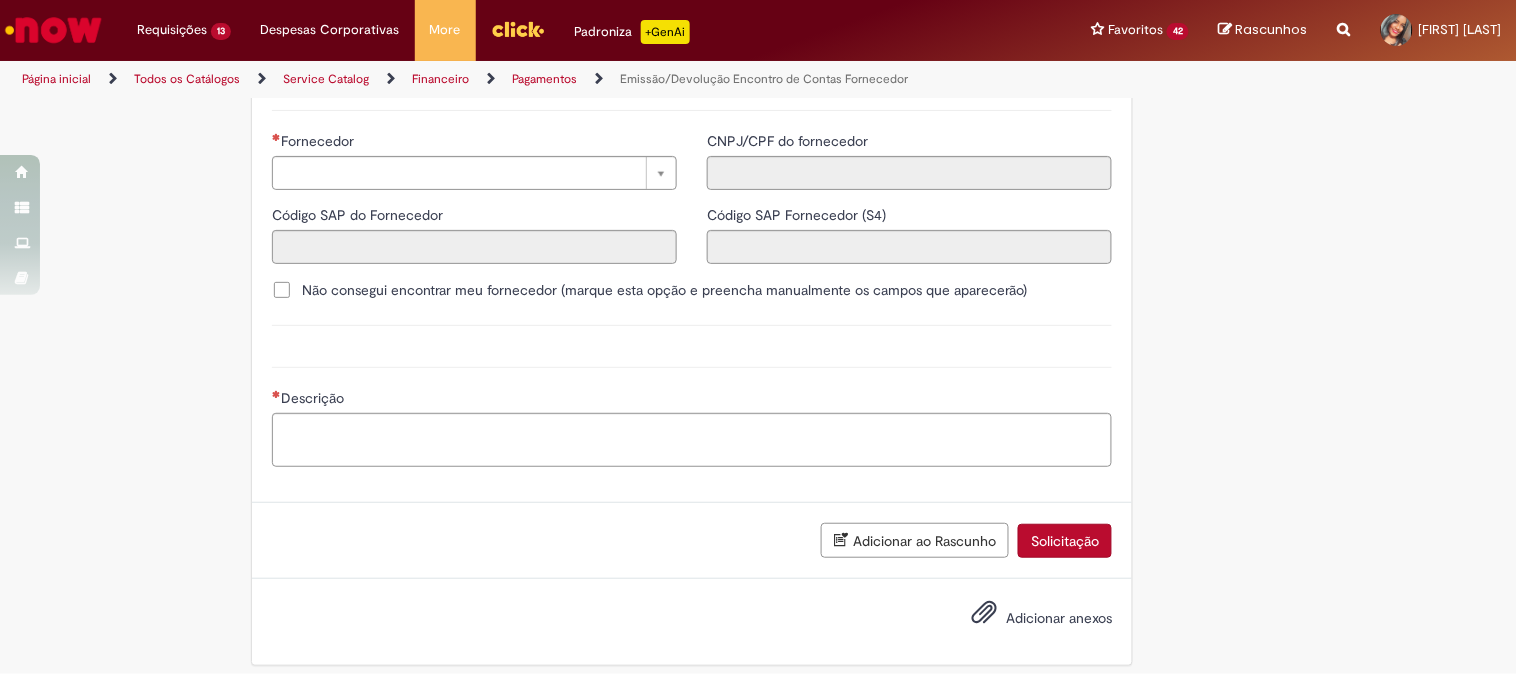 scroll, scrollTop: 2284, scrollLeft: 0, axis: vertical 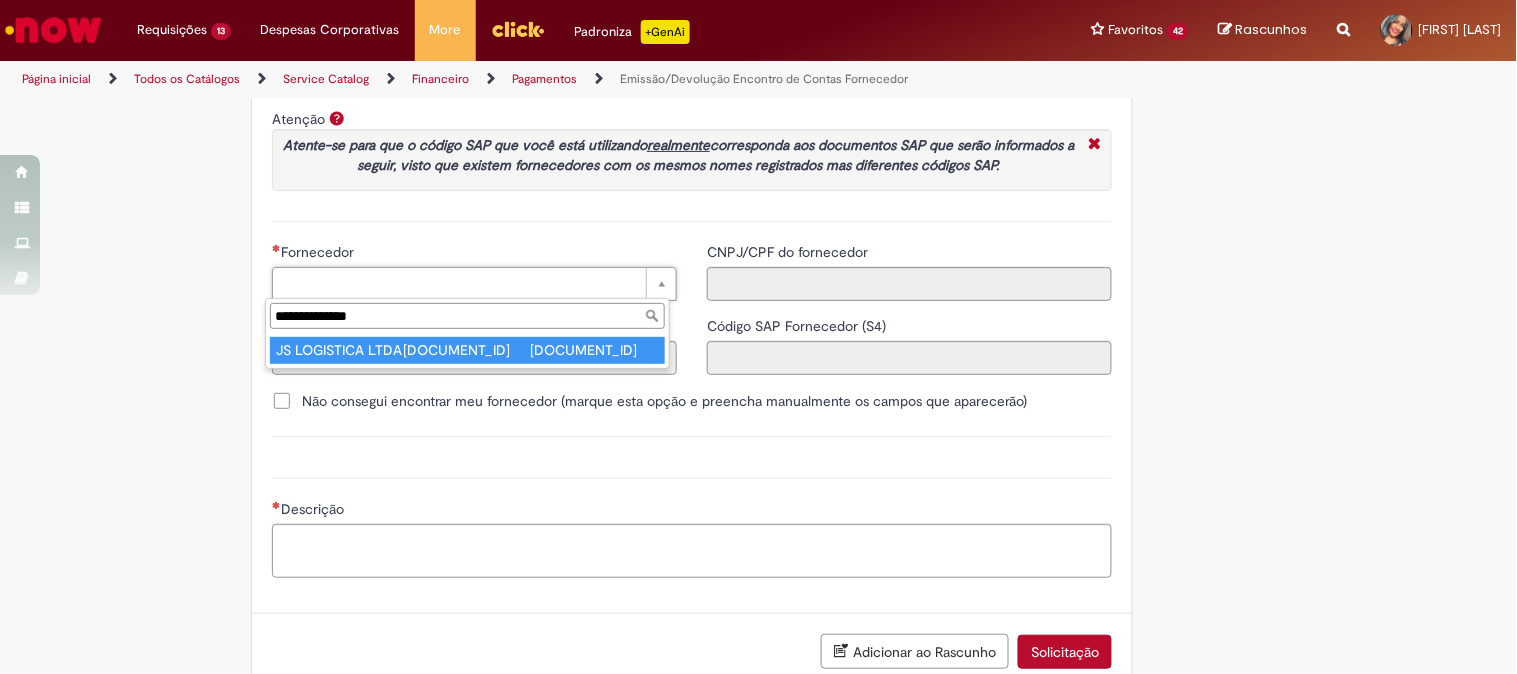 type on "**********" 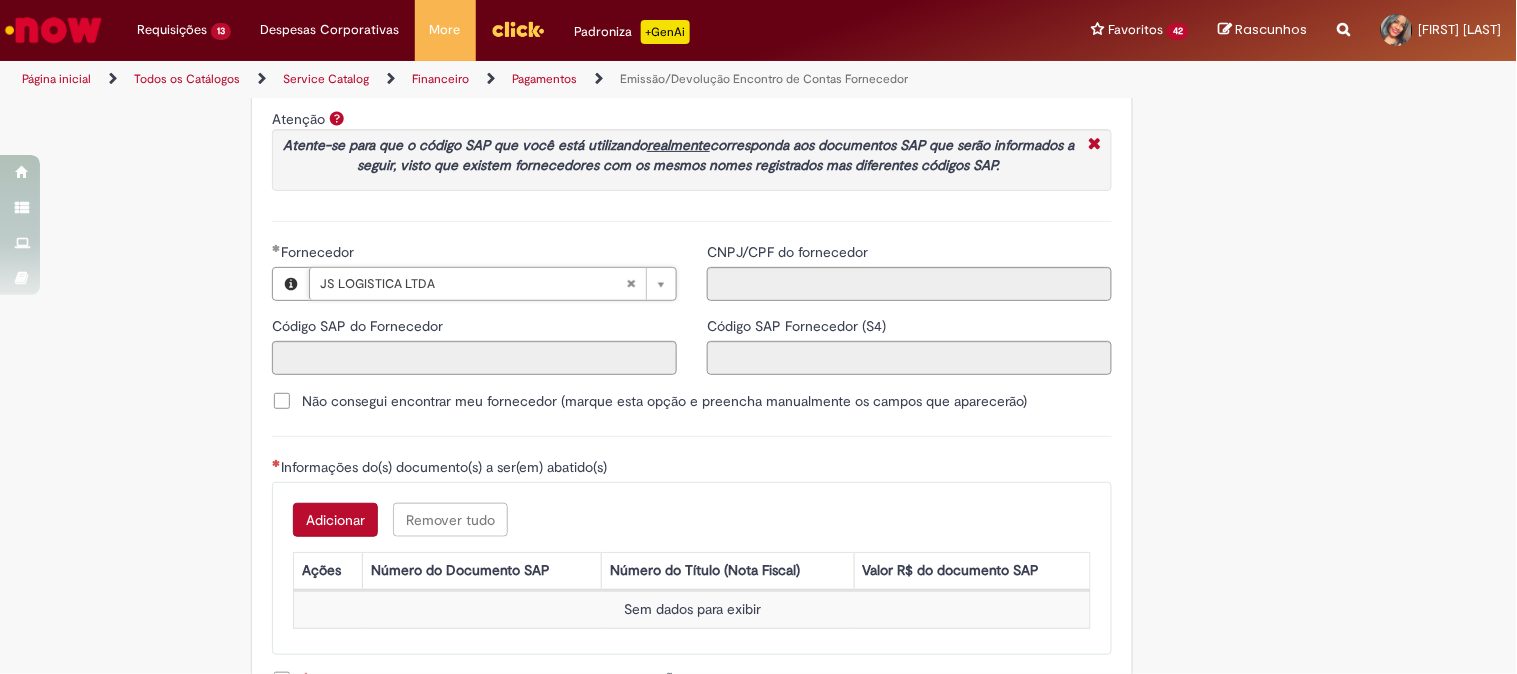 type on "******" 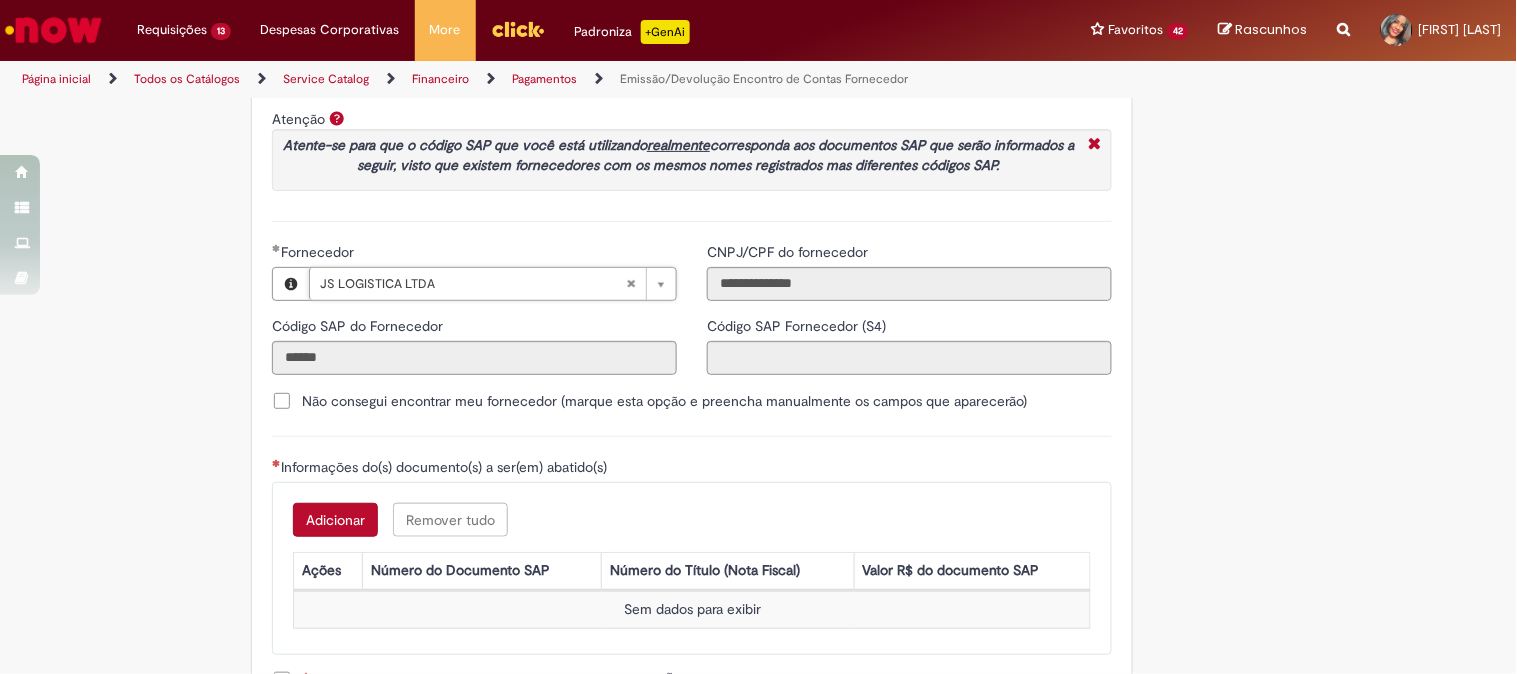 type on "**********" 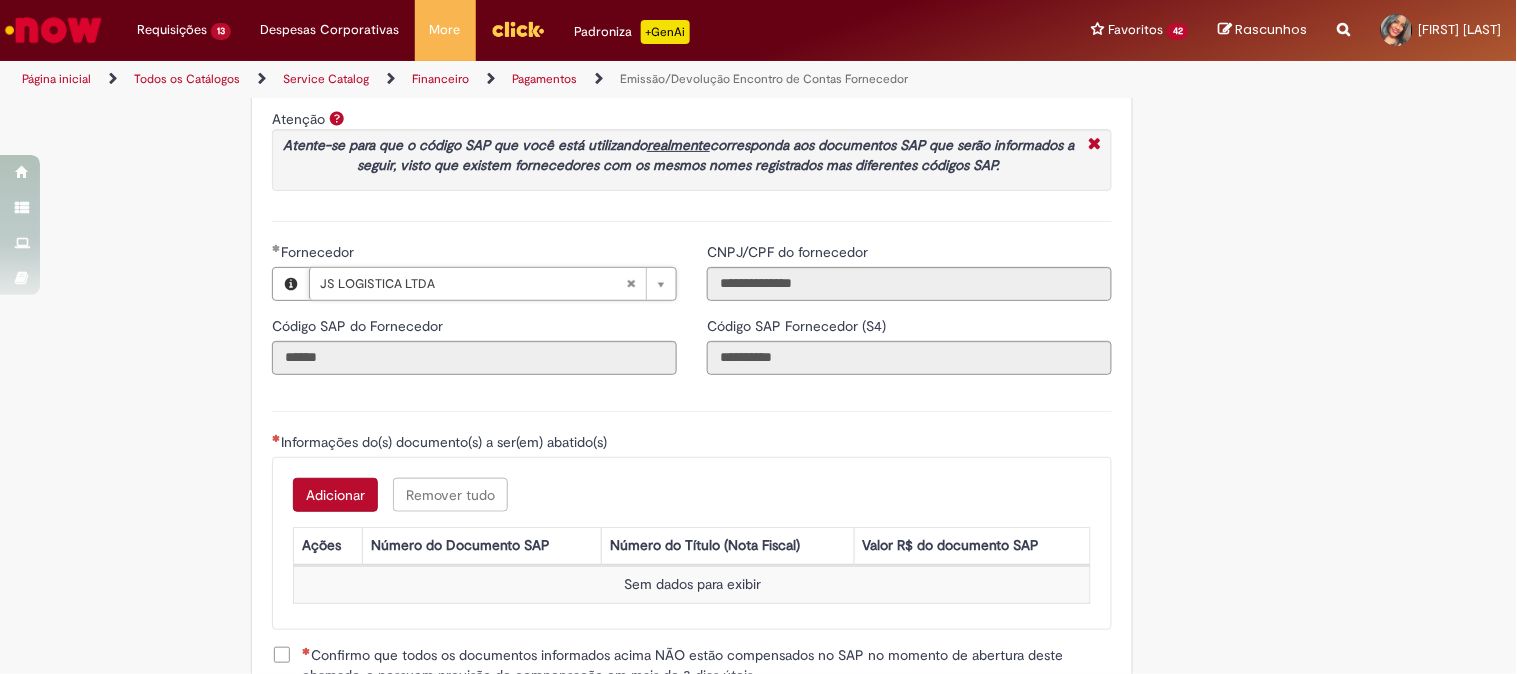 scroll, scrollTop: 2506, scrollLeft: 0, axis: vertical 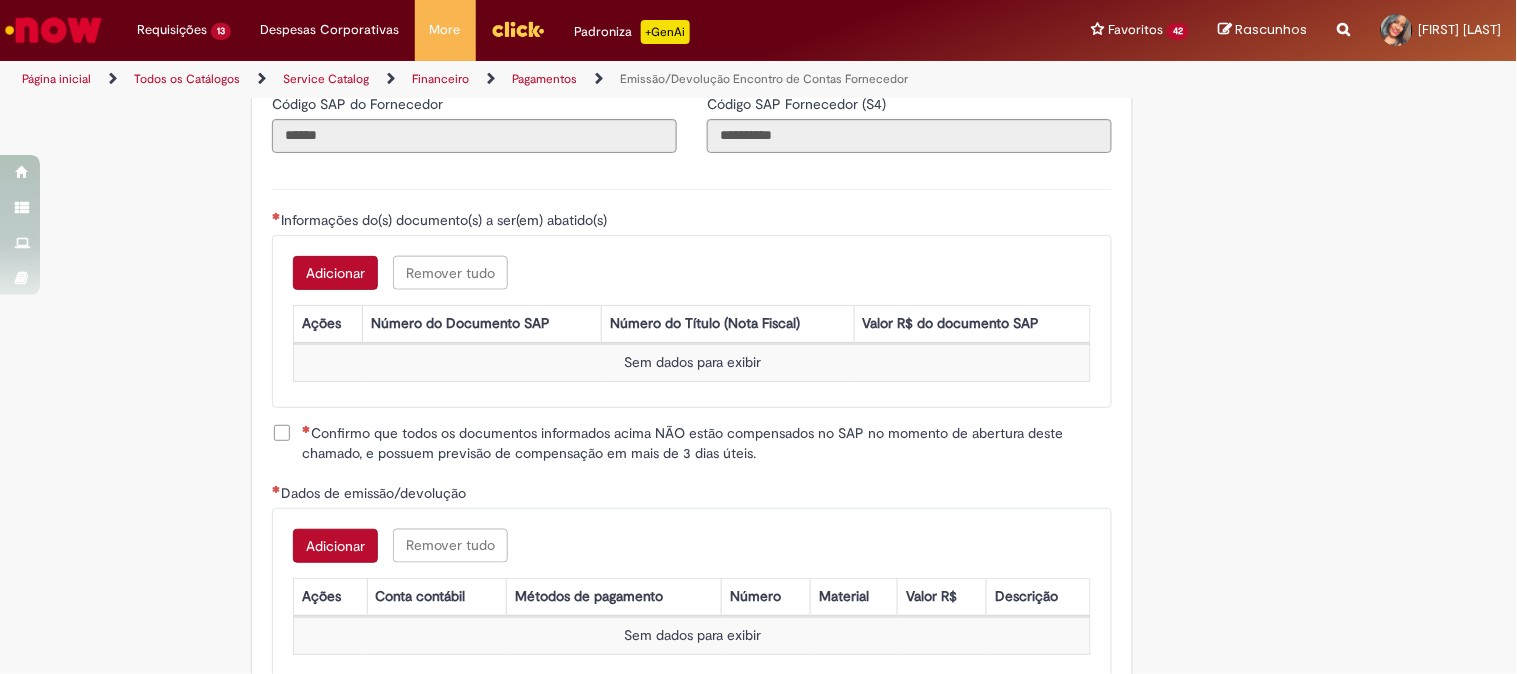 click on "Adicionar" at bounding box center [335, 273] 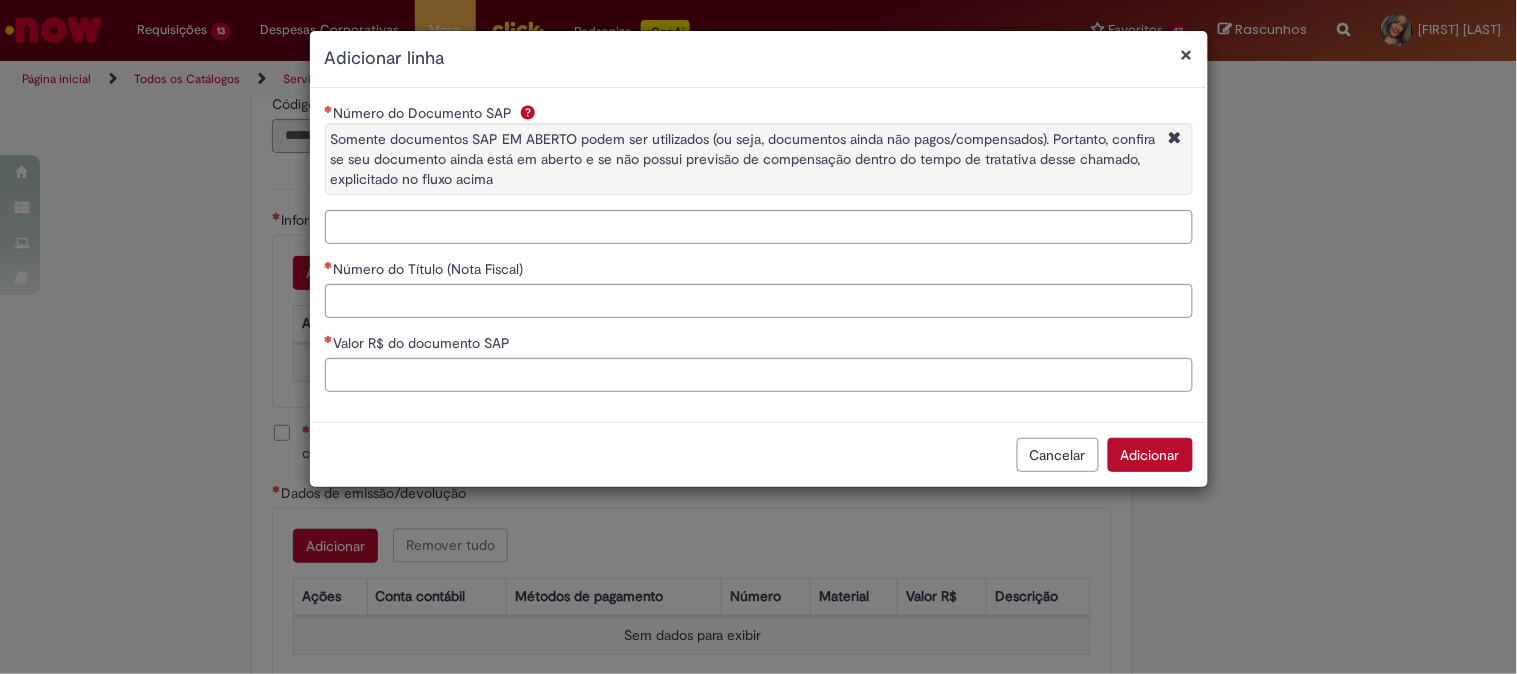 type 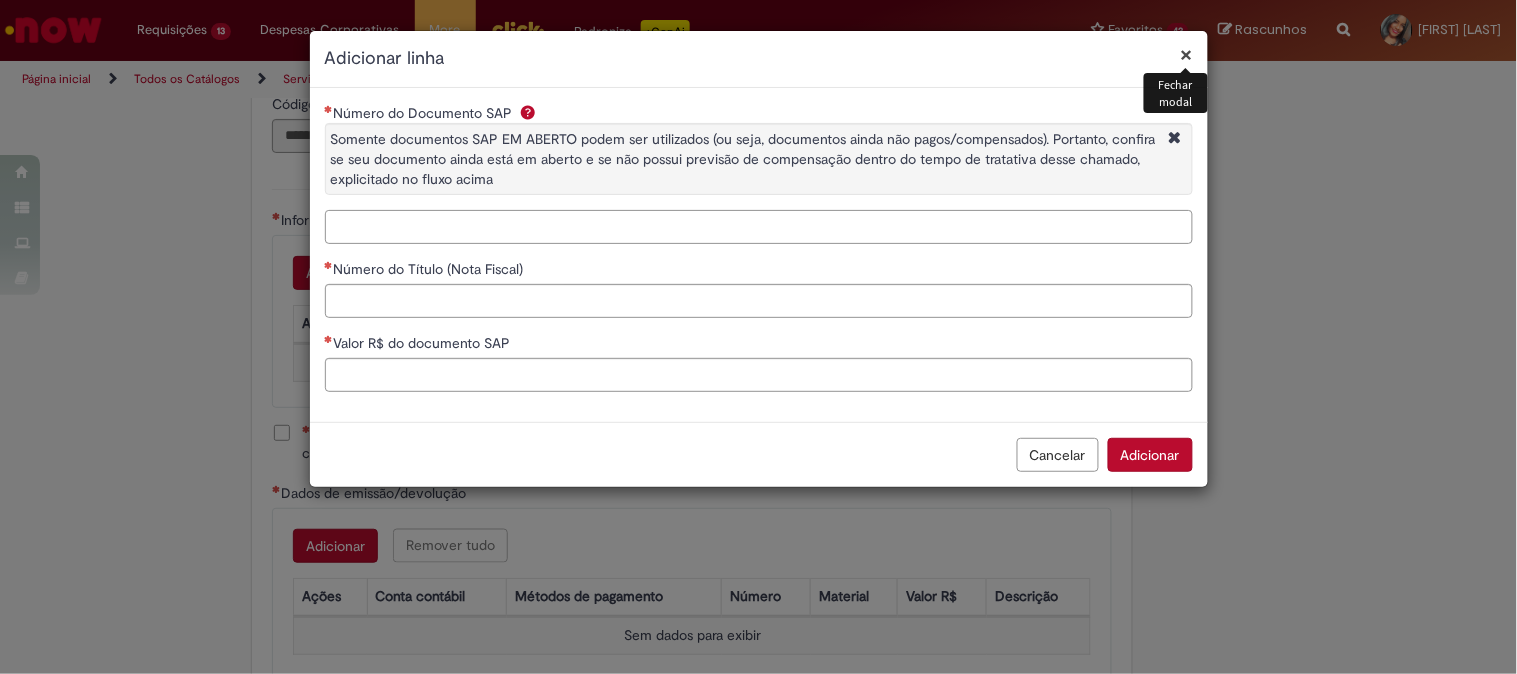 click on "Número do Documento SAP Somente documentos SAP EM ABERTO podem ser utilizados (ou seja, documentos ainda não pagos/compensados). Portanto, confira se seu documento ainda está em aberto e se não possui previsão de compensação dentro do tempo de tratativa desse chamado, explicitado no fluxo acima" at bounding box center (759, 227) 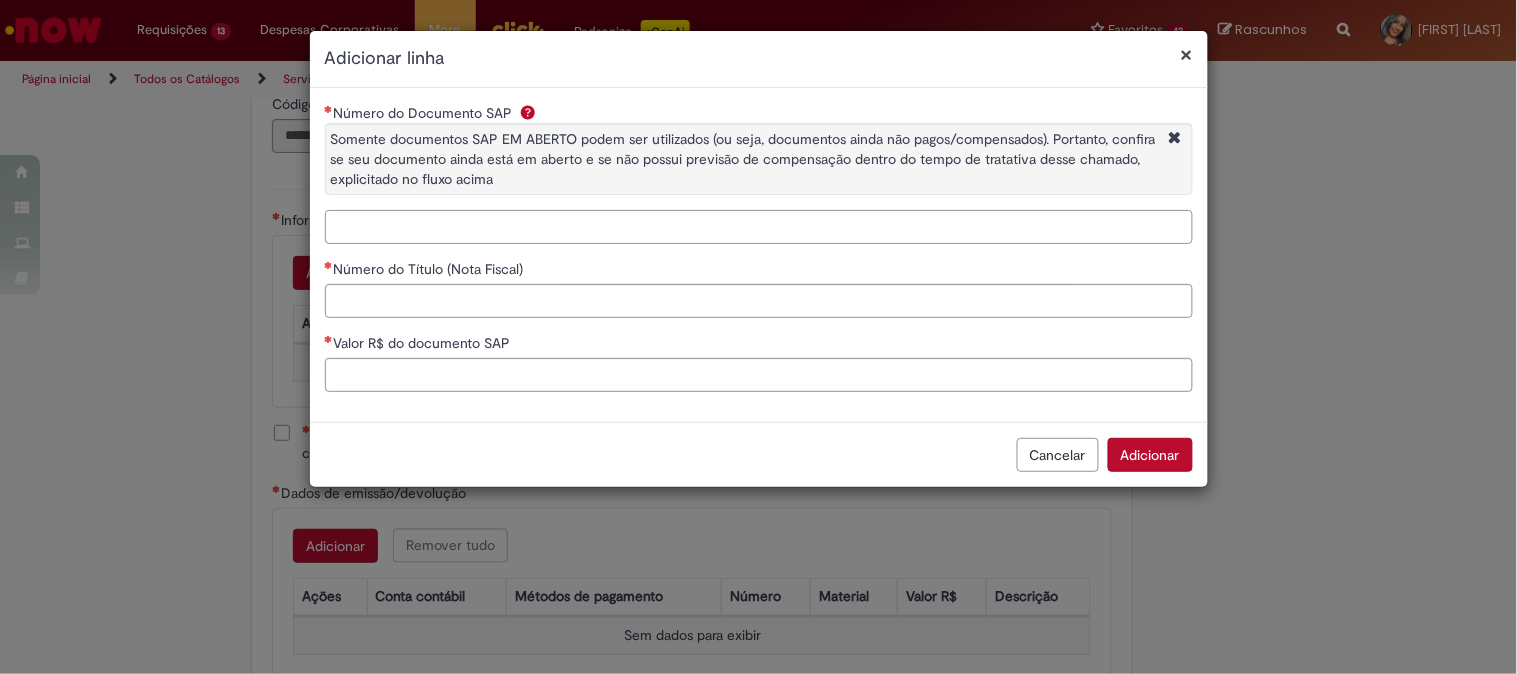 paste on "**********" 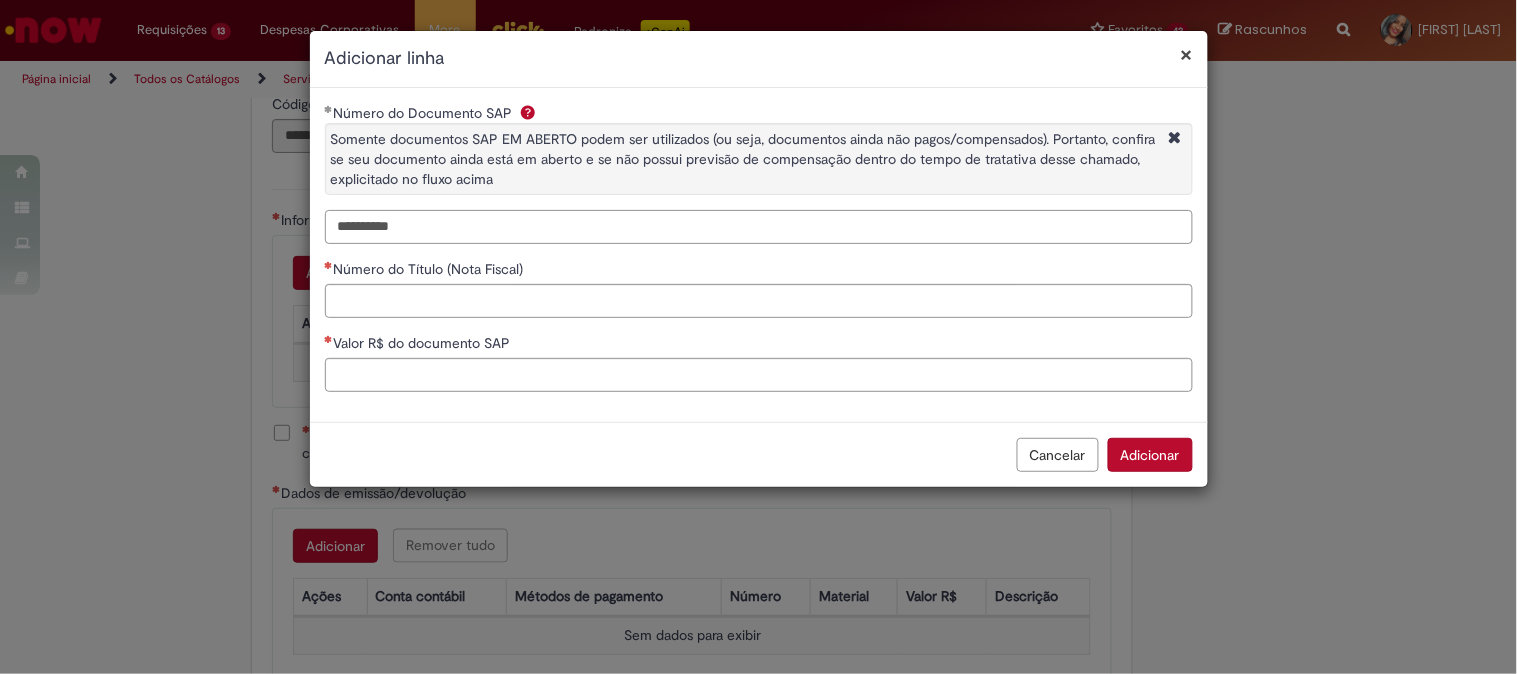 type on "**********" 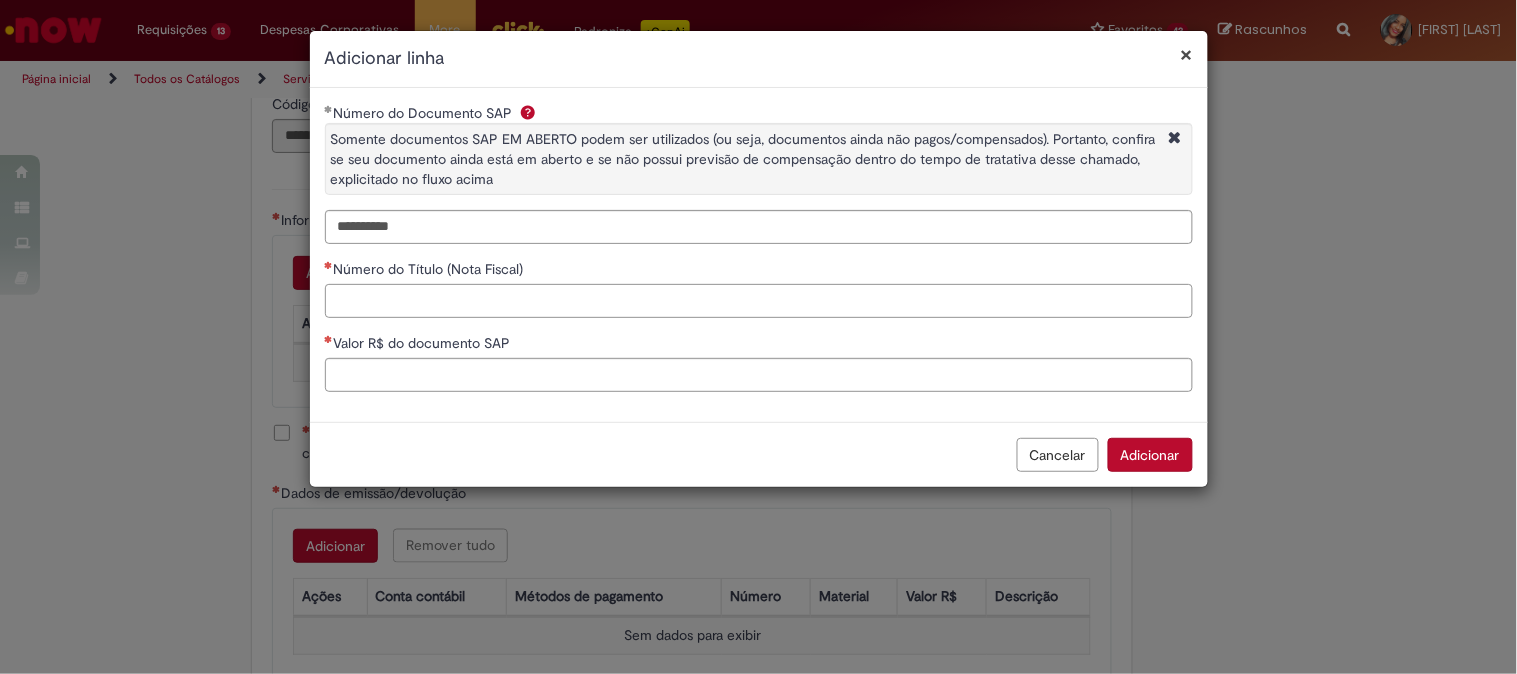 click on "Número do Título (Nota Fiscal)" at bounding box center (759, 301) 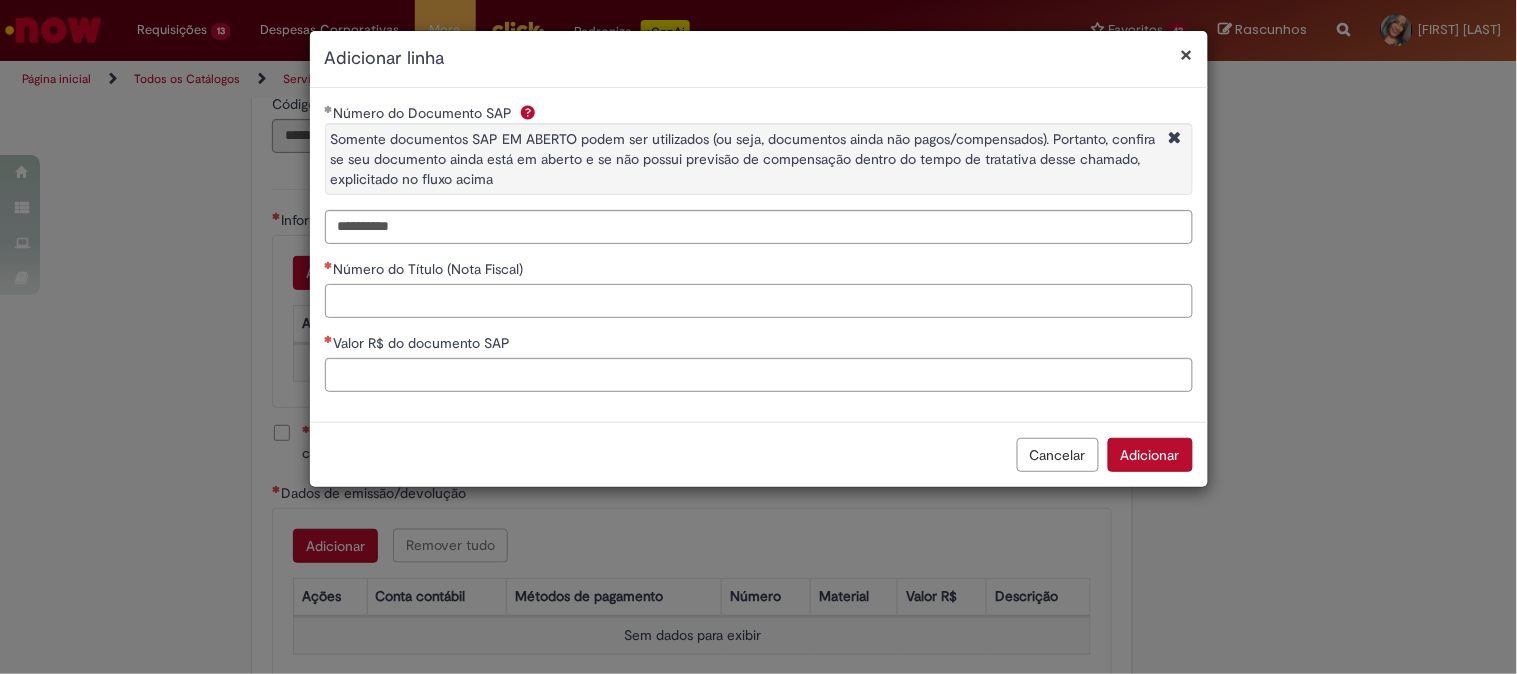 paste on "*****" 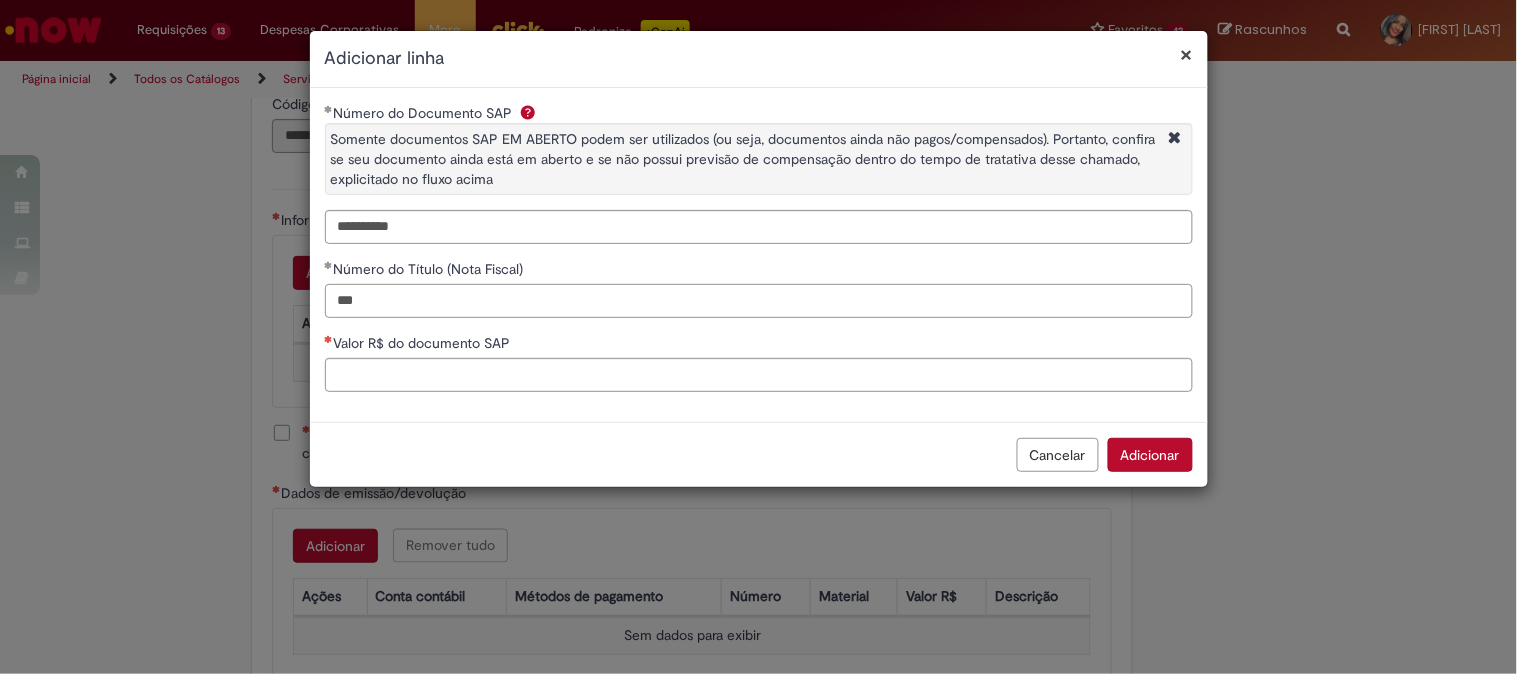type on "***" 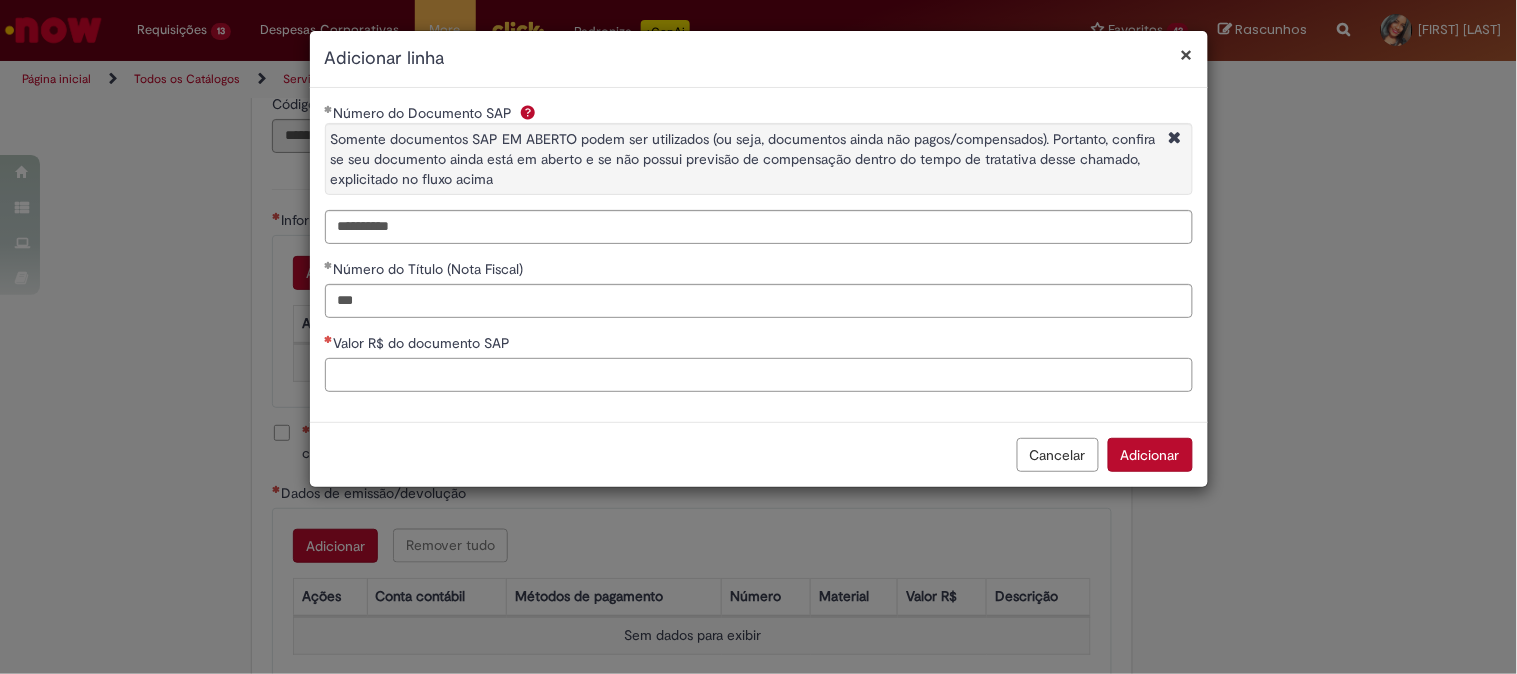 click on "Valor R$ do documento SAP" at bounding box center (759, 375) 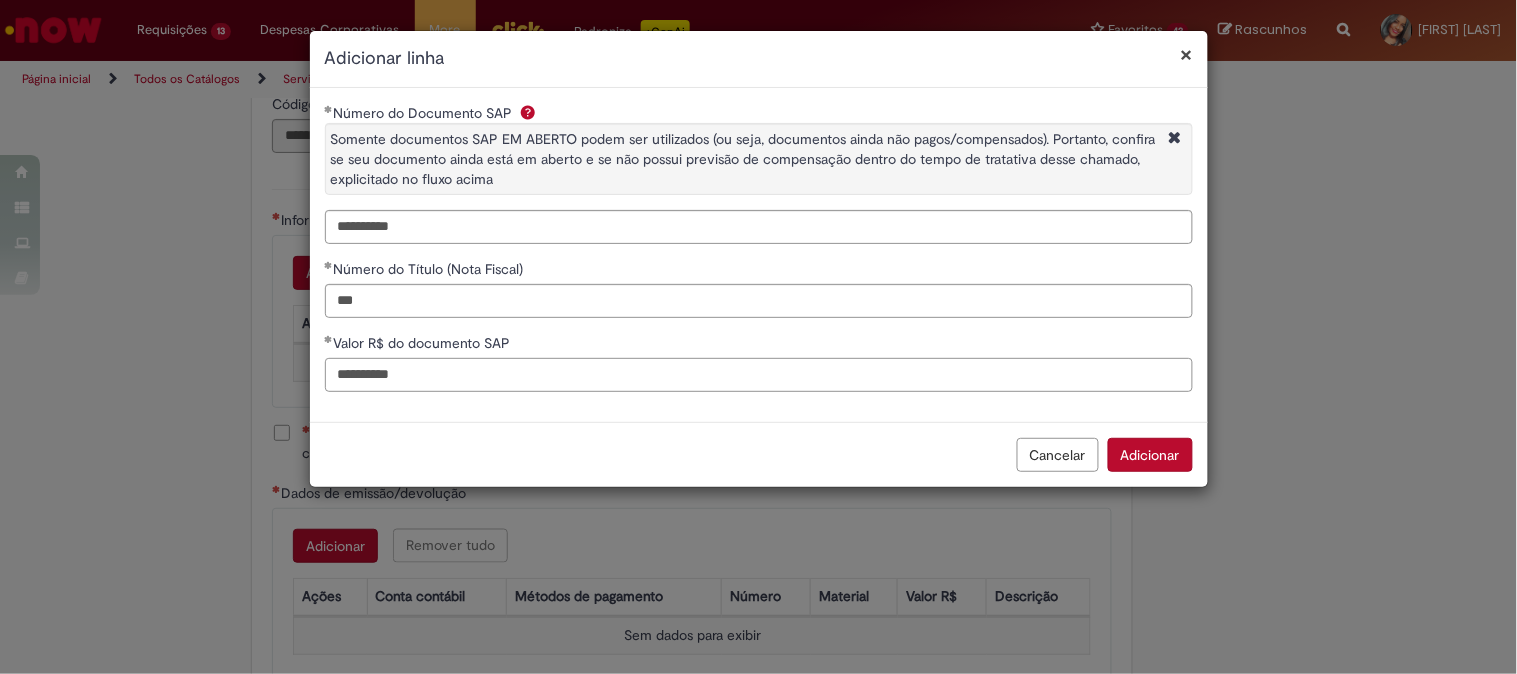 drag, startPoint x: 447, startPoint y: 374, endPoint x: 21, endPoint y: 343, distance: 427.12643 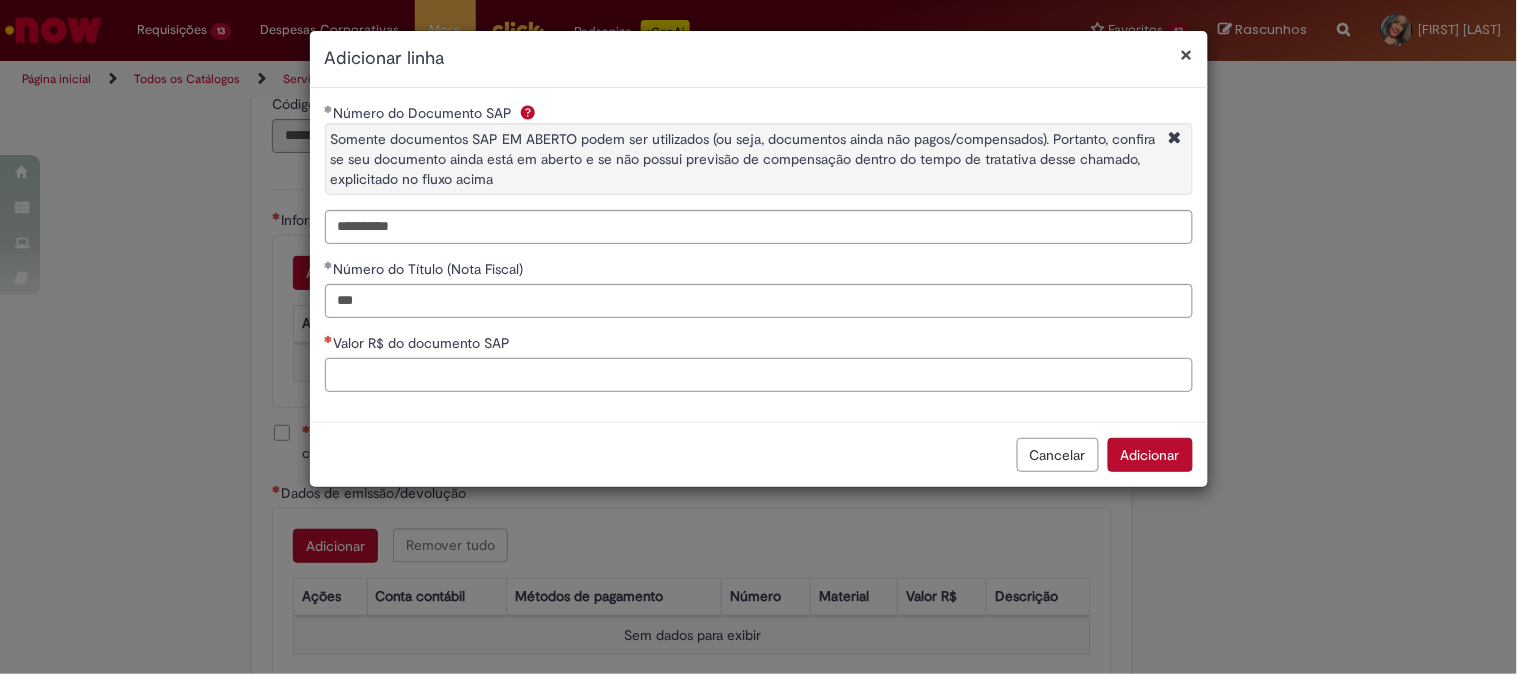 paste on "**********" 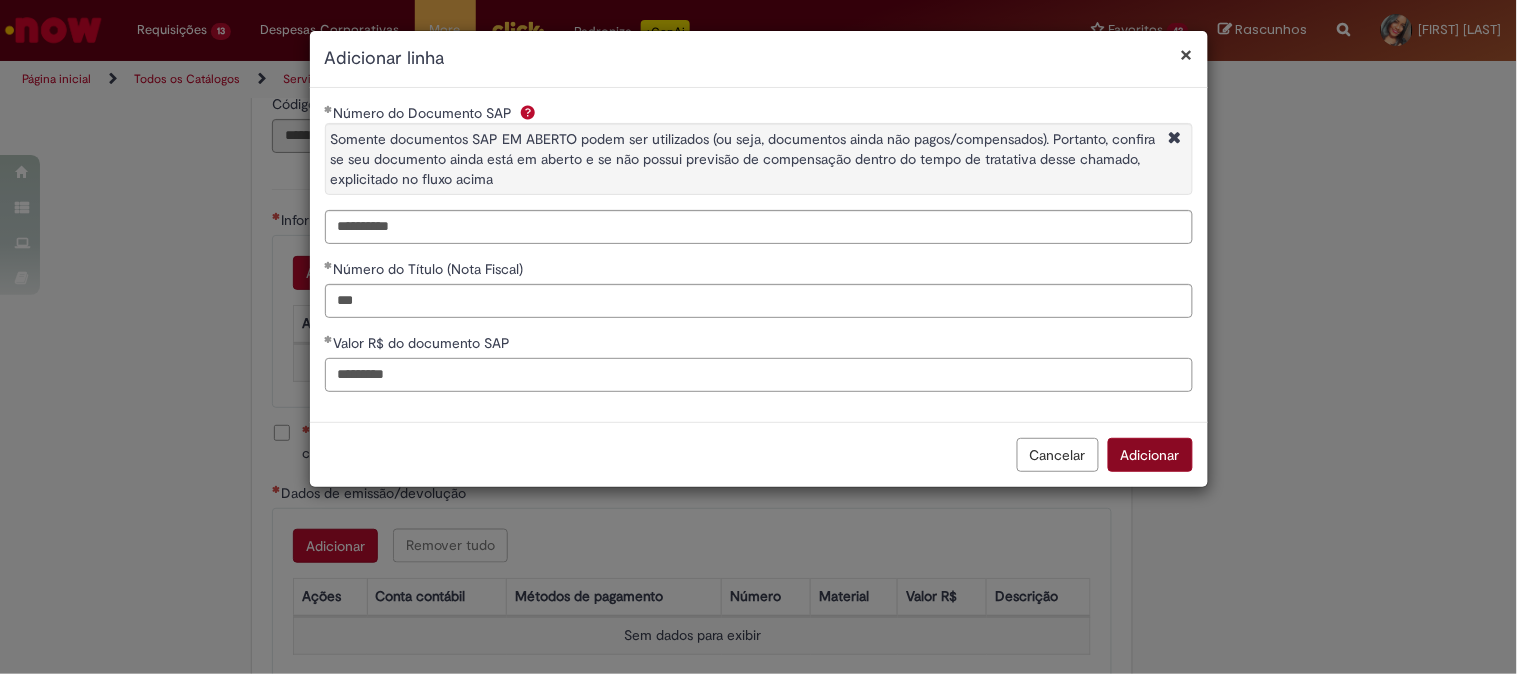 type on "*********" 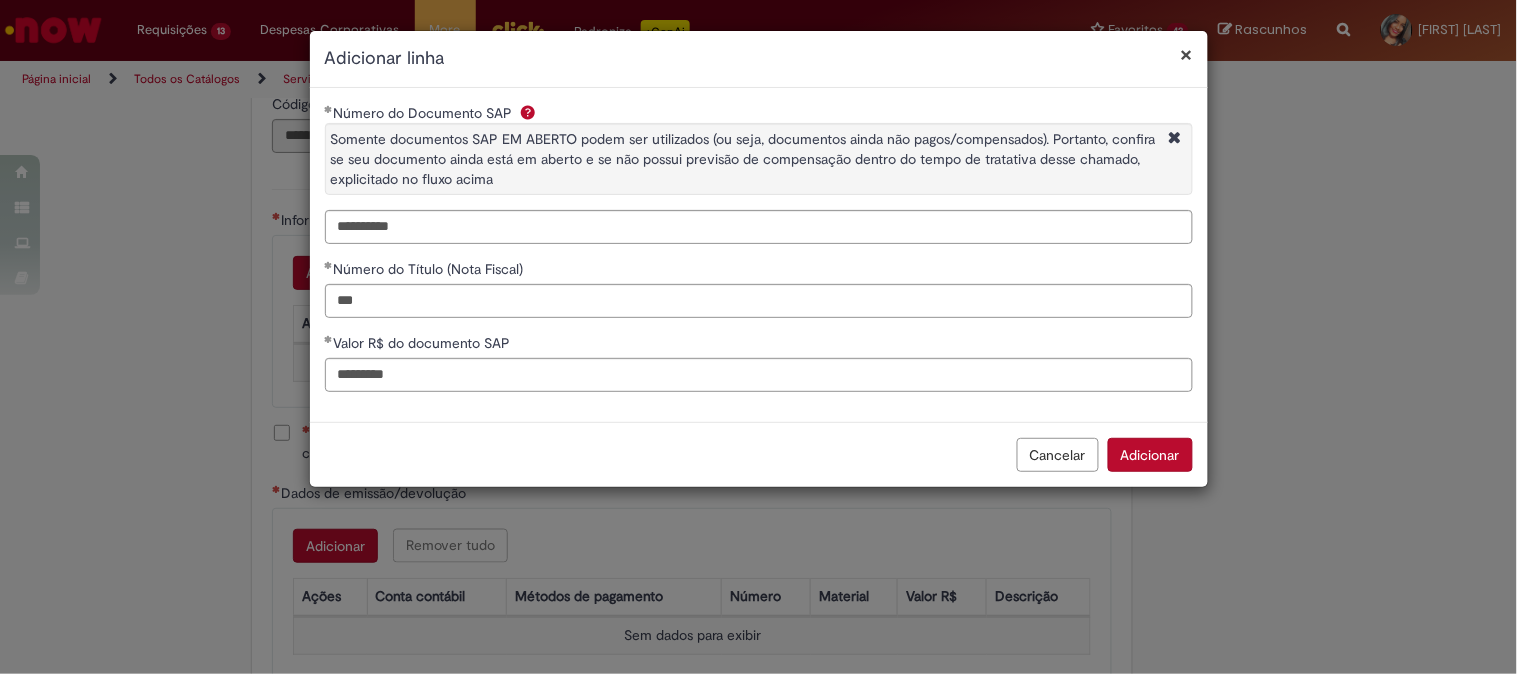 click on "Adicionar" at bounding box center (1150, 455) 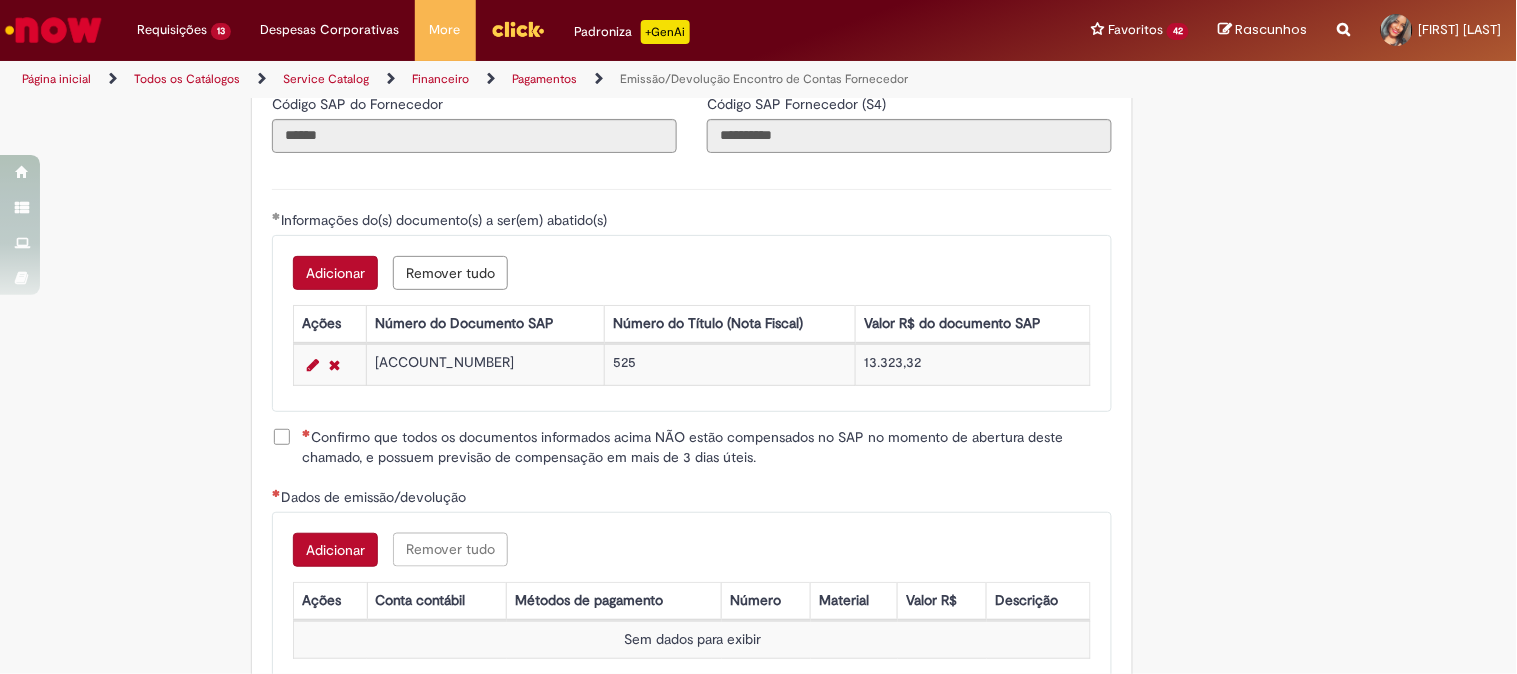 click on "Confirmo que todos os documentos informados acima NÃO estão compensados no SAP no momento de abertura deste chamado, e possuem previsão de compensação em mais de 3 dias úteis." at bounding box center [692, 447] 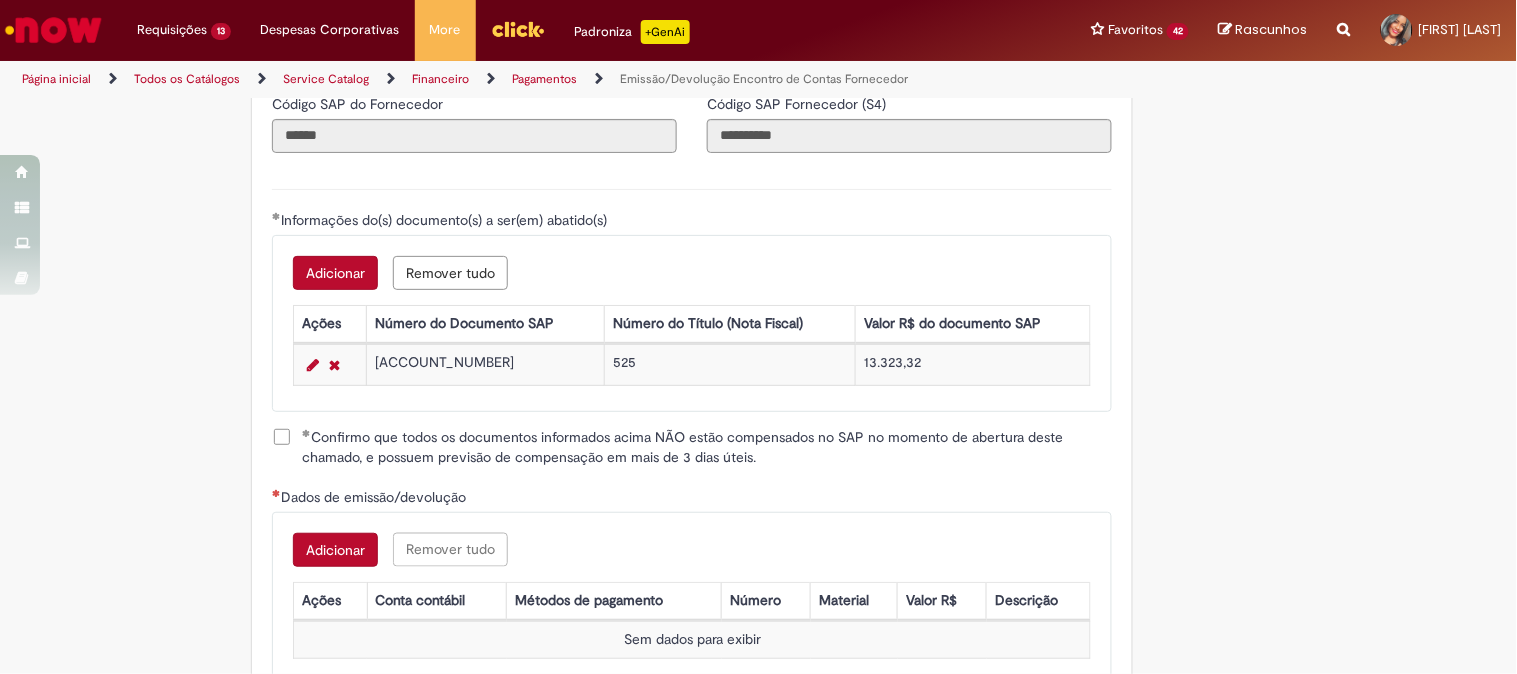 scroll, scrollTop: 2728, scrollLeft: 0, axis: vertical 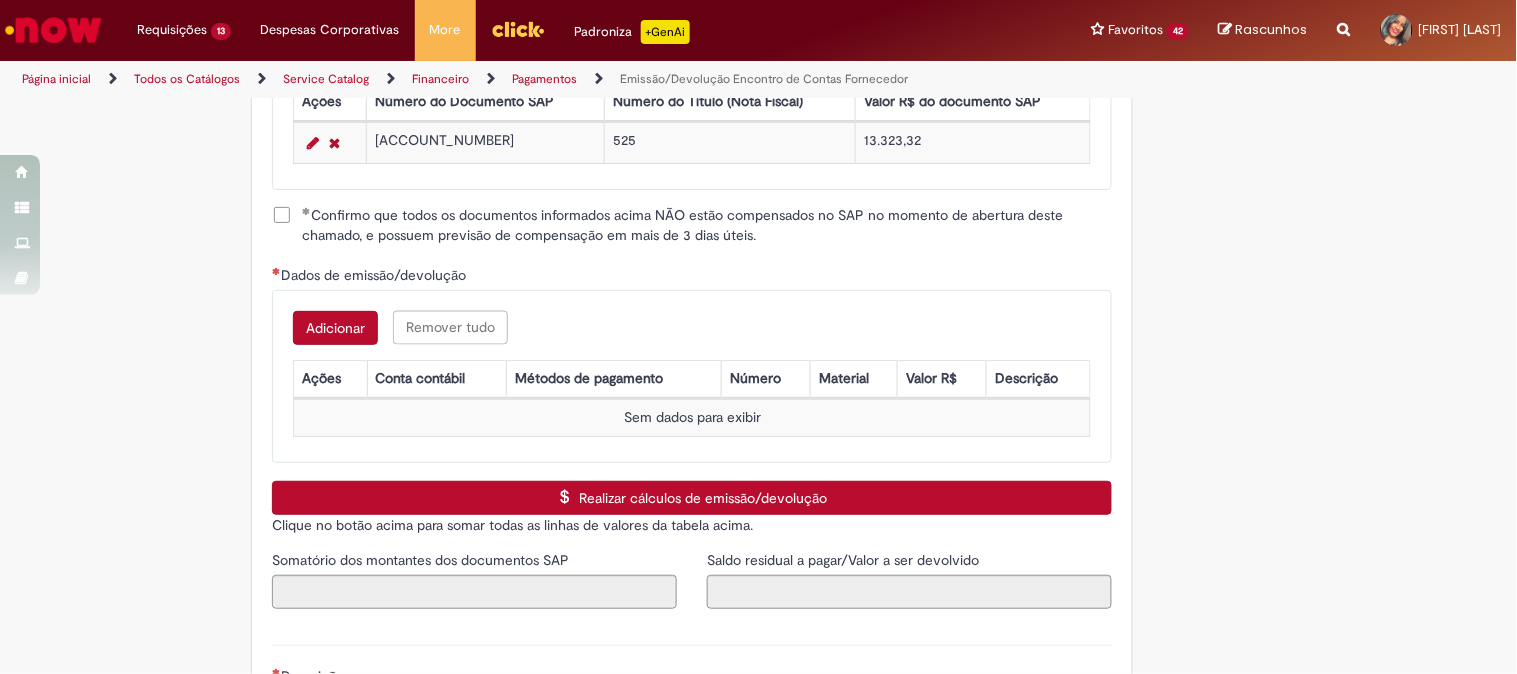 click on "Adicionar" at bounding box center [335, 328] 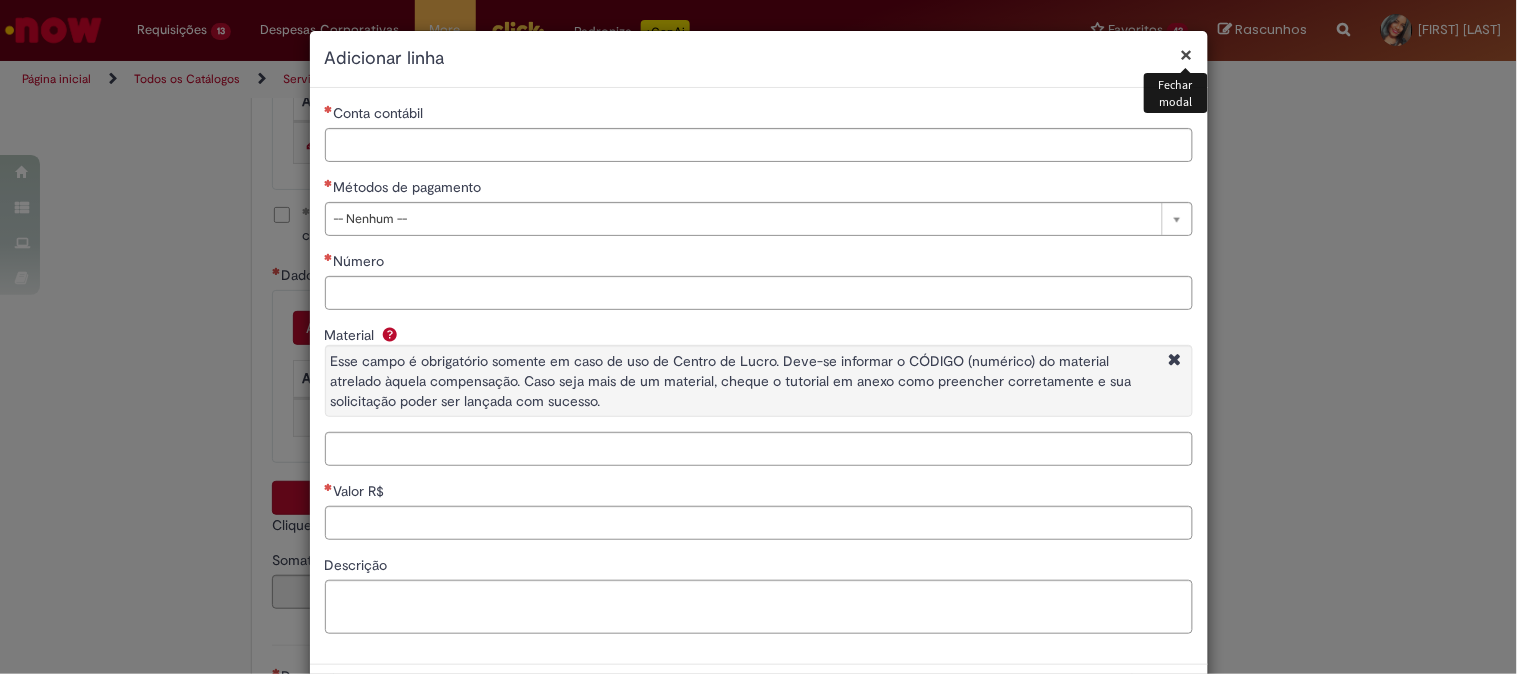 type 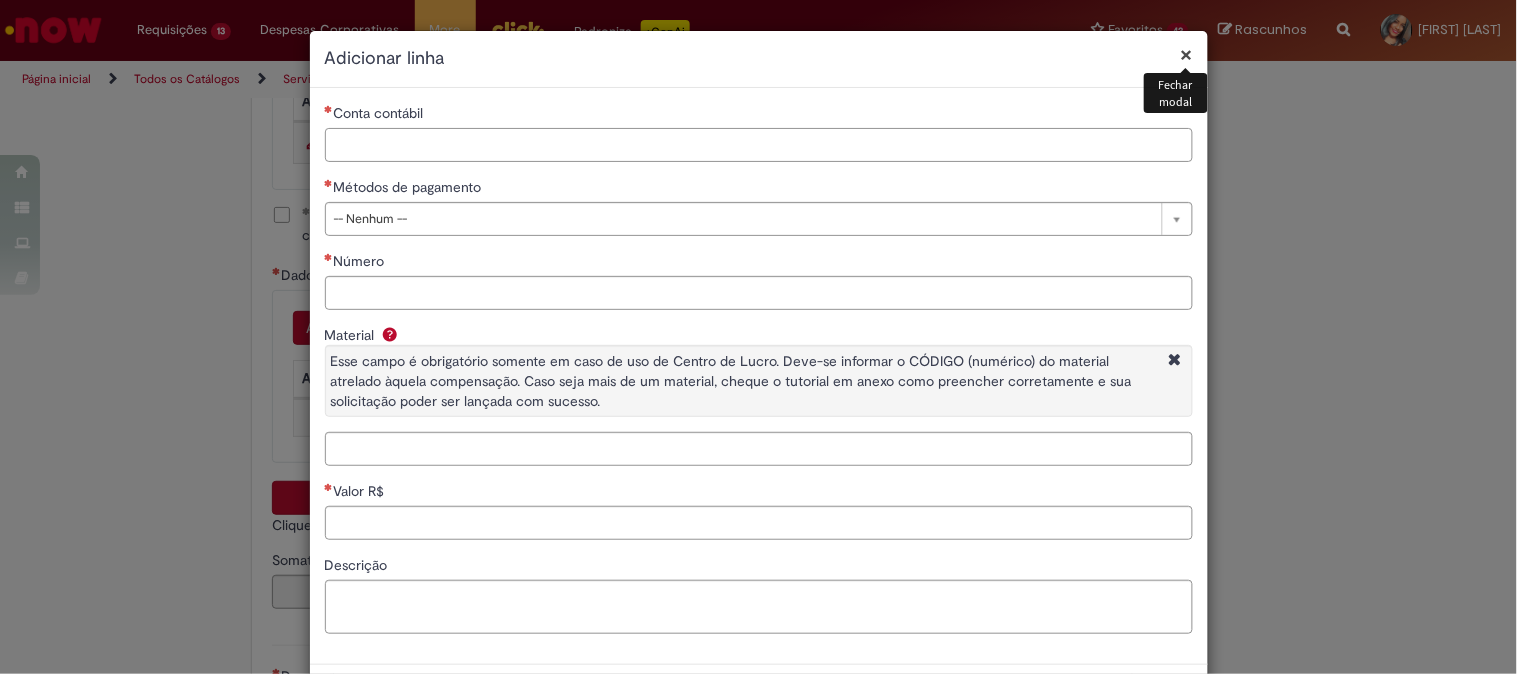 click on "Conta contábil" at bounding box center [759, 145] 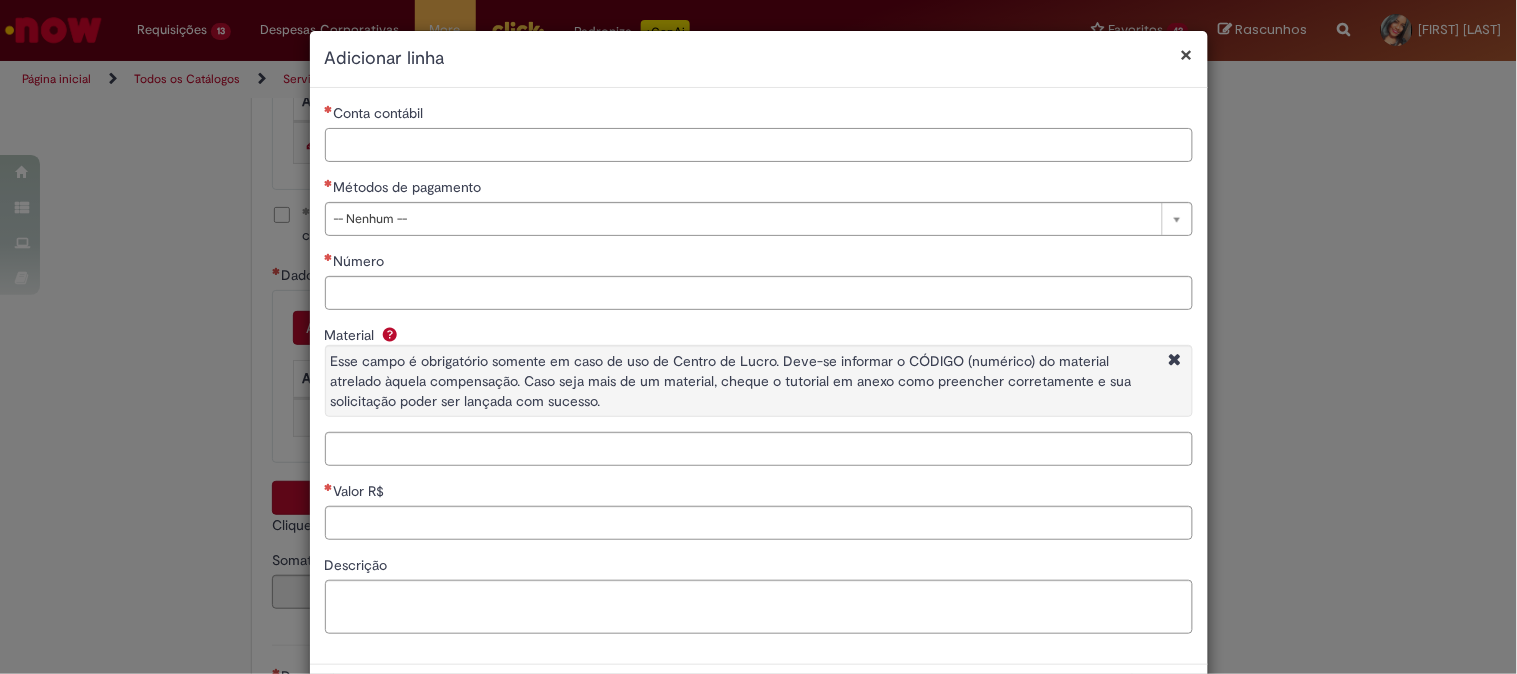 paste on "********" 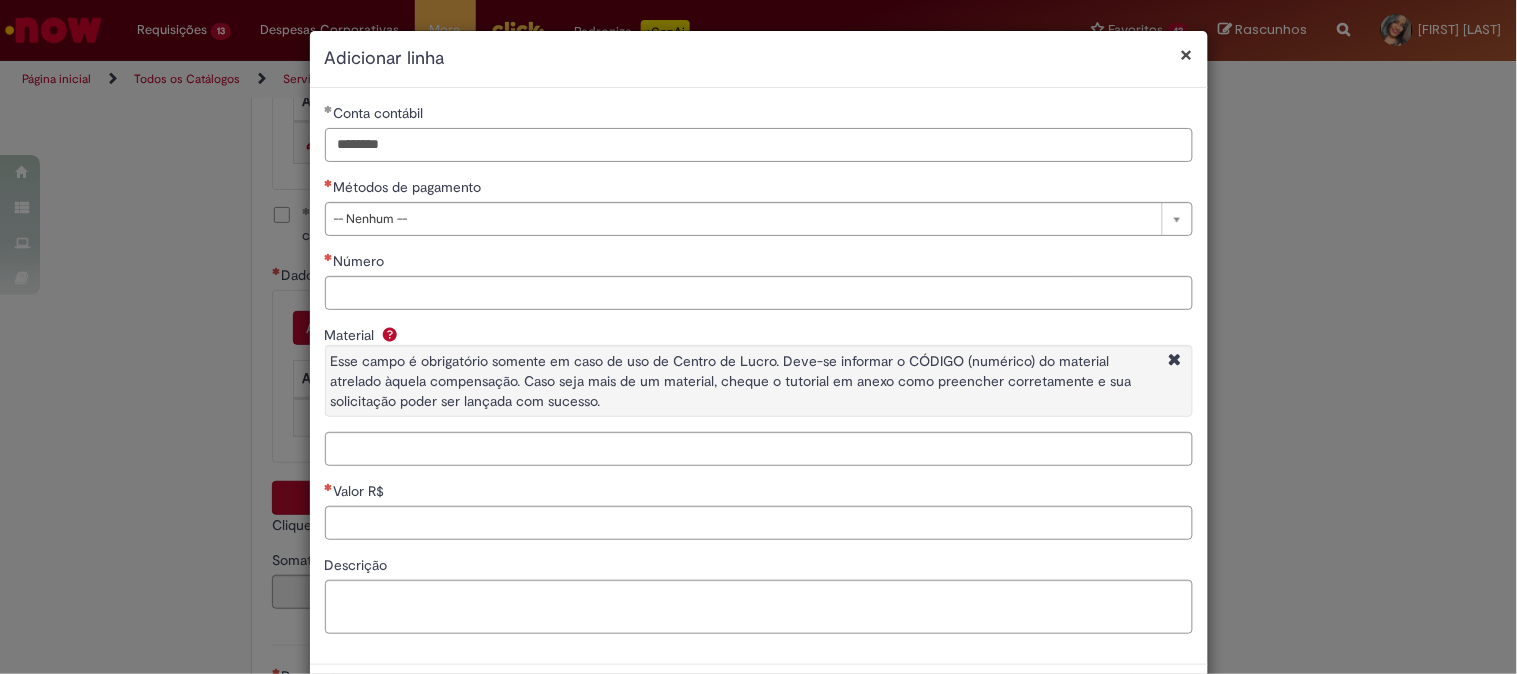 type on "********" 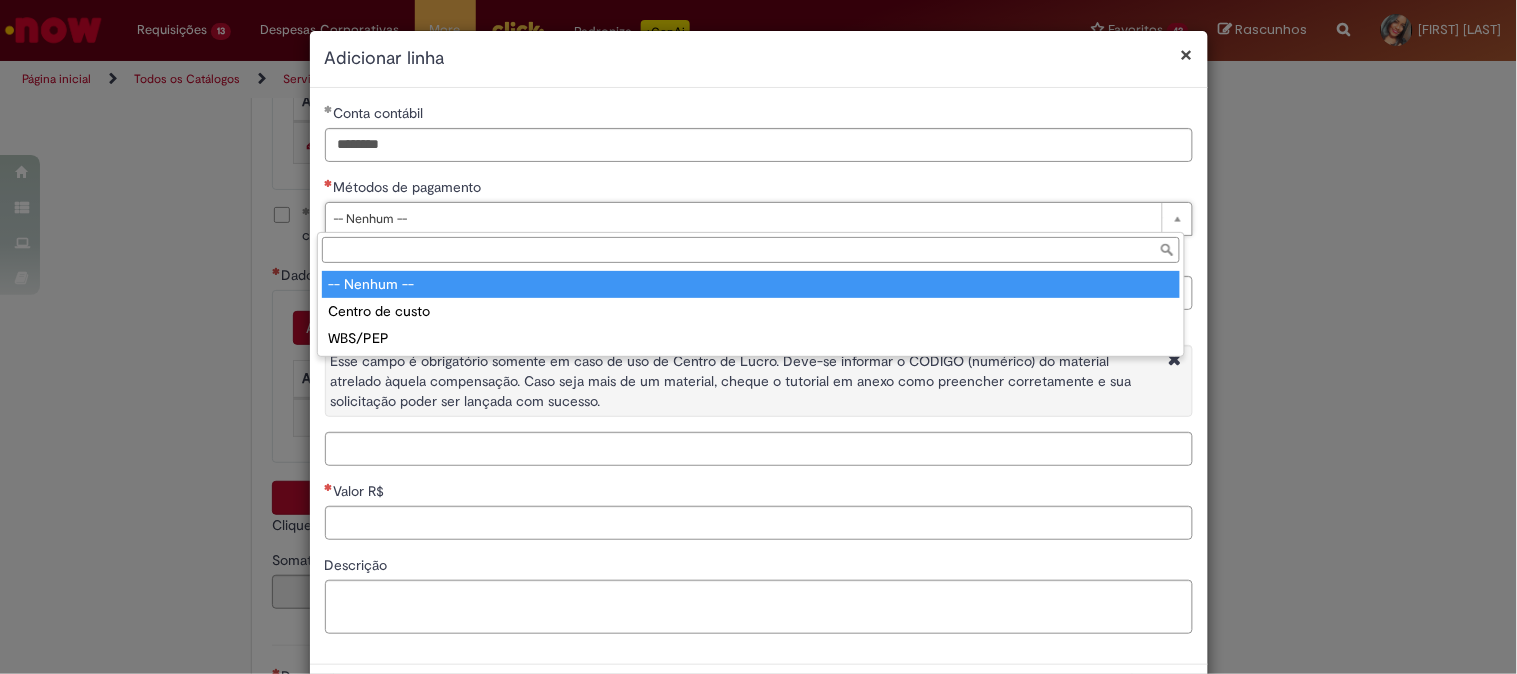 drag, startPoint x: 397, startPoint y: 217, endPoint x: 407, endPoint y: 291, distance: 74.672615 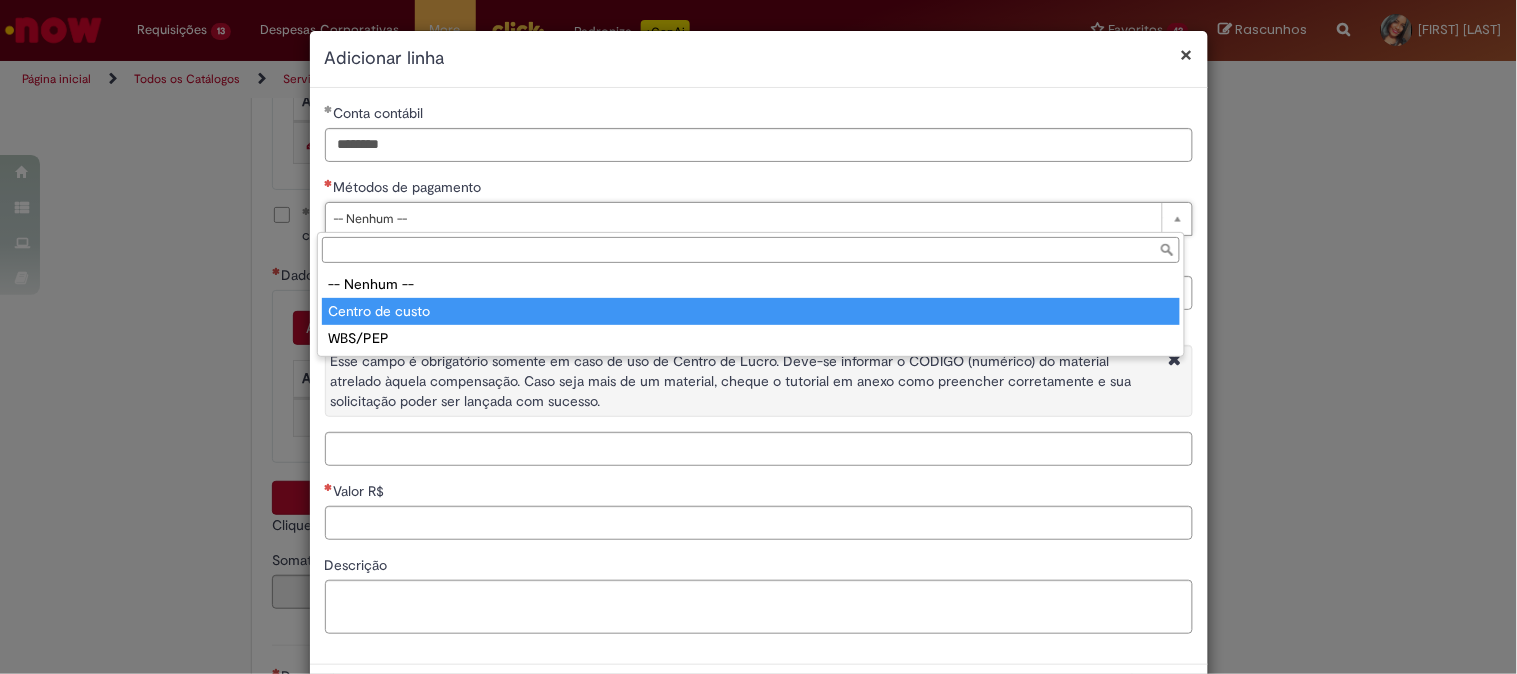type on "**********" 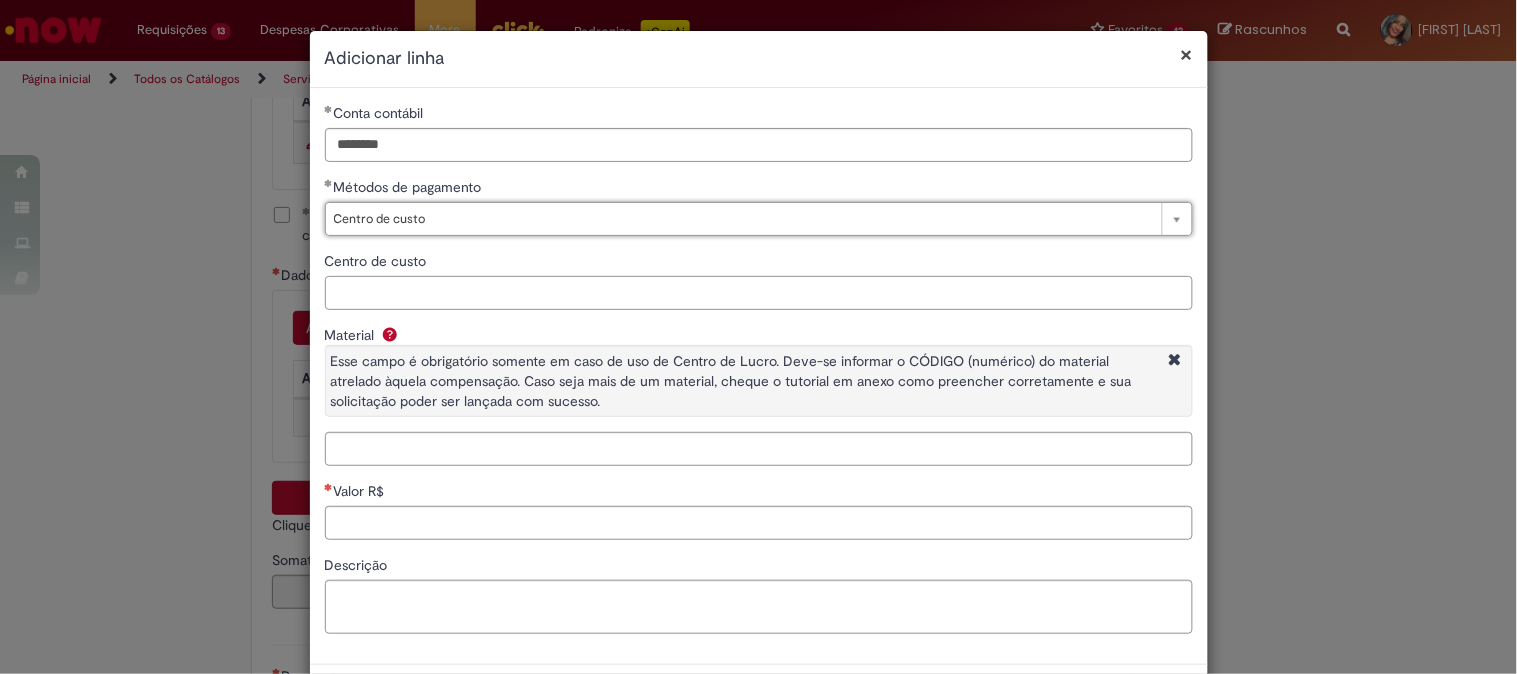 click on "Centro de custo" at bounding box center [759, 293] 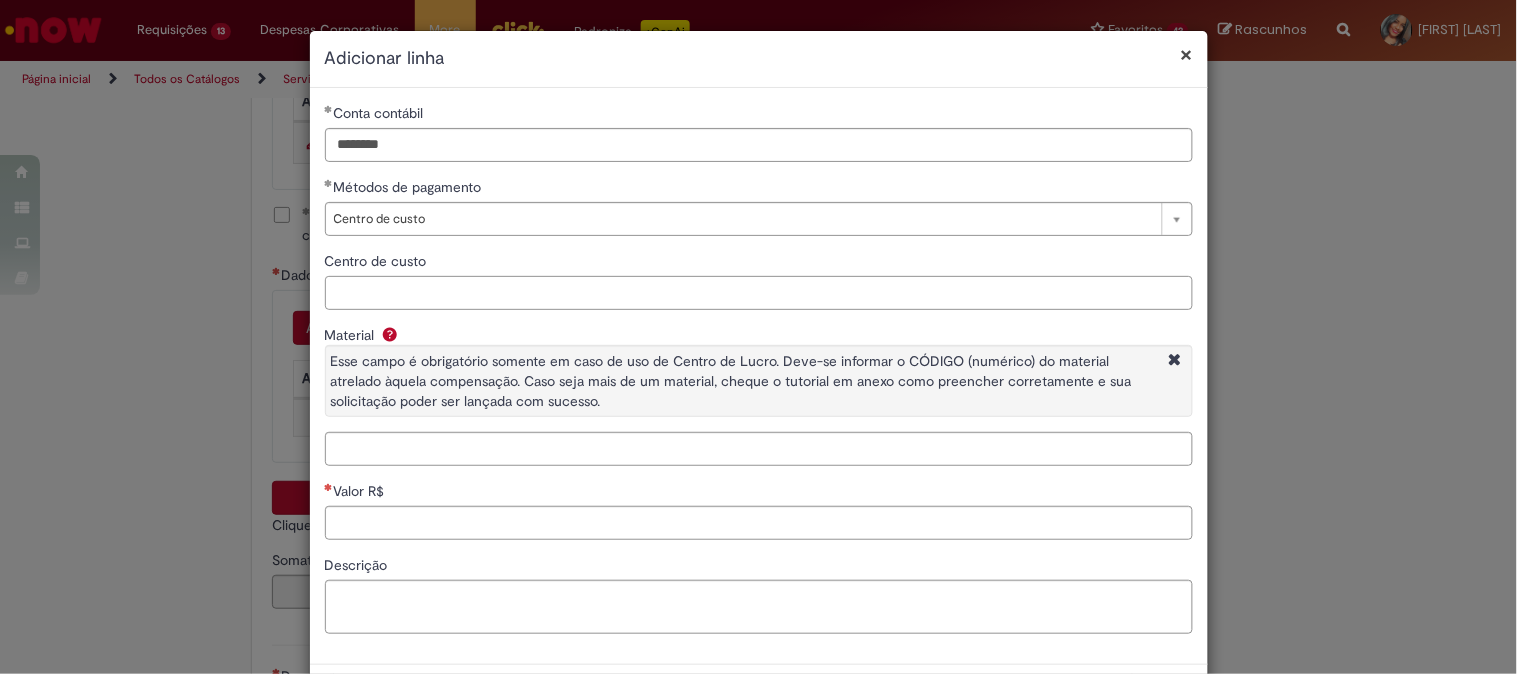 paste on "**********" 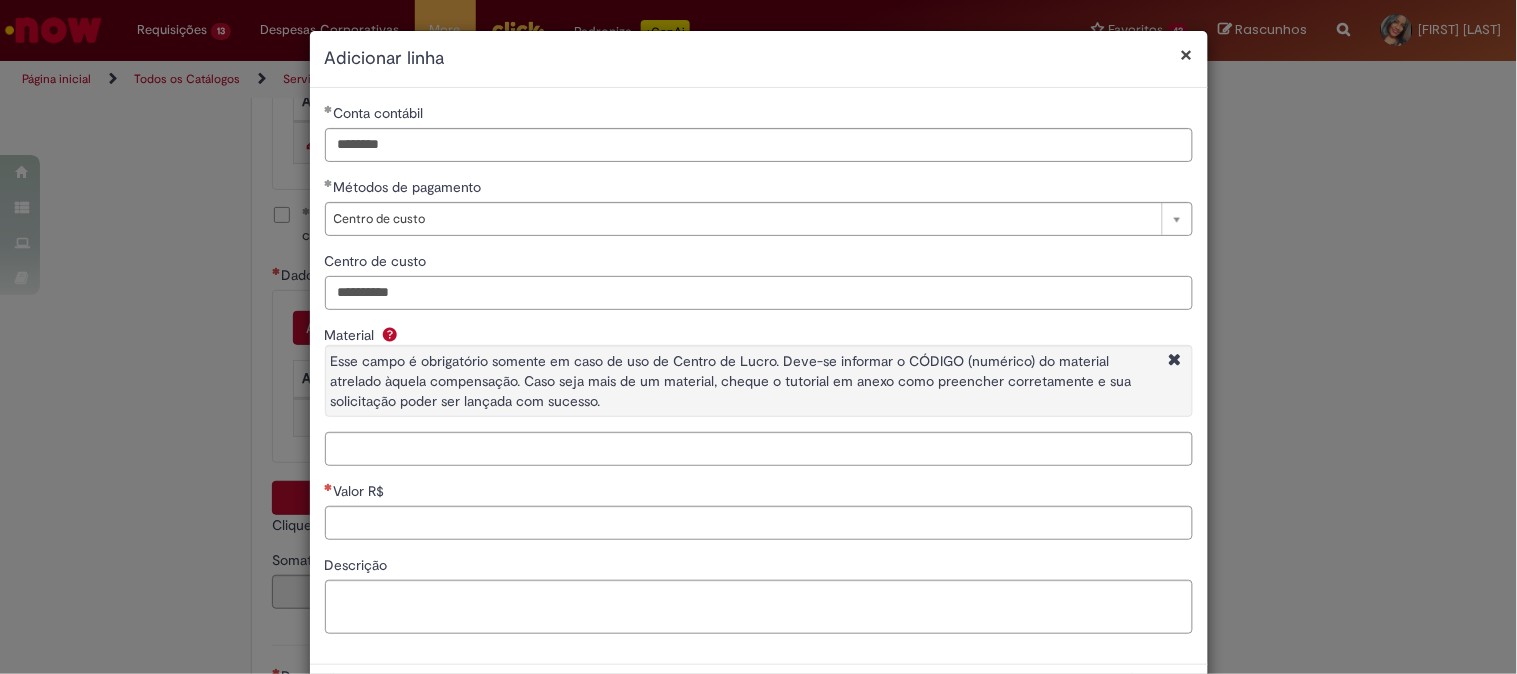 type on "**********" 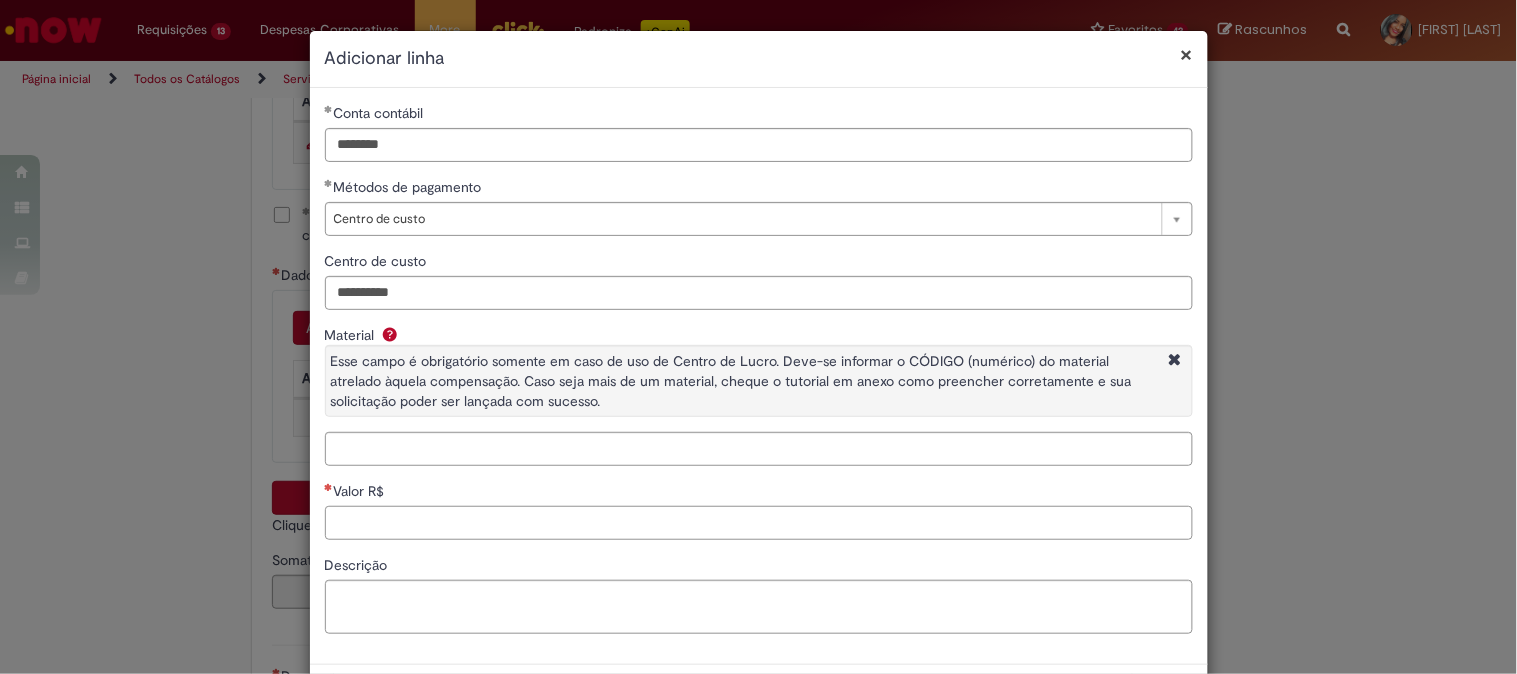 click on "Valor R$" at bounding box center [759, 523] 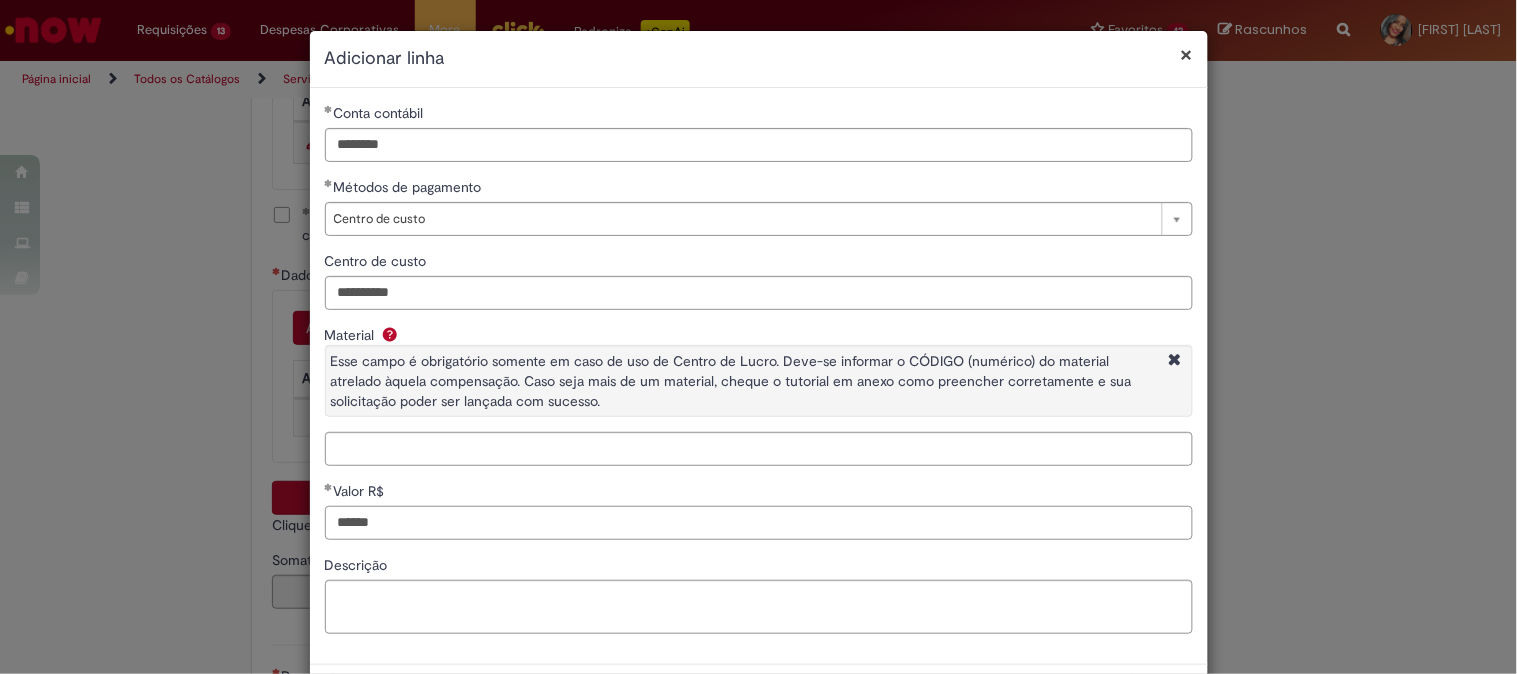 type on "******" 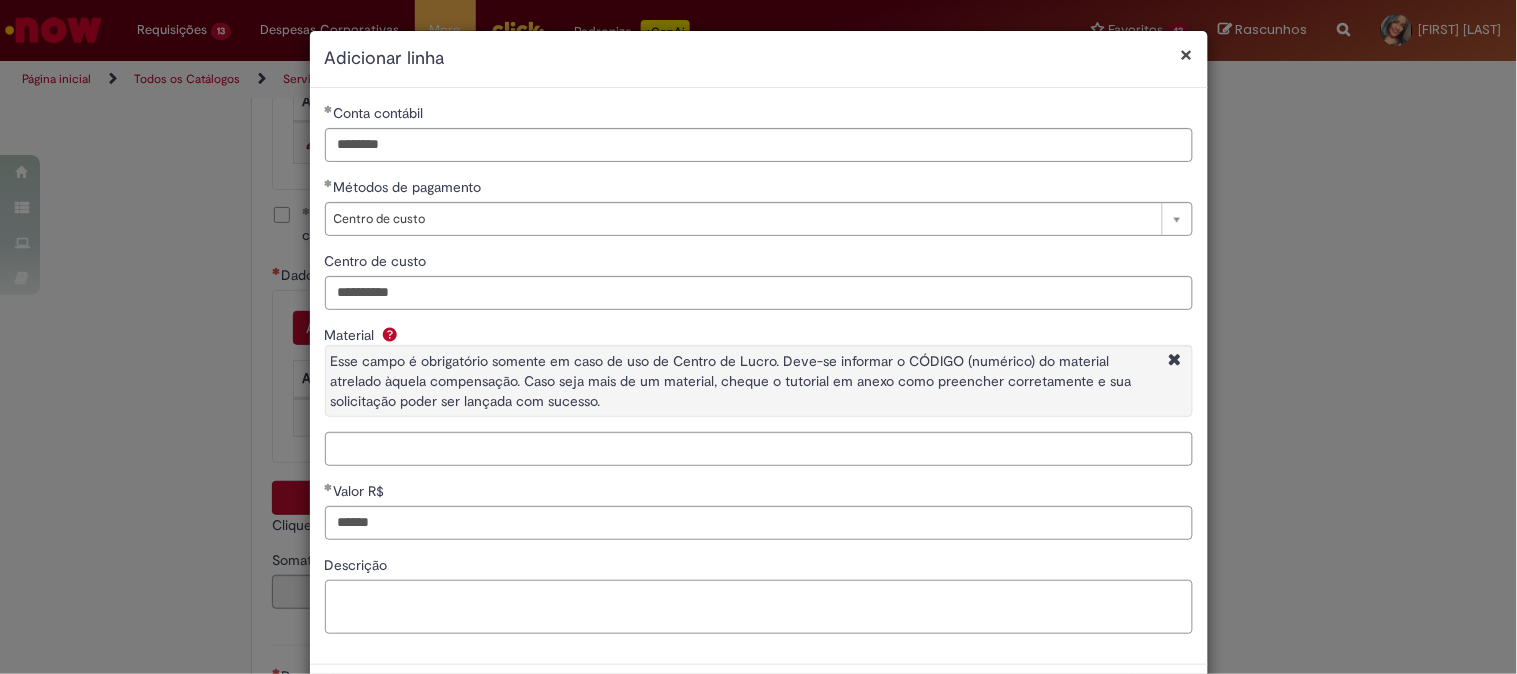 click on "Descrição" at bounding box center (759, 607) 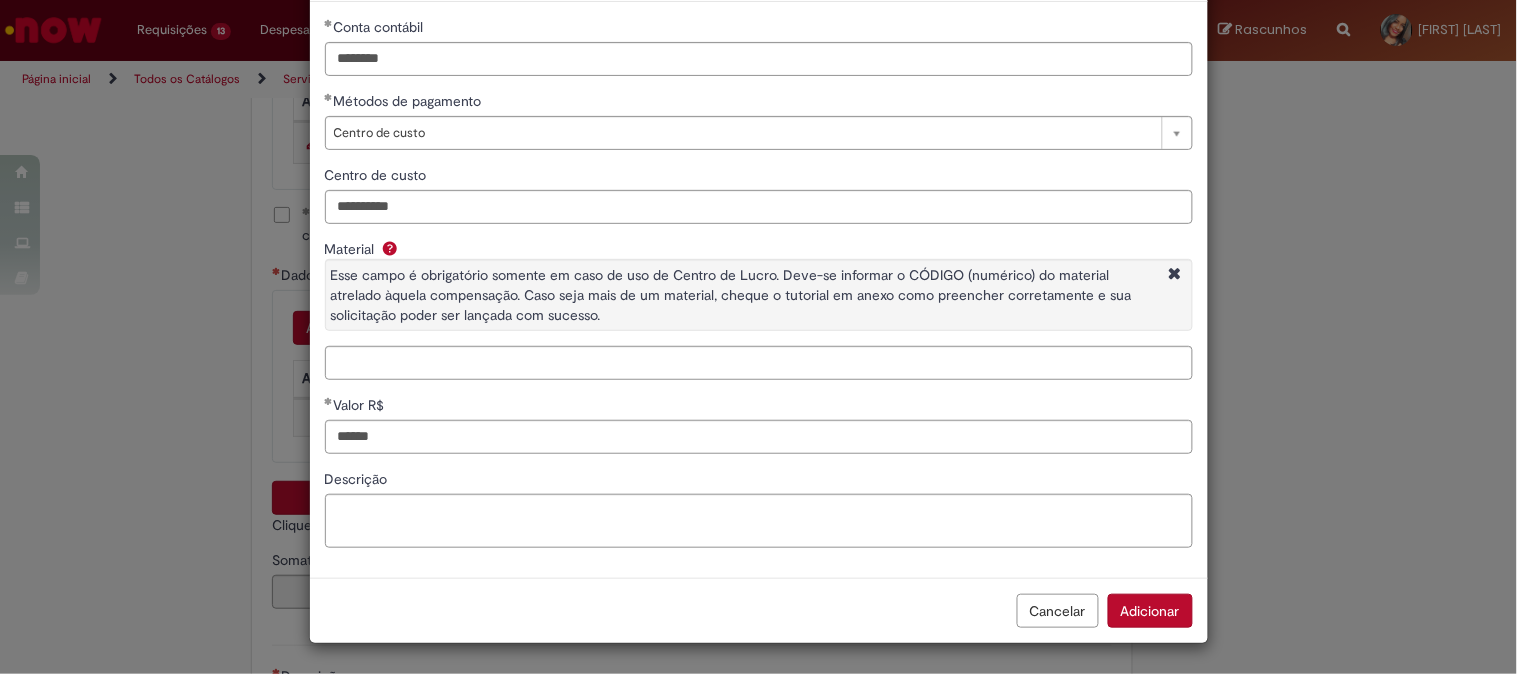 click on "Adicionar" at bounding box center (1150, 611) 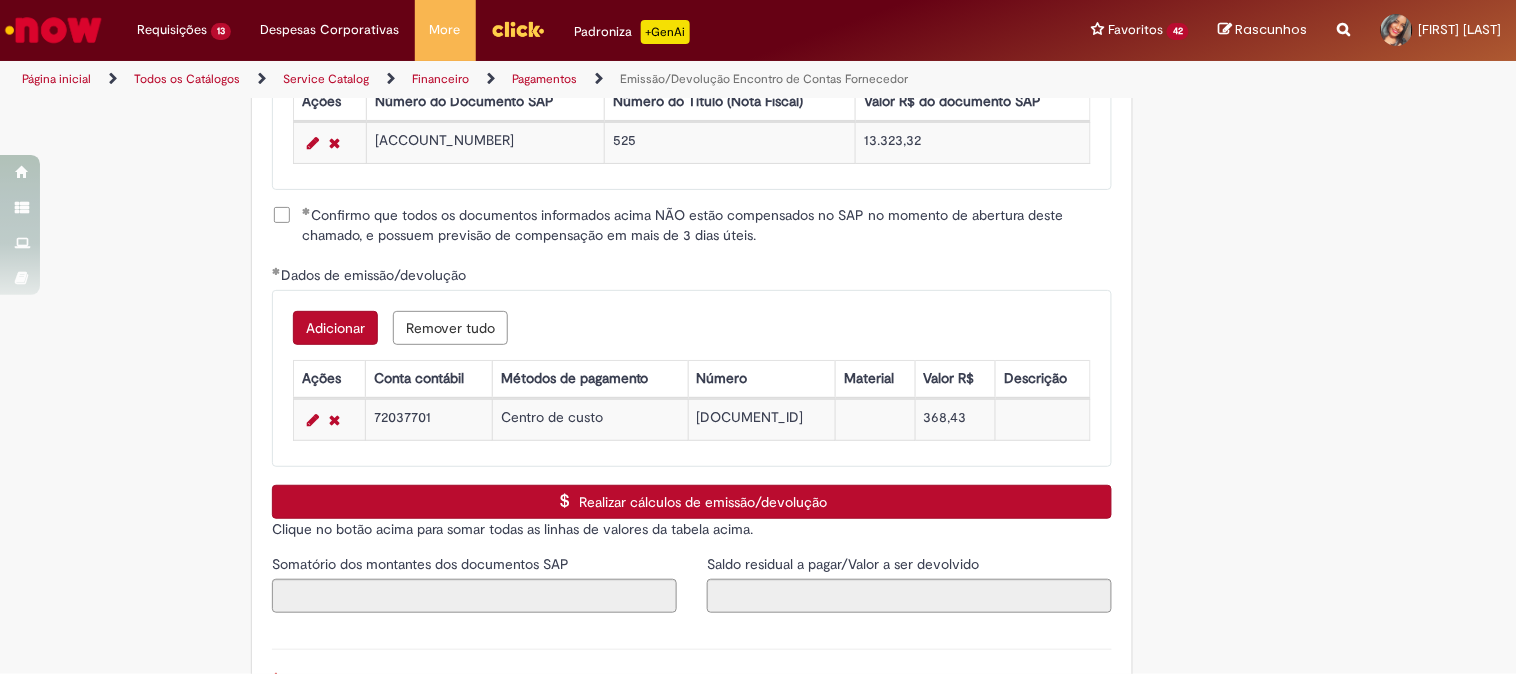 click on "Realizar cálculos de emissão/devolução" at bounding box center [692, 502] 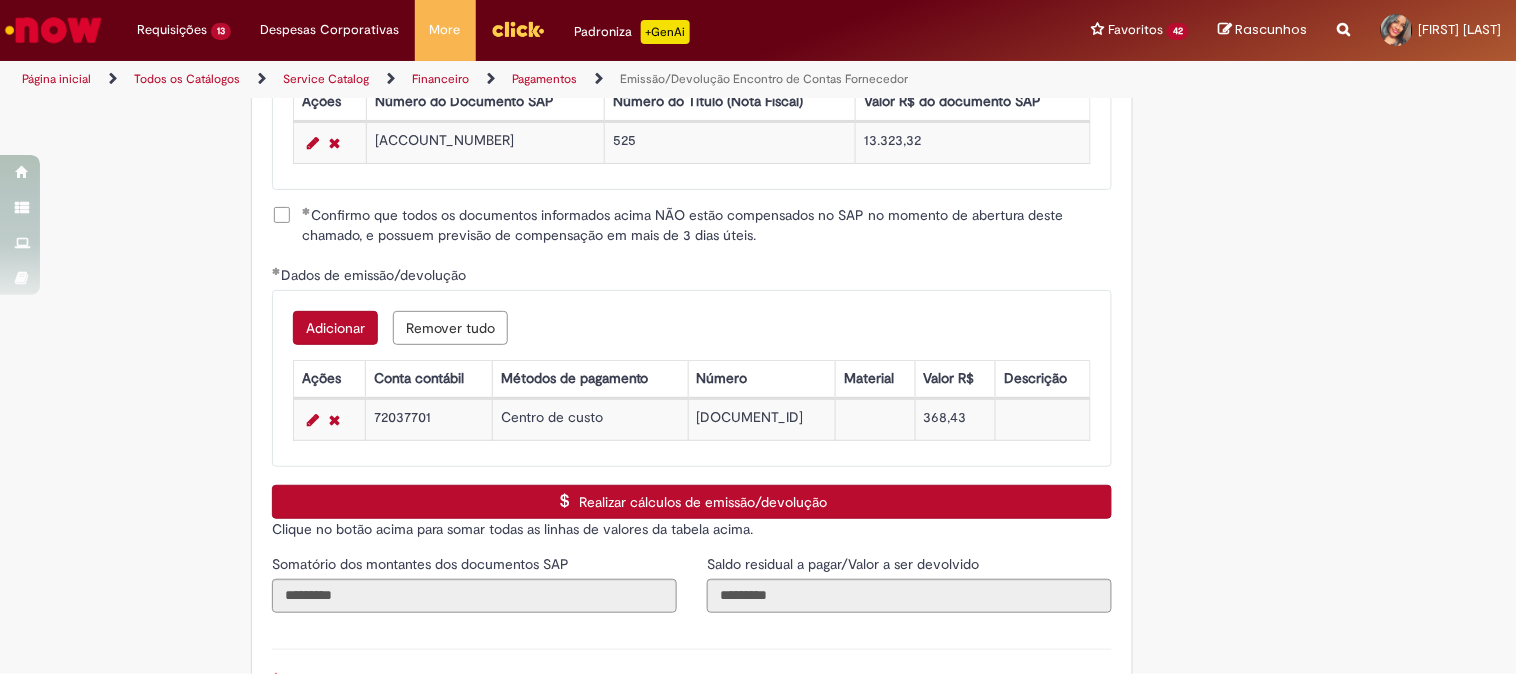 scroll, scrollTop: 3026, scrollLeft: 0, axis: vertical 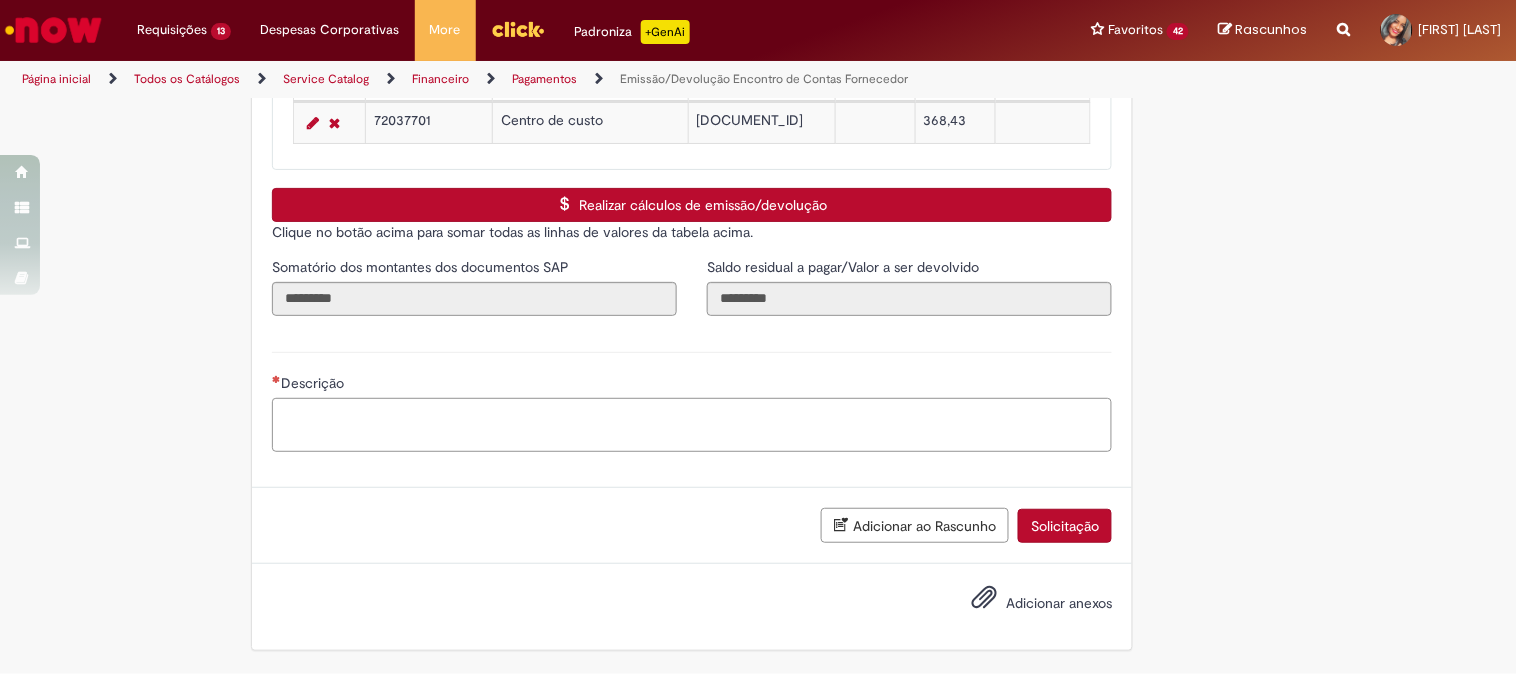 click on "Descrição" at bounding box center [692, 425] 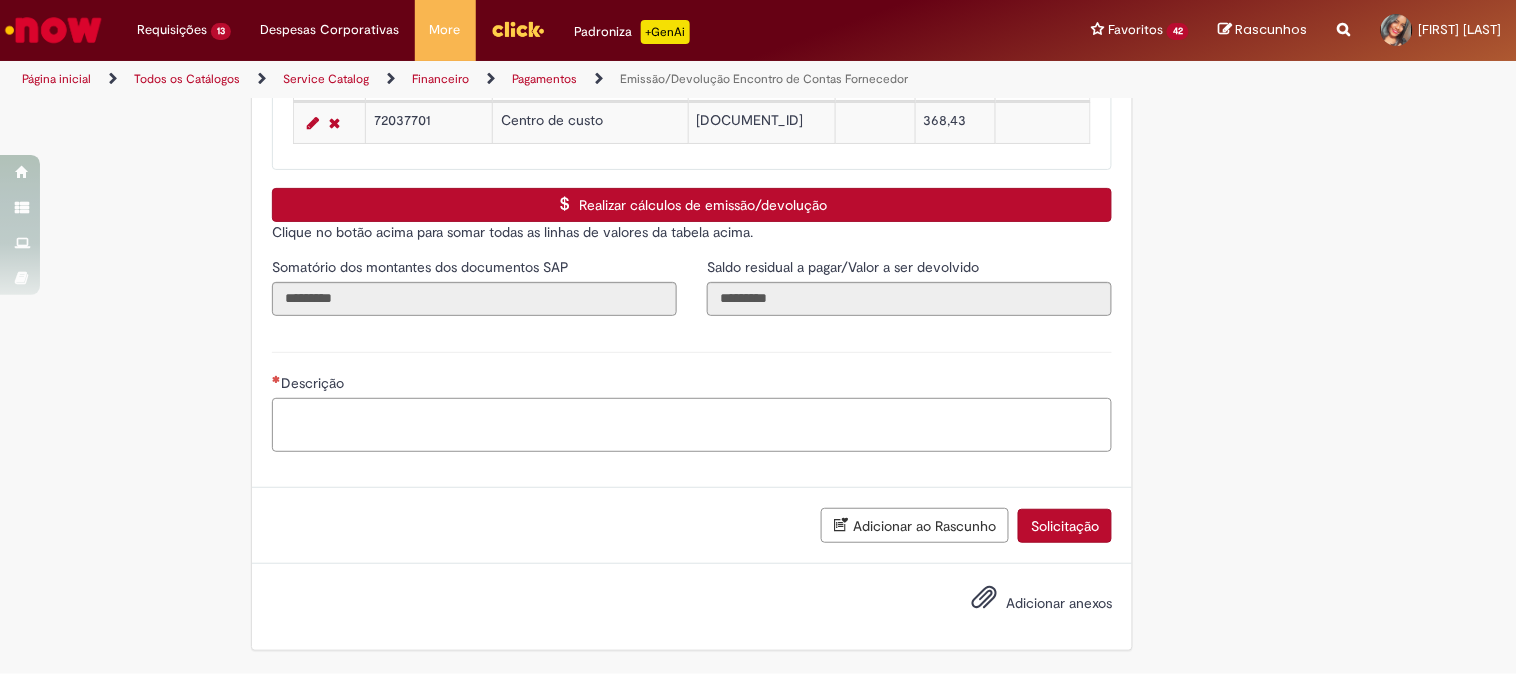 paste on "**********" 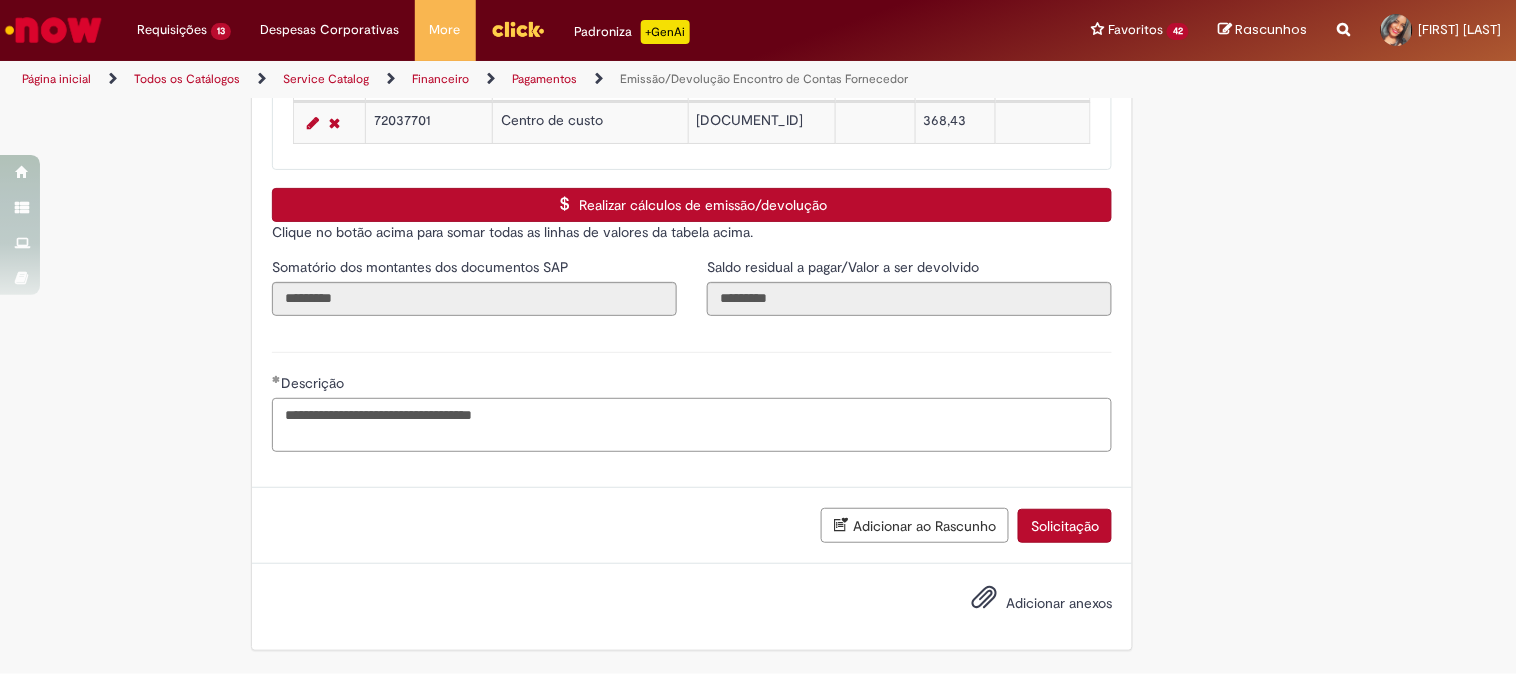 type on "**********" 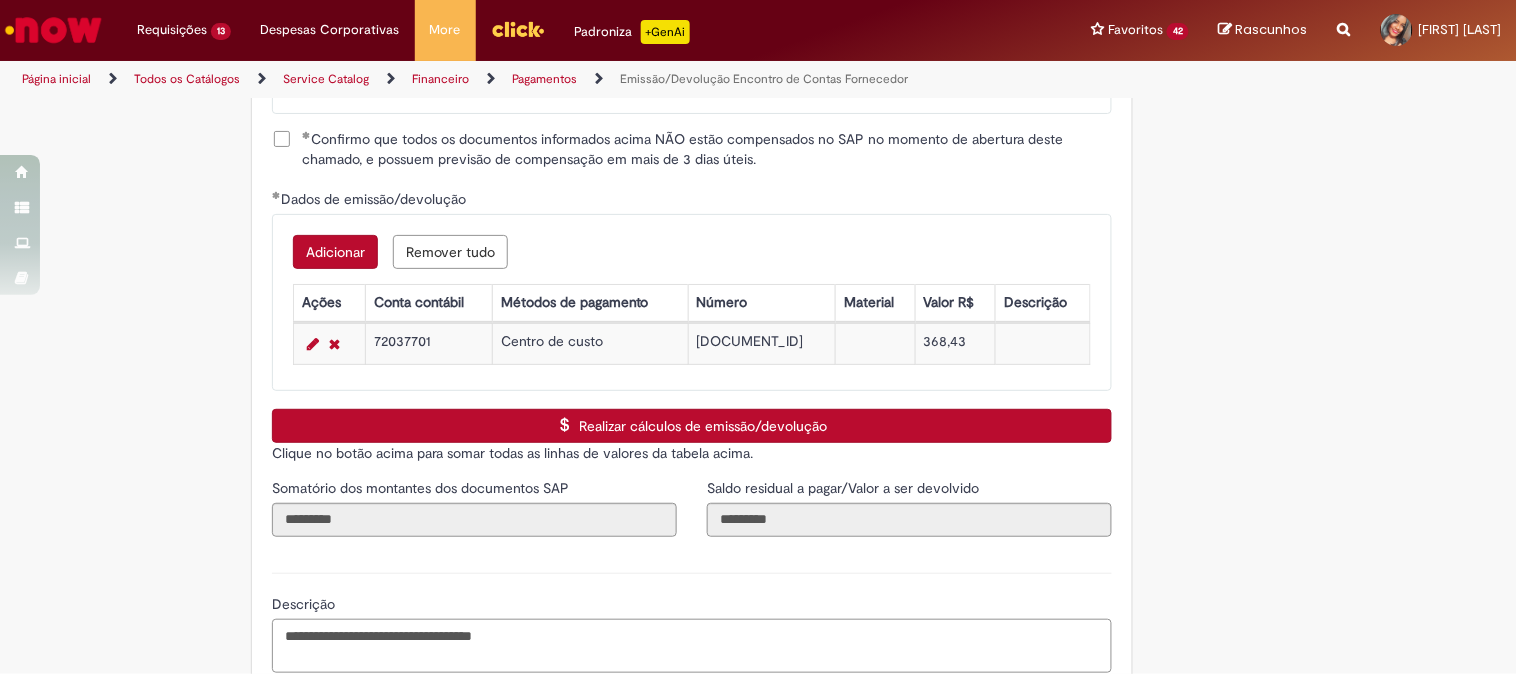 scroll, scrollTop: 3026, scrollLeft: 0, axis: vertical 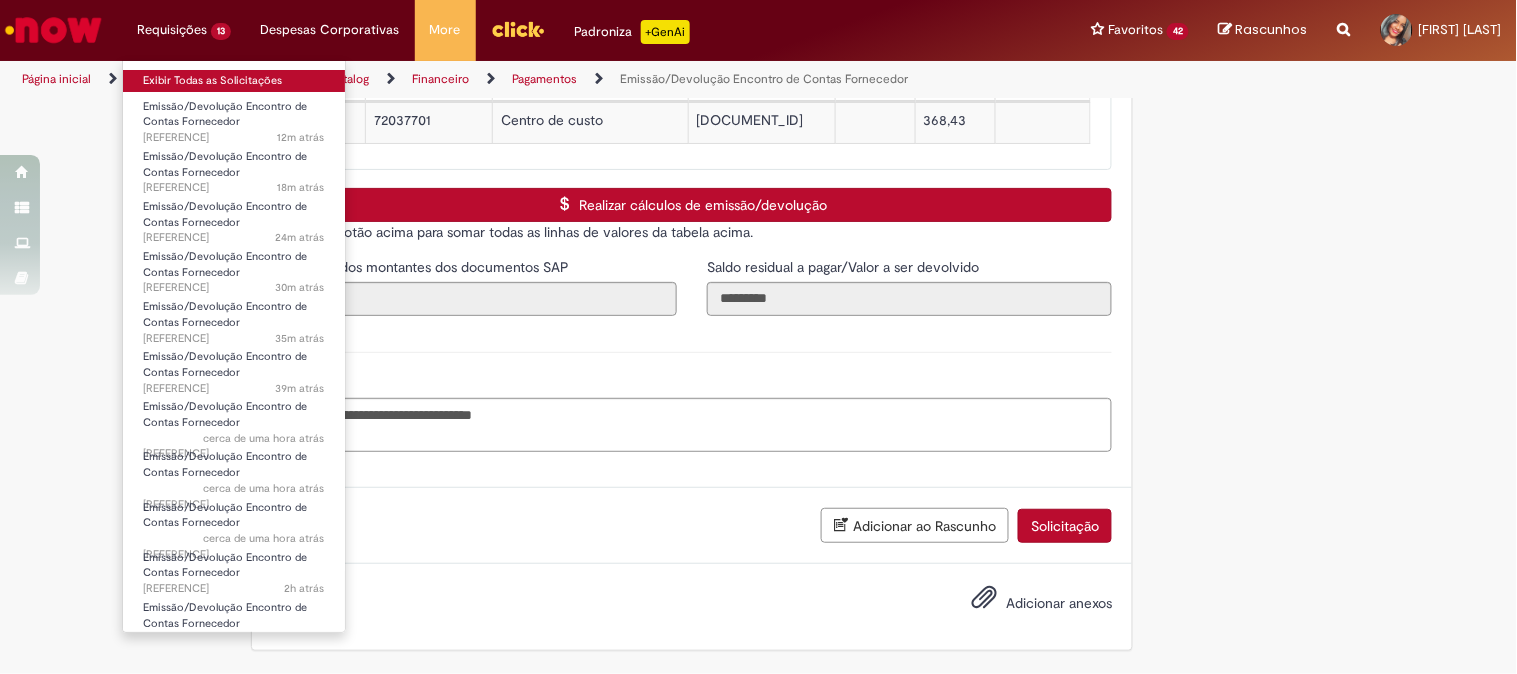 click on "Exibir Todas as Solicitações" at bounding box center (234, 81) 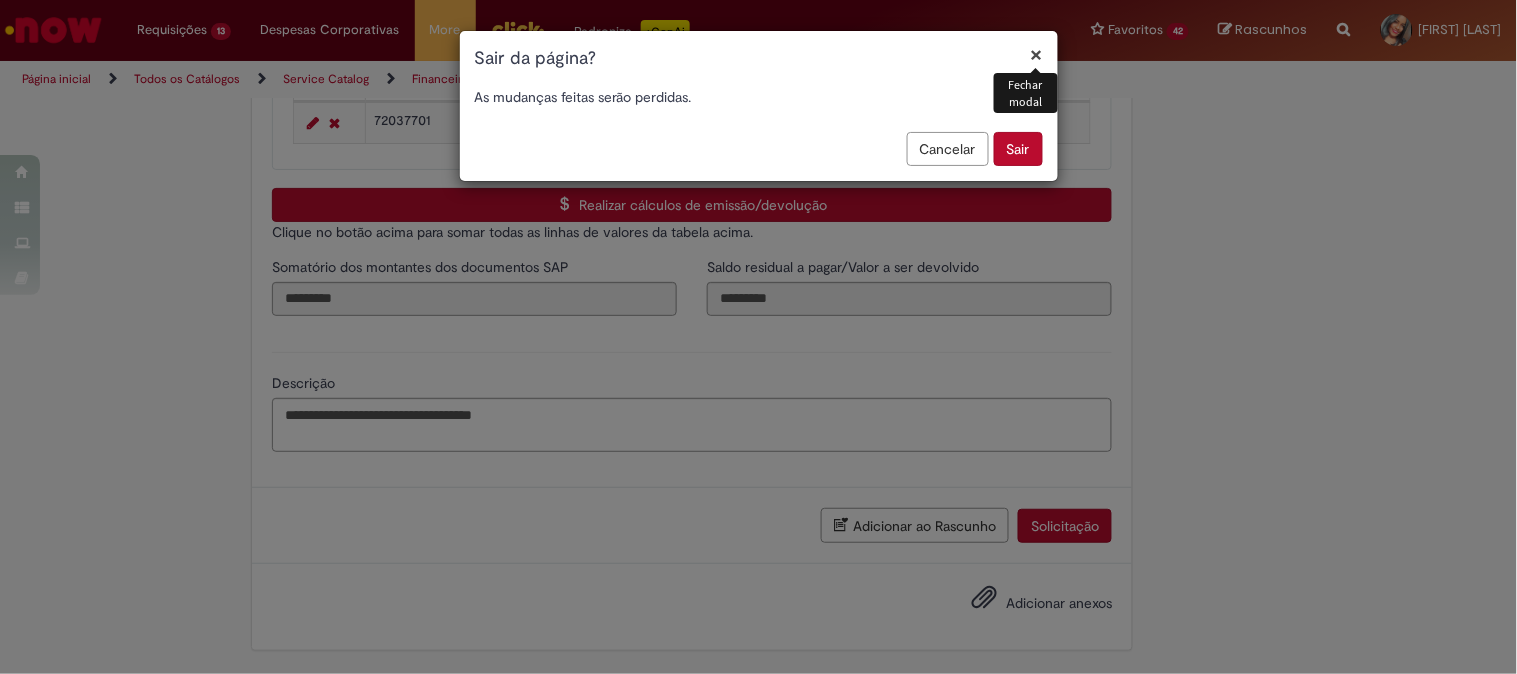 click on "Cancelar" at bounding box center [948, 149] 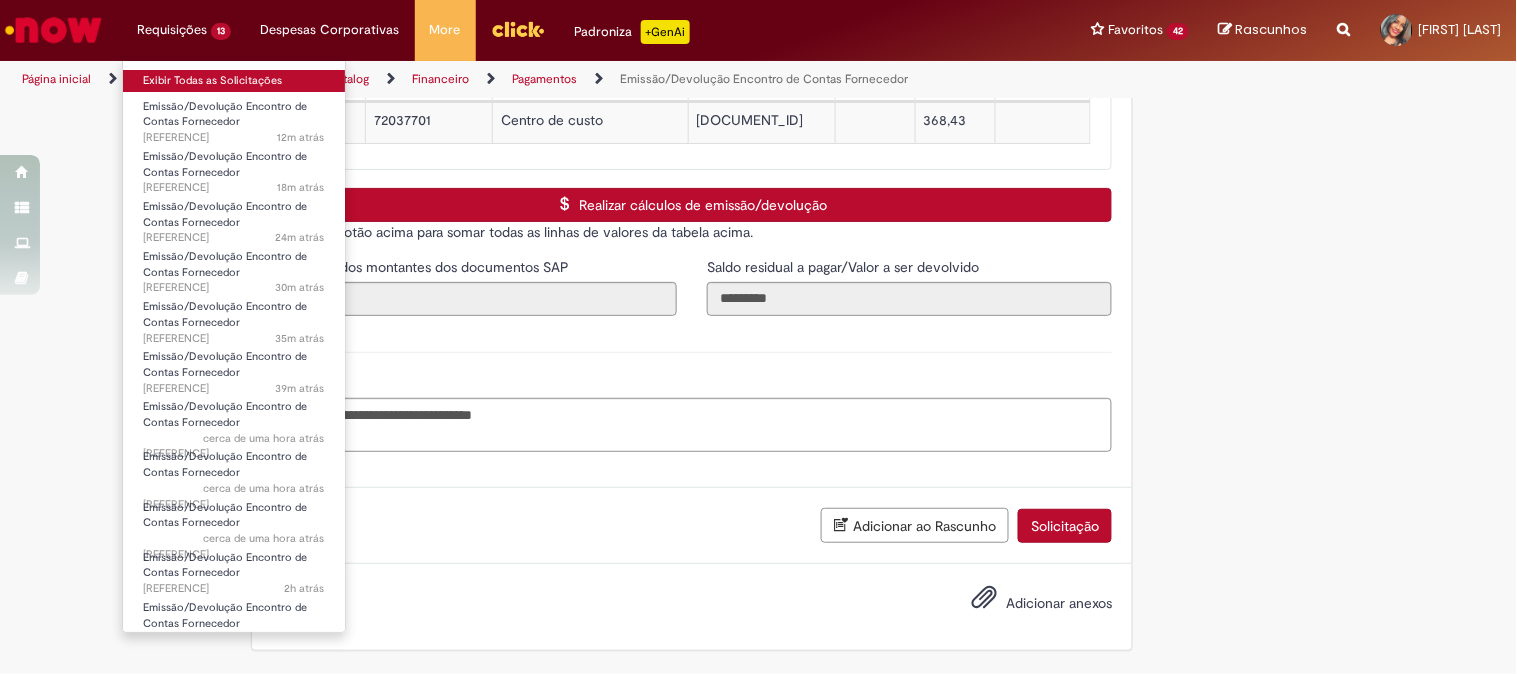 click on "Exibir Todas as Solicitações" at bounding box center [234, 81] 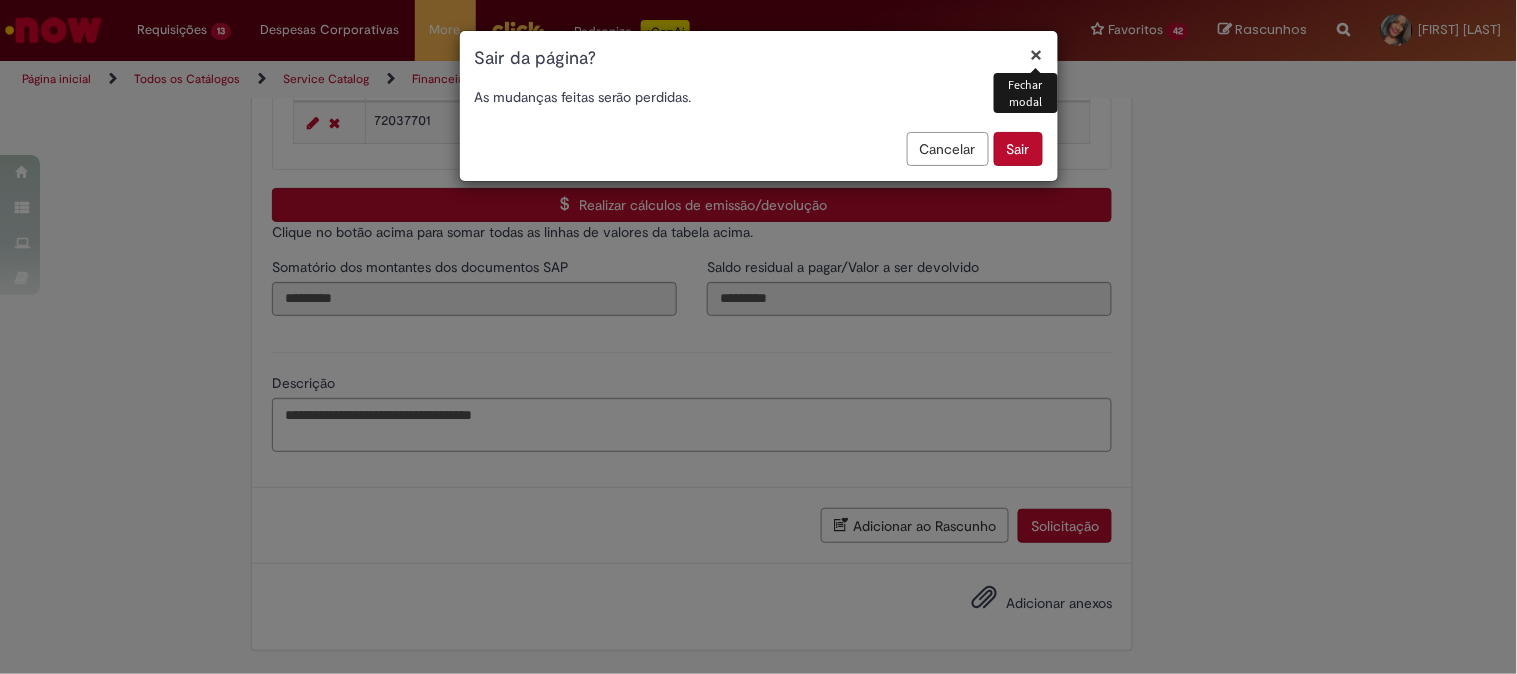 click on "Sair" at bounding box center [1018, 149] 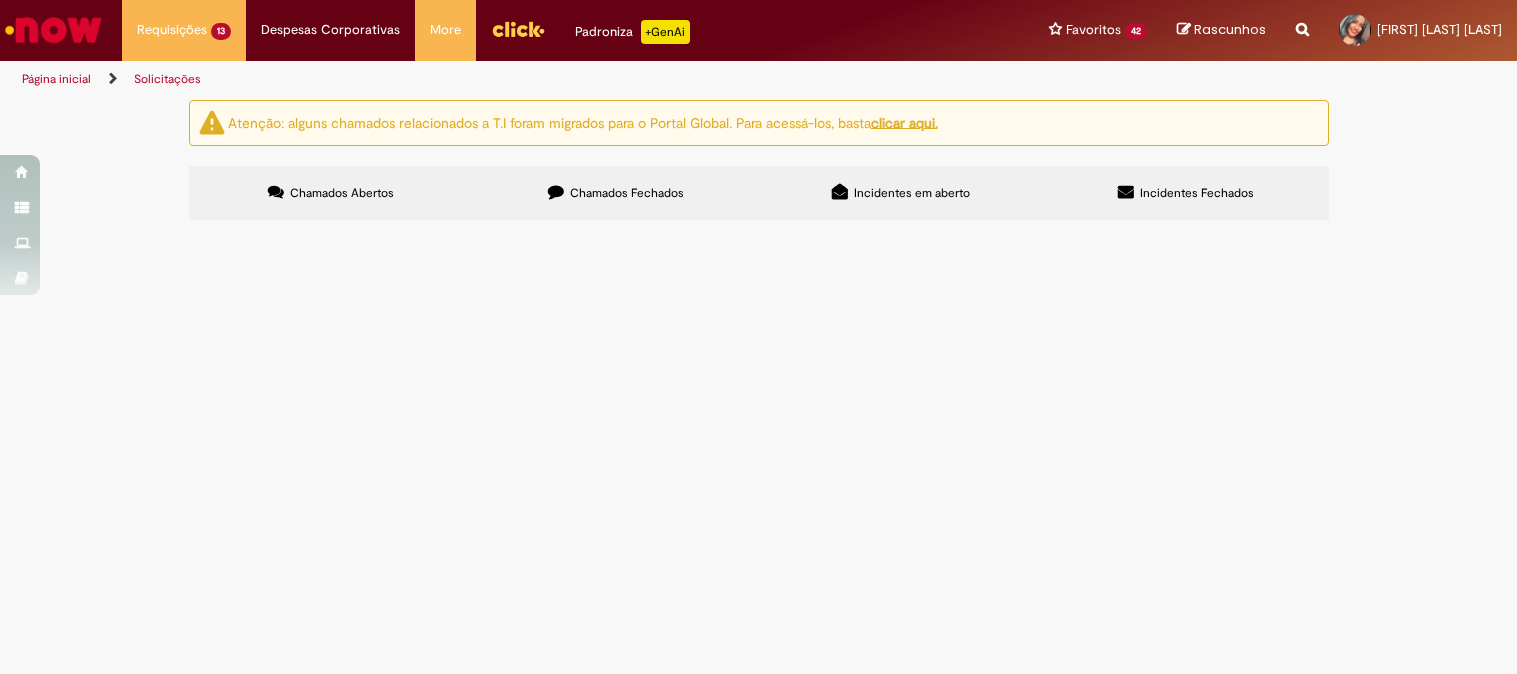 scroll, scrollTop: 0, scrollLeft: 0, axis: both 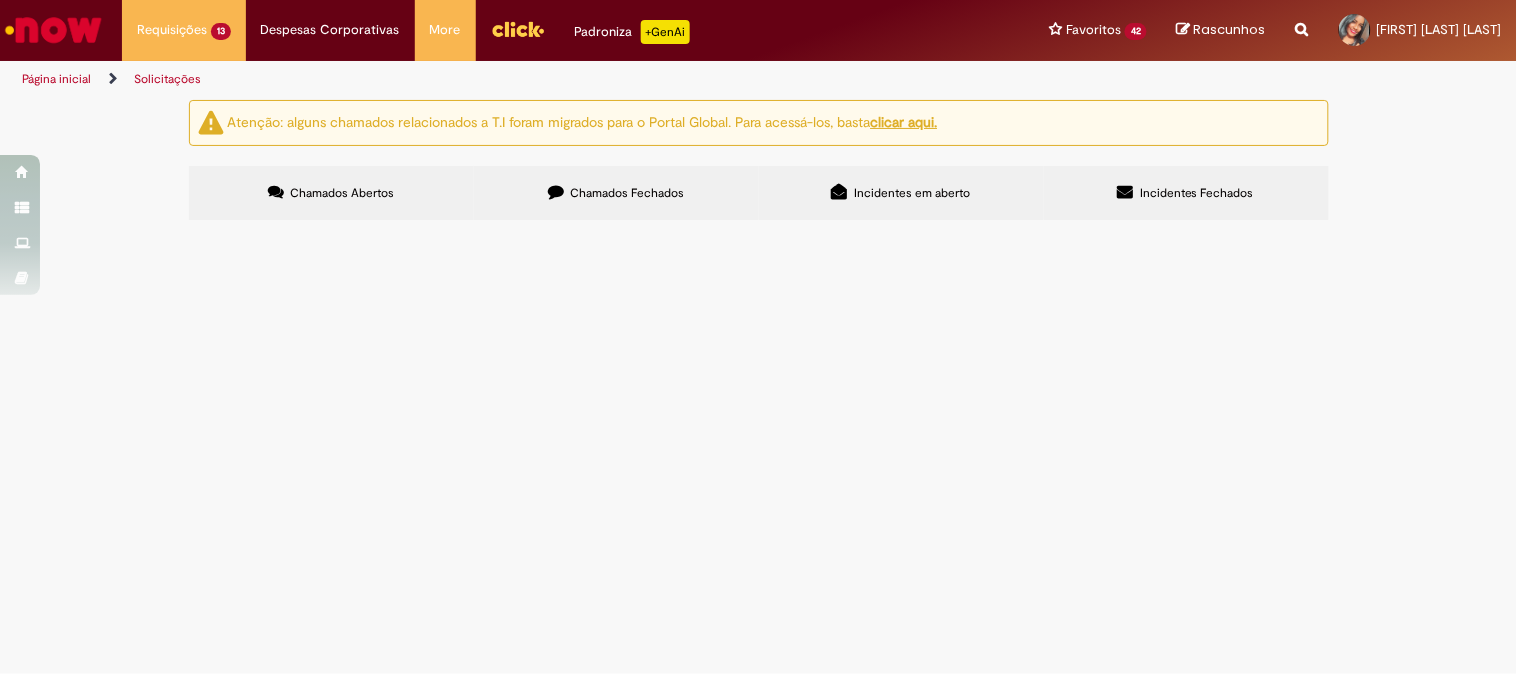 click on "Bom dia!
Gentileza ajudar com a criação do pedido para enviar 68cxs do sku SKOL ONE WAY 300ML CXPAP12 para o CDL Santa Luzia." at bounding box center [0, 0] 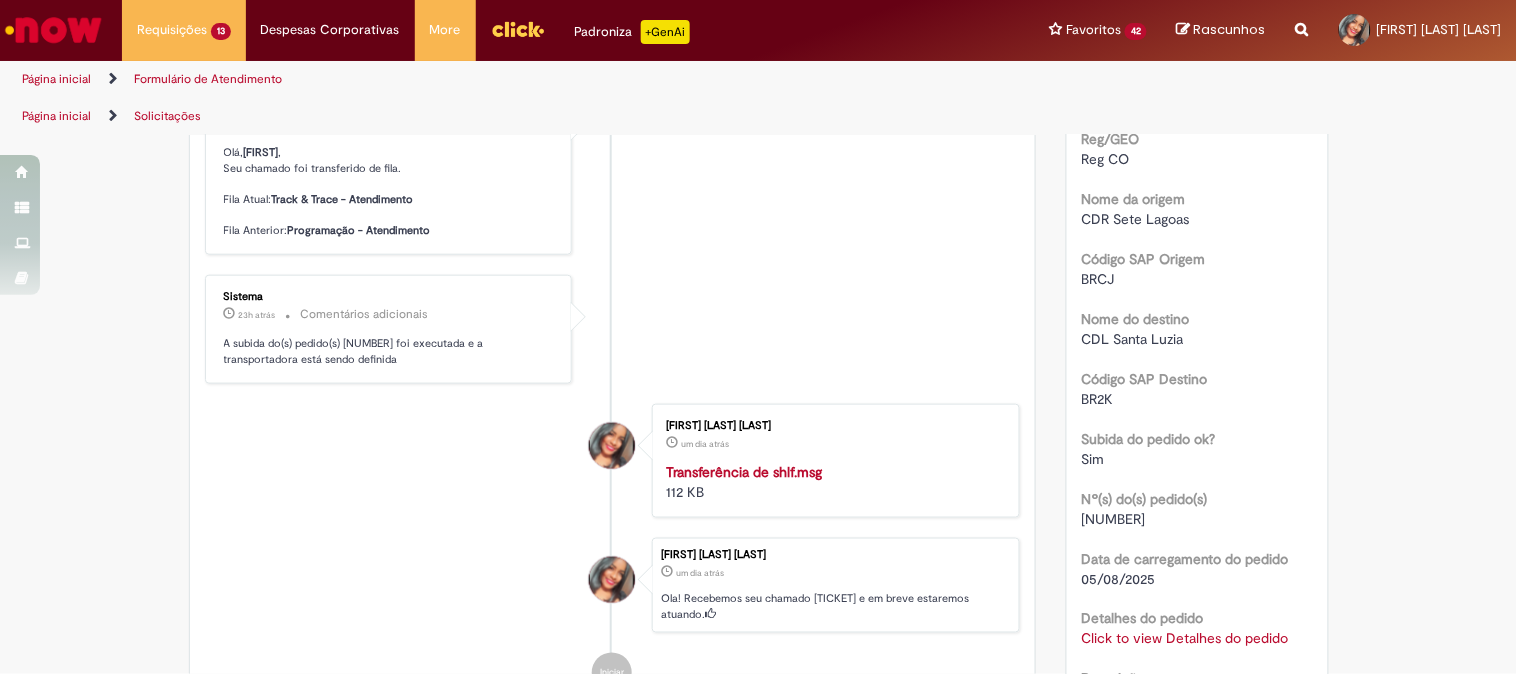 scroll, scrollTop: 0, scrollLeft: 0, axis: both 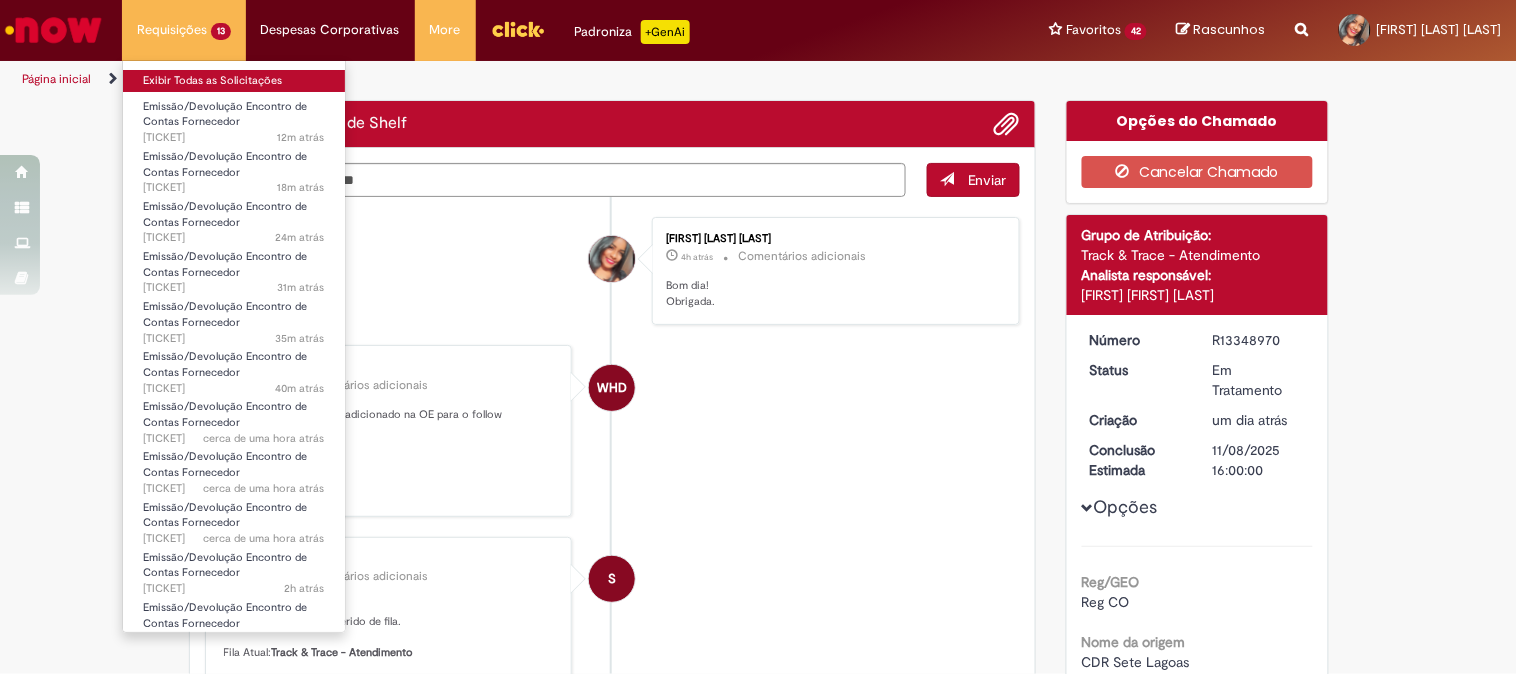 click on "Exibir Todas as Solicitações" at bounding box center [234, 81] 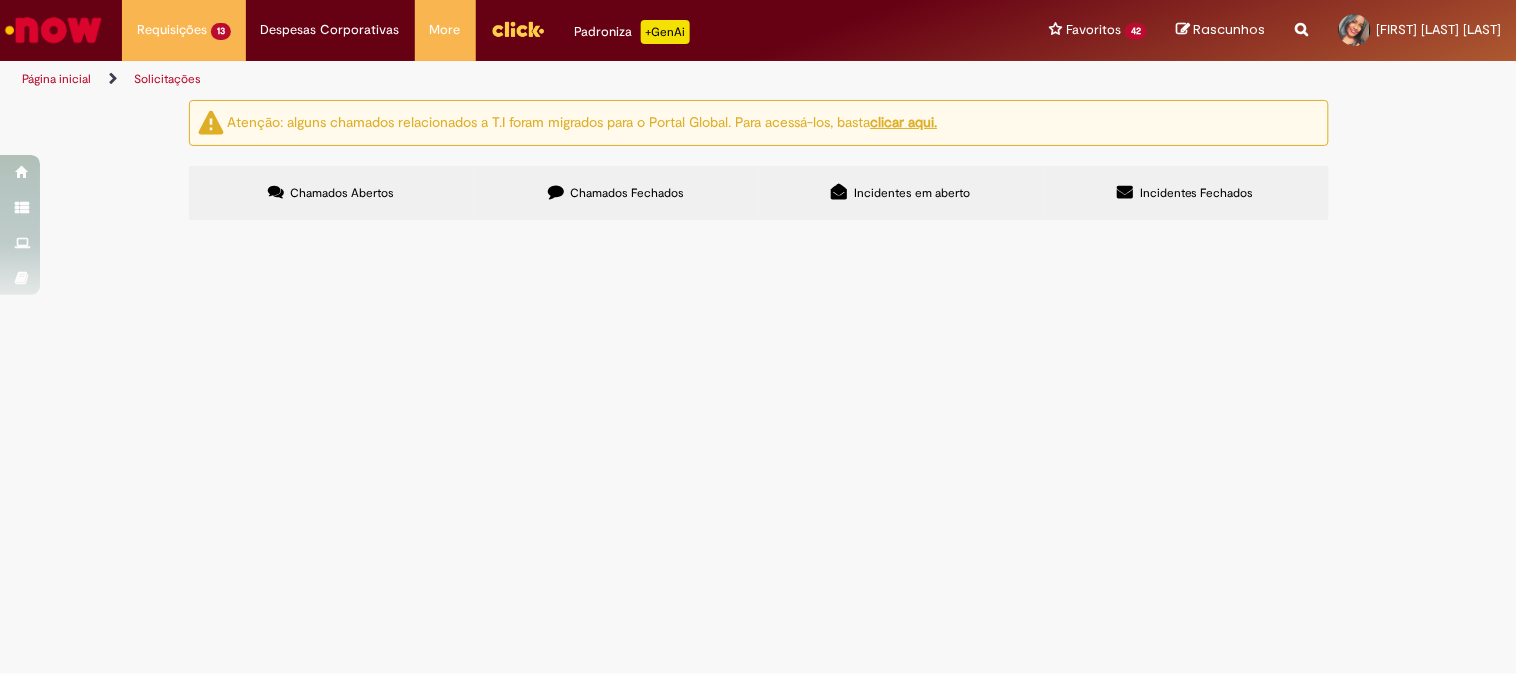 scroll, scrollTop: 490, scrollLeft: 0, axis: vertical 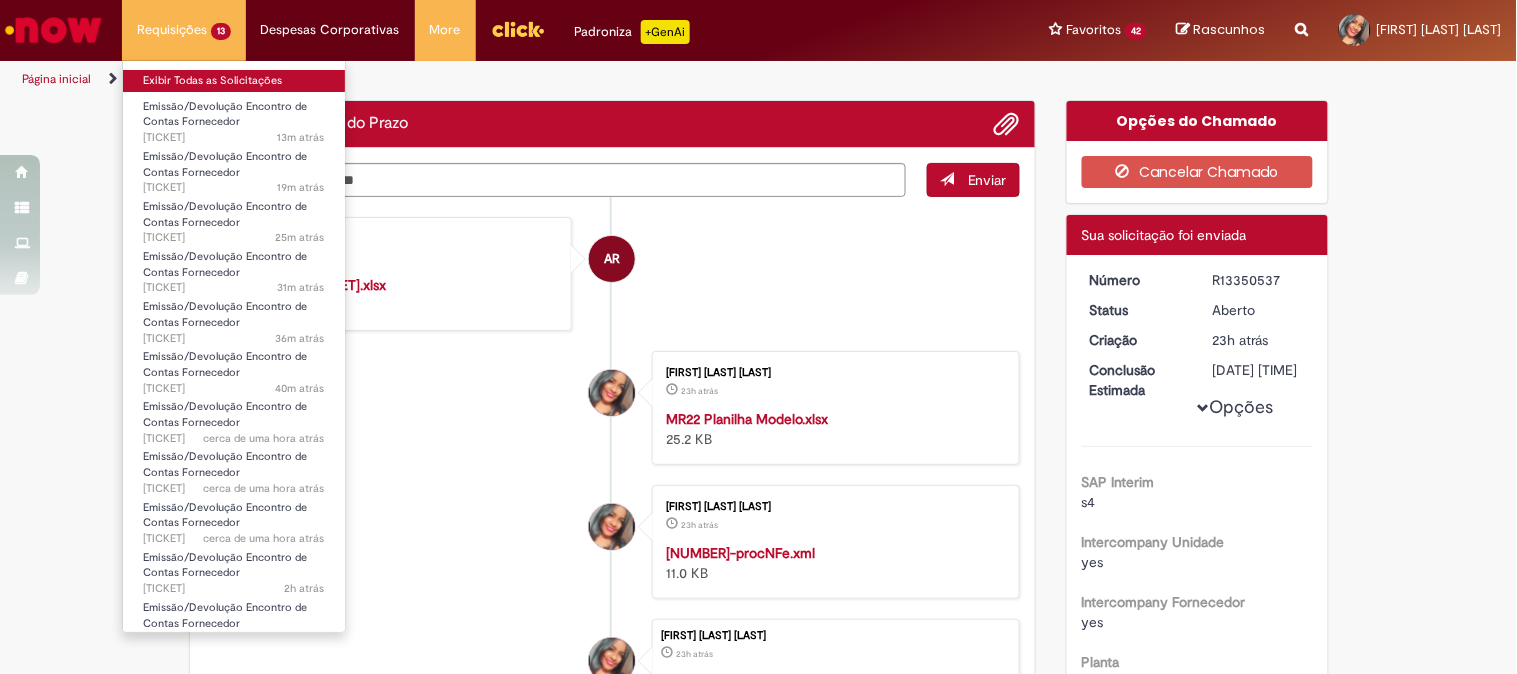 click on "Exibir Todas as Solicitações" at bounding box center (234, 81) 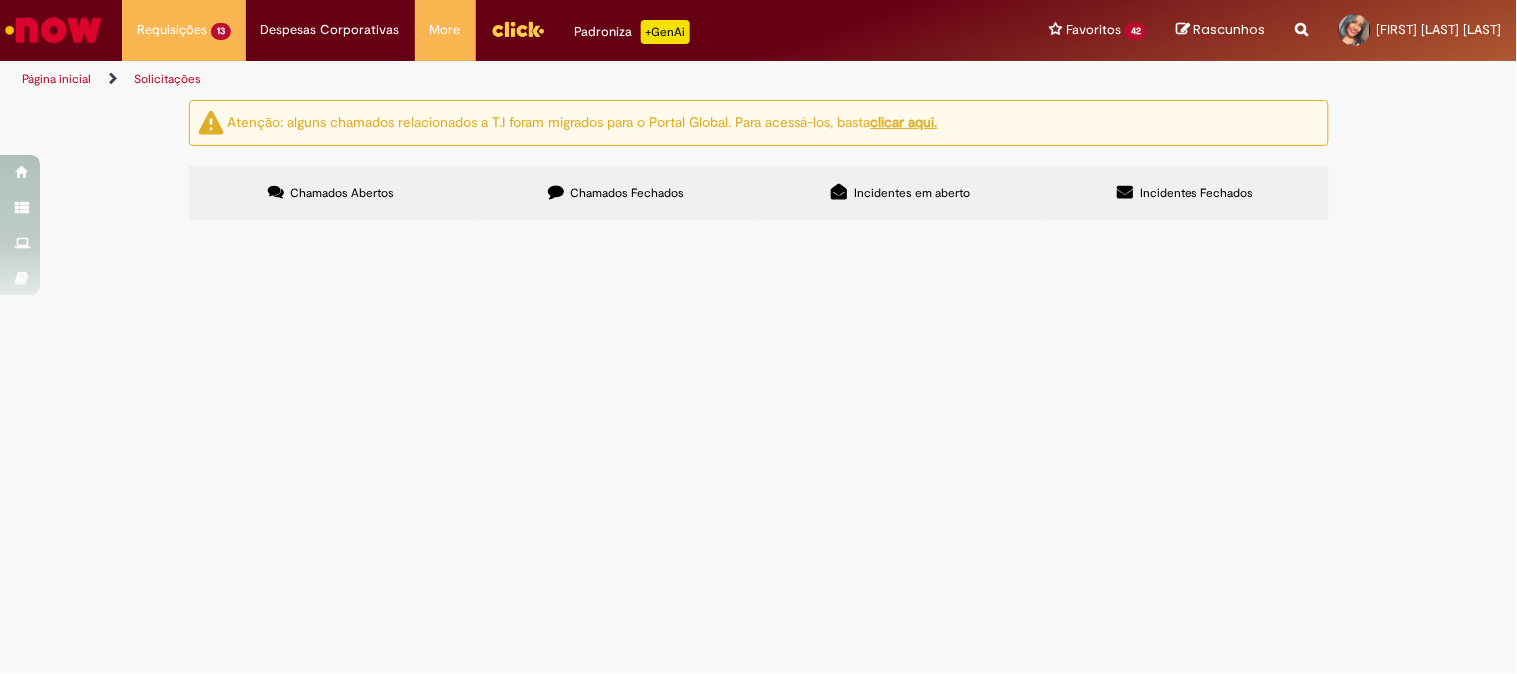 scroll, scrollTop: 267, scrollLeft: 0, axis: vertical 